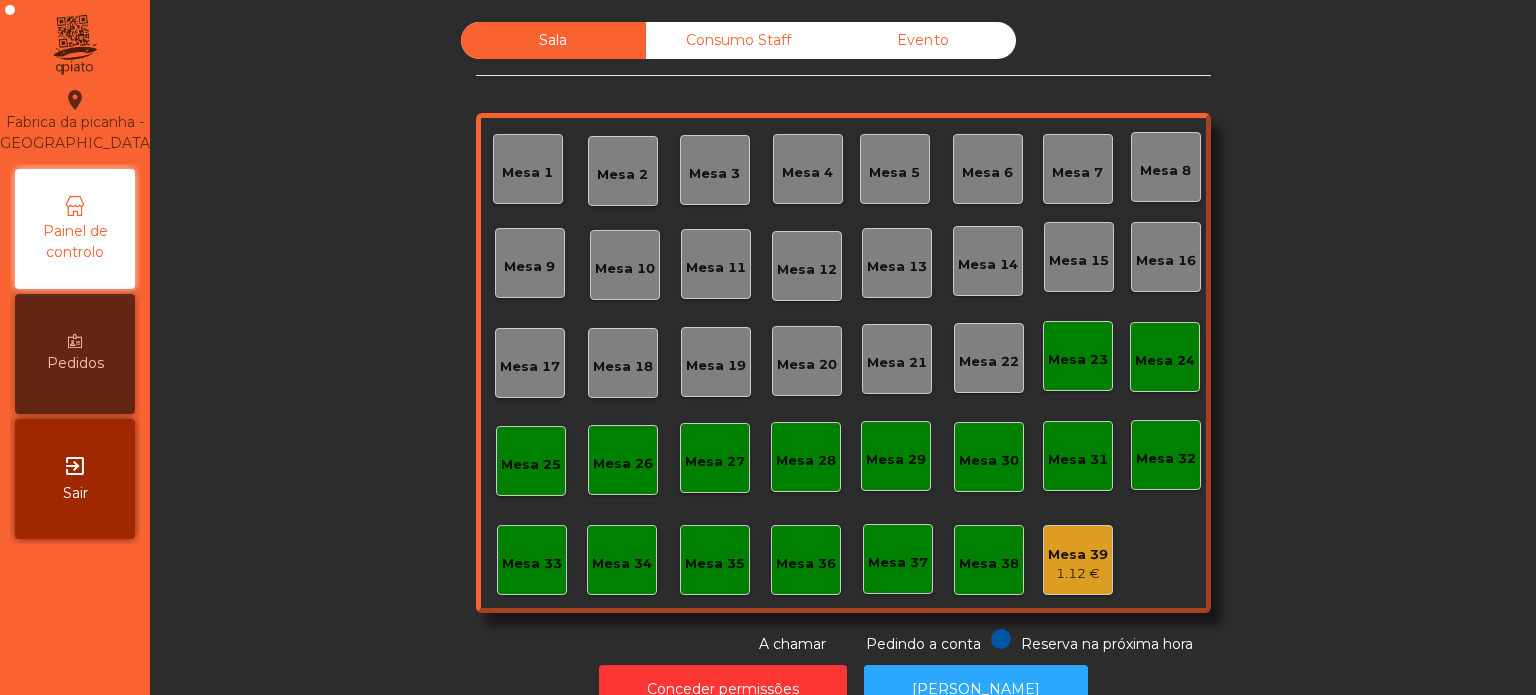 scroll, scrollTop: 0, scrollLeft: 0, axis: both 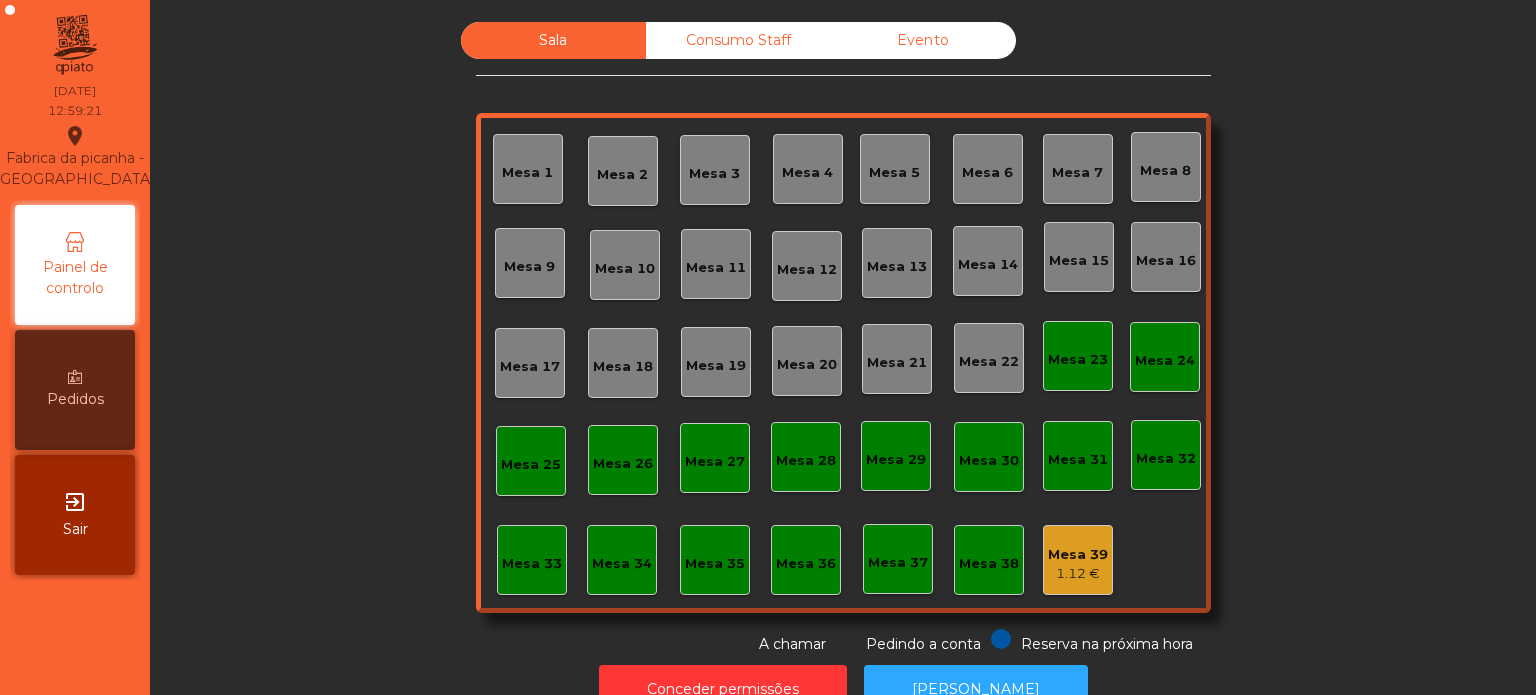 click on "Mesa 31" 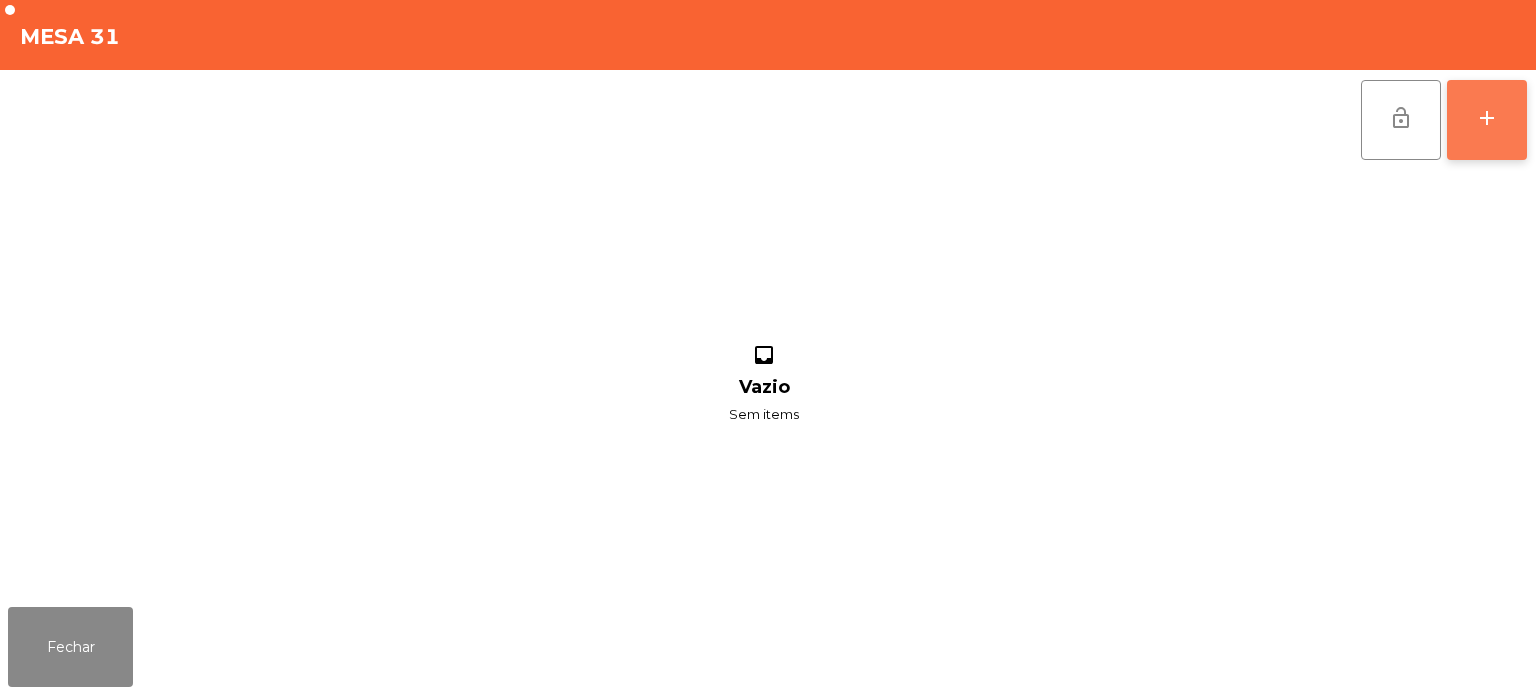 click on "add" 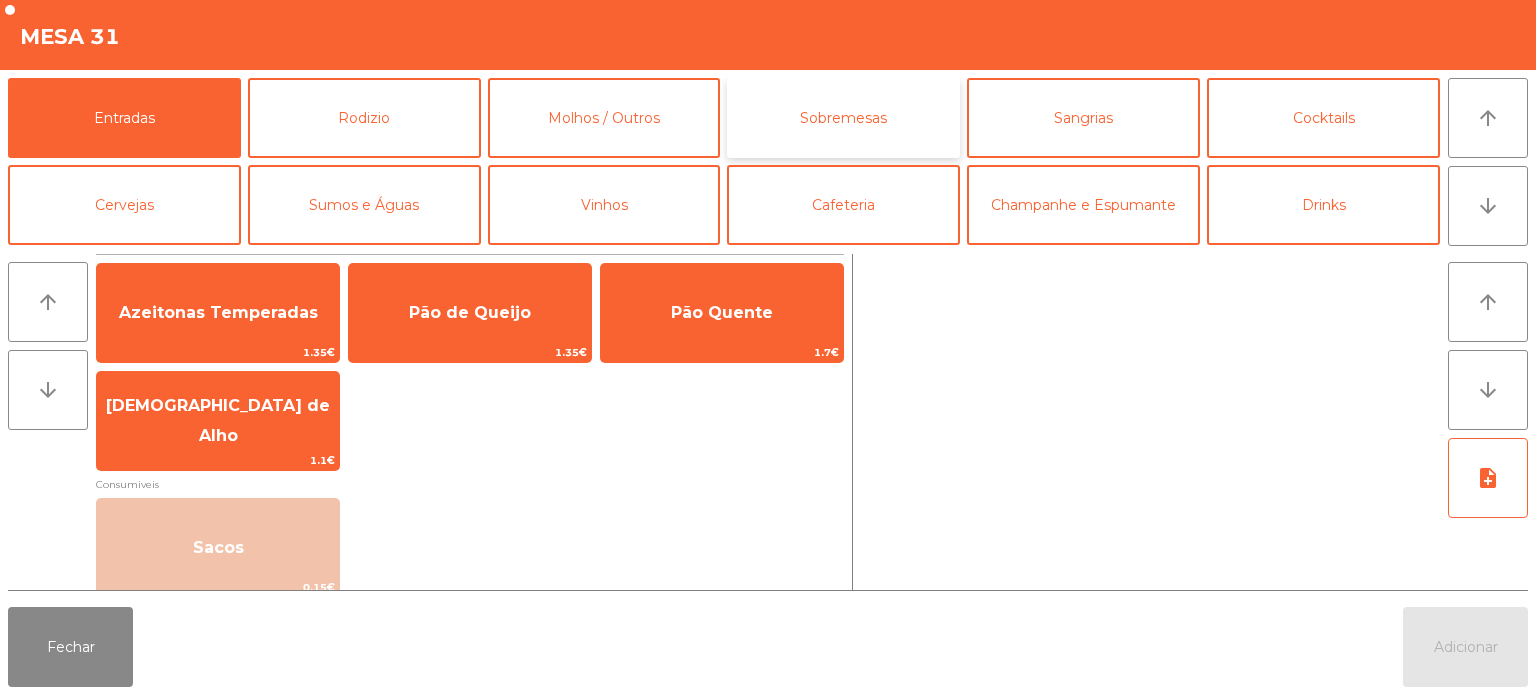 click on "Sobremesas" 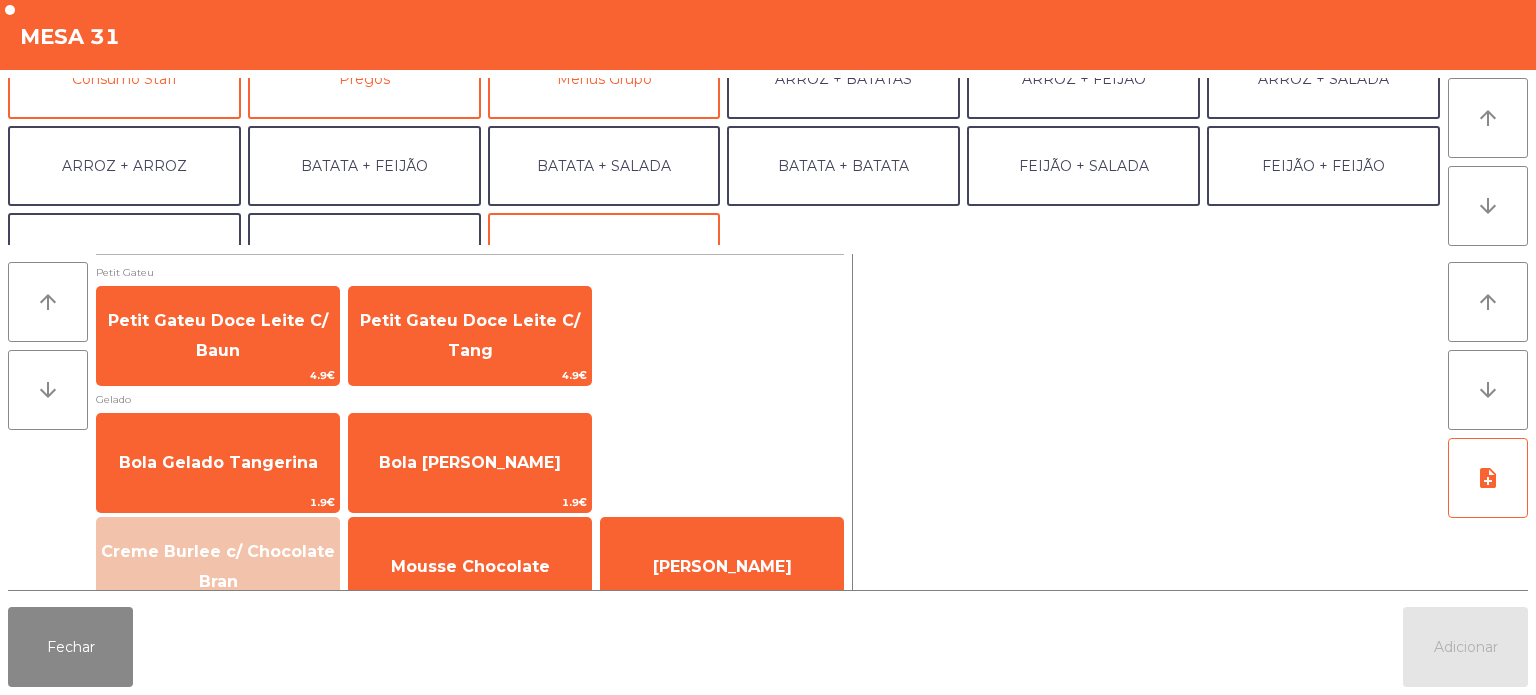 scroll, scrollTop: 215, scrollLeft: 0, axis: vertical 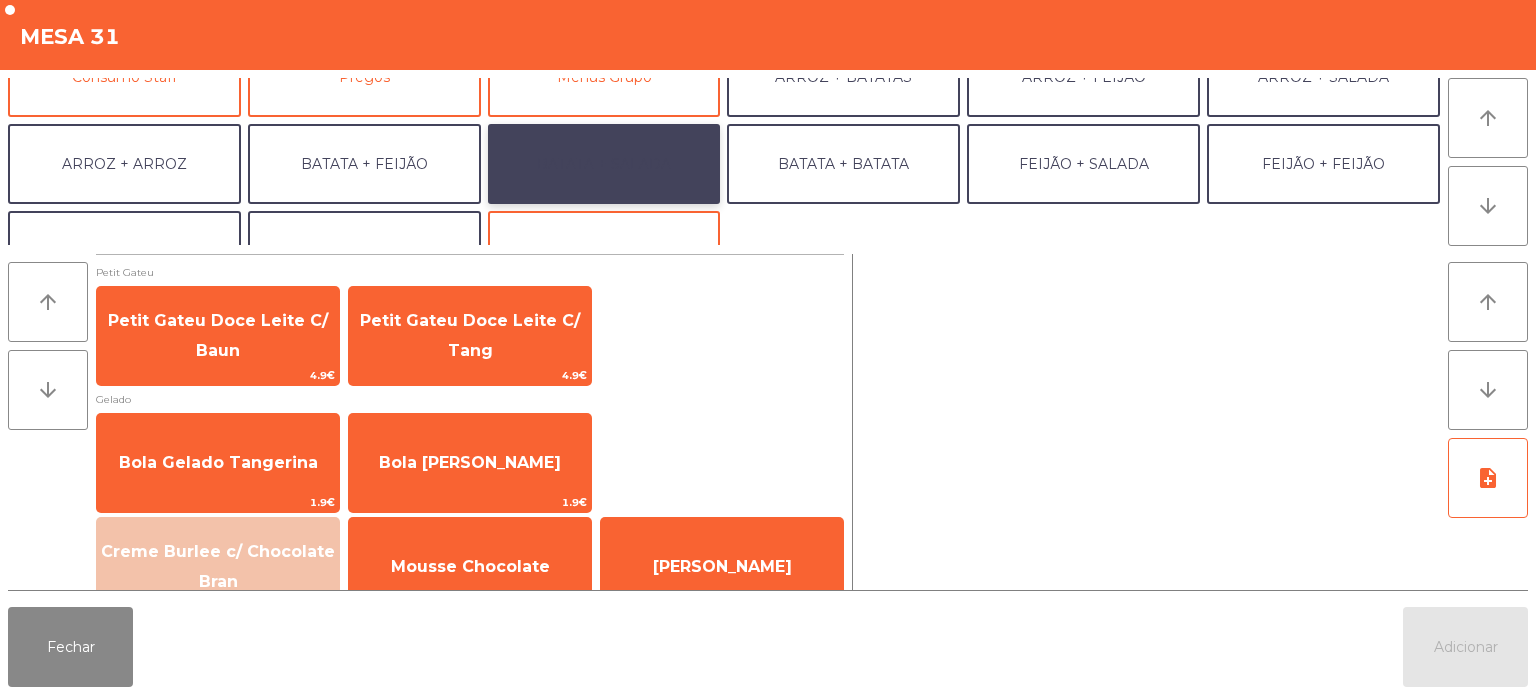 click on "BATATA + SALADA" 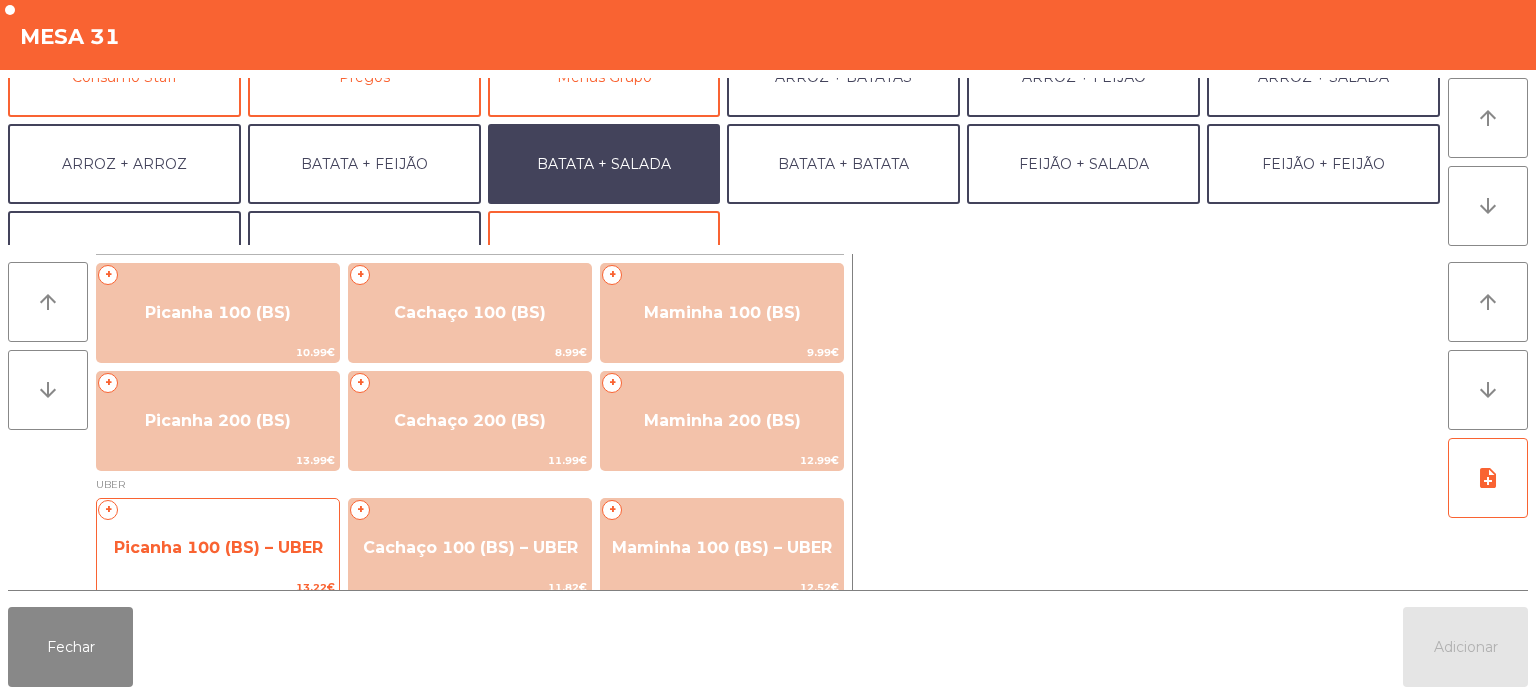 click on "Picanha 100 (BS) – UBER" 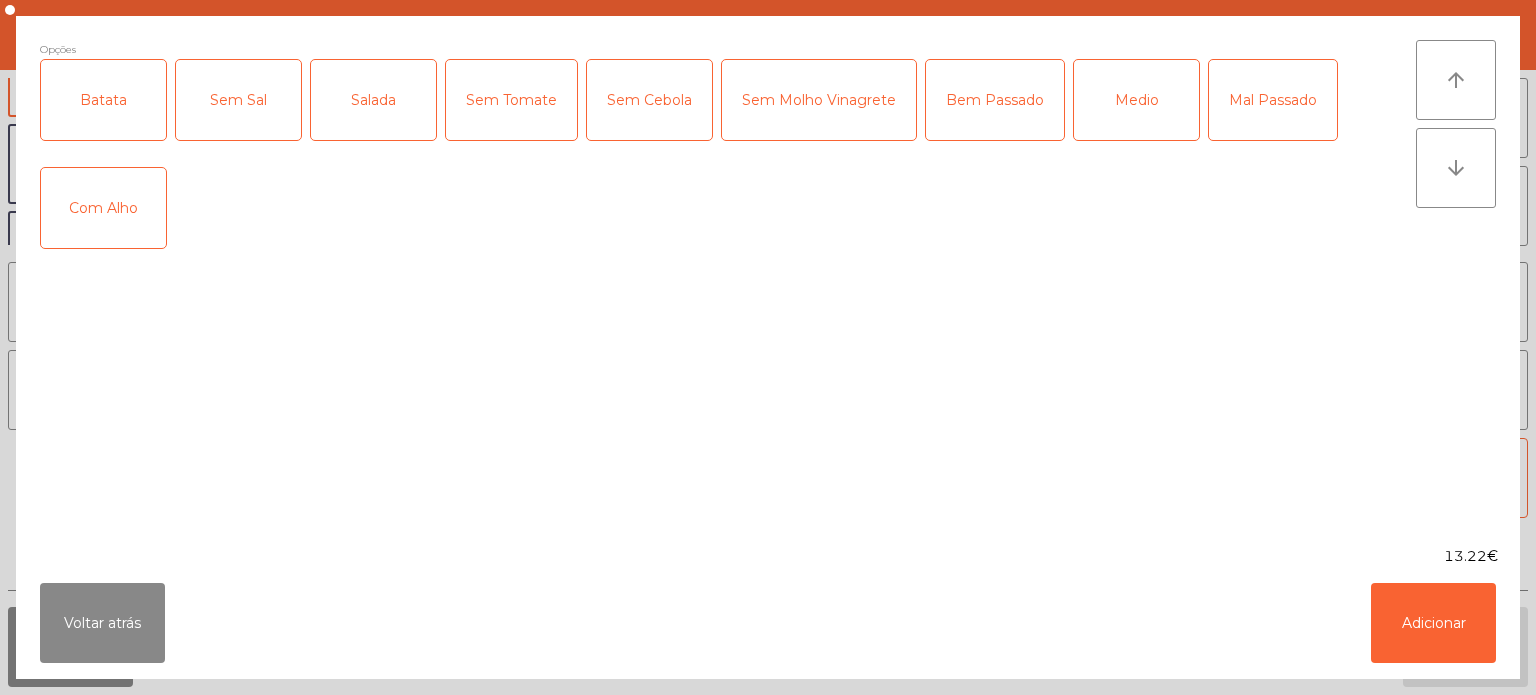 click on "Batata" 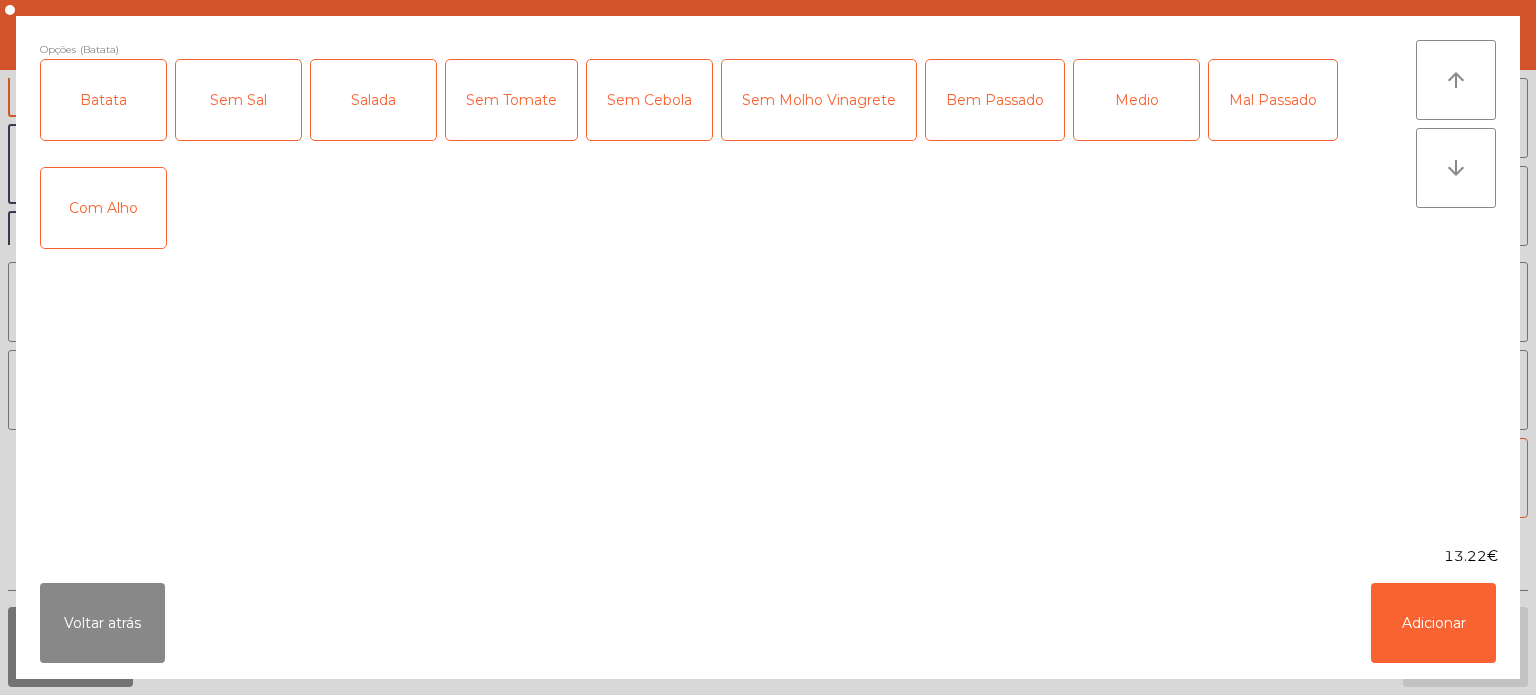 click on "Salada" 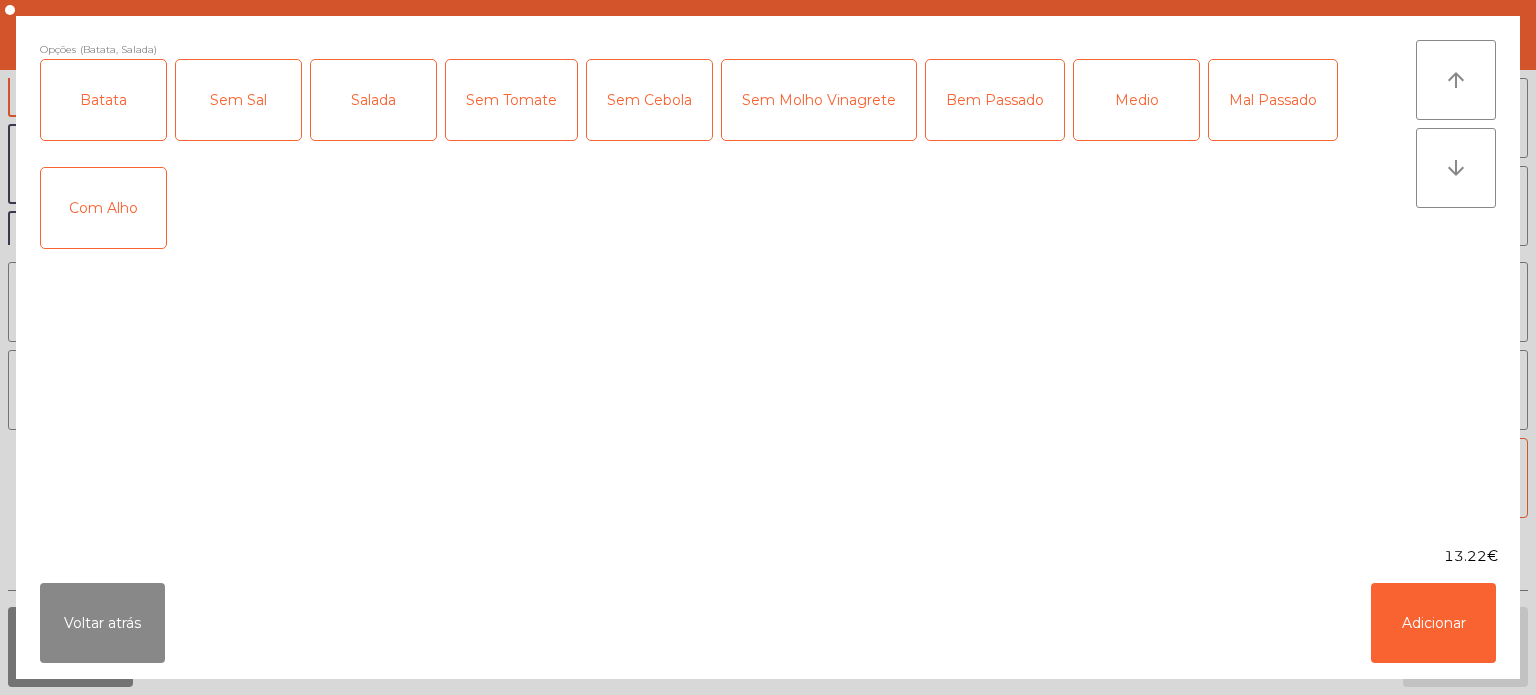 click on "Medio" 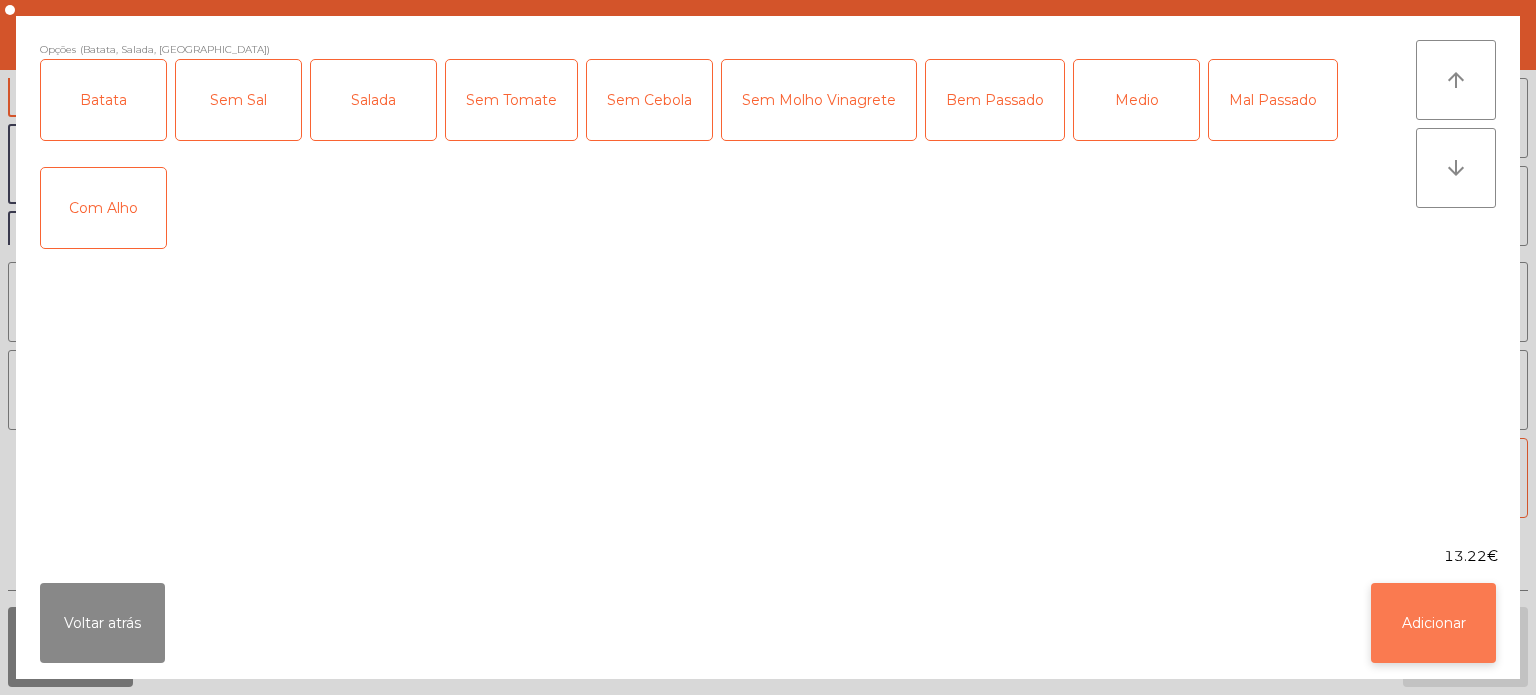 click on "Adicionar" 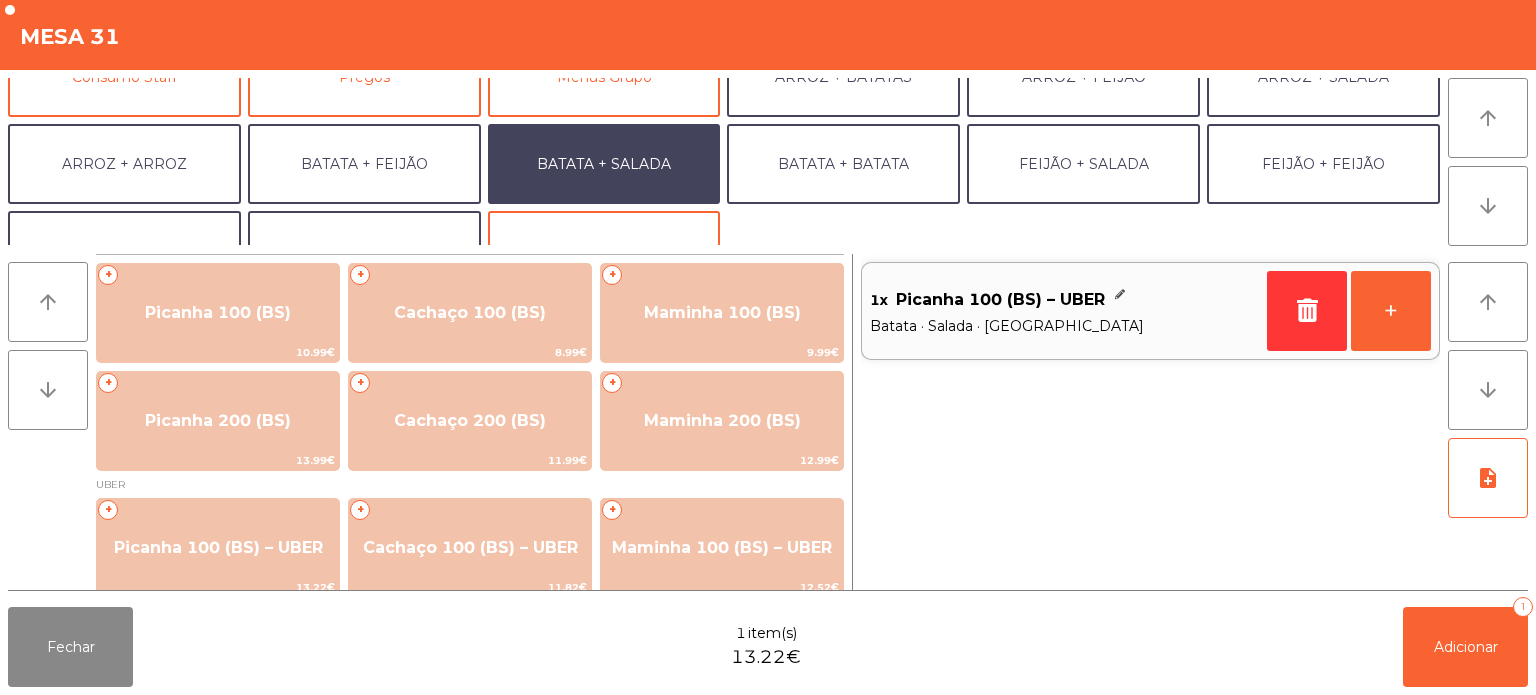 scroll, scrollTop: 260, scrollLeft: 0, axis: vertical 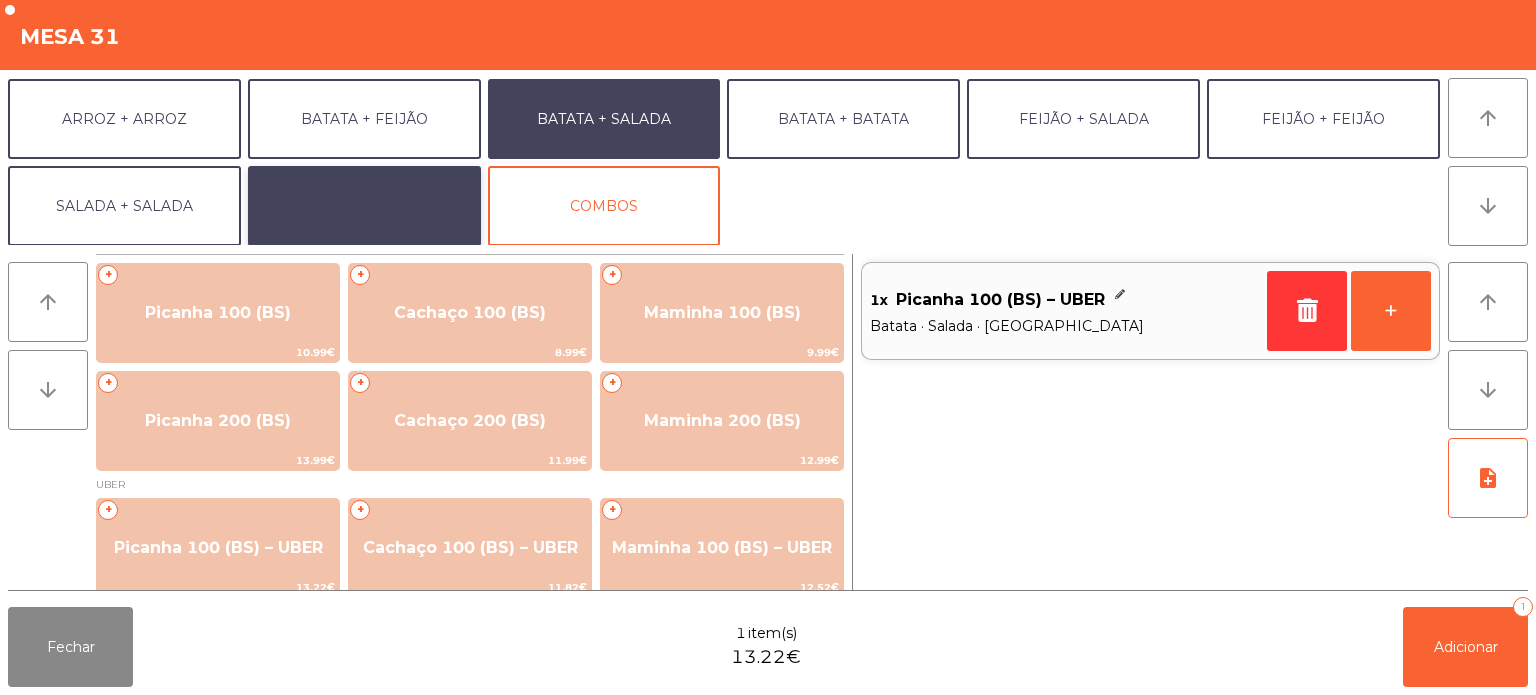 click on "EXTRAS UBER" 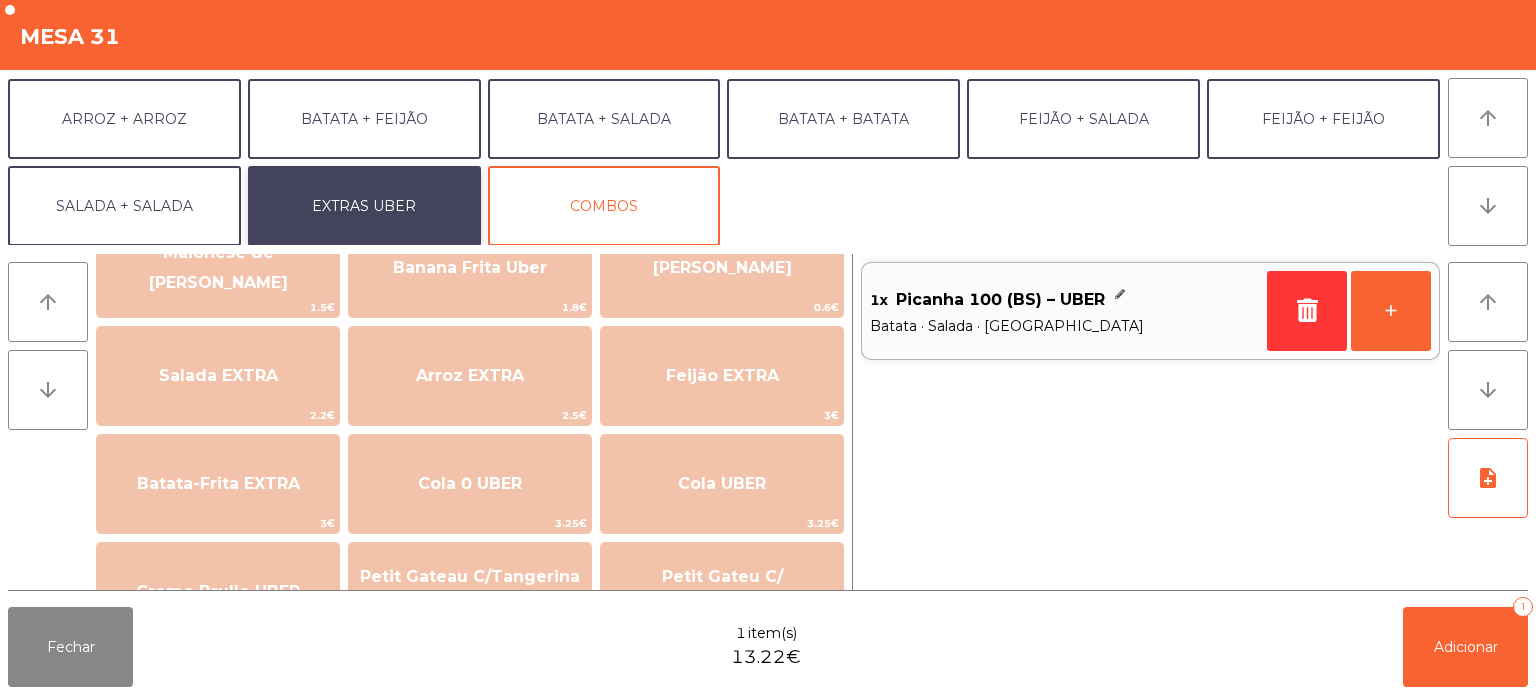 scroll, scrollTop: 182, scrollLeft: 0, axis: vertical 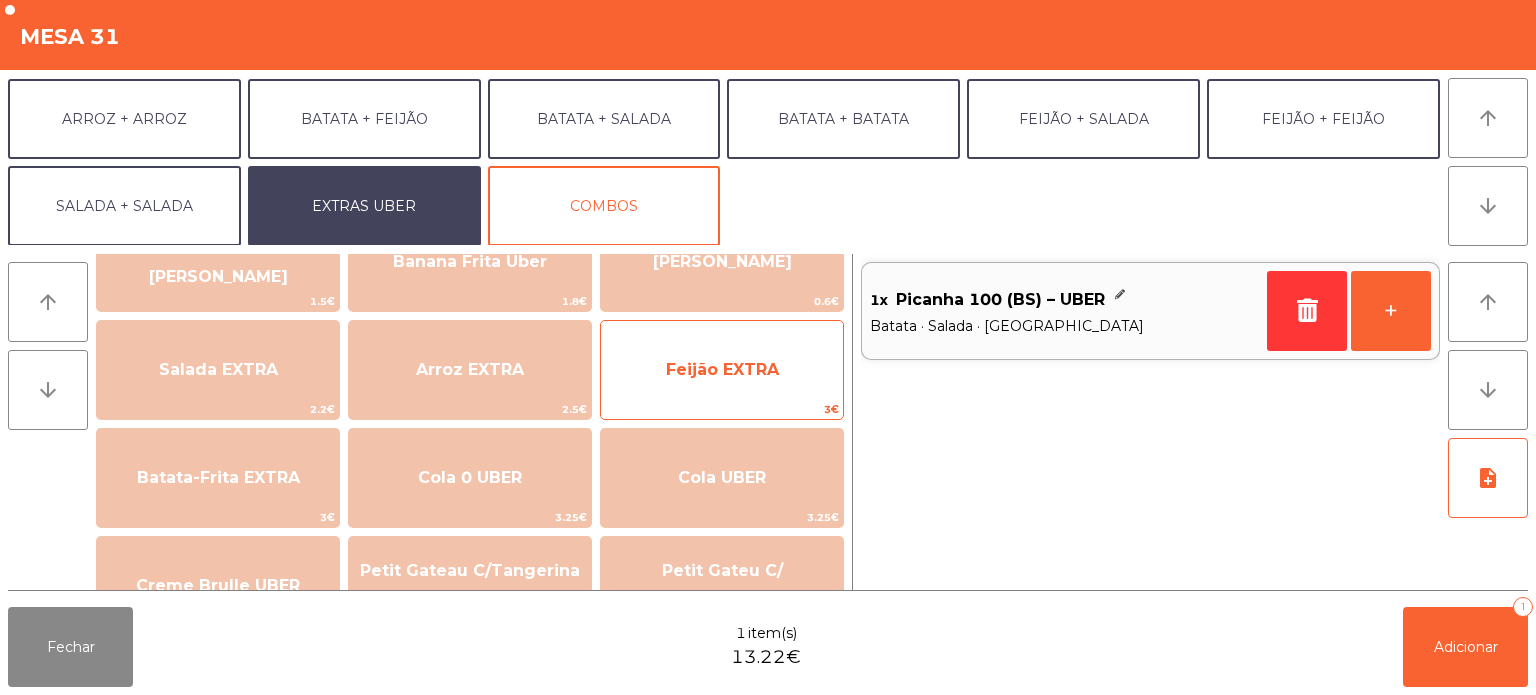 click on "Feijão EXTRA" 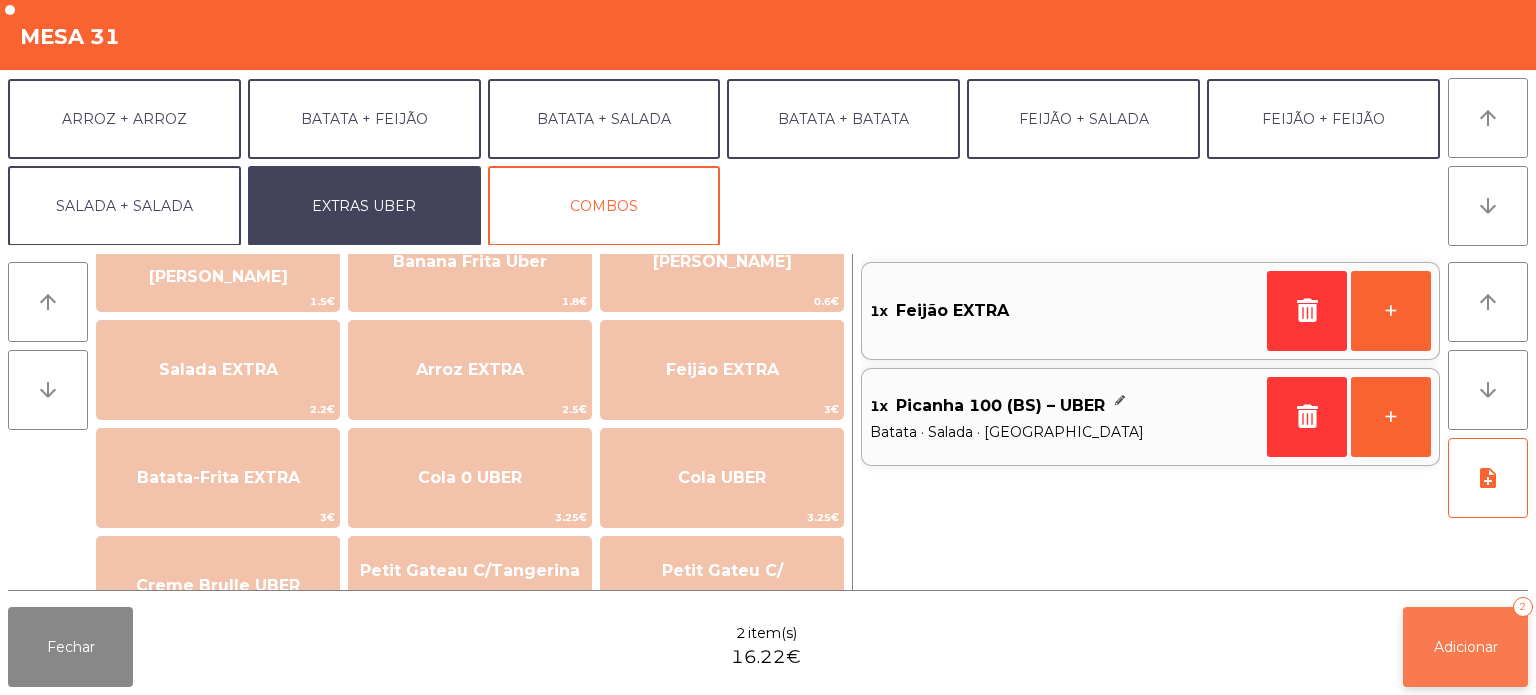 click on "Adicionar" 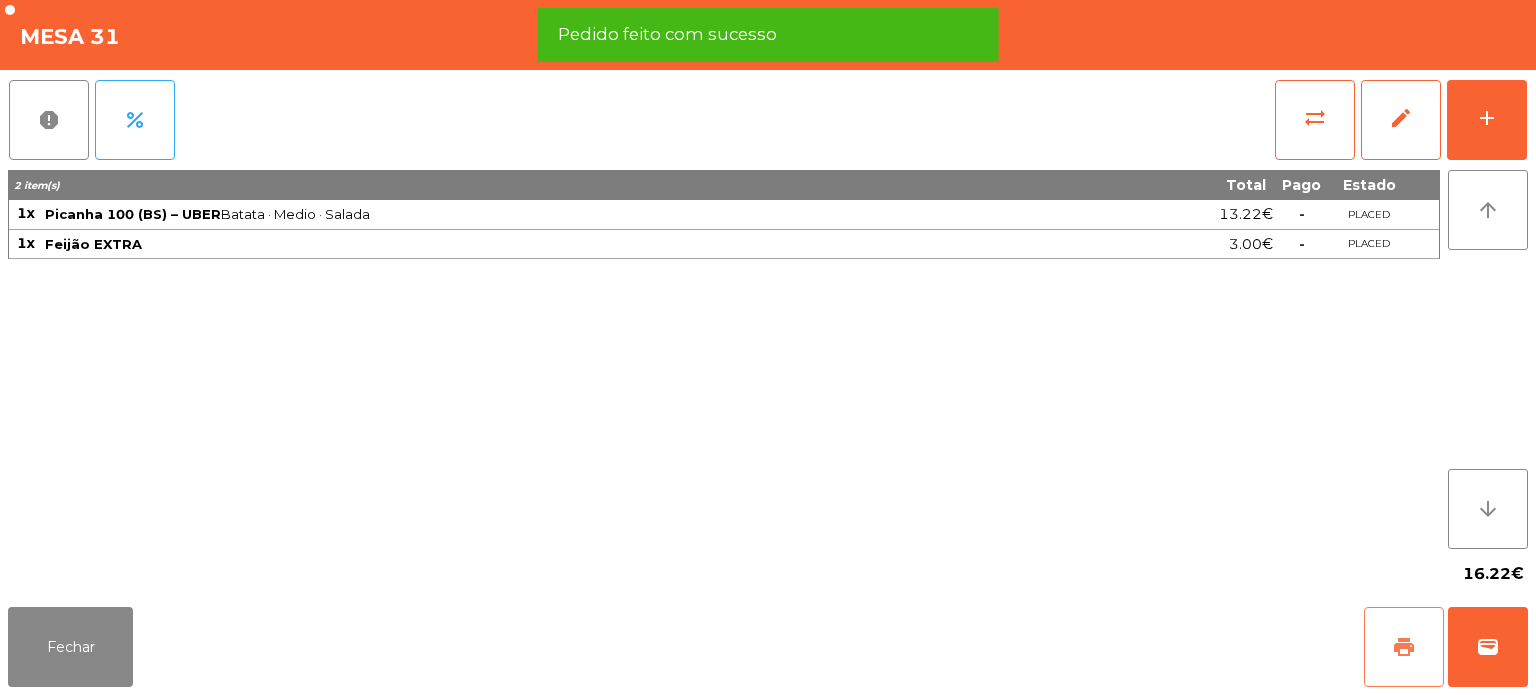 click on "print" 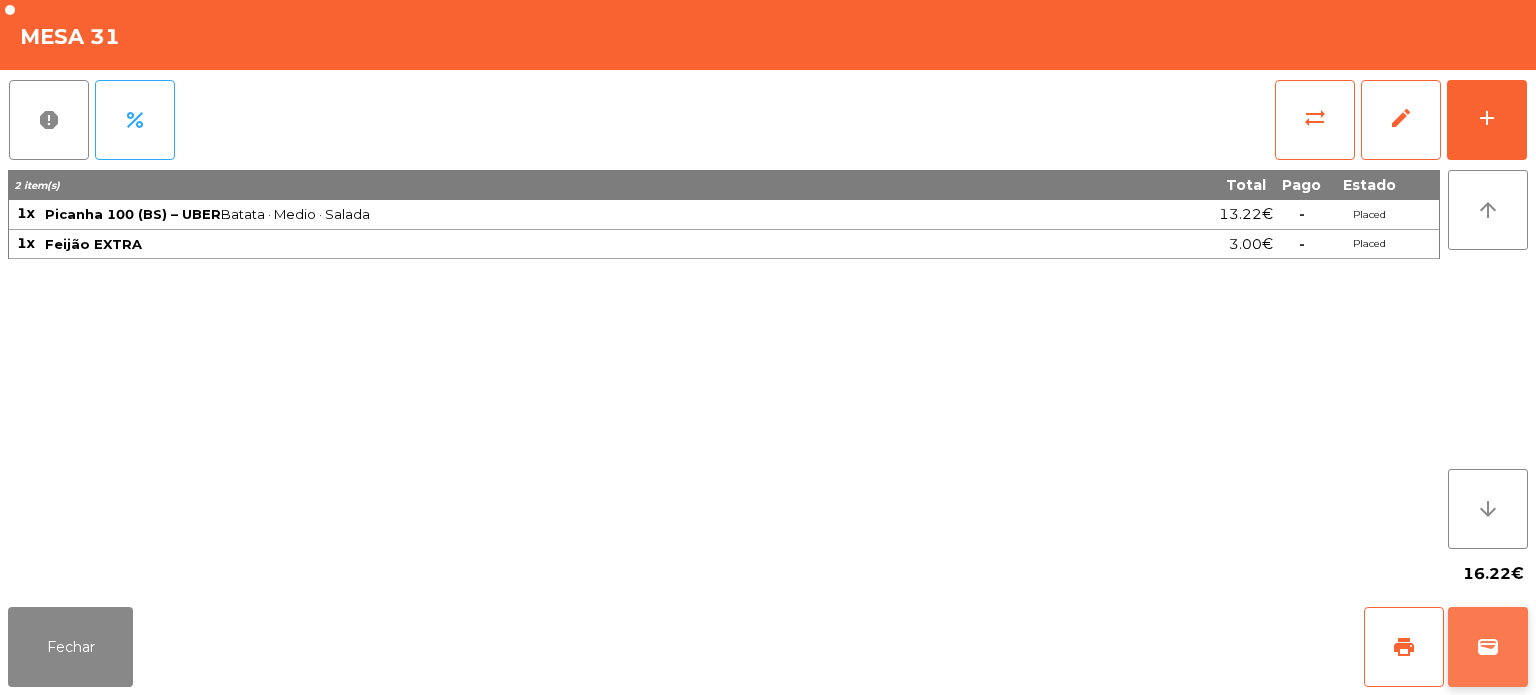 click on "wallet" 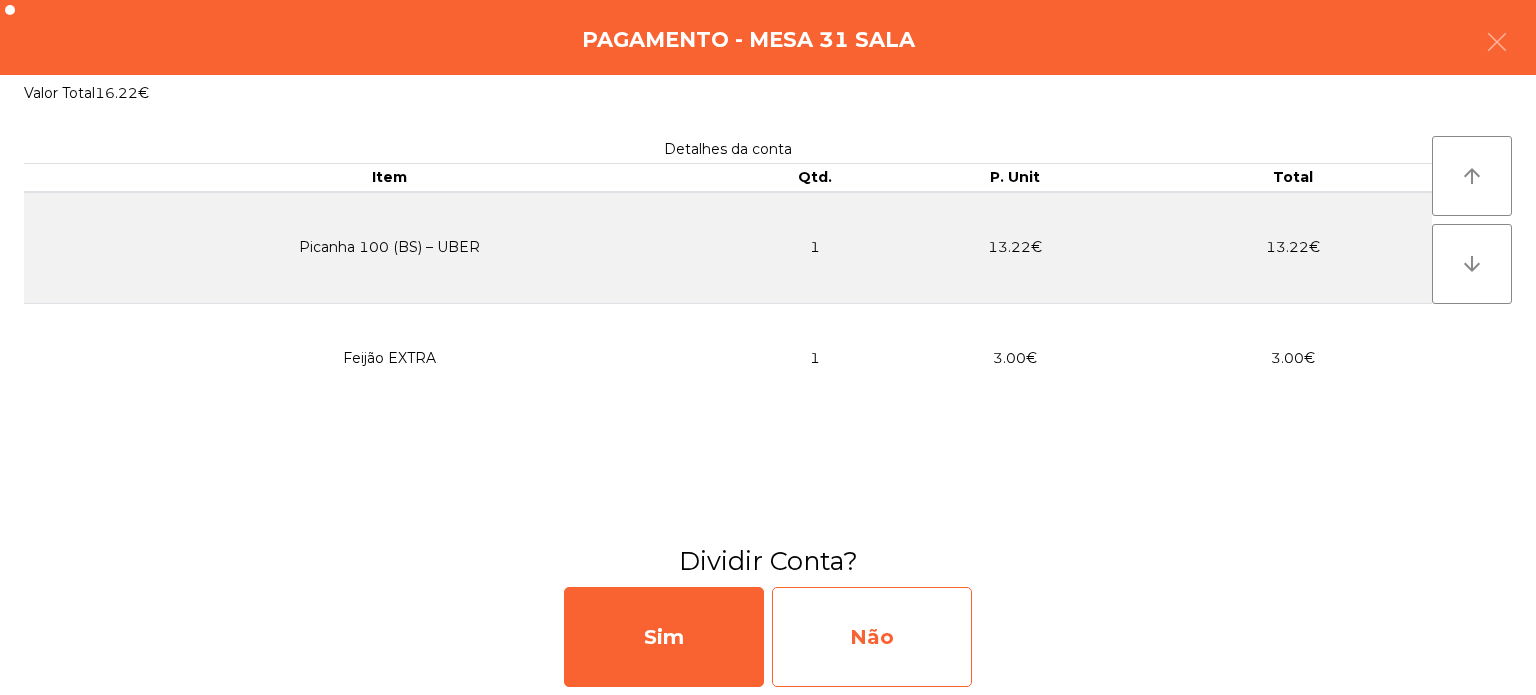 click on "Não" 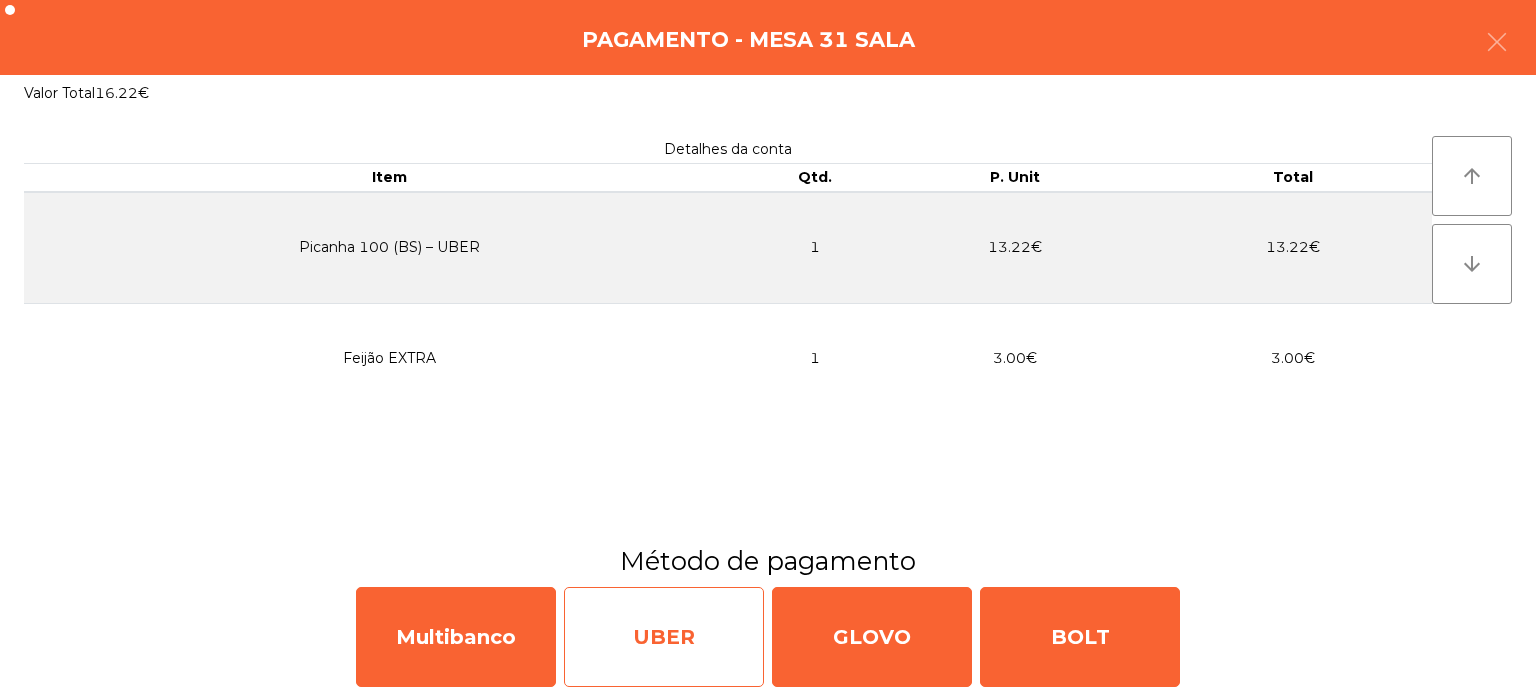 click on "UBER" 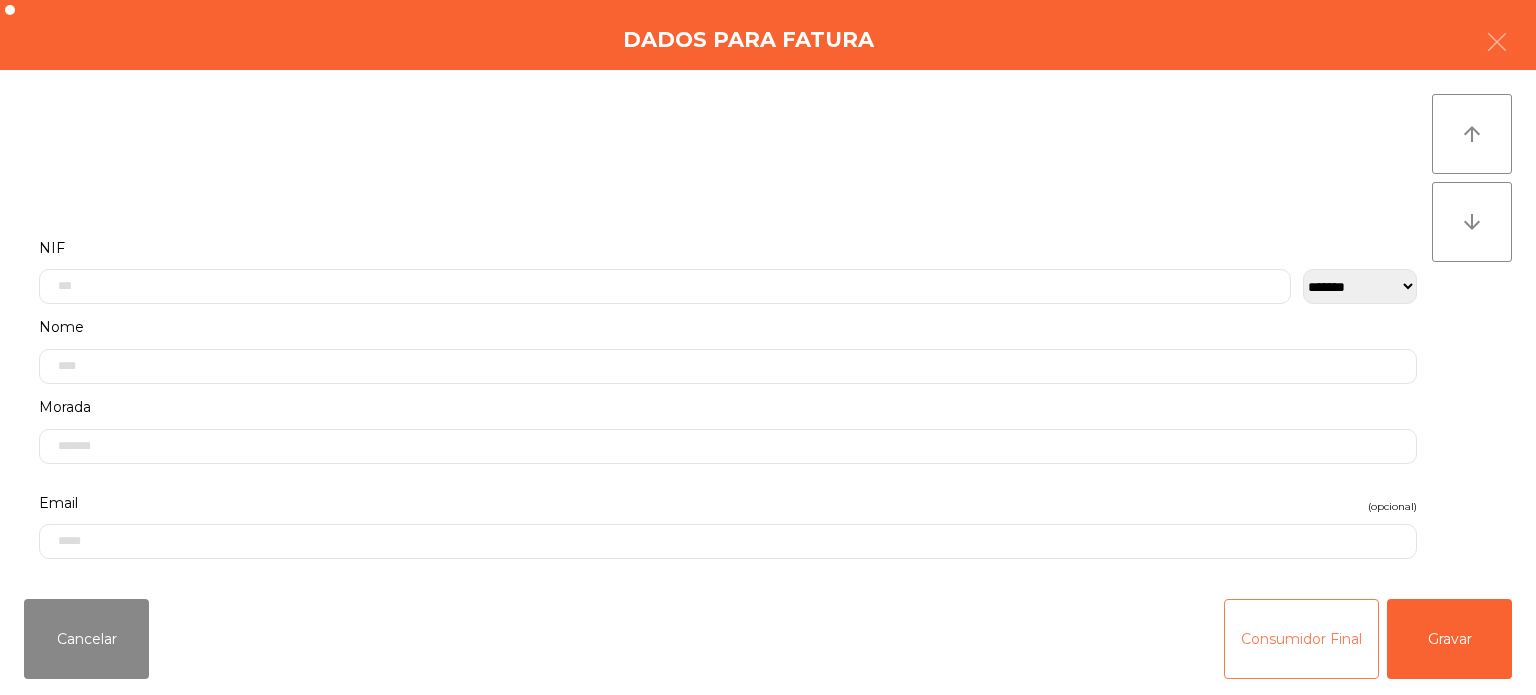 click on "Consumidor Final" 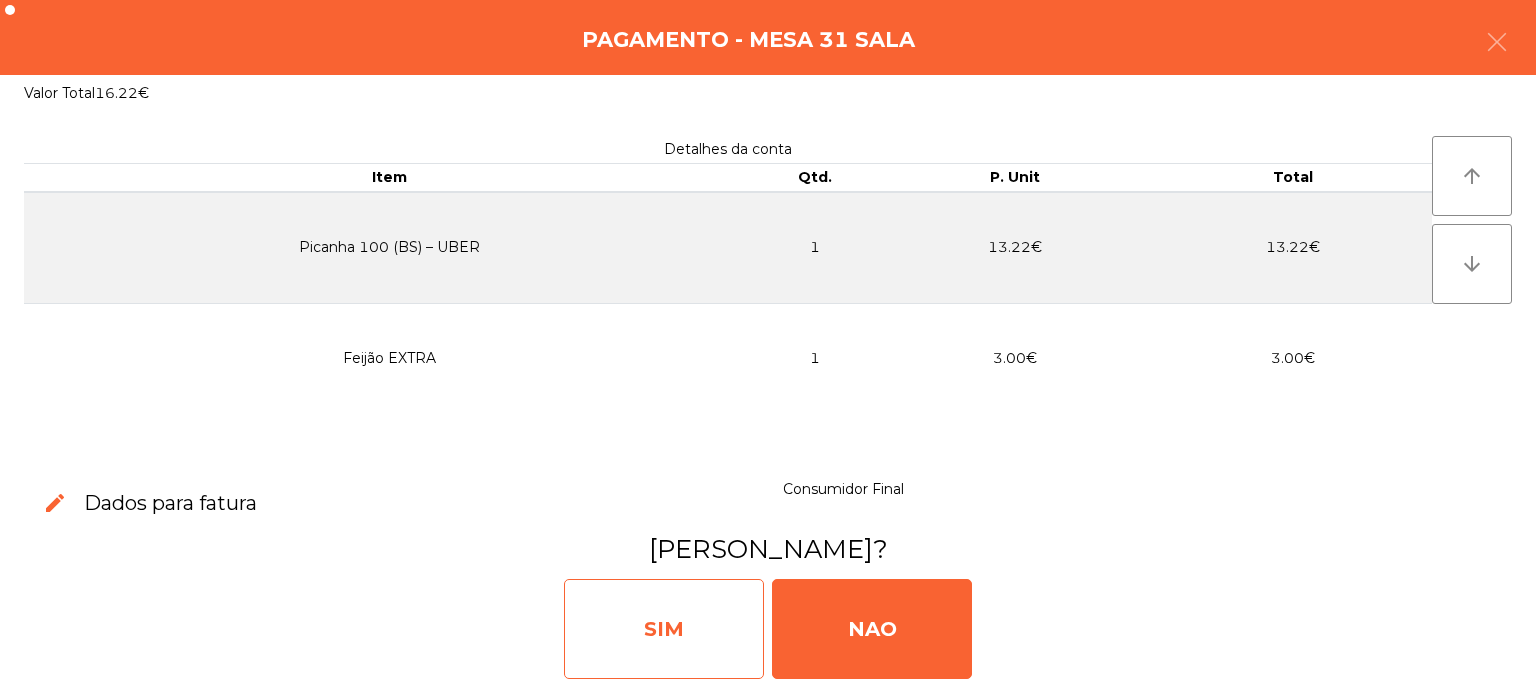 click on "SIM" 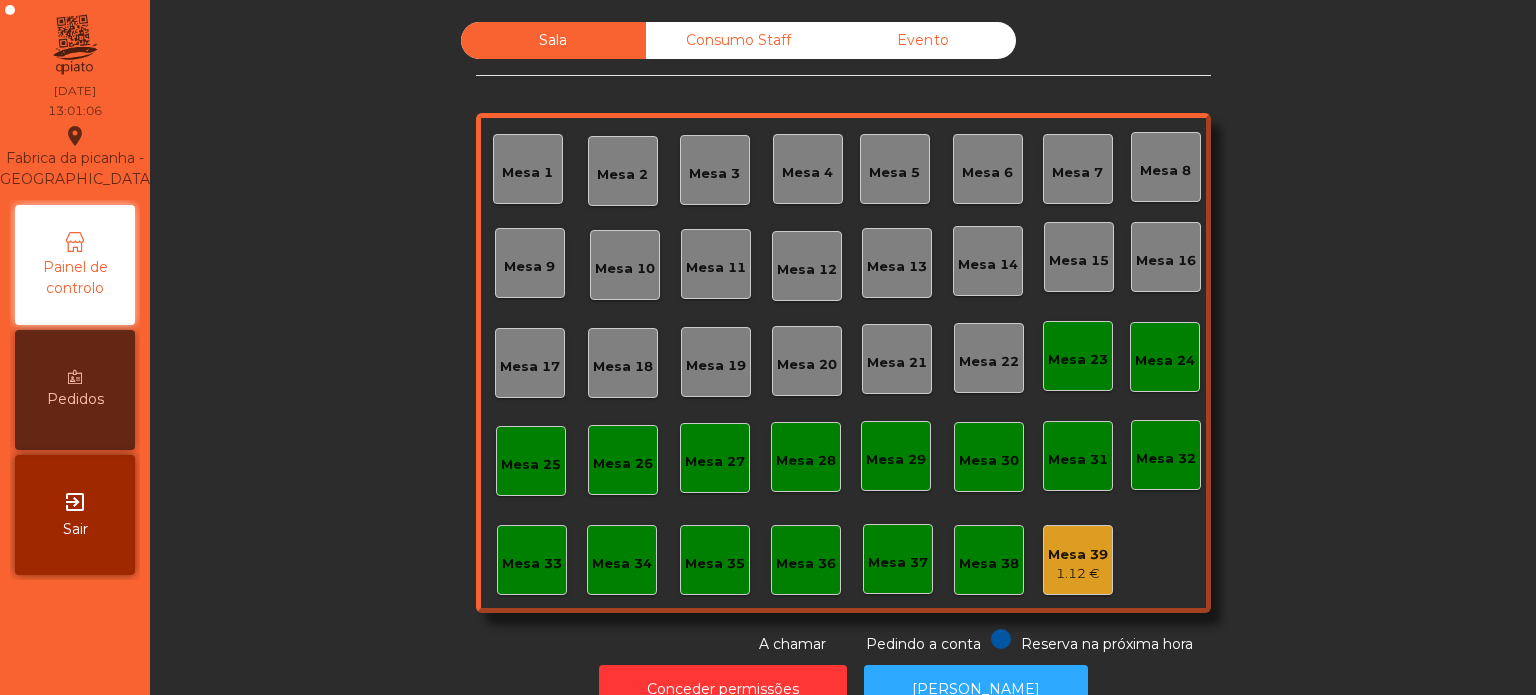 scroll, scrollTop: 55, scrollLeft: 0, axis: vertical 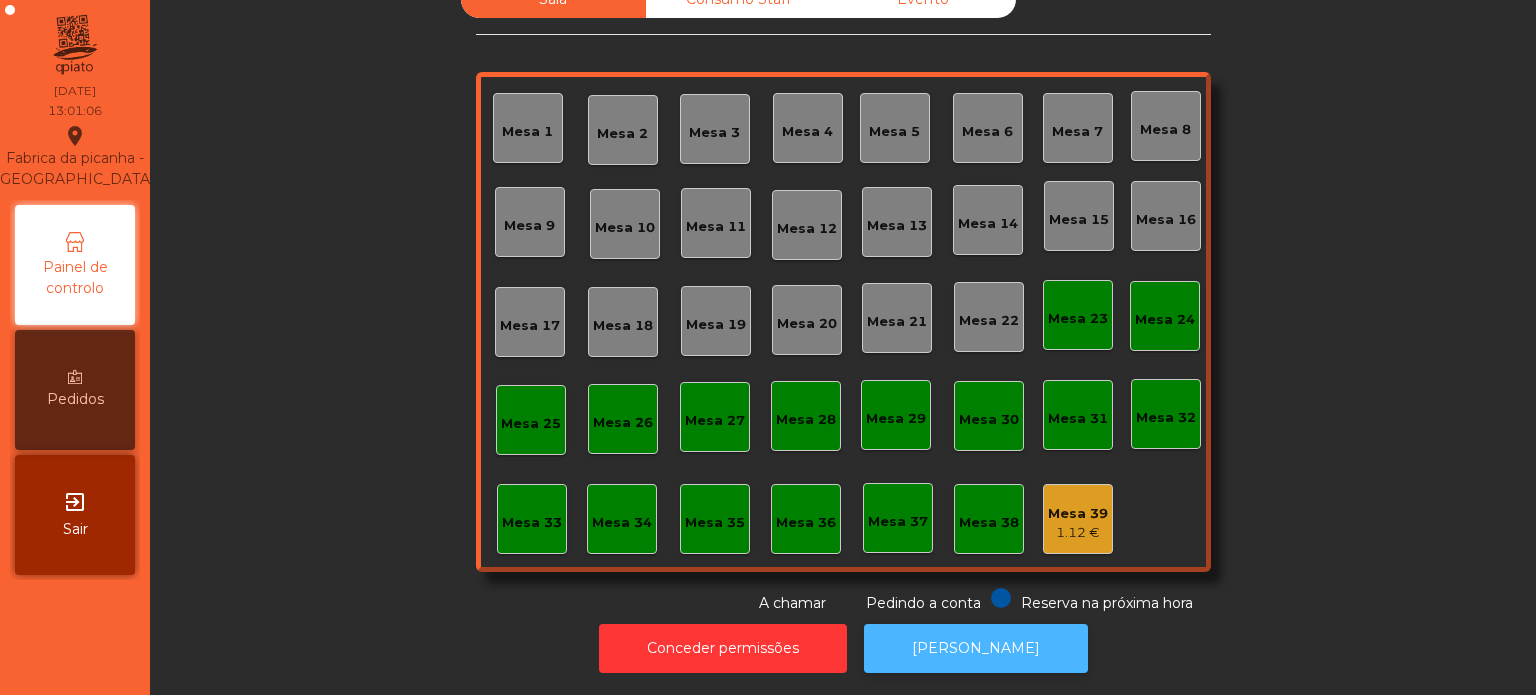 click on "[PERSON_NAME]" 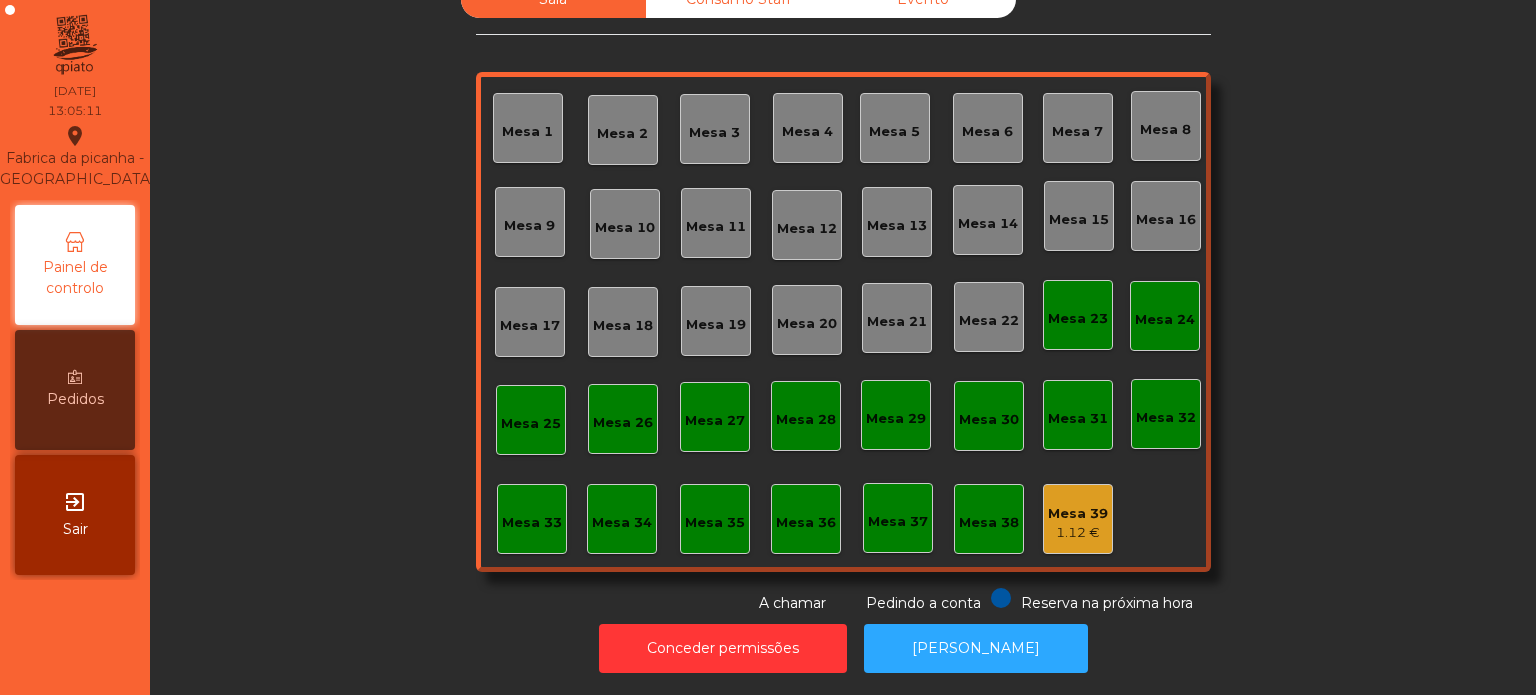 click on "Mesa 2" 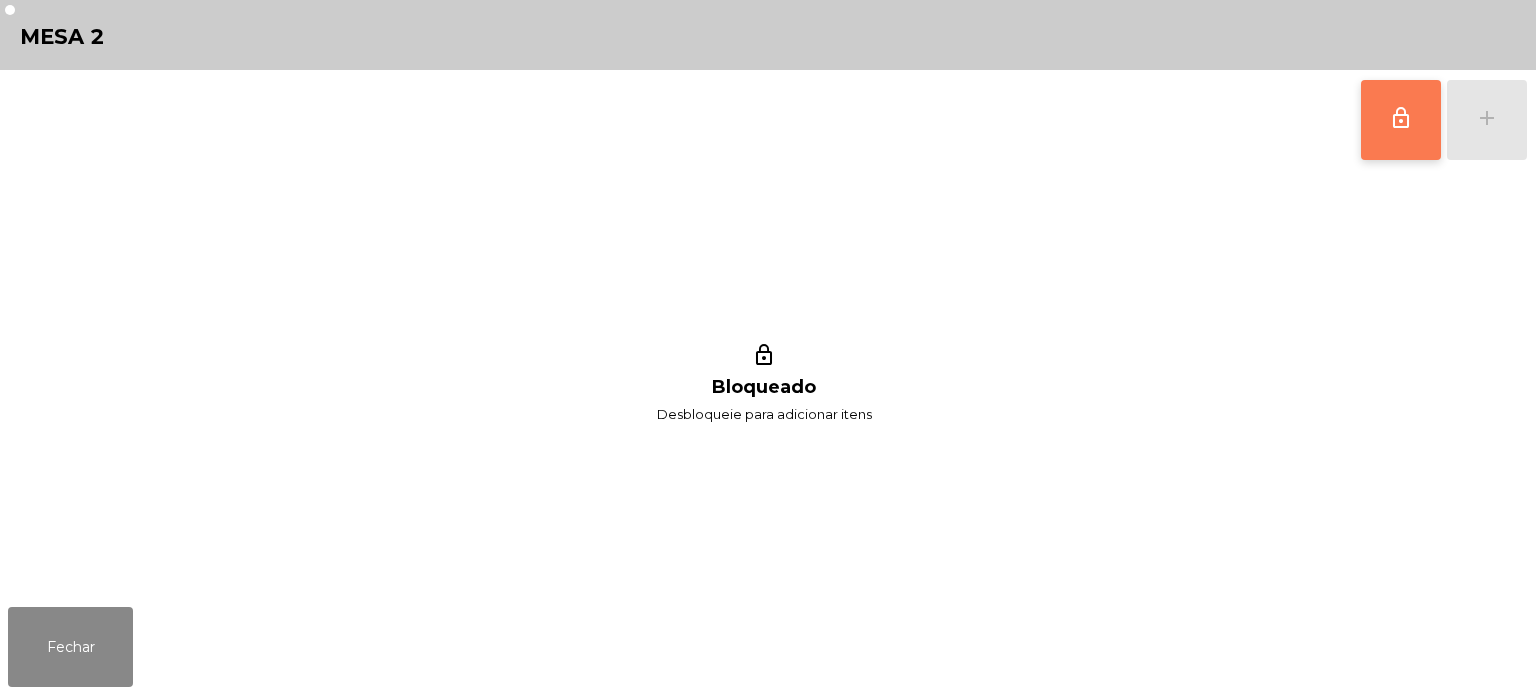 click on "lock_outline" 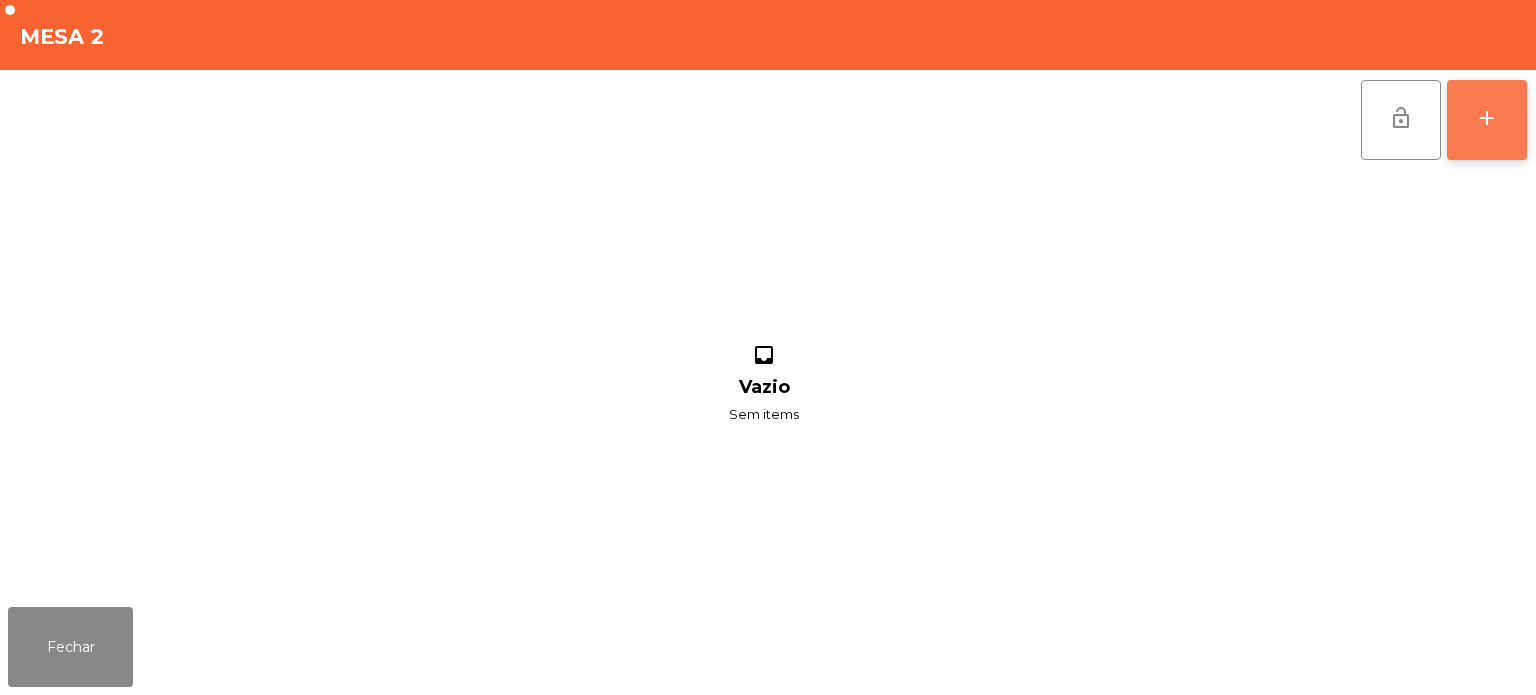 click on "add" 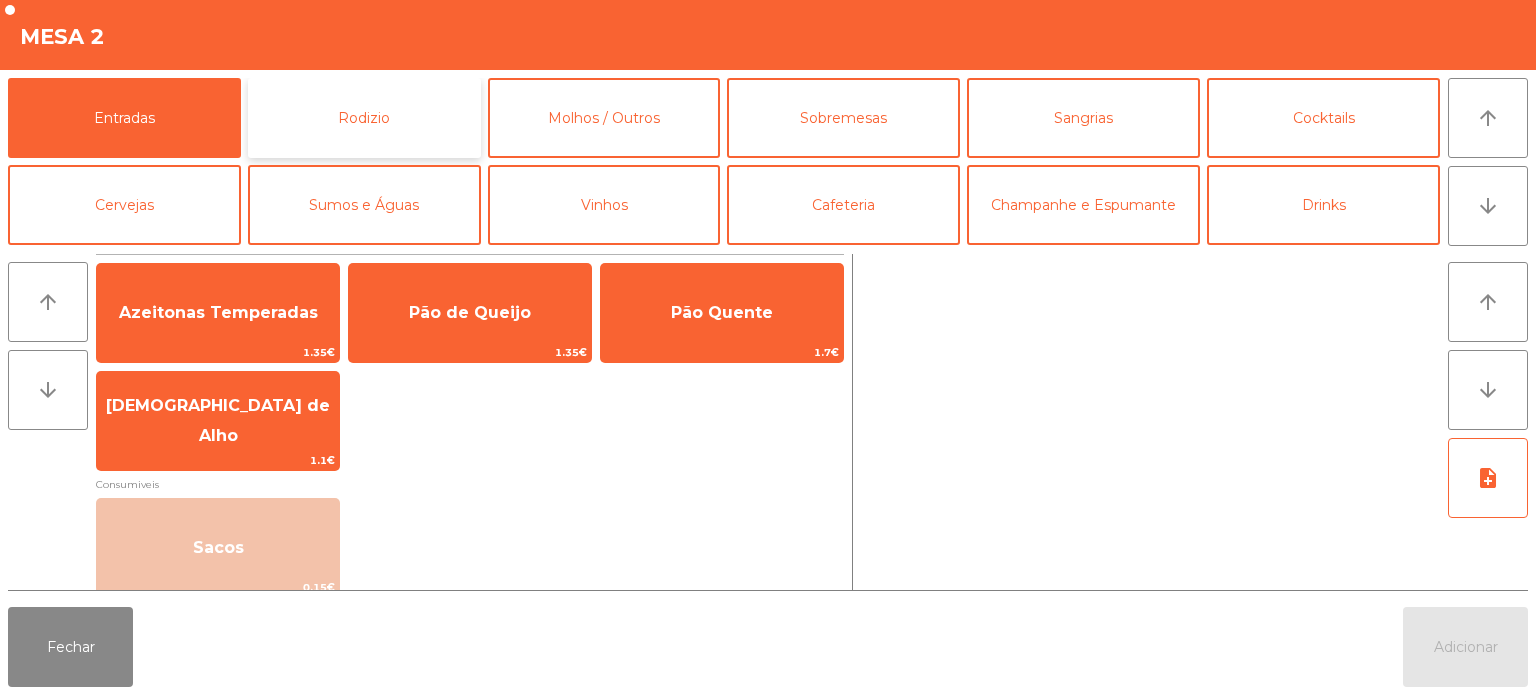 click on "Rodizio" 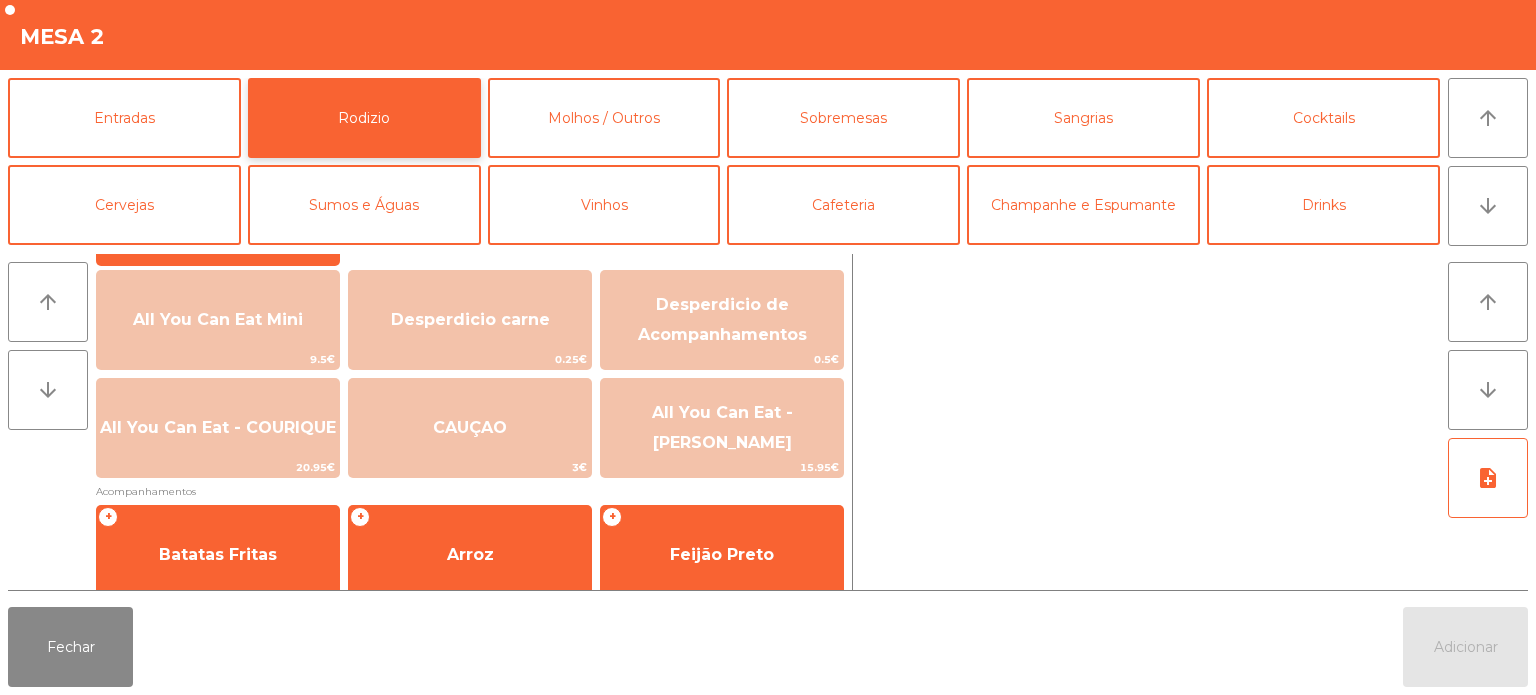 scroll, scrollTop: 236, scrollLeft: 0, axis: vertical 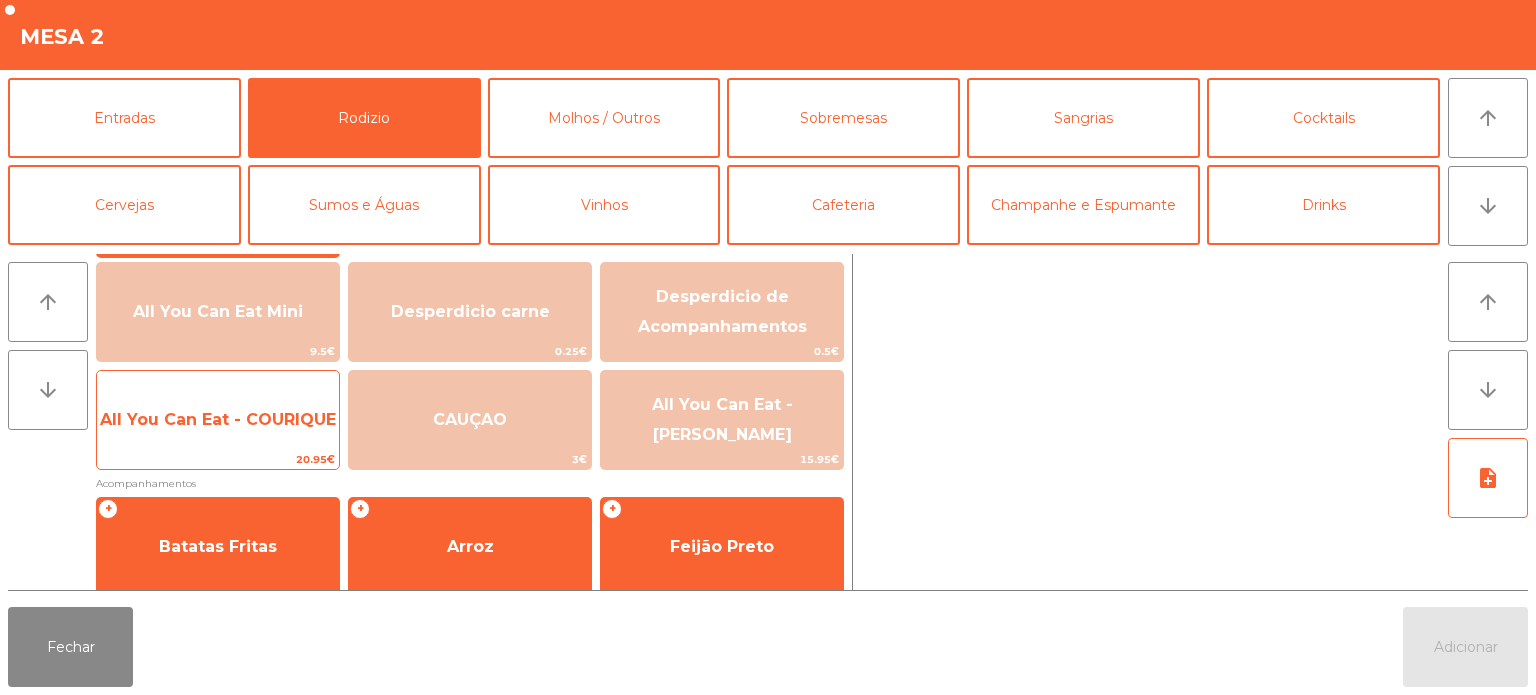 click on "20.95€" 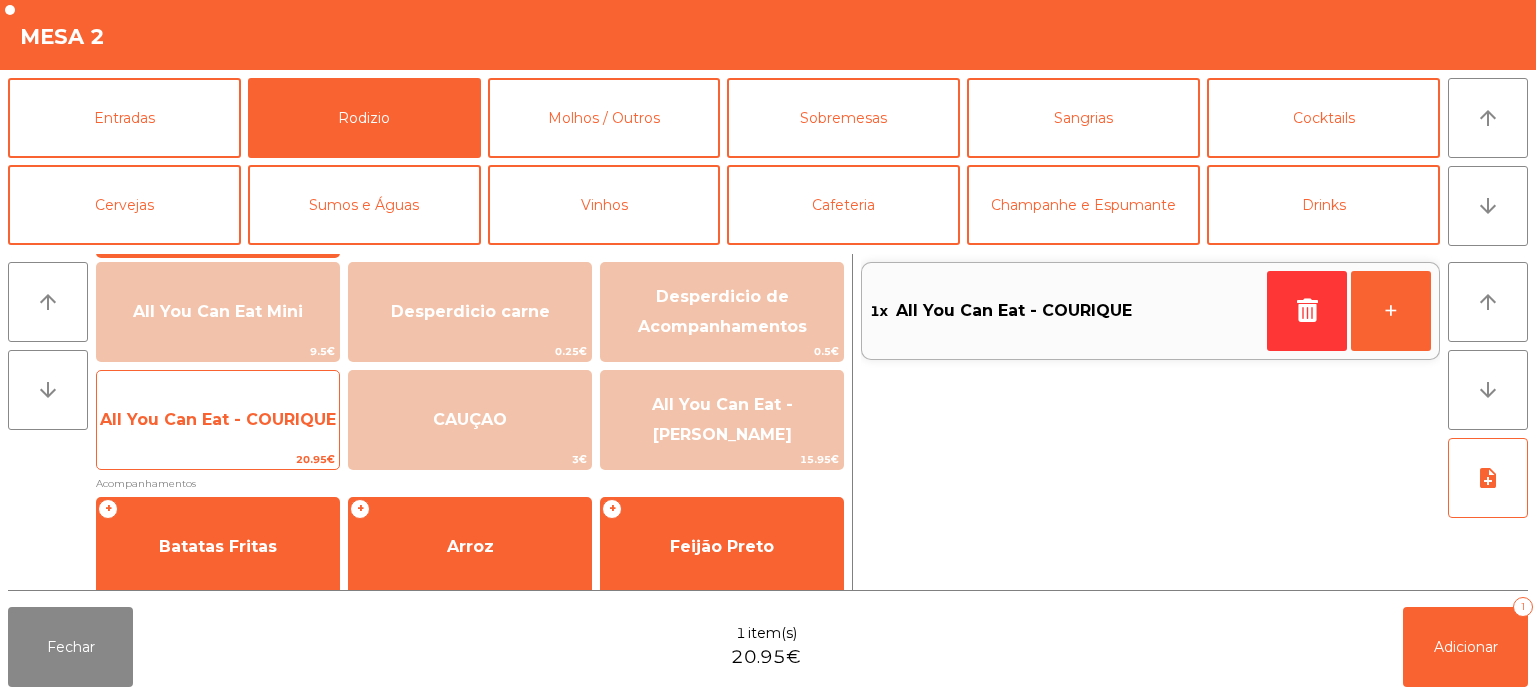 click on "20.95€" 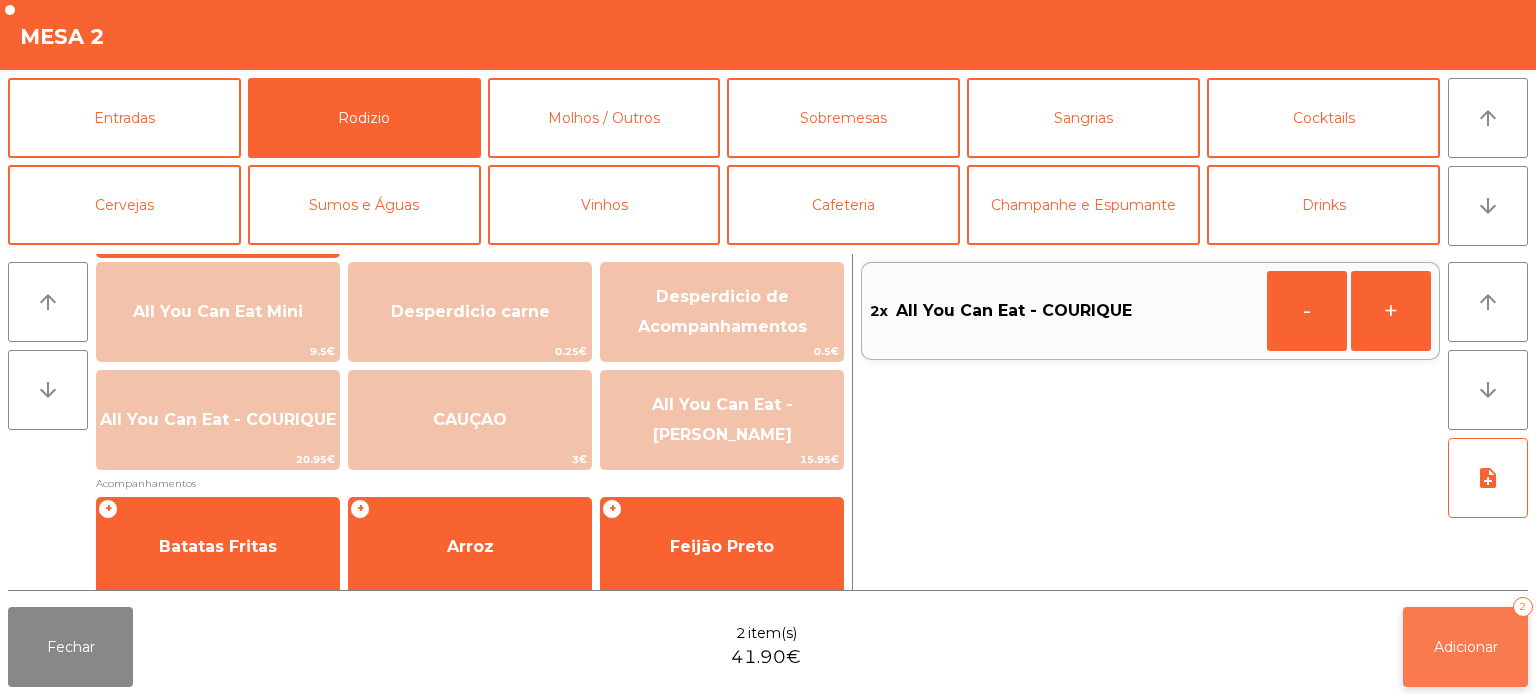 click on "Adicionar   2" 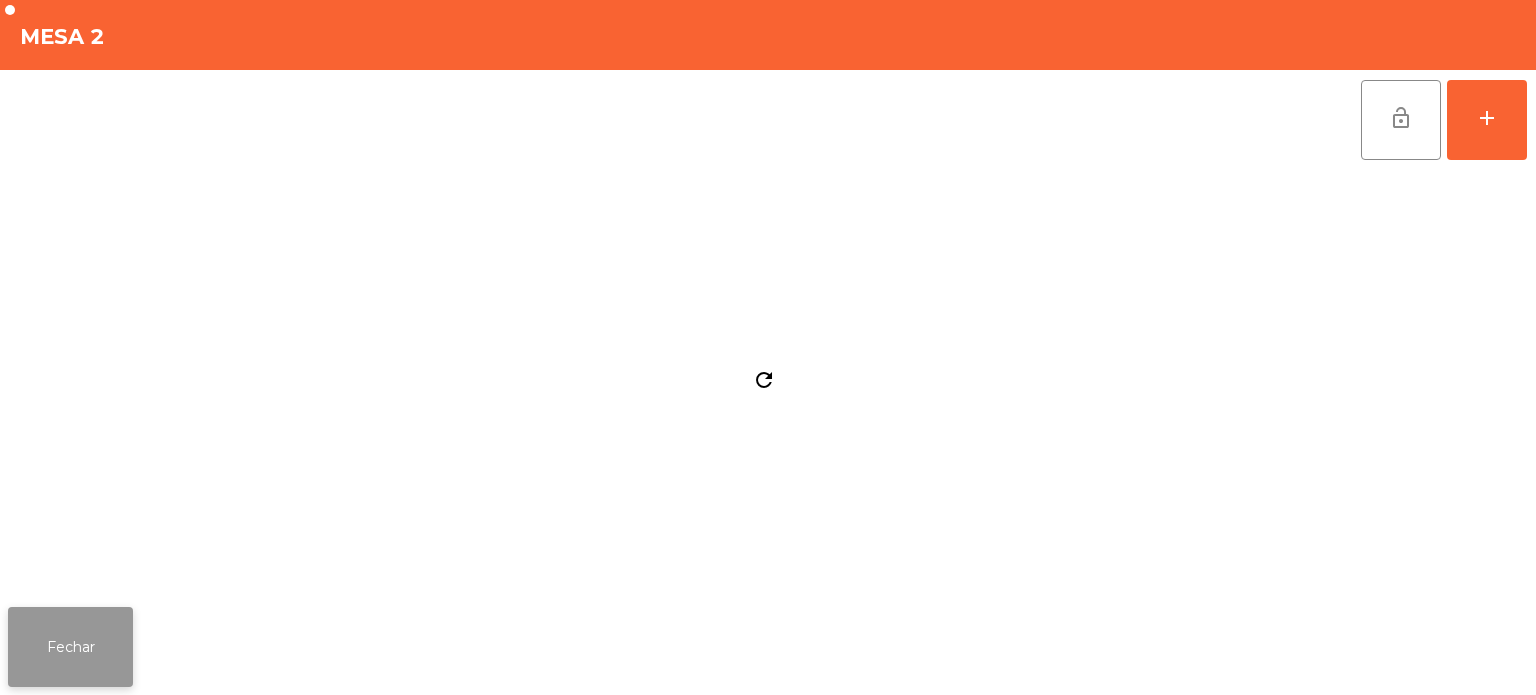 click on "Fechar" 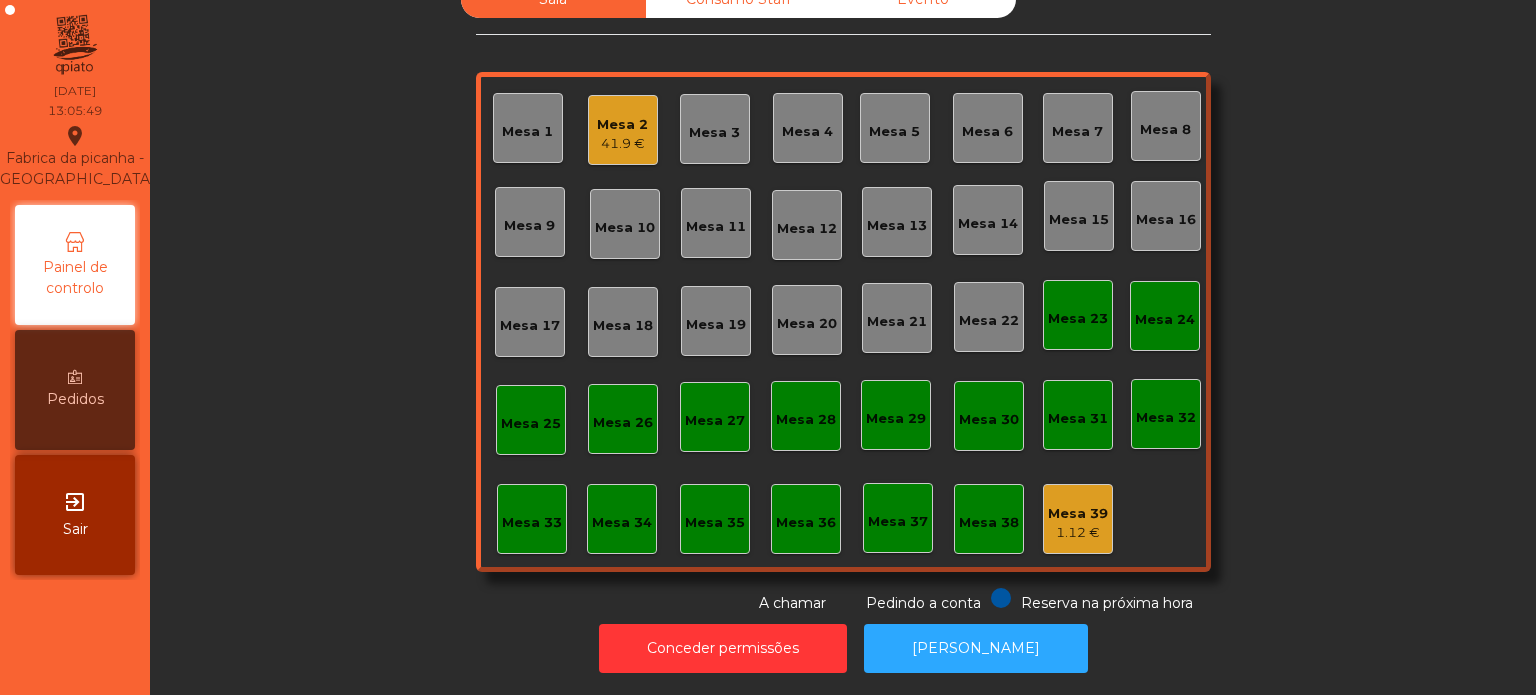 click on "Mesa 26" 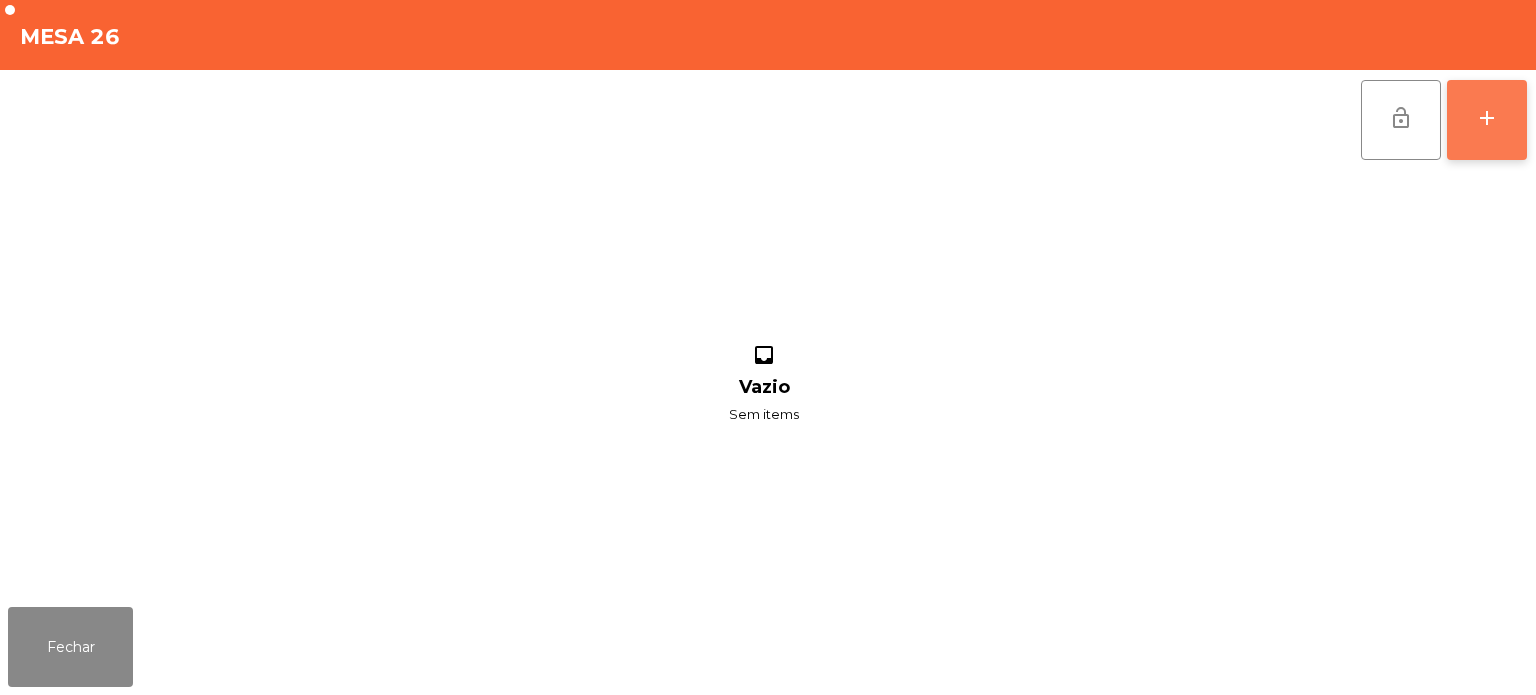 click on "add" 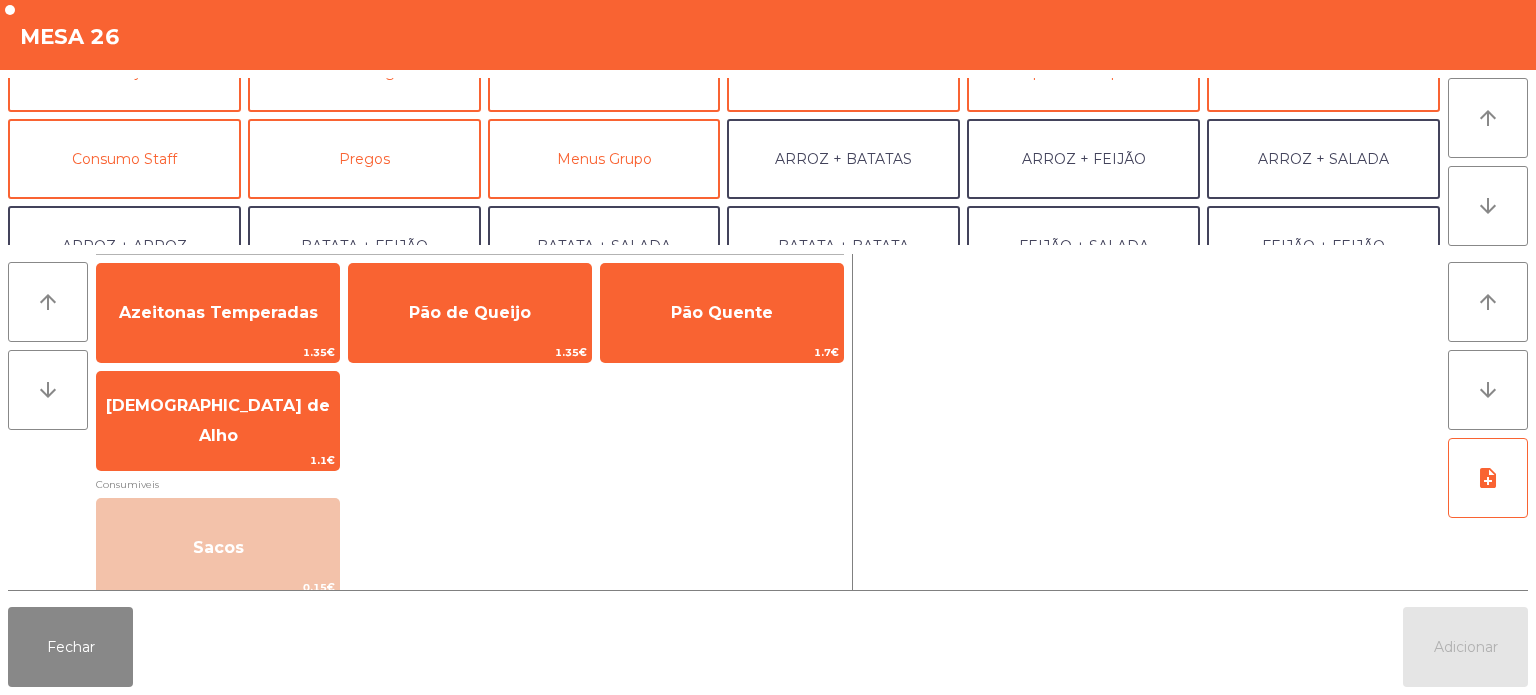 scroll, scrollTop: 152, scrollLeft: 0, axis: vertical 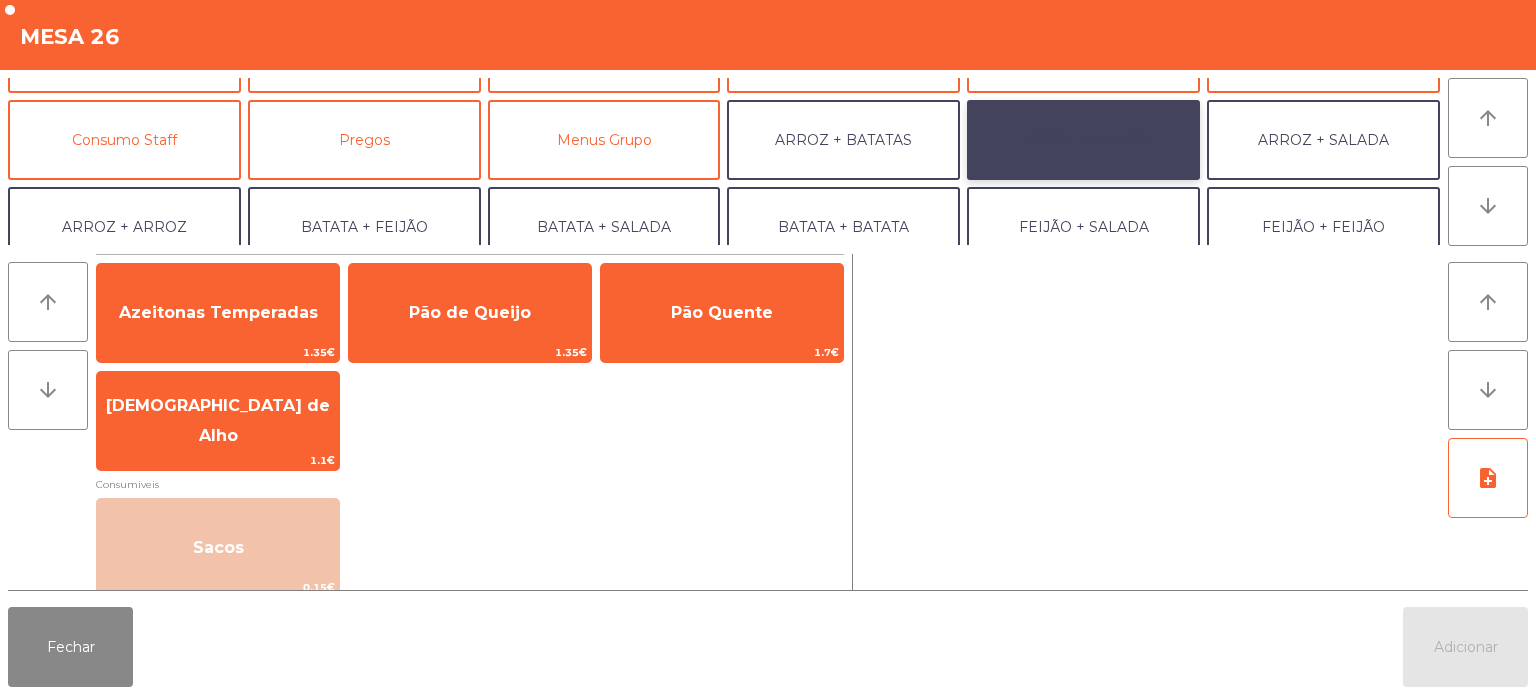 click on "ARROZ + FEIJÃO" 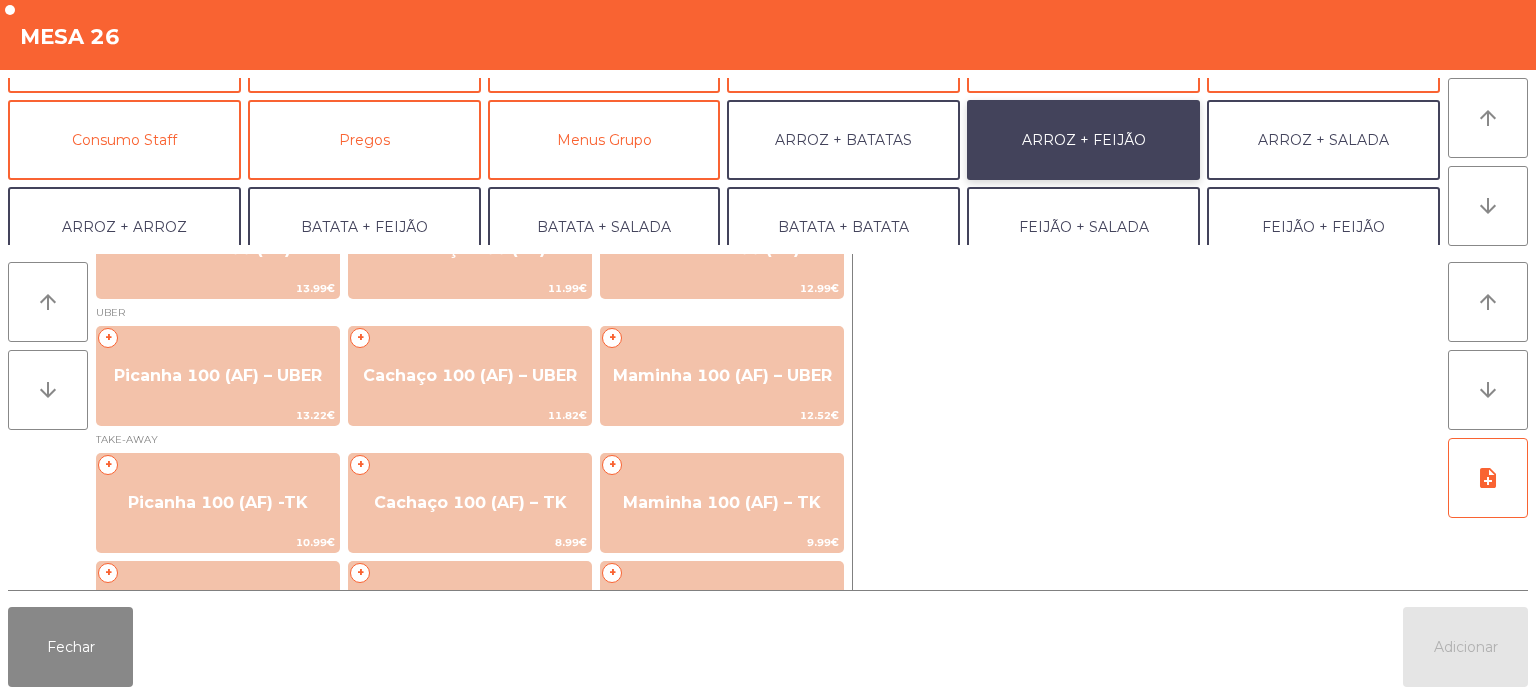 scroll, scrollTop: 196, scrollLeft: 0, axis: vertical 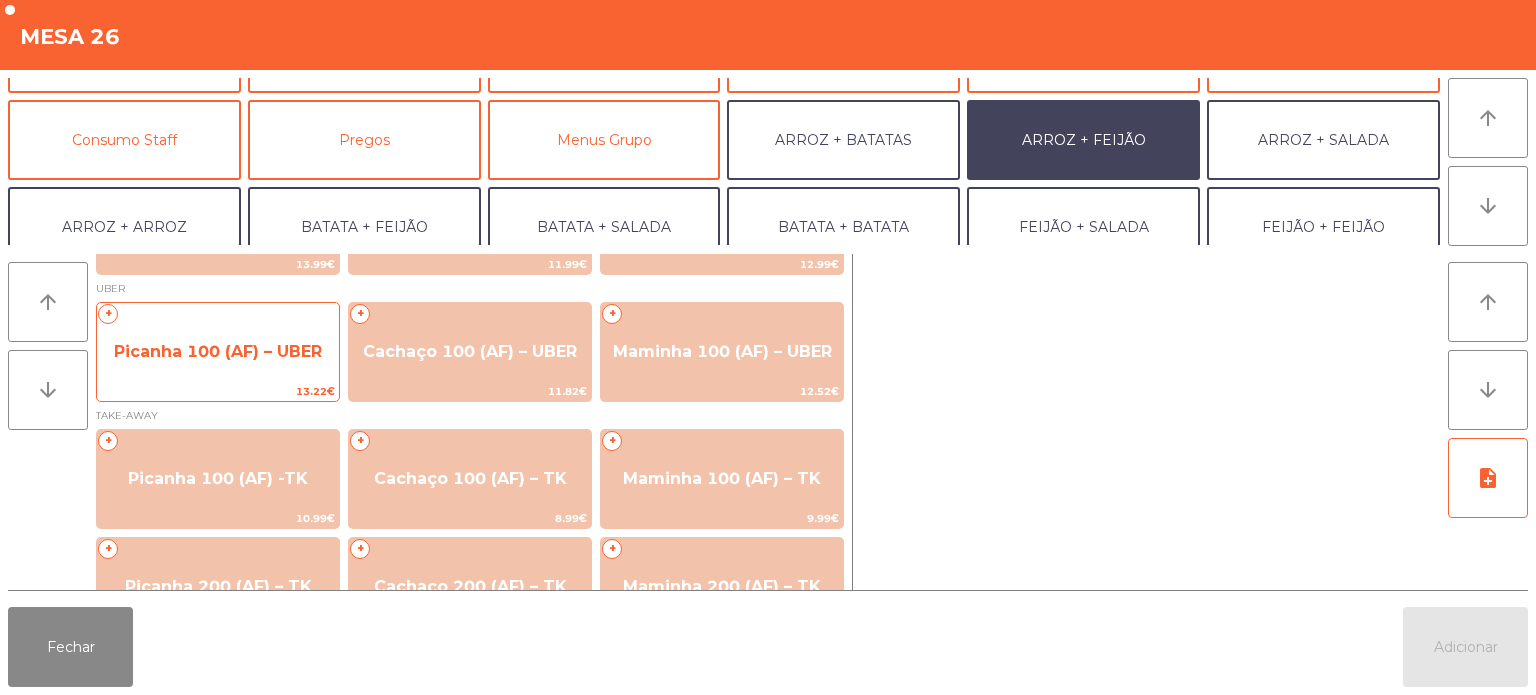 click on "Picanha 100 (AF) – UBER" 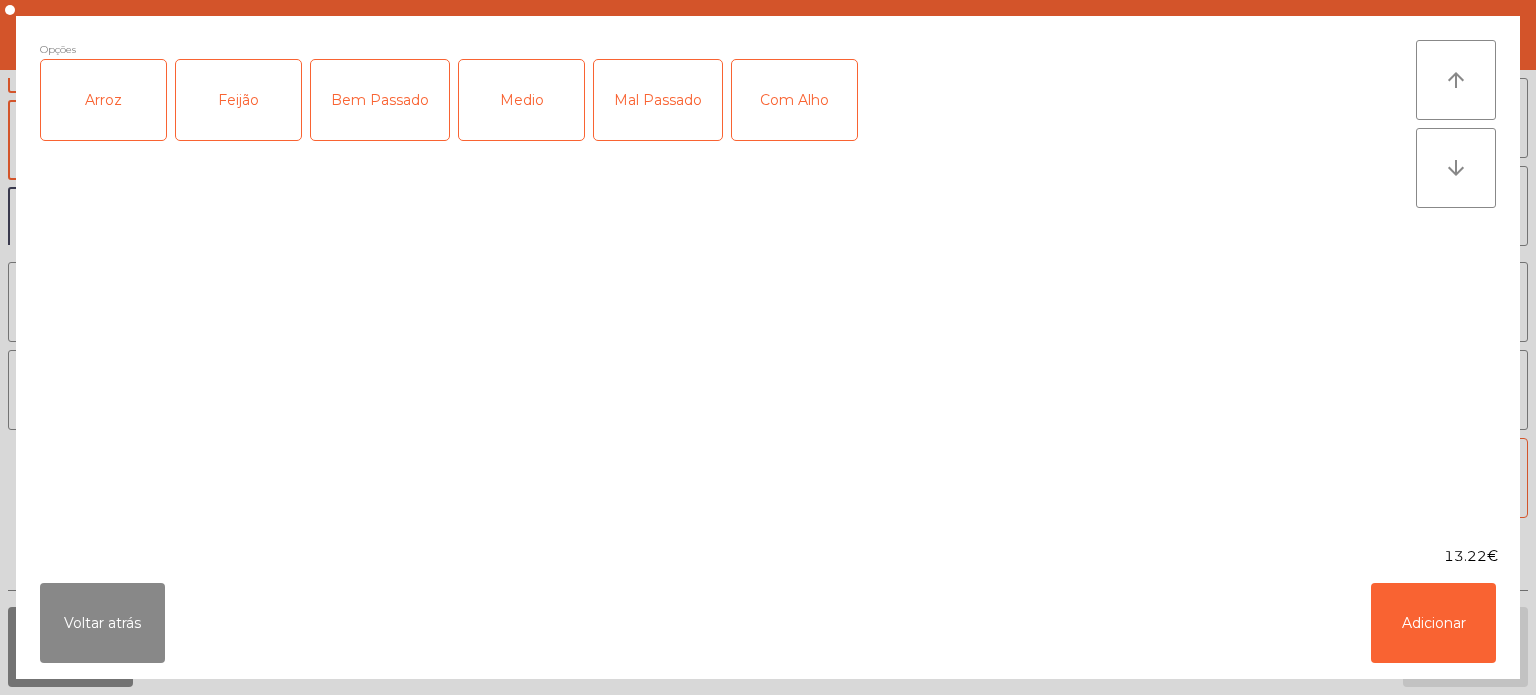 click on "Arroz" 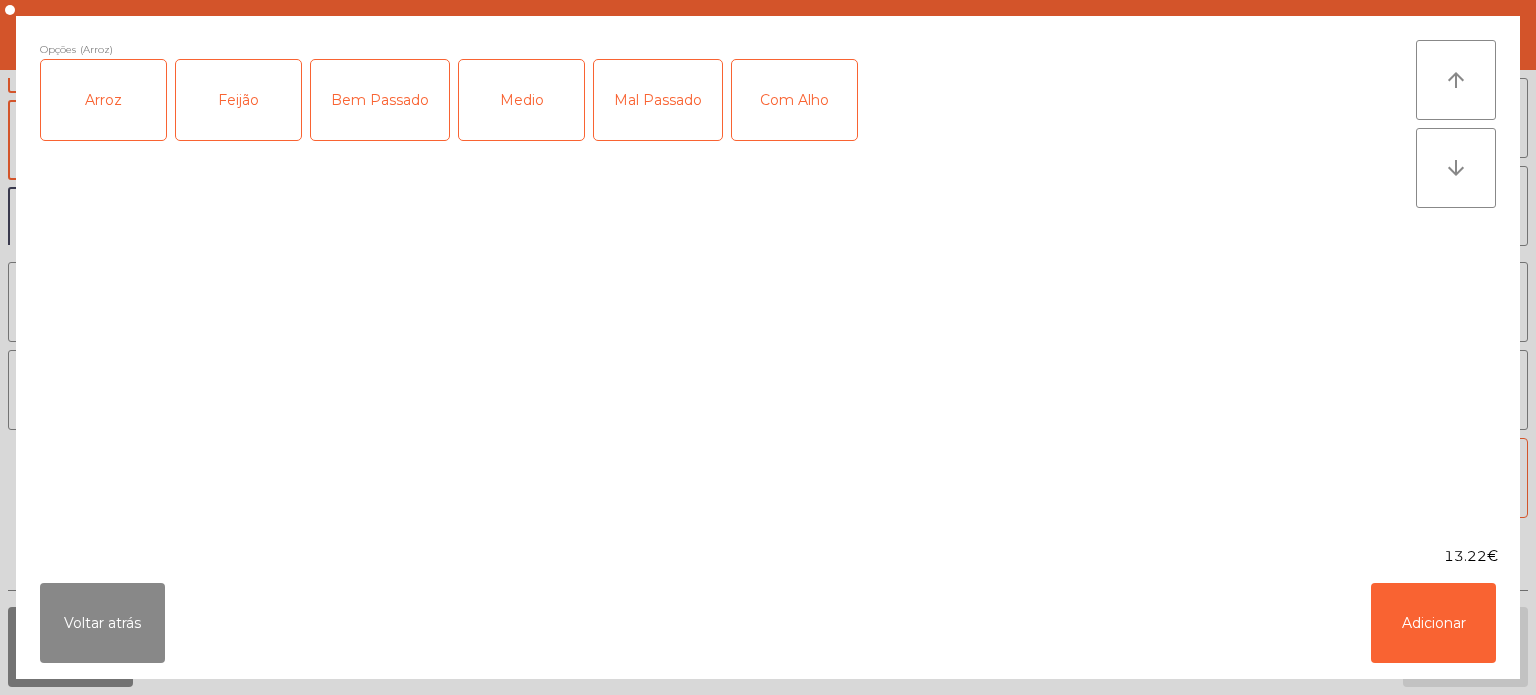 click on "Feijão" 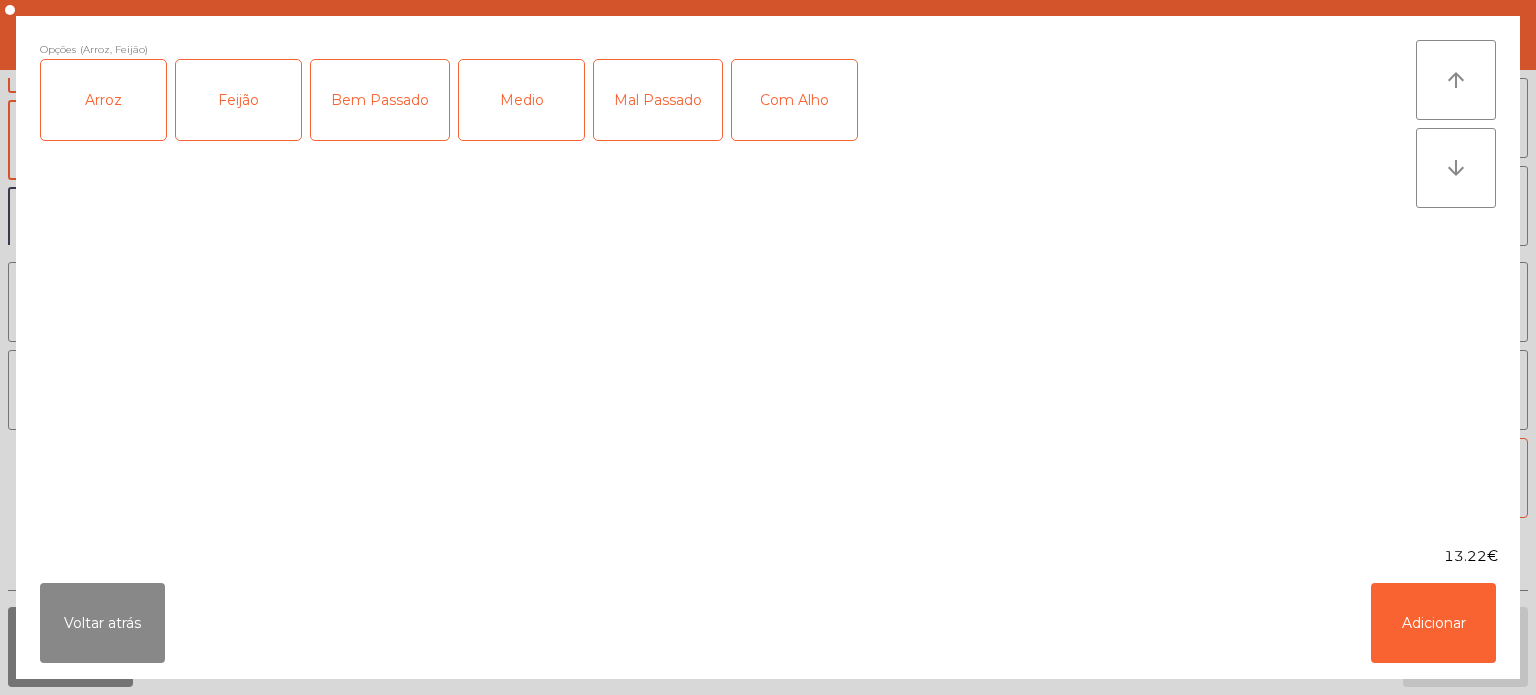 click on "Medio" 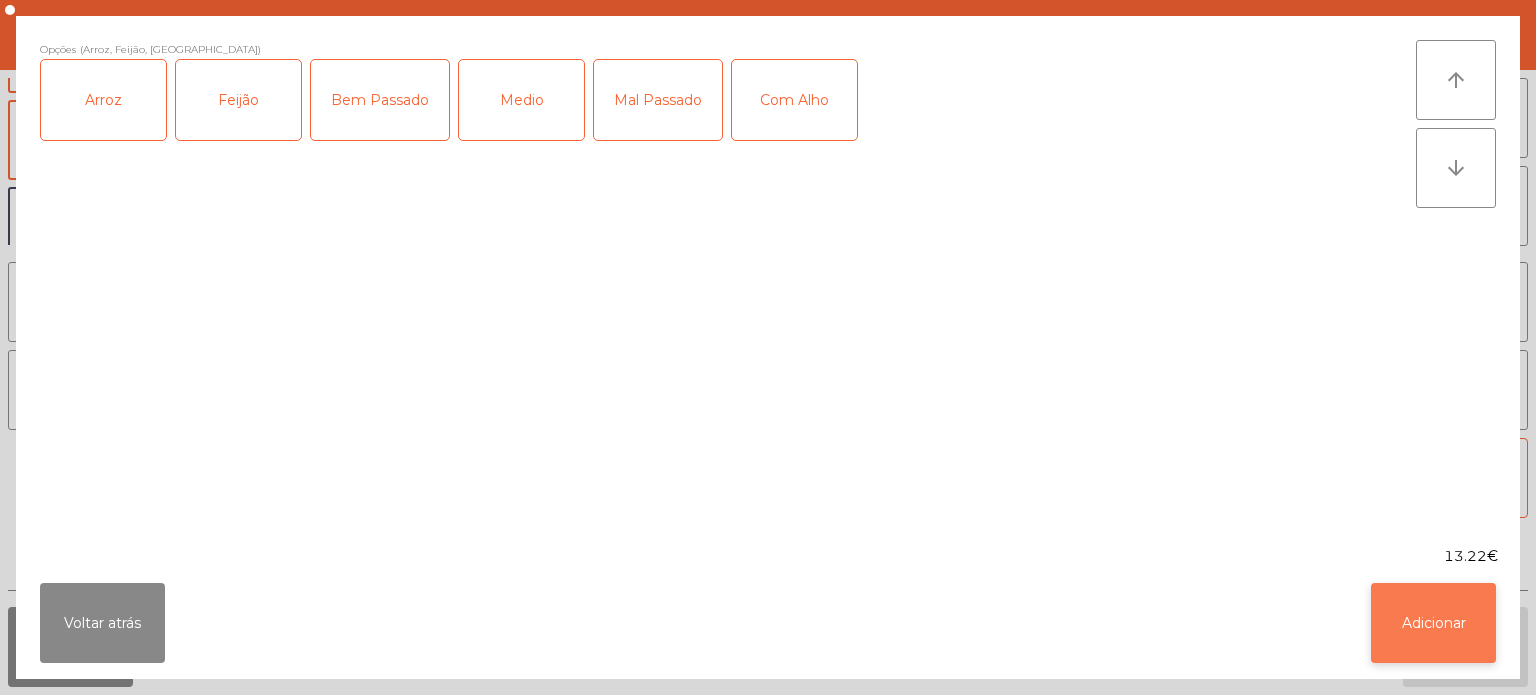 click on "Adicionar" 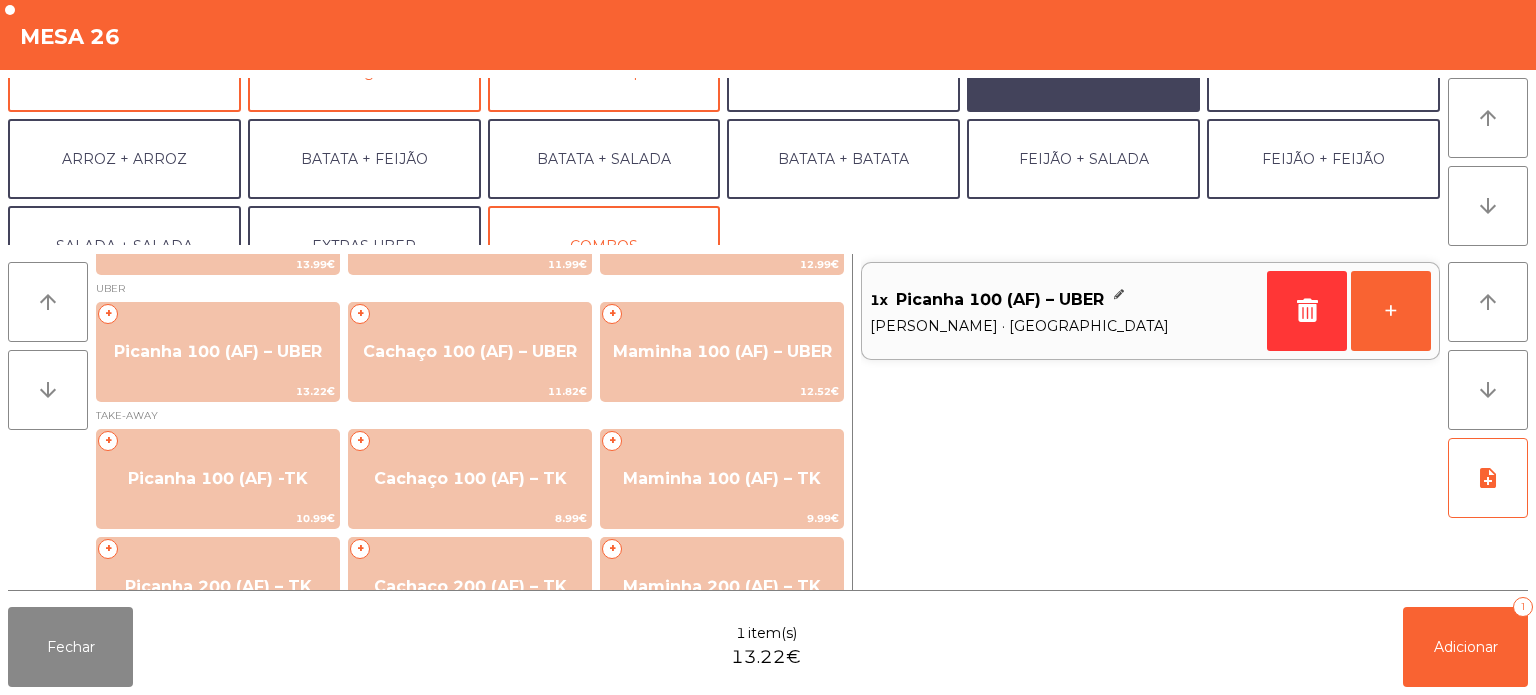 scroll, scrollTop: 260, scrollLeft: 0, axis: vertical 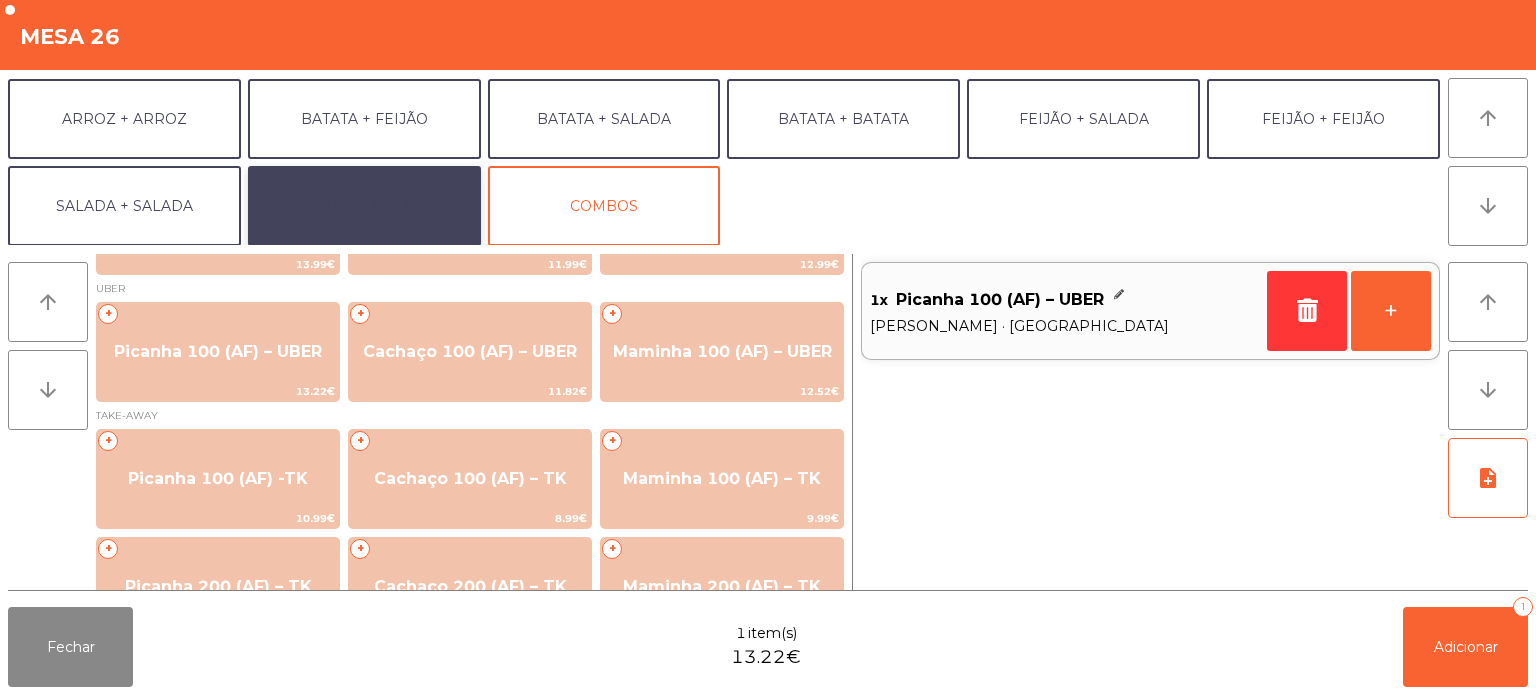 click on "EXTRAS UBER" 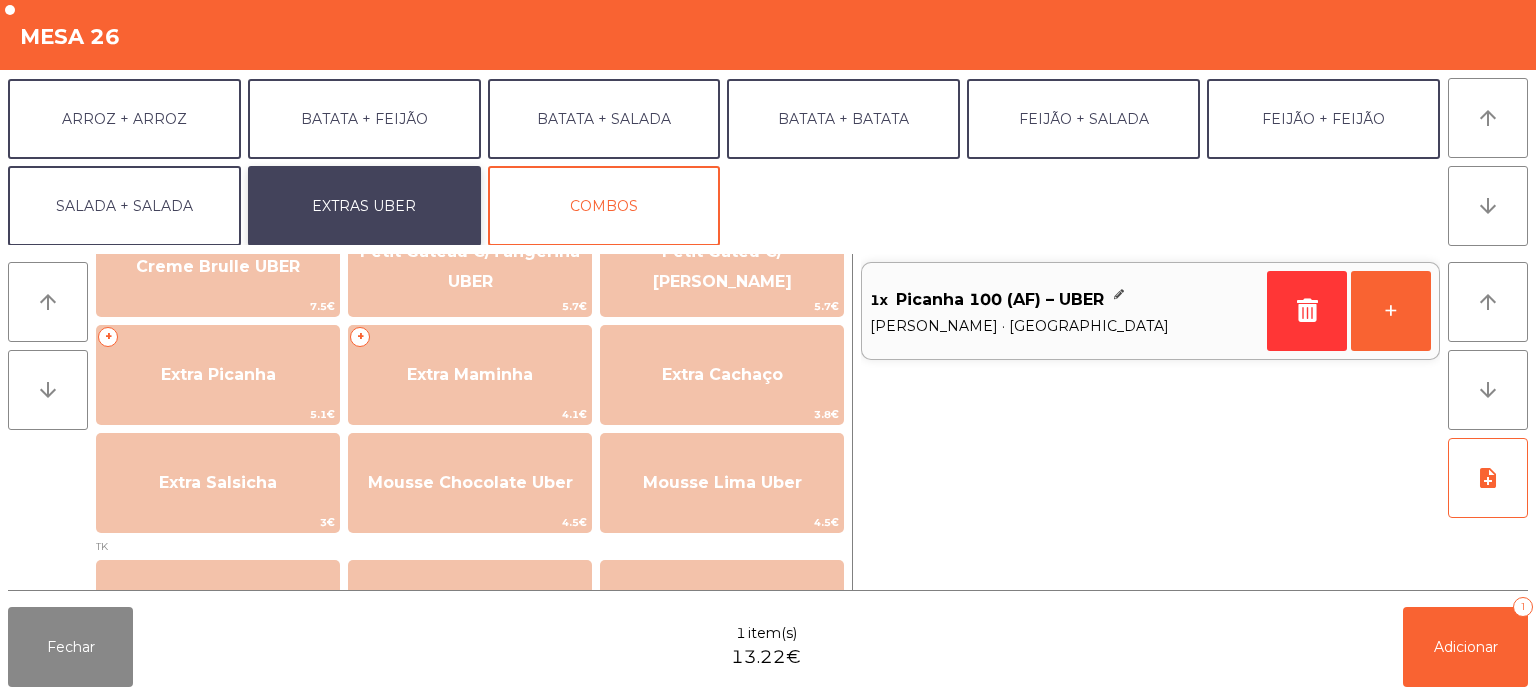 scroll, scrollTop: 0, scrollLeft: 0, axis: both 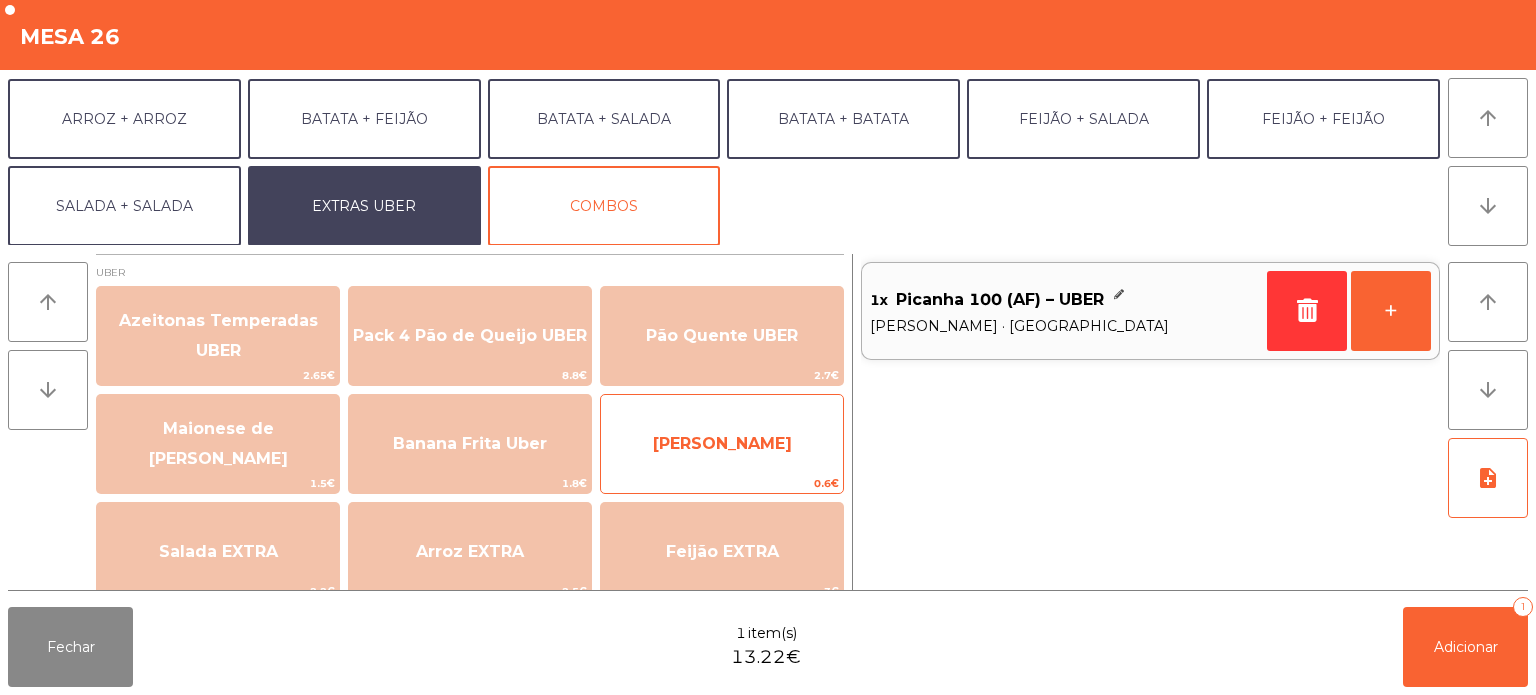 click on "[PERSON_NAME]" 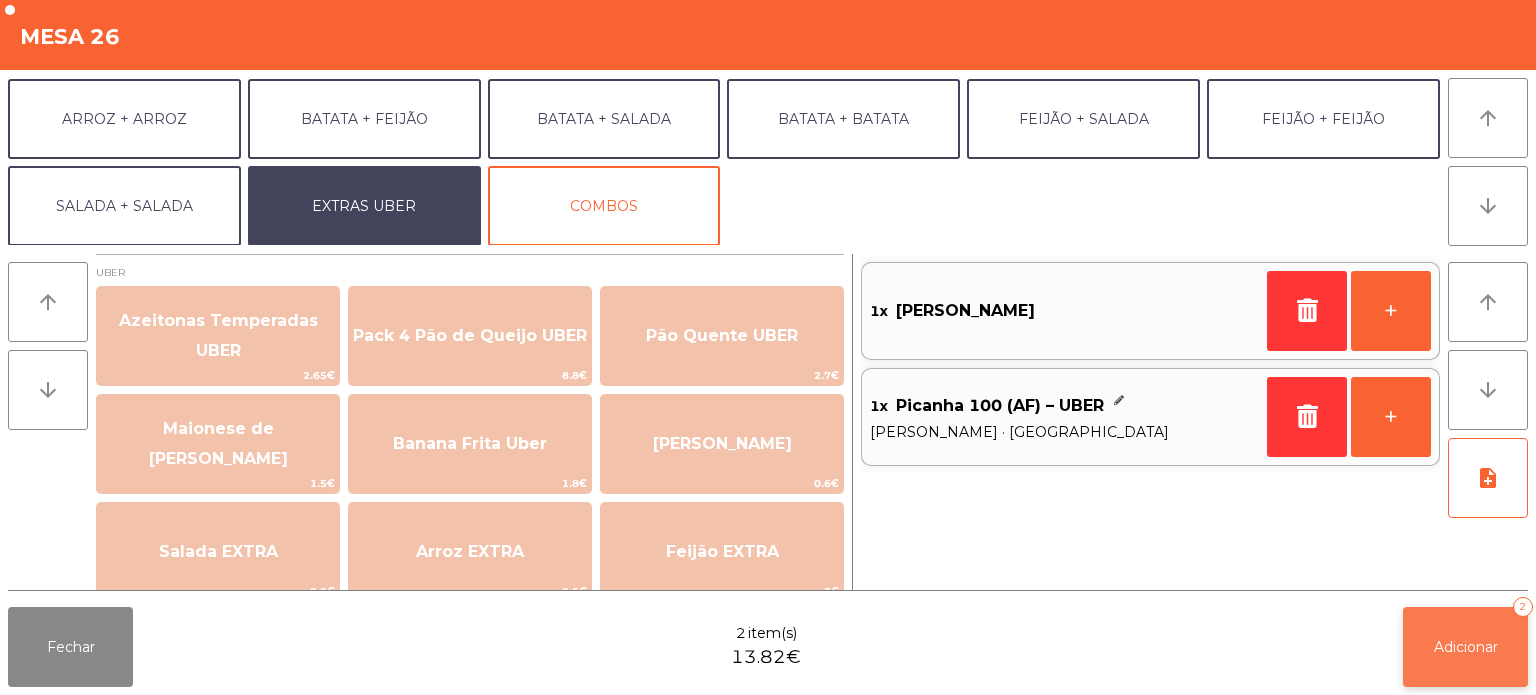 click on "Adicionar   2" 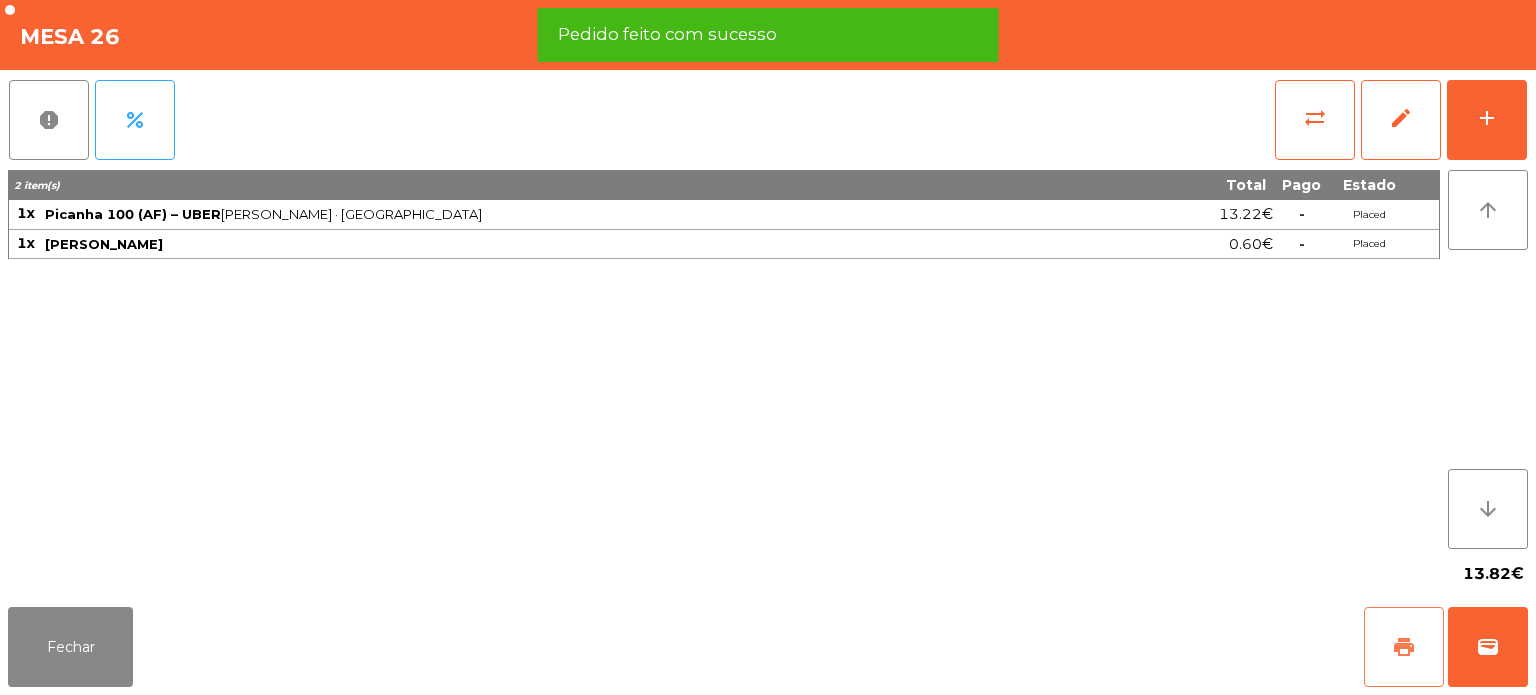 click on "print" 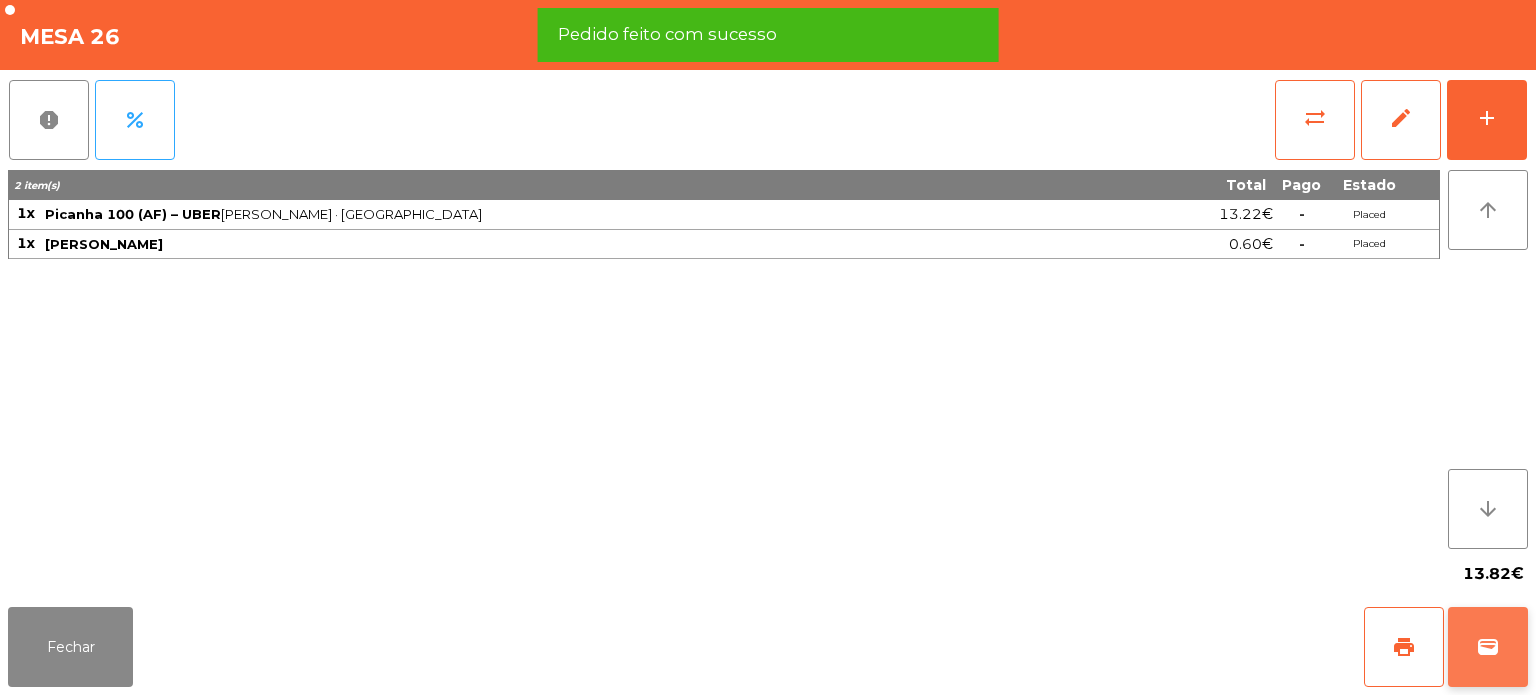 click on "wallet" 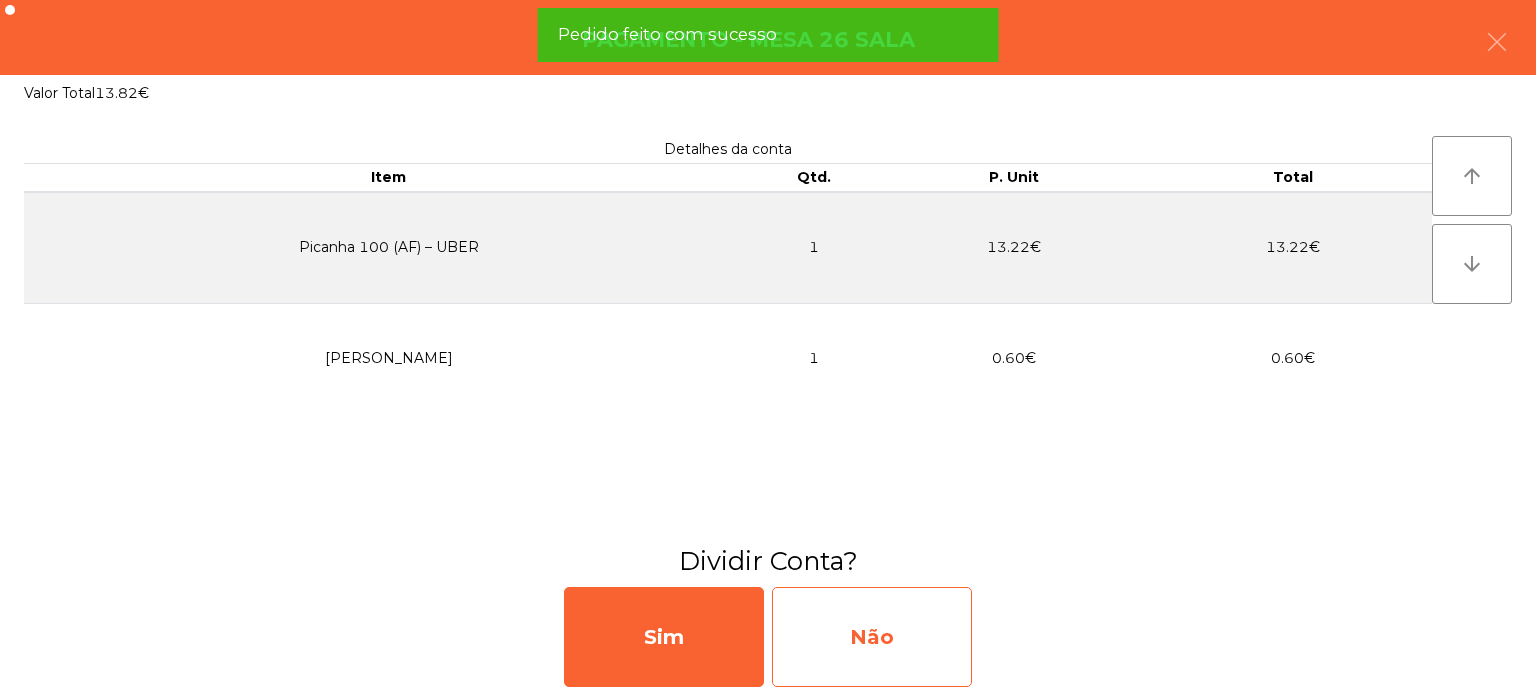 click on "Não" 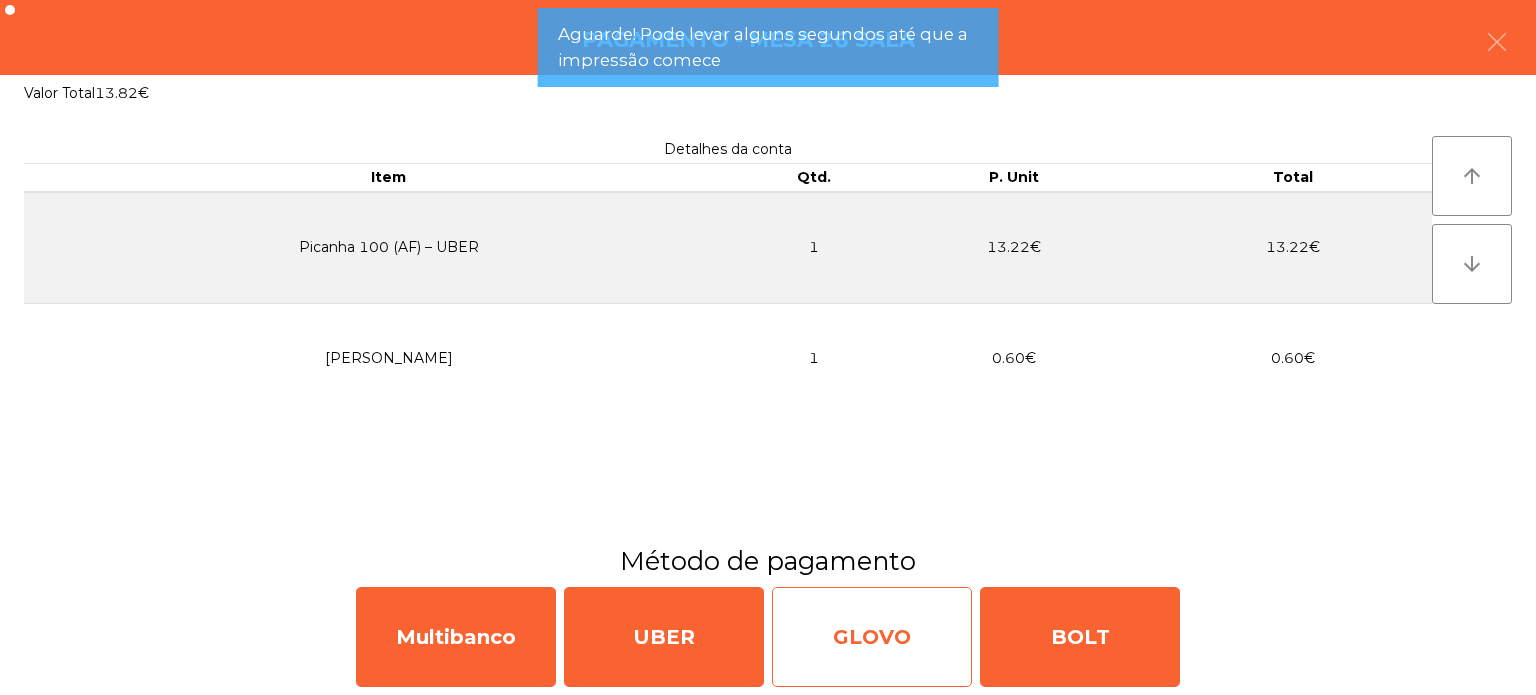 click on "GLOVO" 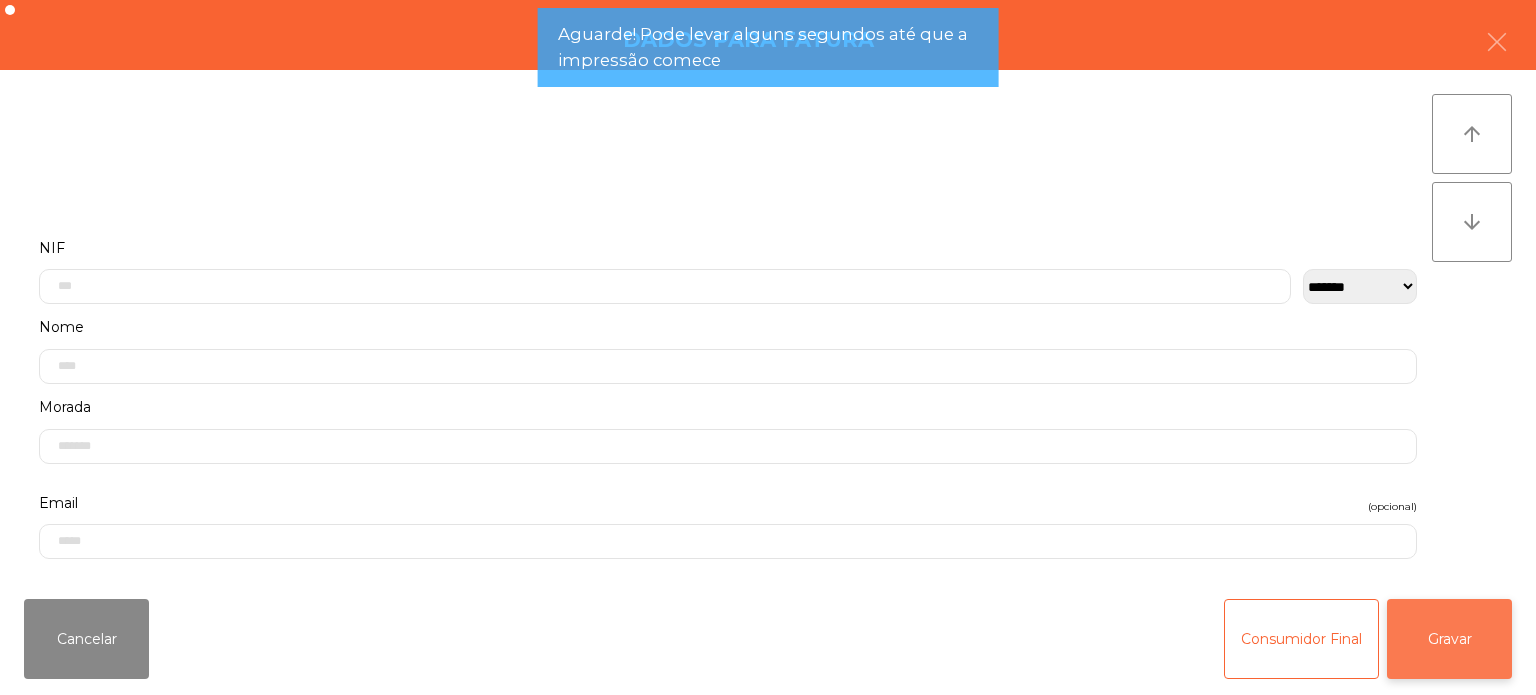 click on "Gravar" 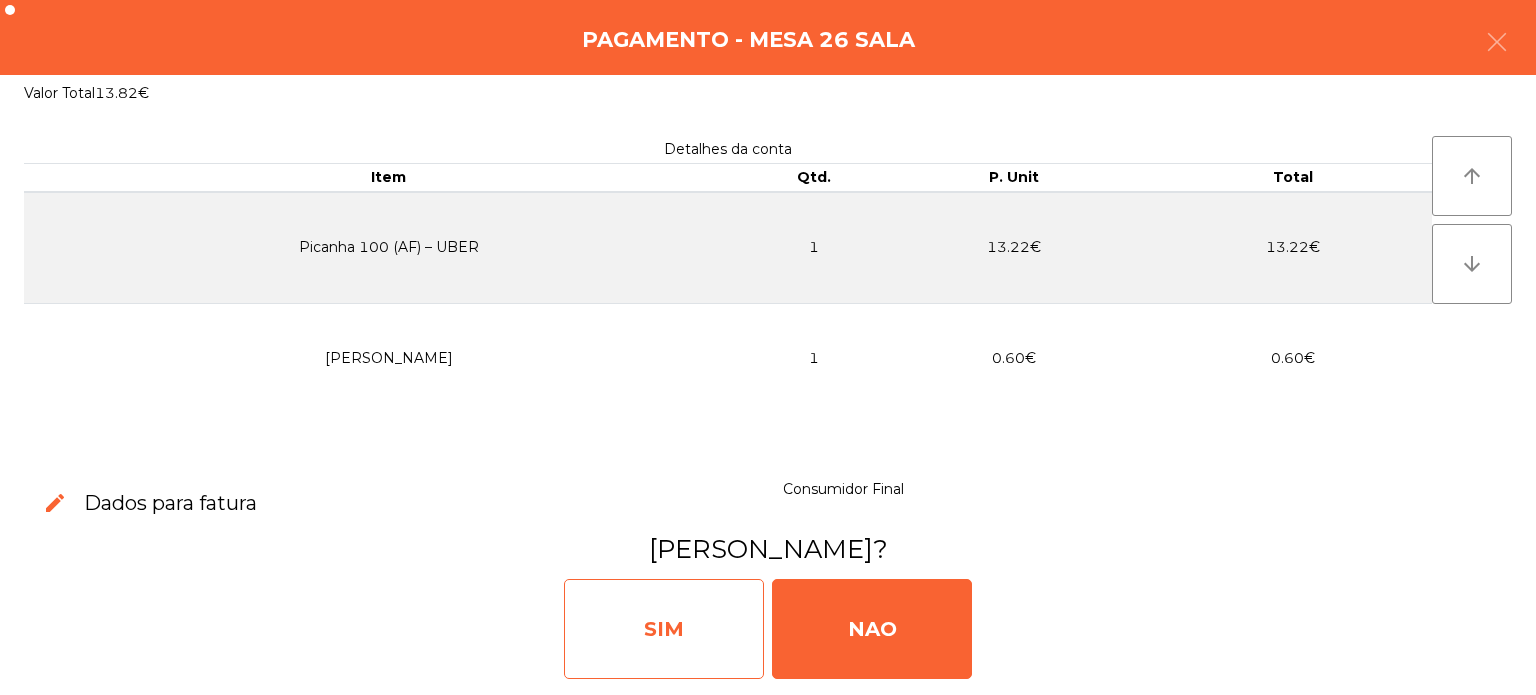 click on "SIM" 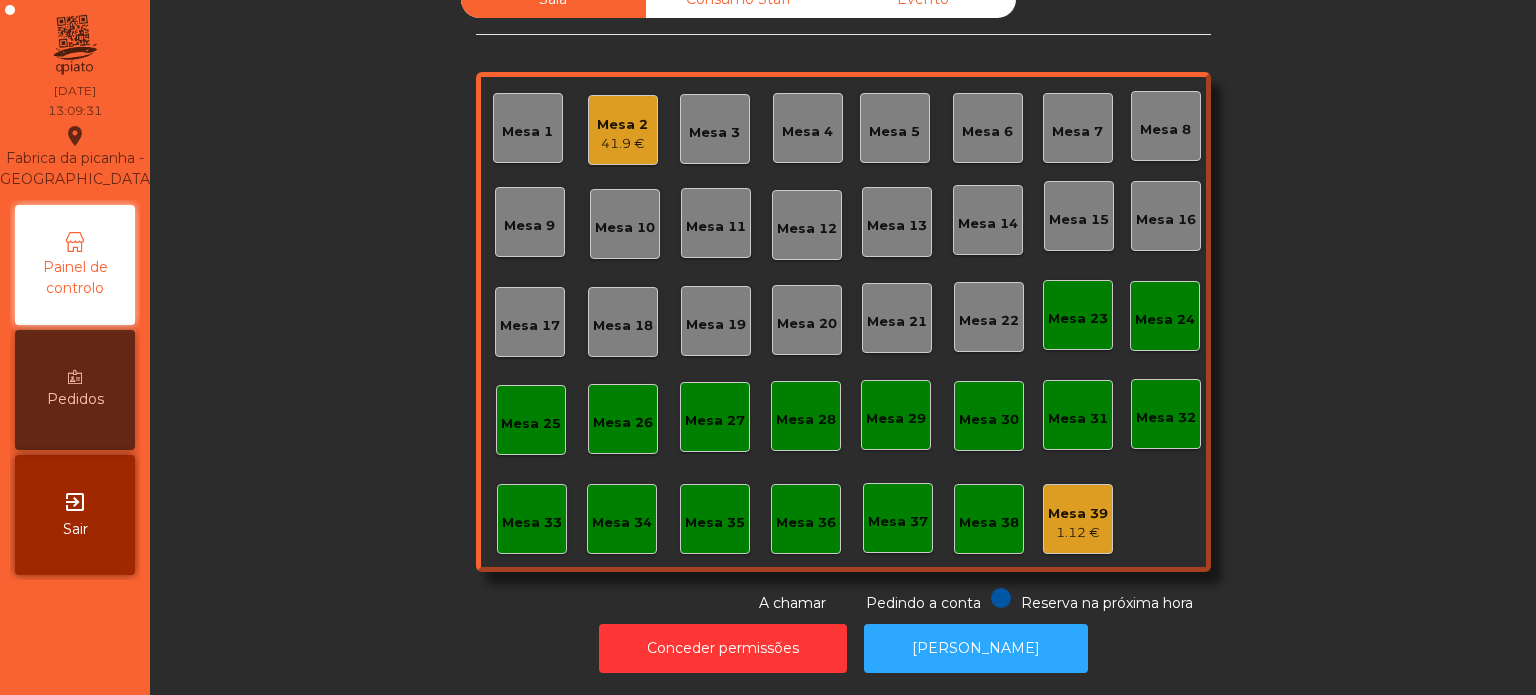 click on "Mesa 2   41.9 €" 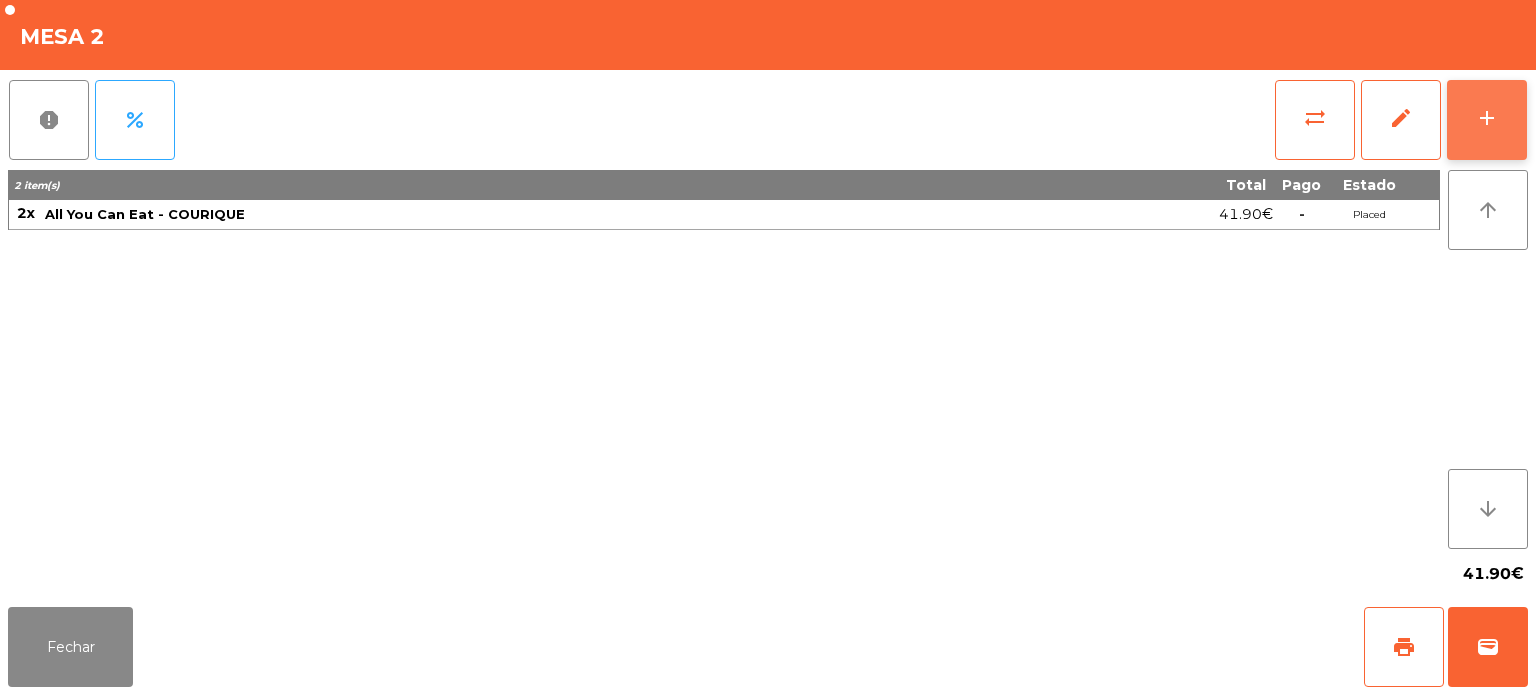 click on "add" 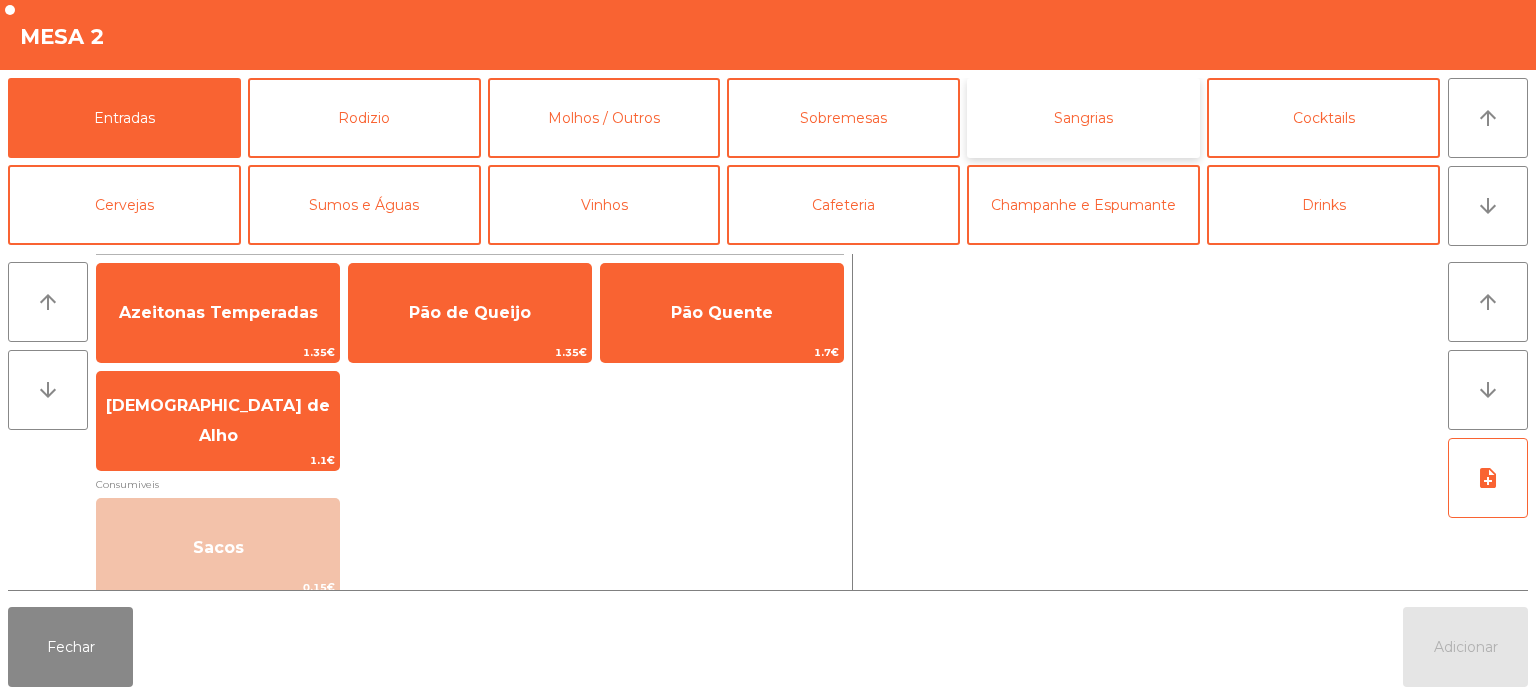 click on "Sangrias" 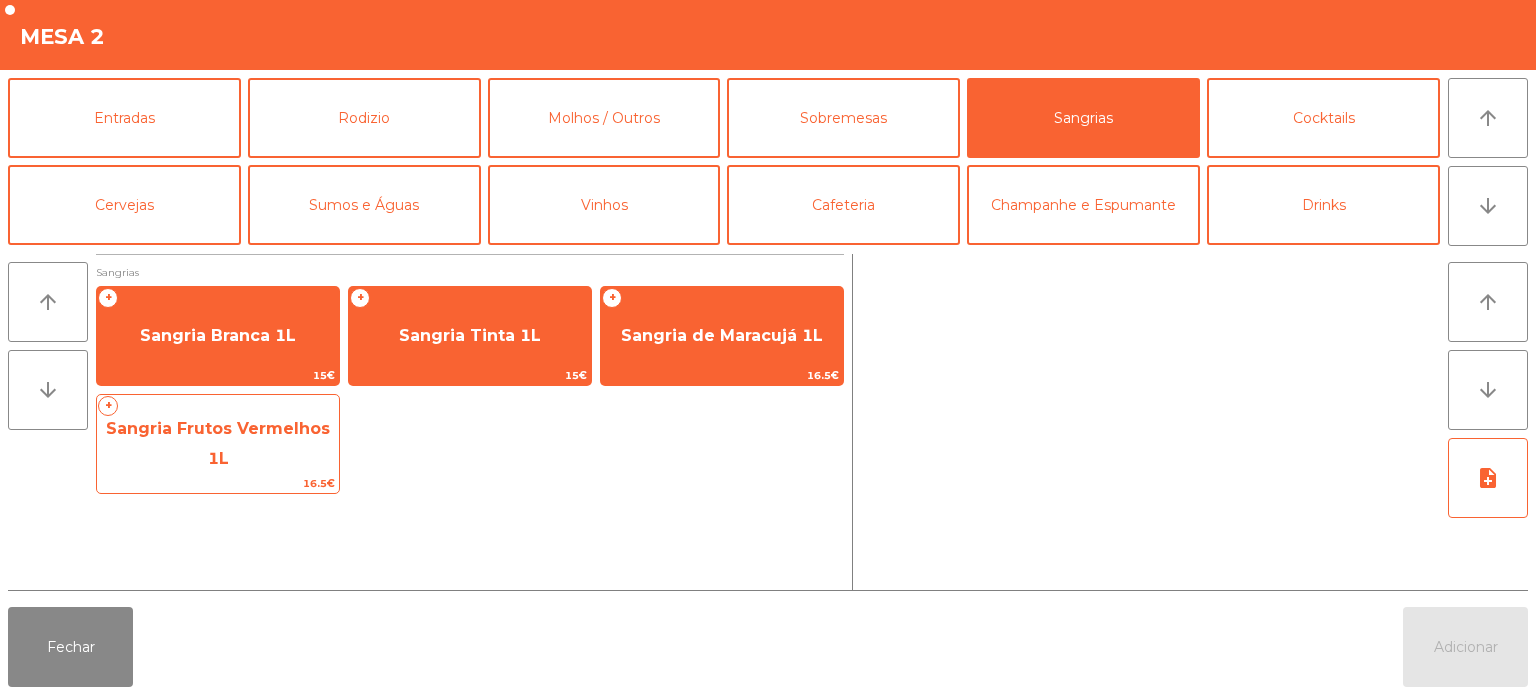 click on "Sangria Frutos Vermelhos 1L" 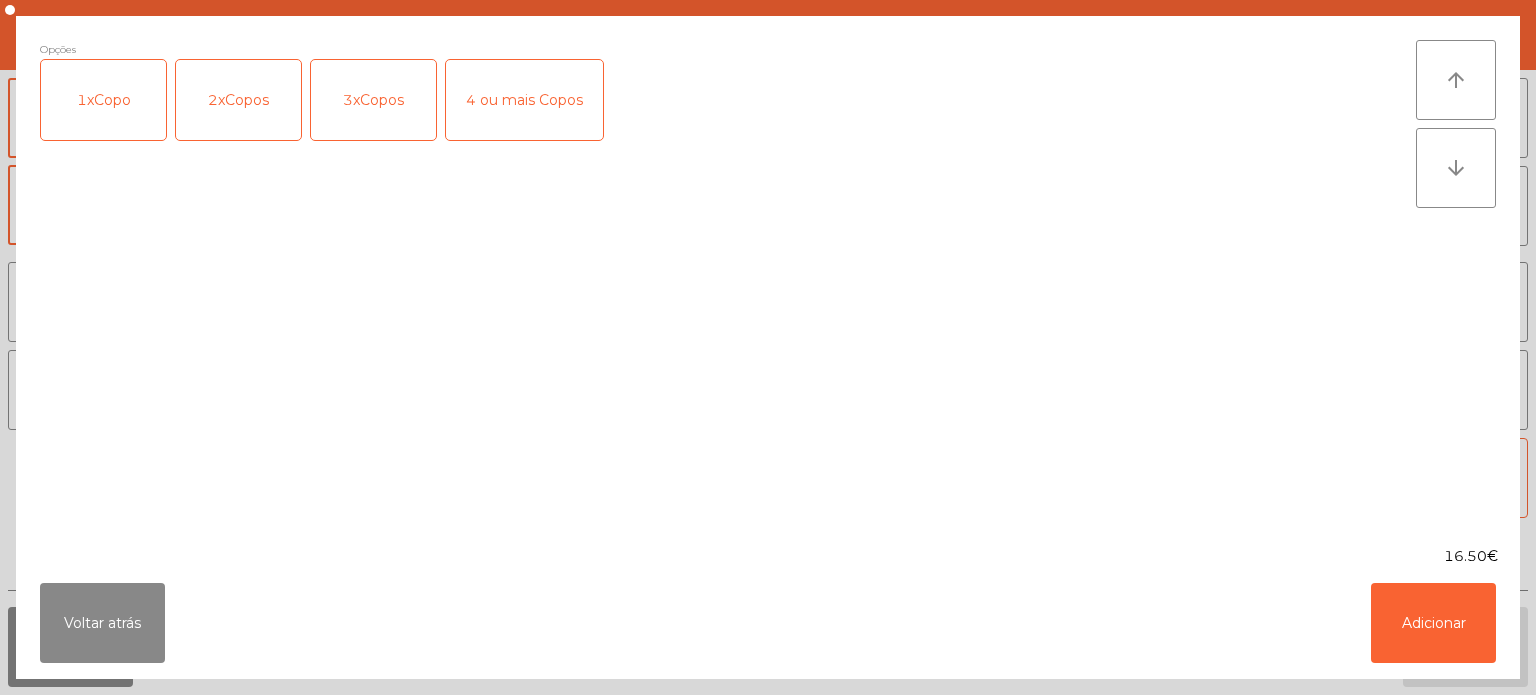 click on "2xCopos" 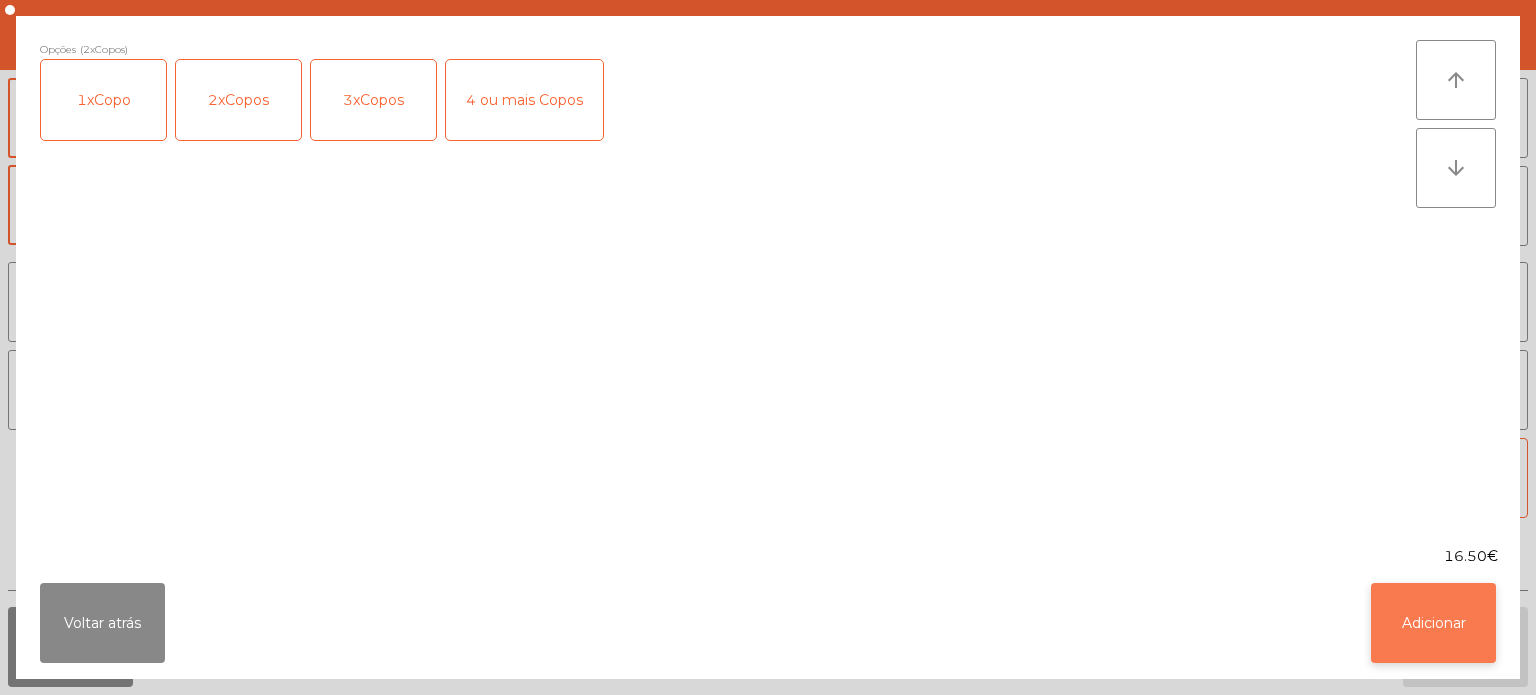 click on "Adicionar" 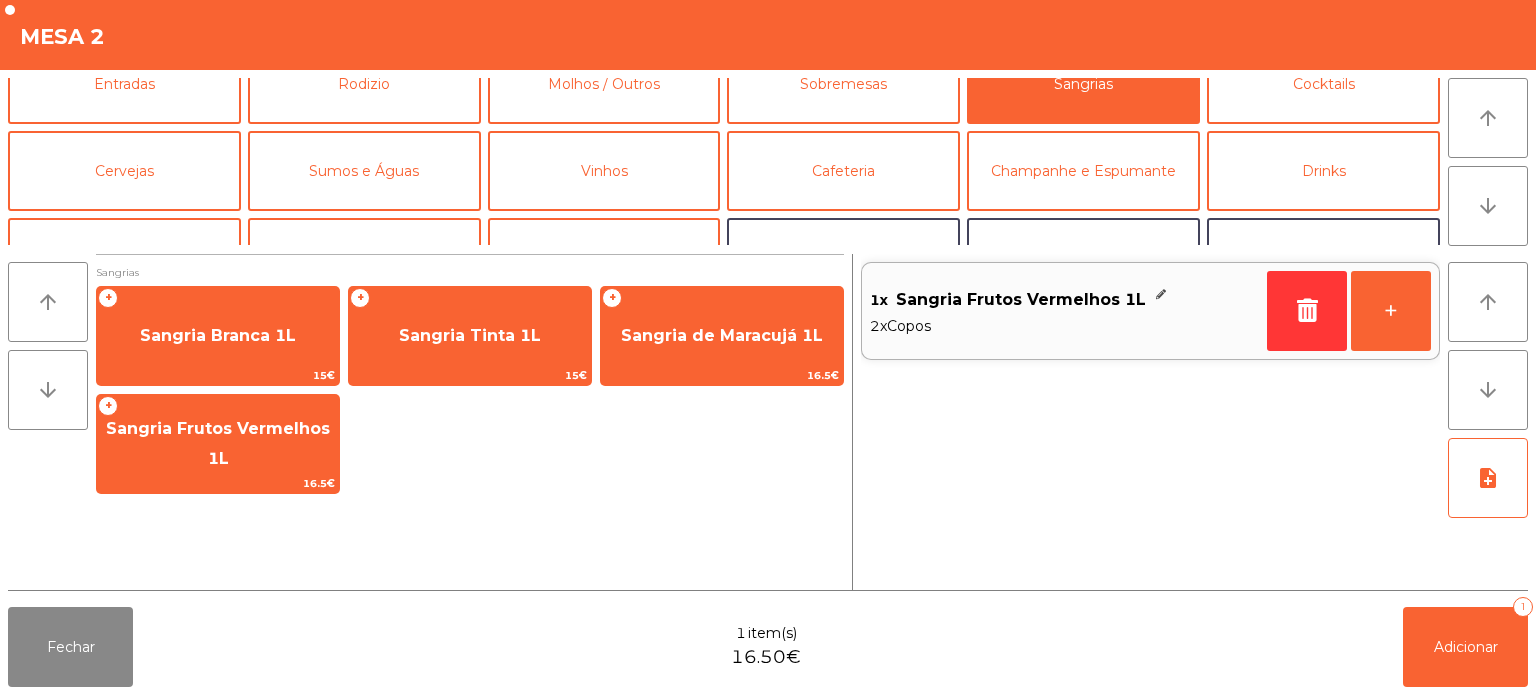 scroll, scrollTop: 0, scrollLeft: 0, axis: both 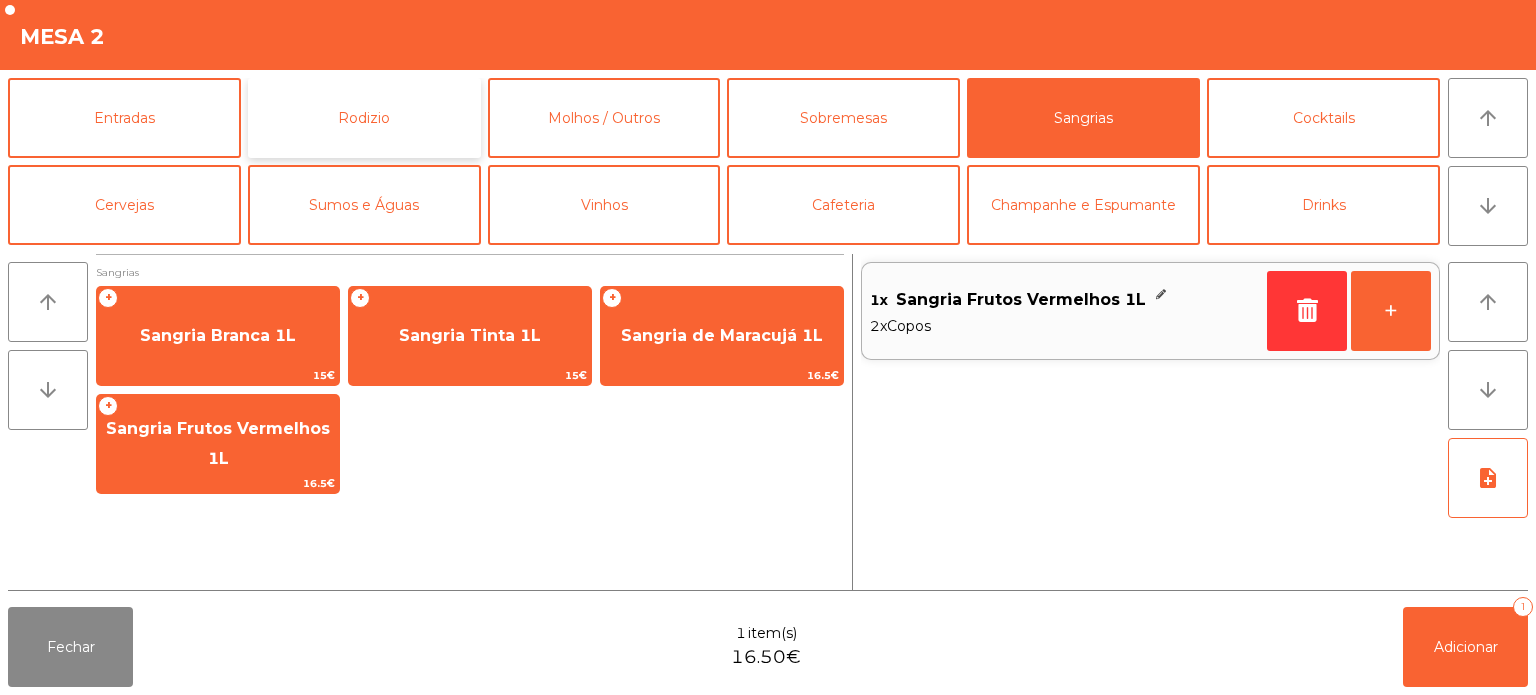 click on "Rodizio" 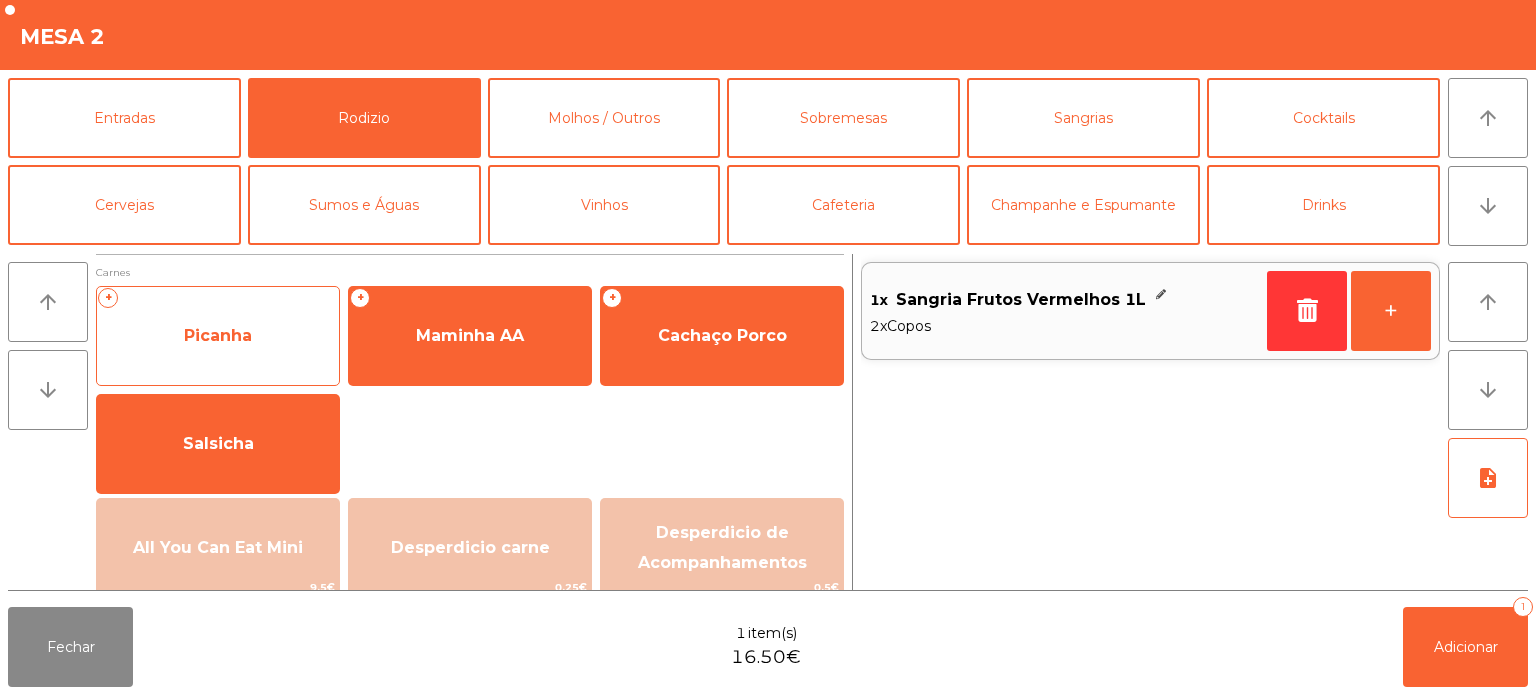 click on "Picanha" 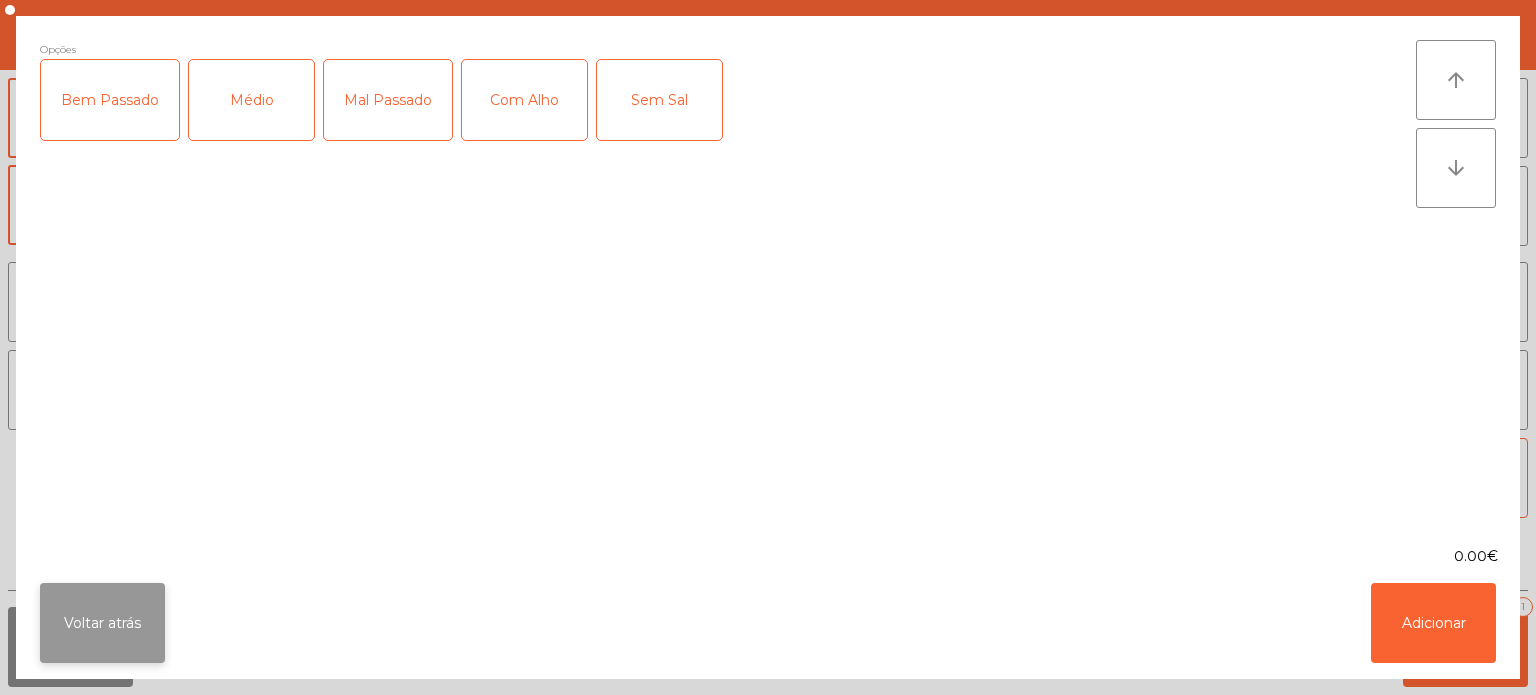 click on "Voltar atrás" 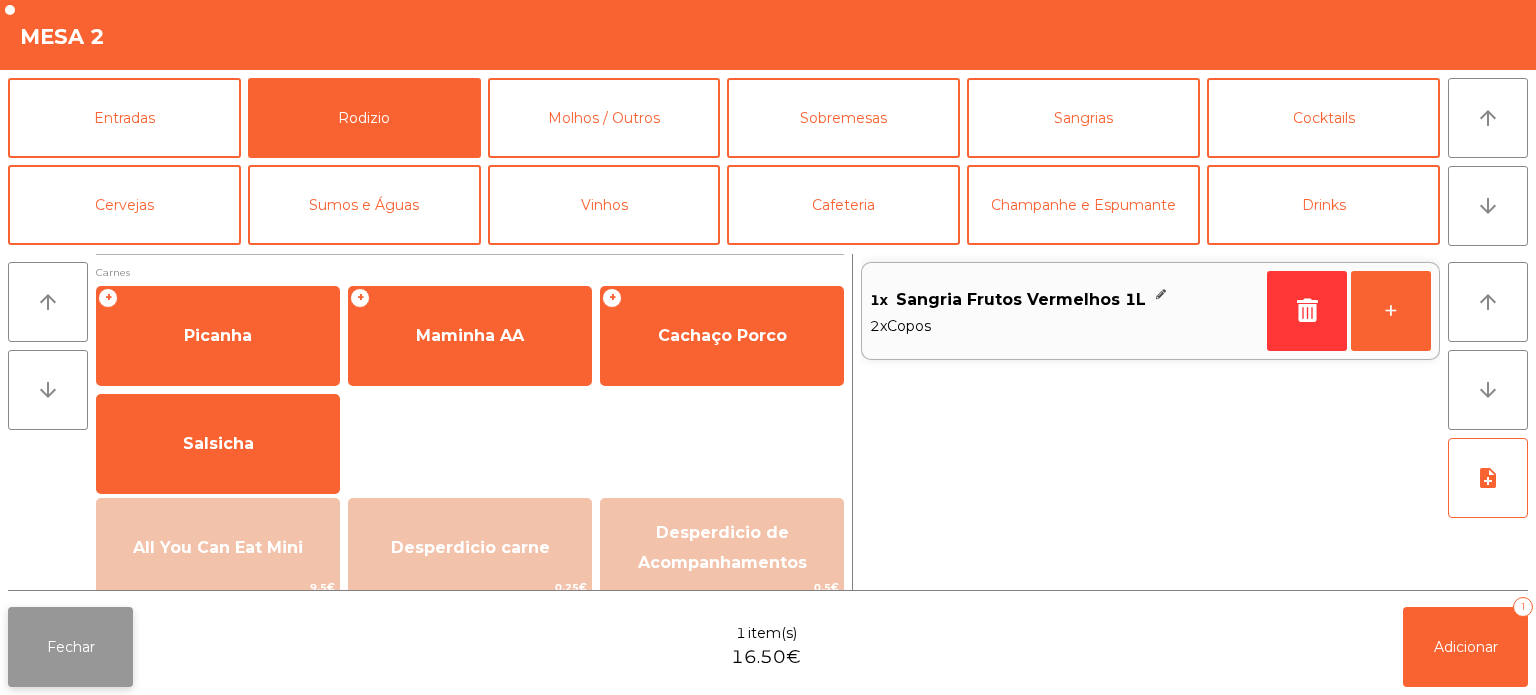 click on "Fechar" 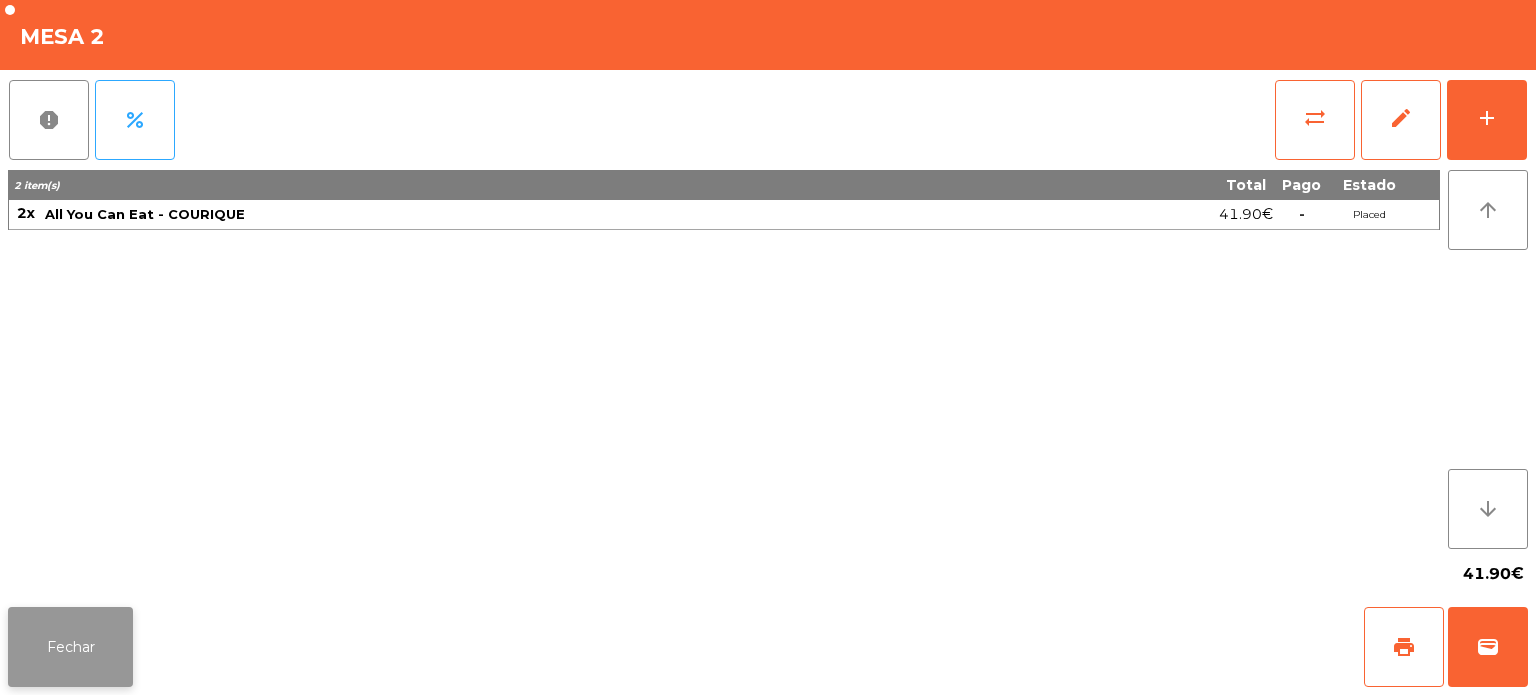 click on "Fechar" 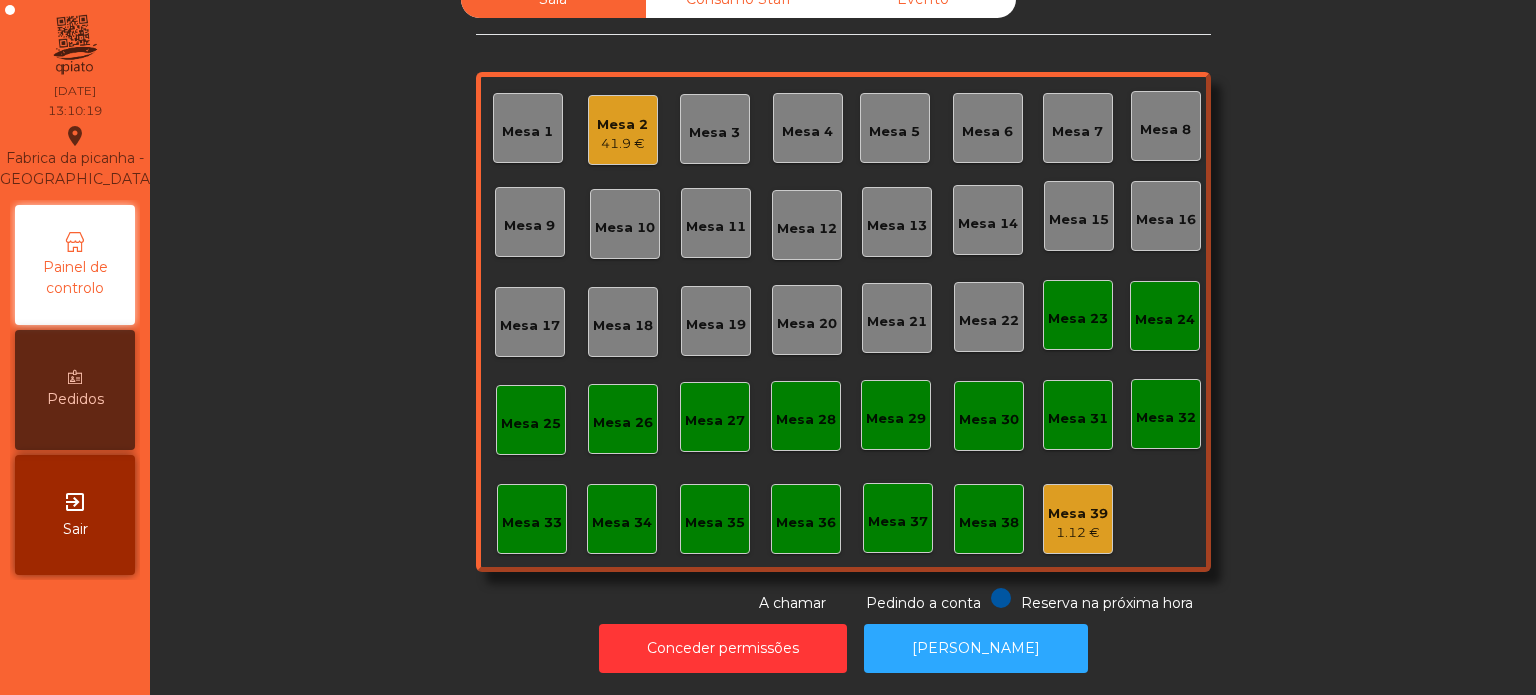 click on "Mesa 2" 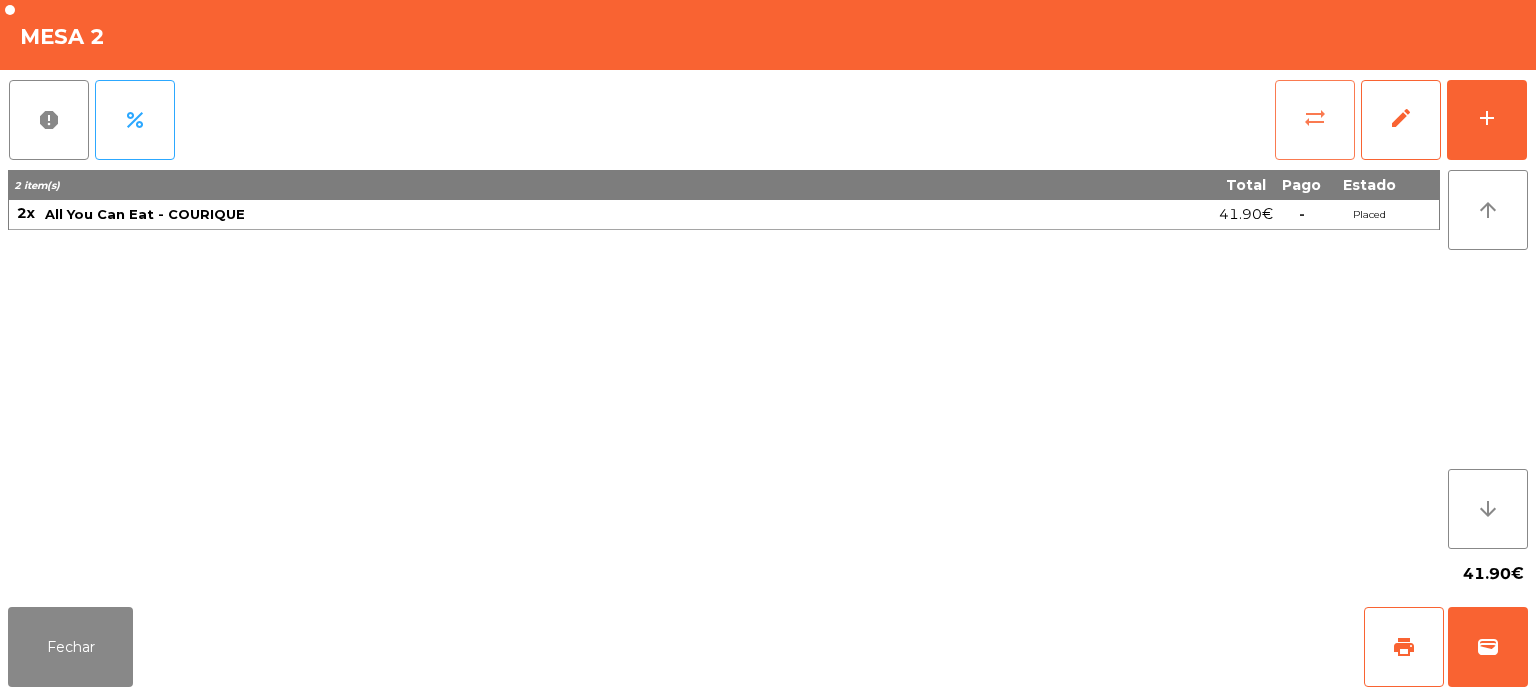 click on "sync_alt" 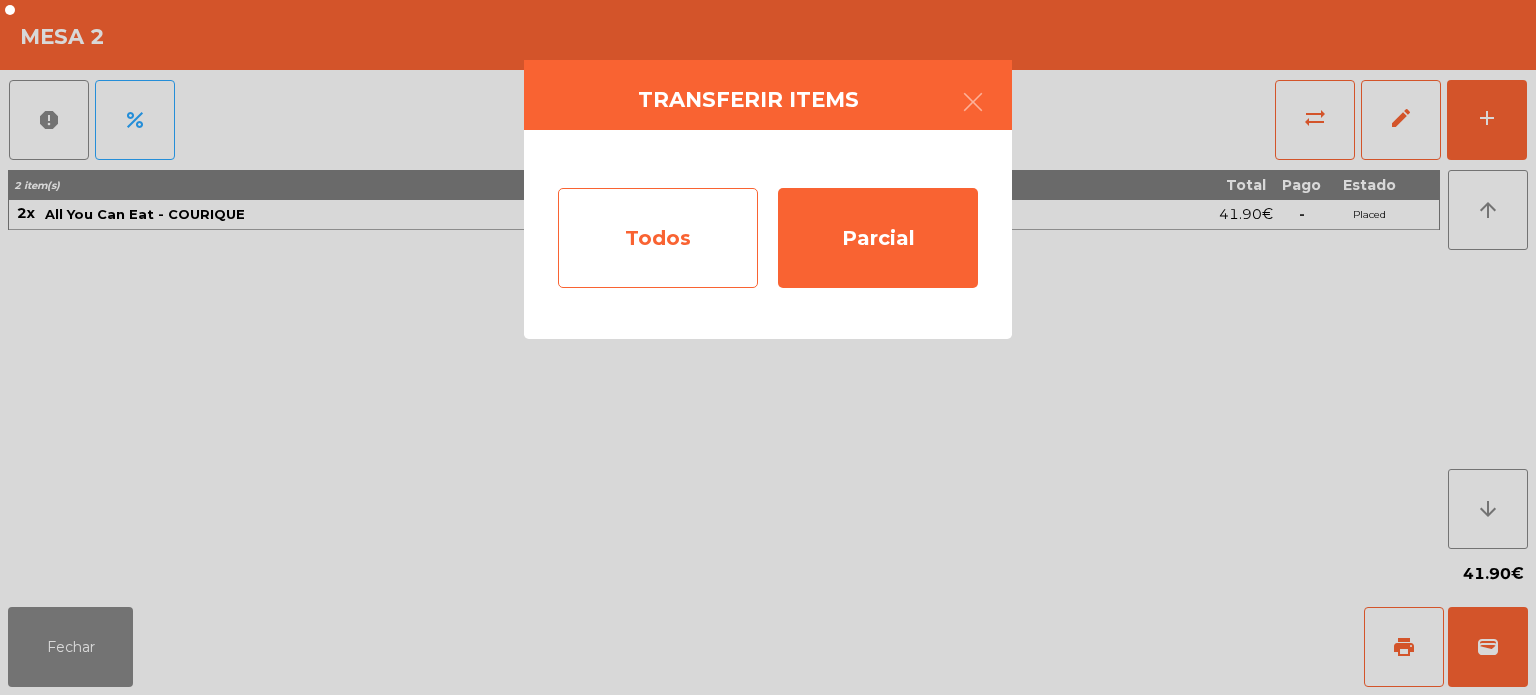 click on "Todos" 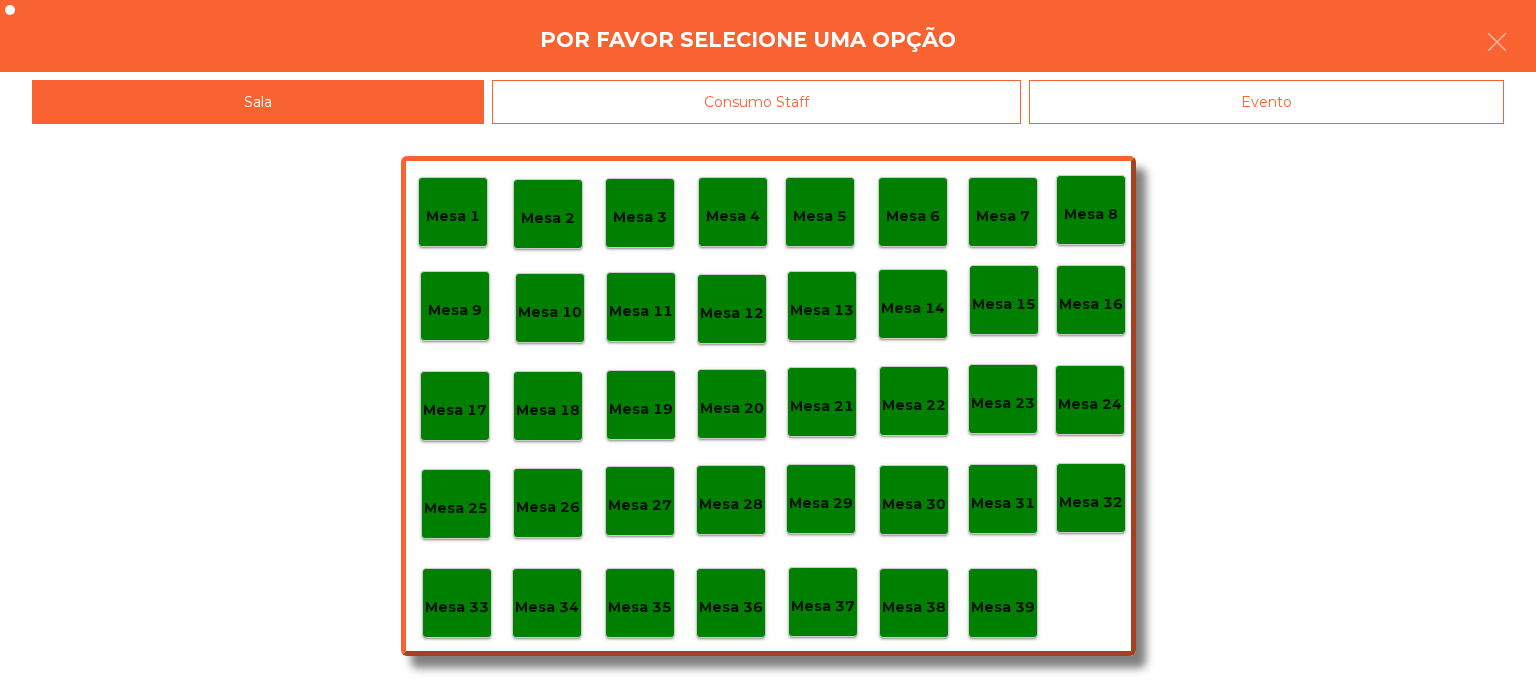 click on "Mesa 37" 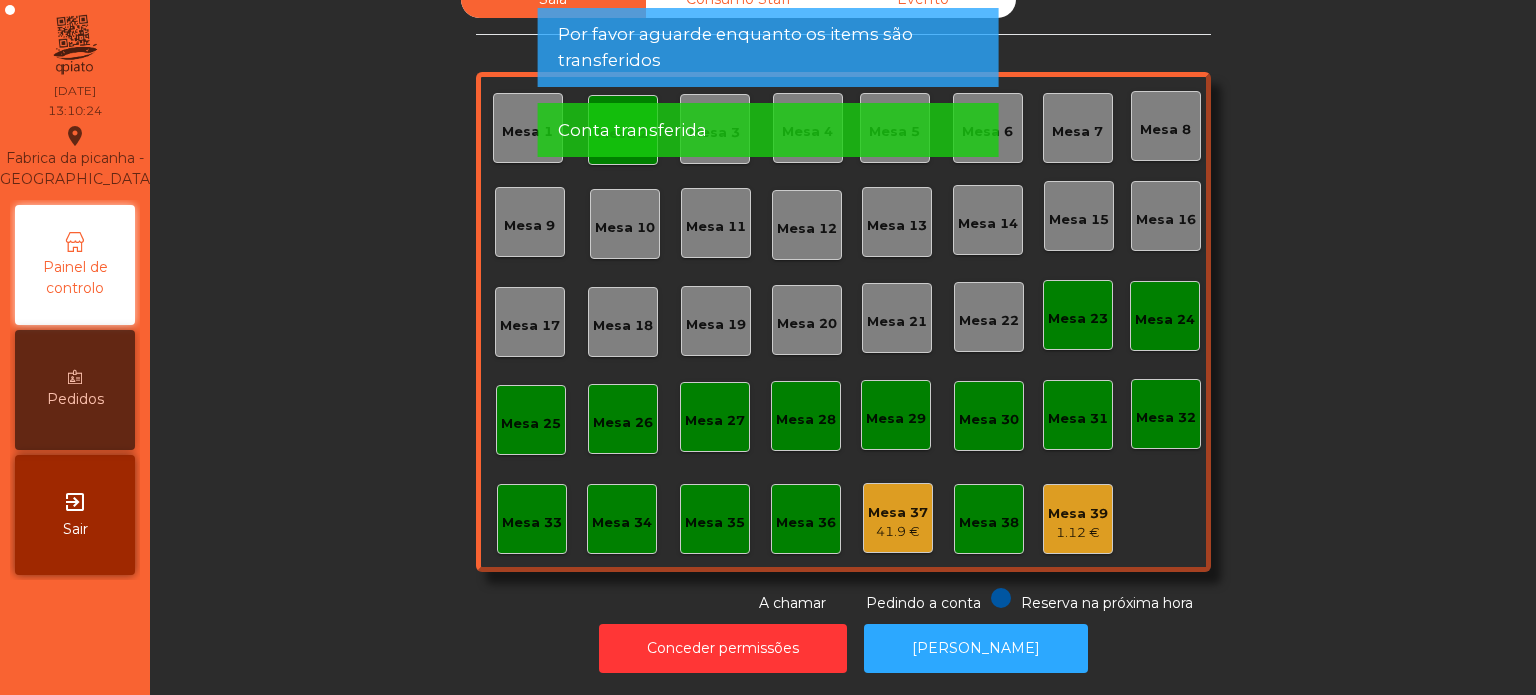 click on "Conta transferida" 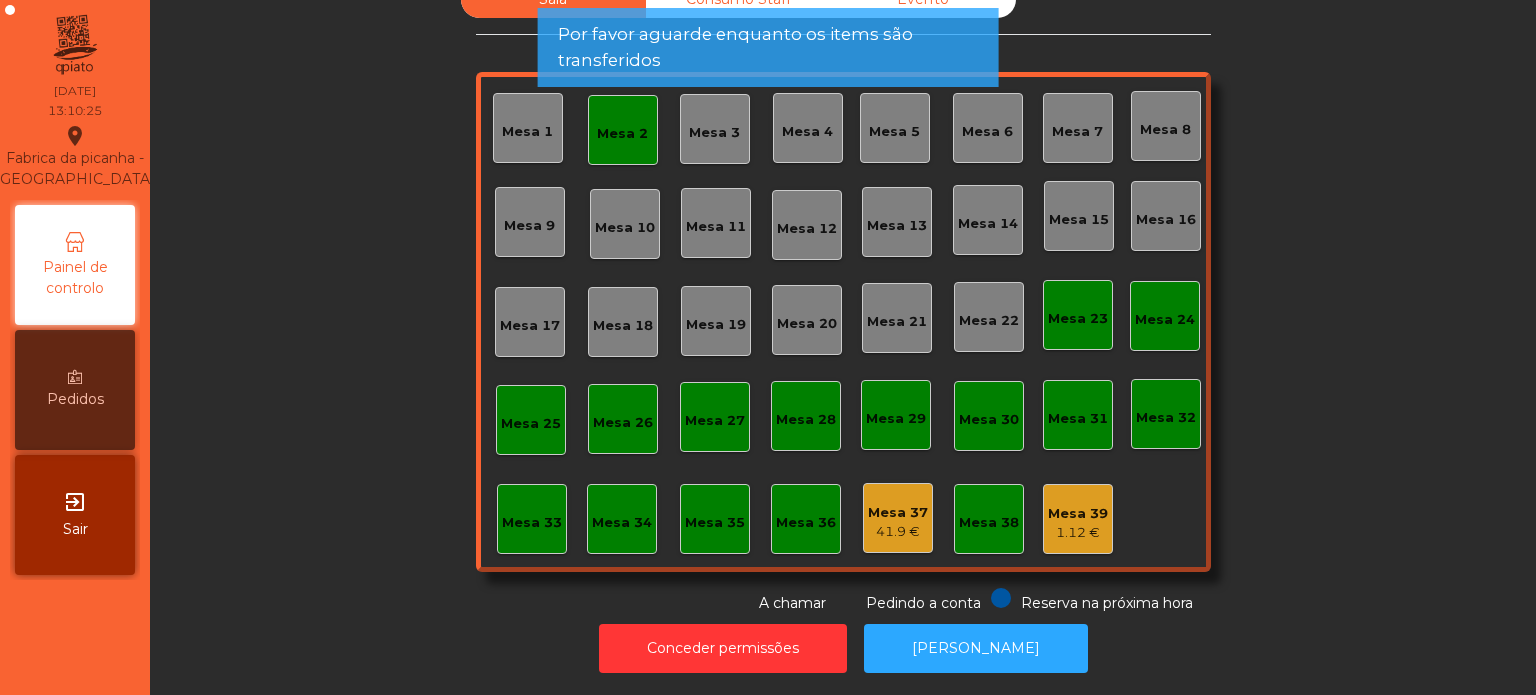 click on "Mesa 2" 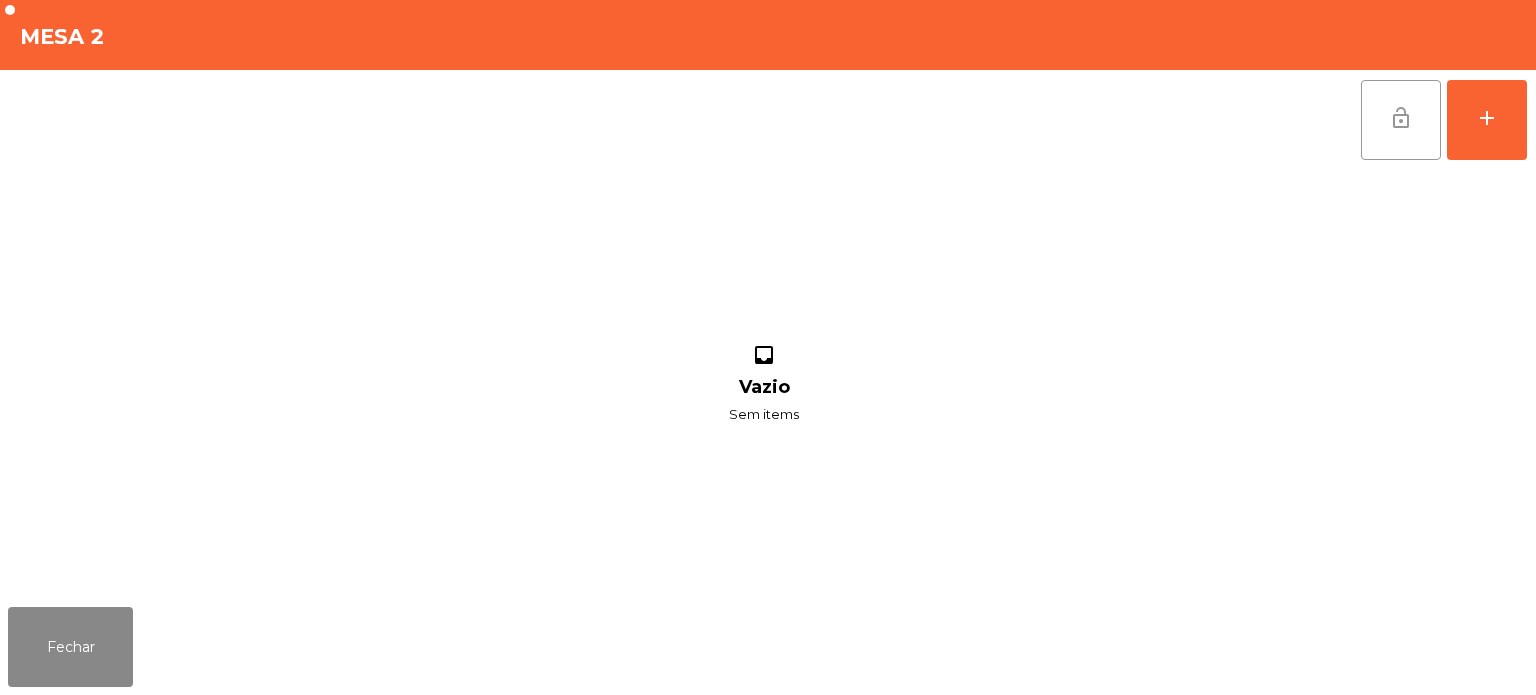 click on "lock_open" 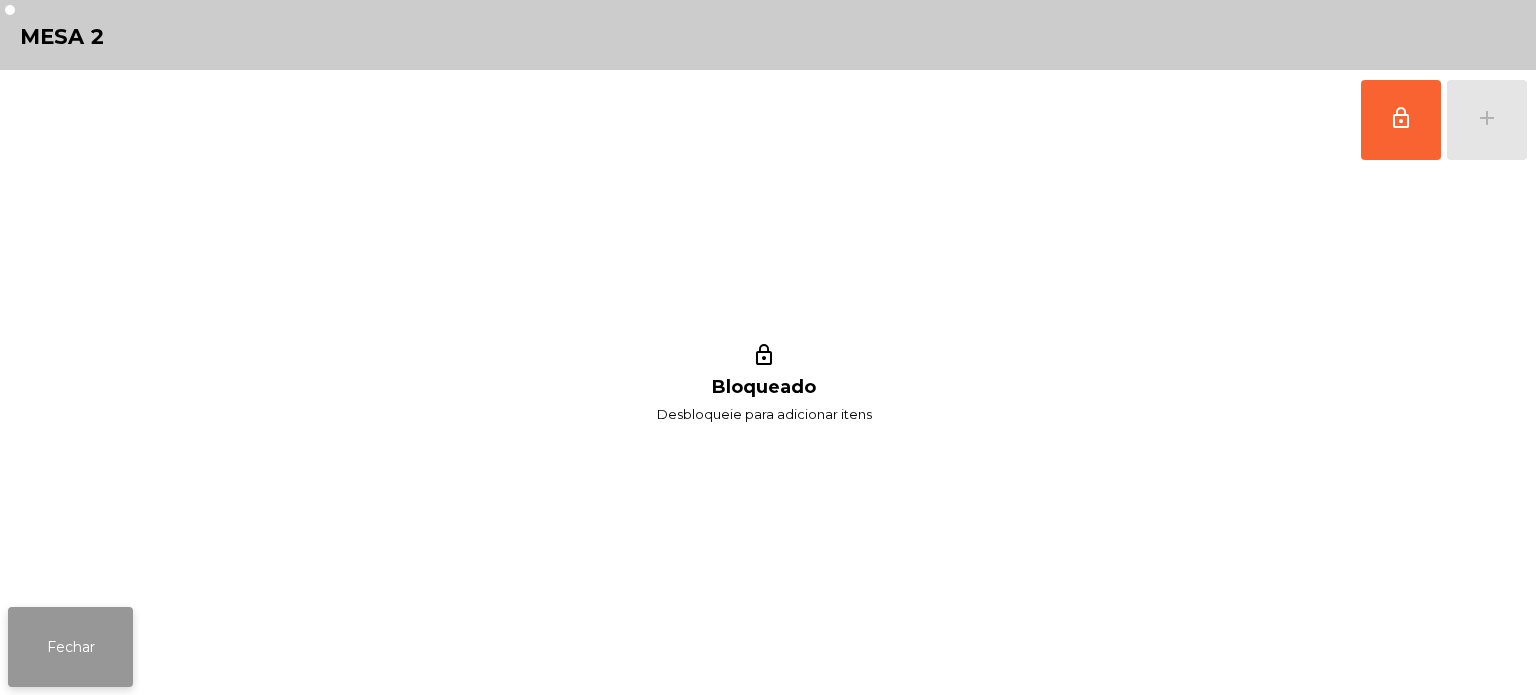 click on "Fechar" 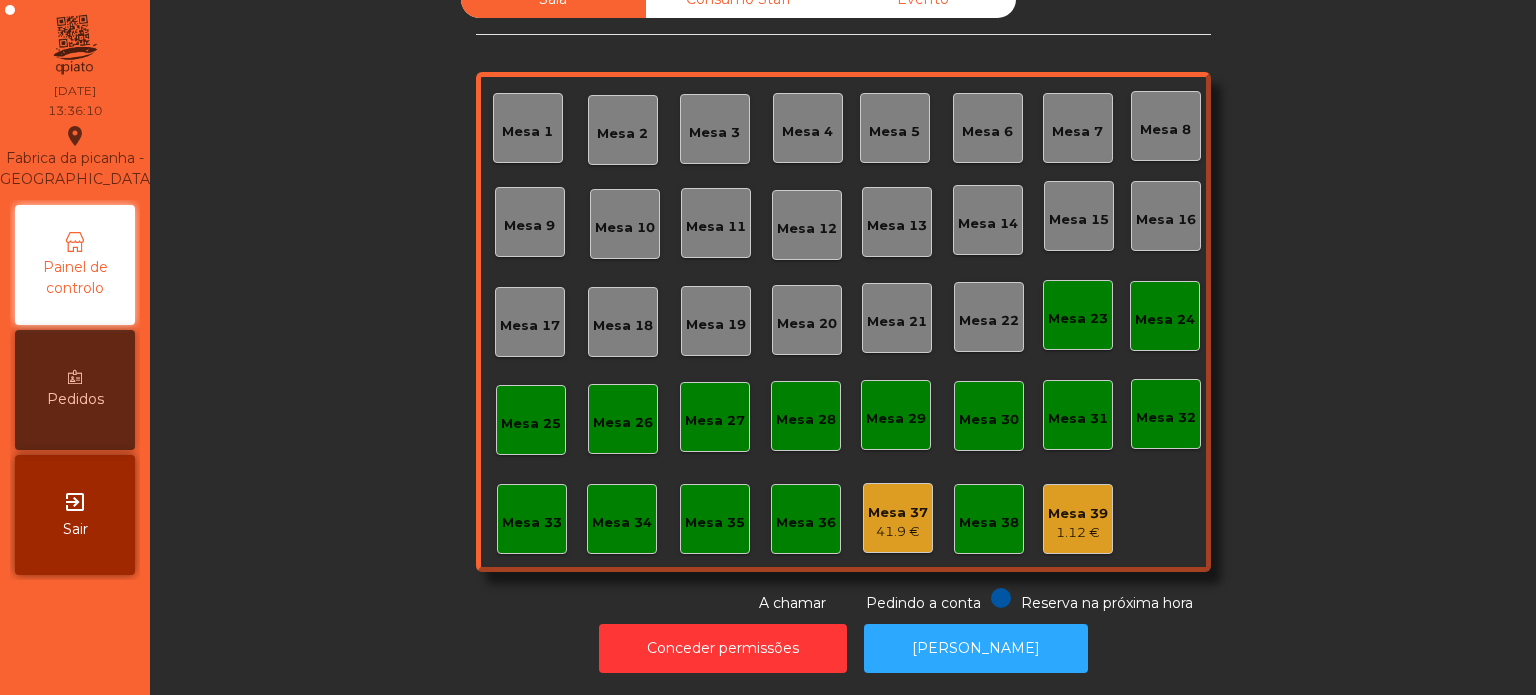 click on "Mesa 17" 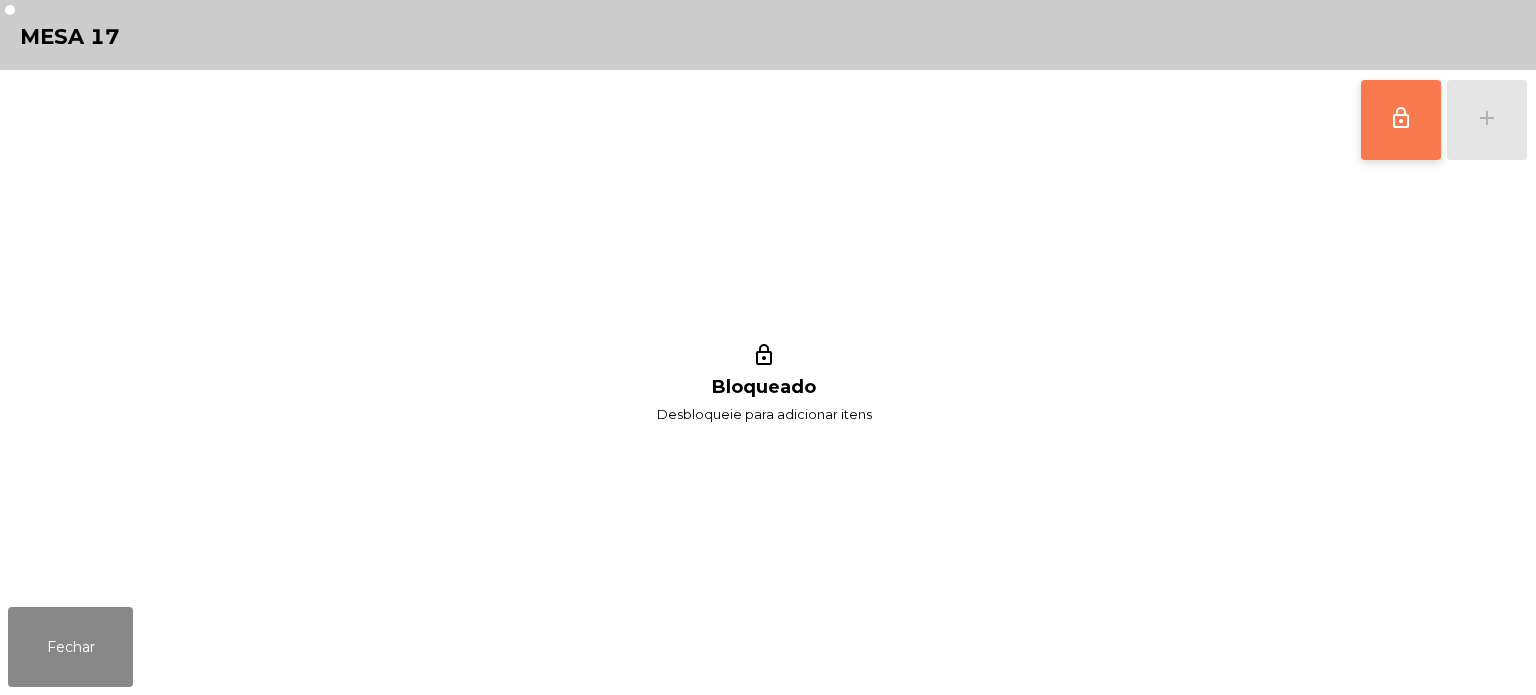 click on "lock_outline" 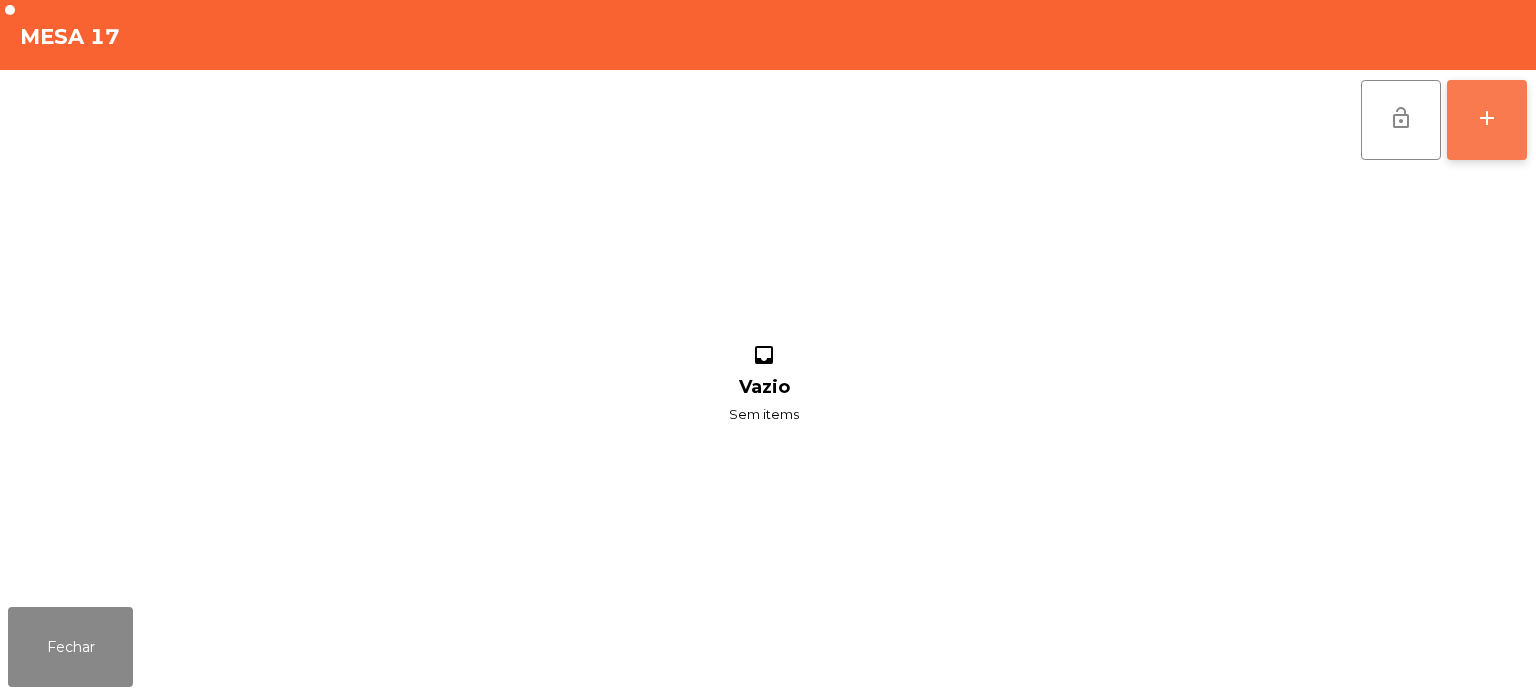 click on "add" 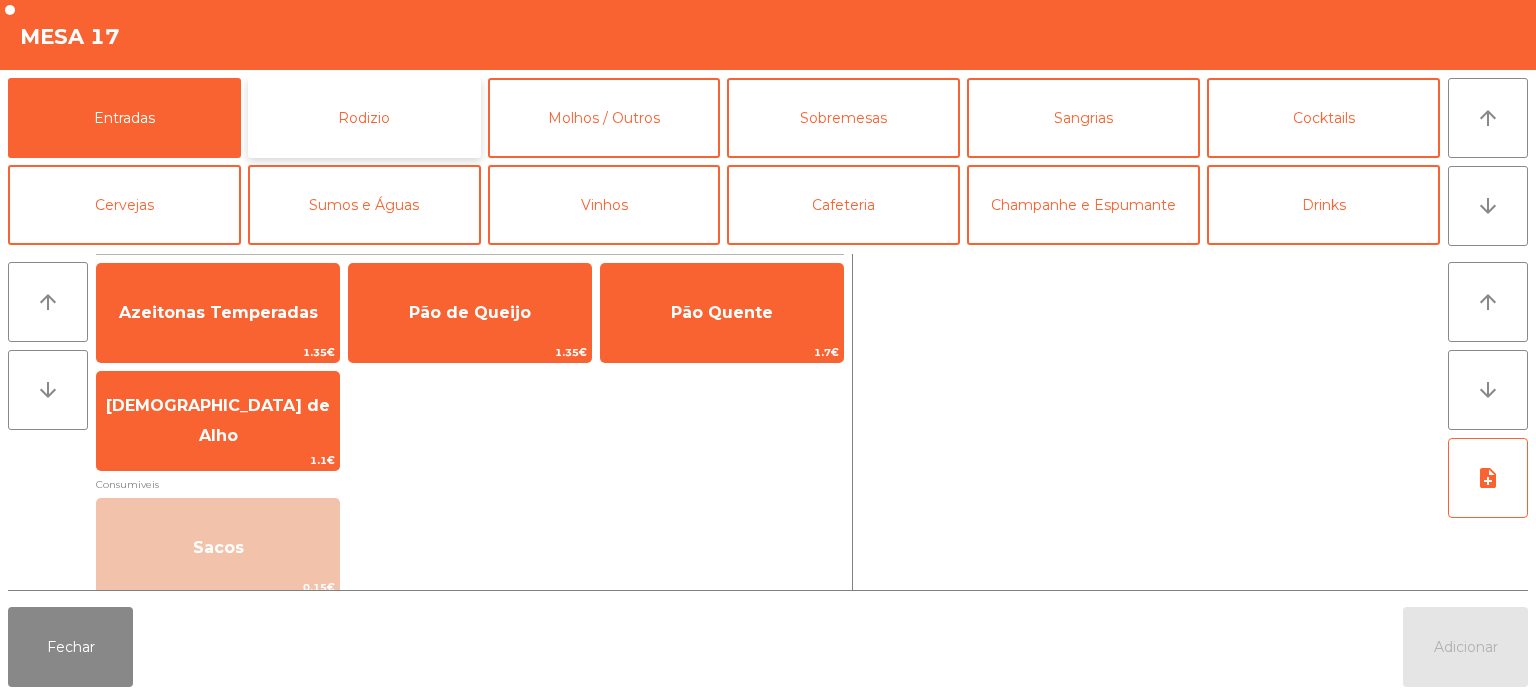 click on "Rodizio" 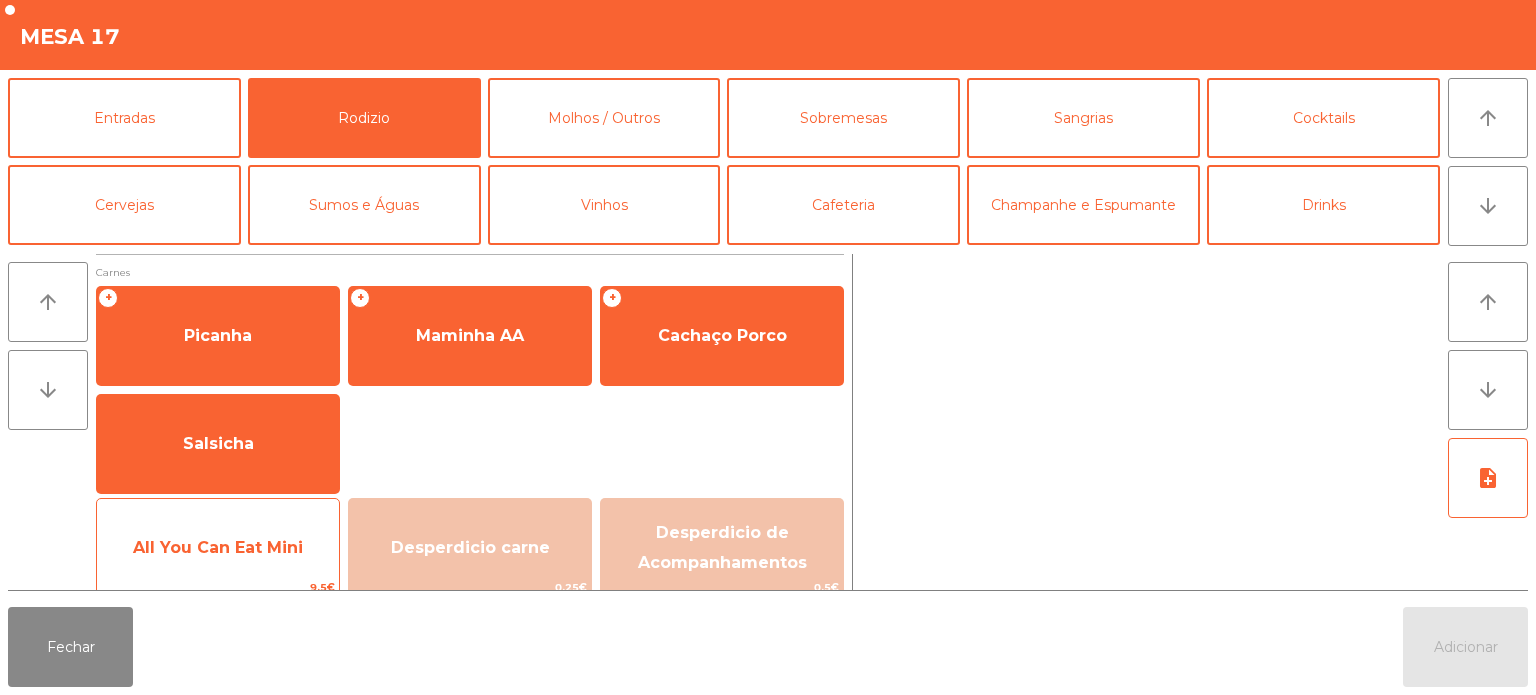 click on "All You Can Eat Mini" 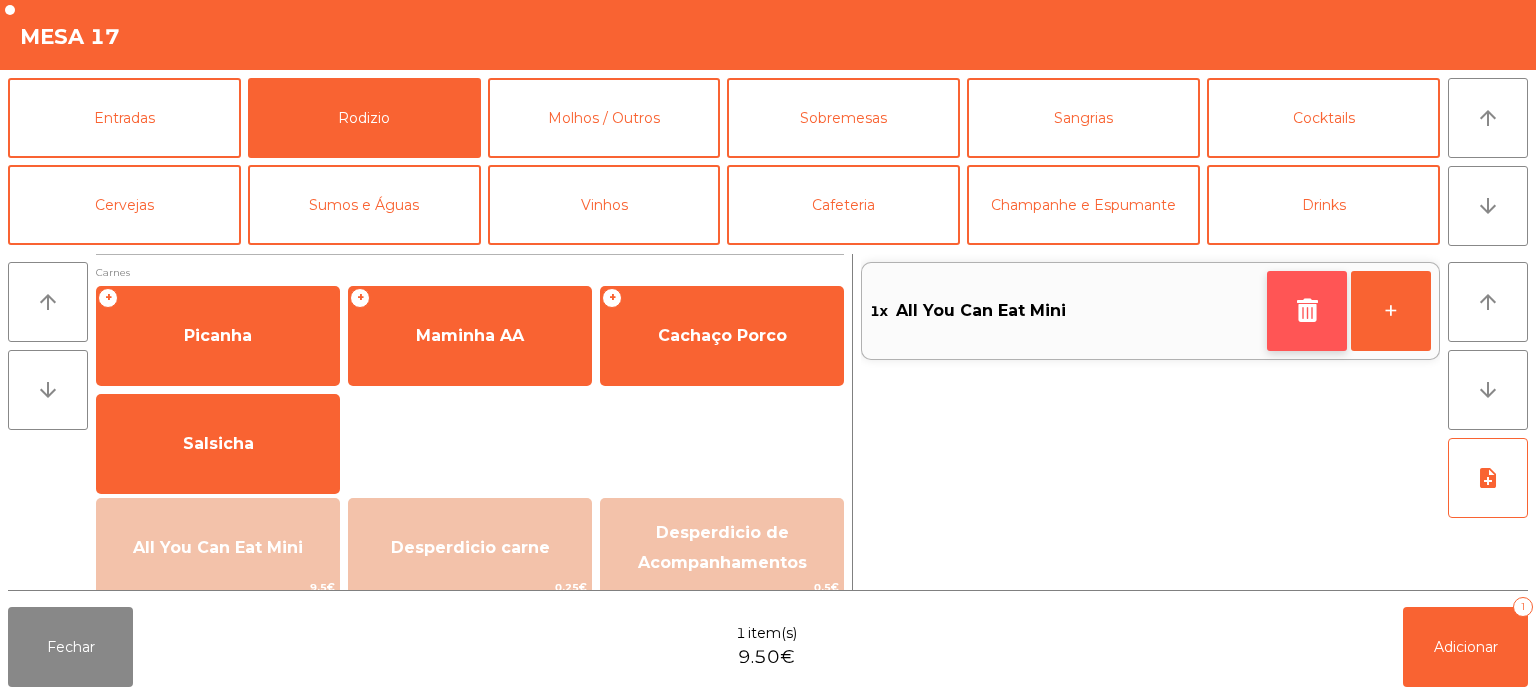 click 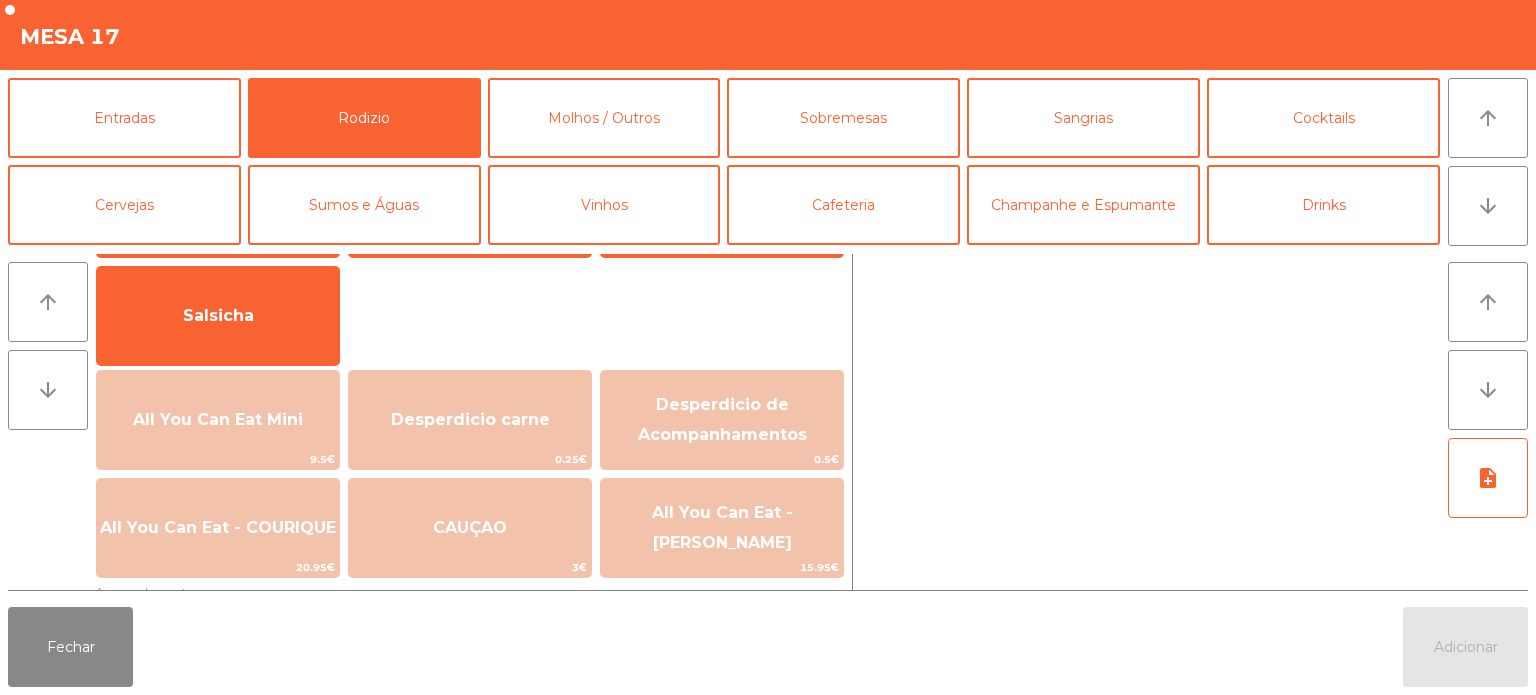 scroll, scrollTop: 130, scrollLeft: 0, axis: vertical 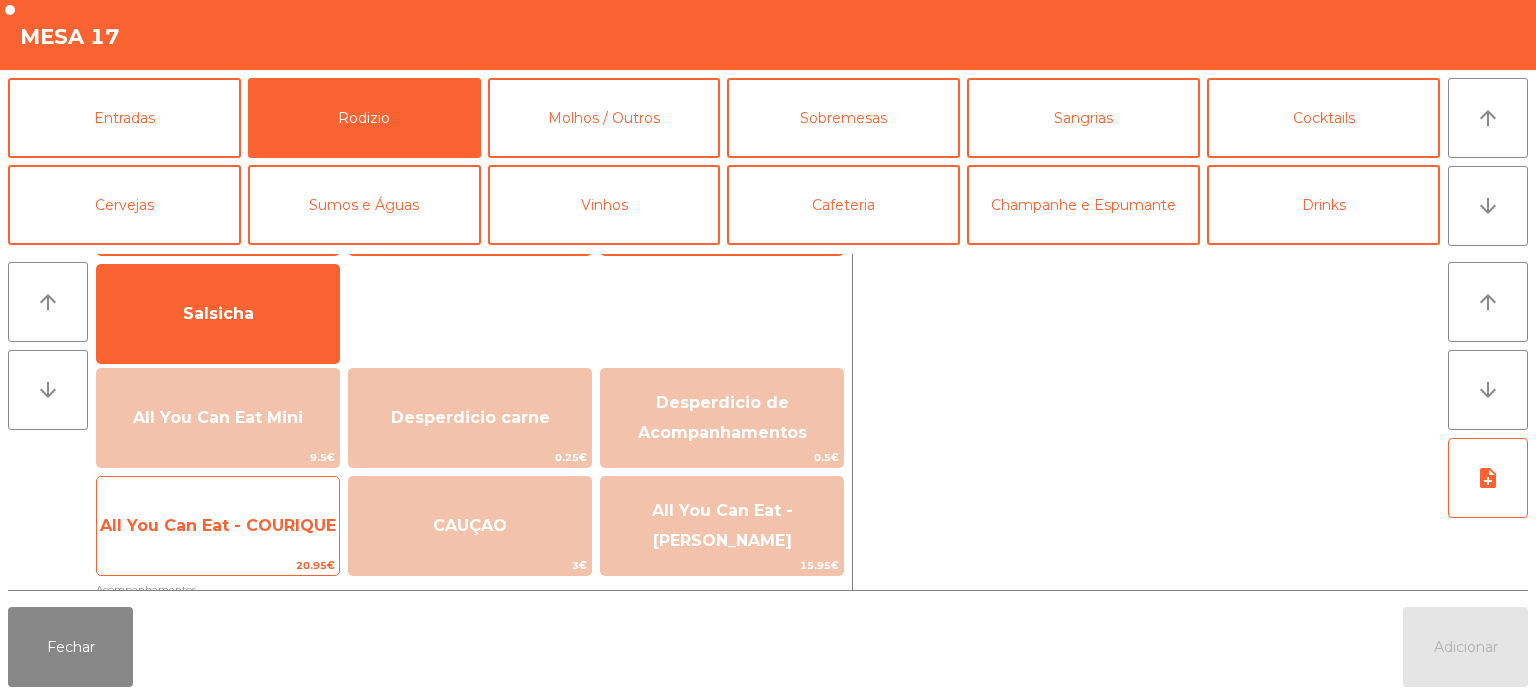 click on "All You Can Eat - COURIQUE" 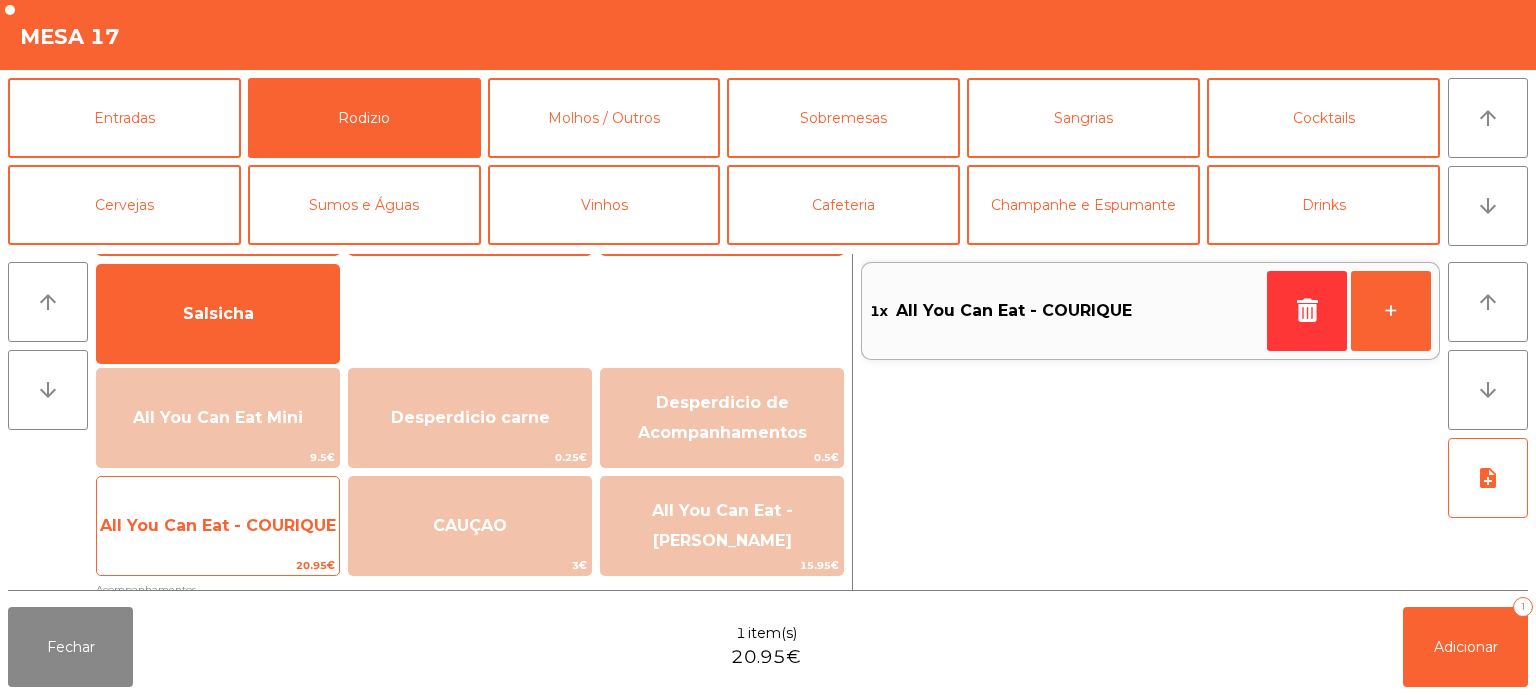 click on "All You Can Eat - COURIQUE" 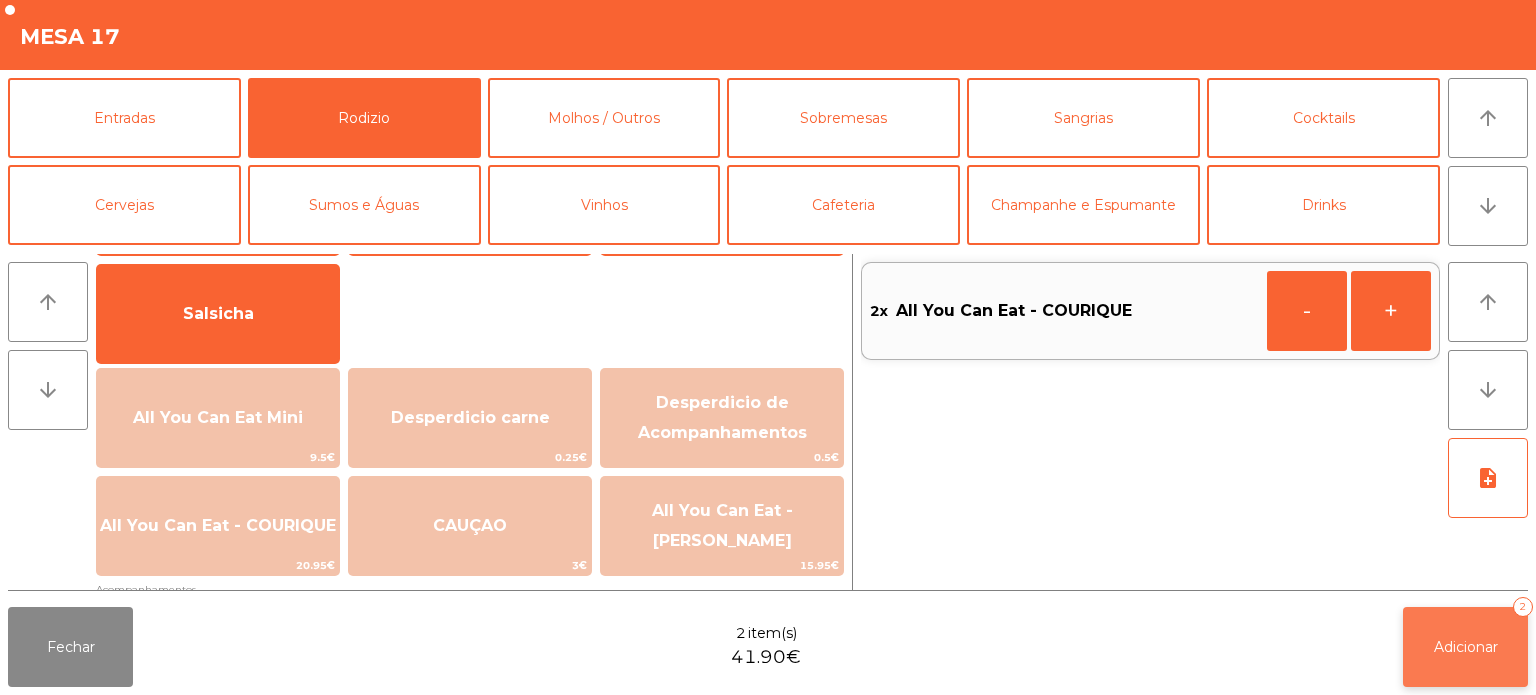 click on "Adicionar" 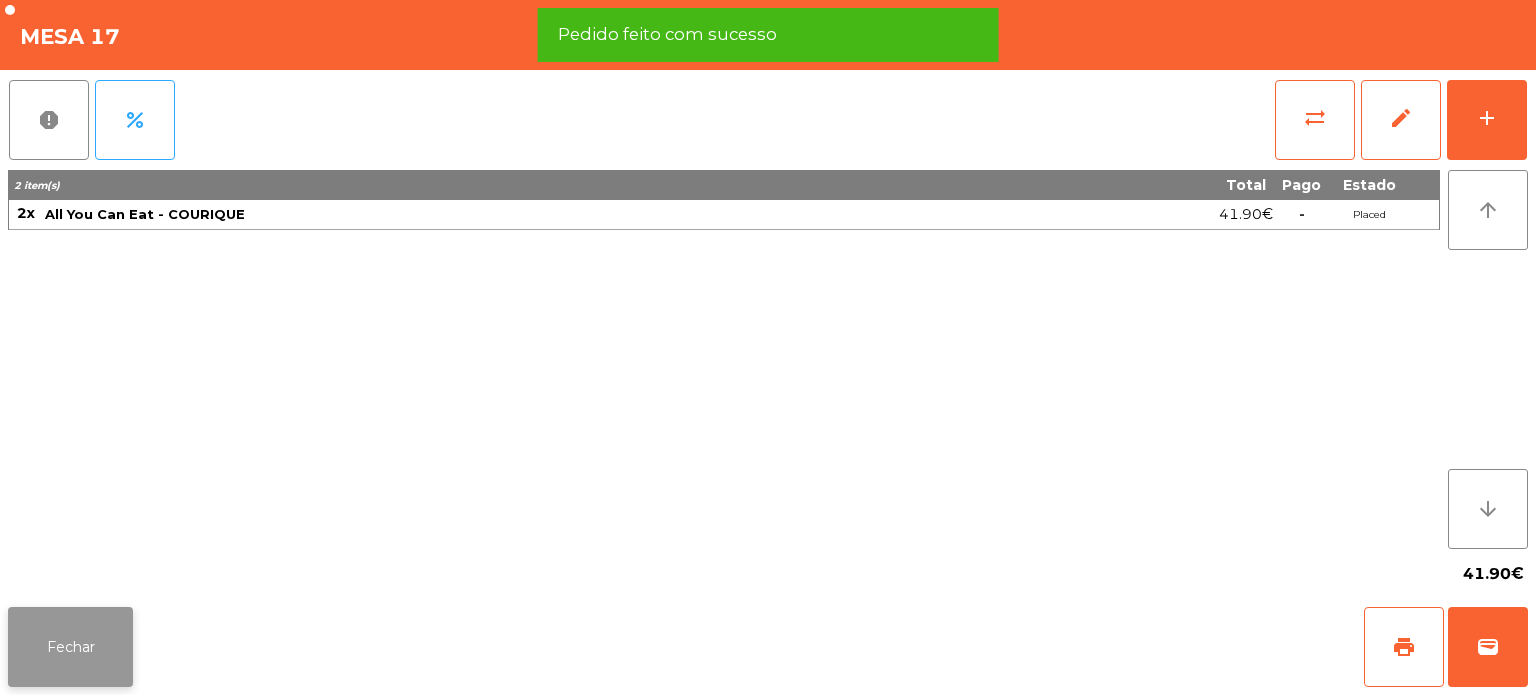 click on "Fechar" 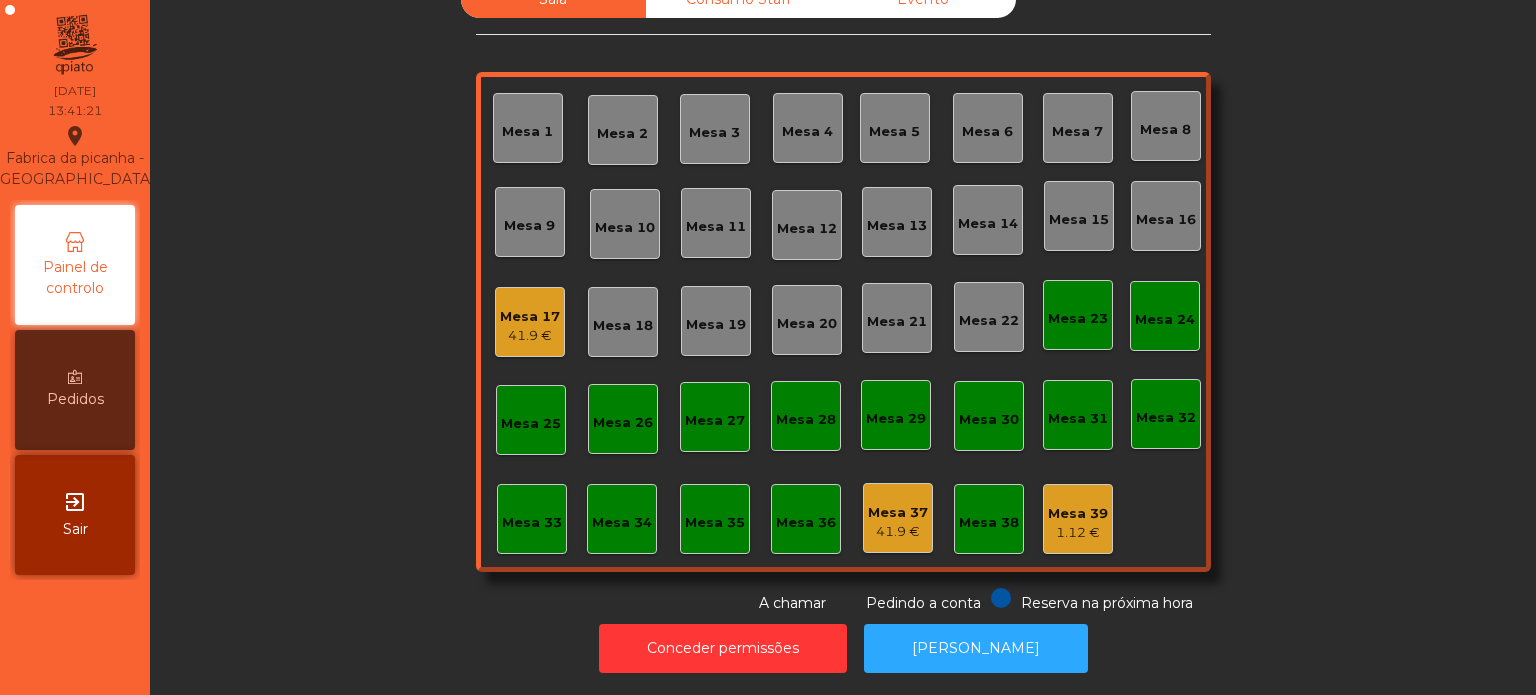 click on "41.9 €" 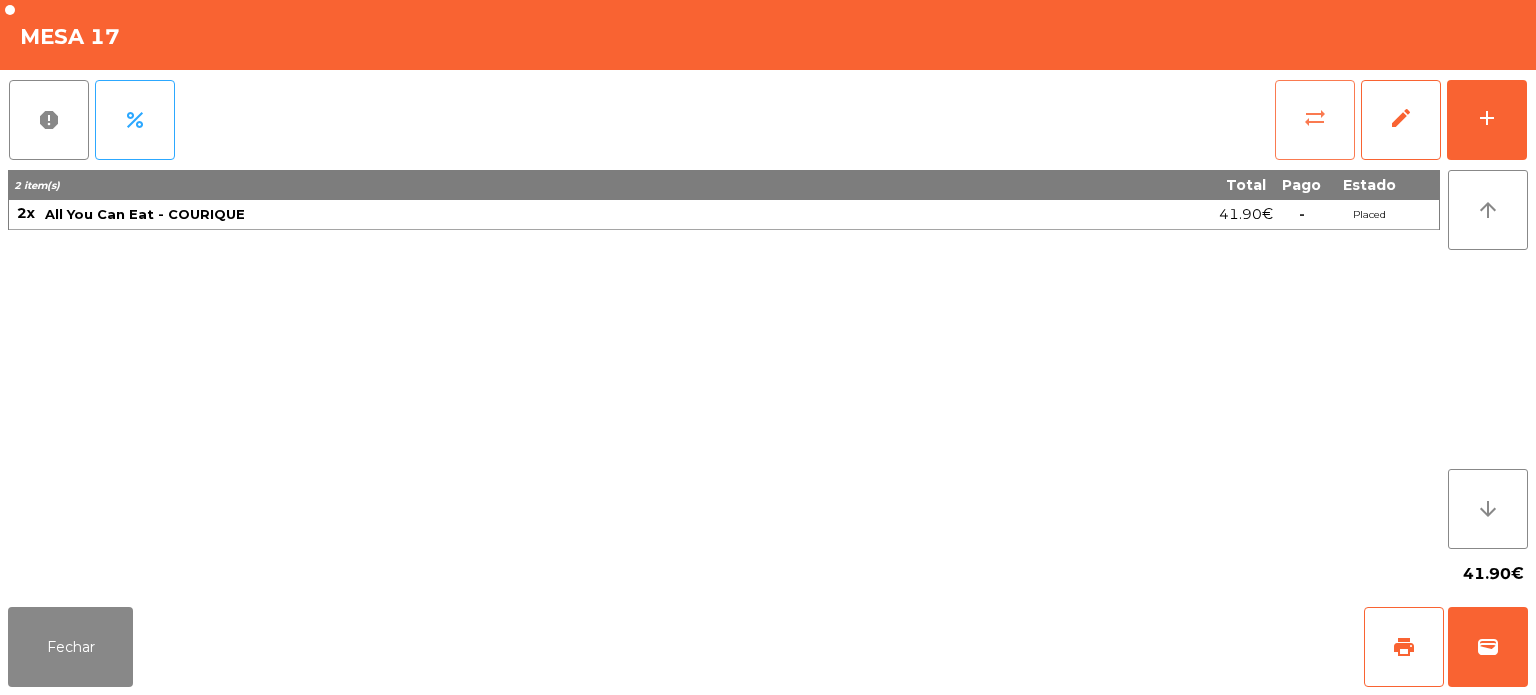 click on "sync_alt" 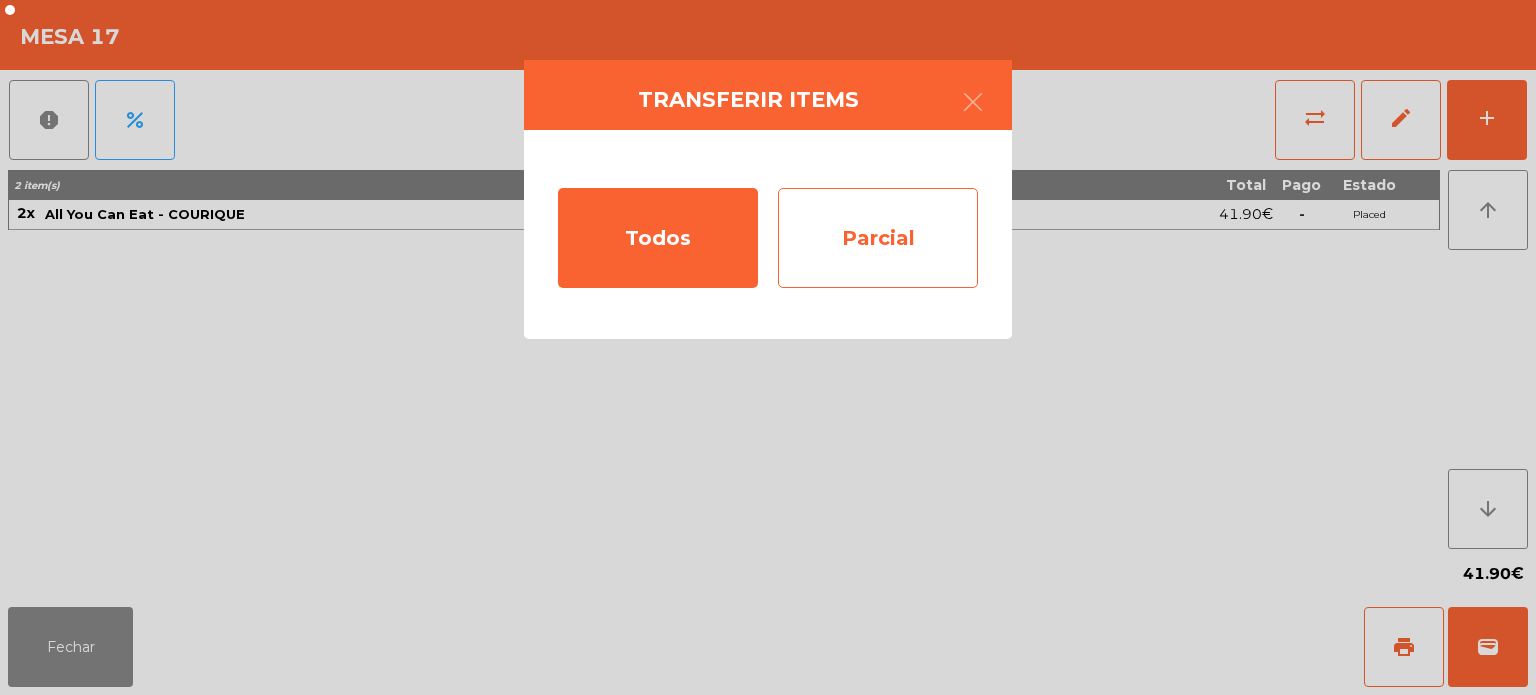 click on "Parcial" 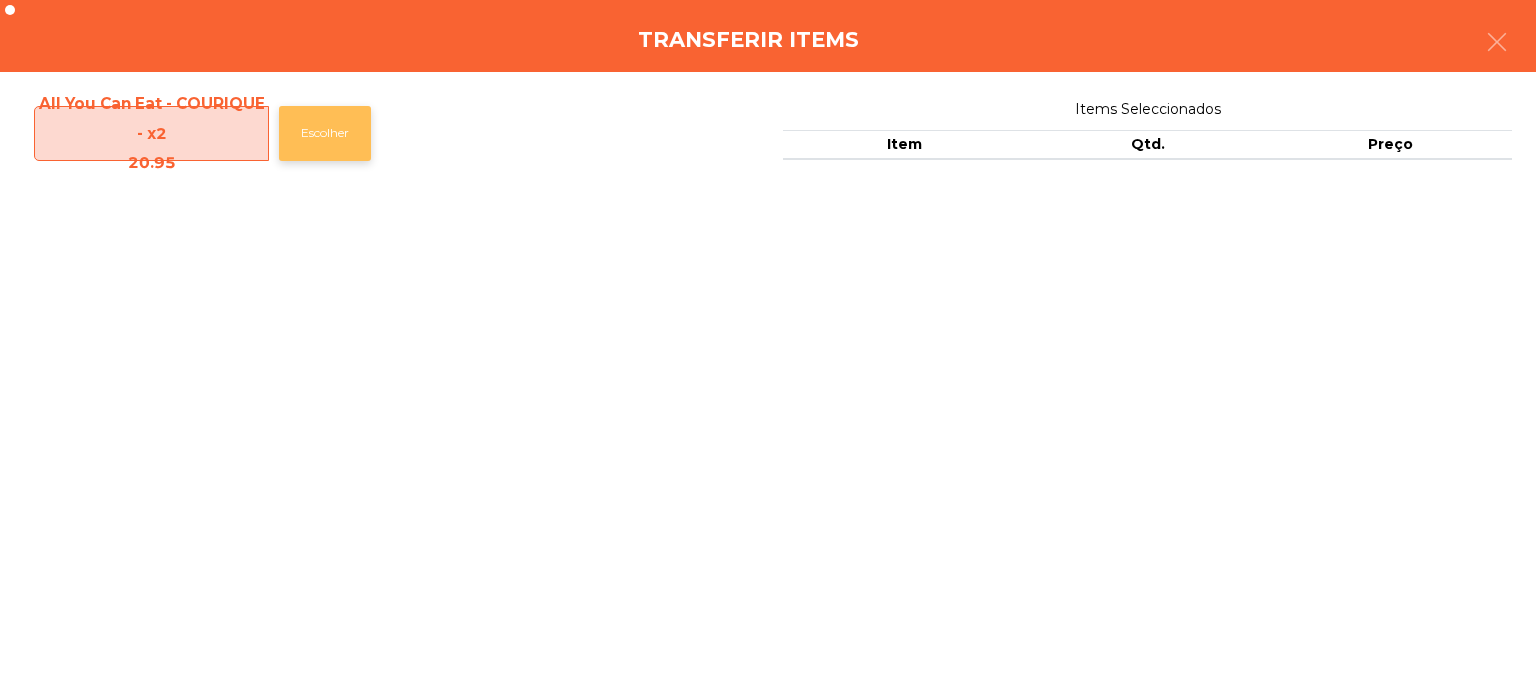 click on "Escolher" 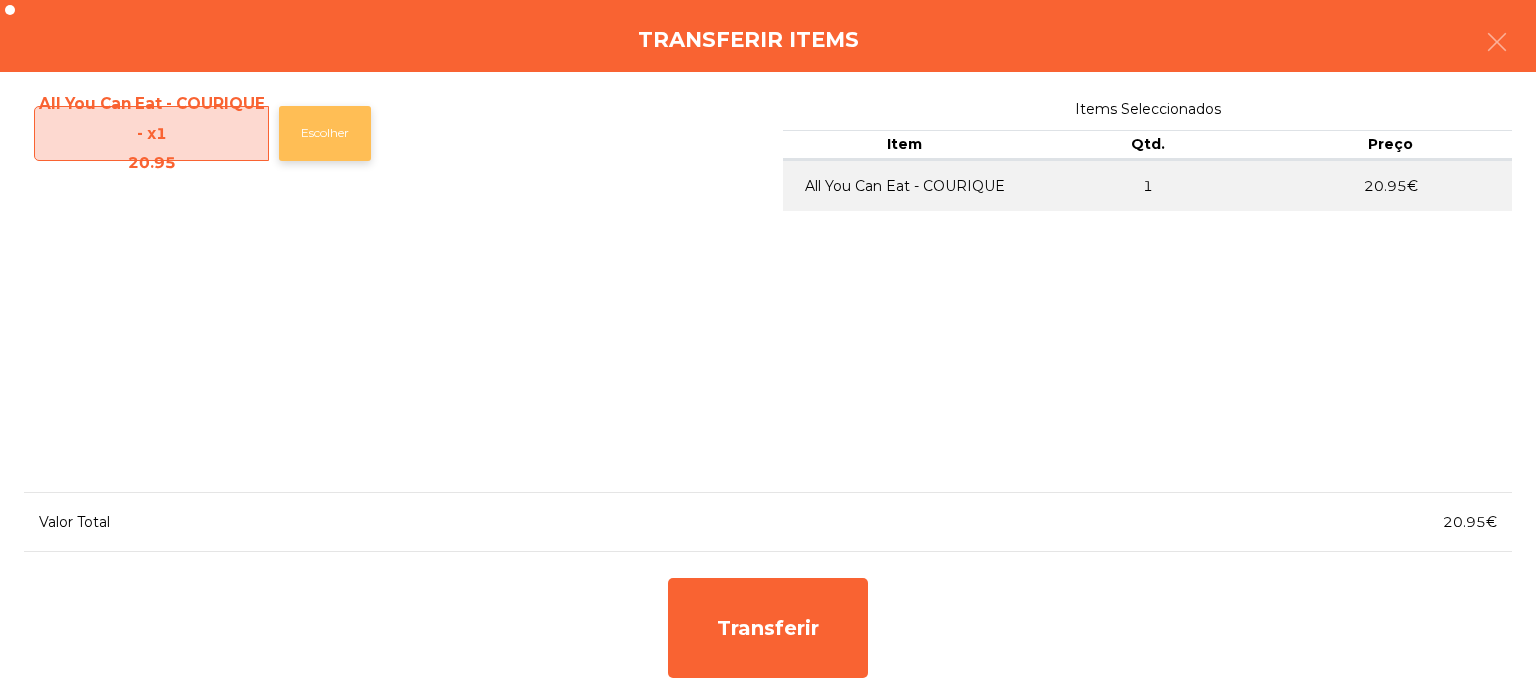 click on "Escolher" 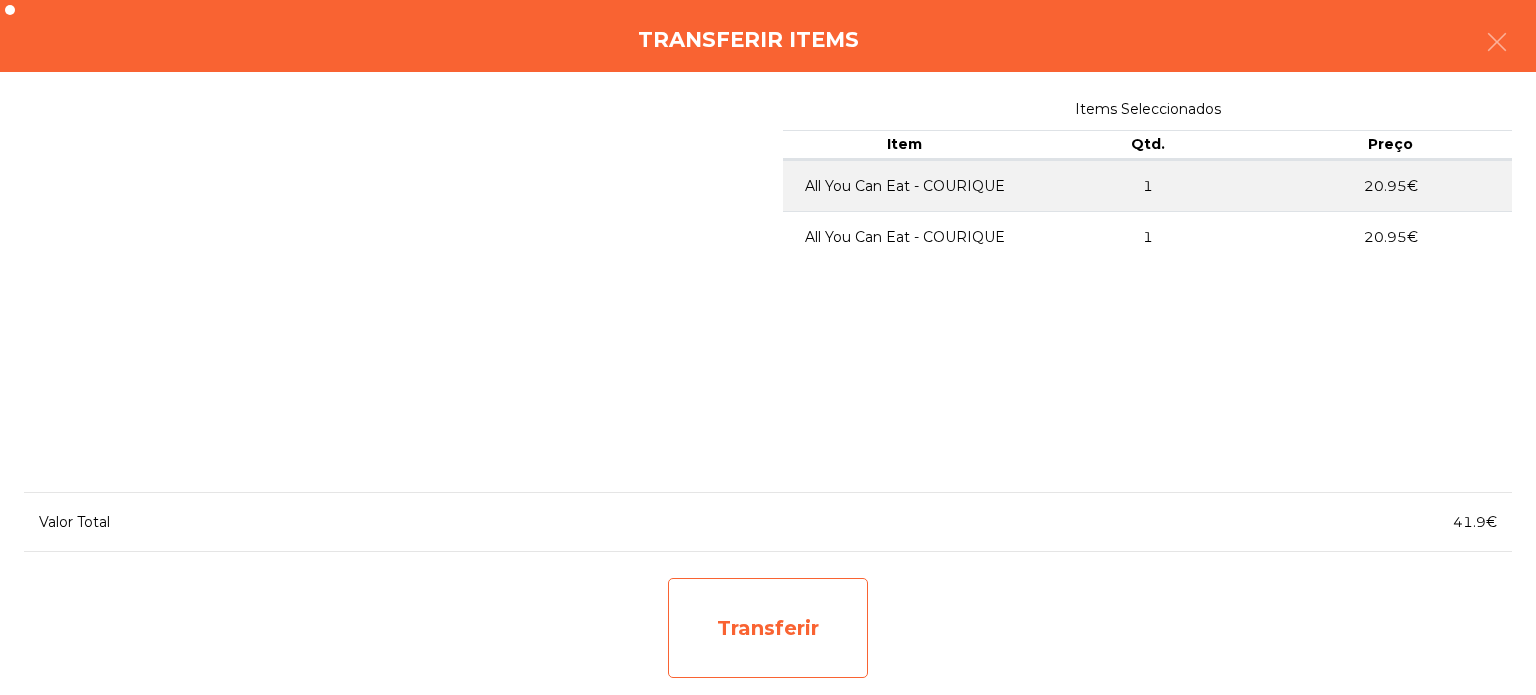 click on "Transferir" 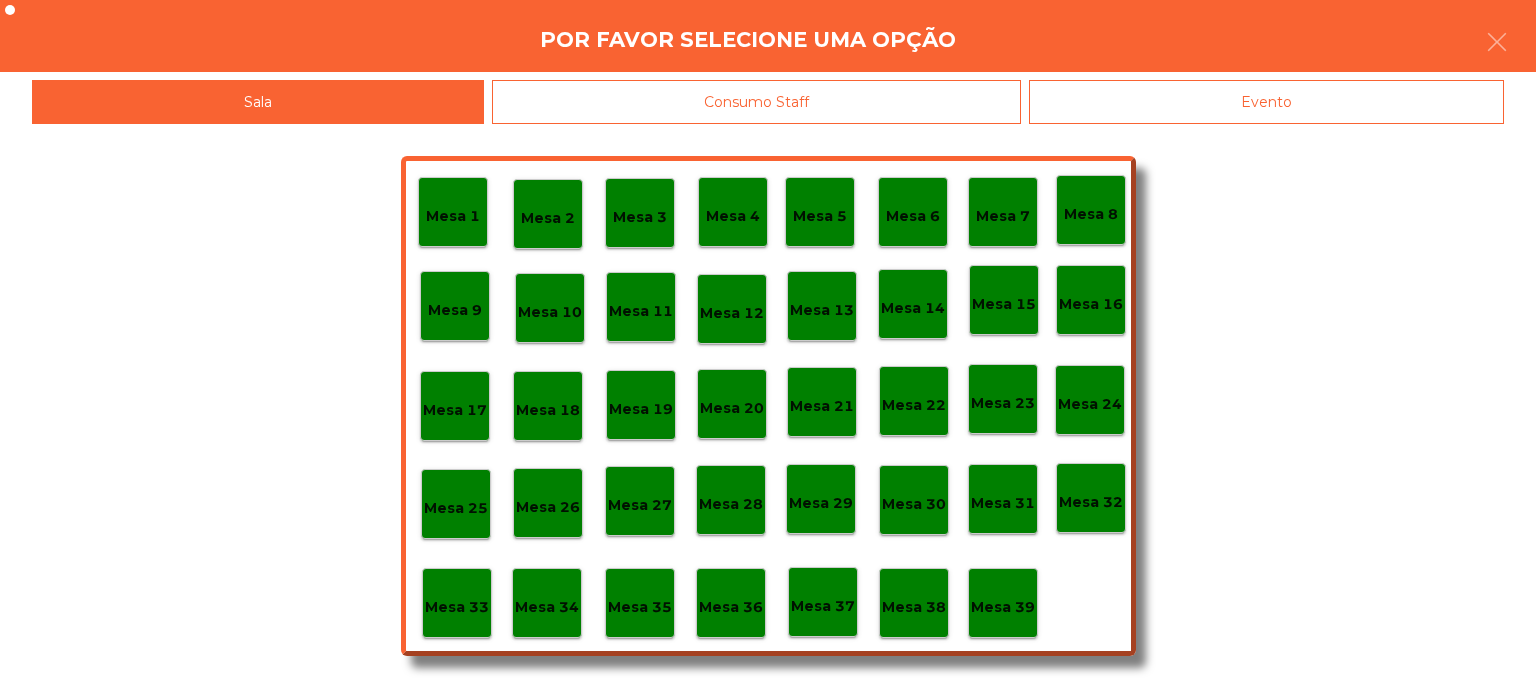 click on "Mesa 37" 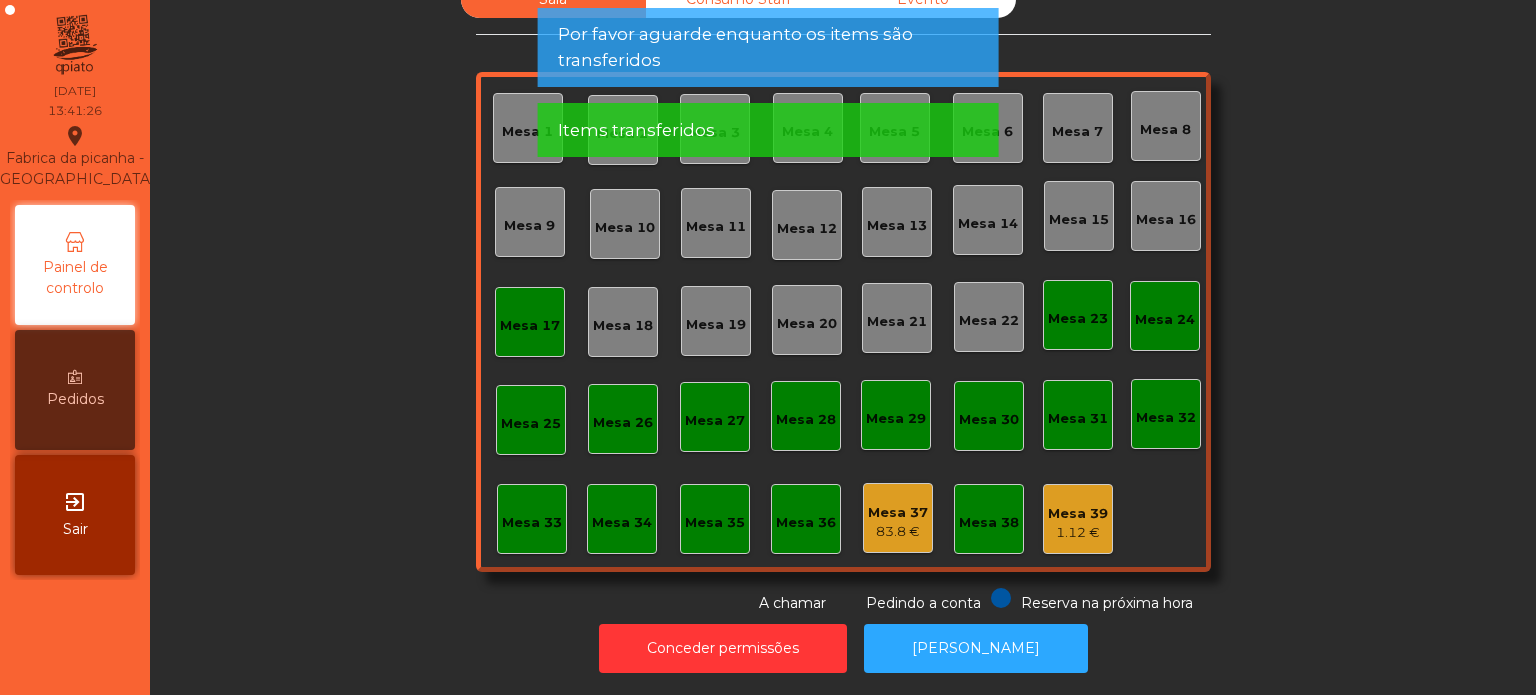 click on "Mesa 17" 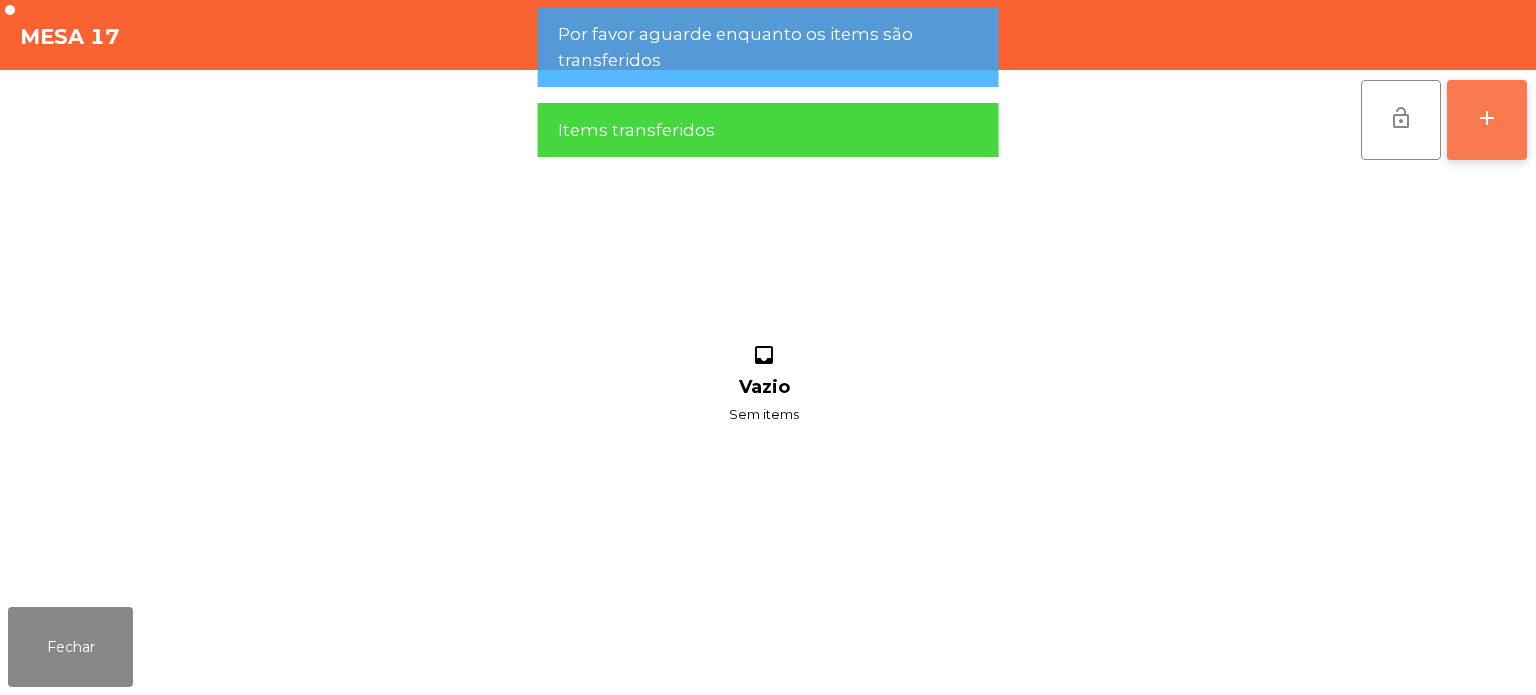 click on "add" 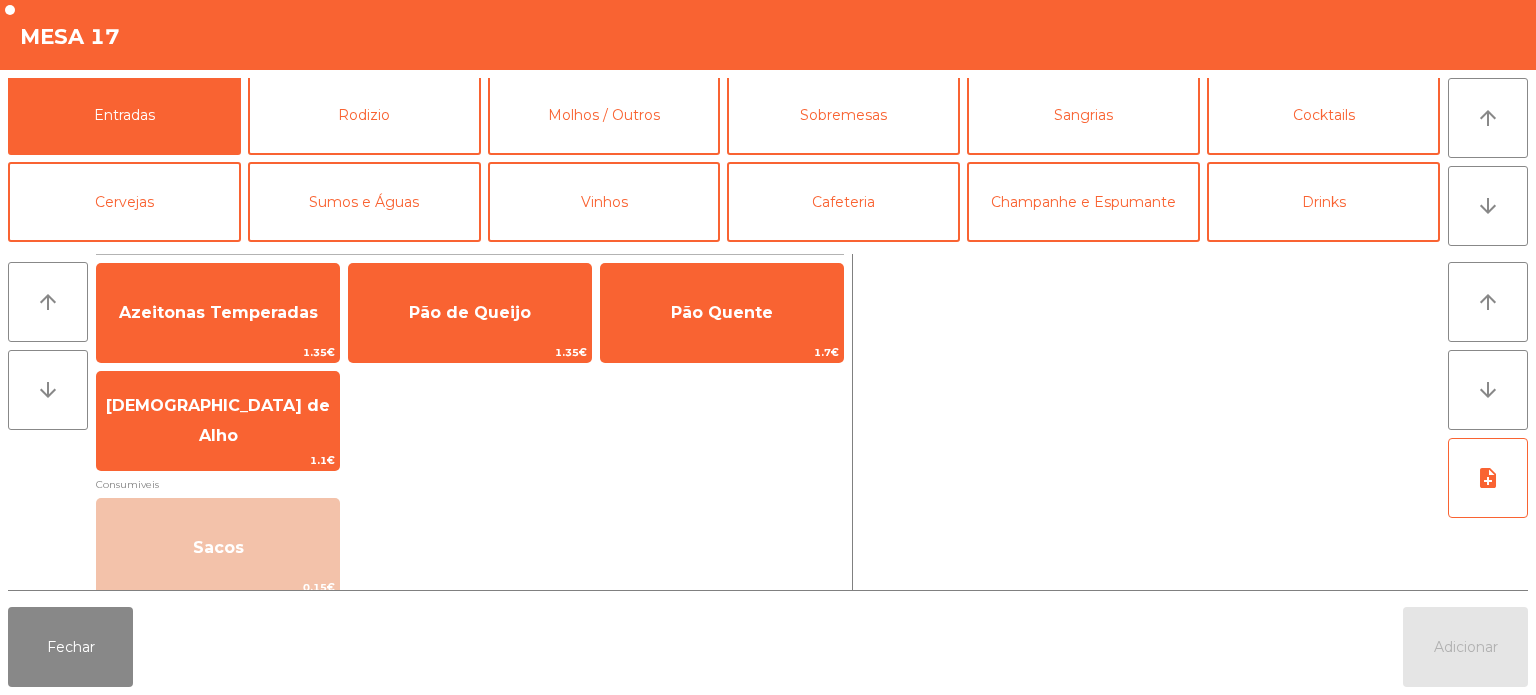 scroll, scrollTop: 4, scrollLeft: 0, axis: vertical 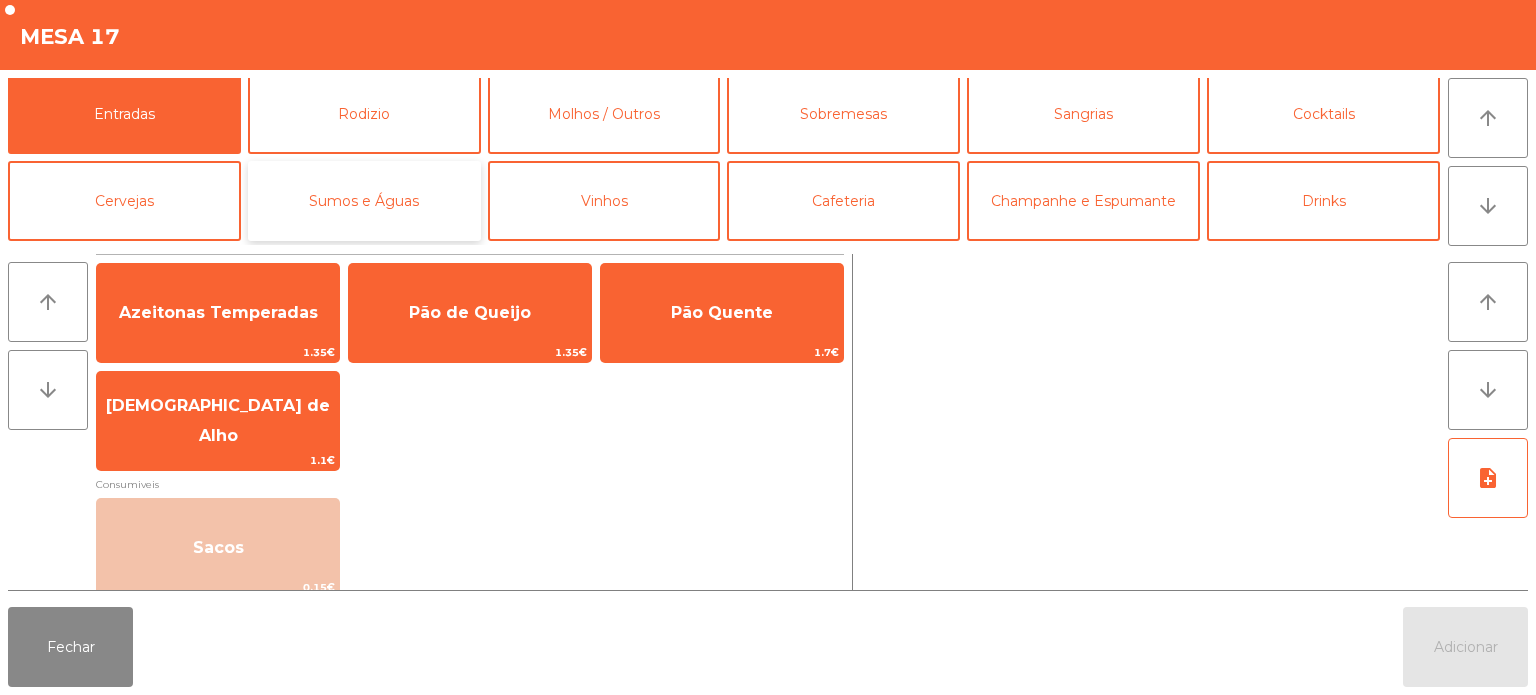 click on "Sumos e Águas" 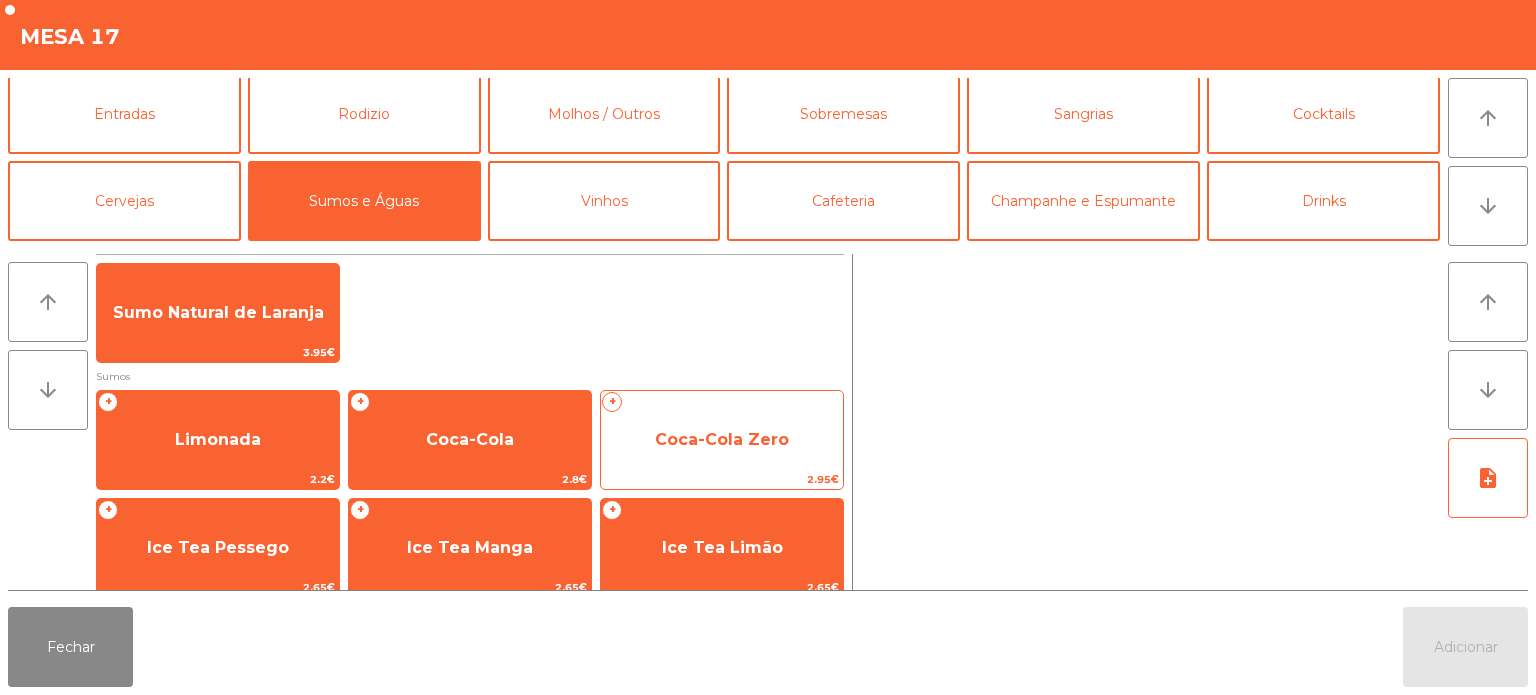 click on "Coca-Cola Zero" 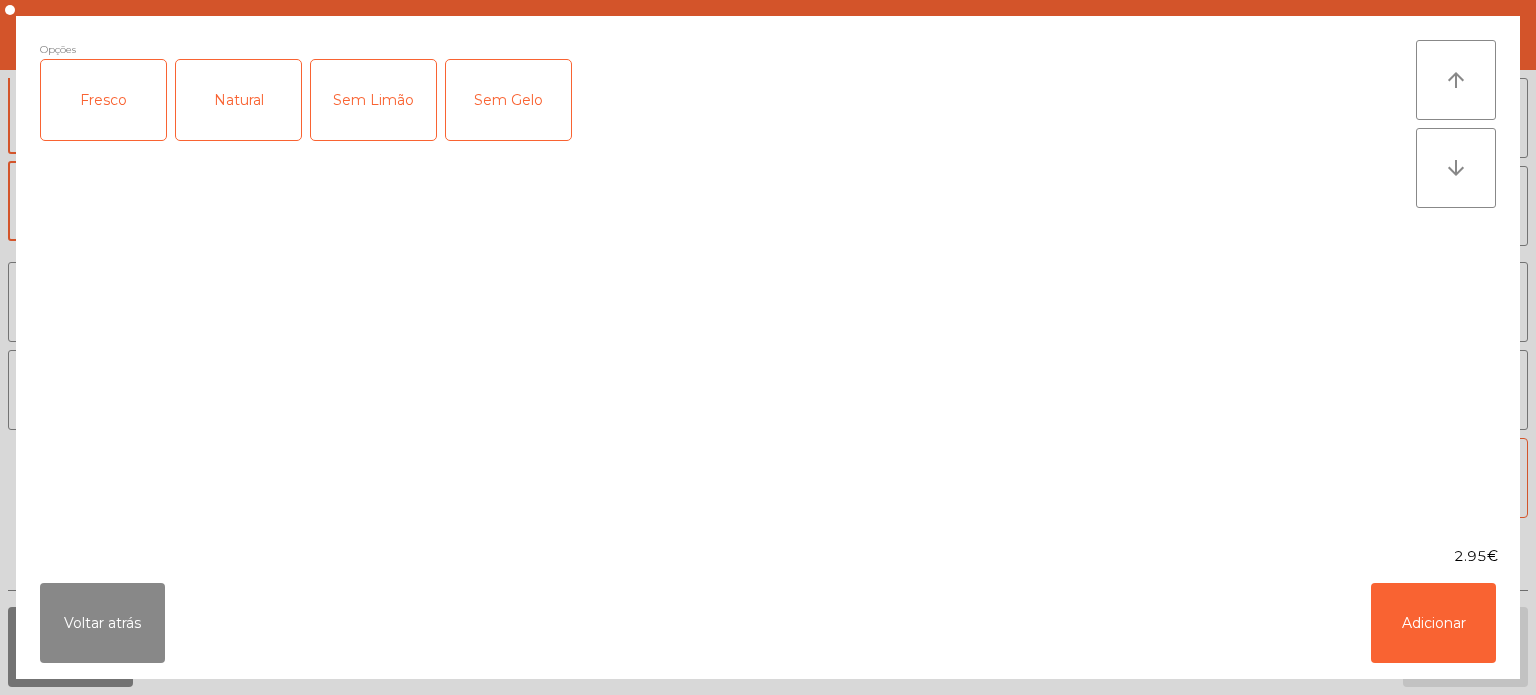 click on "Fresco" 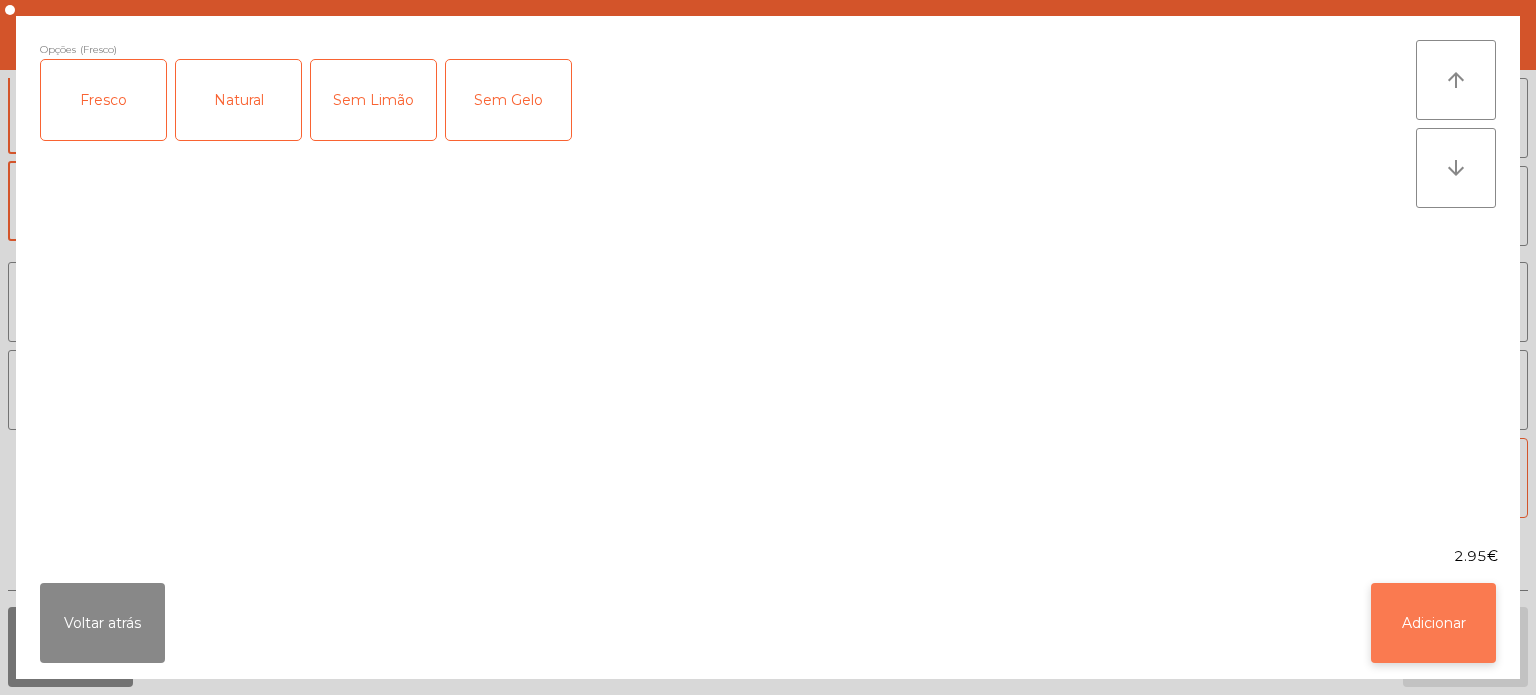 click on "Adicionar" 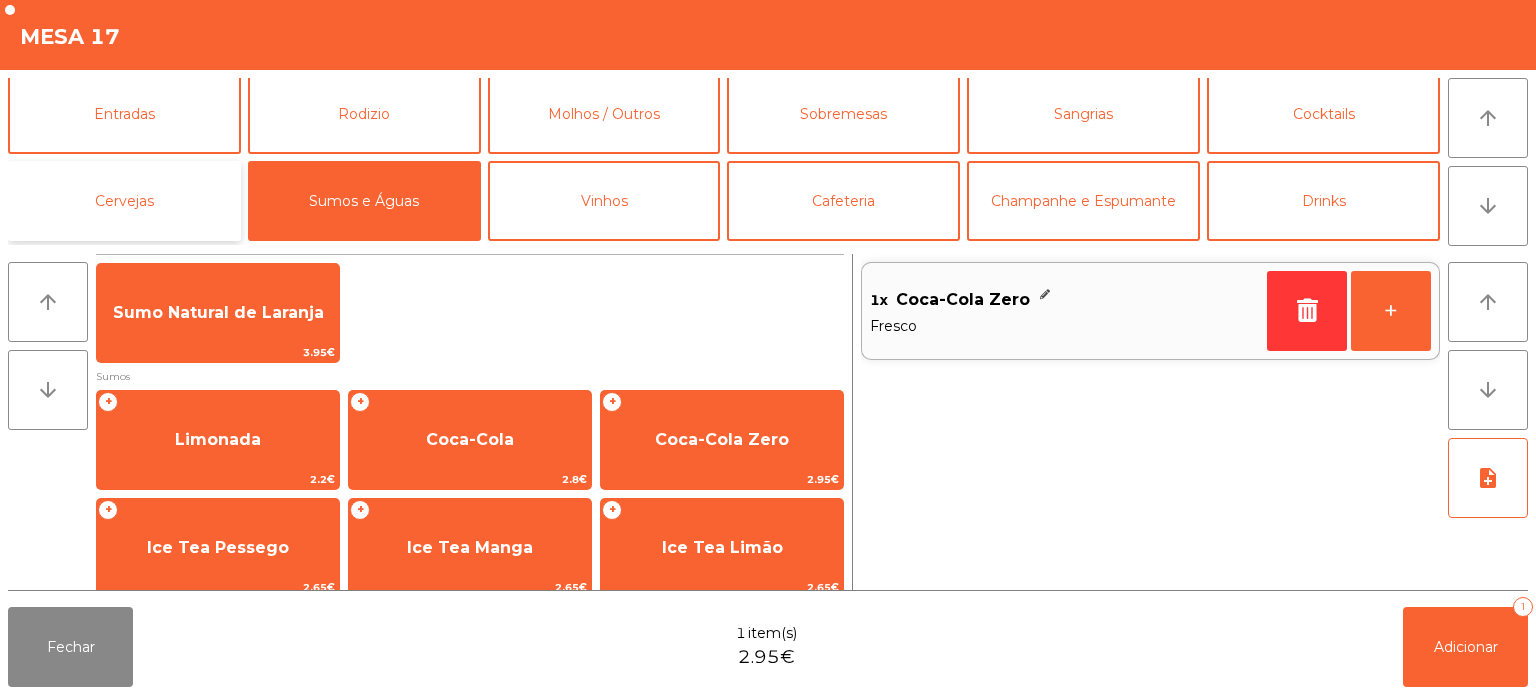 click on "Cervejas" 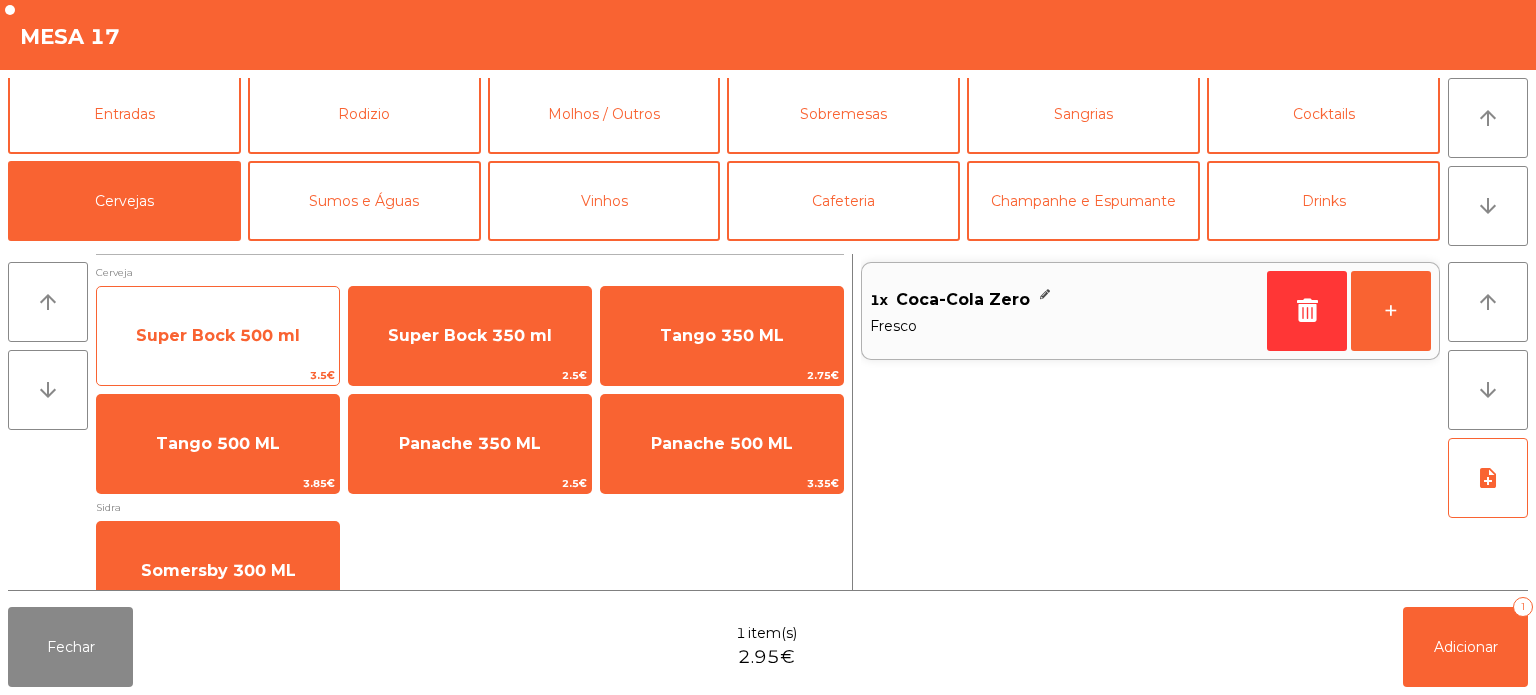 click on "Super Bock 500 ml" 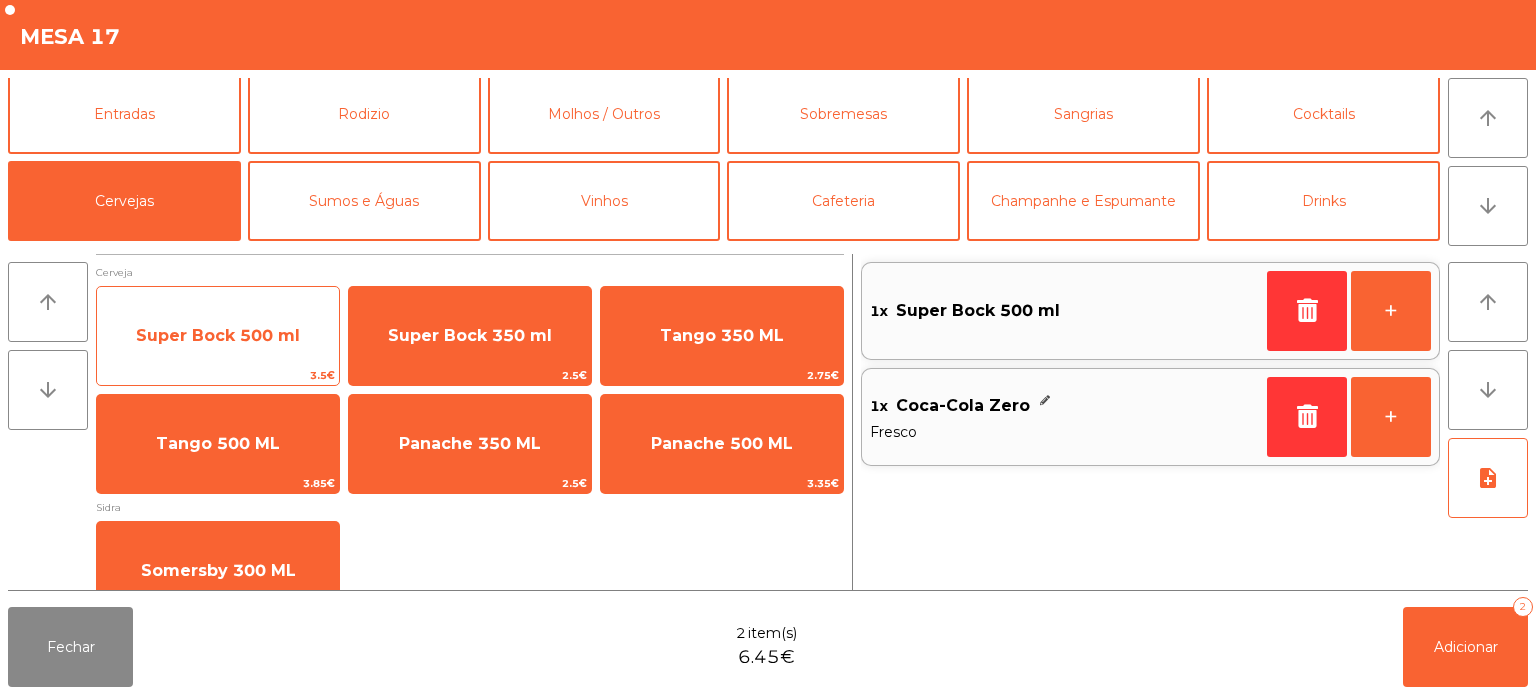 scroll, scrollTop: 0, scrollLeft: 0, axis: both 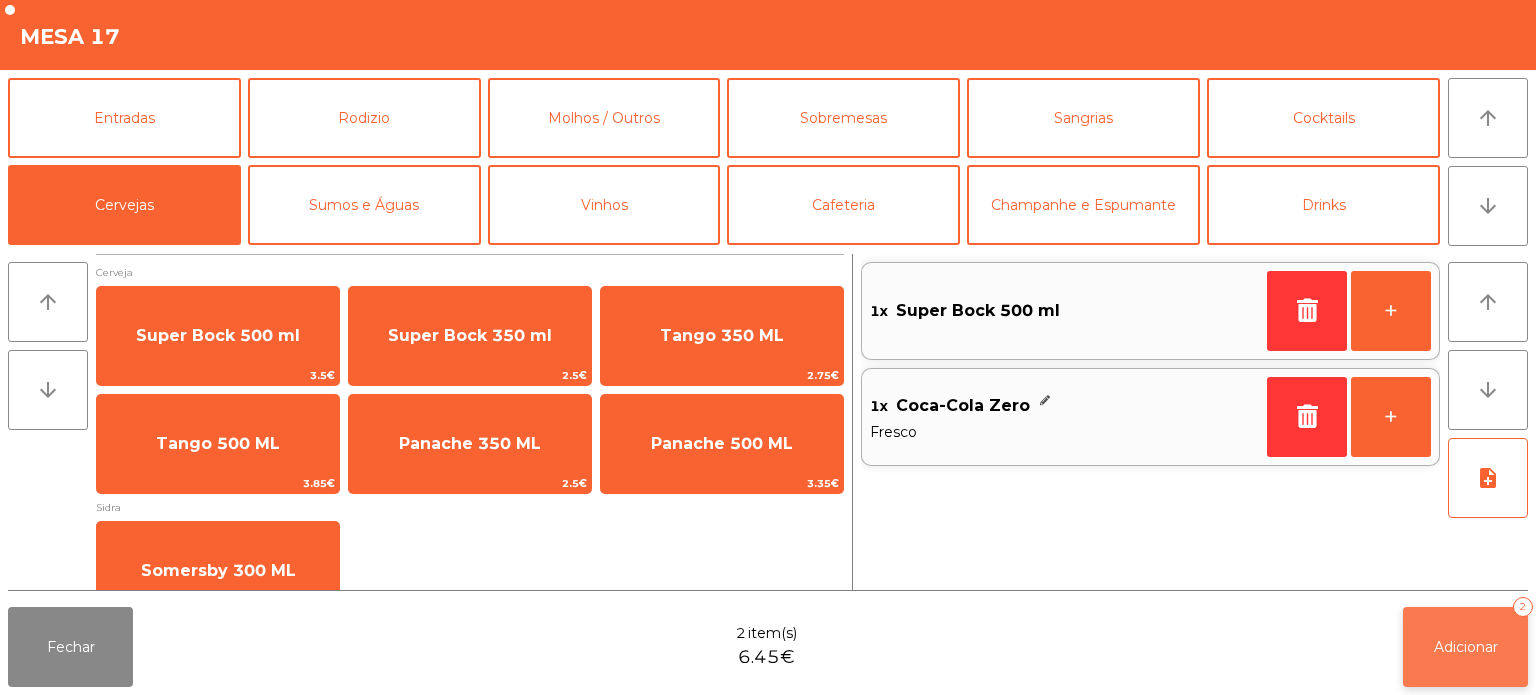 click on "Adicionar   2" 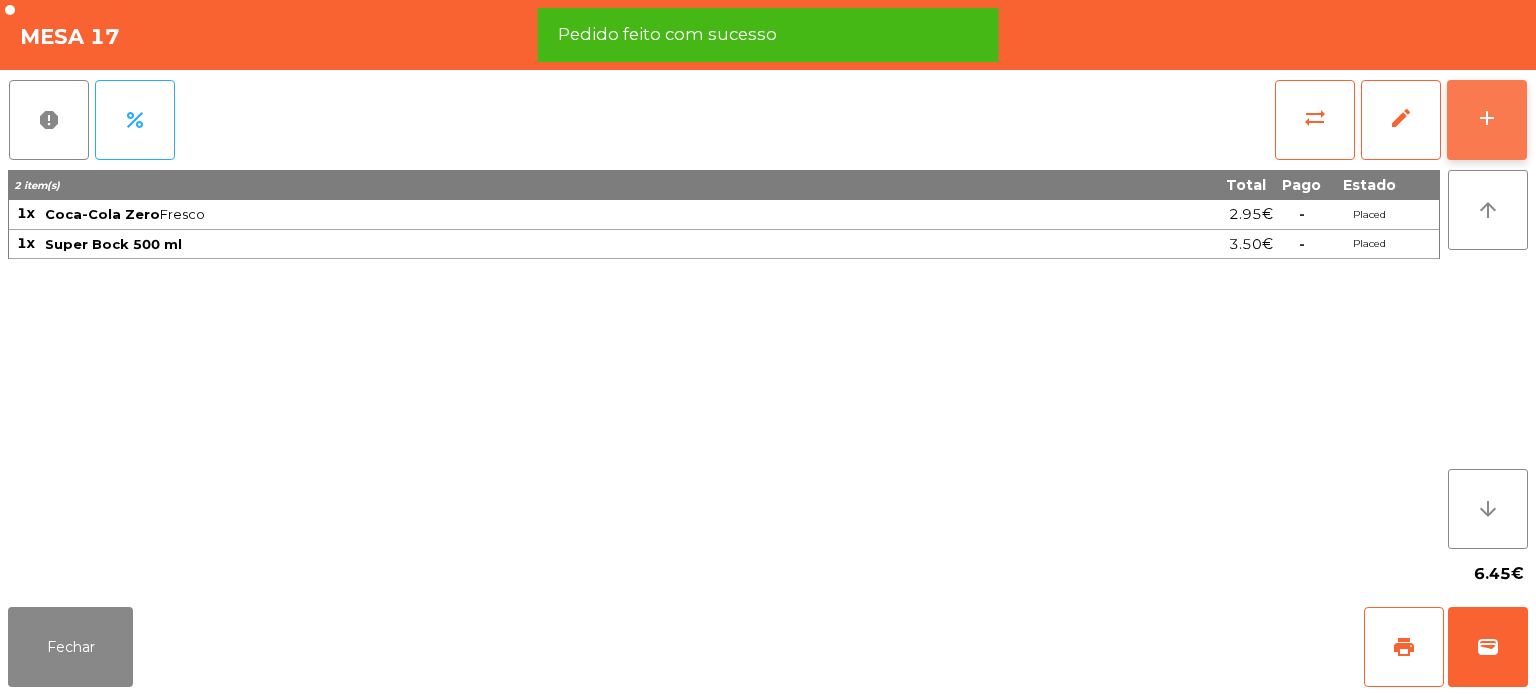 click on "add" 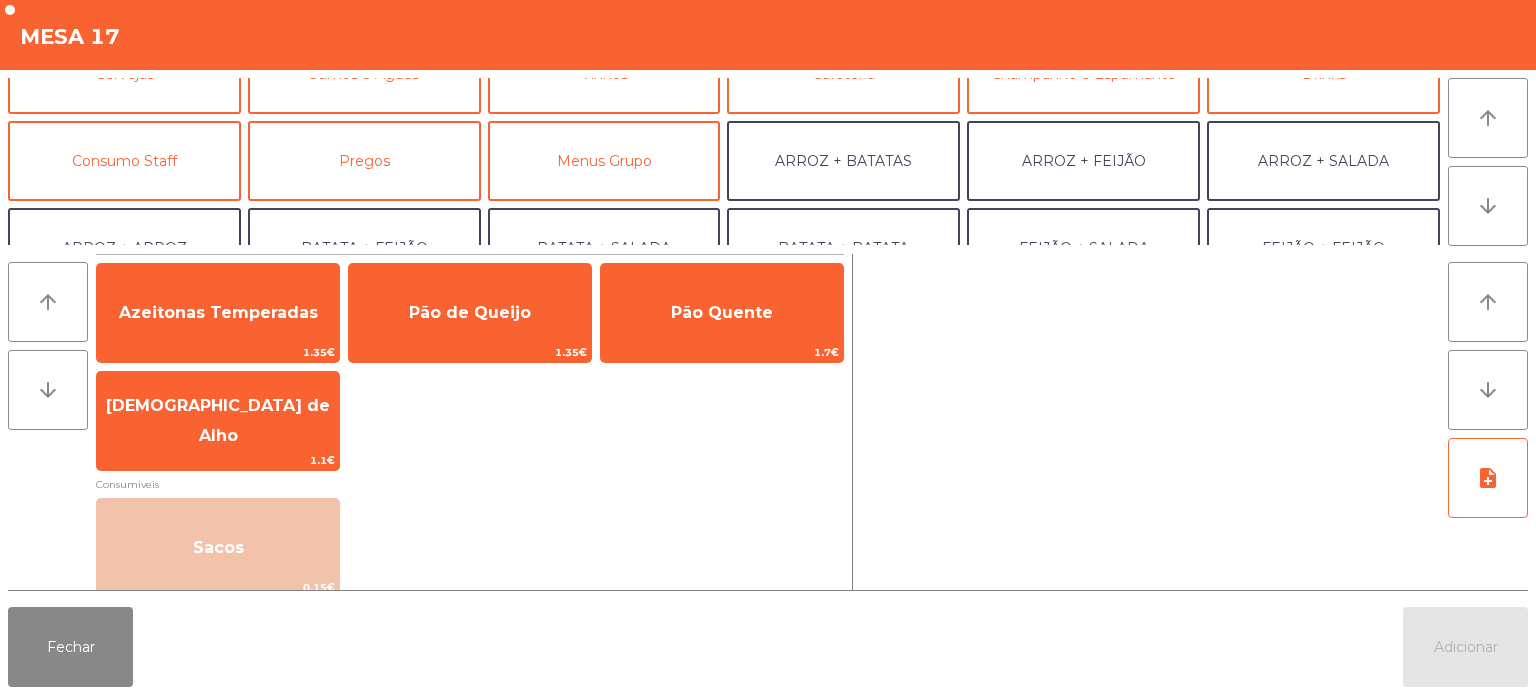 scroll, scrollTop: 139, scrollLeft: 0, axis: vertical 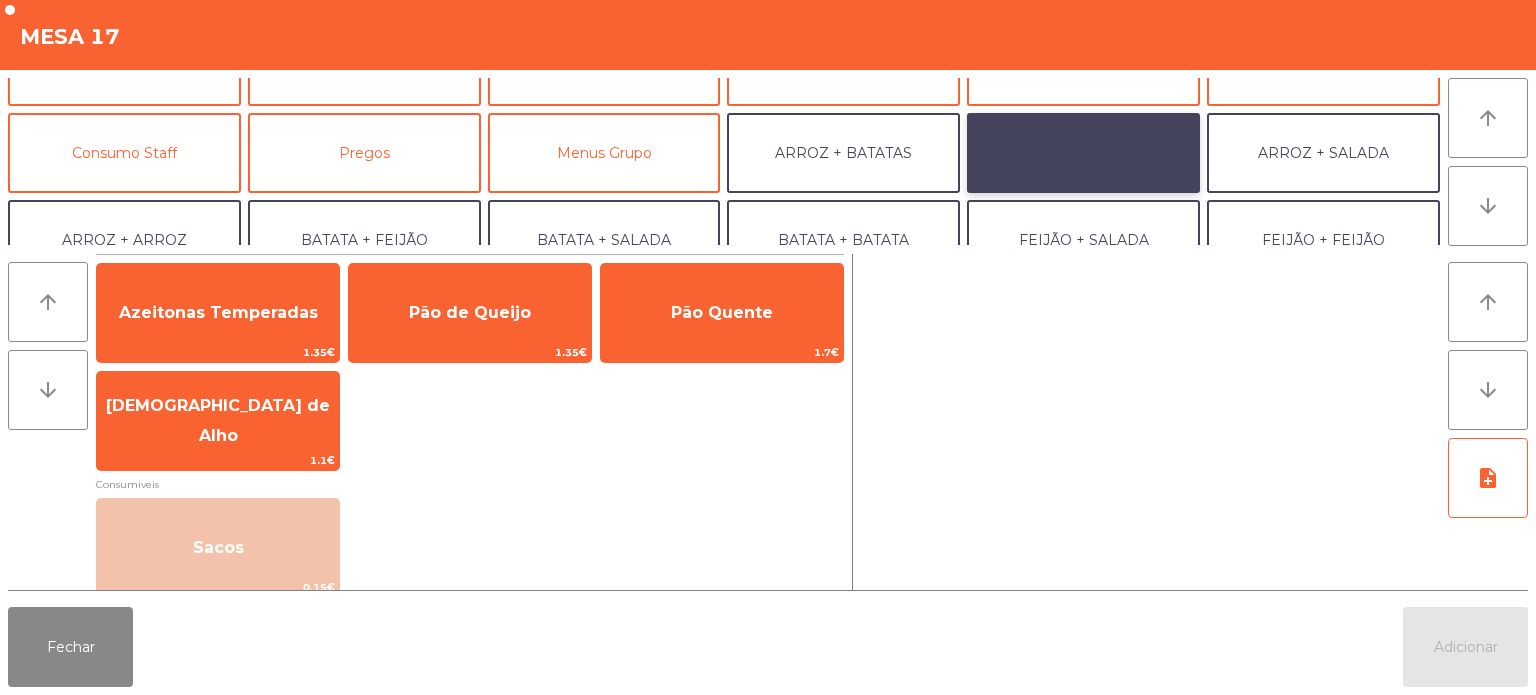 click on "ARROZ + FEIJÃO" 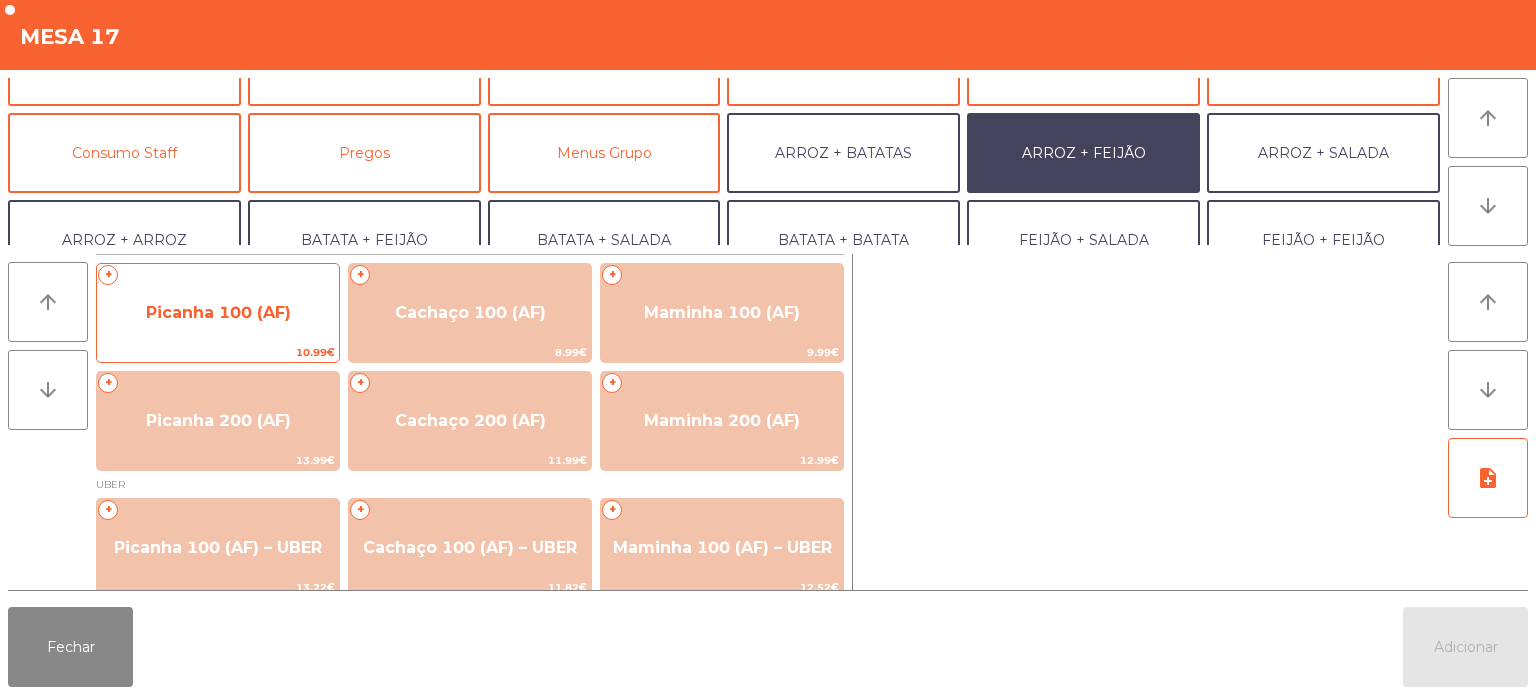 click on "10.99€" 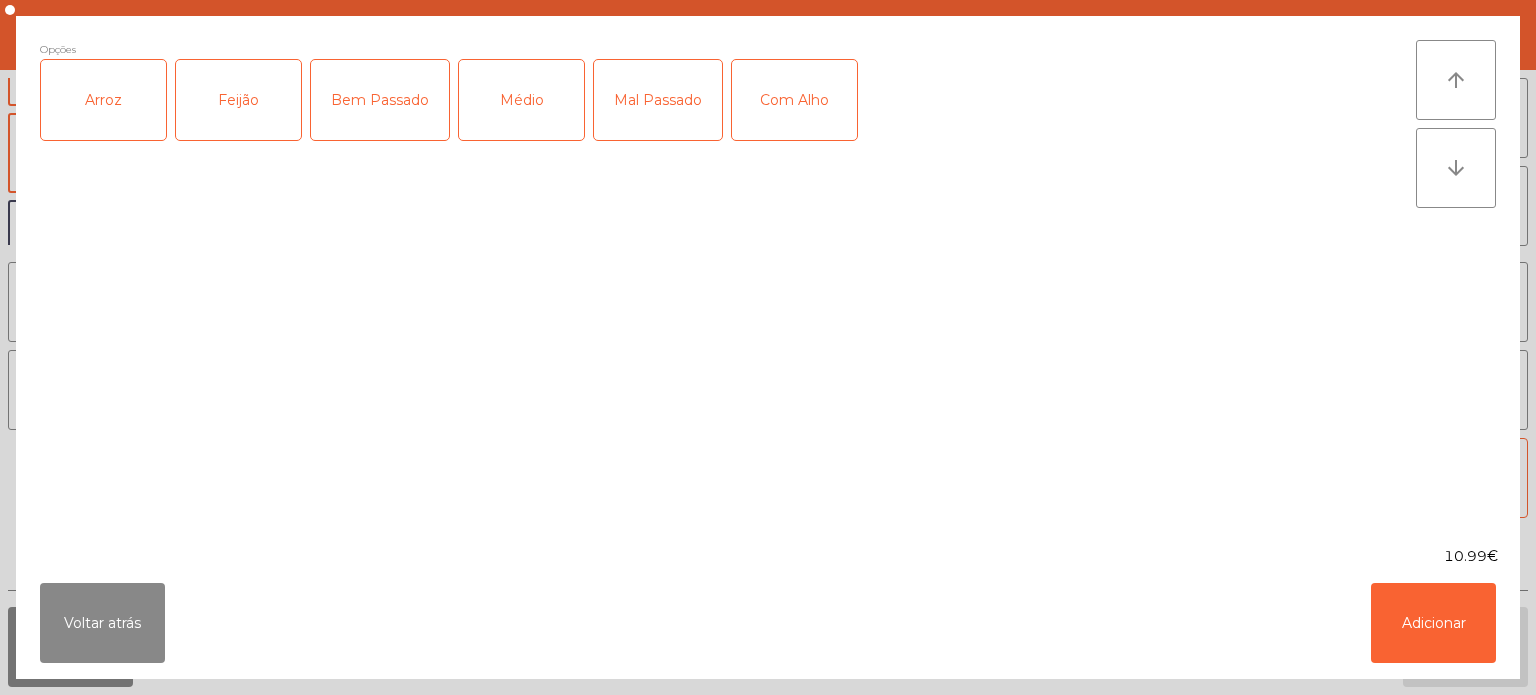 click on "Arroz" 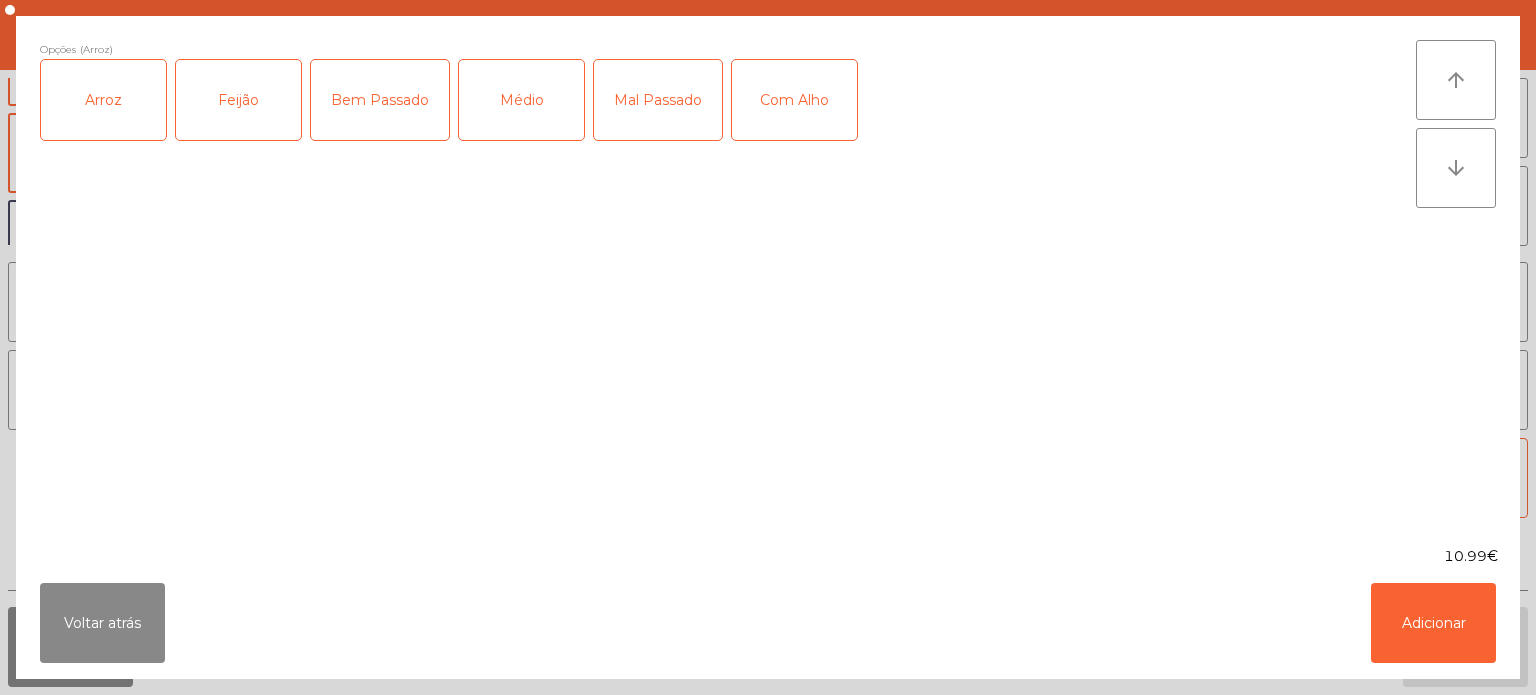 click on "Feijão" 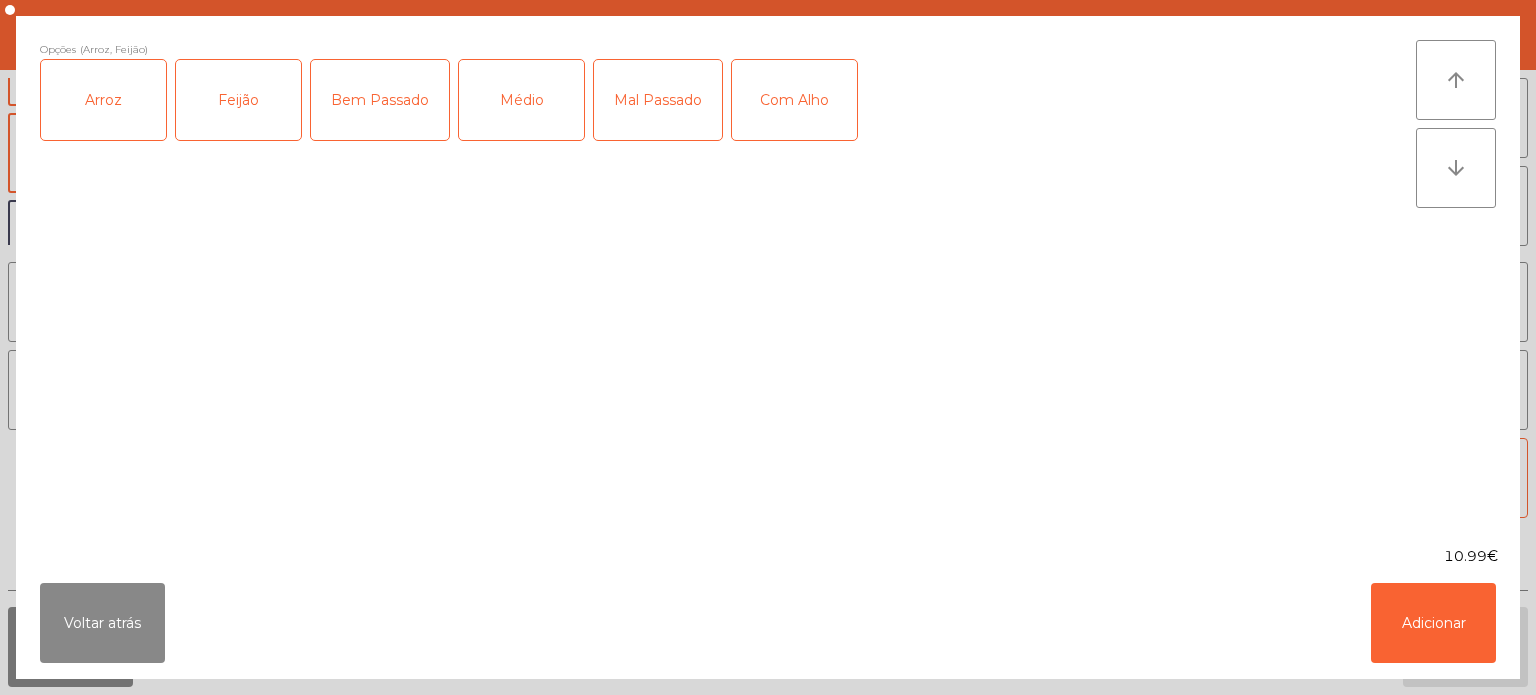click on "Bem Passado" 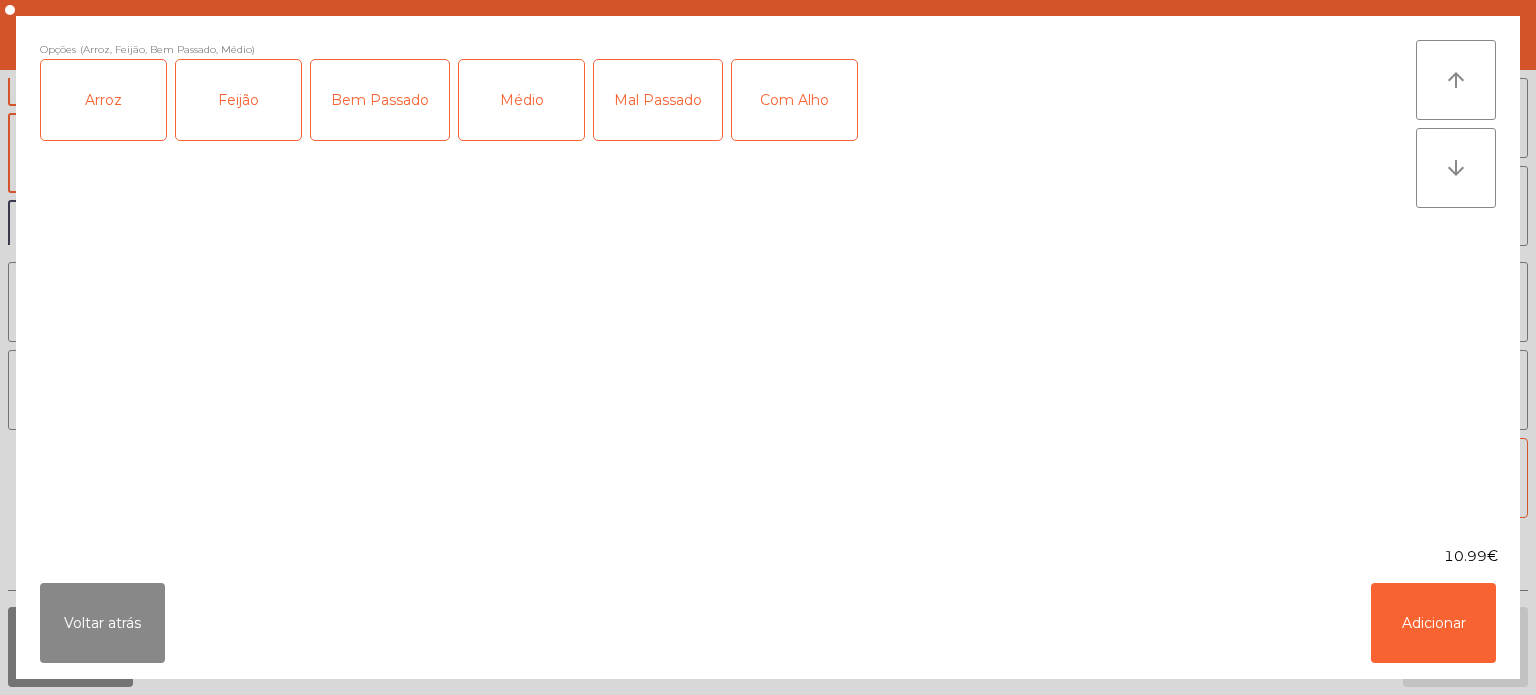 click on "Mal Passado" 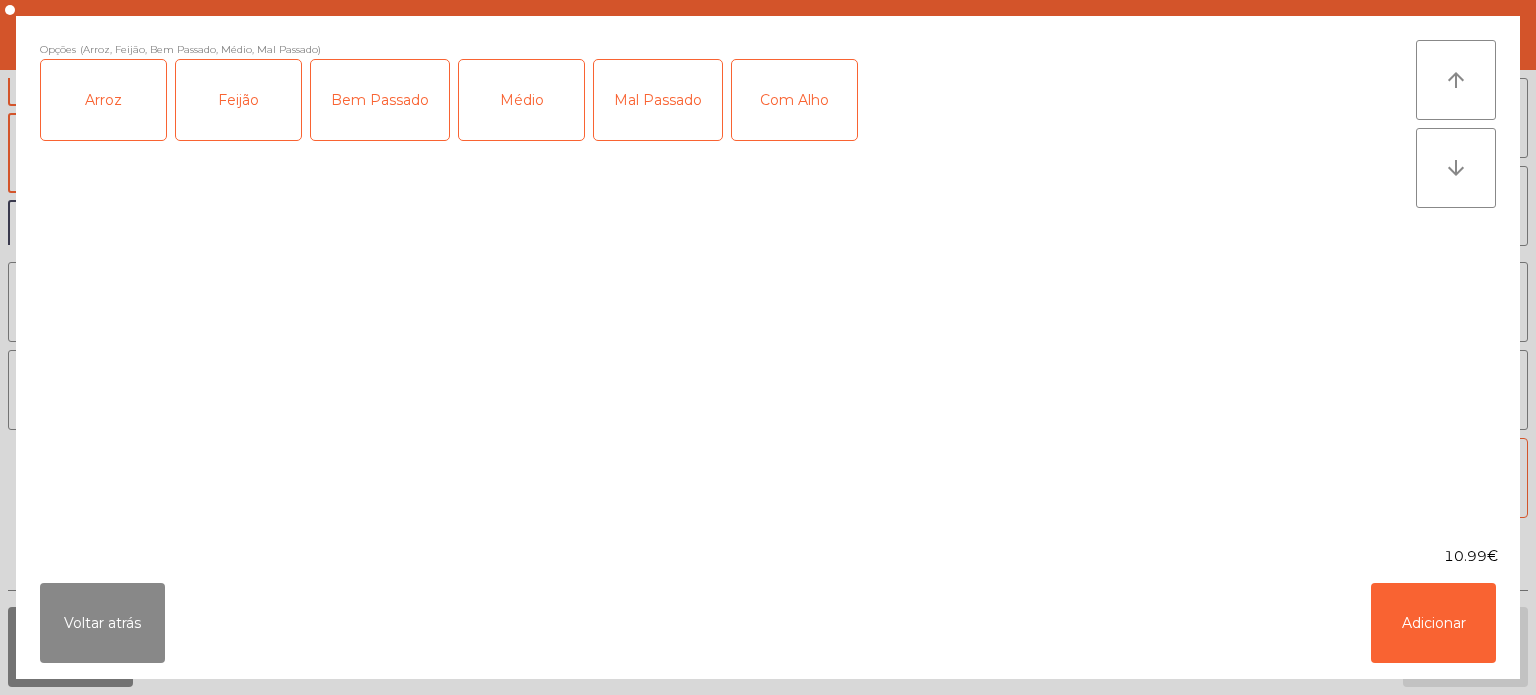 click on "Com Alho" 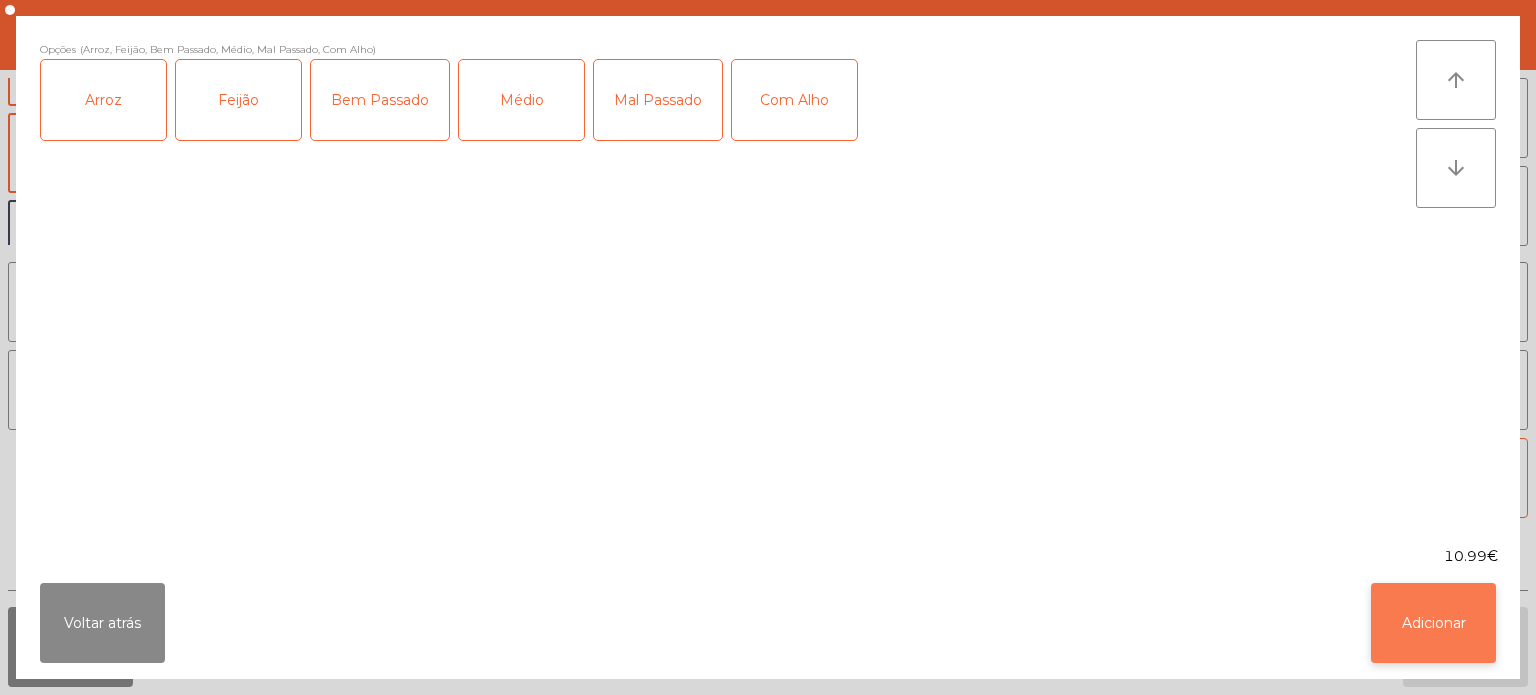 click on "Adicionar" 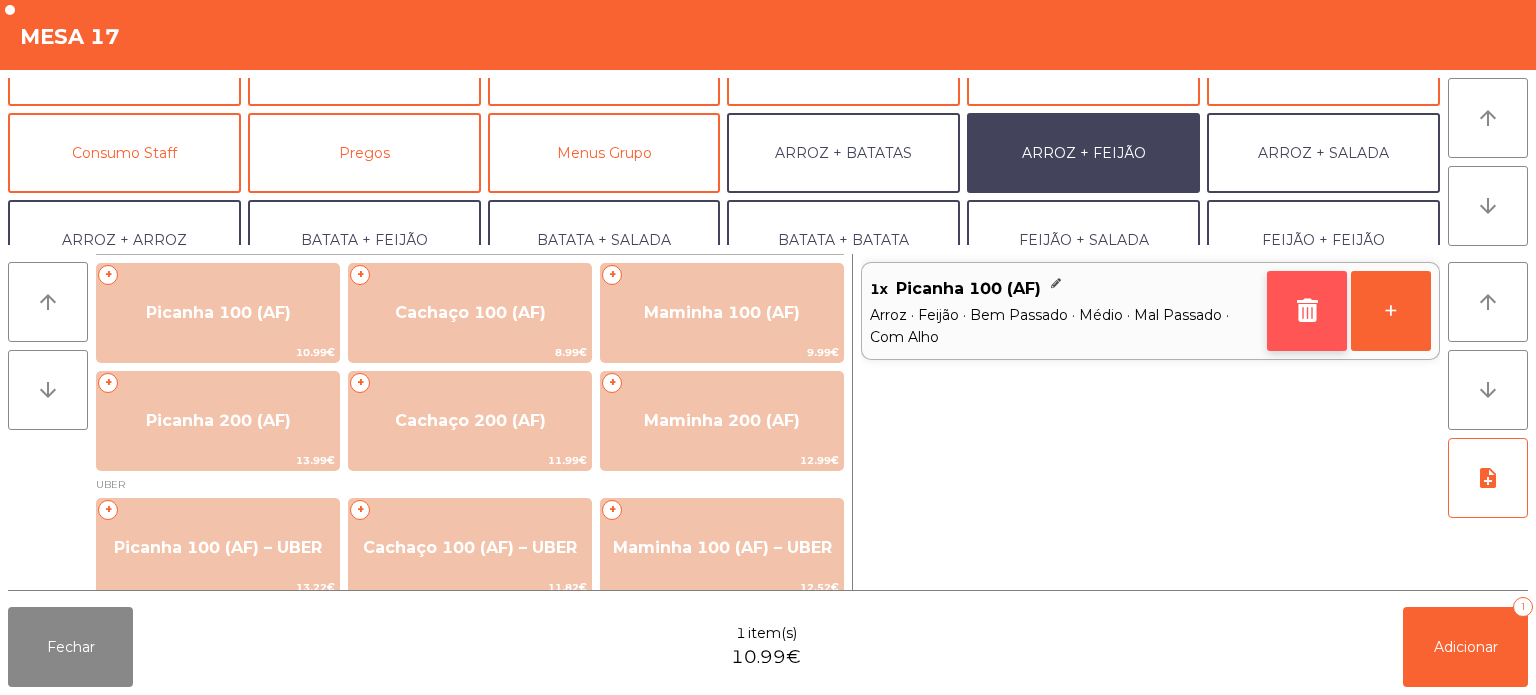 click 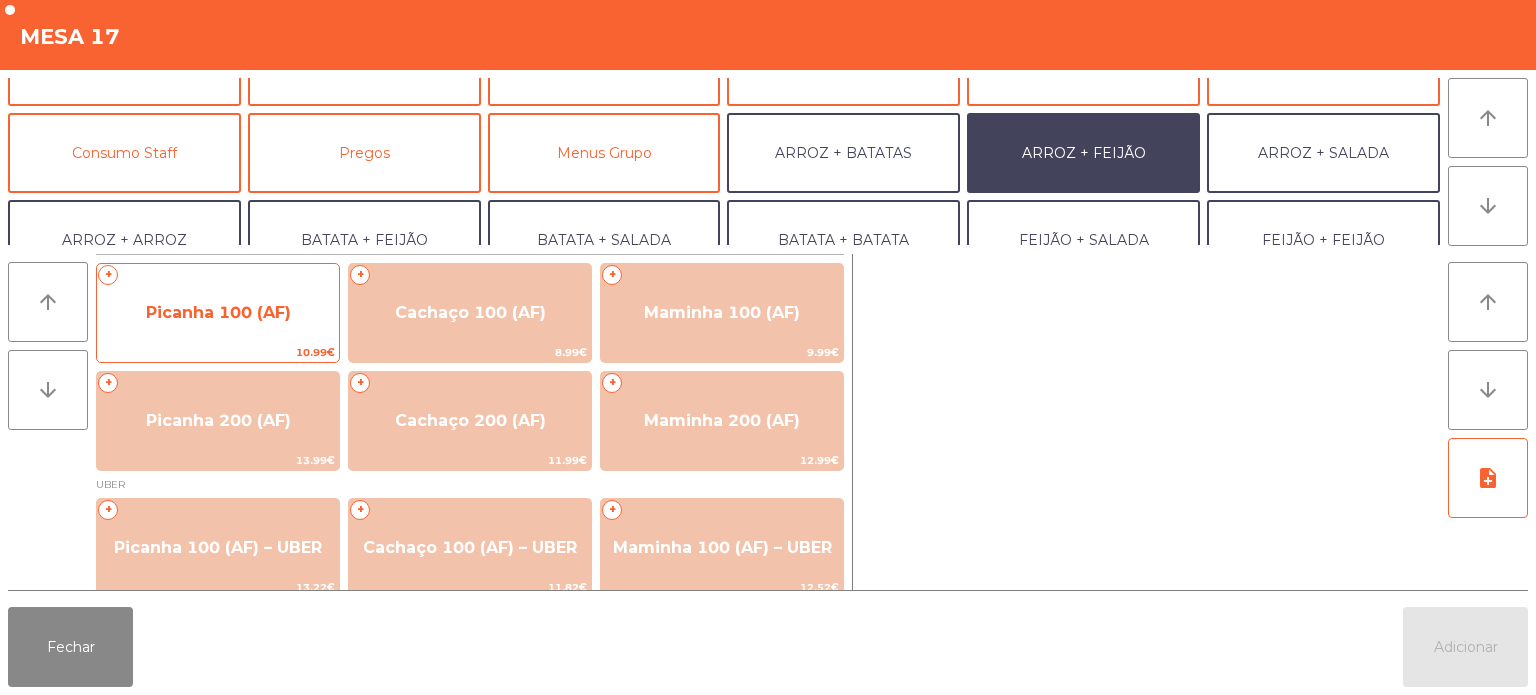 click on "Picanha 100 (AF)" 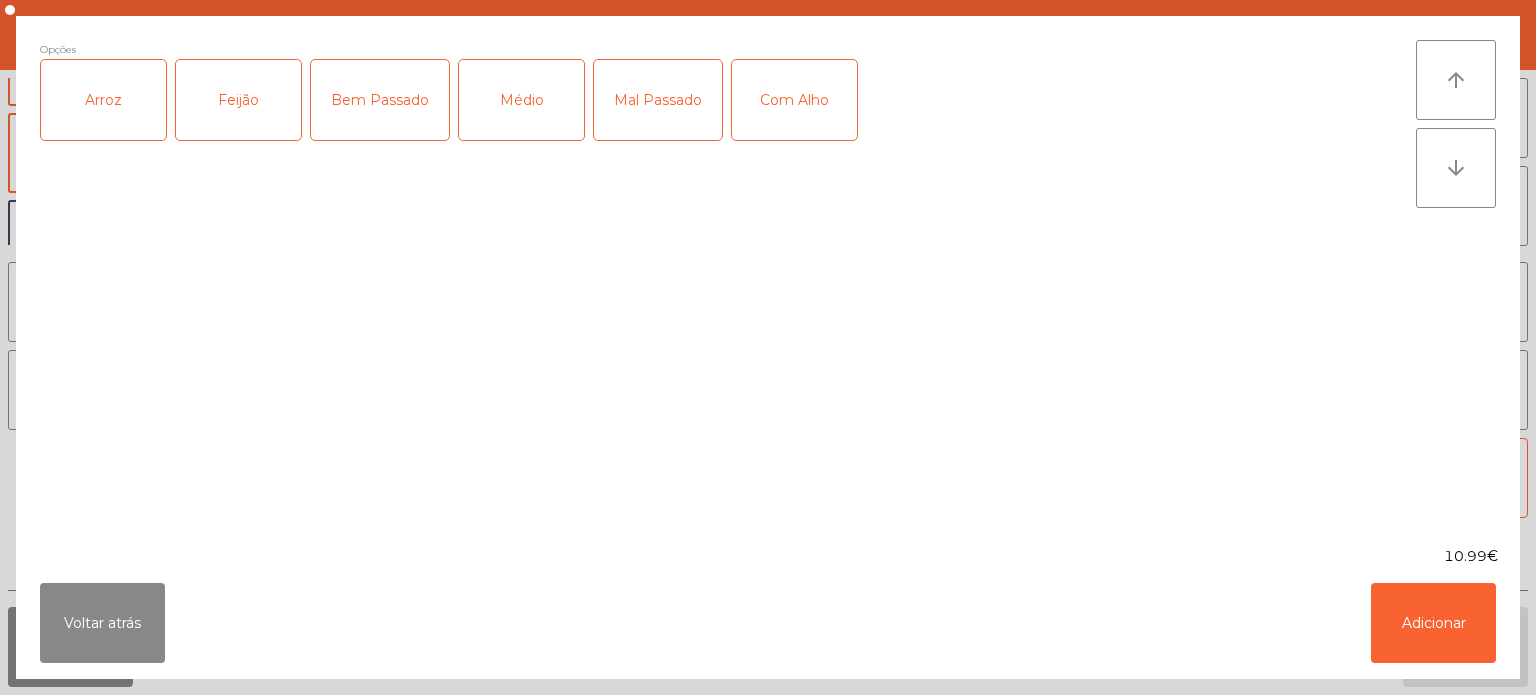 click on "Arroz" 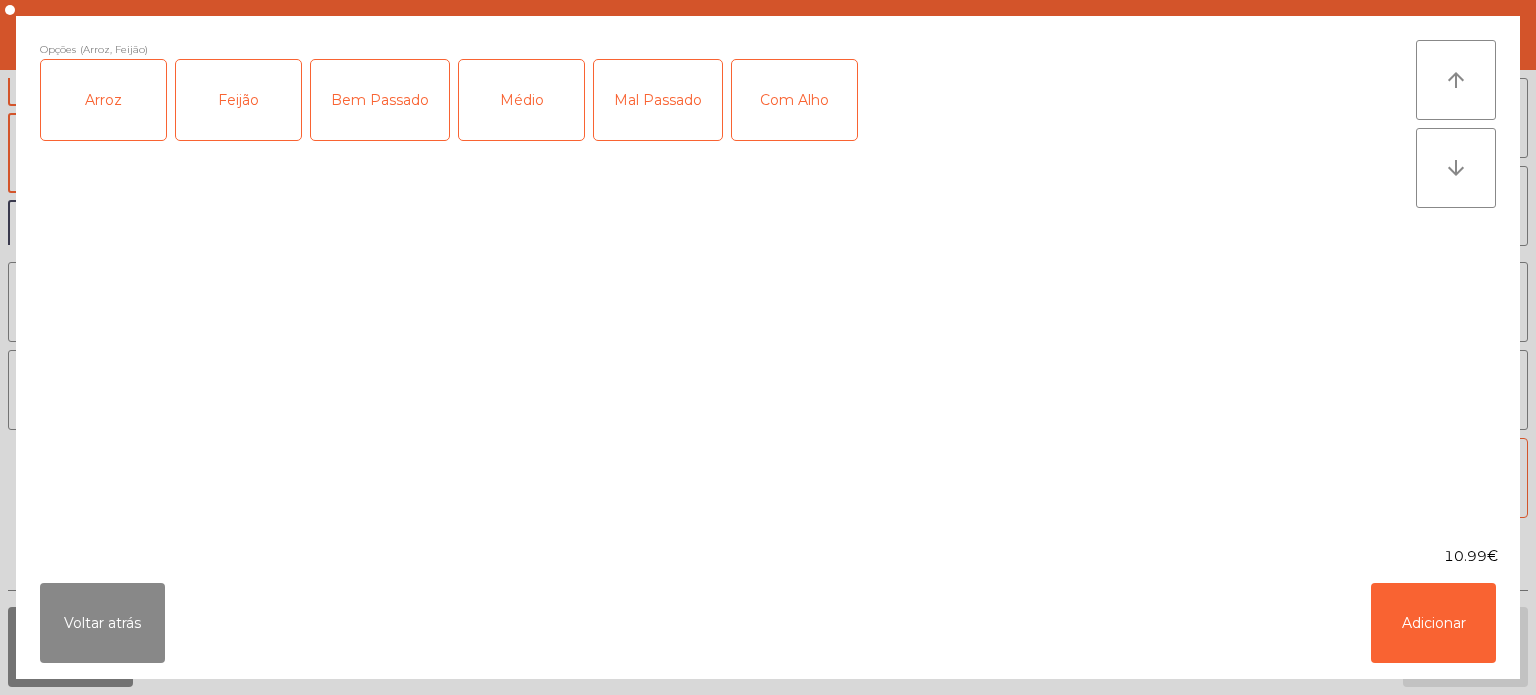 click on "Mal Passado" 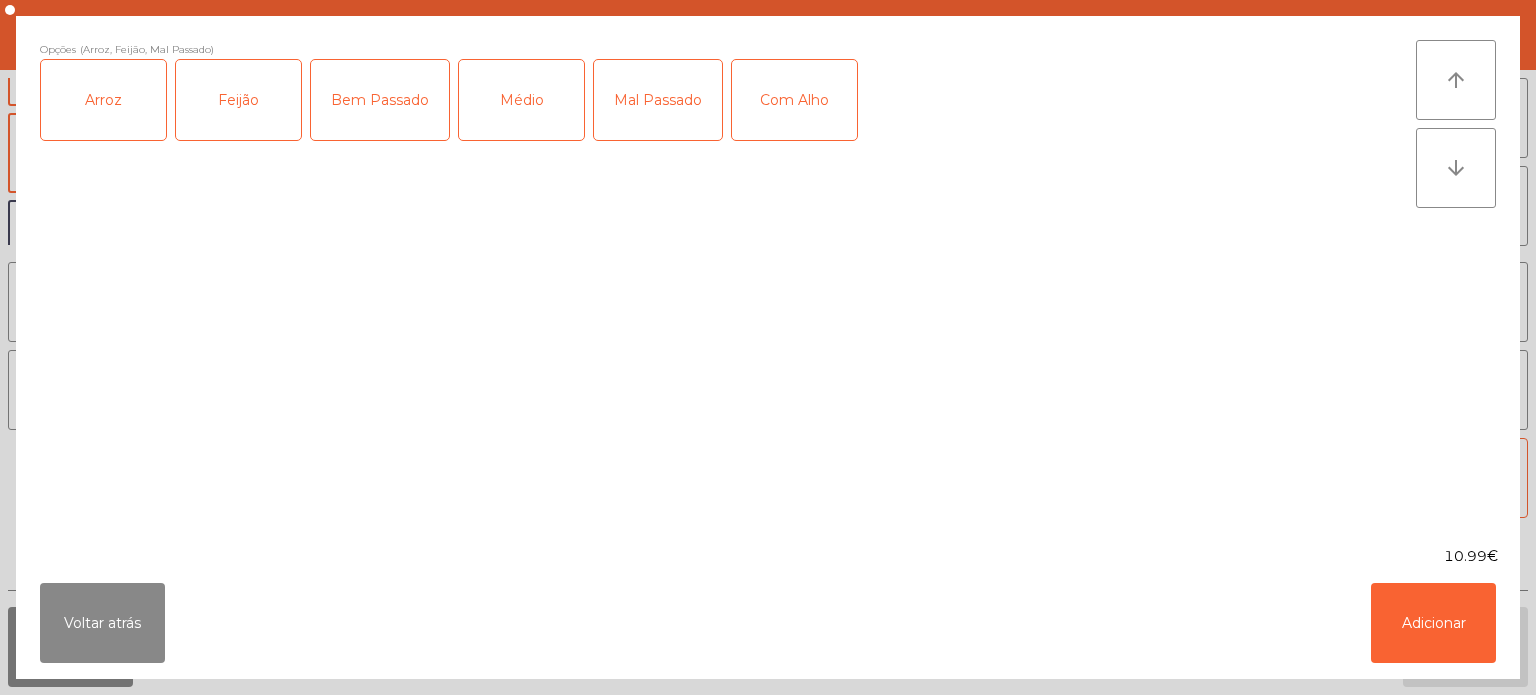 click on "Com Alho" 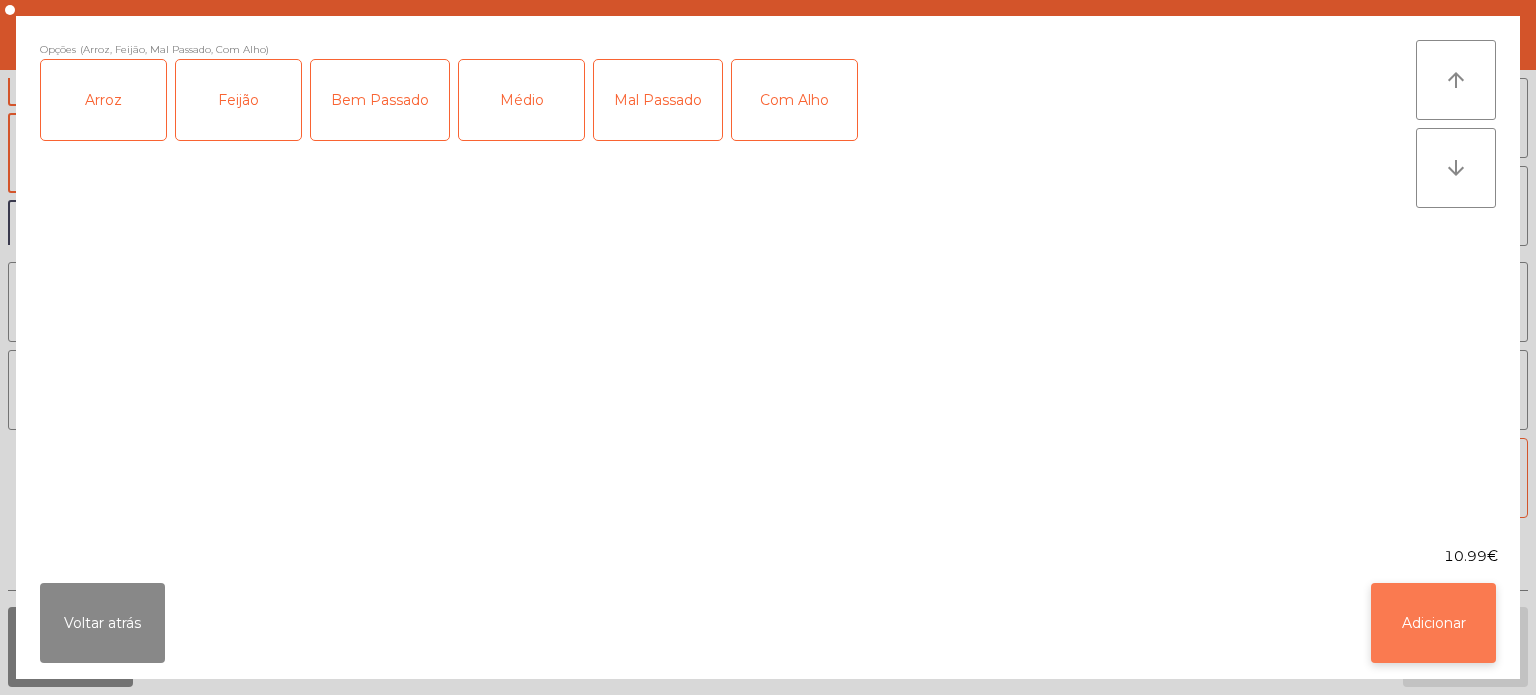 click on "Adicionar" 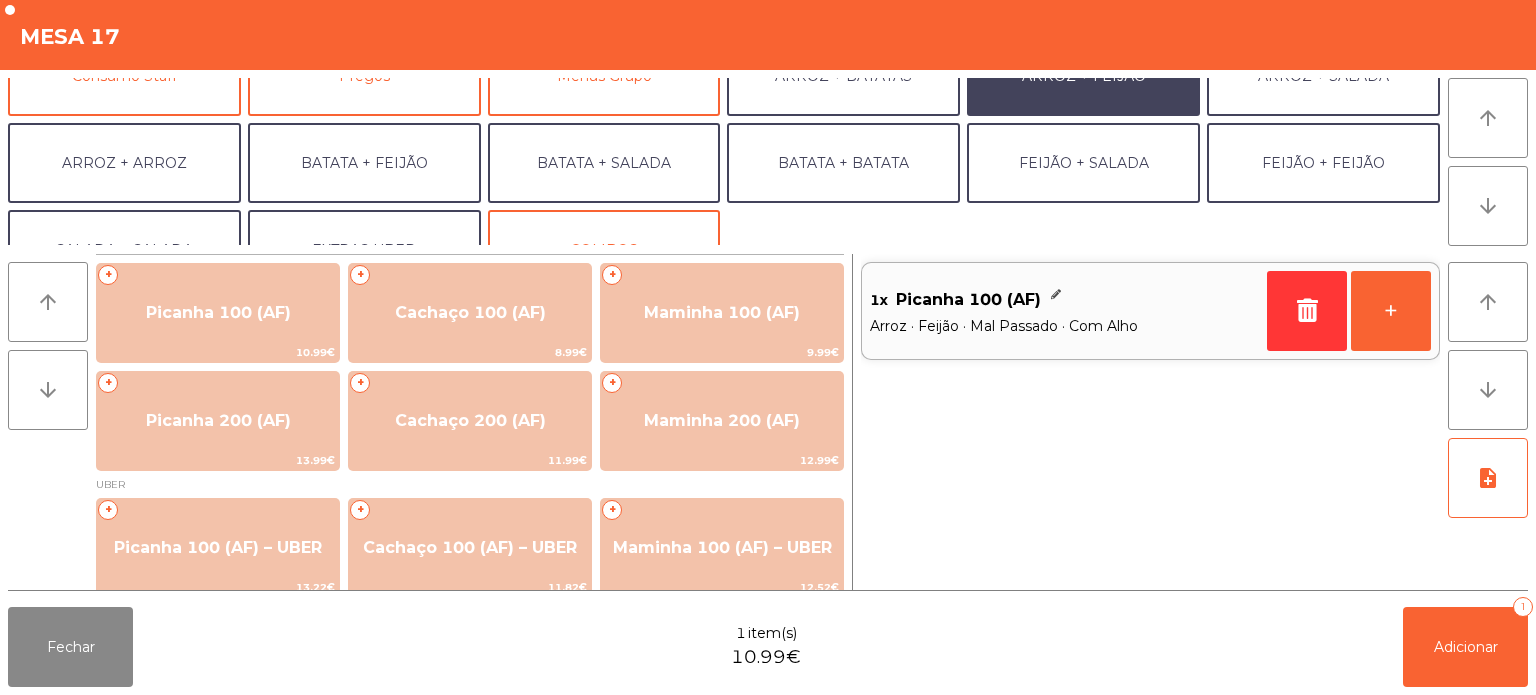 scroll, scrollTop: 238, scrollLeft: 0, axis: vertical 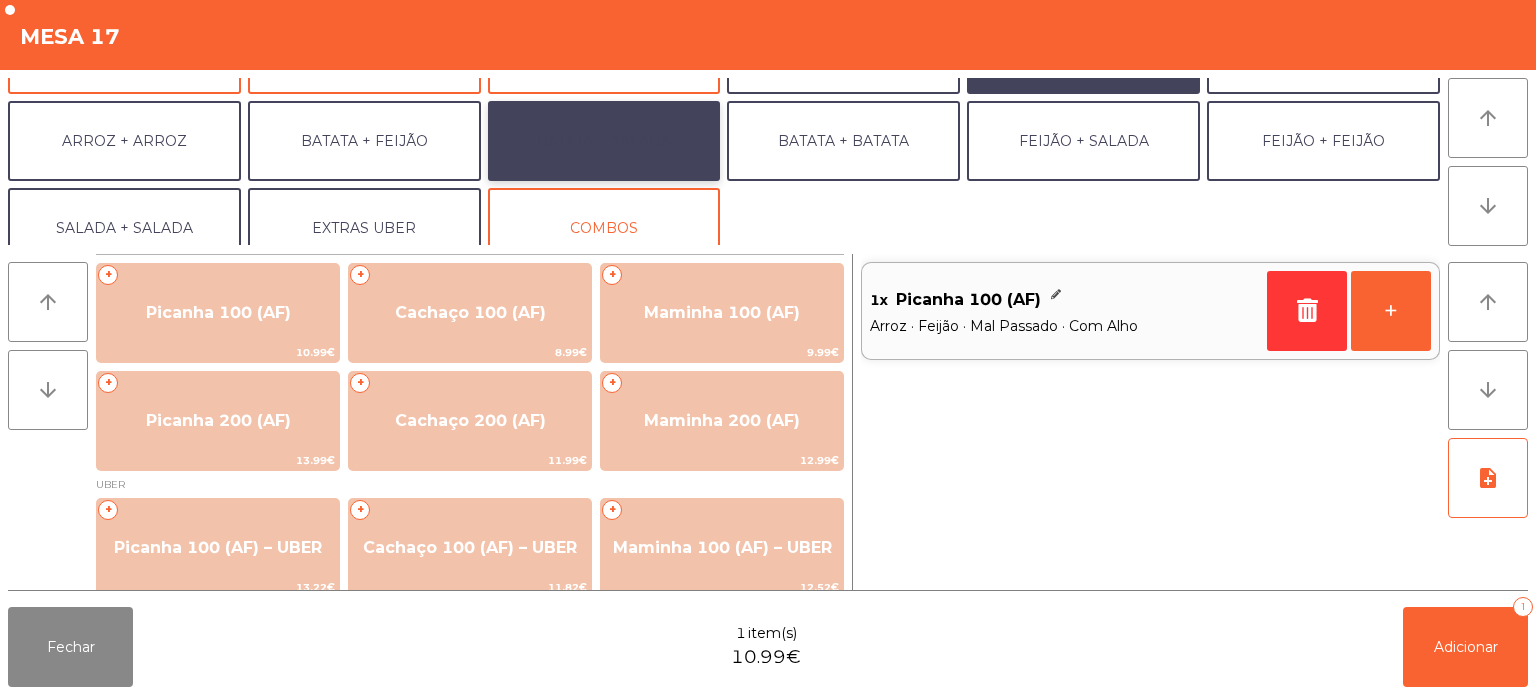 click on "BATATA + SALADA" 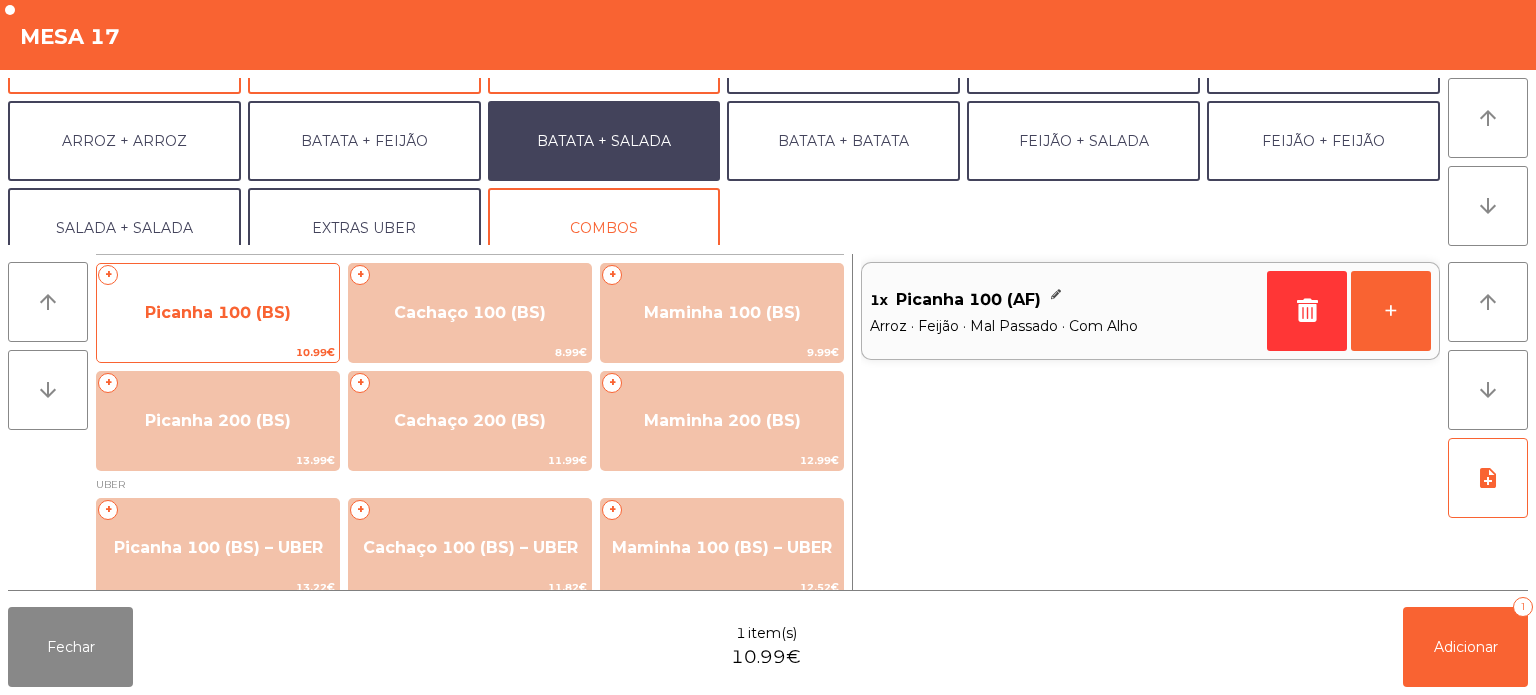 click on "Picanha 100 (BS)" 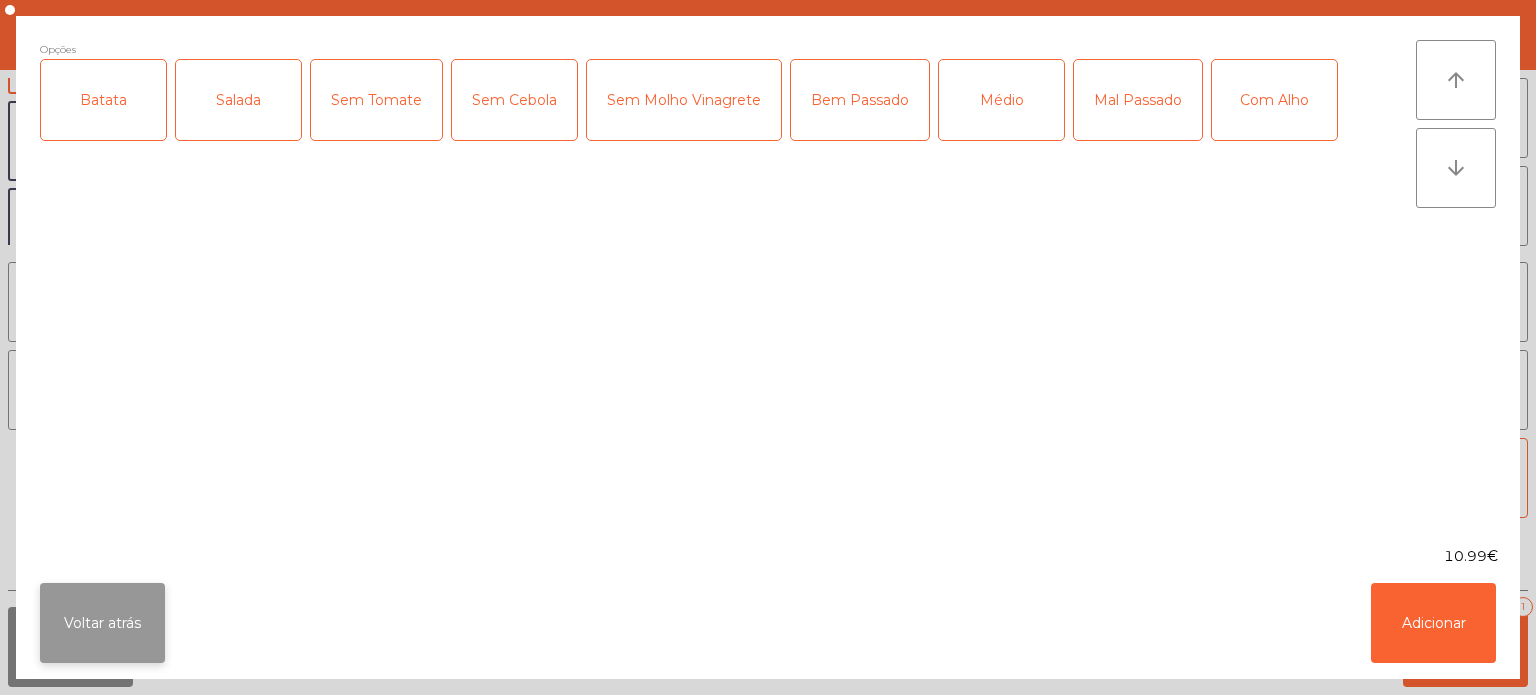 click on "Voltar atrás" 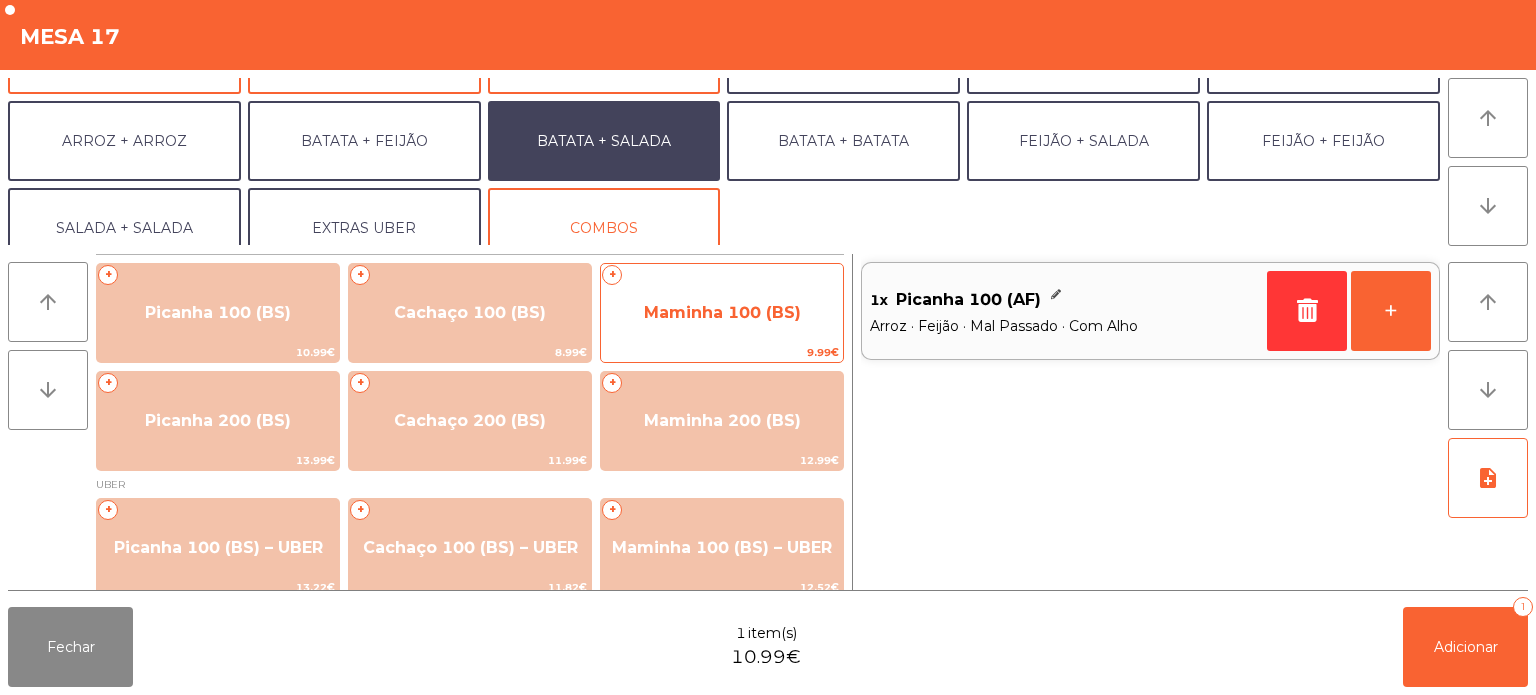 click on "Maminha 100 (BS)" 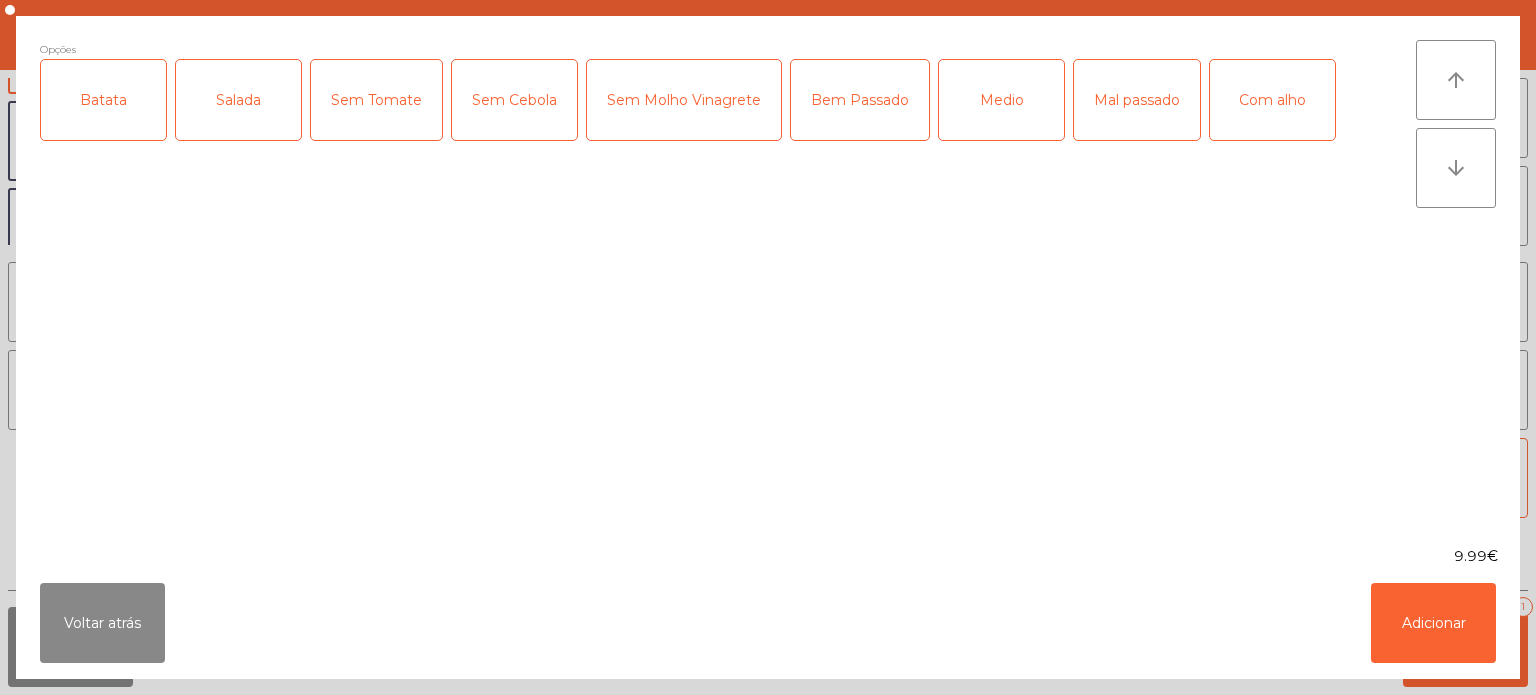 click on "Batata" 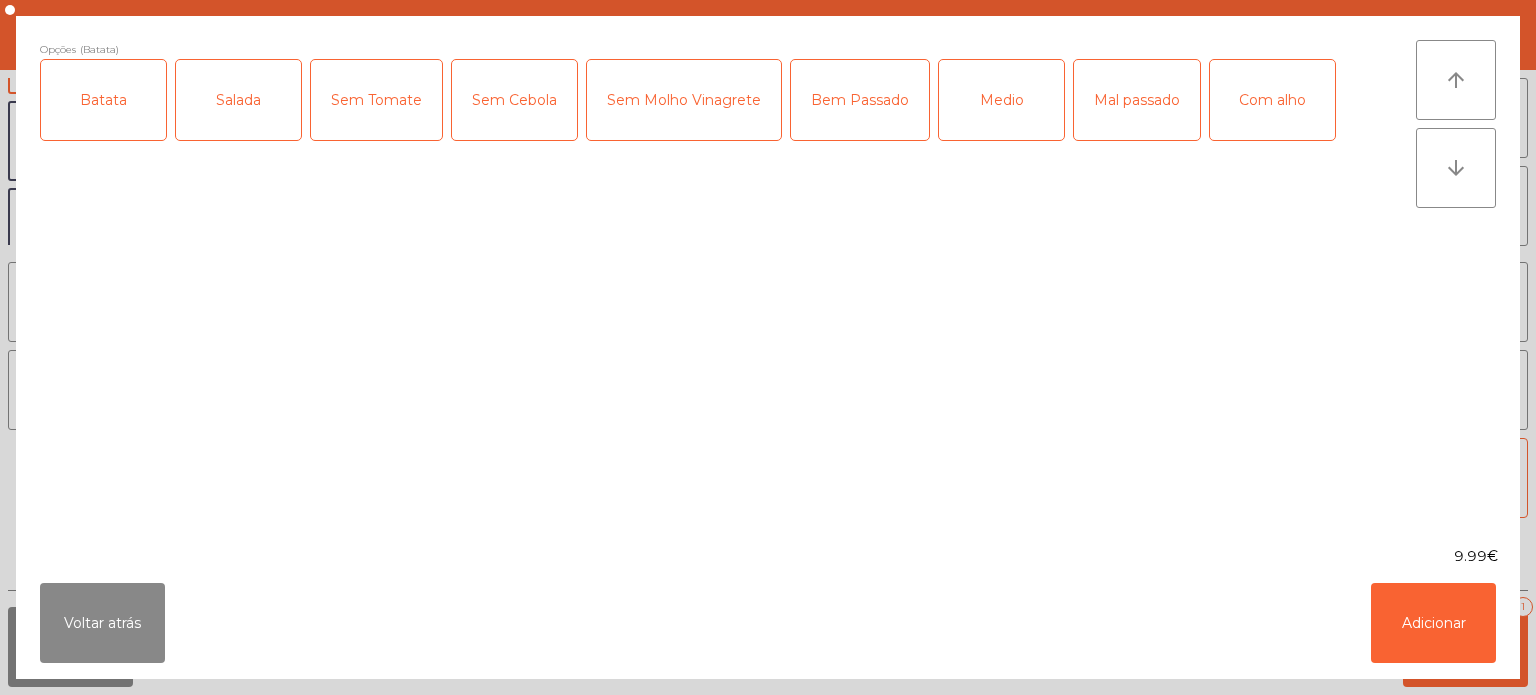 click on "Salada" 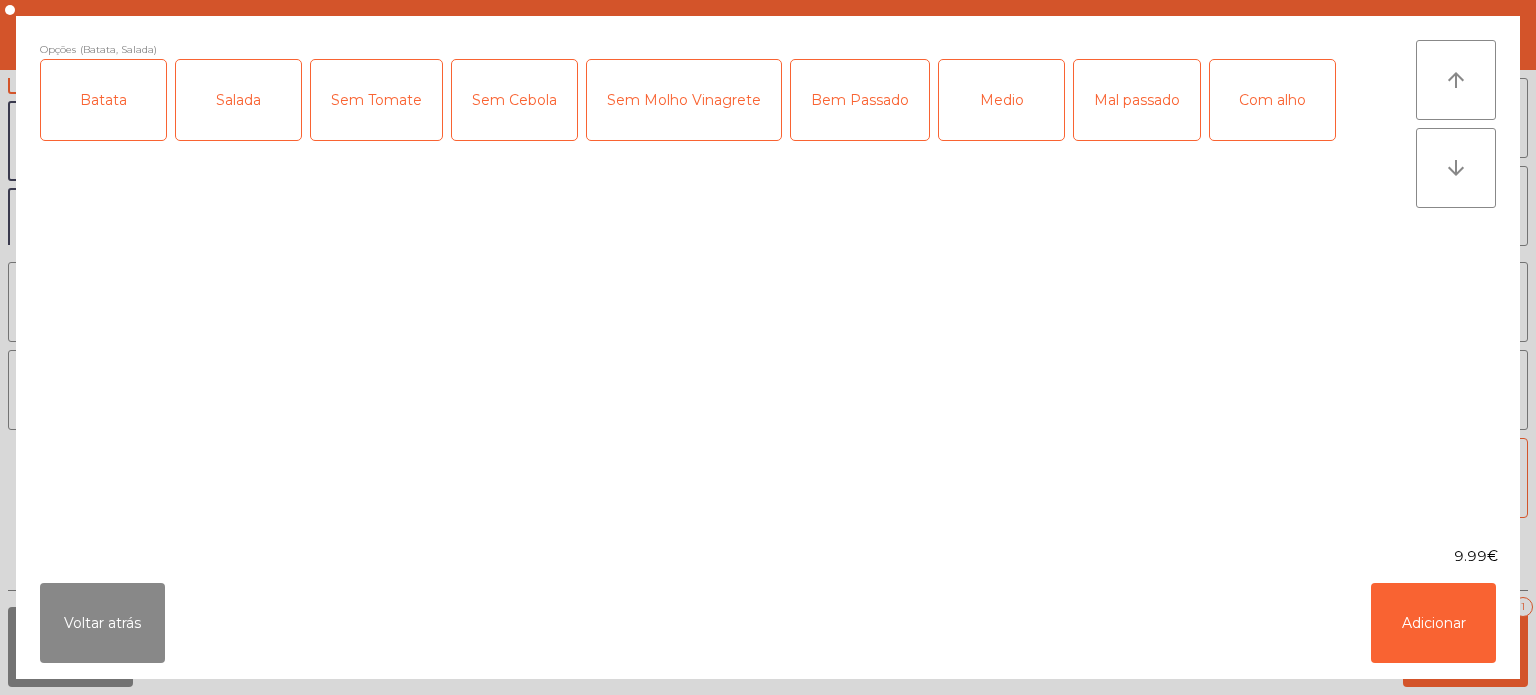 click on "Bem Passado" 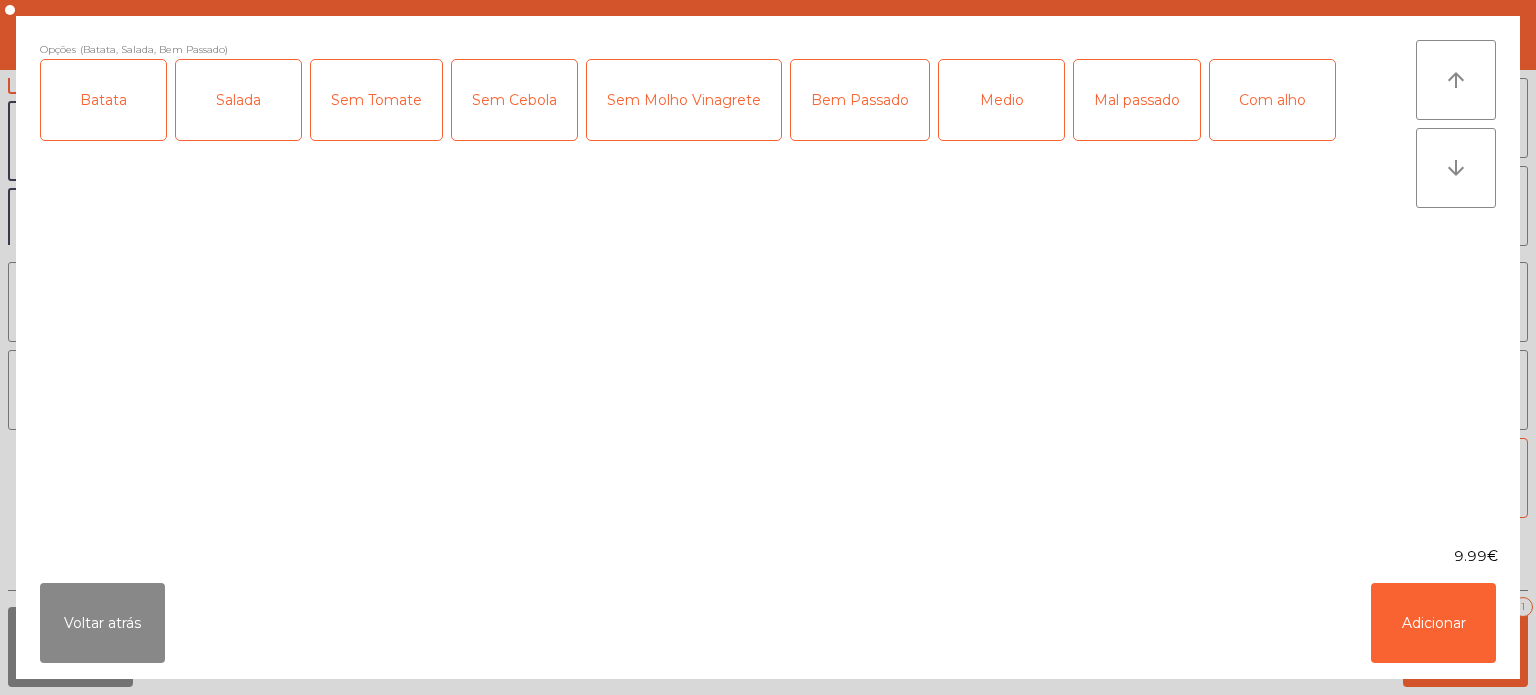 click on "Medio" 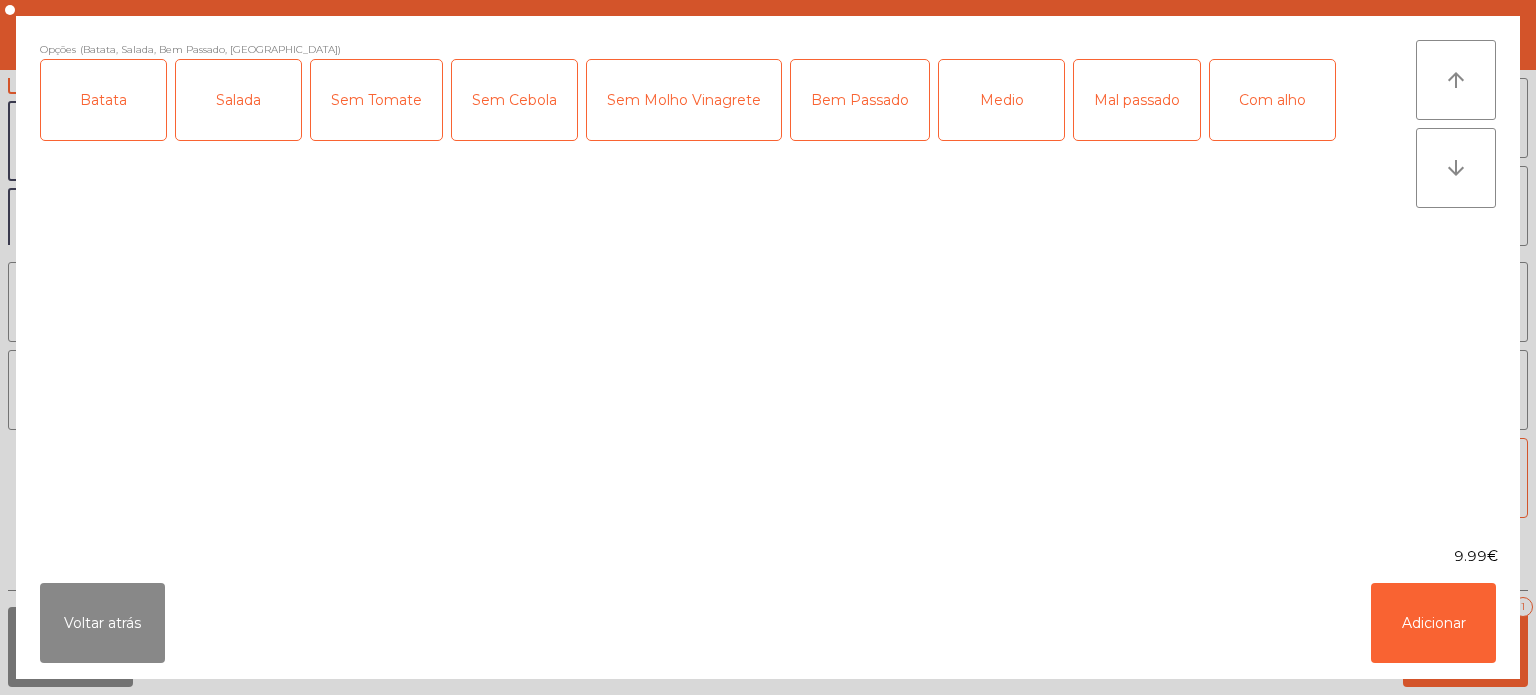 click on "Com alho" 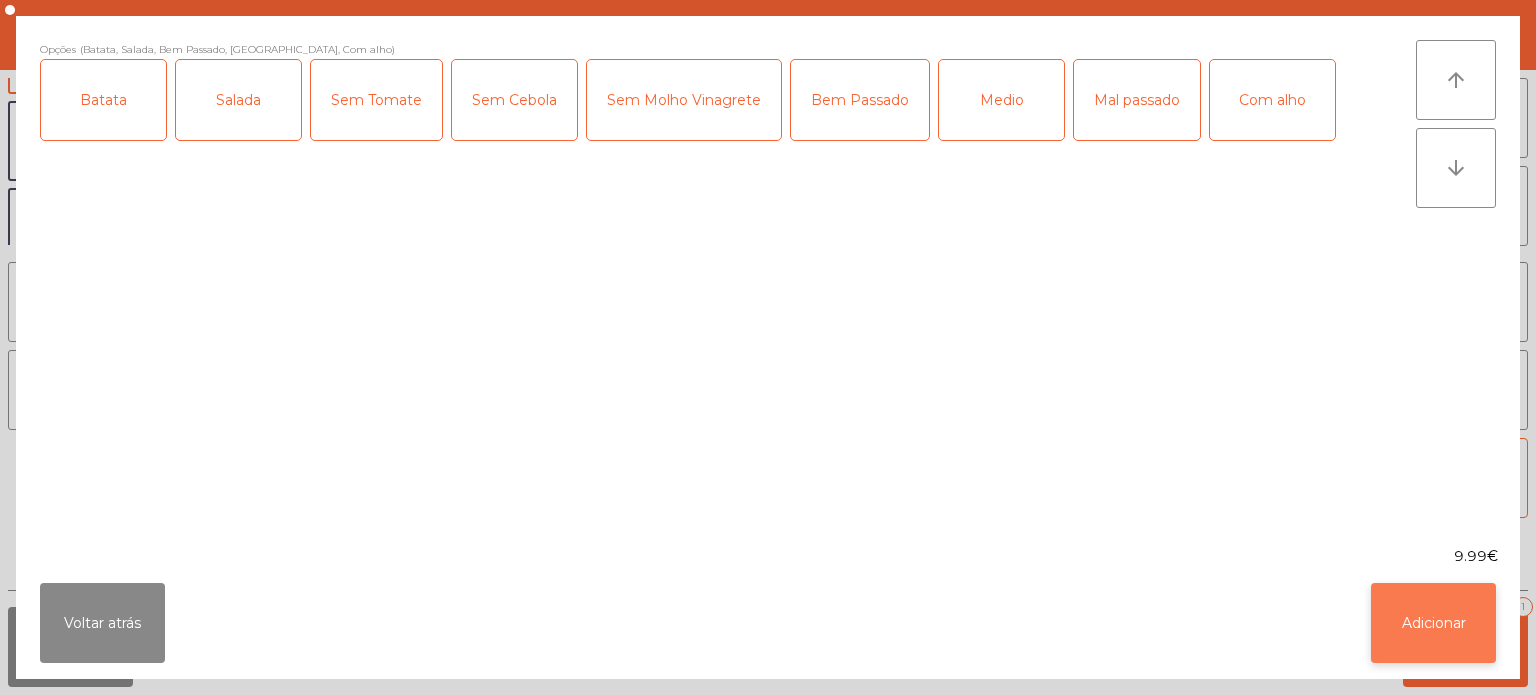 click on "Adicionar" 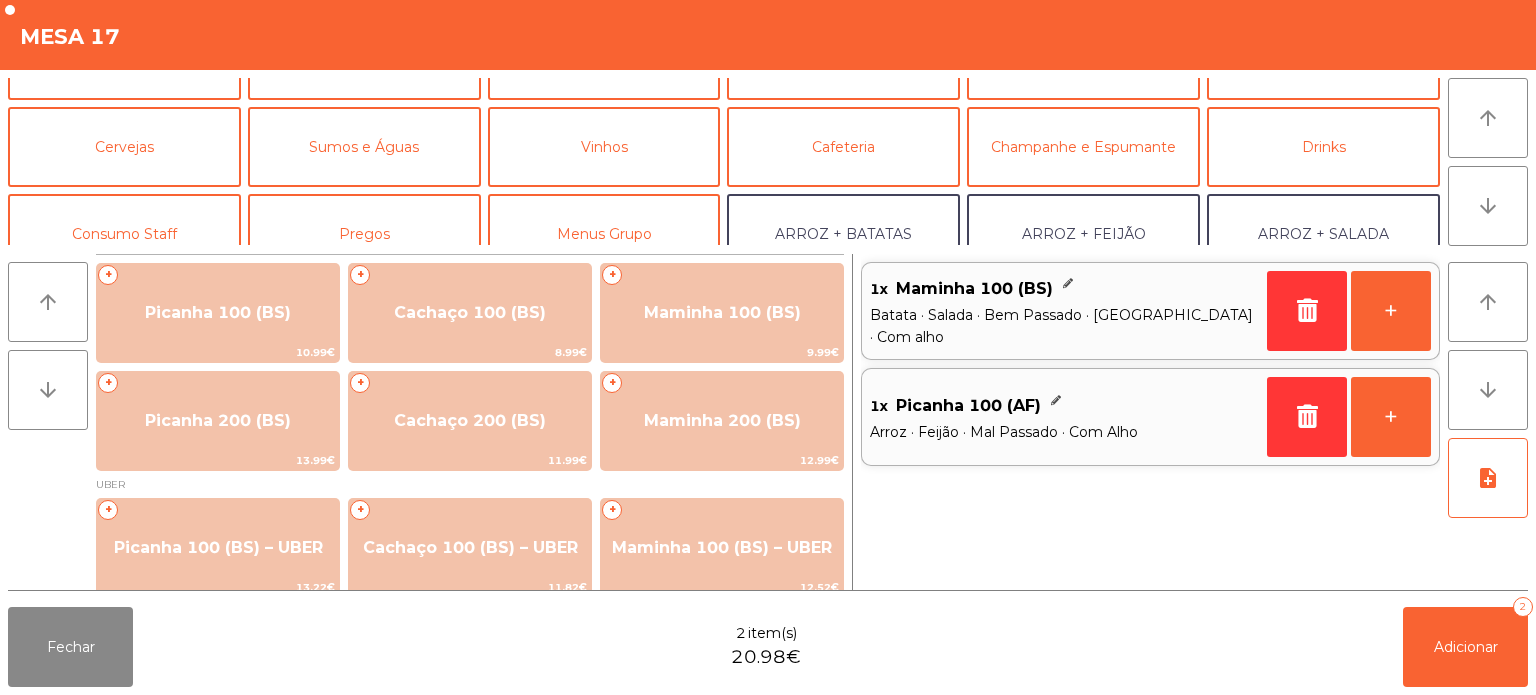 scroll, scrollTop: 0, scrollLeft: 0, axis: both 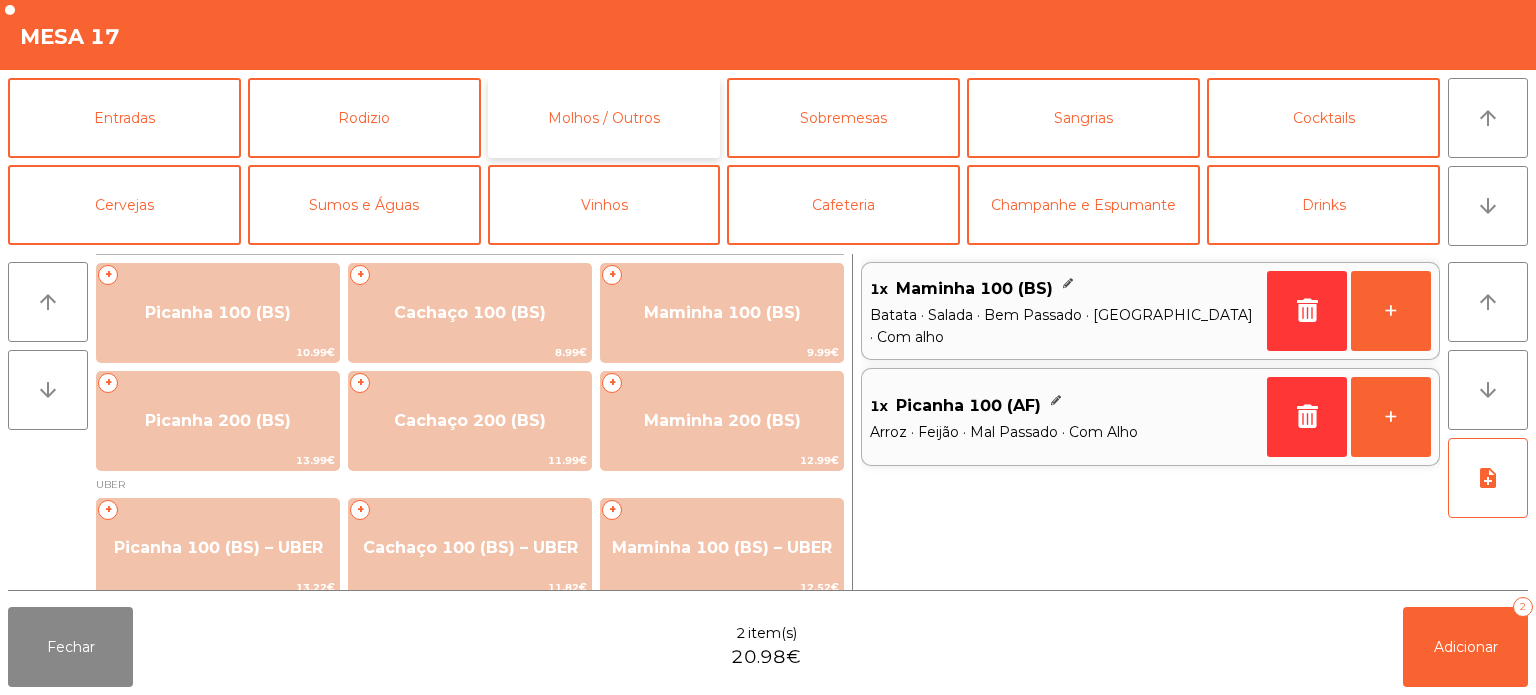 click on "Molhos / Outros" 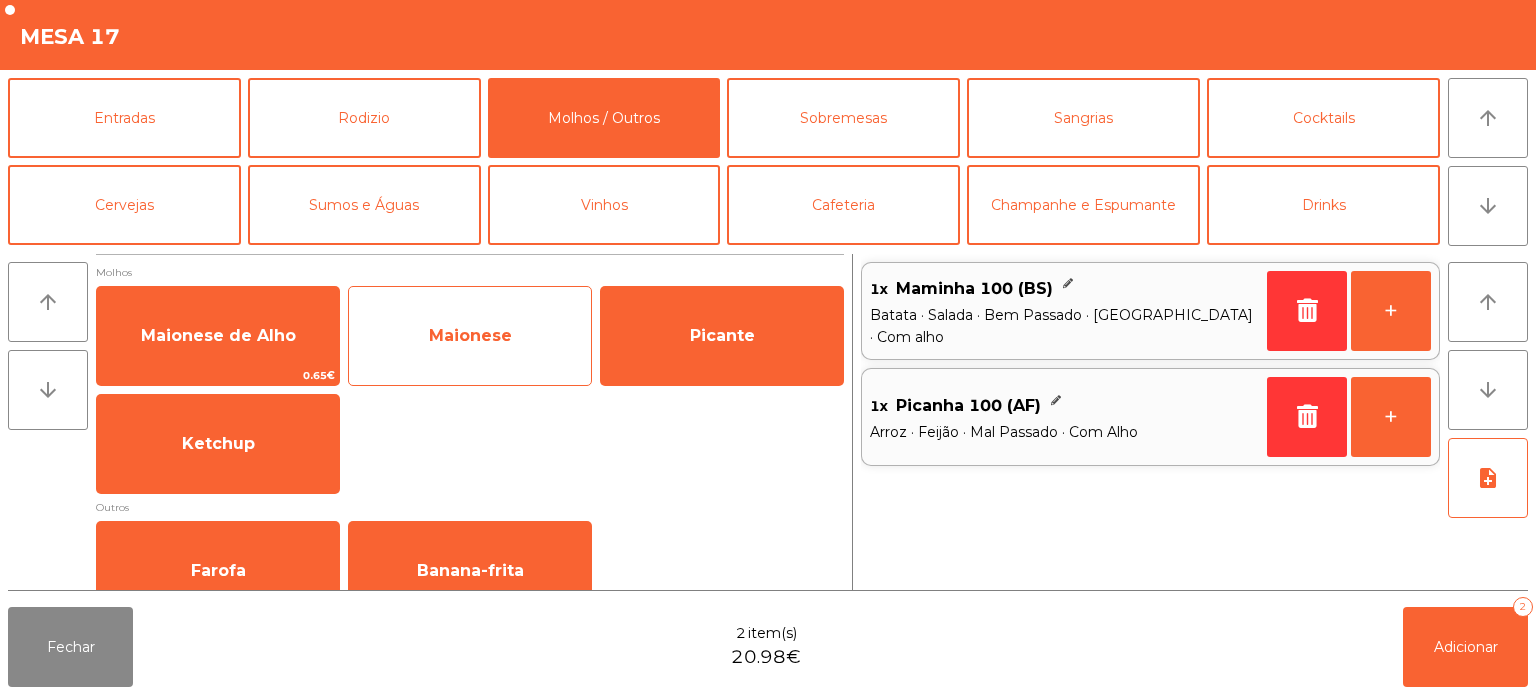 click on "Maionese" 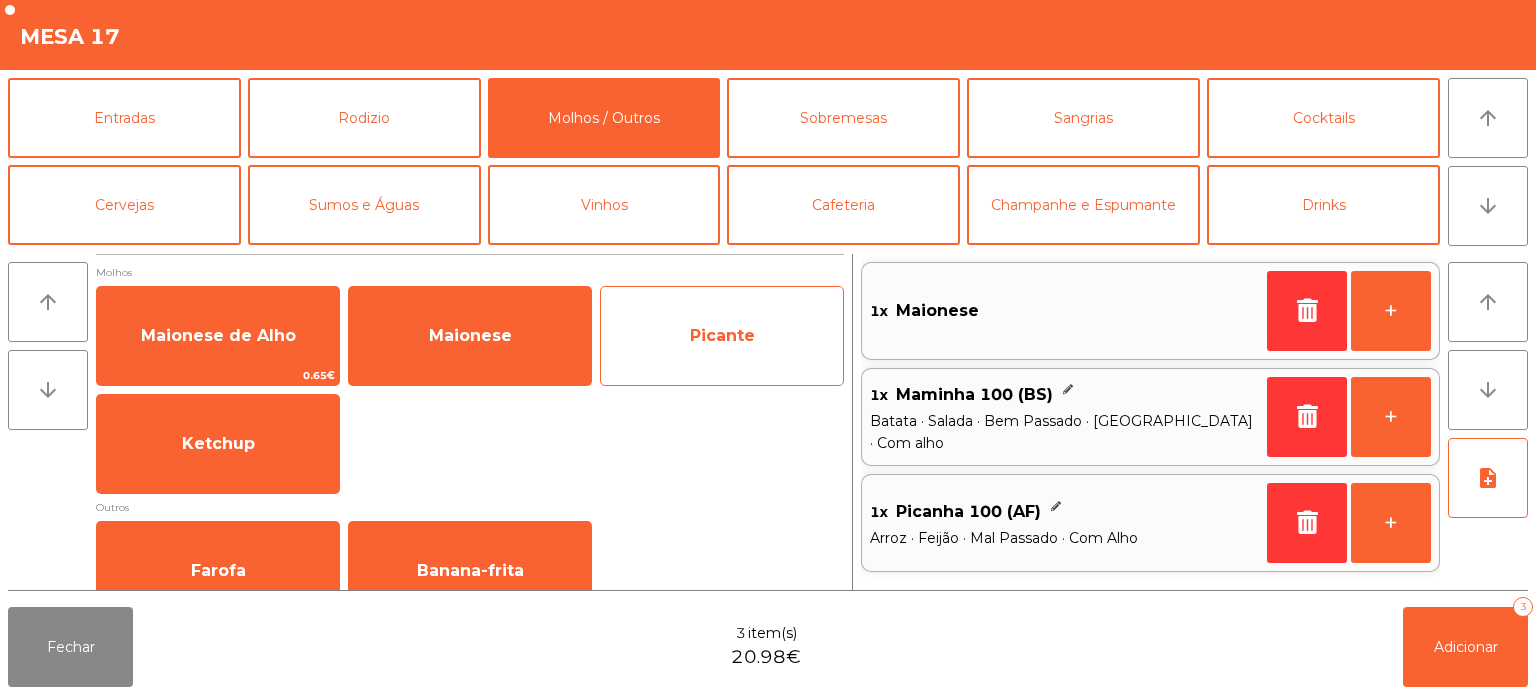 click on "Picante" 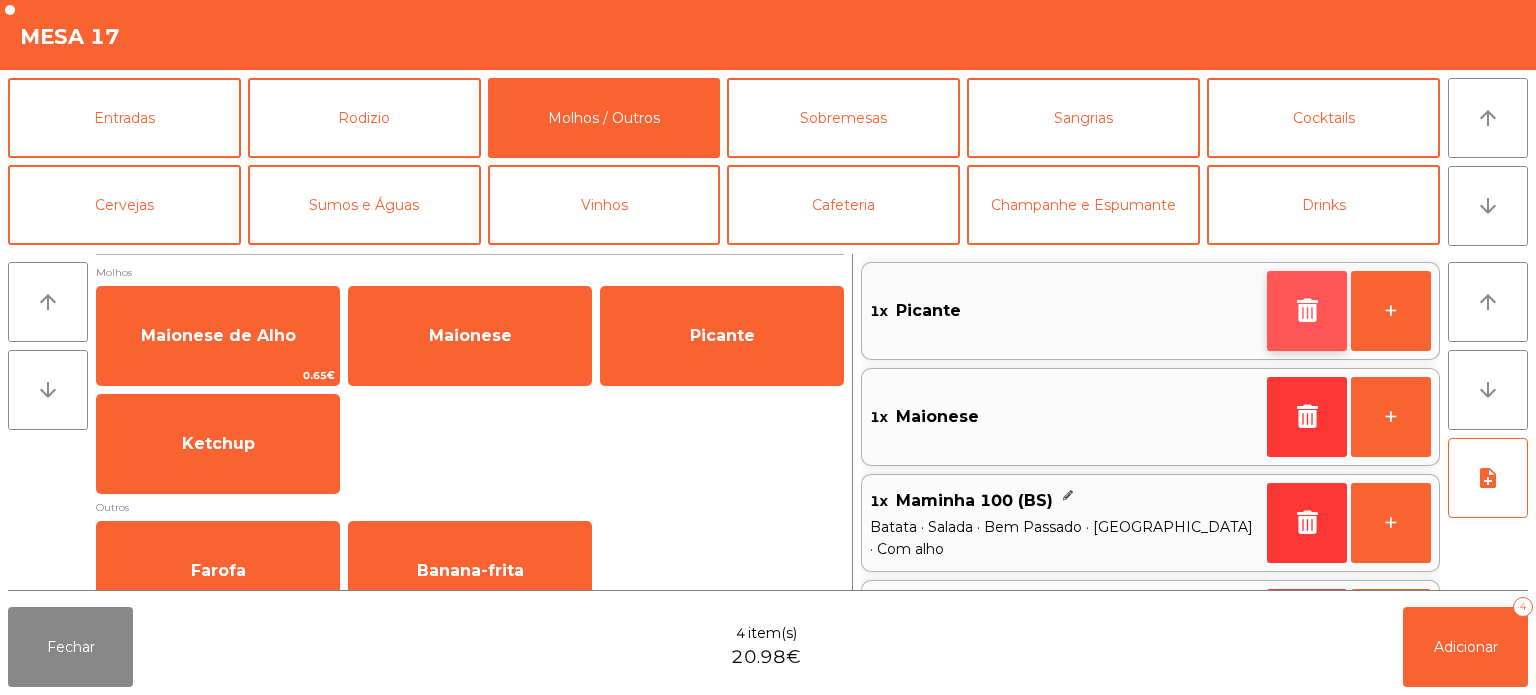 click 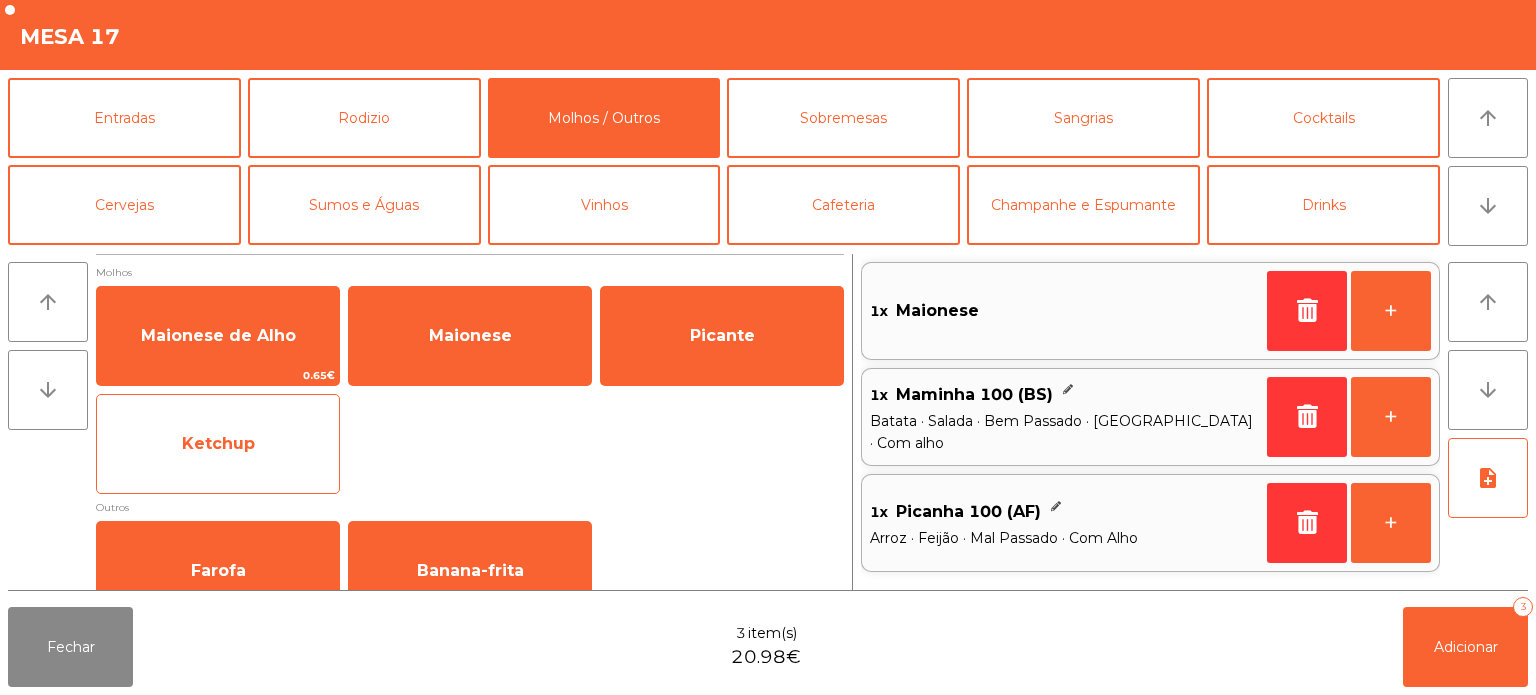 click on "Ketchup" 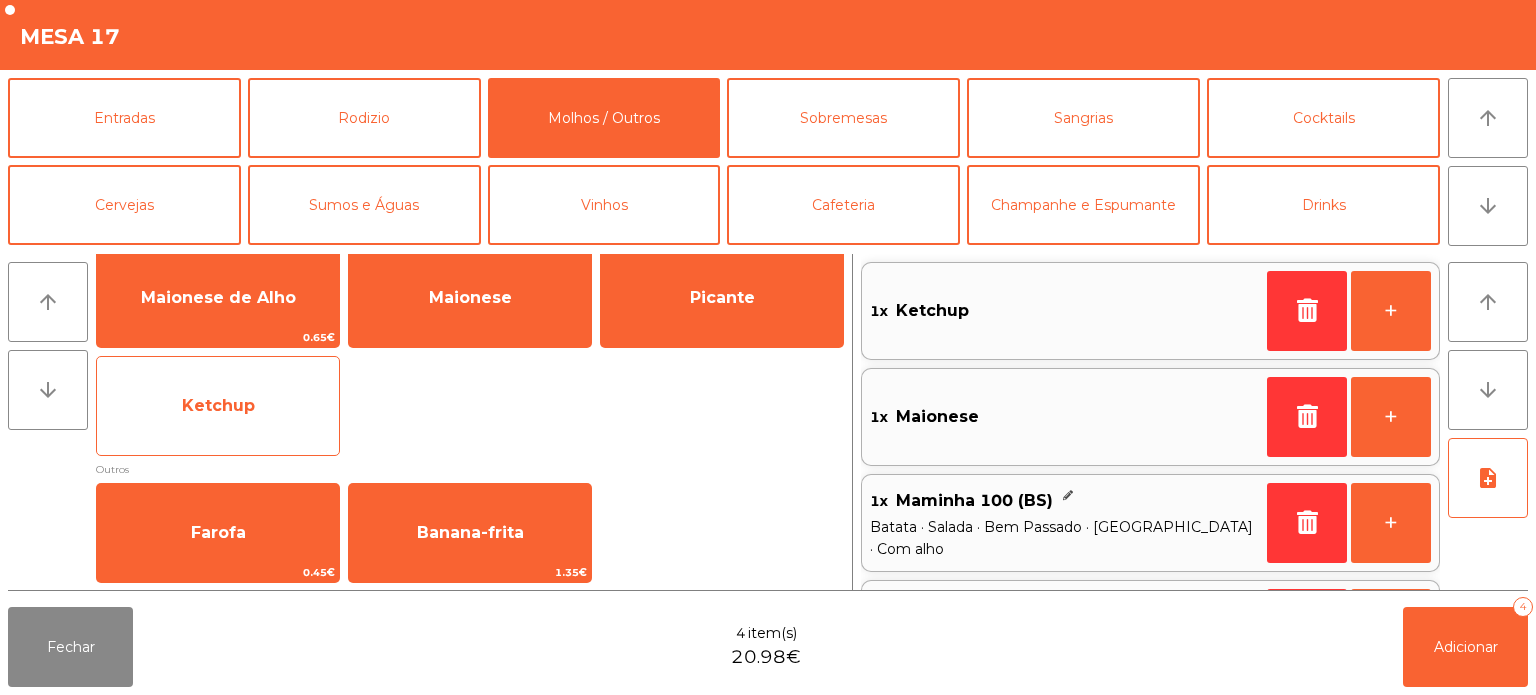 scroll, scrollTop: 0, scrollLeft: 0, axis: both 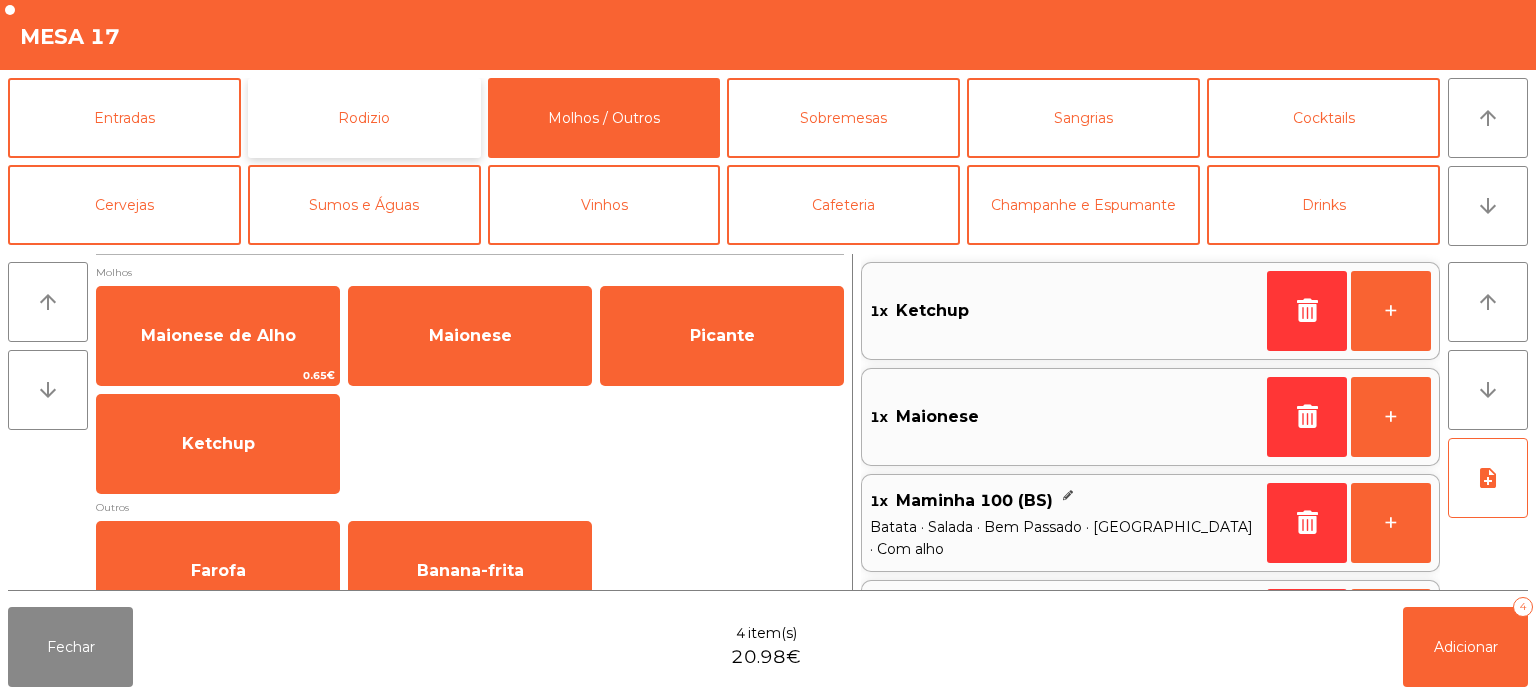 click on "Rodizio" 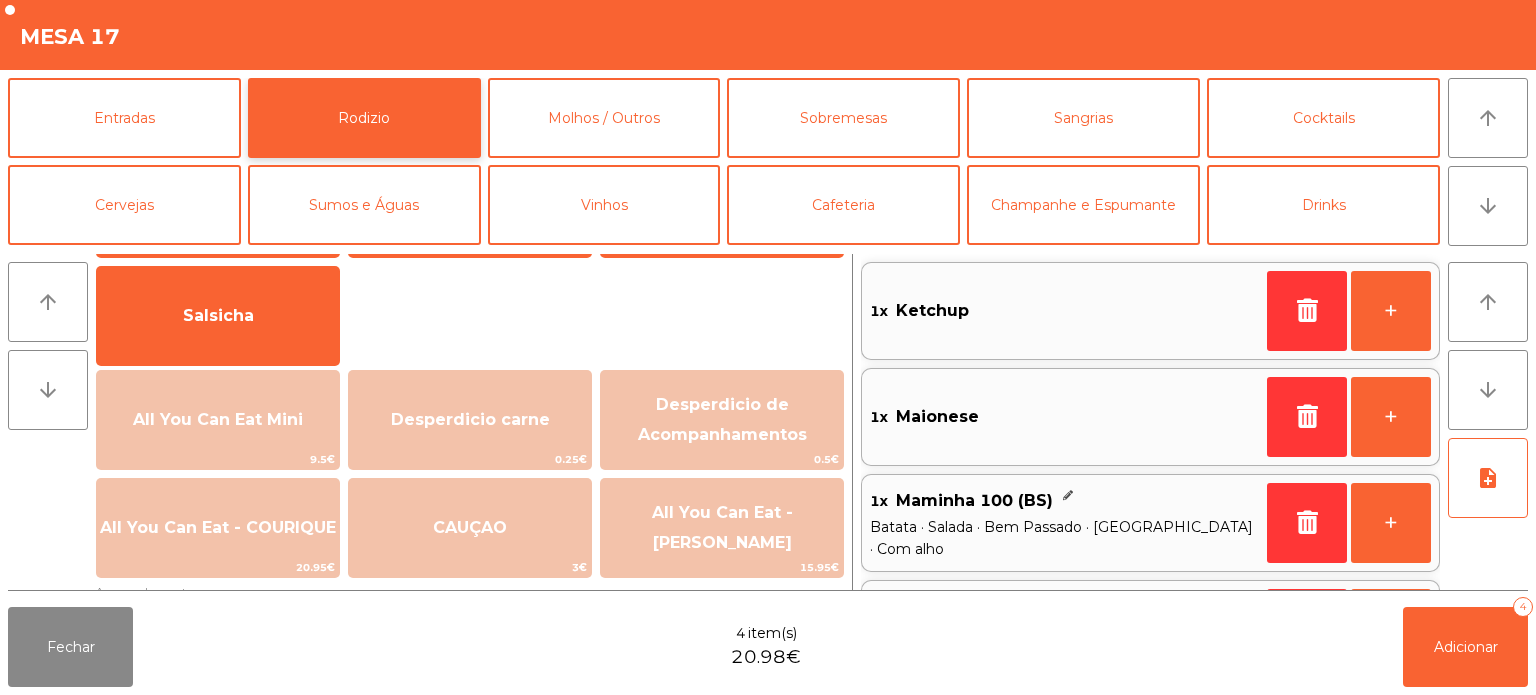 scroll, scrollTop: 0, scrollLeft: 0, axis: both 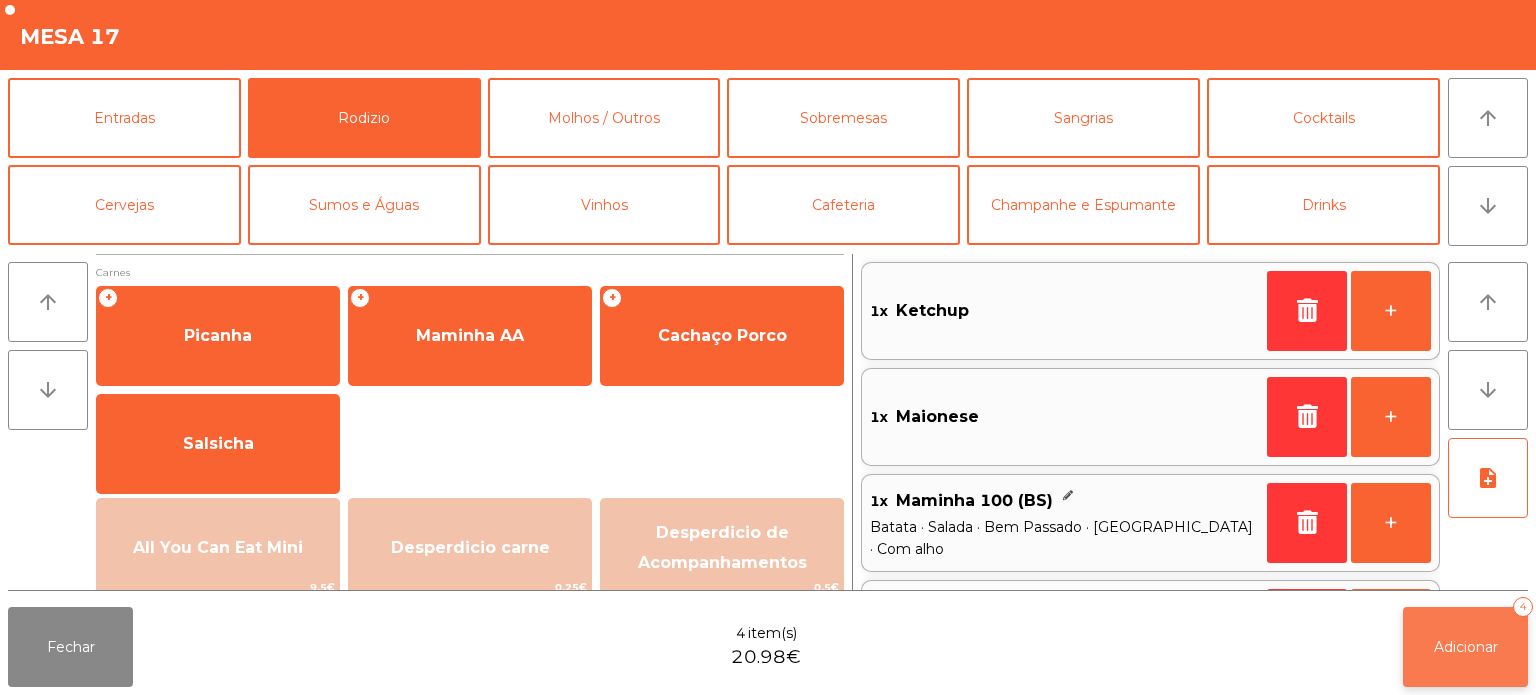 click on "Adicionar" 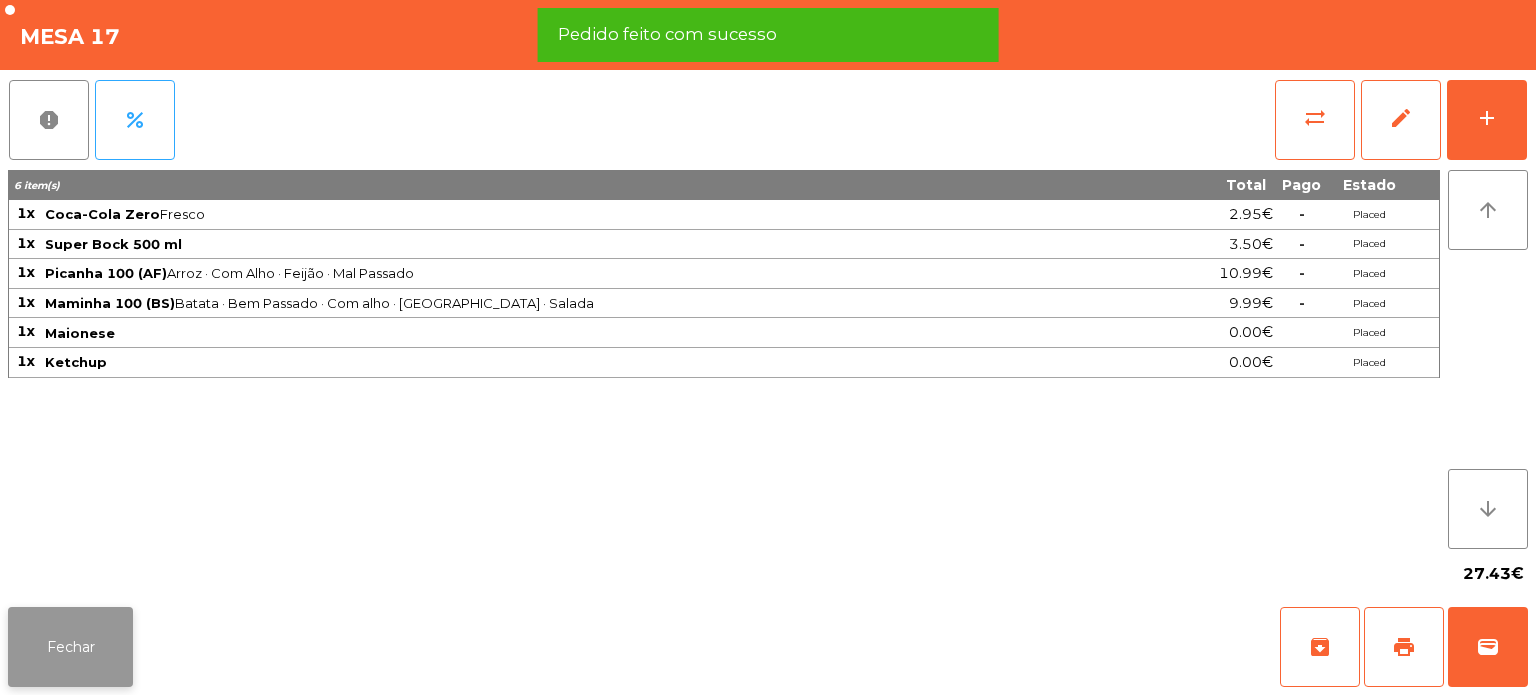 click on "Fechar" 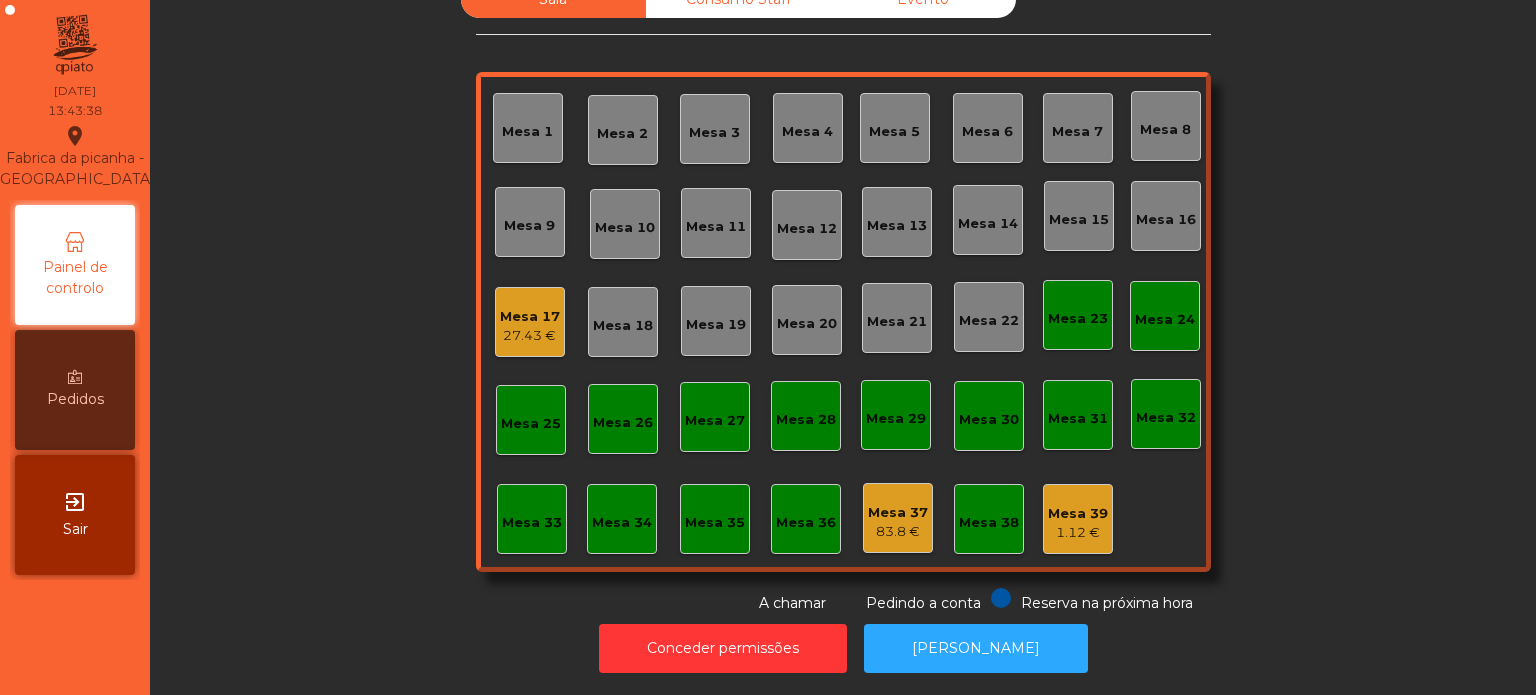click on "Mesa 28" 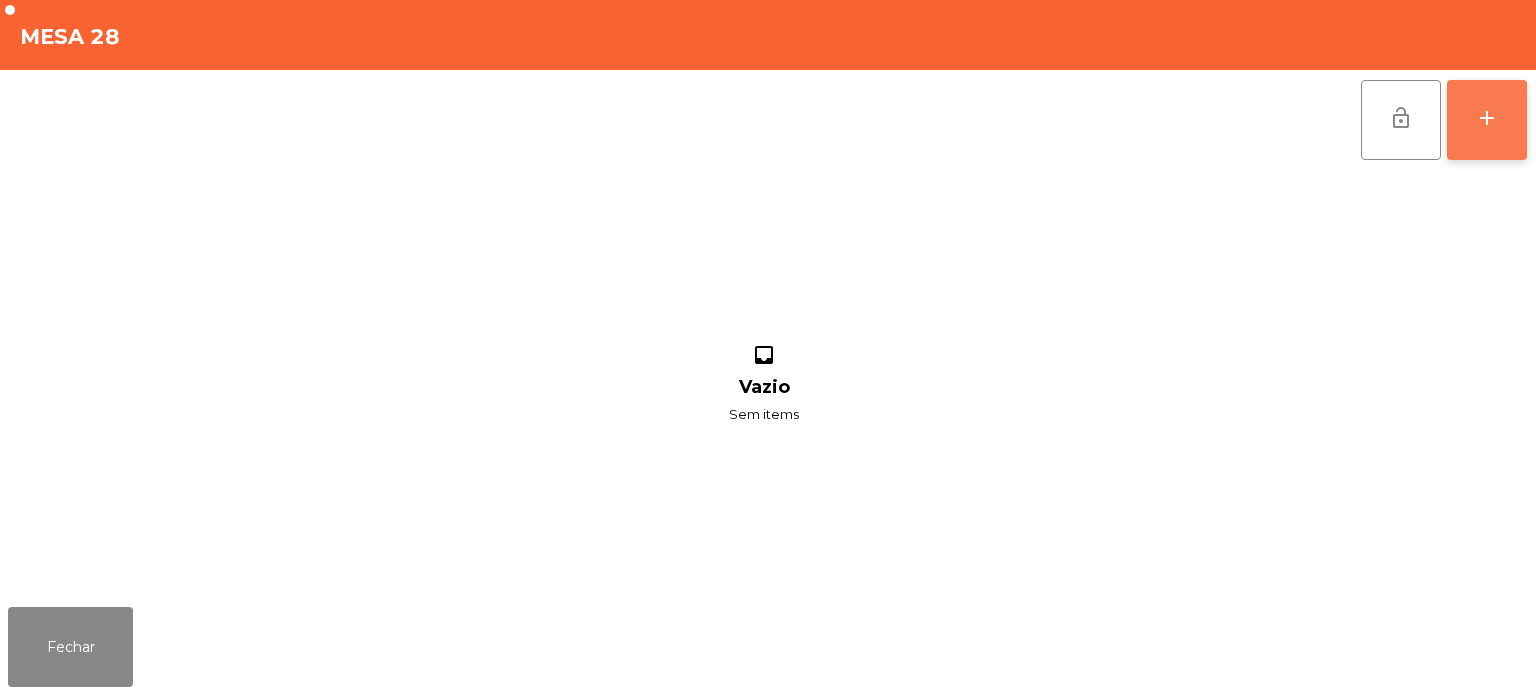 click on "add" 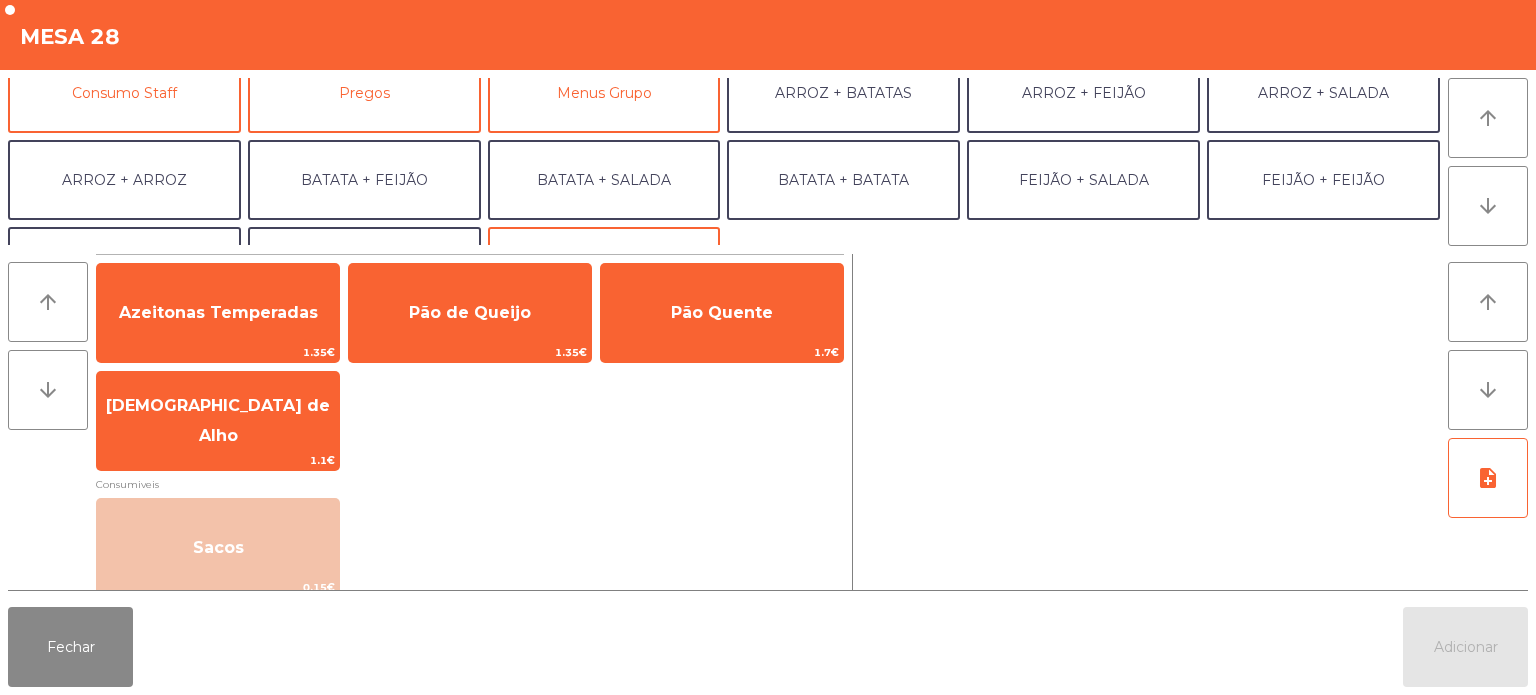 scroll, scrollTop: 189, scrollLeft: 0, axis: vertical 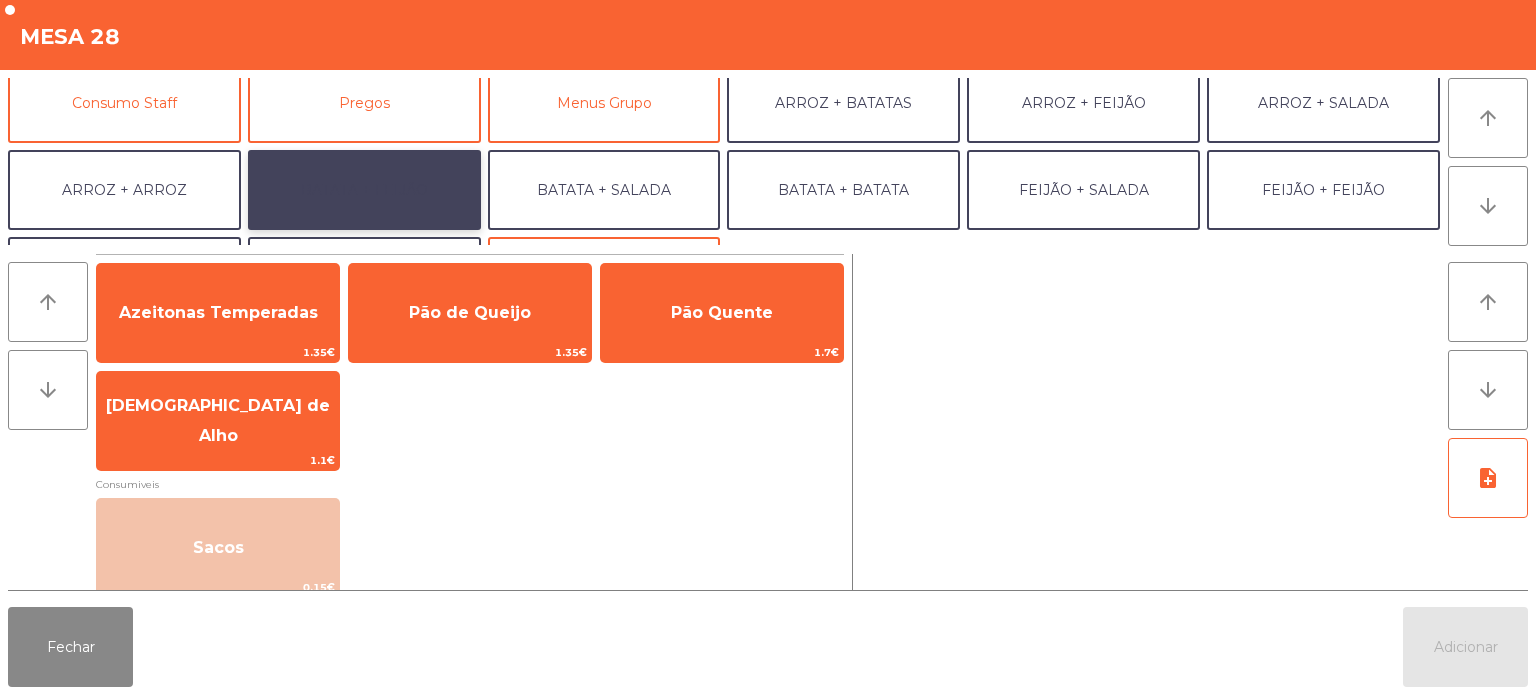 click on "BATATA + FEIJÃO" 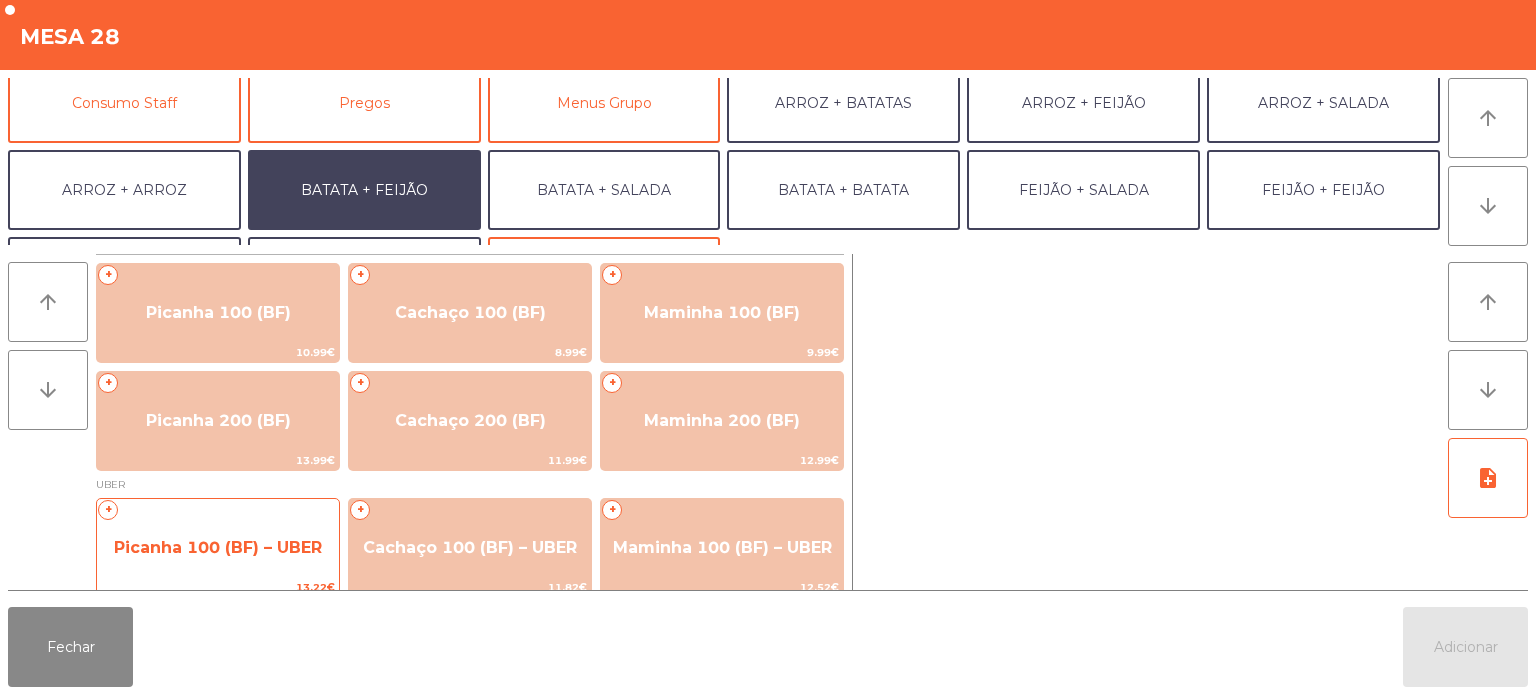 click on "Picanha 100 (BF) – UBER" 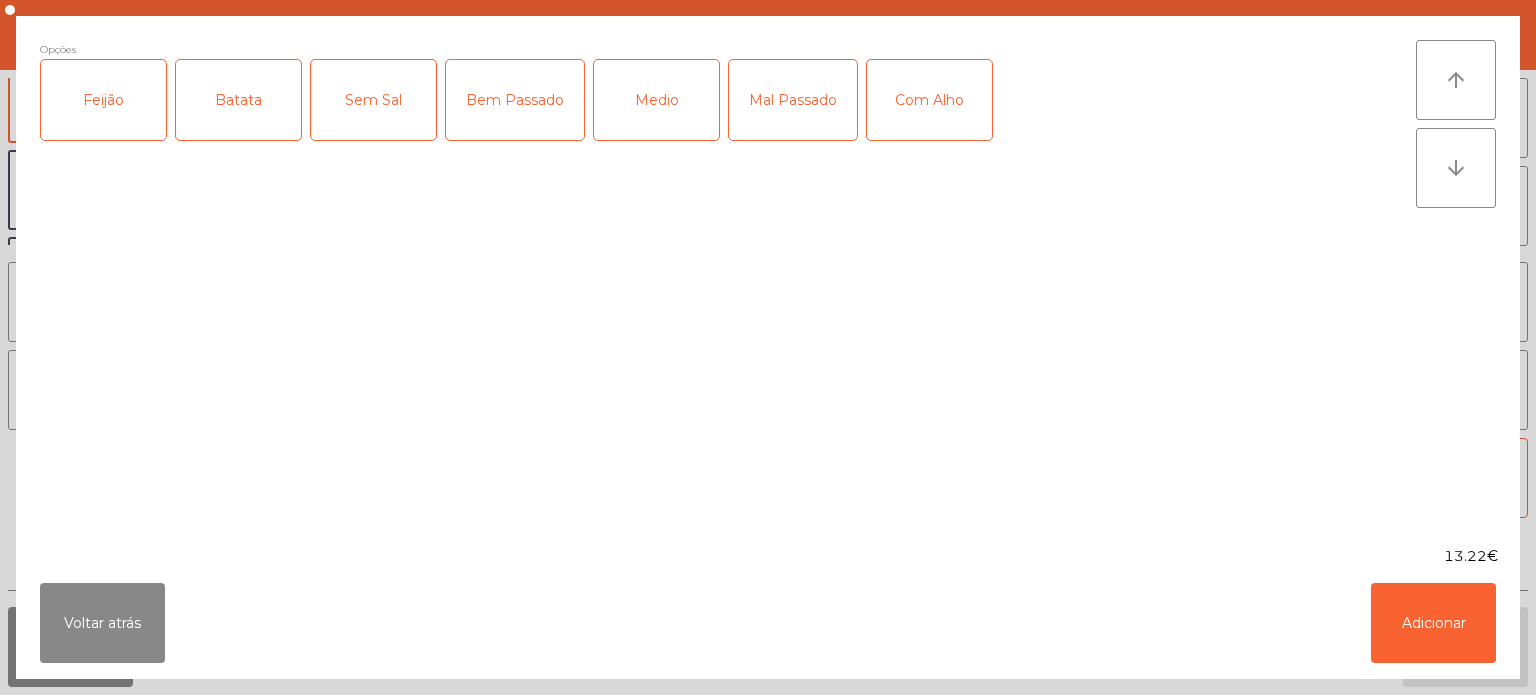 click on "Feijão" 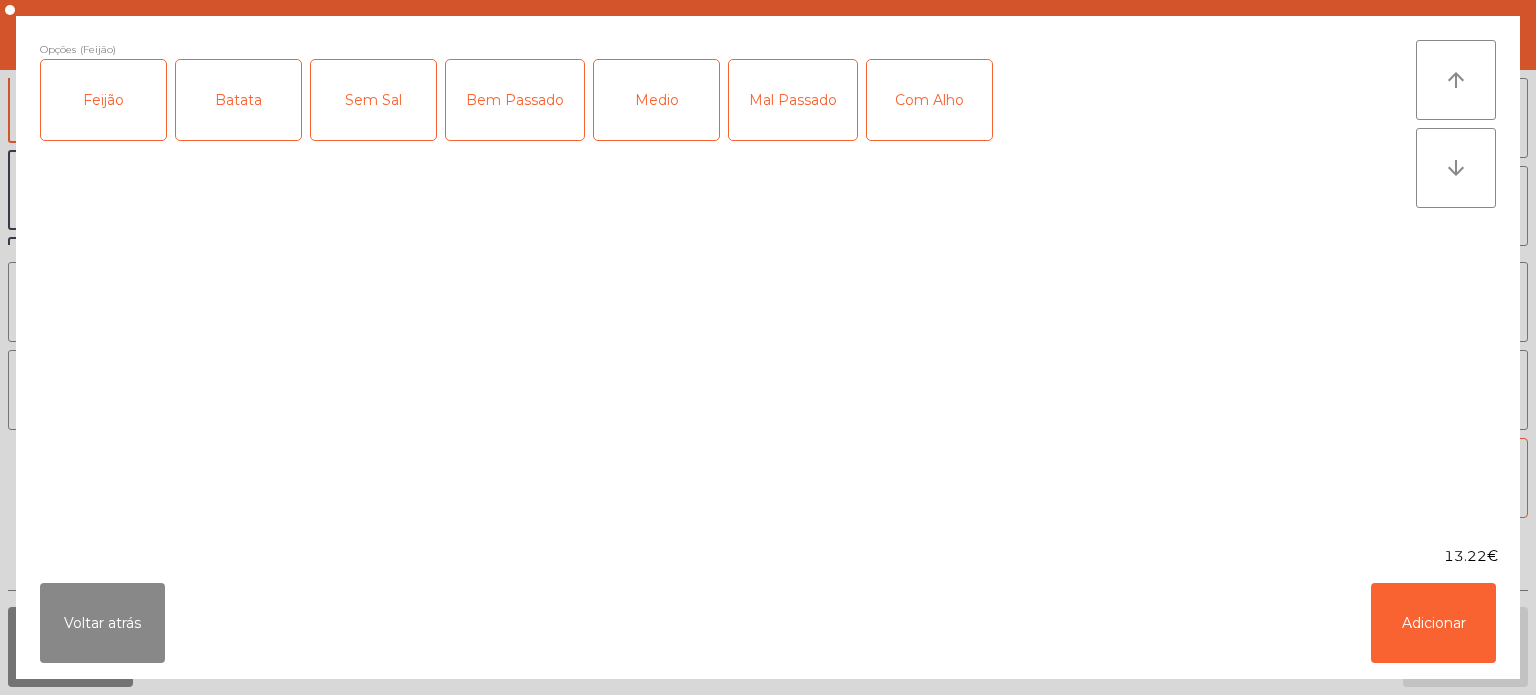 click on "Batata" 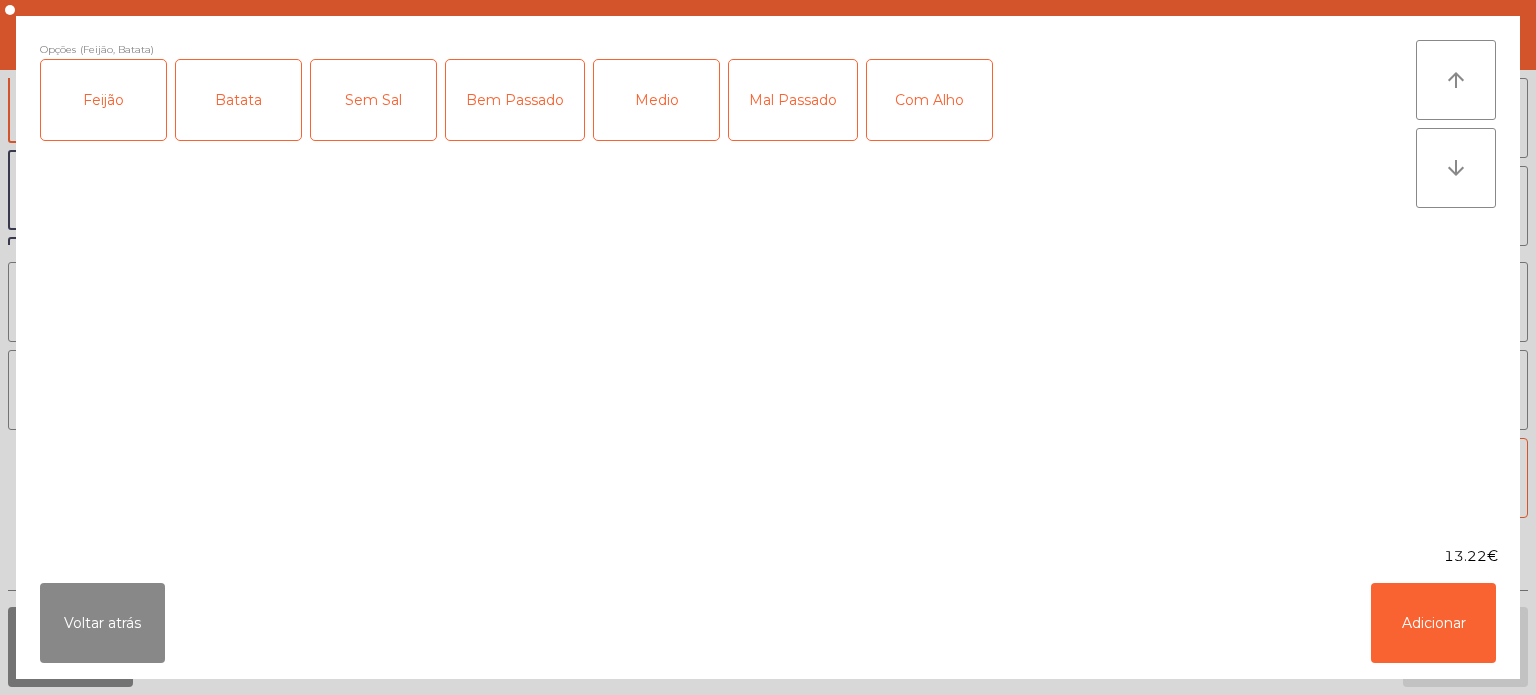 click on "Mal Passado" 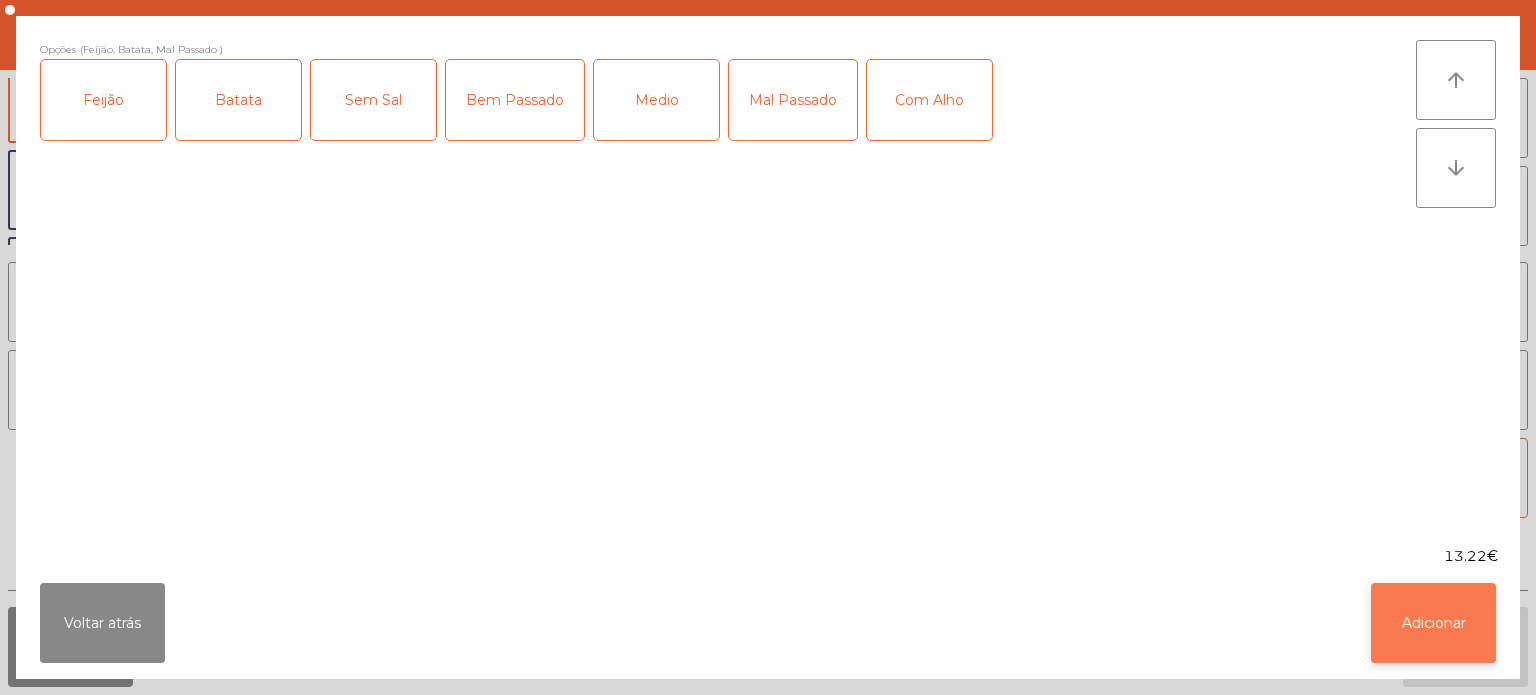 click on "Adicionar" 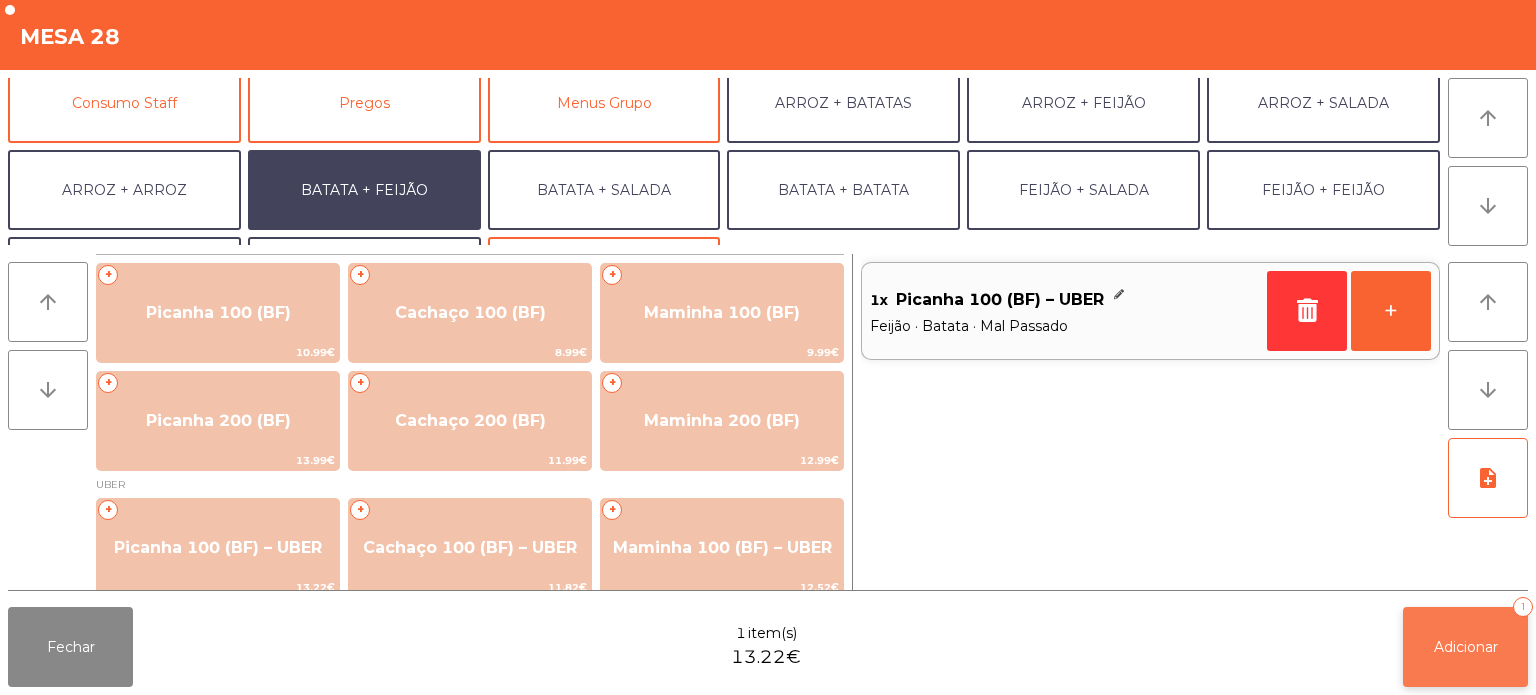 click on "Adicionar   1" 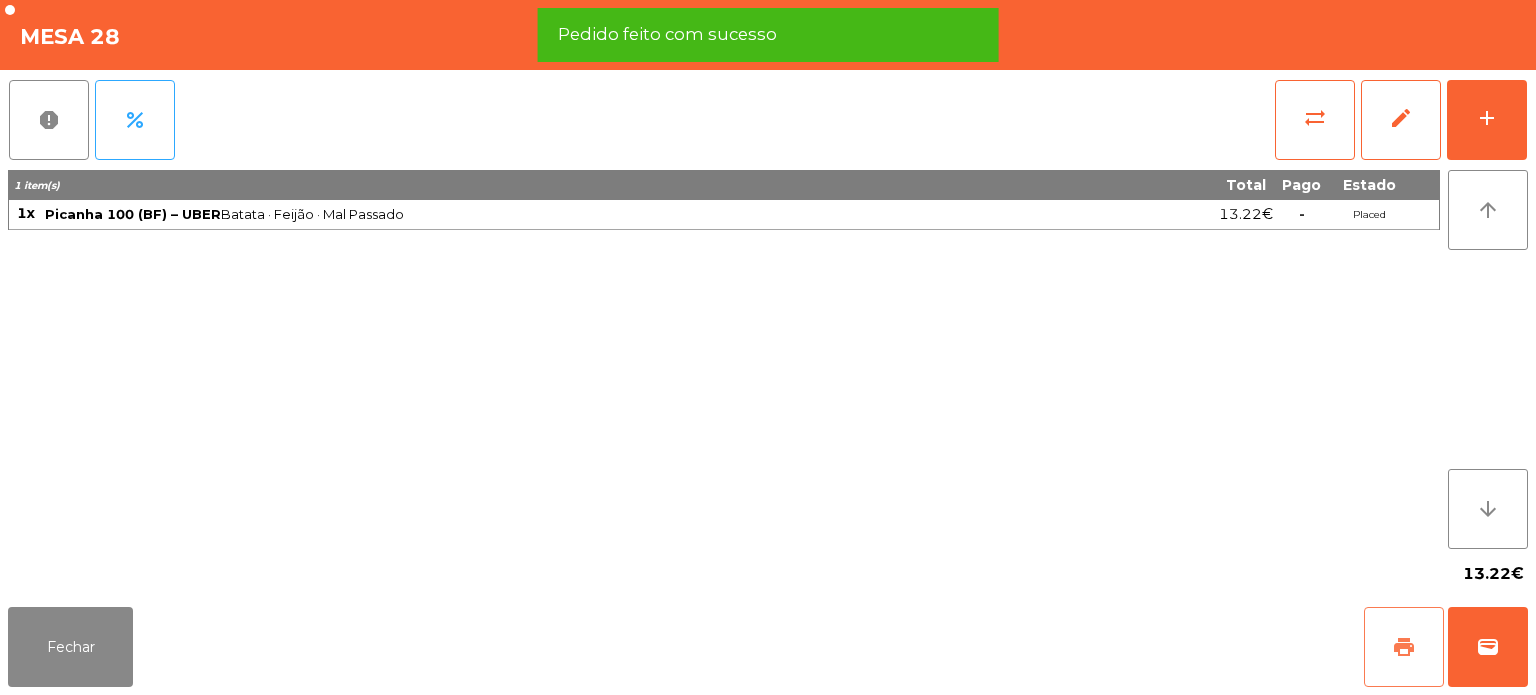 click on "print" 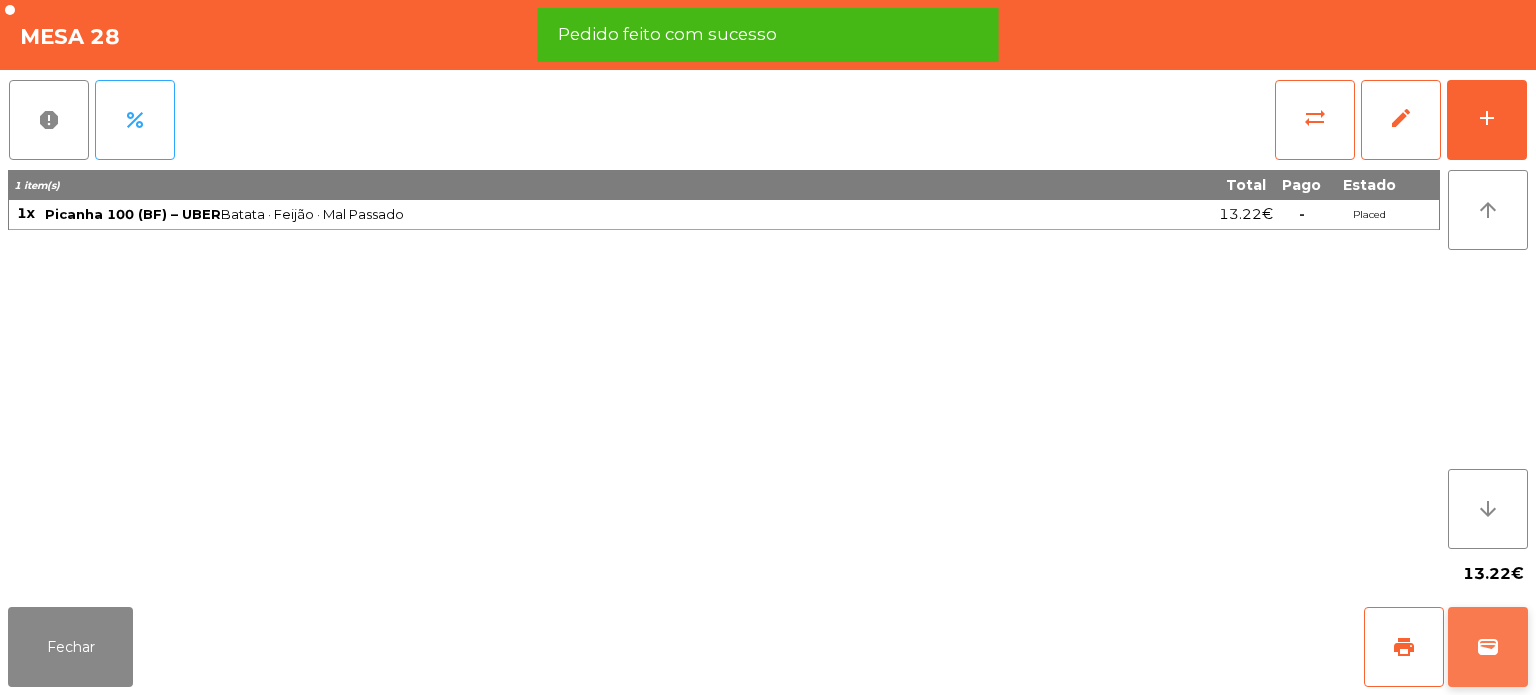 click on "wallet" 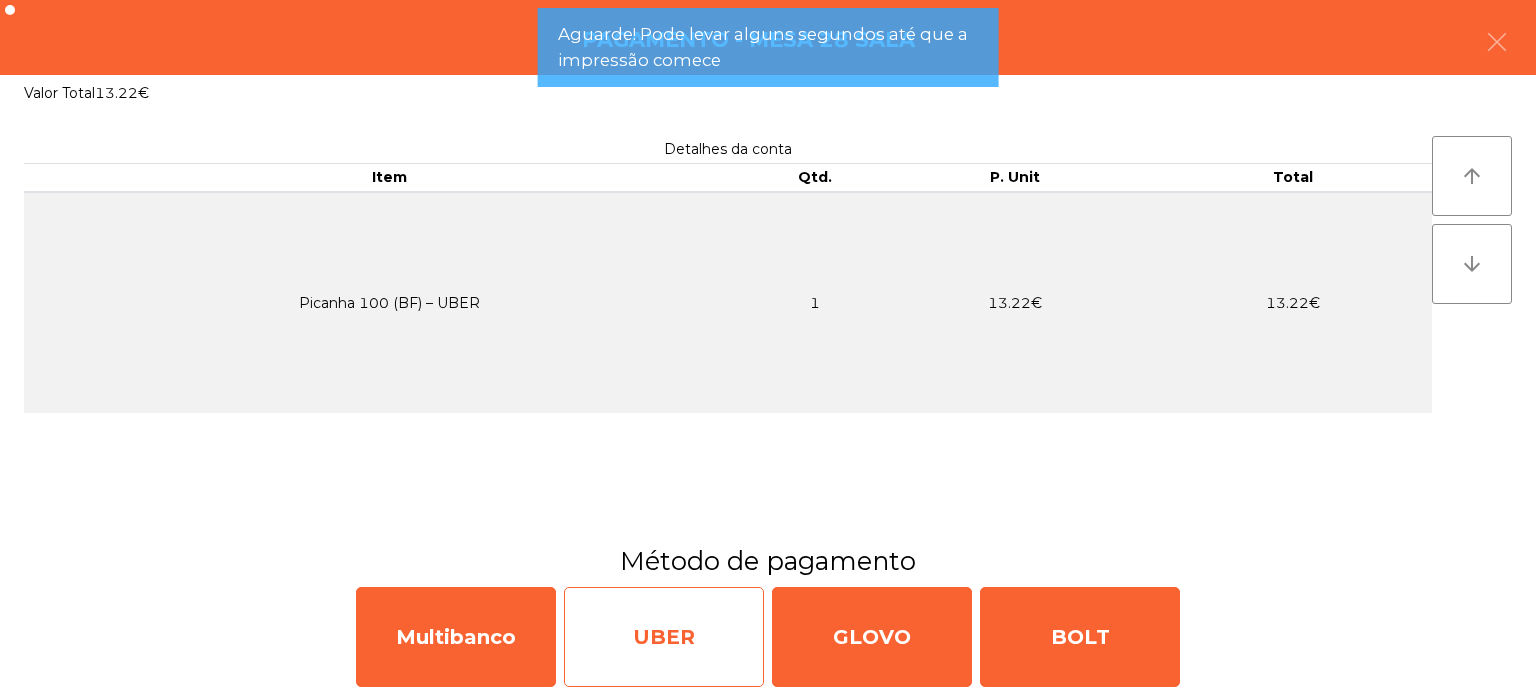 click on "UBER" 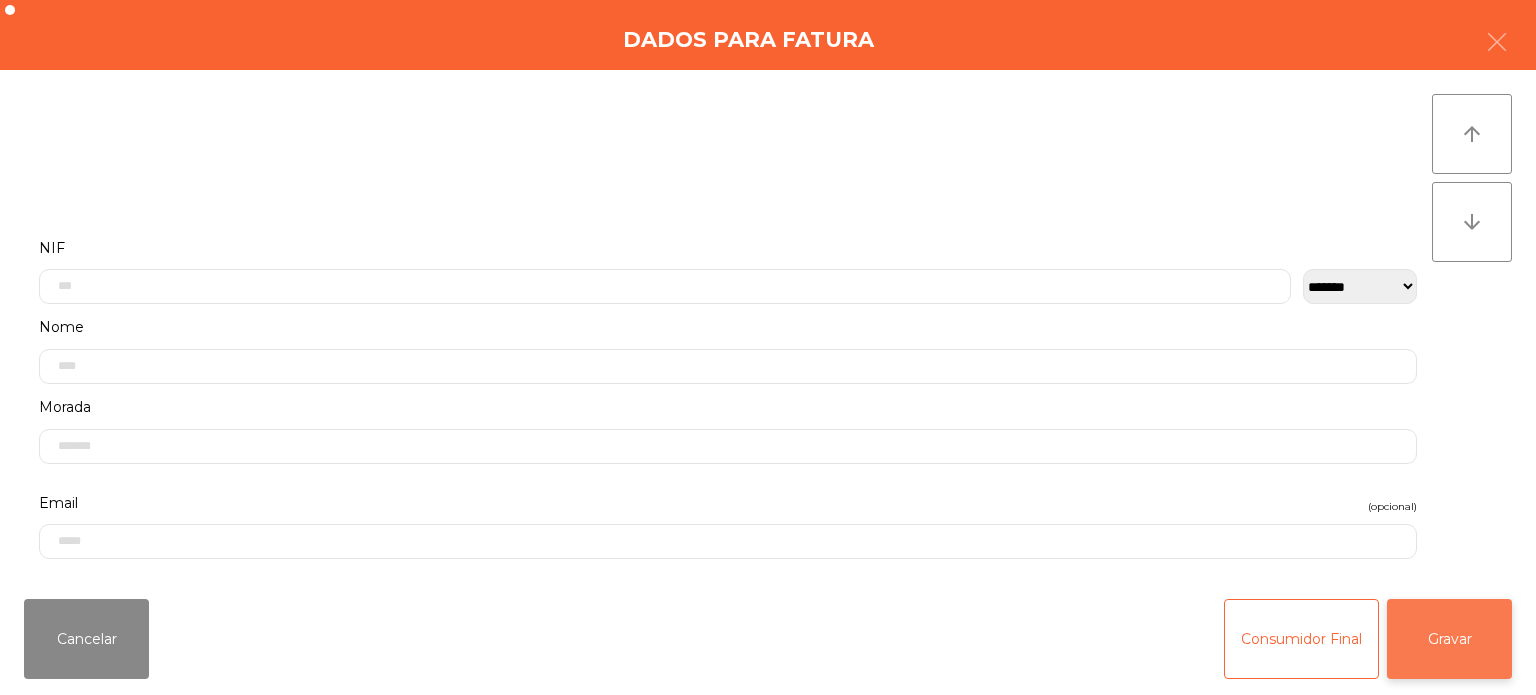 click on "Gravar" 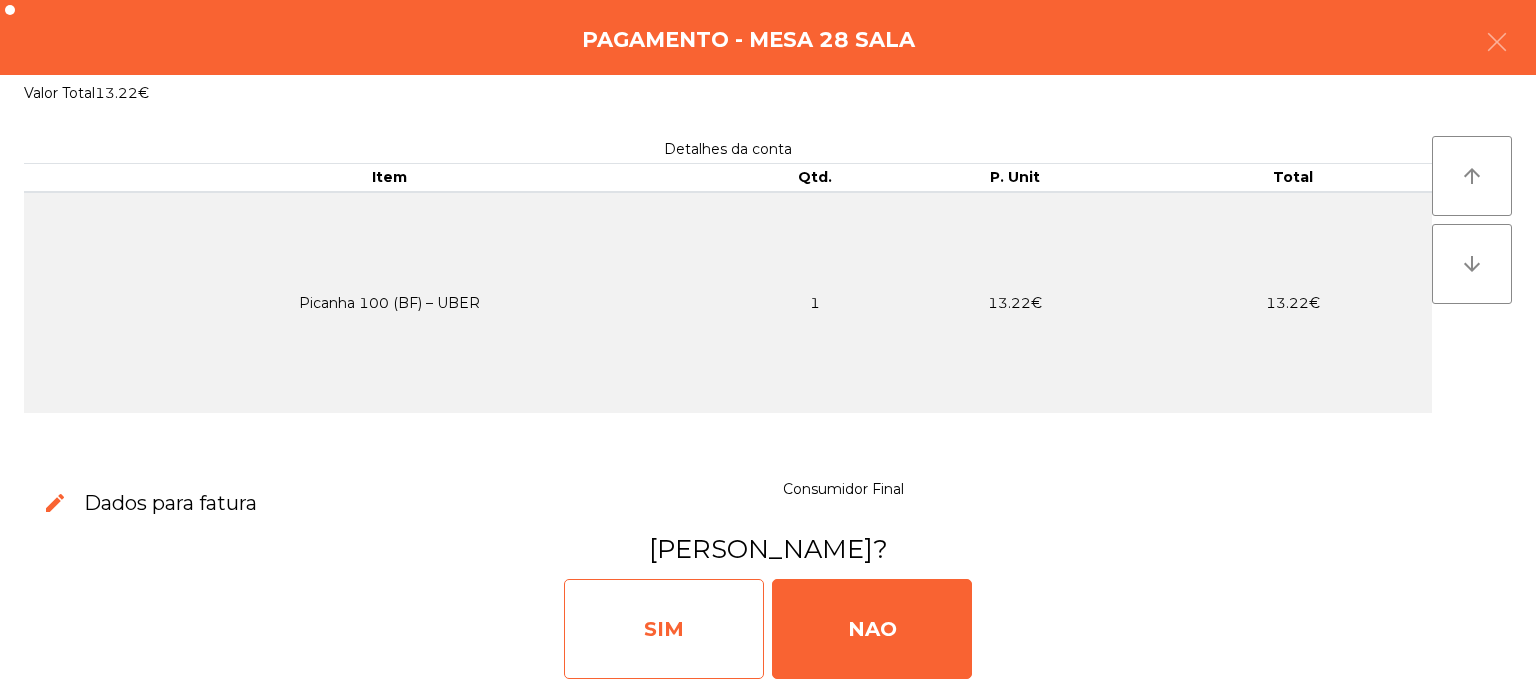 click on "SIM" 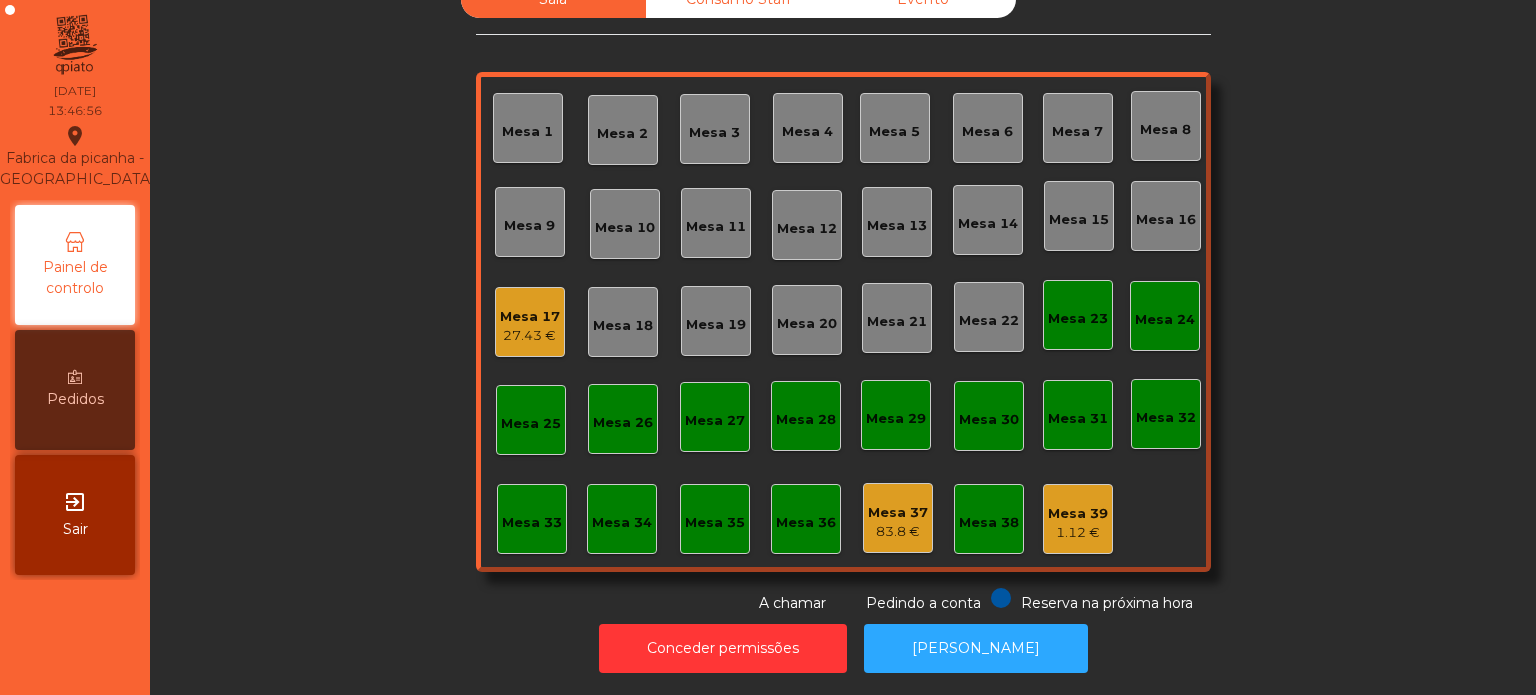 click on "Mesa 26" 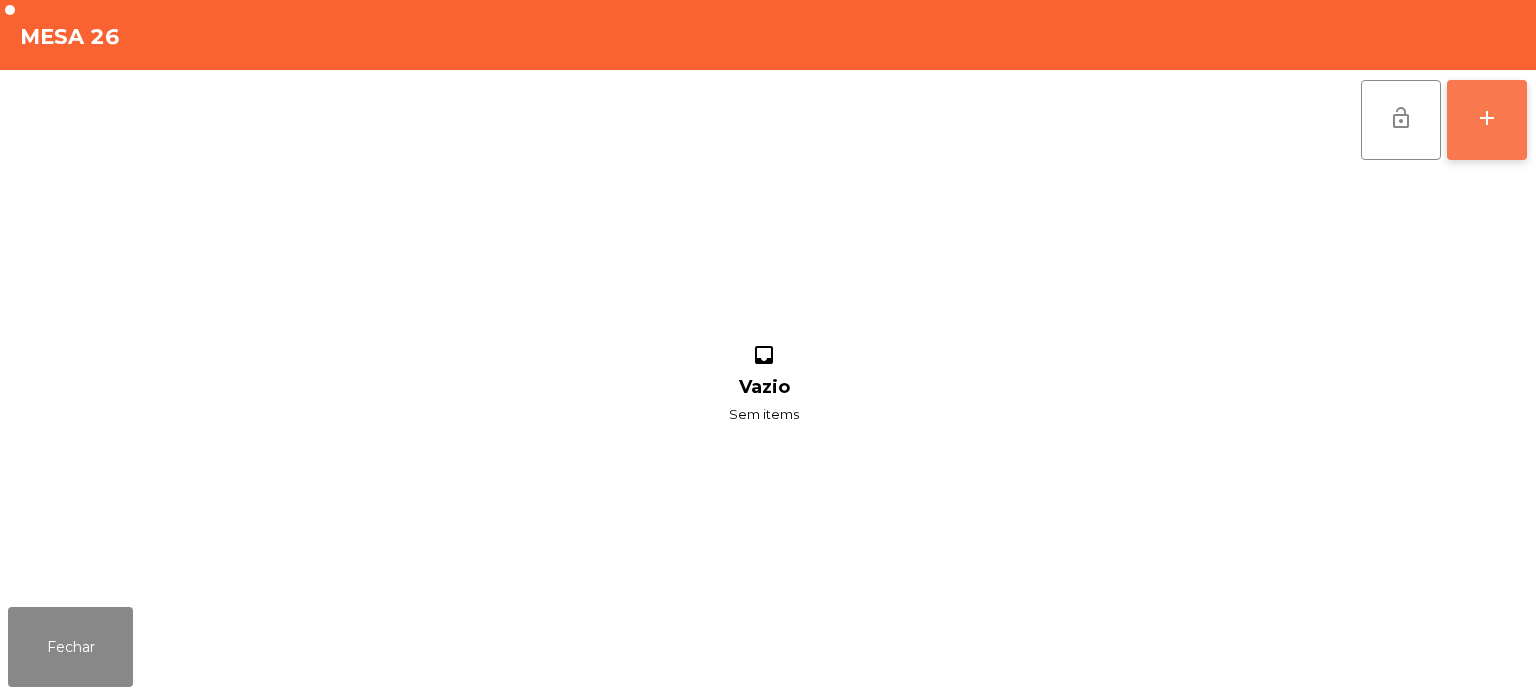 click on "add" 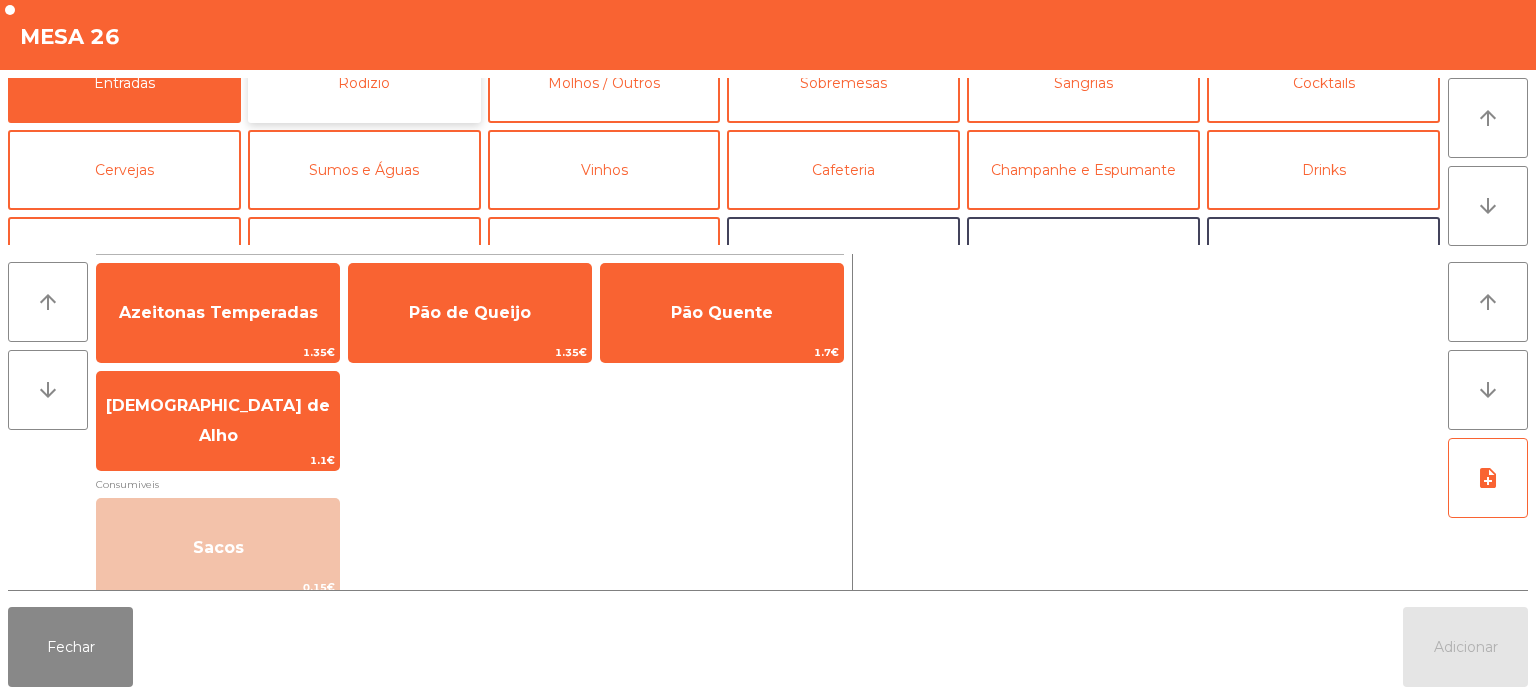 click on "Rodizio" 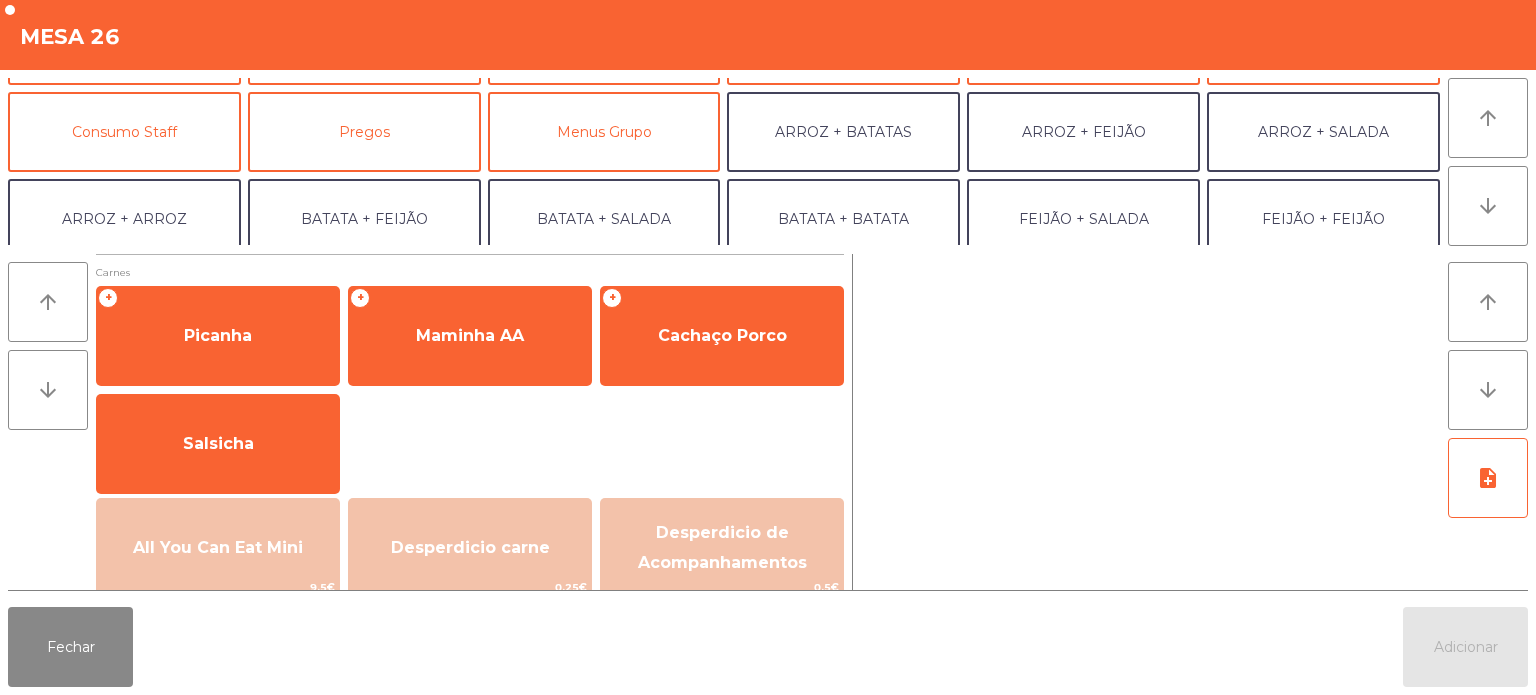 scroll, scrollTop: 164, scrollLeft: 0, axis: vertical 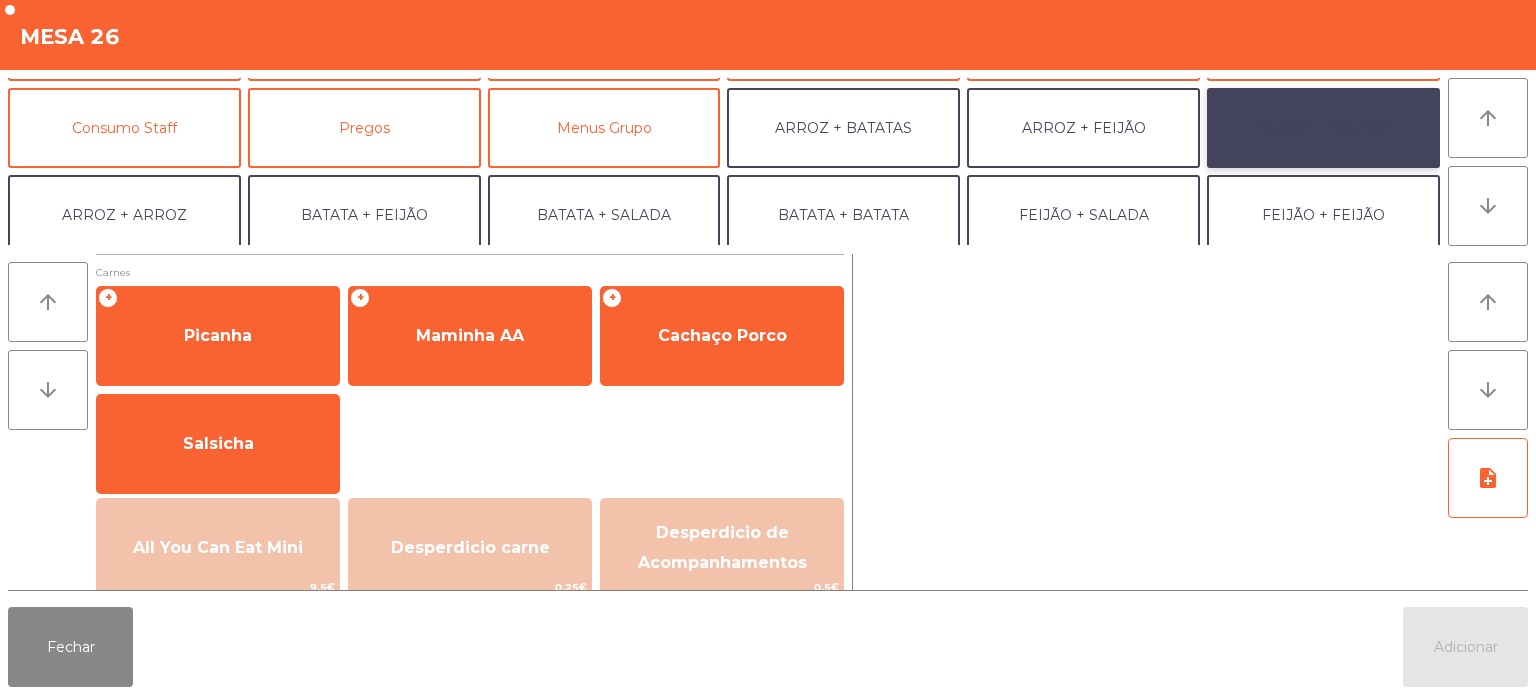 click on "ARROZ + SALADA" 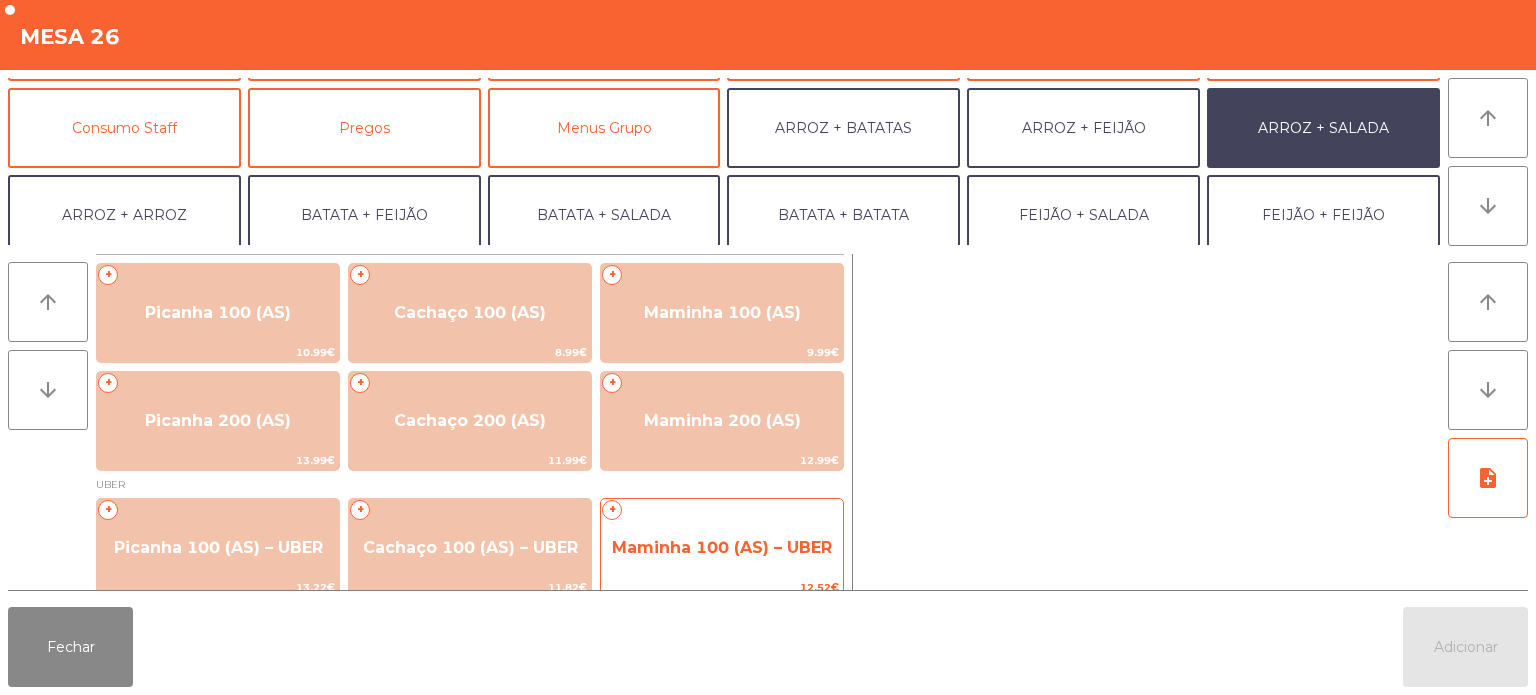 click on "Maminha 100 (AS) – UBER" 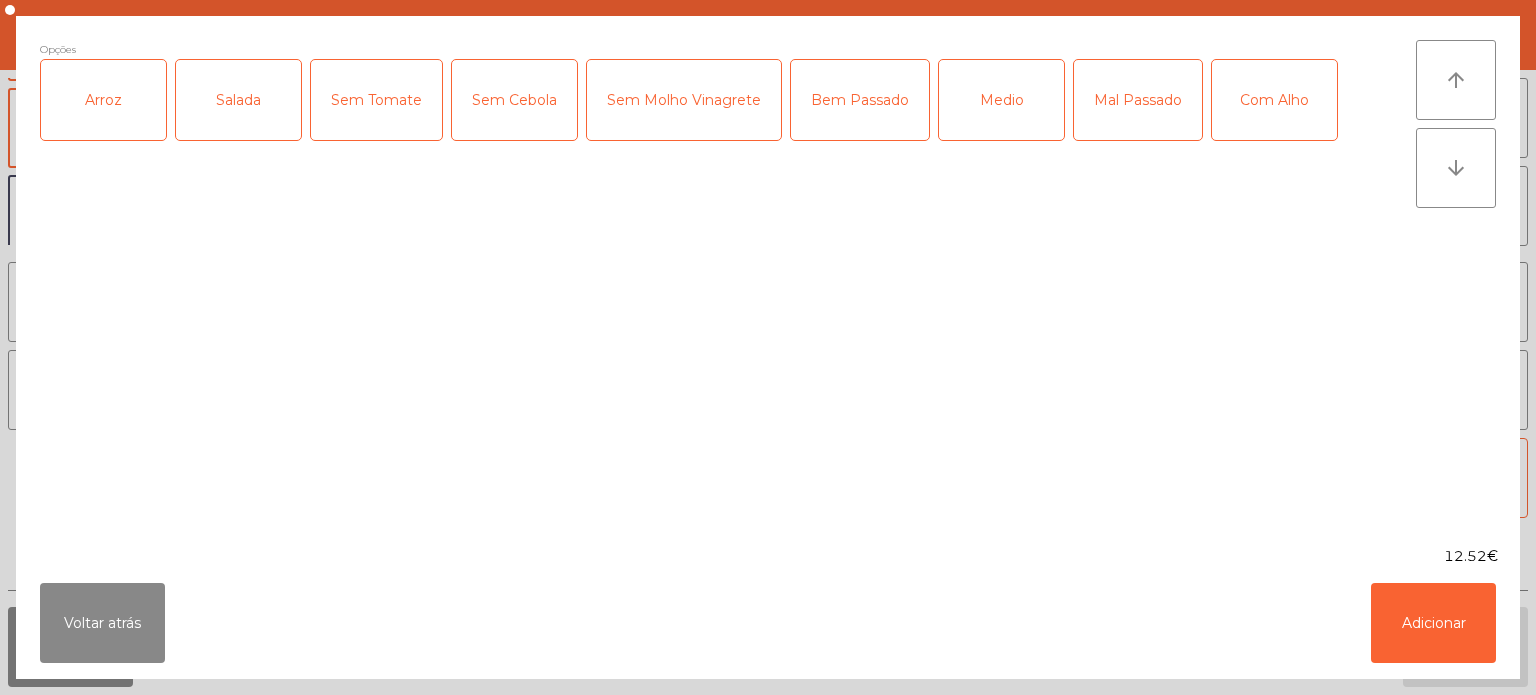 click on "Arroz" 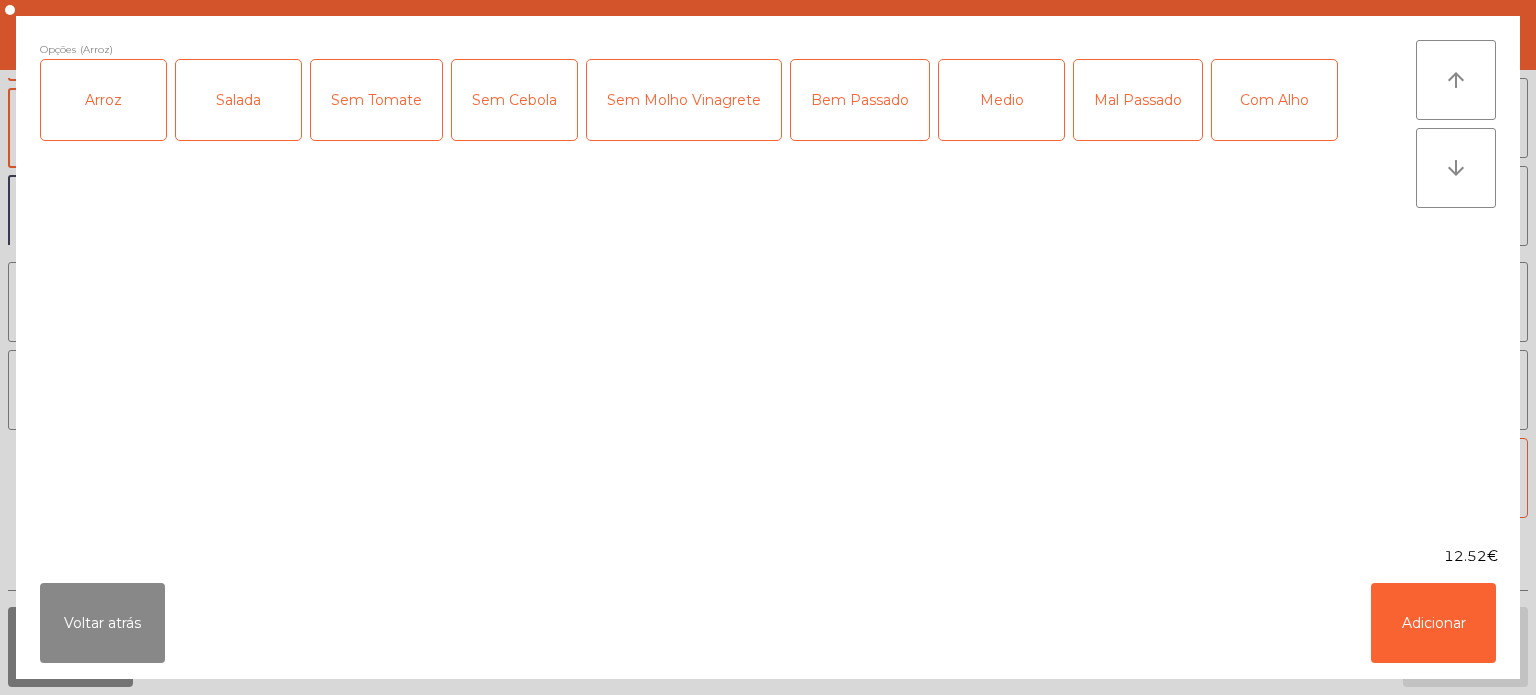 click on "Salada" 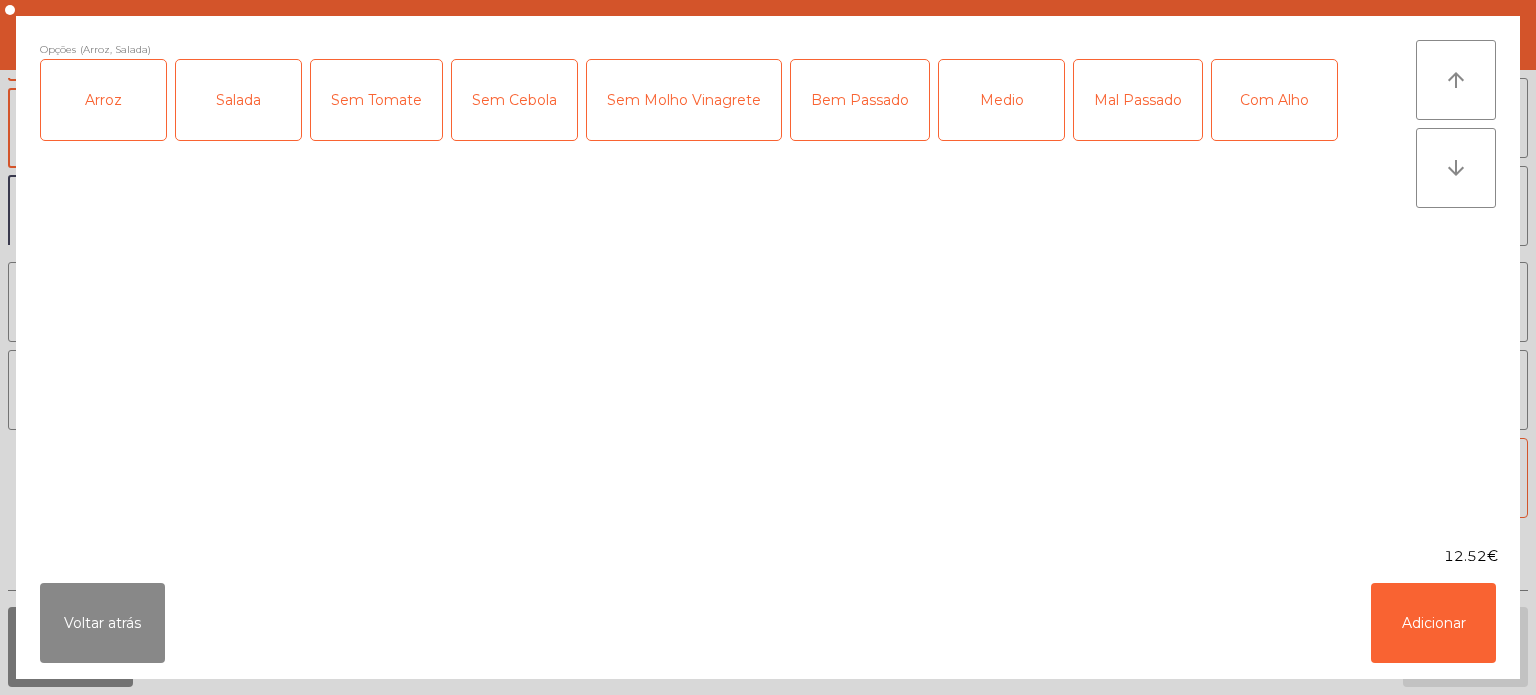 click on "Bem Passado" 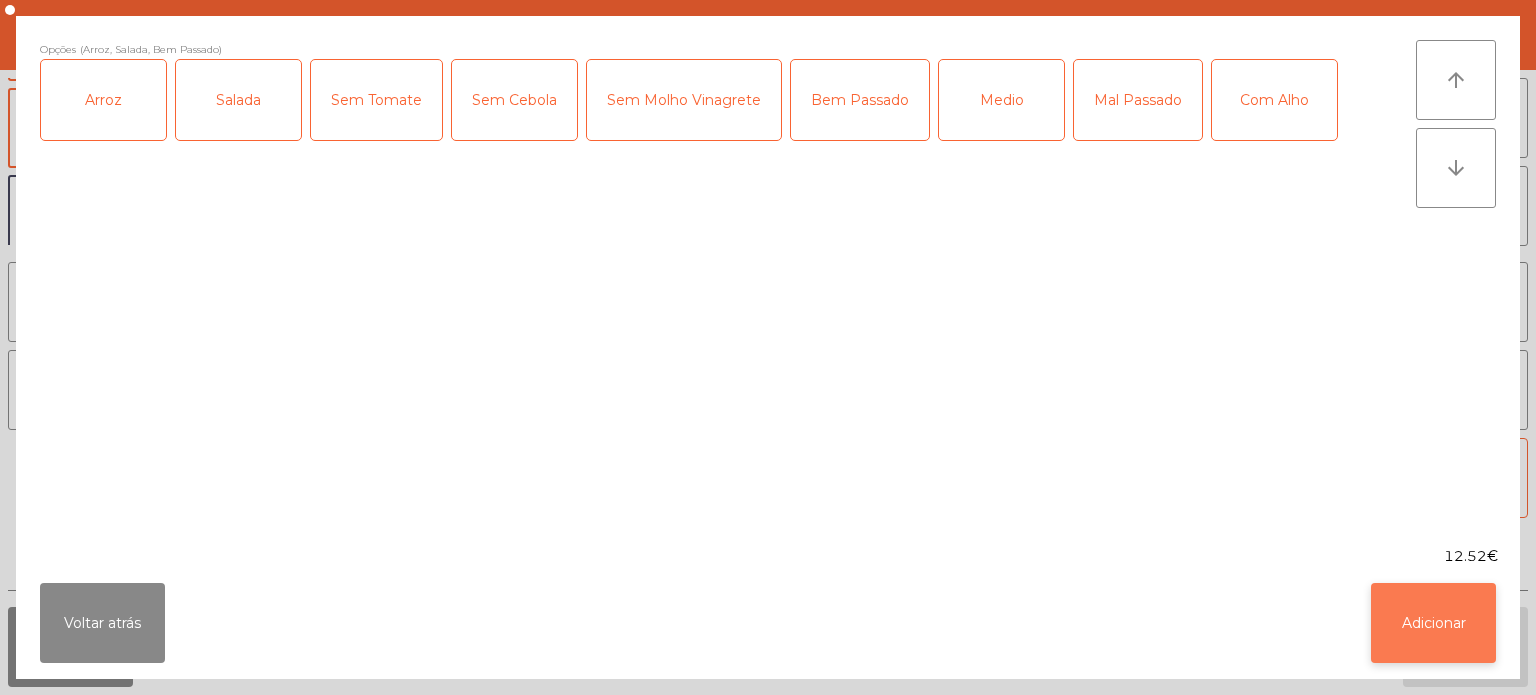 click on "Adicionar" 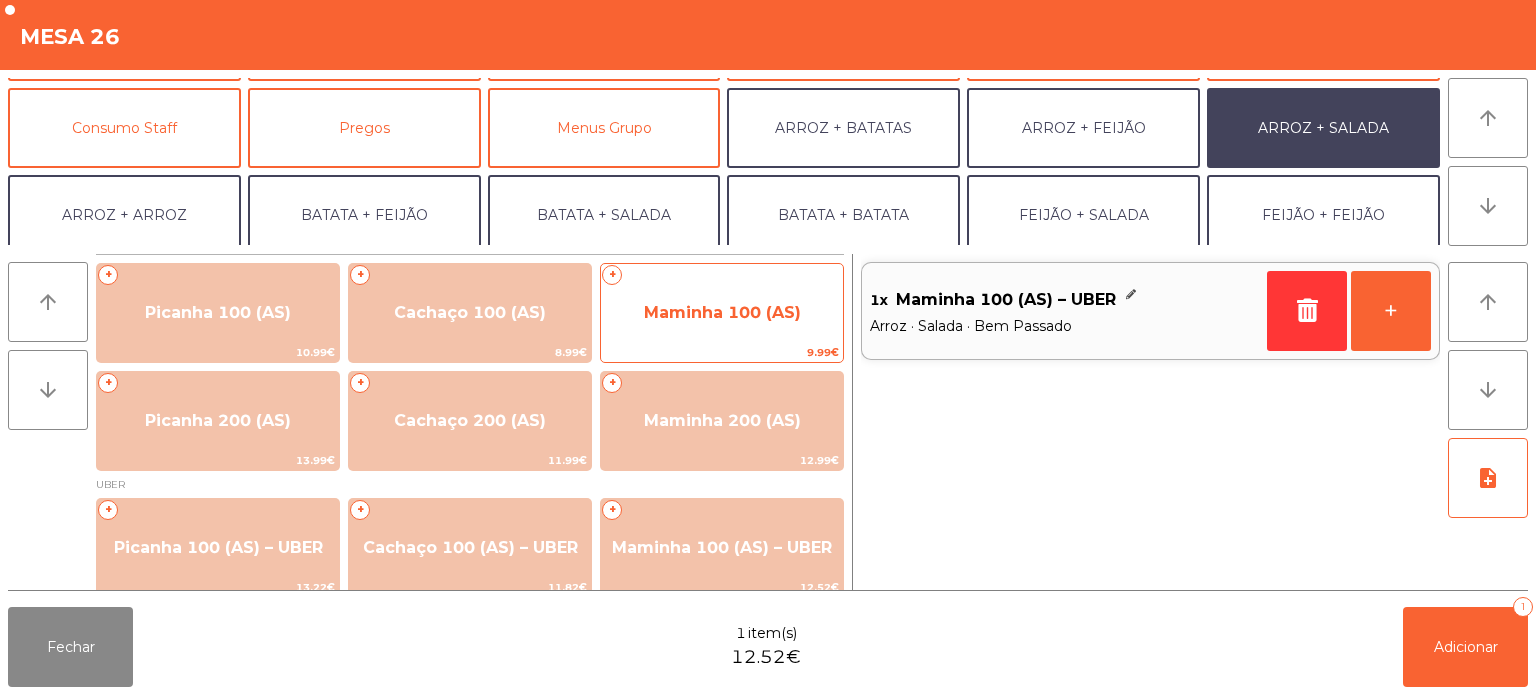 click on "Maminha 100 (AS)" 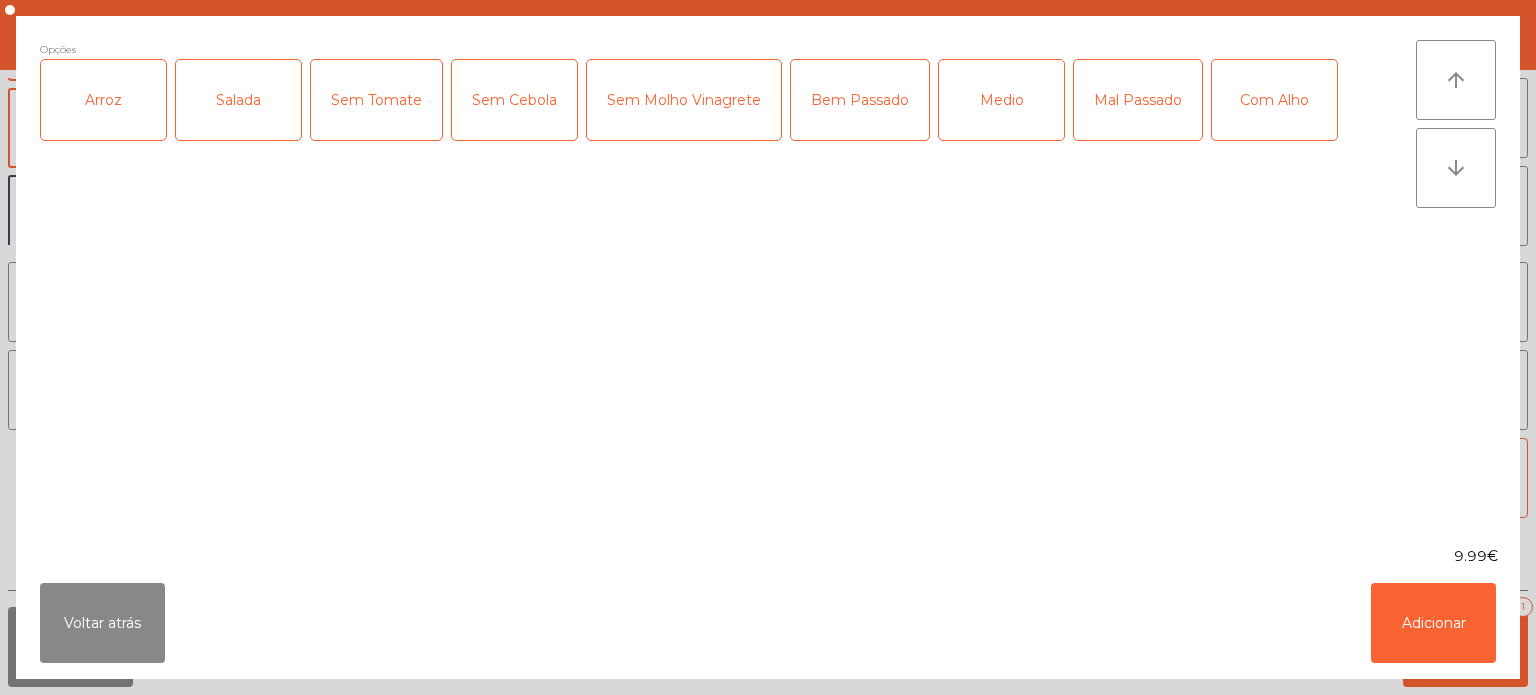 click on "Arroz" 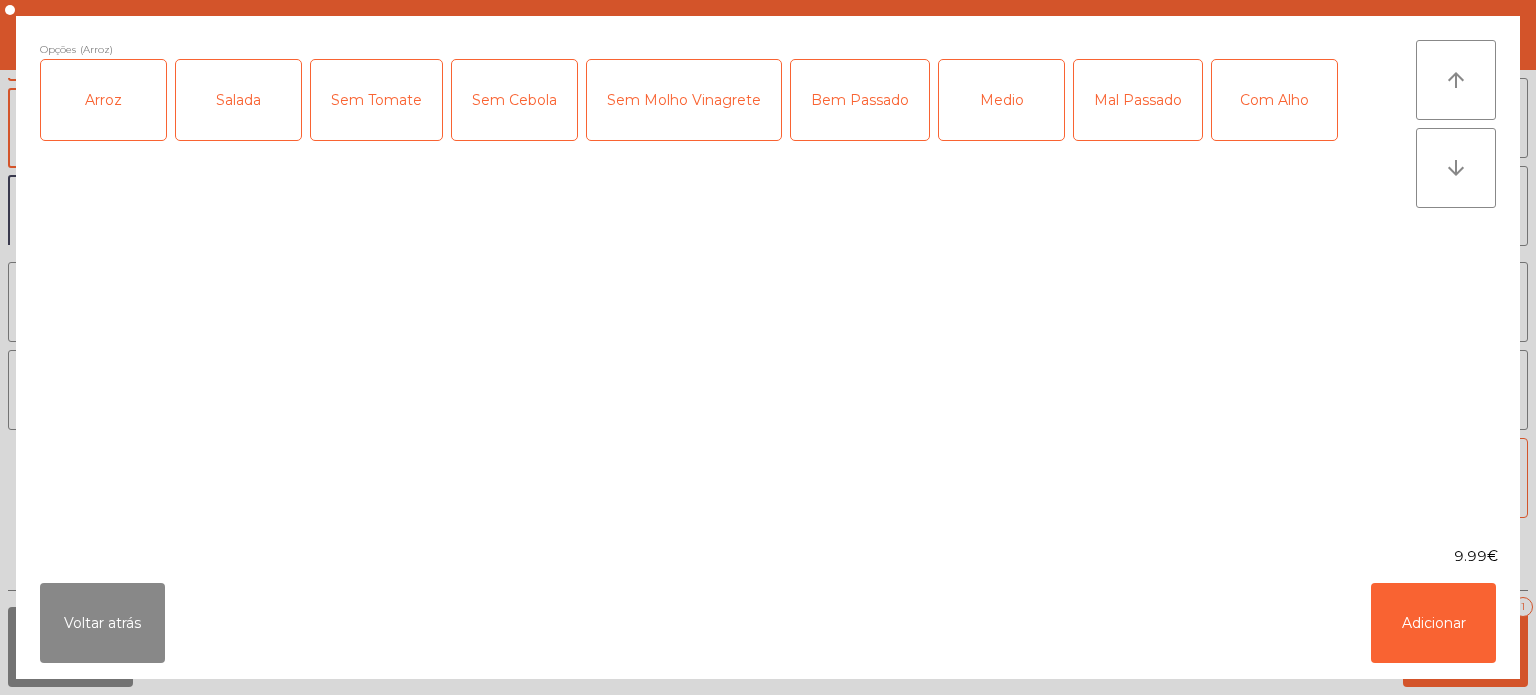click on "Salada" 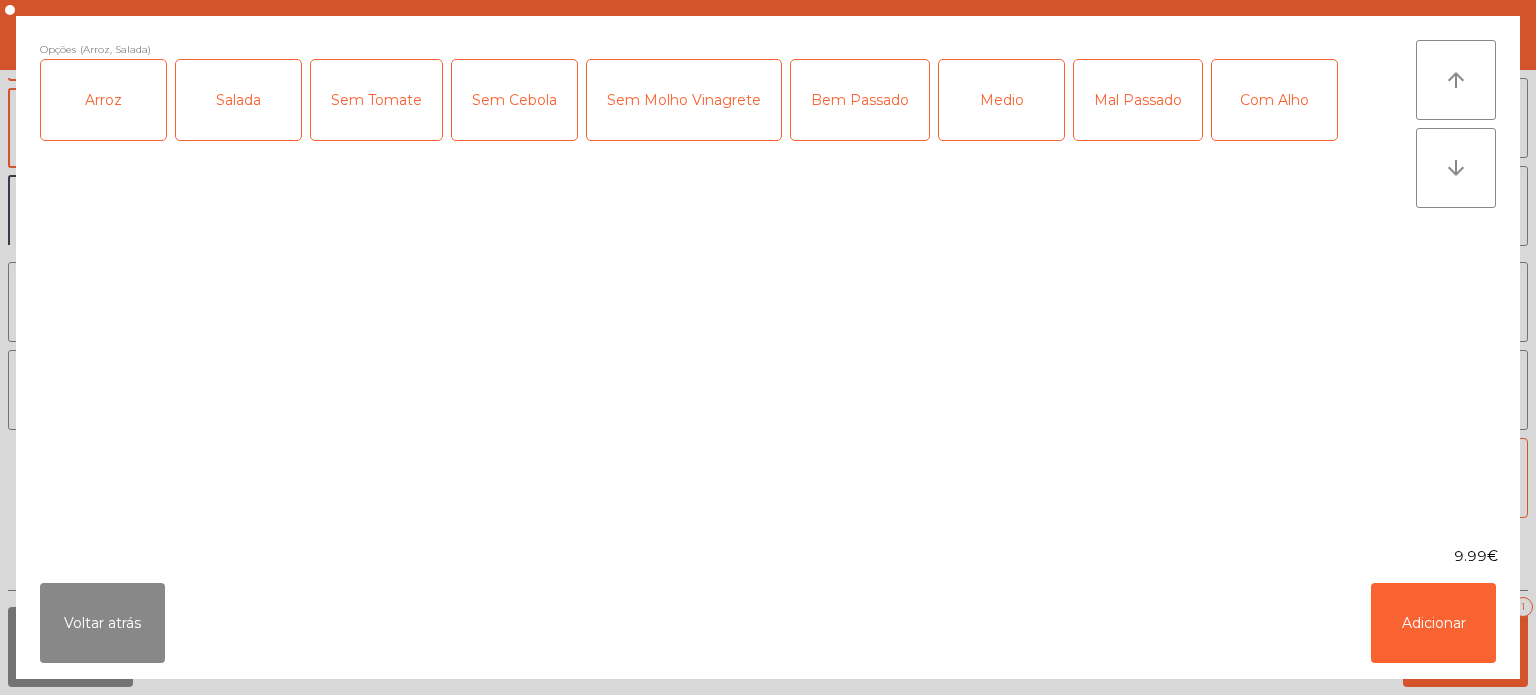 click on "Medio" 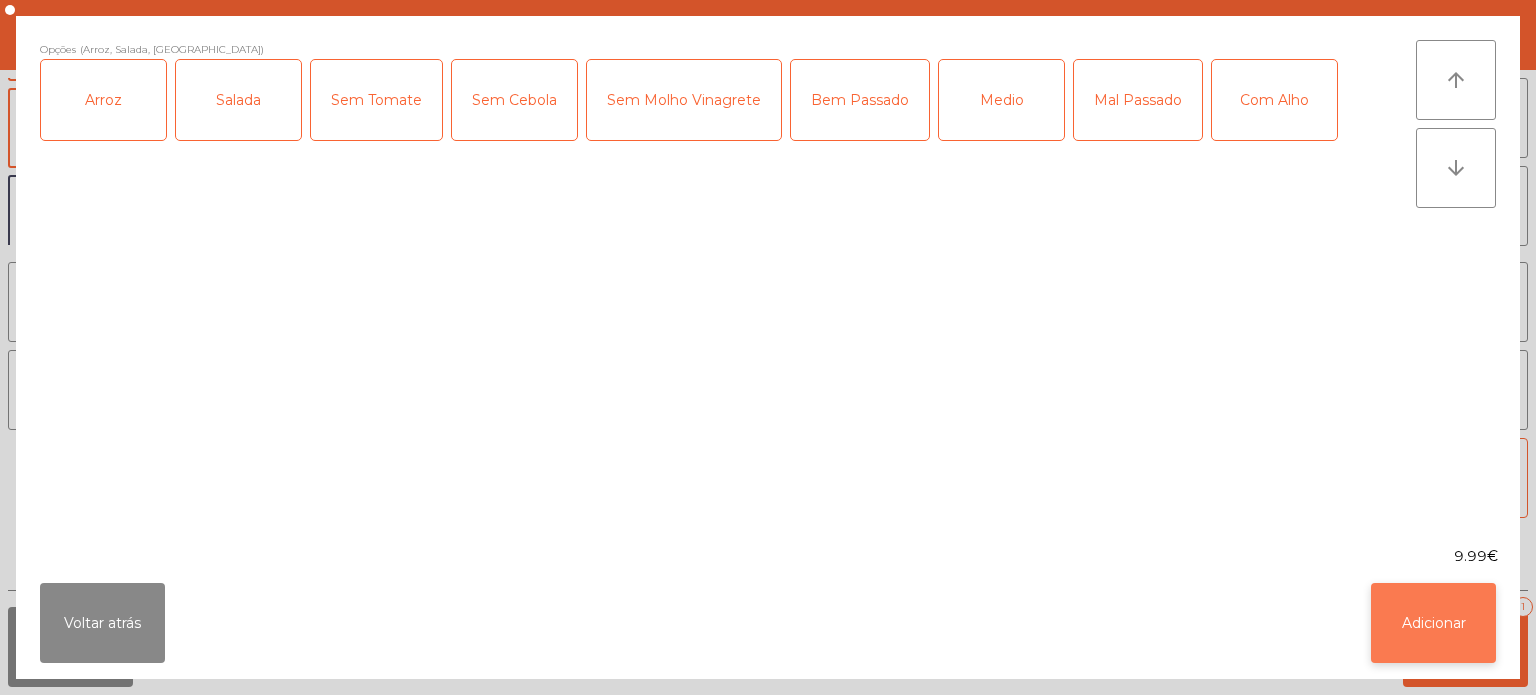 click on "Adicionar" 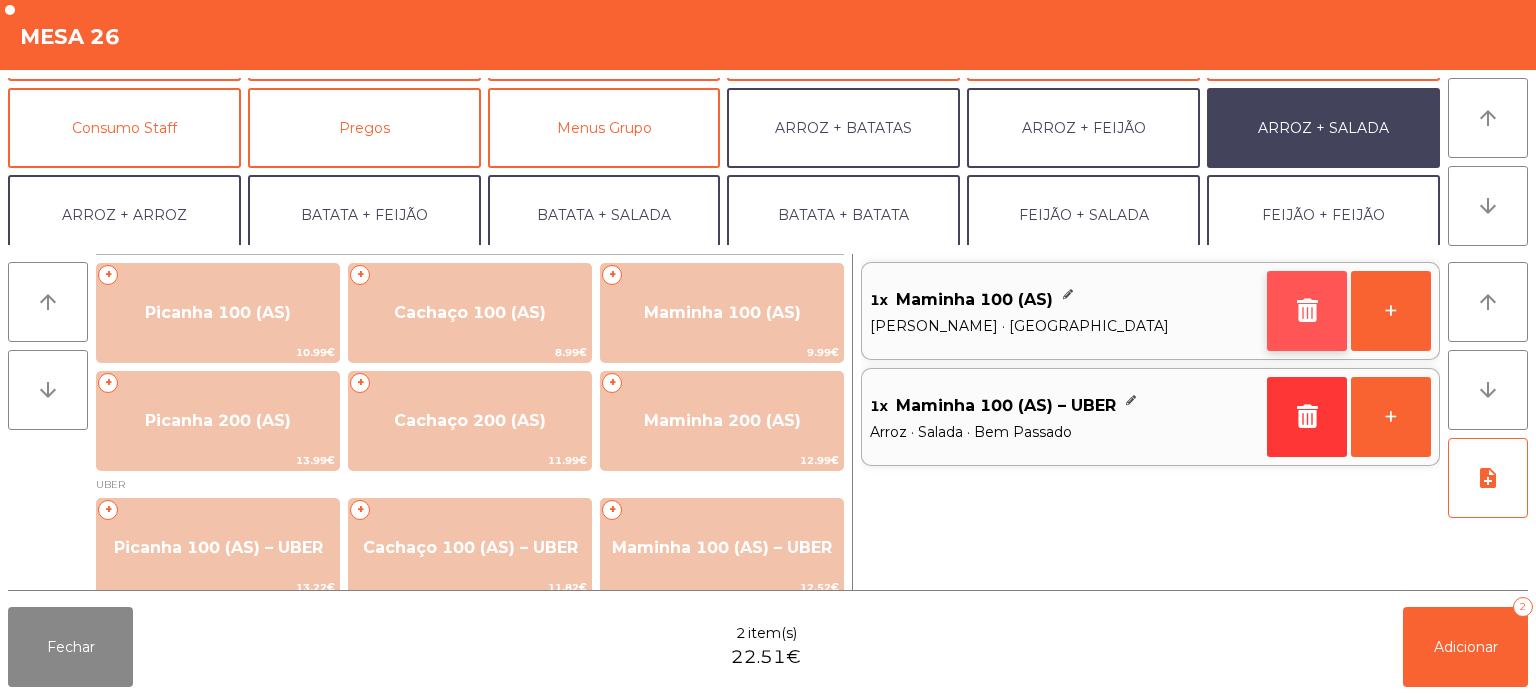 click 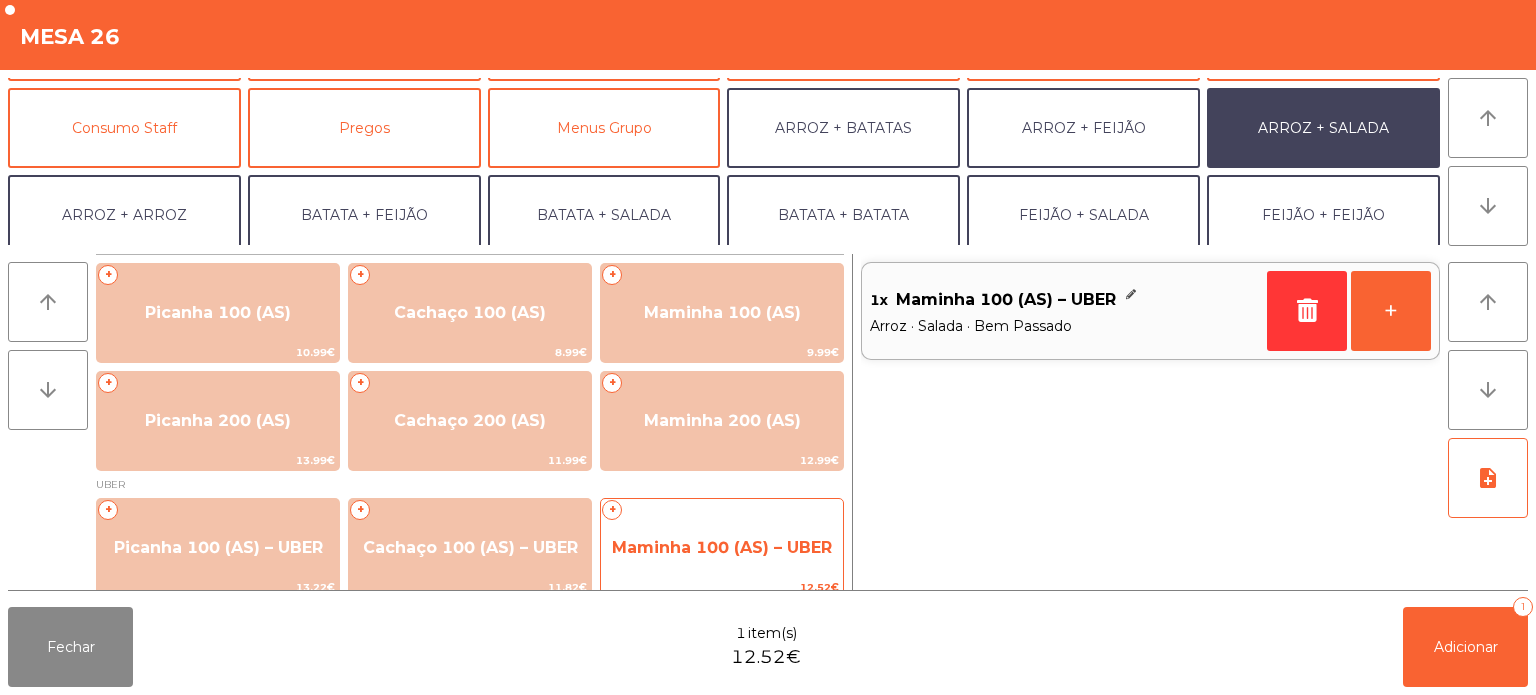 click on "12.52€" 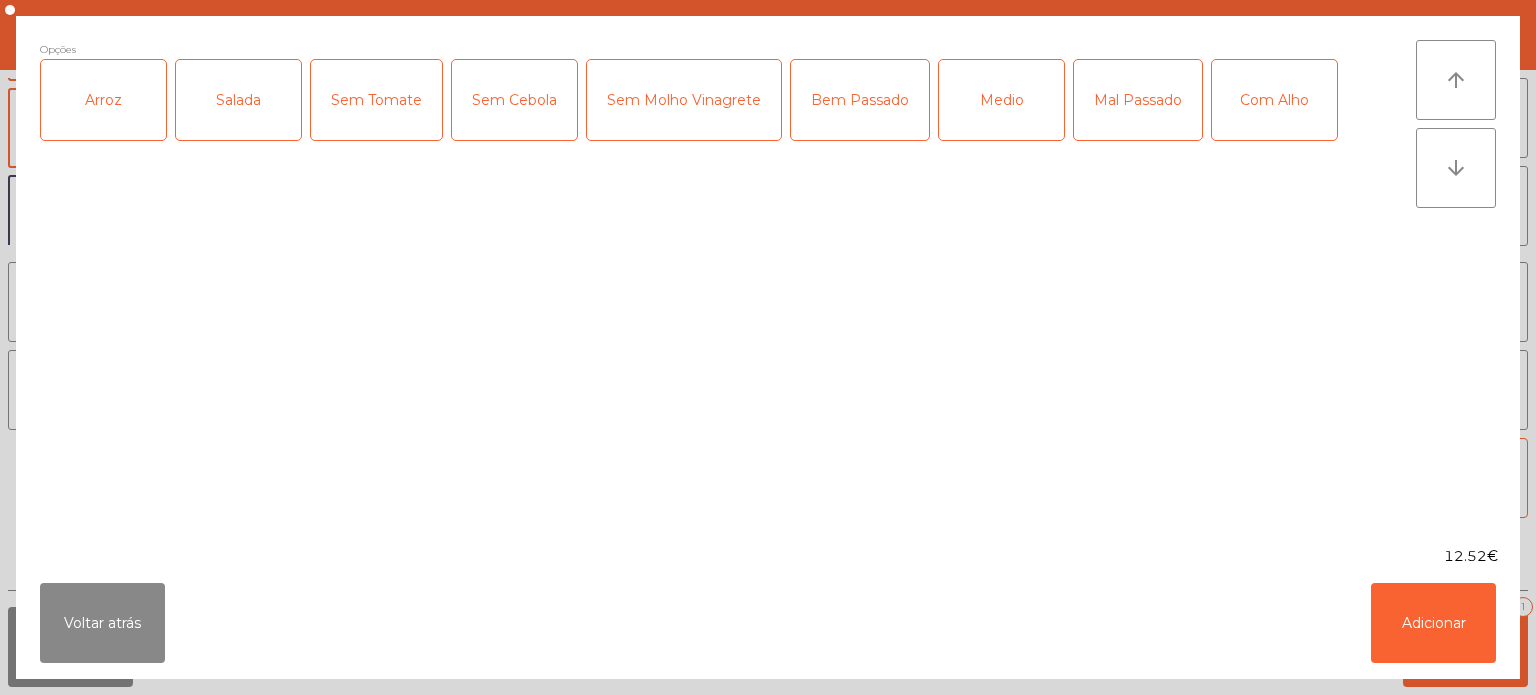 click on "Arroz" 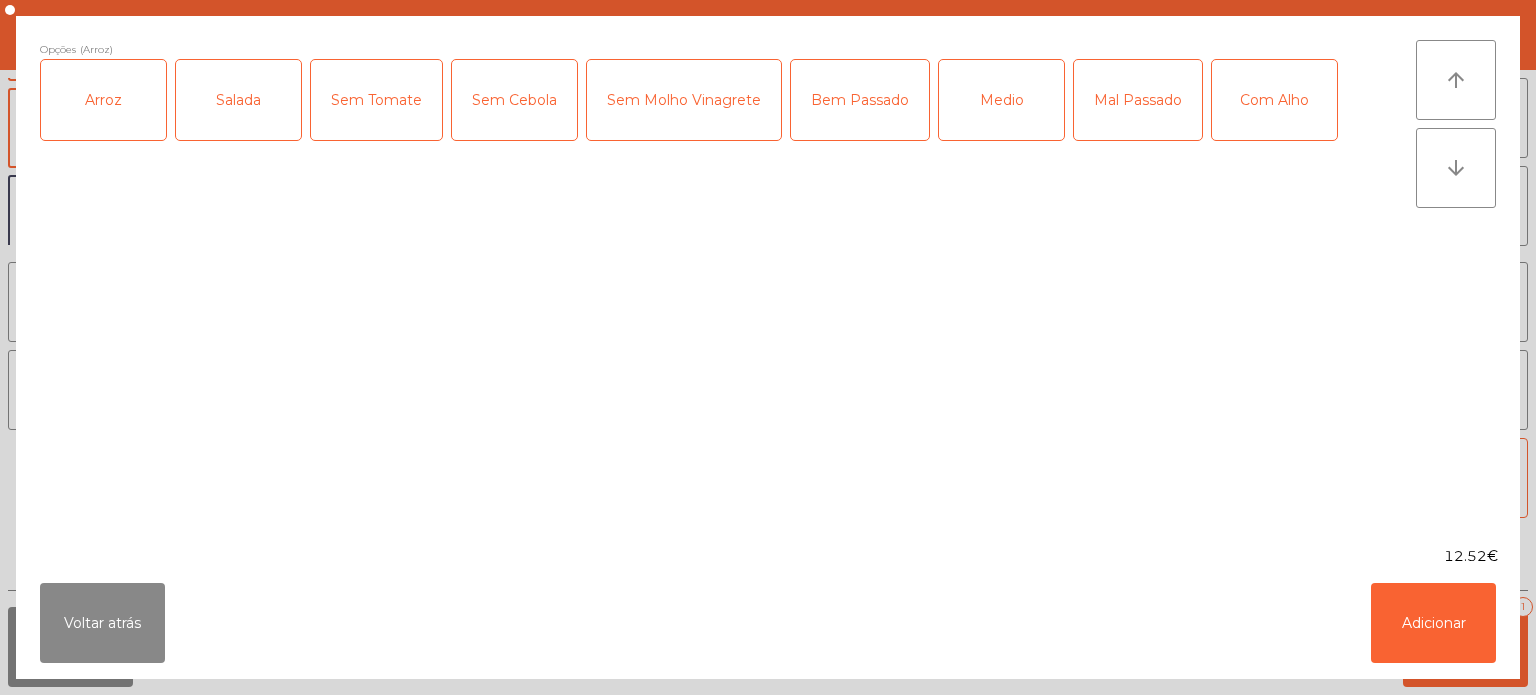 click on "Salada" 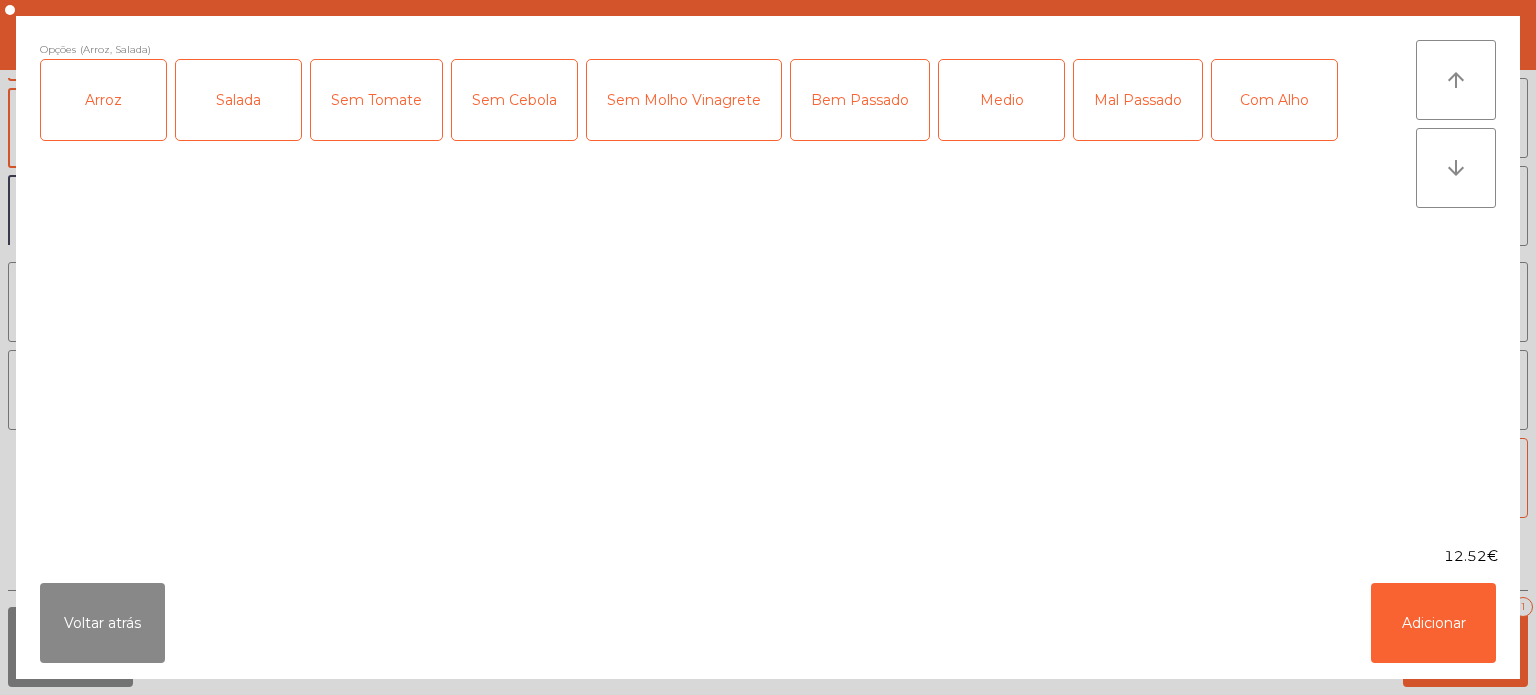 click on "Medio" 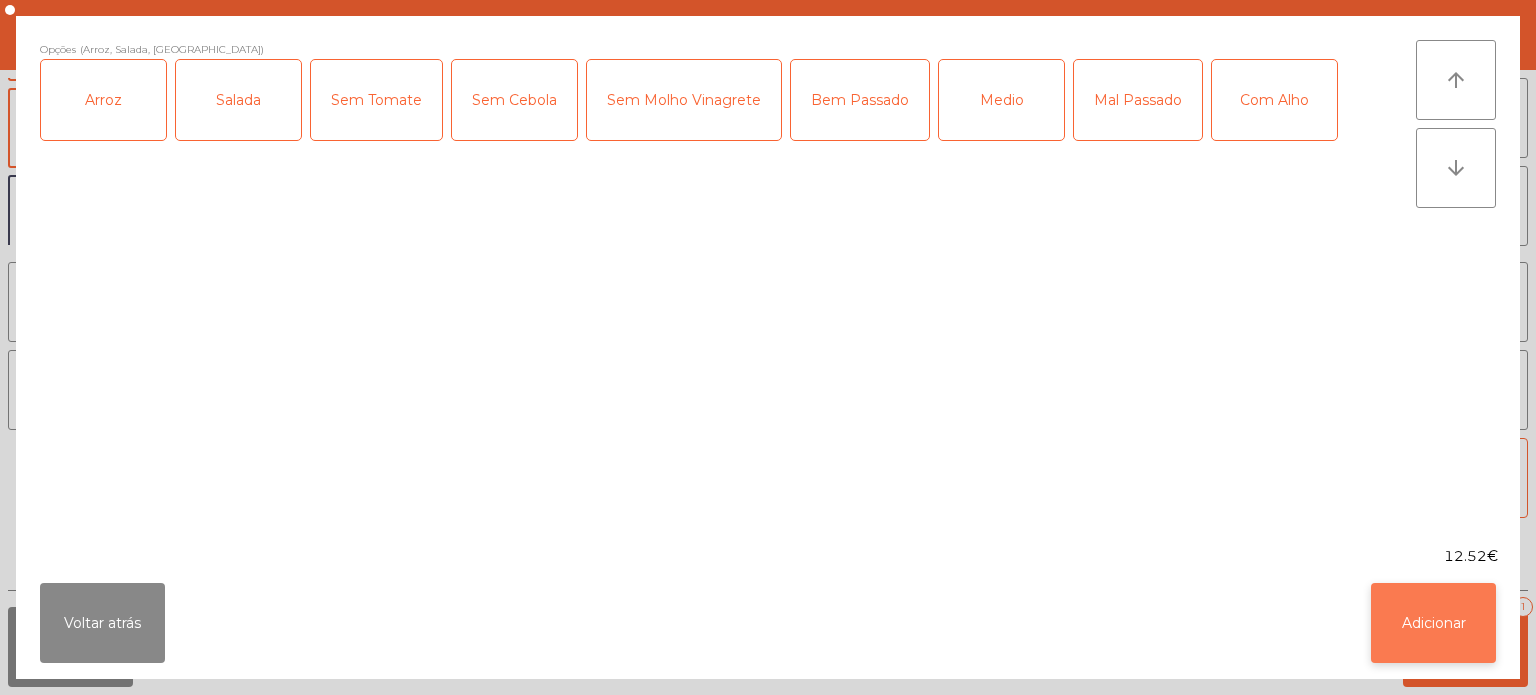 click on "Adicionar" 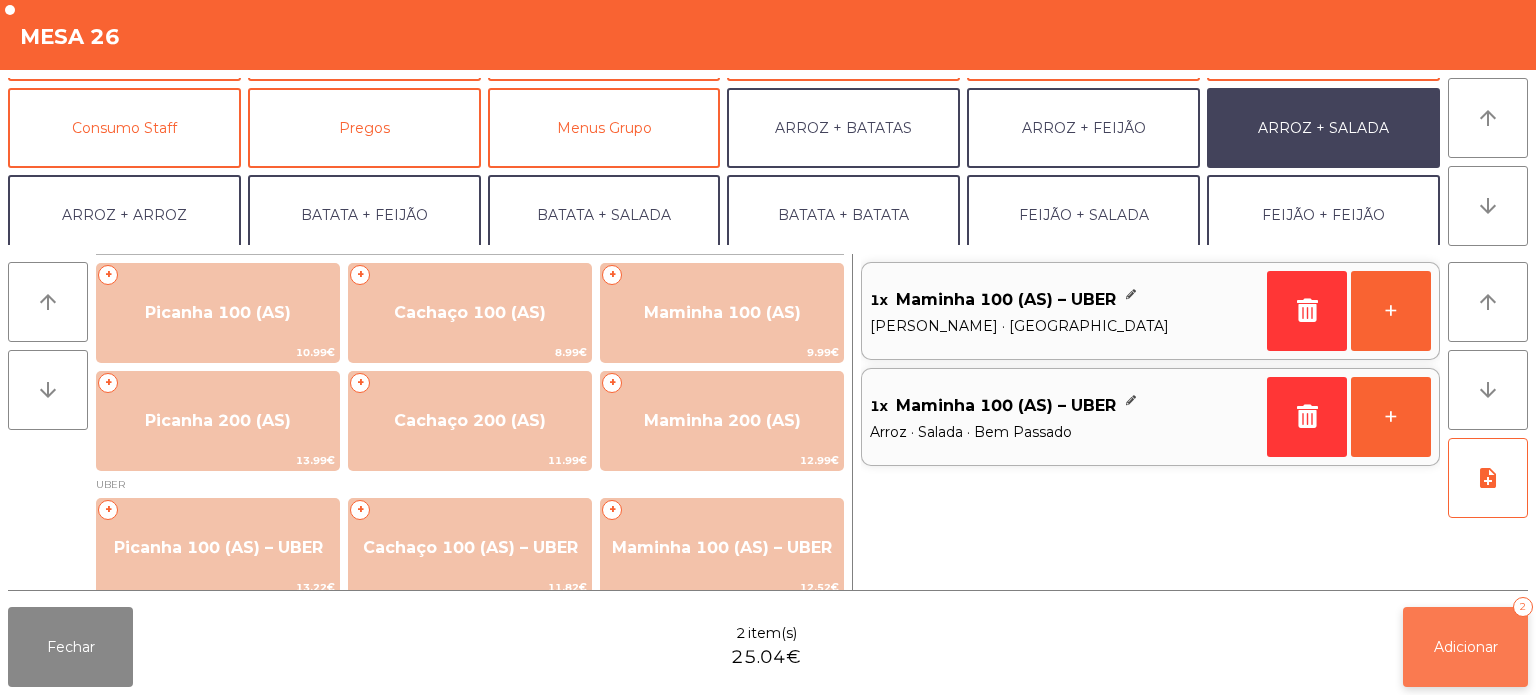 click on "Adicionar   2" 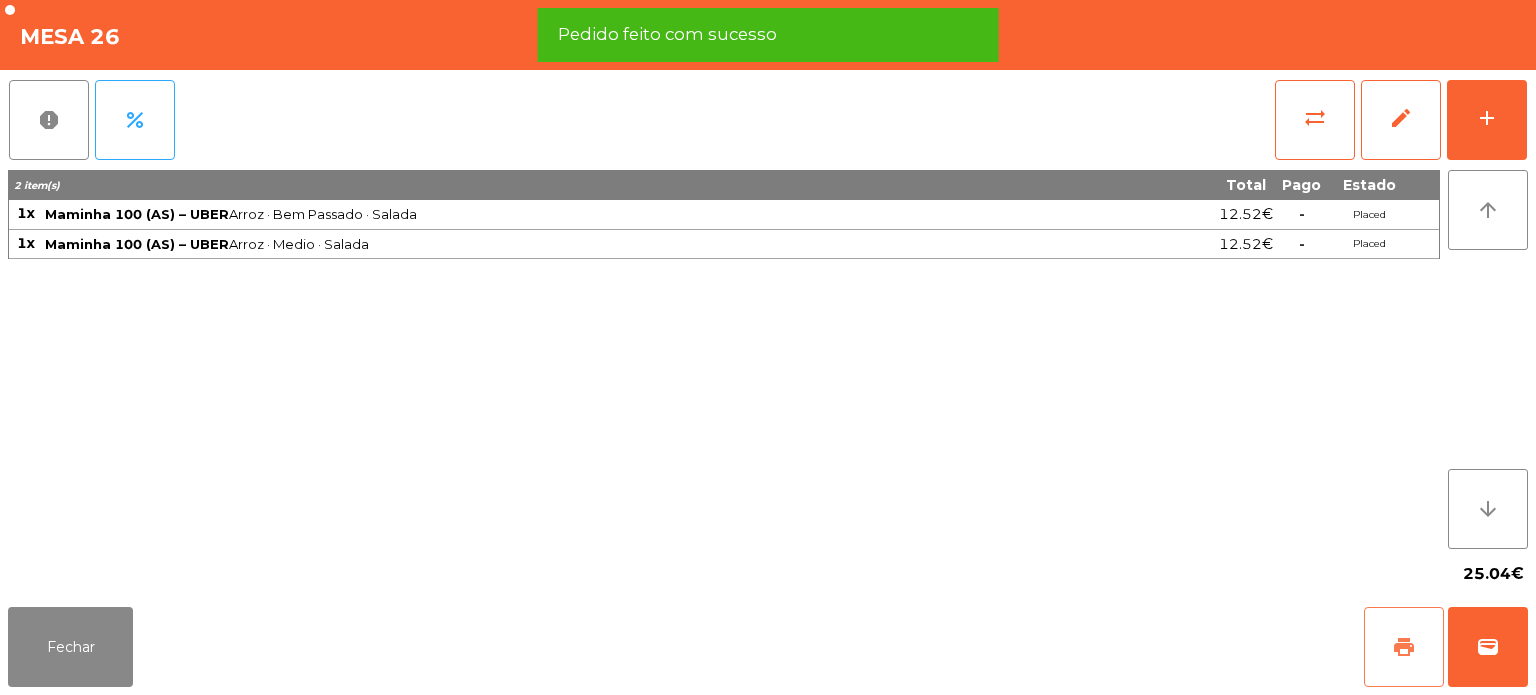 click on "print" 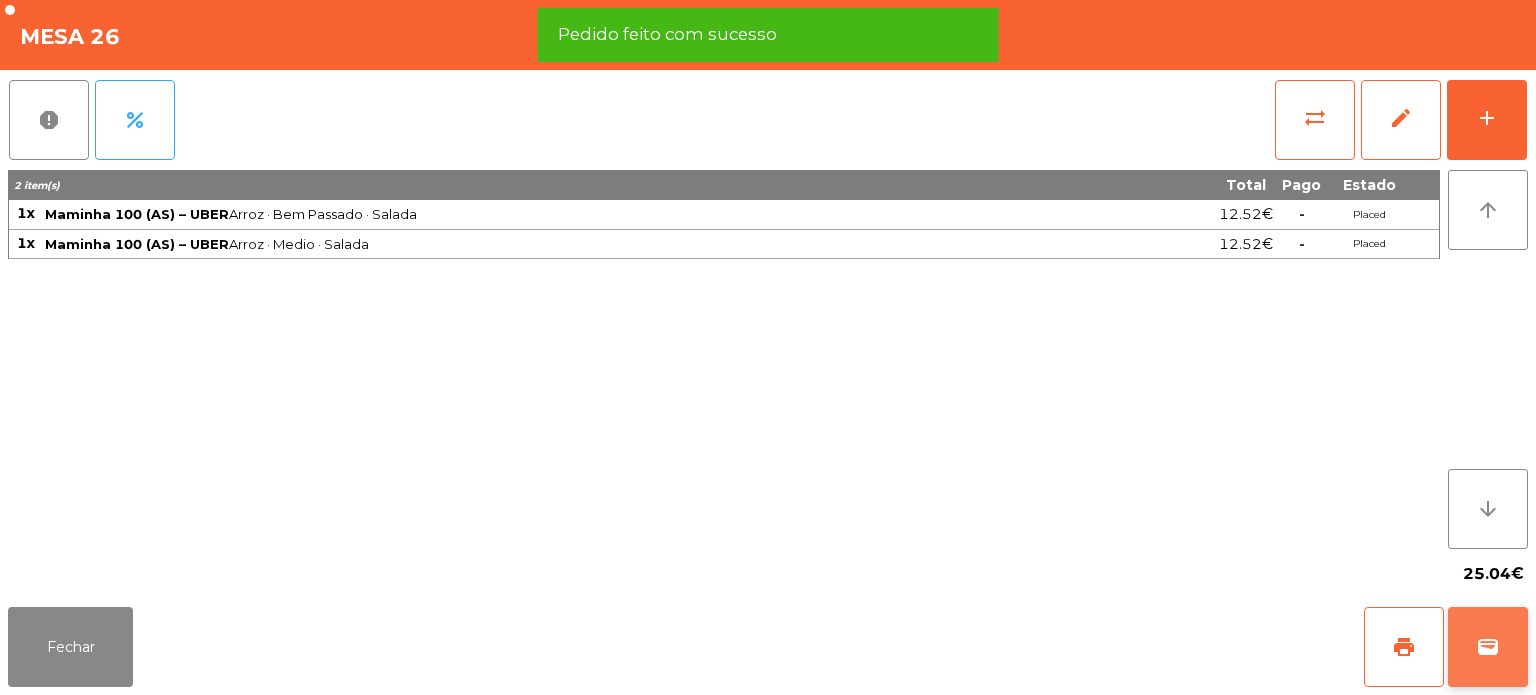 click on "wallet" 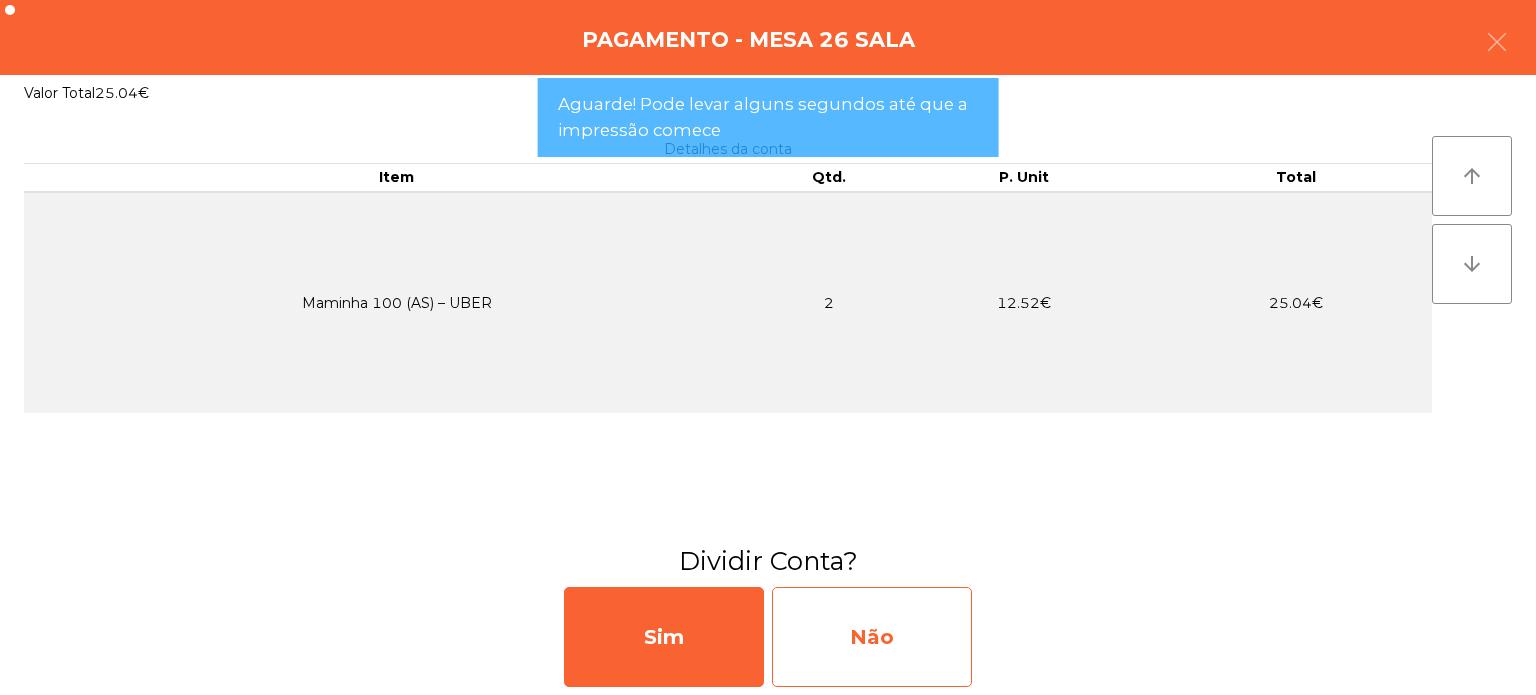 click on "Não" 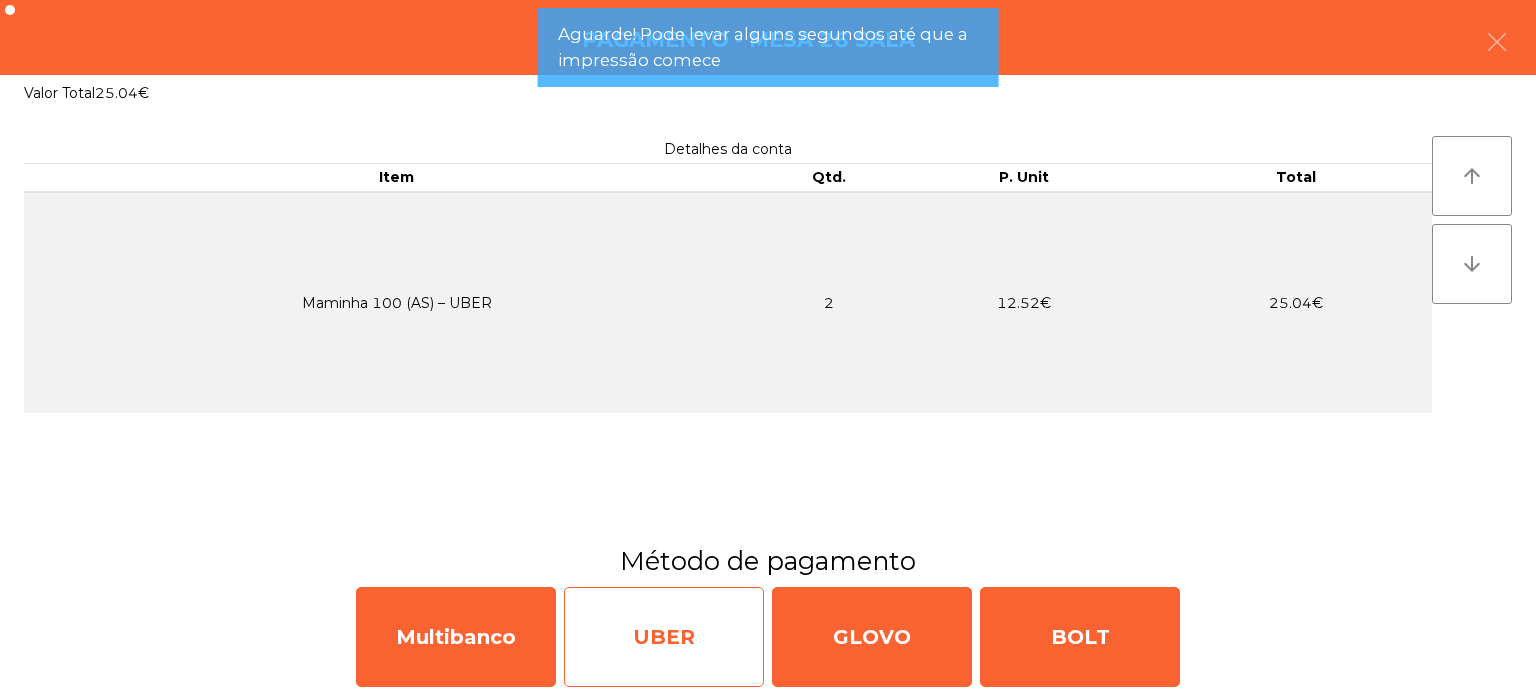 click on "UBER" 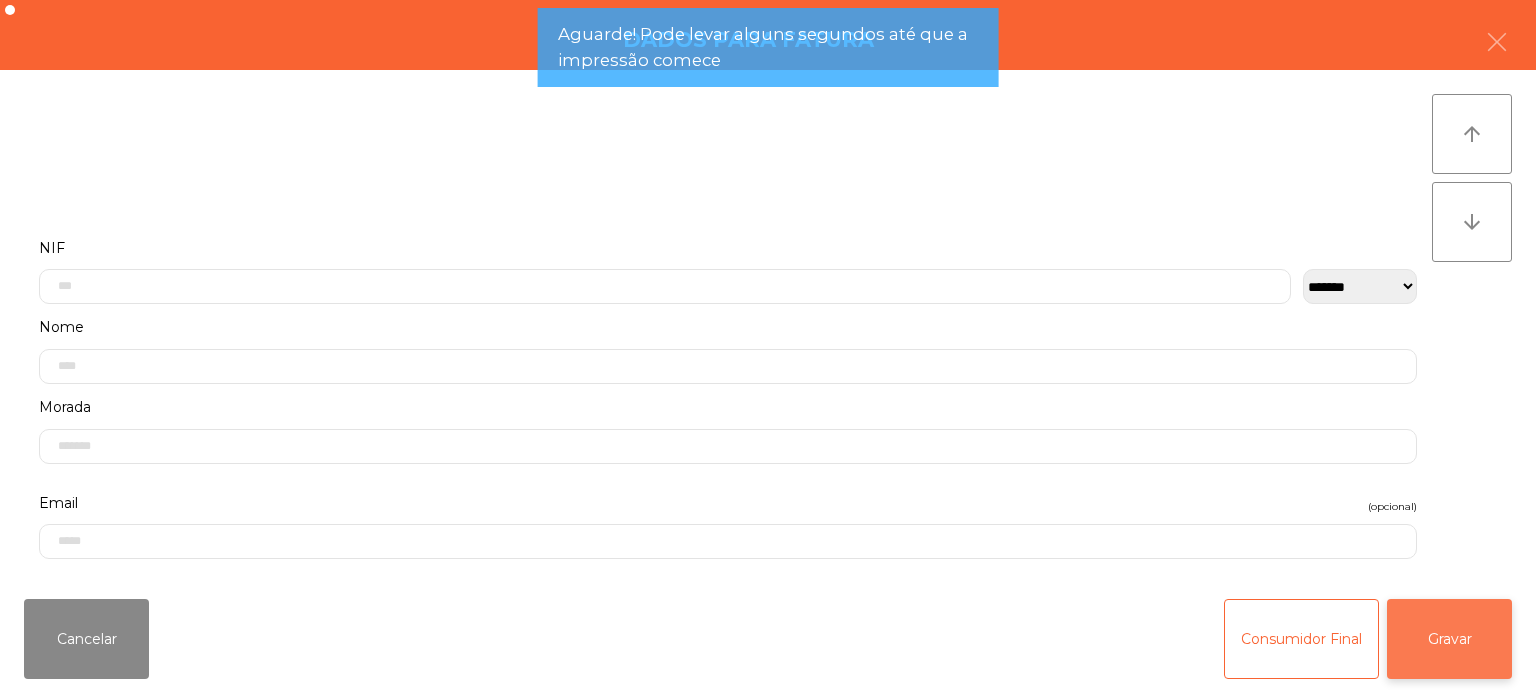 click on "Gravar" 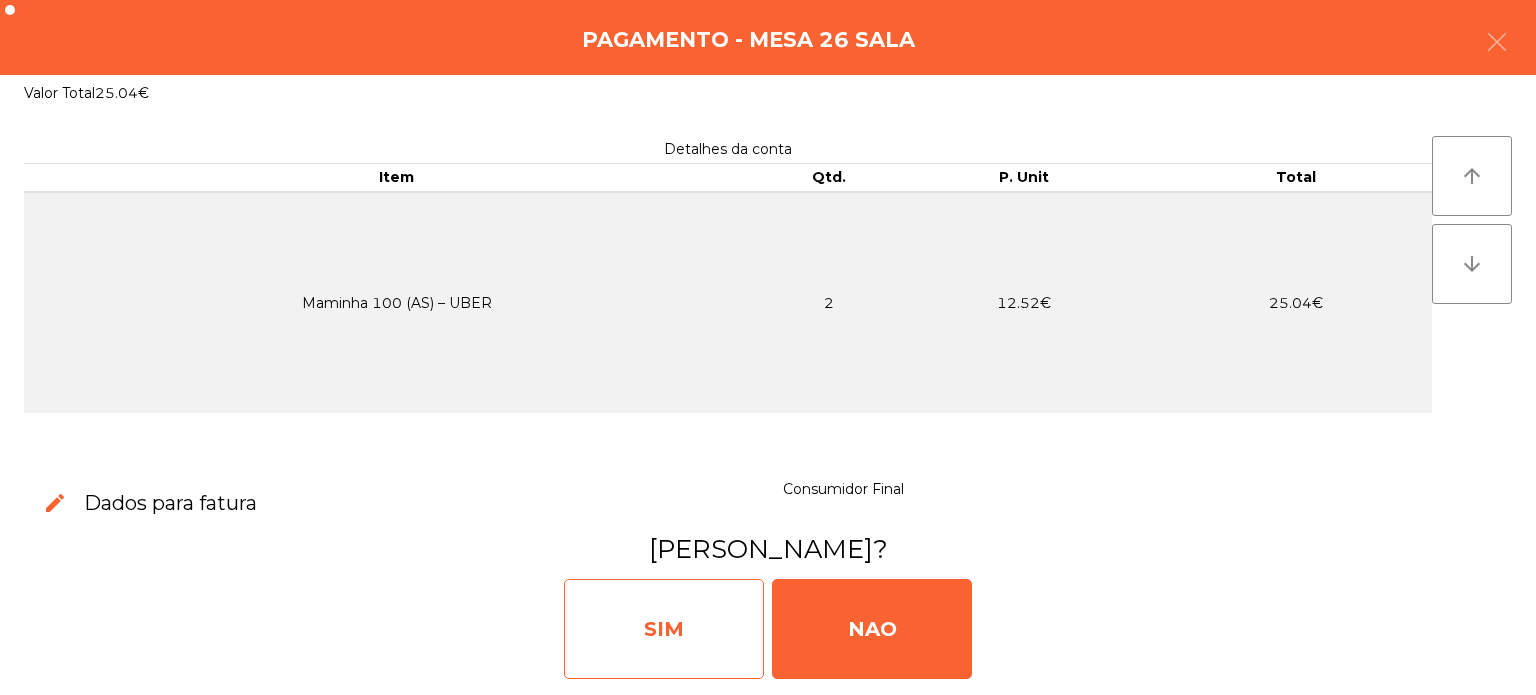 click on "SIM" 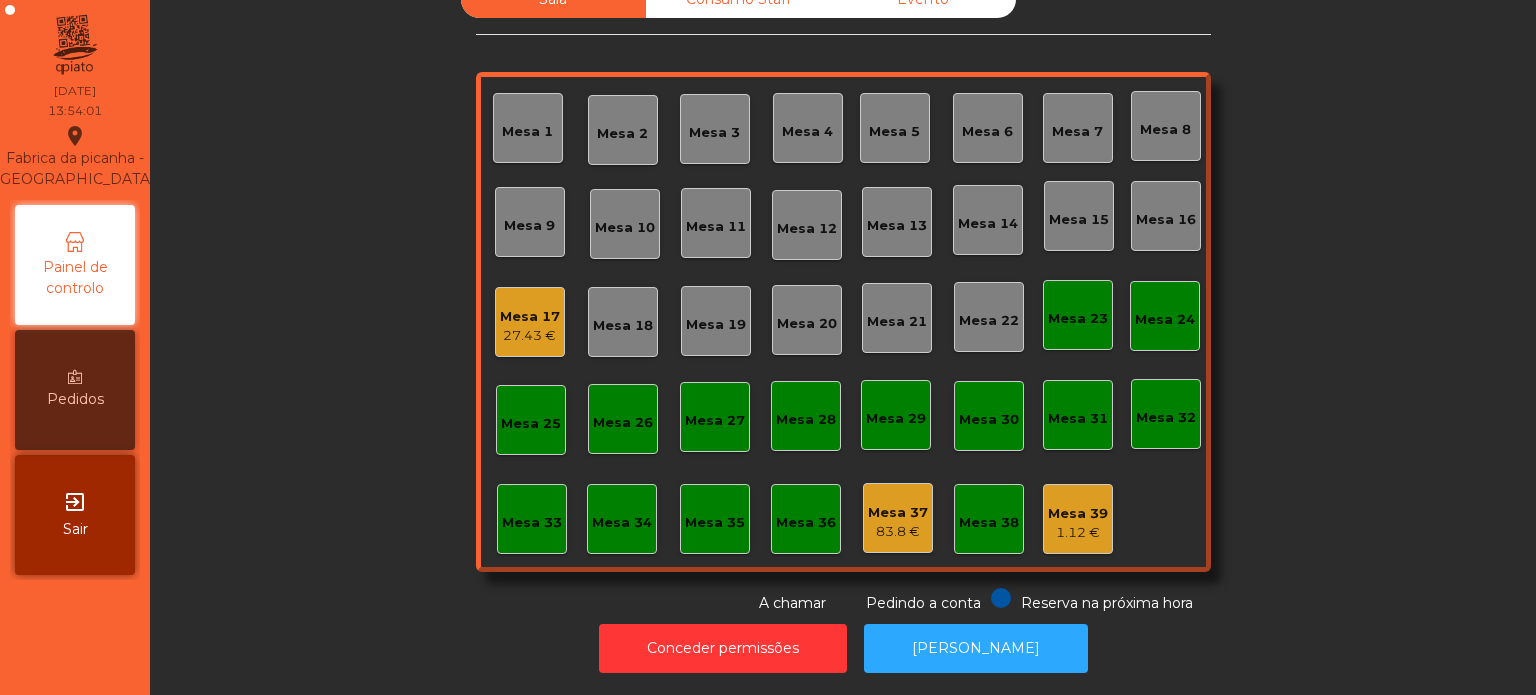 click on "Mesa 26" 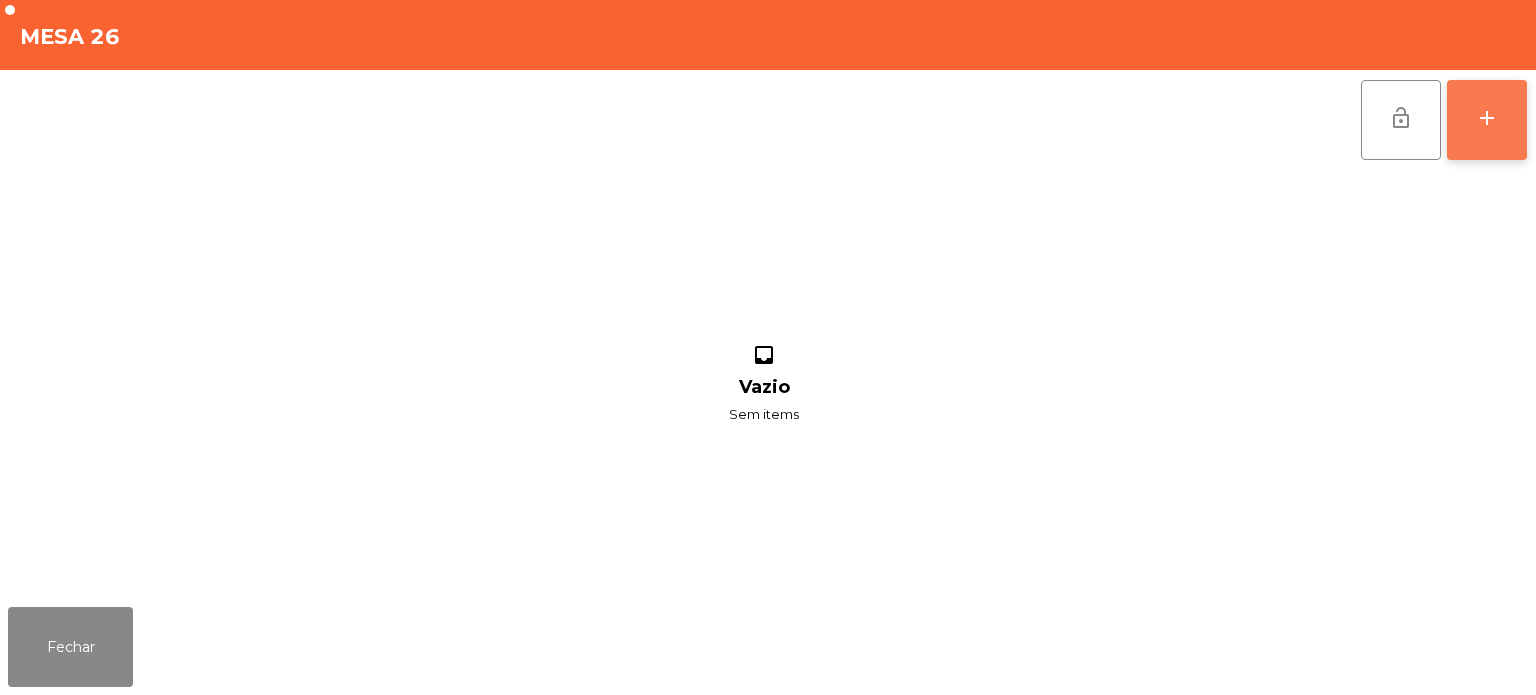 click on "add" 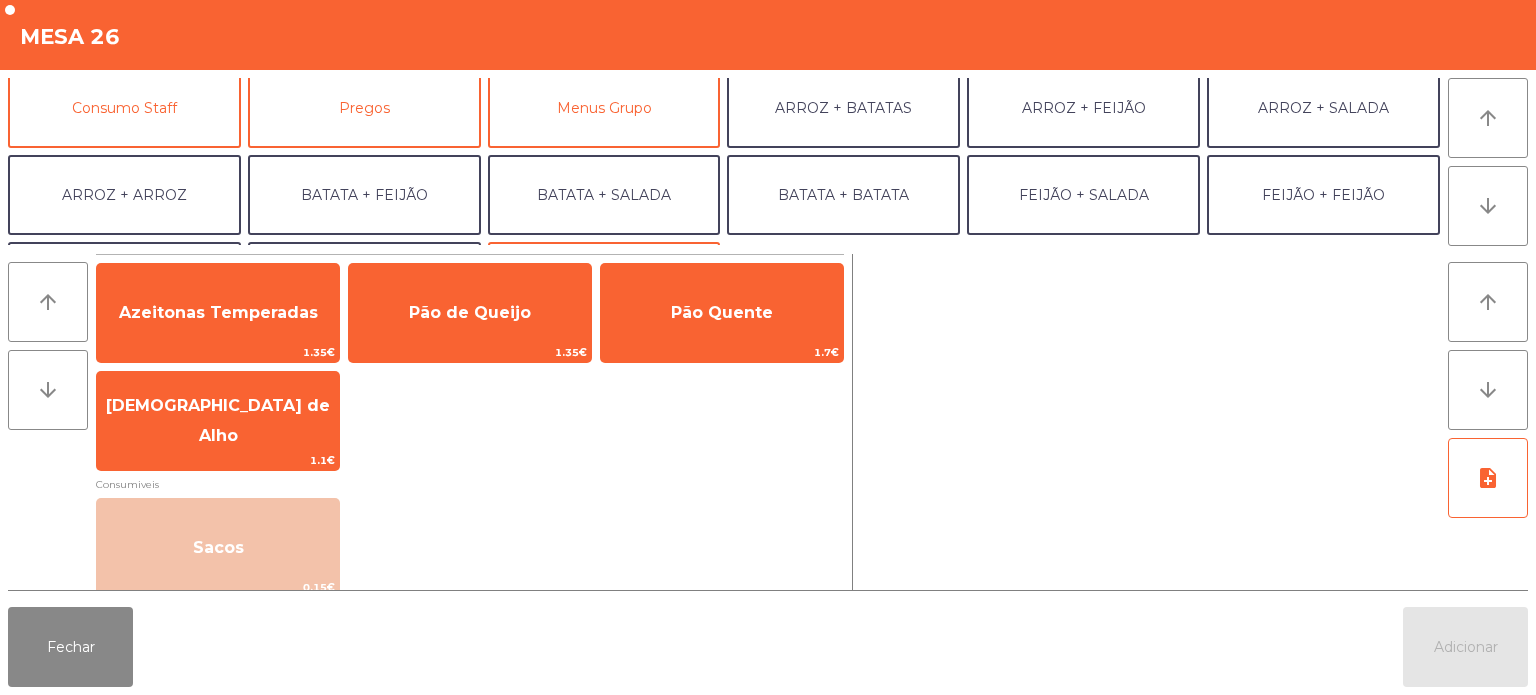 scroll, scrollTop: 197, scrollLeft: 0, axis: vertical 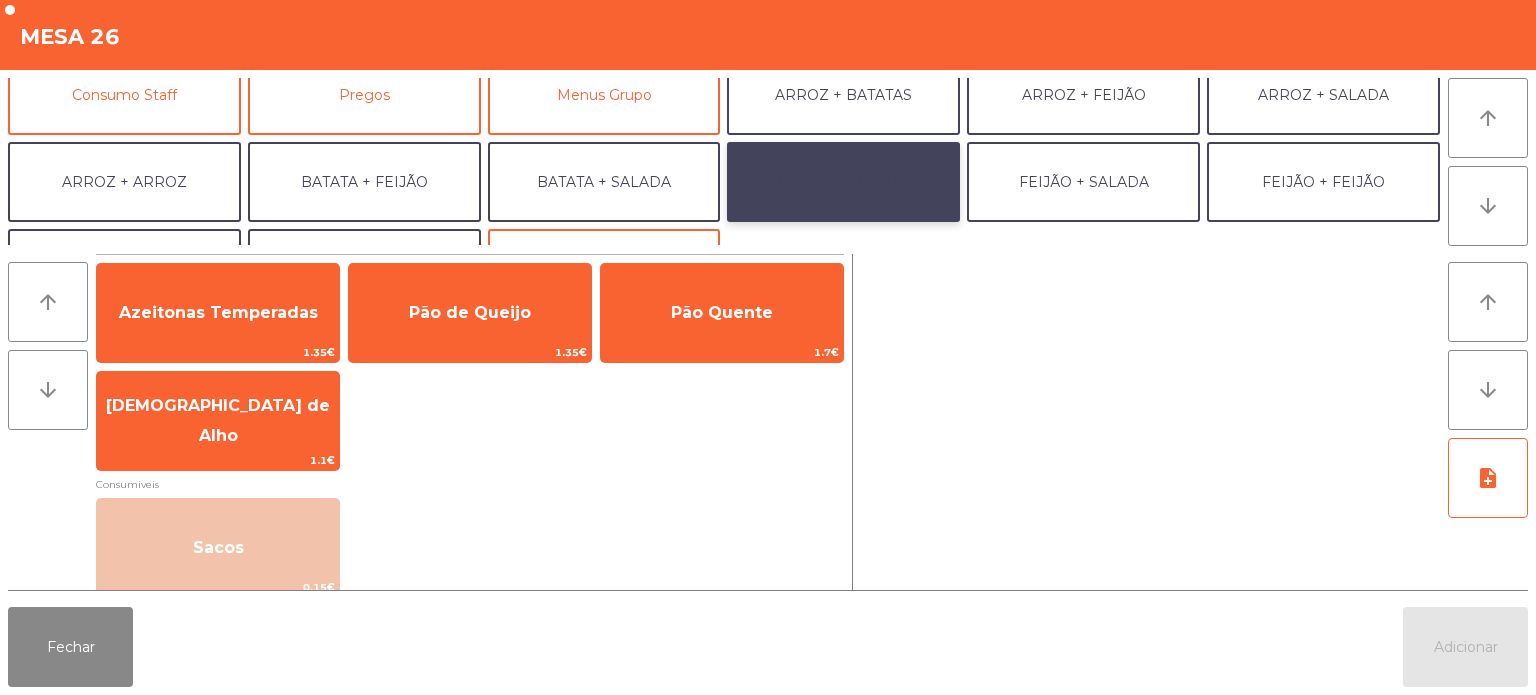 click on "BATATA + BATATA" 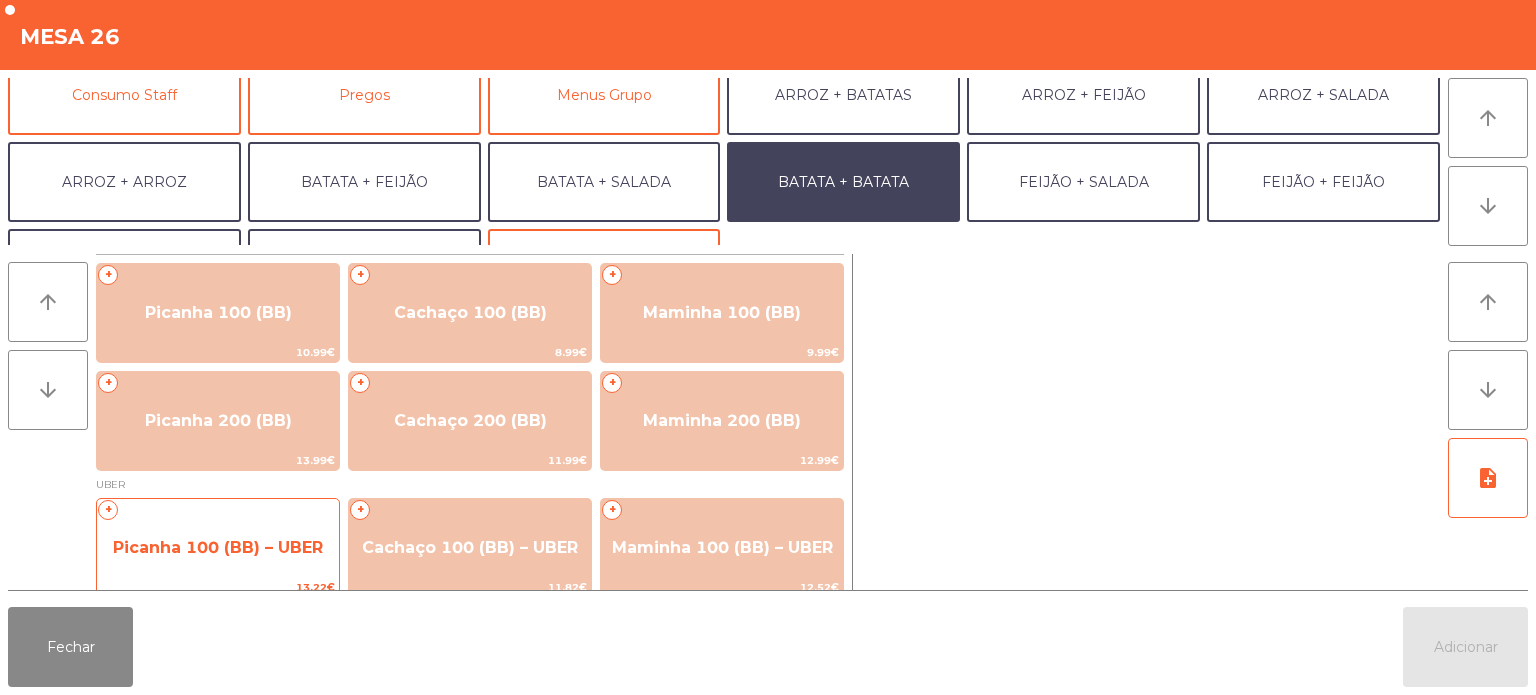 click on "+   Picanha 100 (BB) – UBER   13.22€" 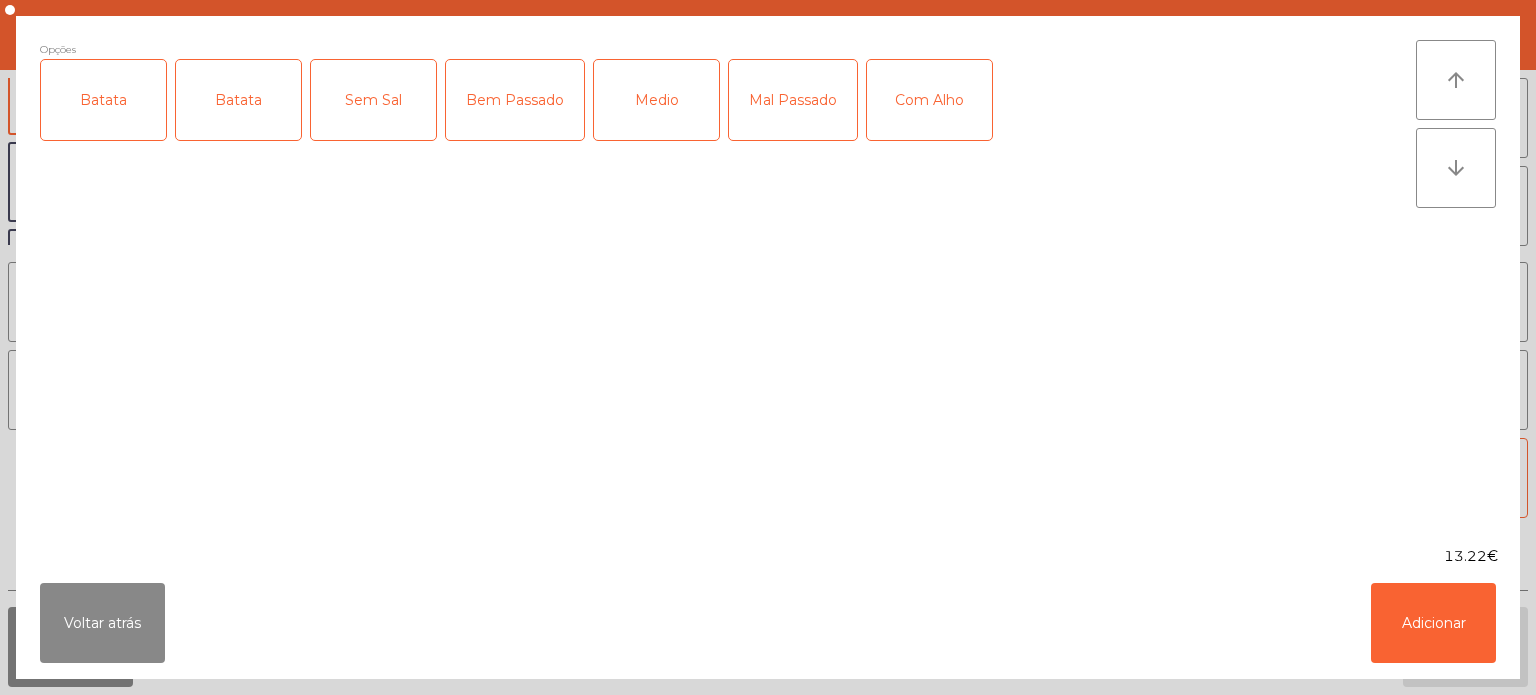 click on "Batata" 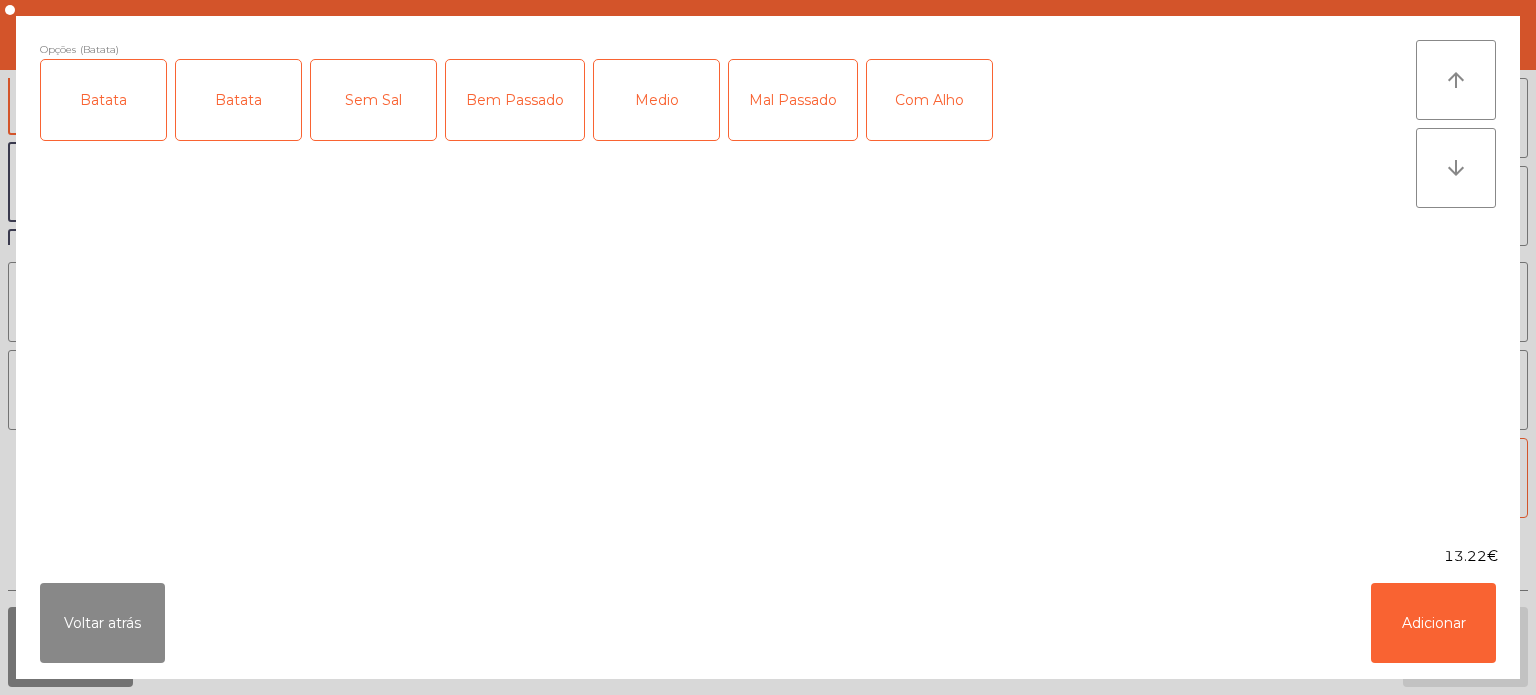 click on "Batata" 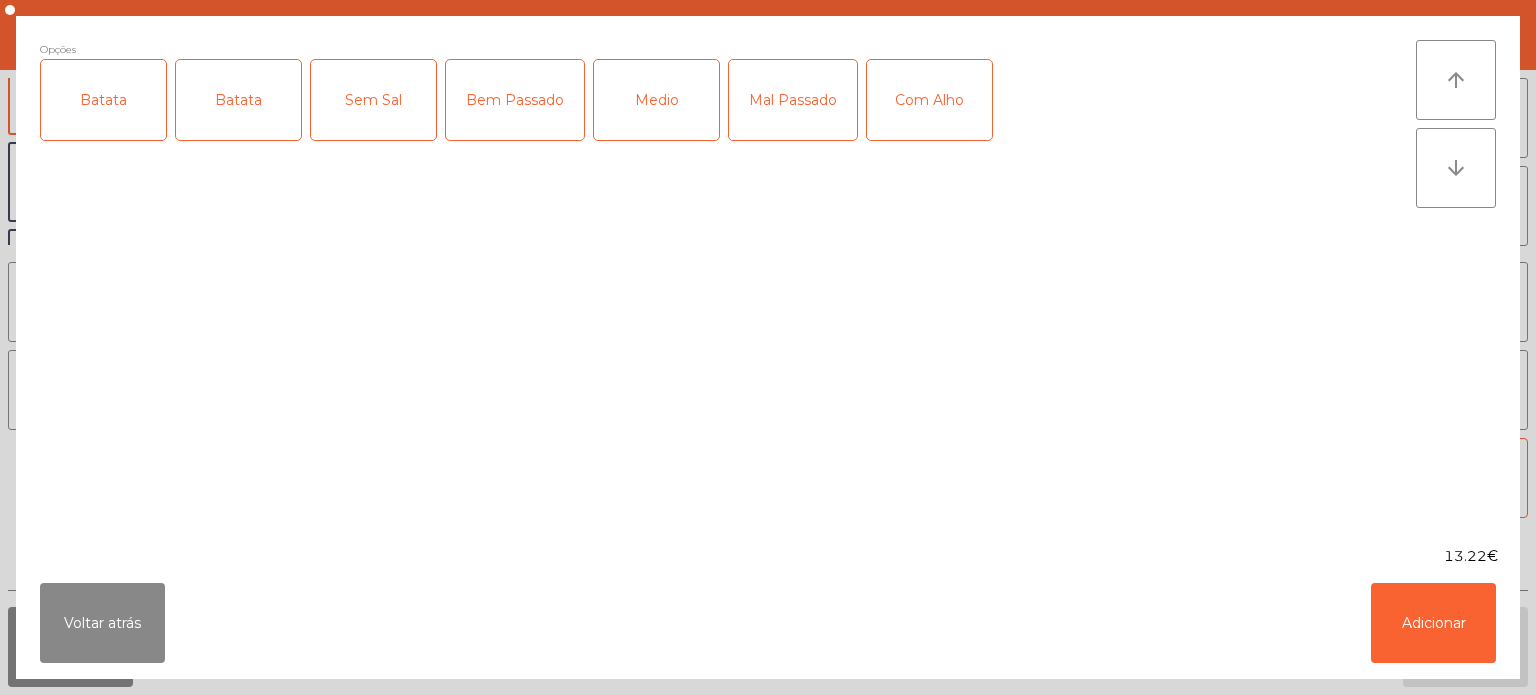 click on "Batata" 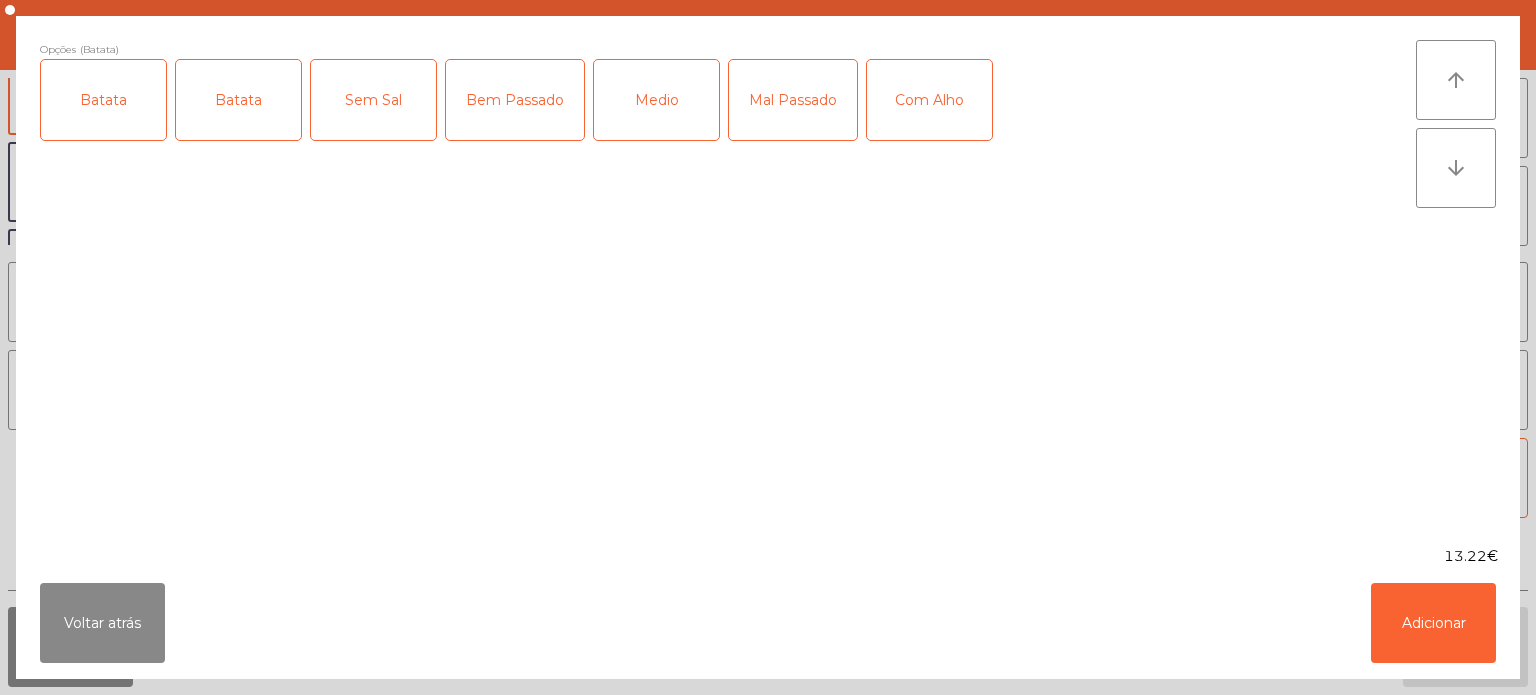 click on "Medio" 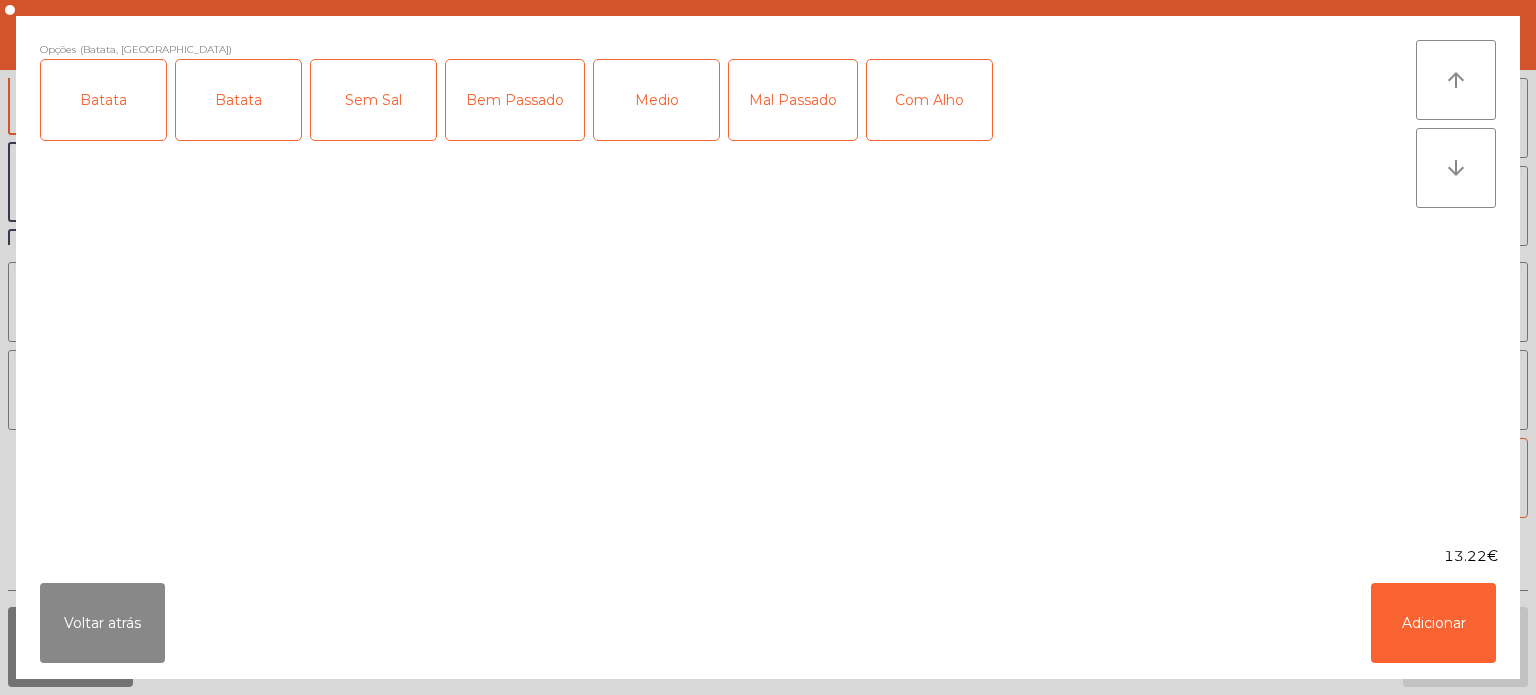 click on "Com Alho" 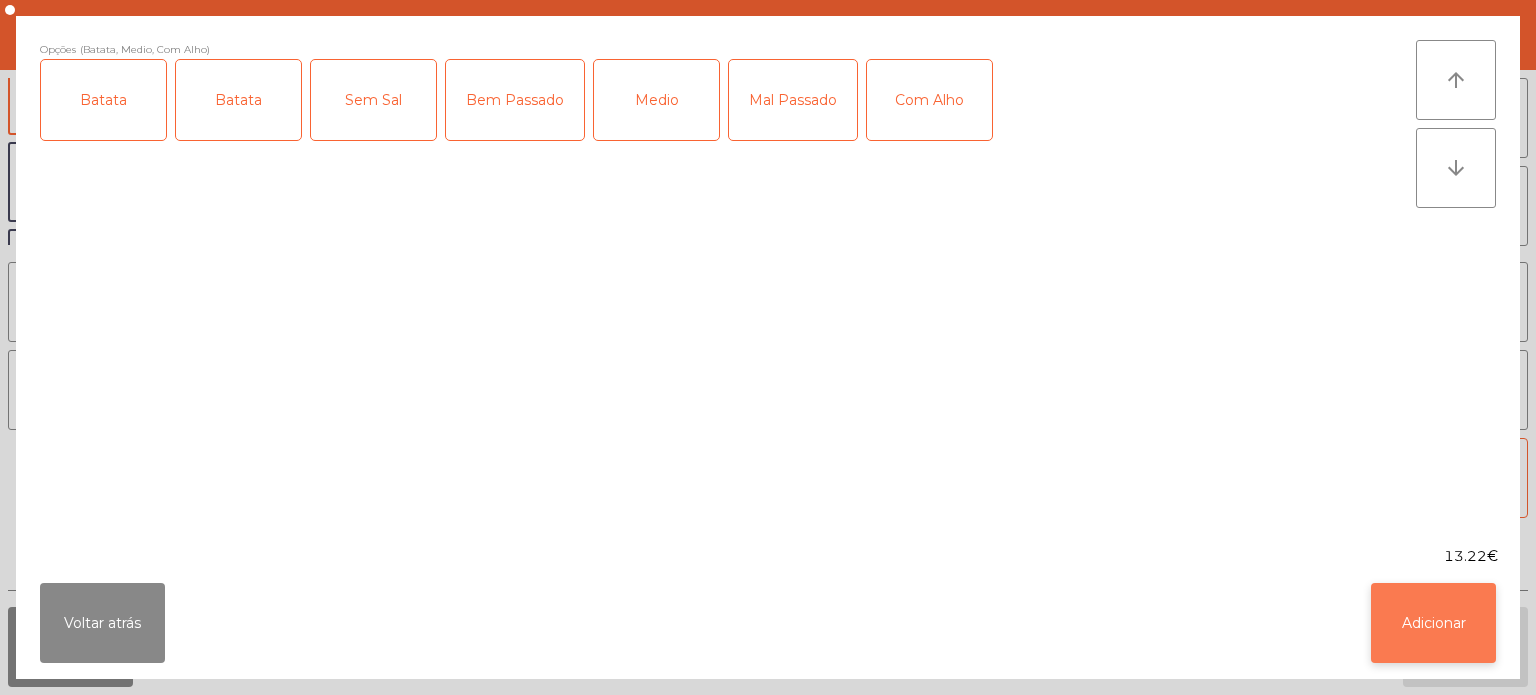 click on "Adicionar" 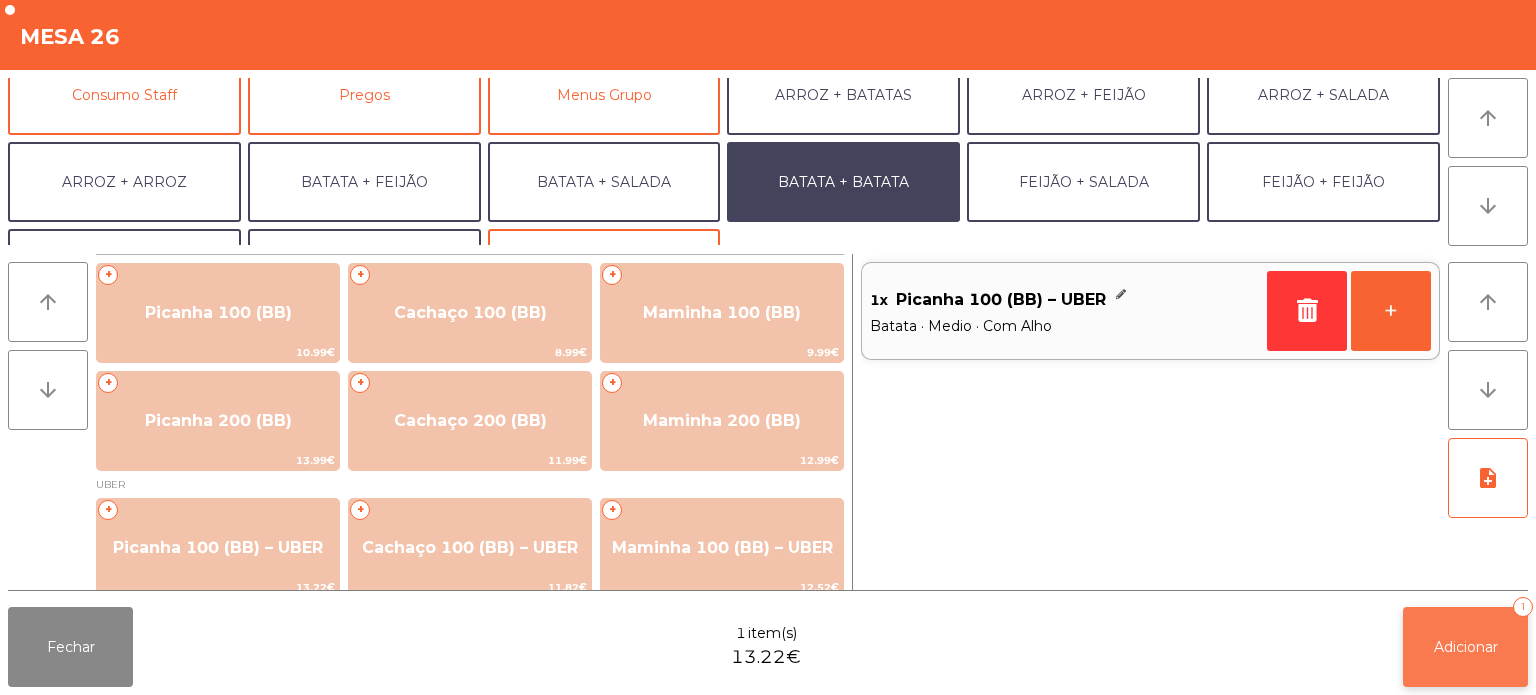 click on "Adicionar   1" 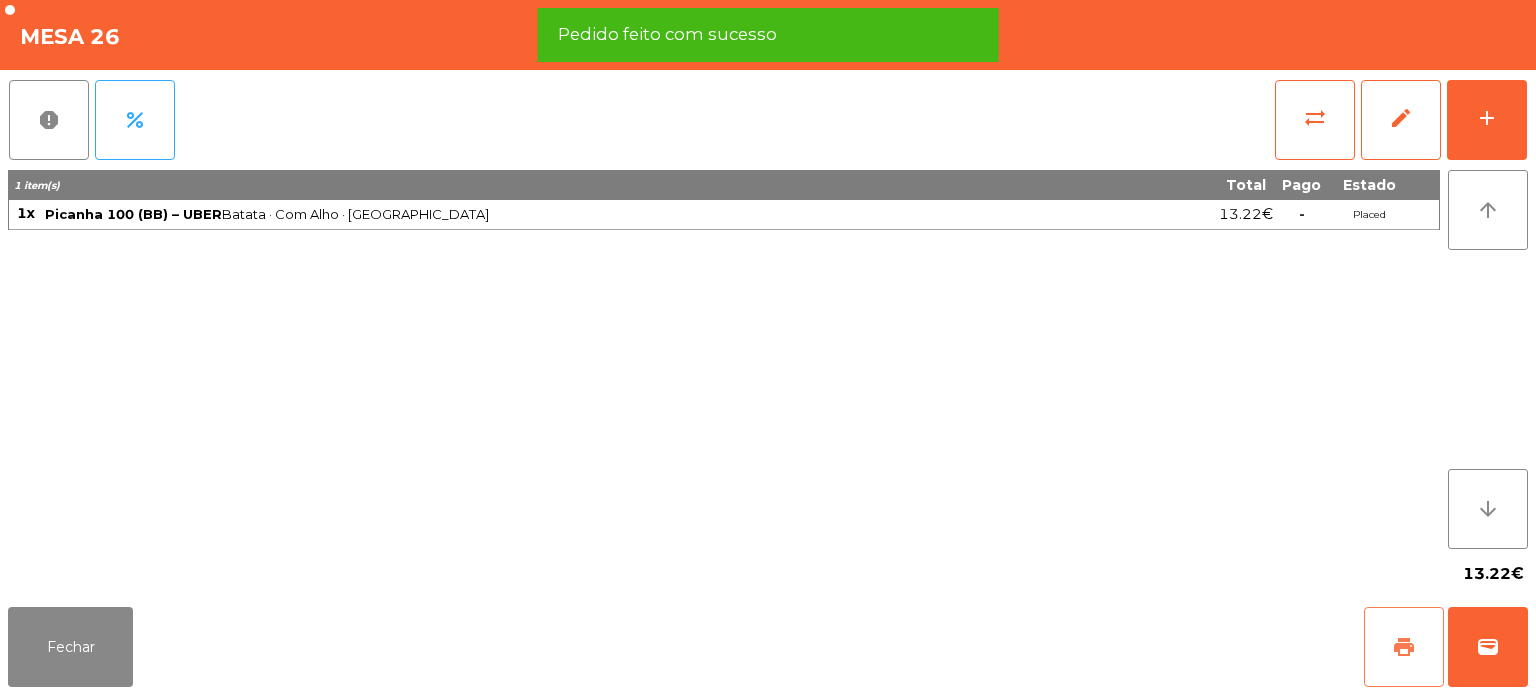 click on "print" 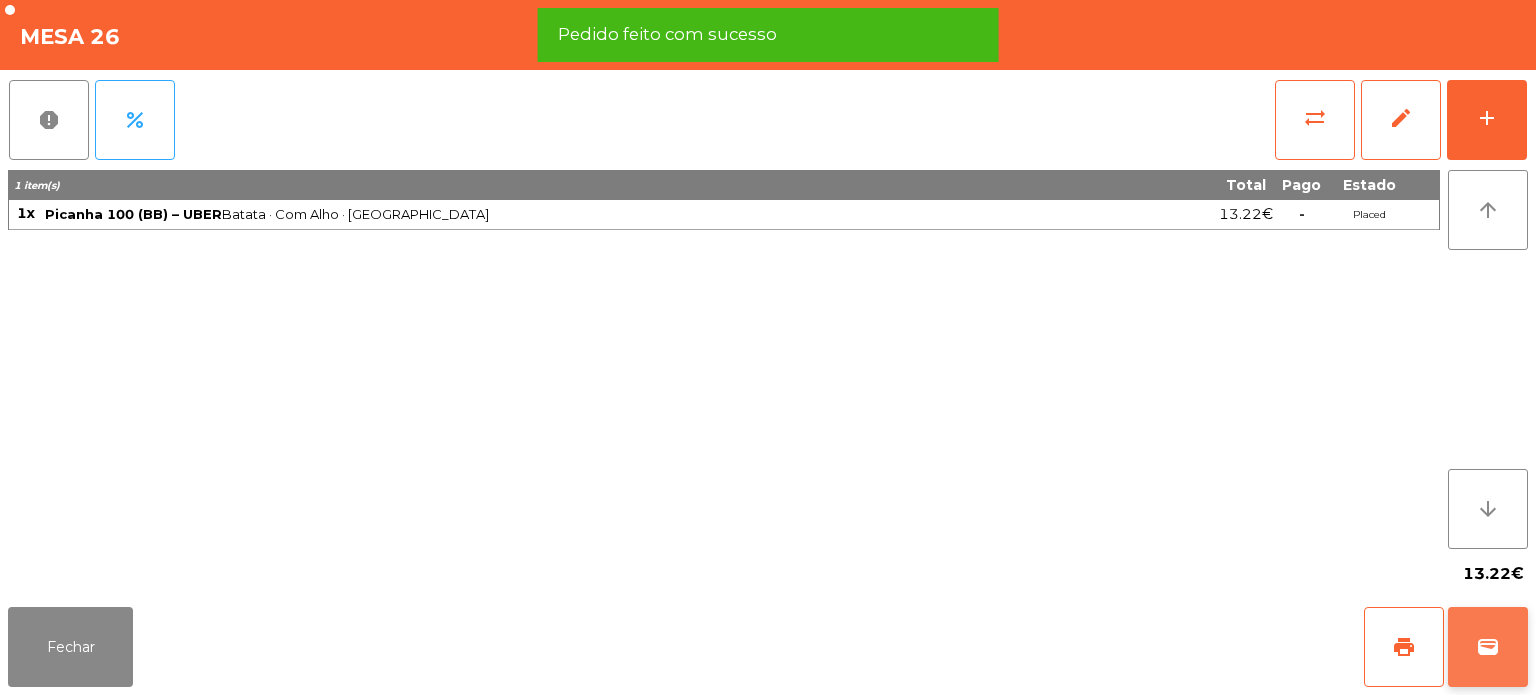 click on "wallet" 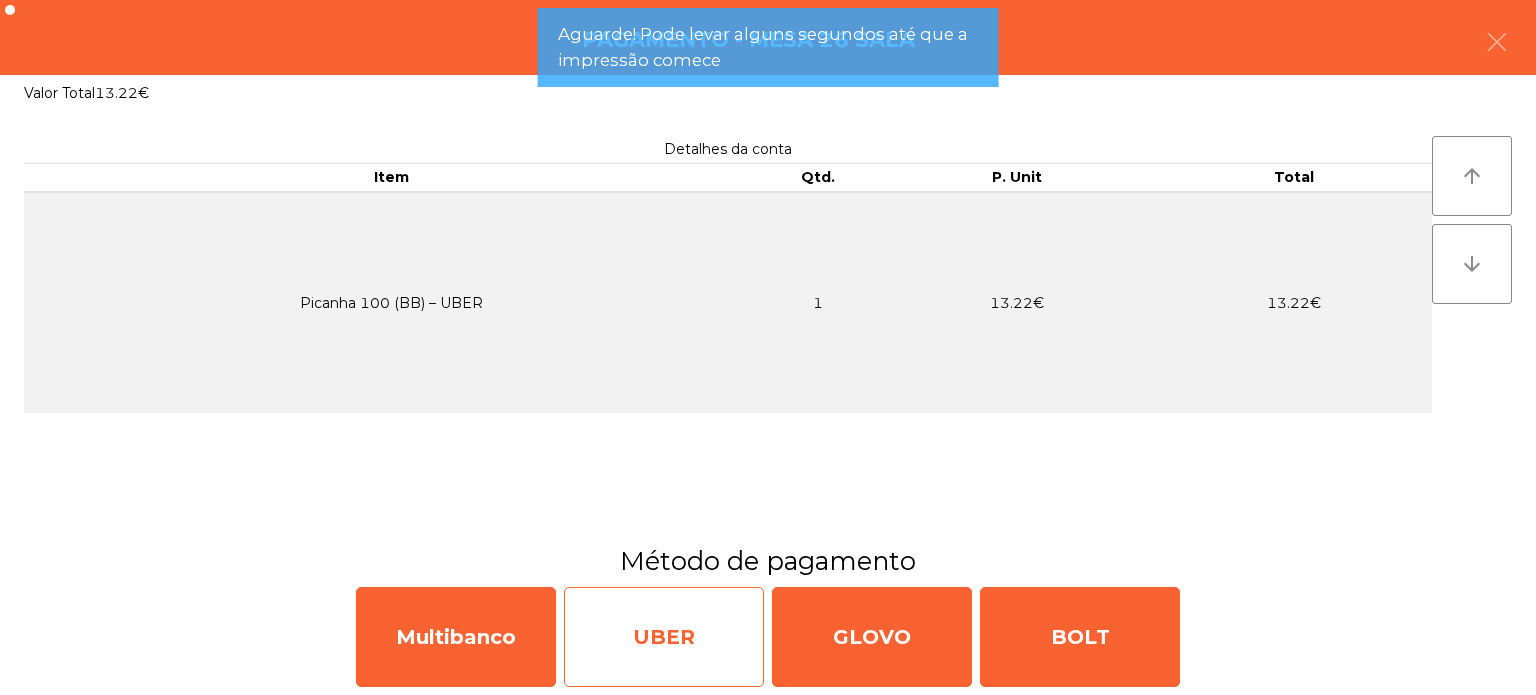 click on "UBER" 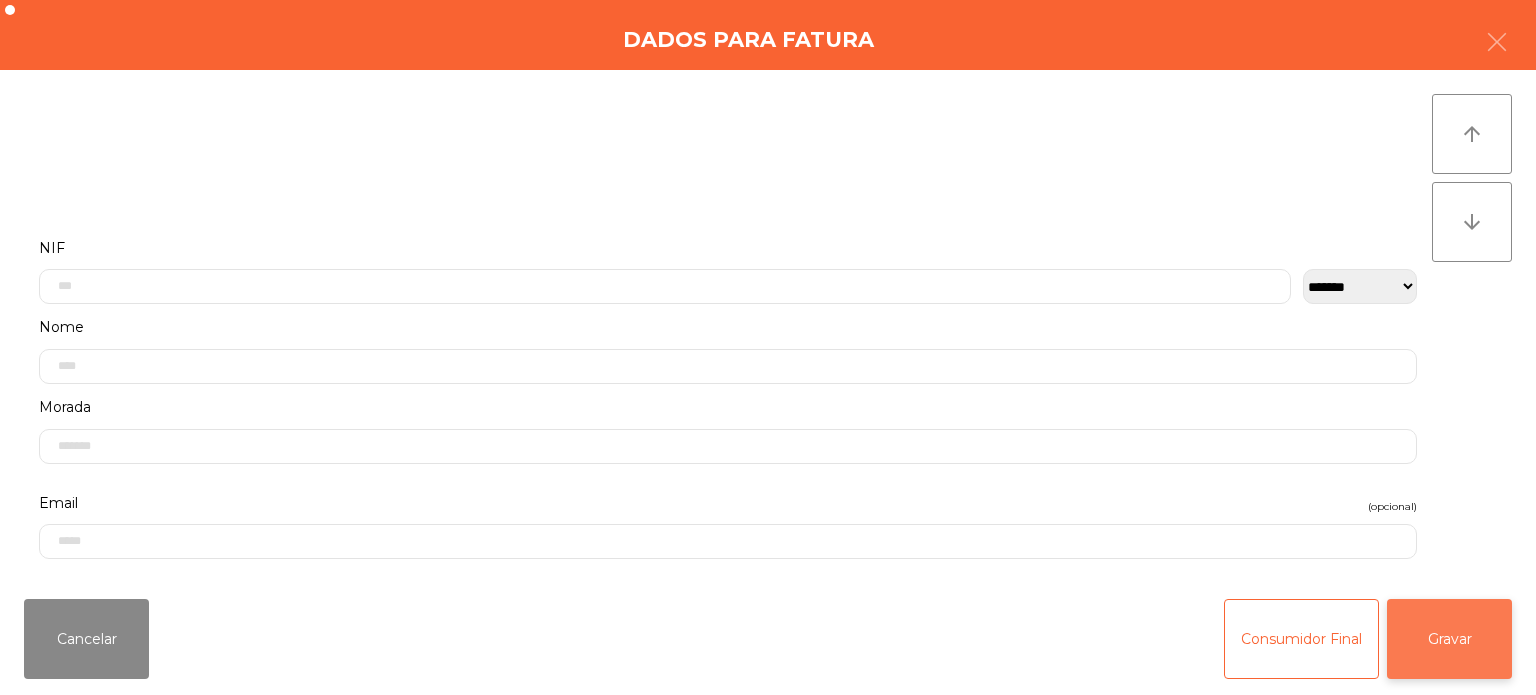 click on "Gravar" 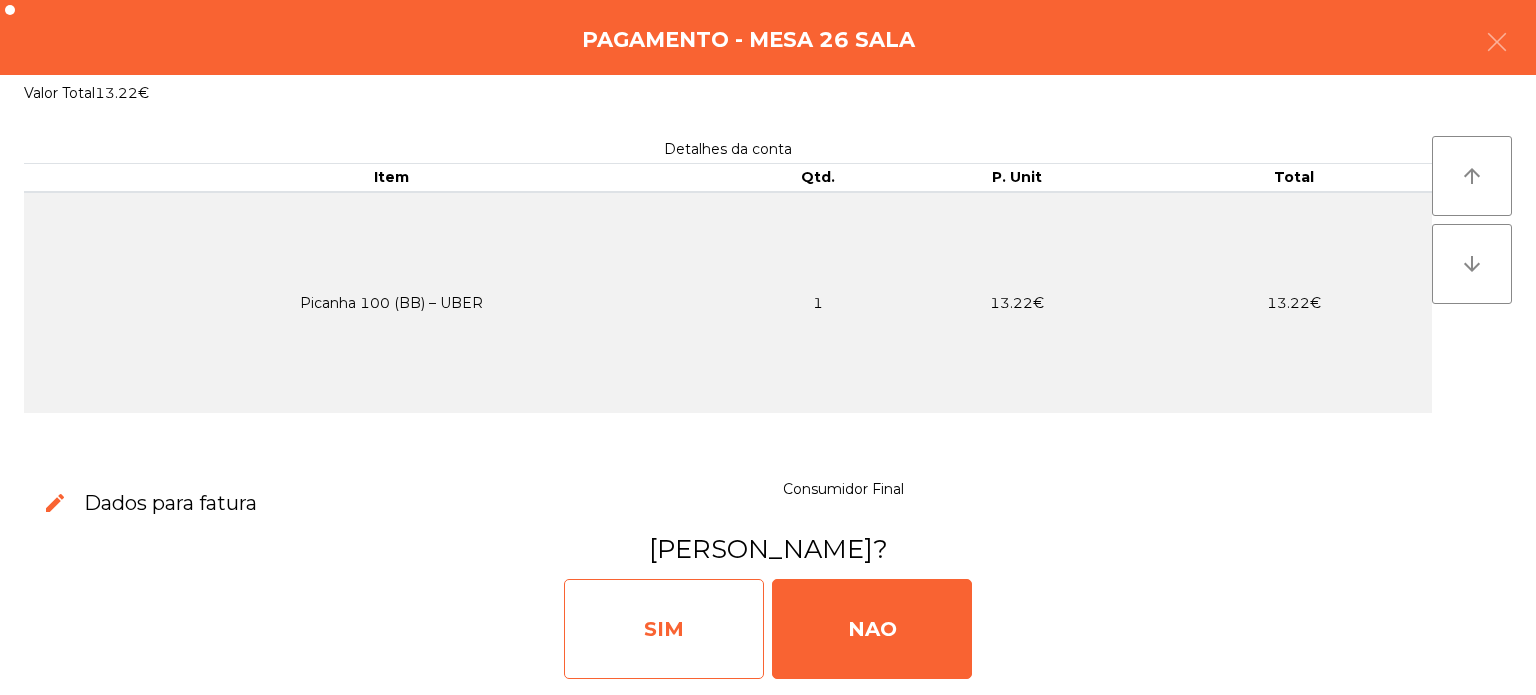 click on "SIM" 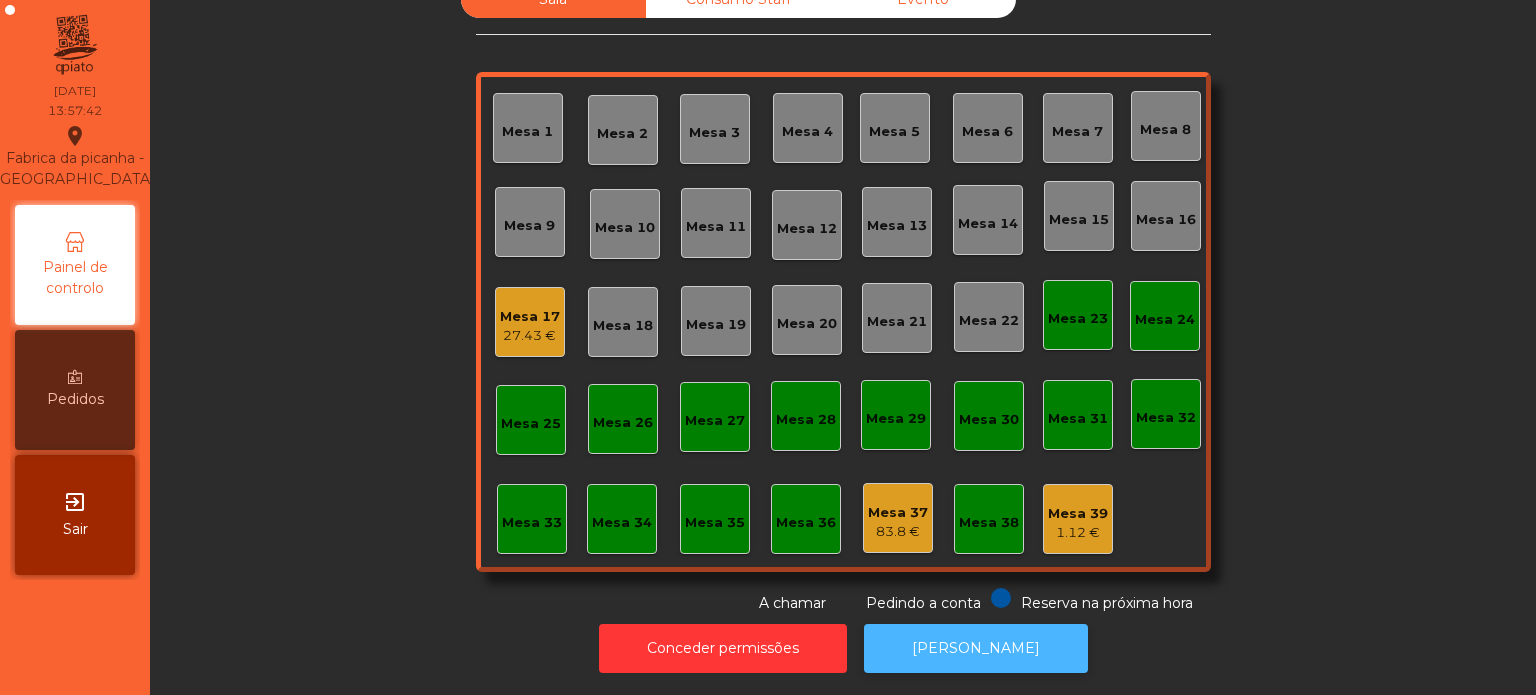 click on "[PERSON_NAME]" 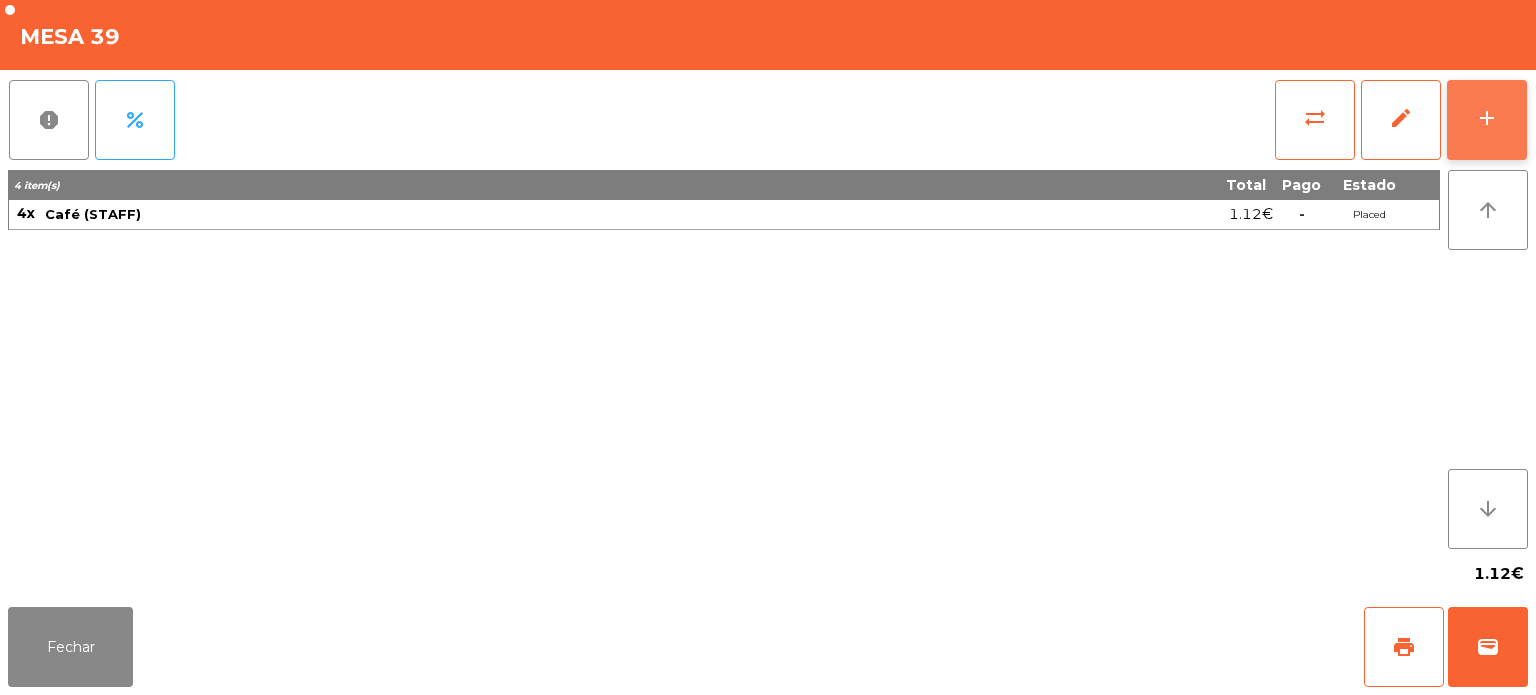 click on "add" 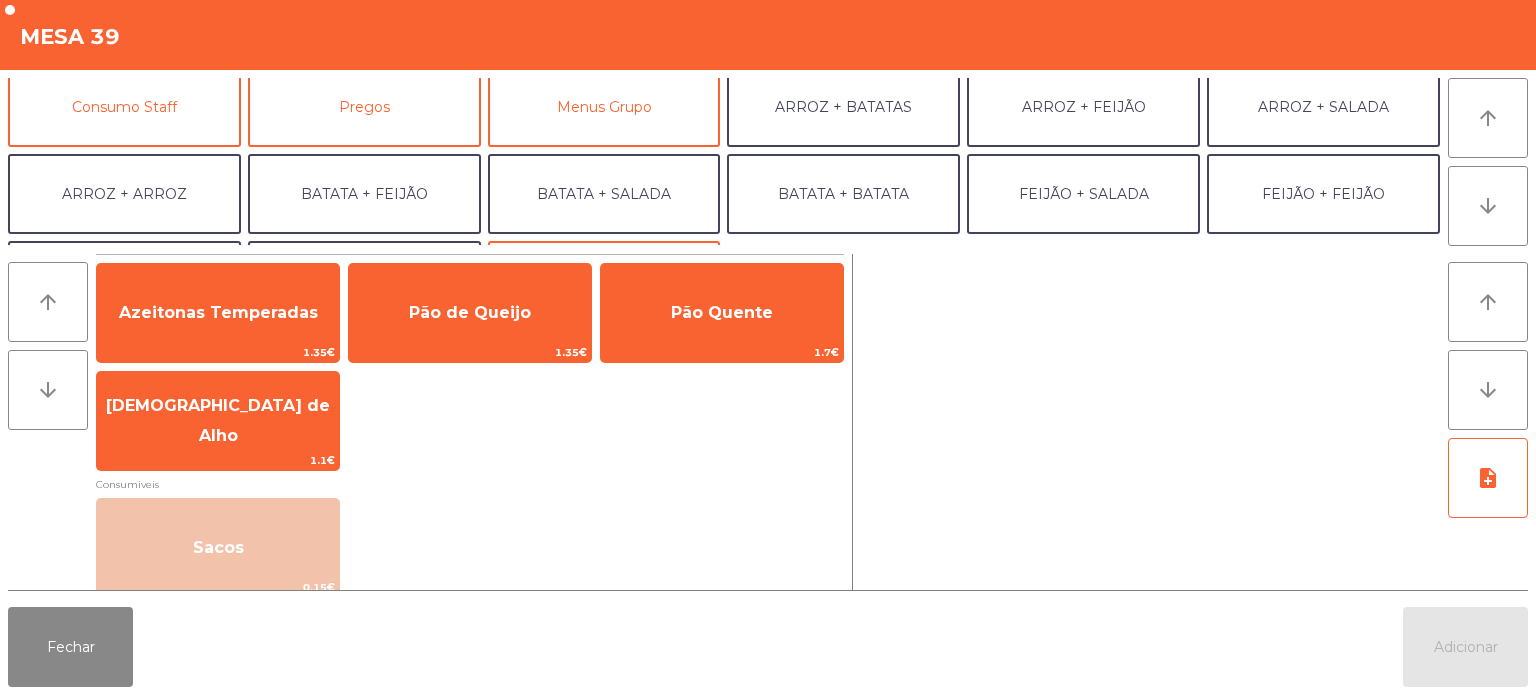 scroll, scrollTop: 155, scrollLeft: 0, axis: vertical 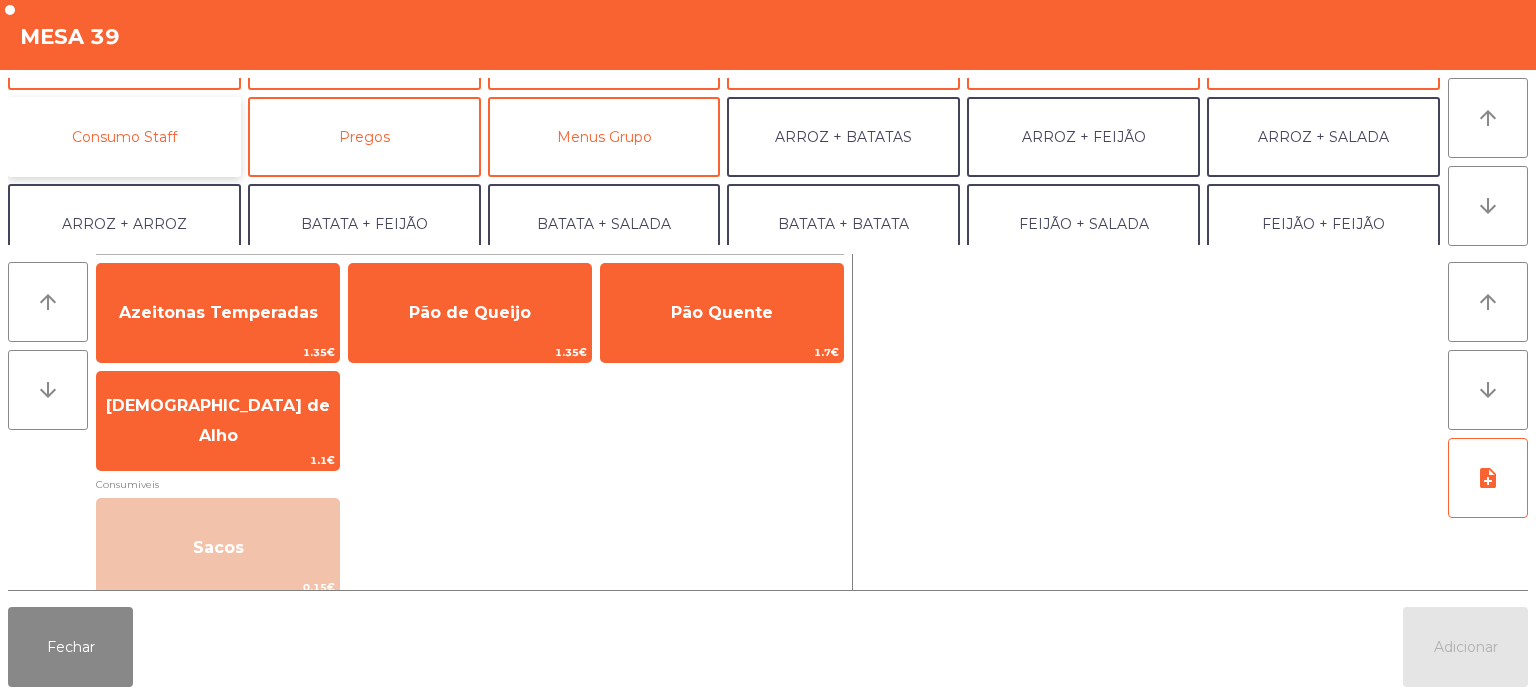 click on "Consumo Staff" 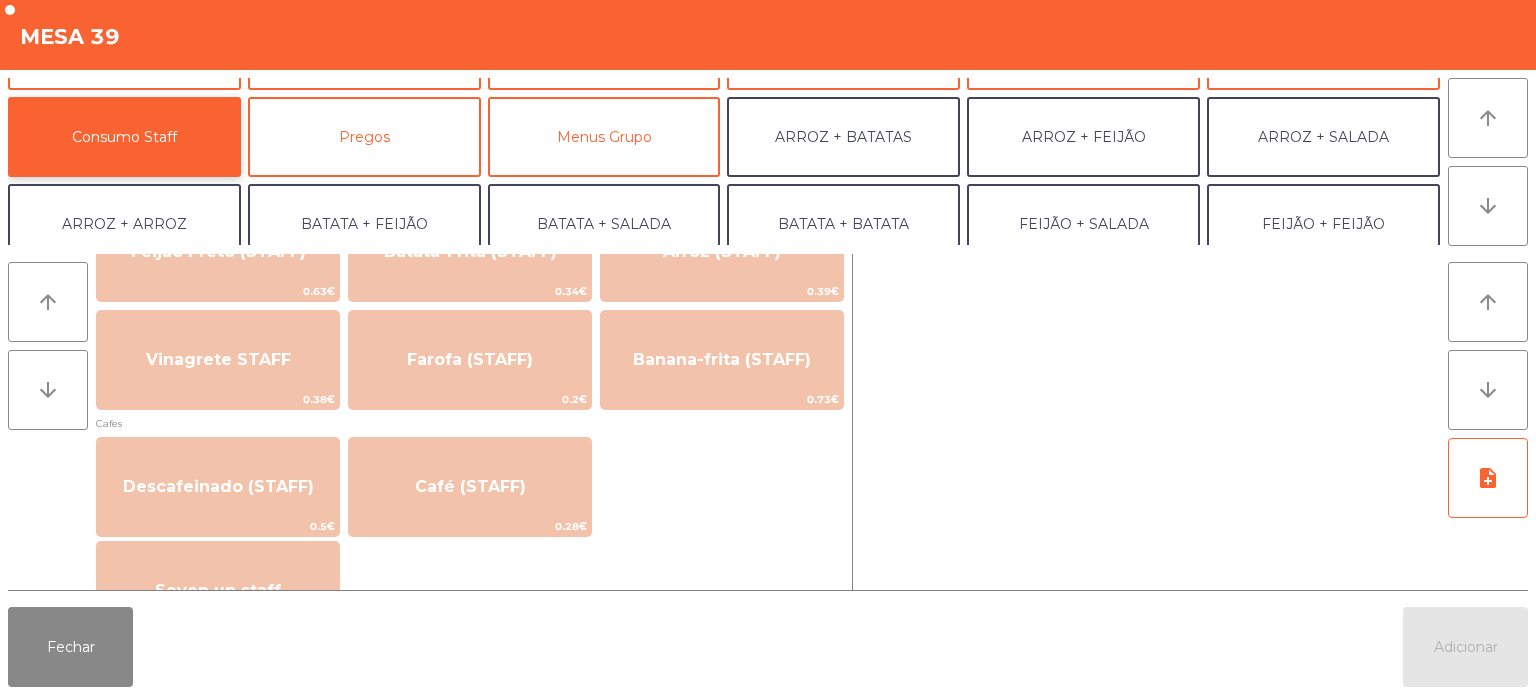 scroll, scrollTop: 912, scrollLeft: 0, axis: vertical 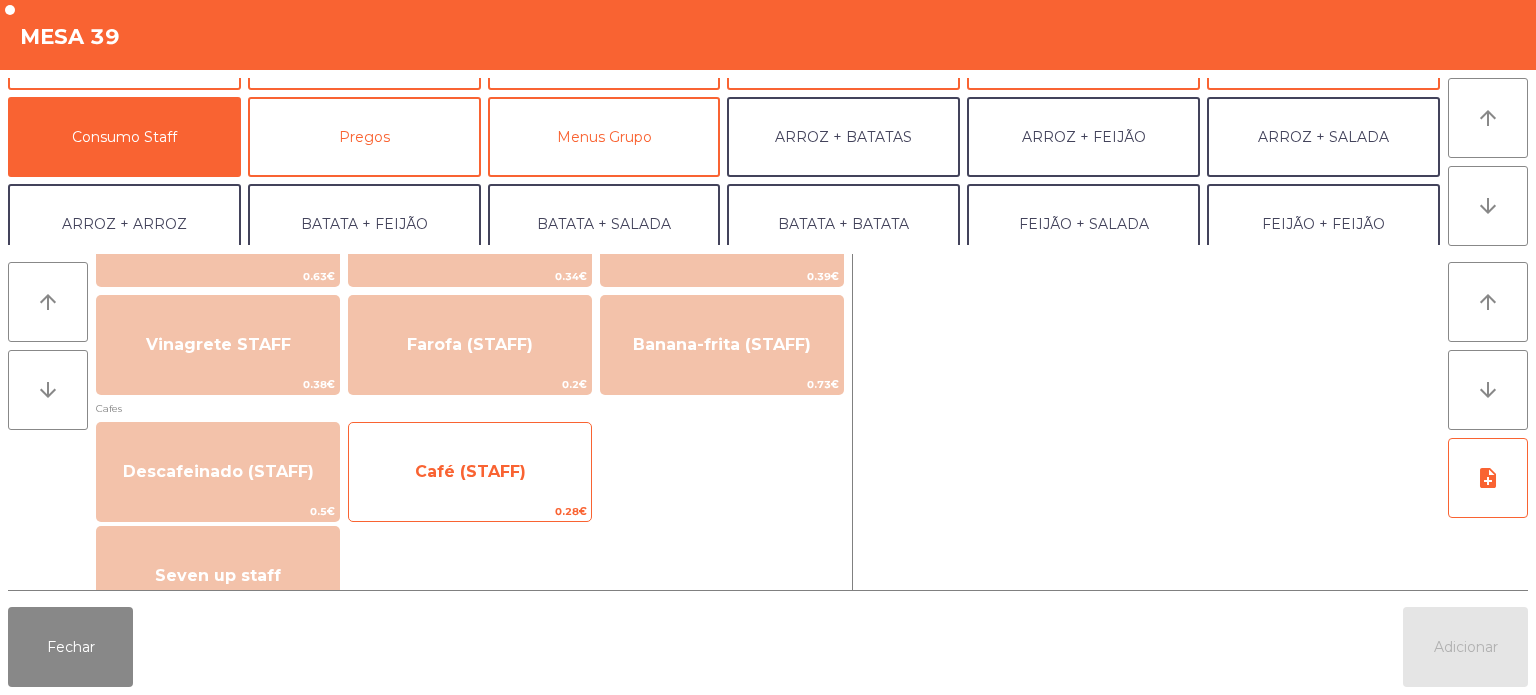 click on "Café (STAFF)" 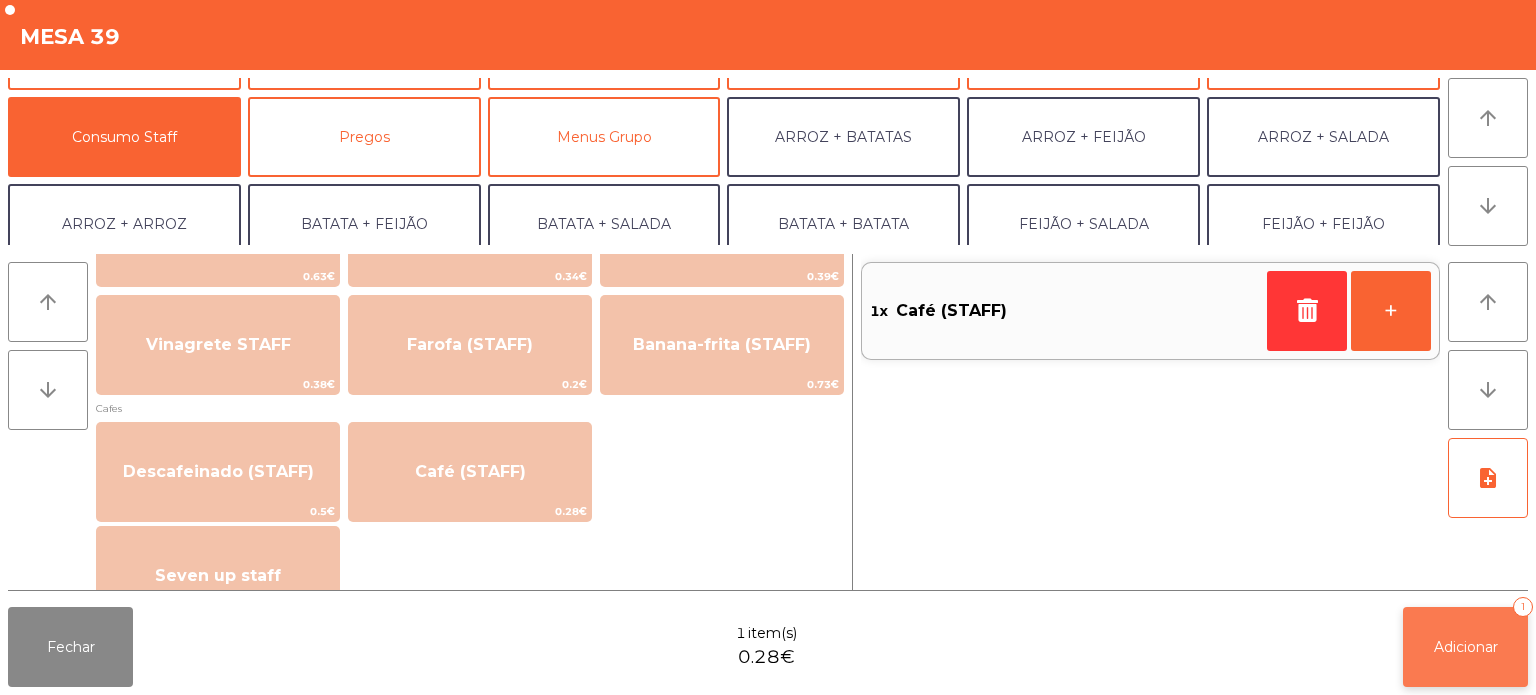 click on "Adicionar   1" 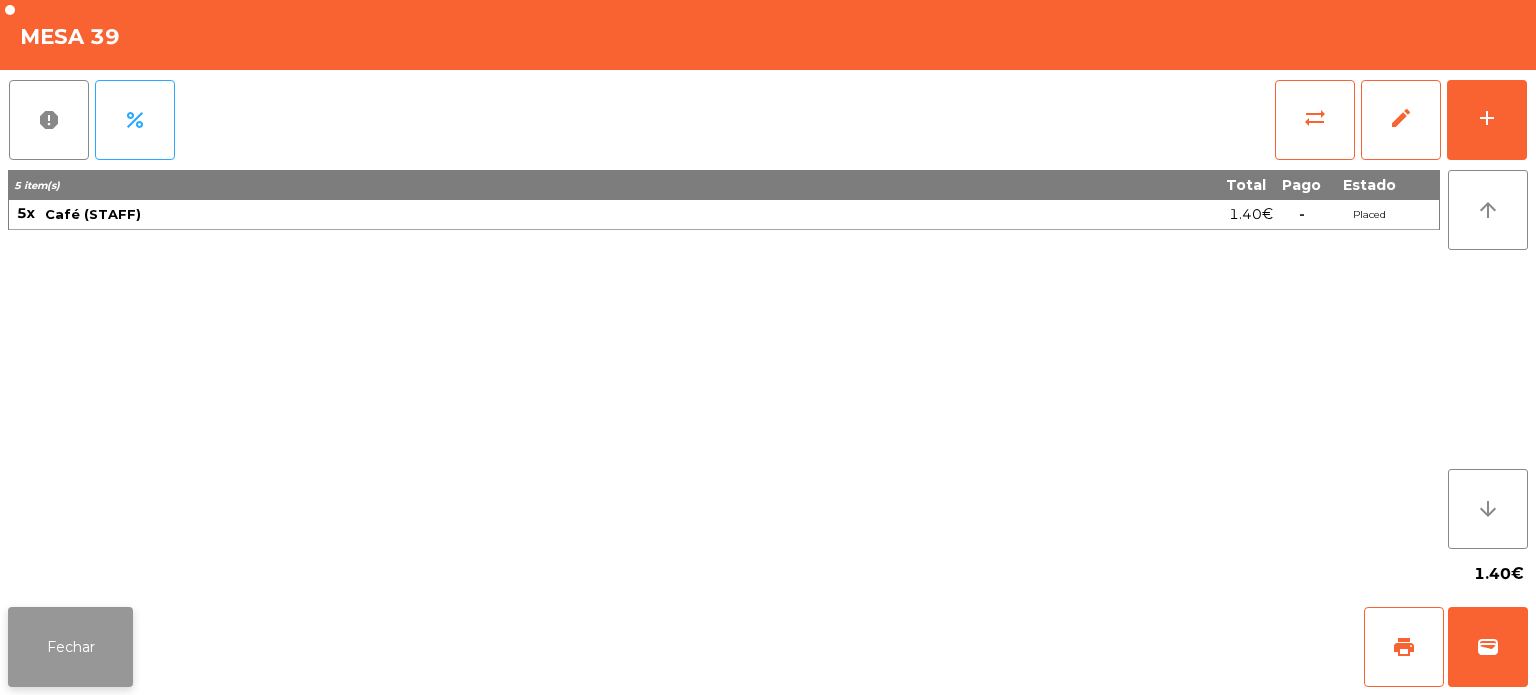 click on "Fechar" 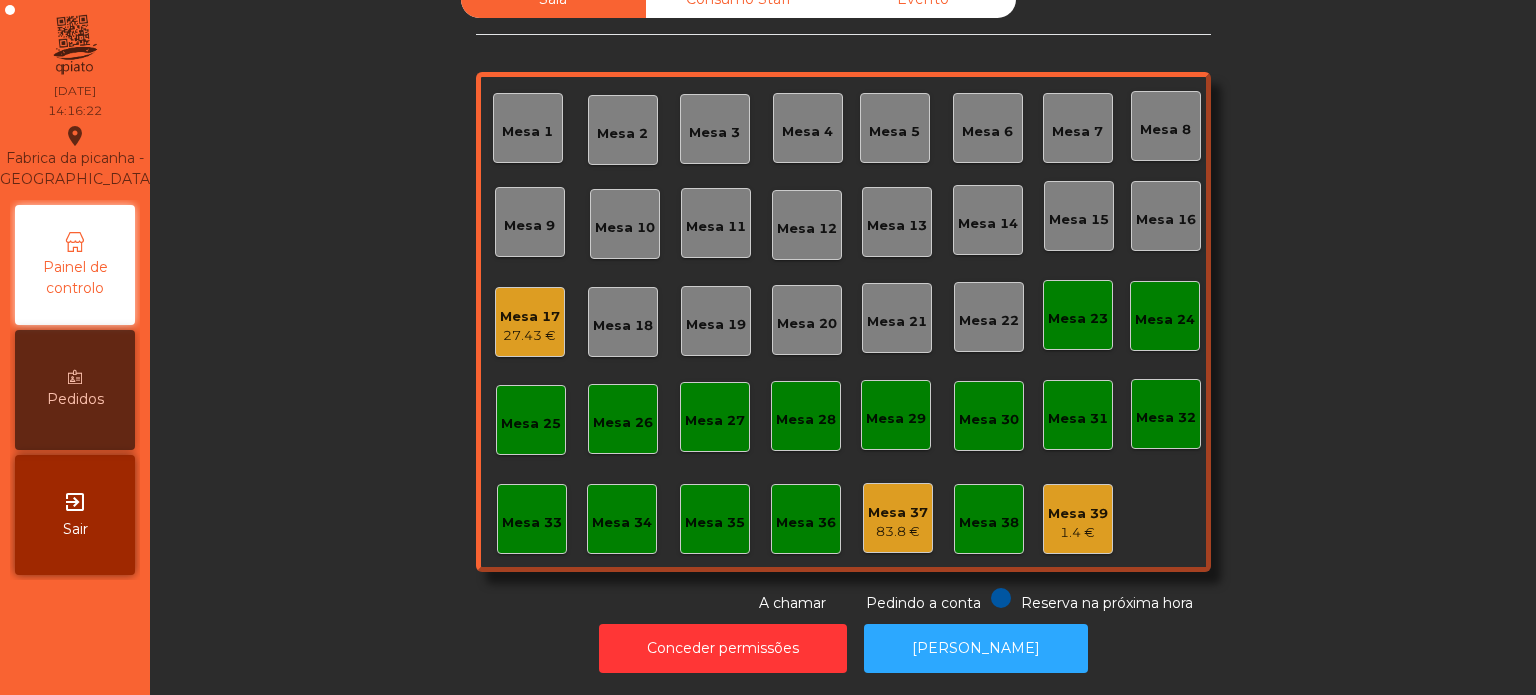 click on "27.43 €" 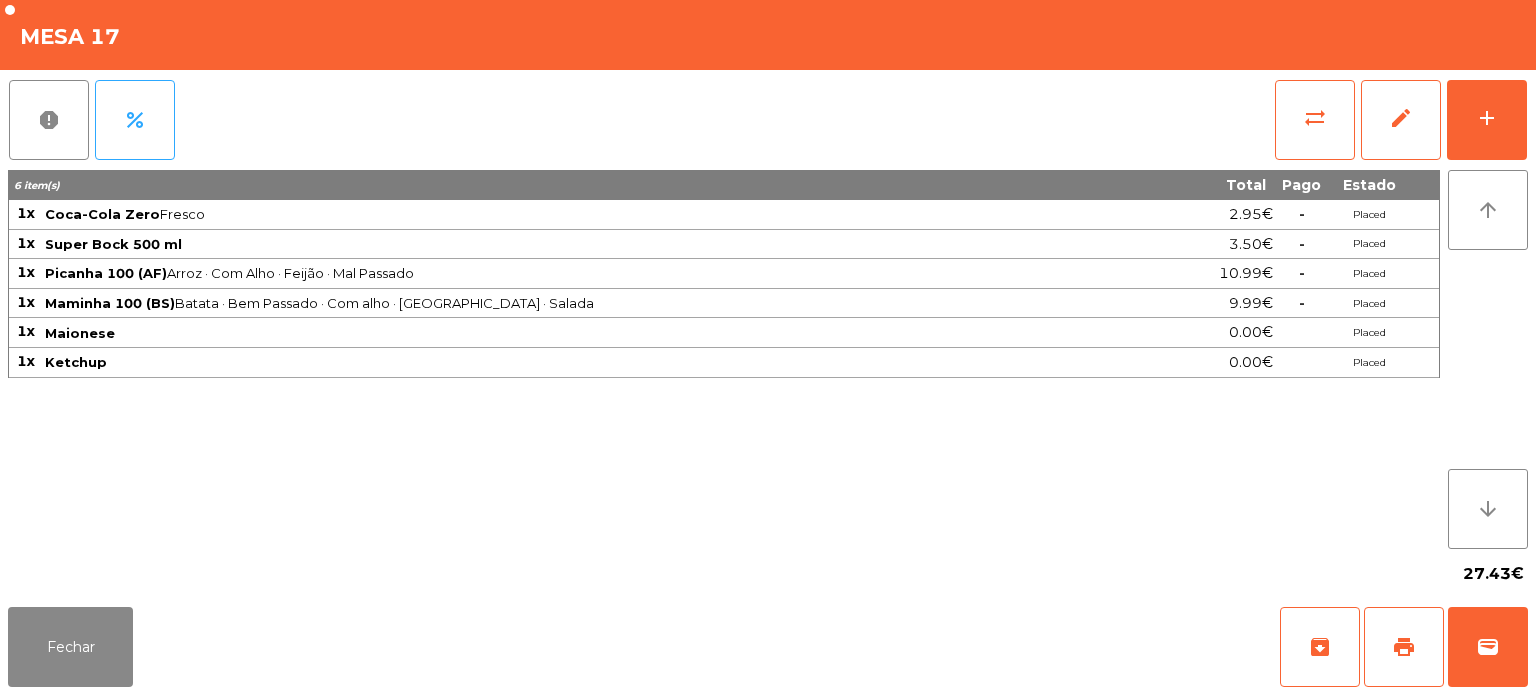 click on "report   percent   sync_alt   edit   add  6 item(s) Total Pago Estado 1x Coca-Cola Zero  Fresco  2.95€  -  Placed 1x Super Bock 500 ml 3.50€  -  Placed 1x Picanha 100 (AF)  Arroz · Com Alho · Feijão · Mal Passado  10.99€  -  Placed 1x Maminha 100 (BS)  Batata · Bem Passado · Com alho · Medio · Salada  9.99€  -  Placed 1x Maionese 0.00€ Placed 1x Ketchup 0.00€ Placed arrow_upward arrow_downward  27.43€" 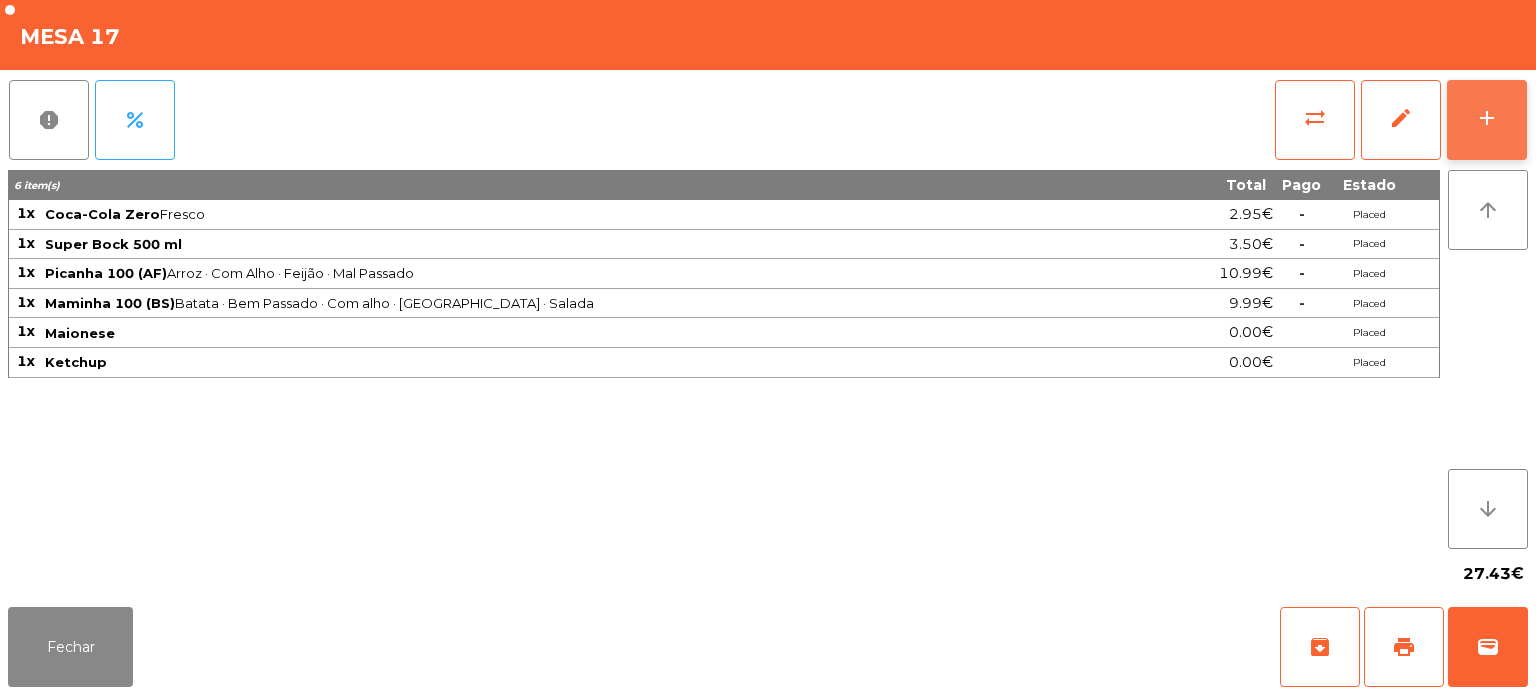click on "add" 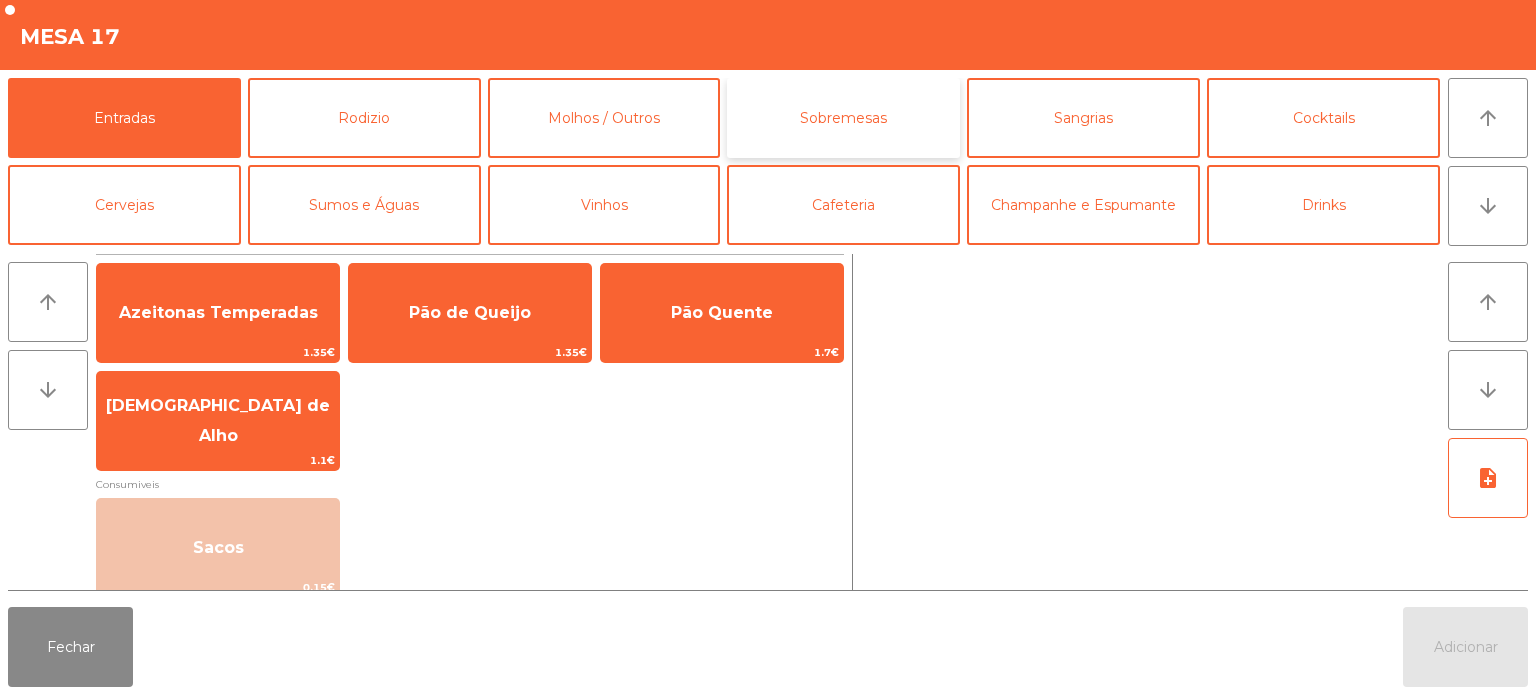 click on "Sobremesas" 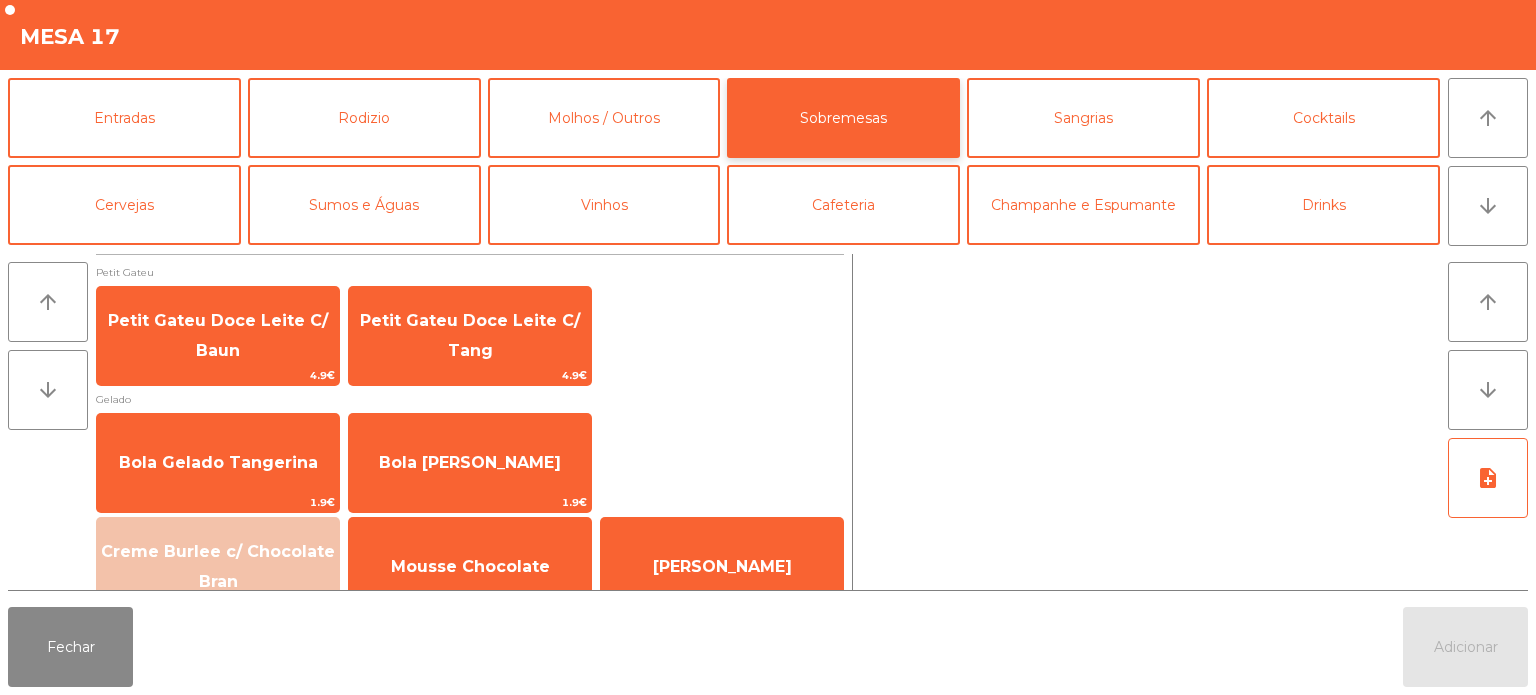scroll, scrollTop: 34, scrollLeft: 0, axis: vertical 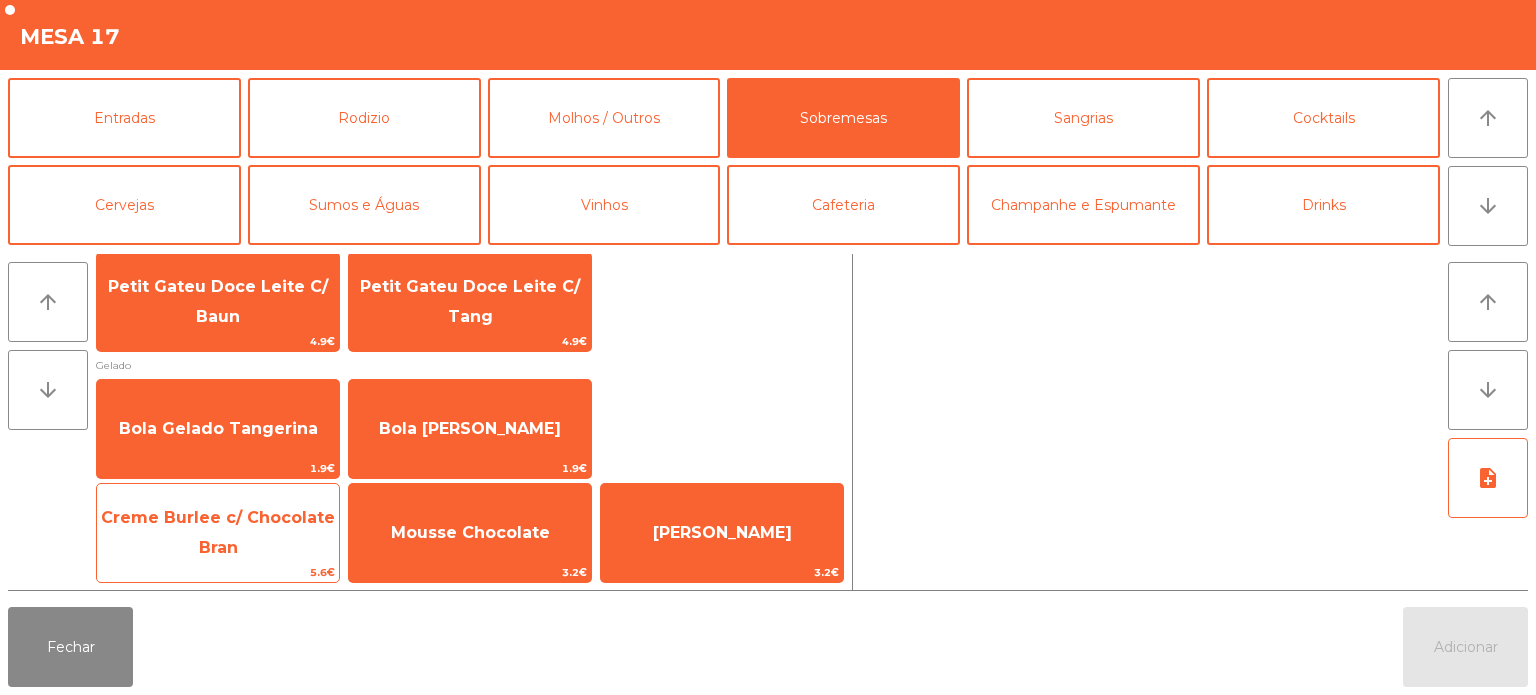 click on "Creme Burlee c/ Chocolate Bran" 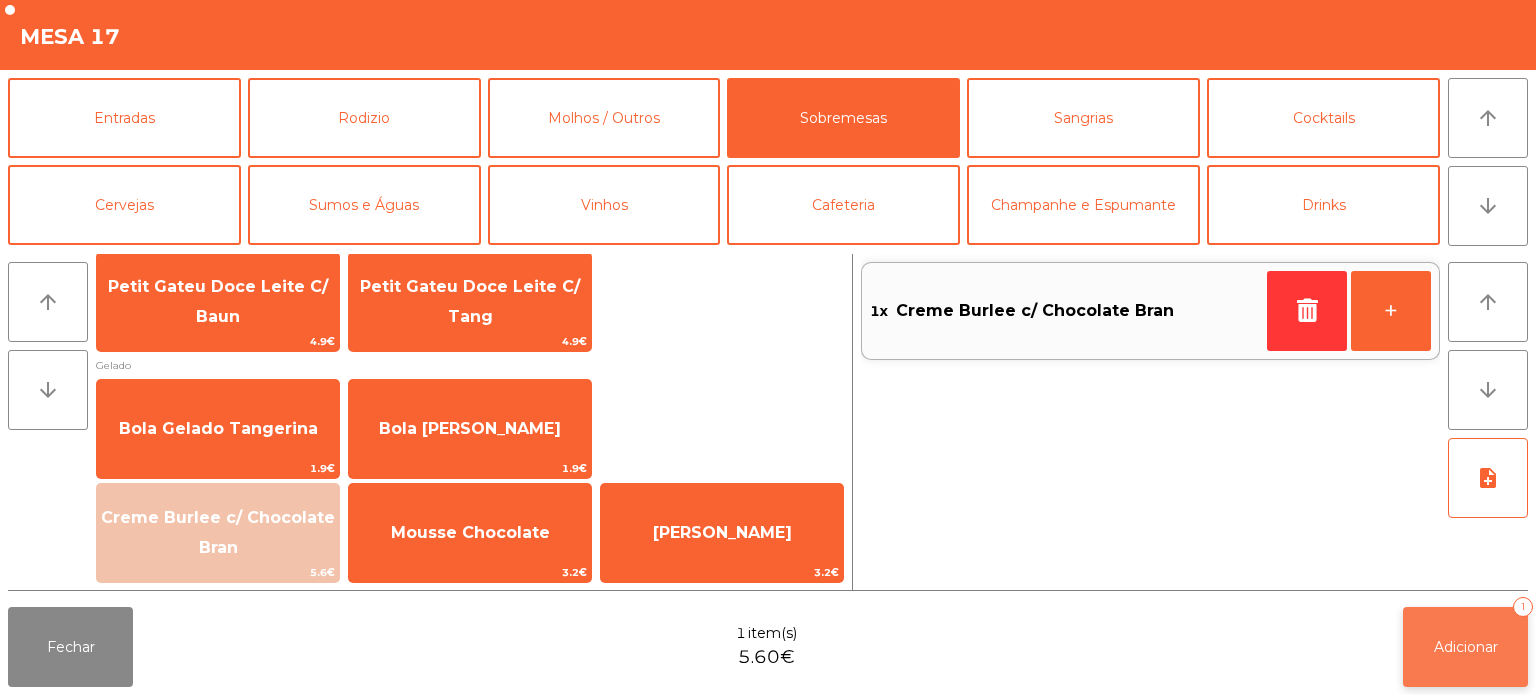 click on "Adicionar   1" 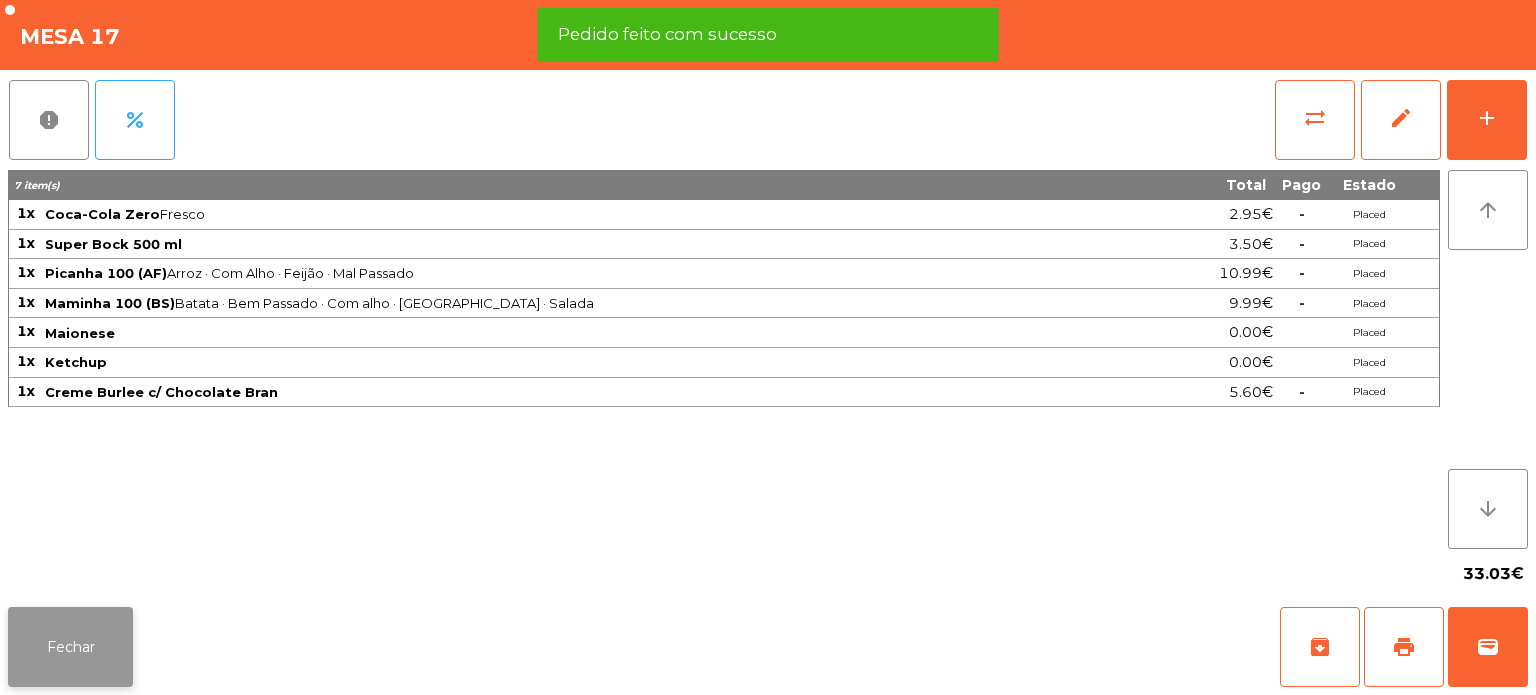 click on "Fechar" 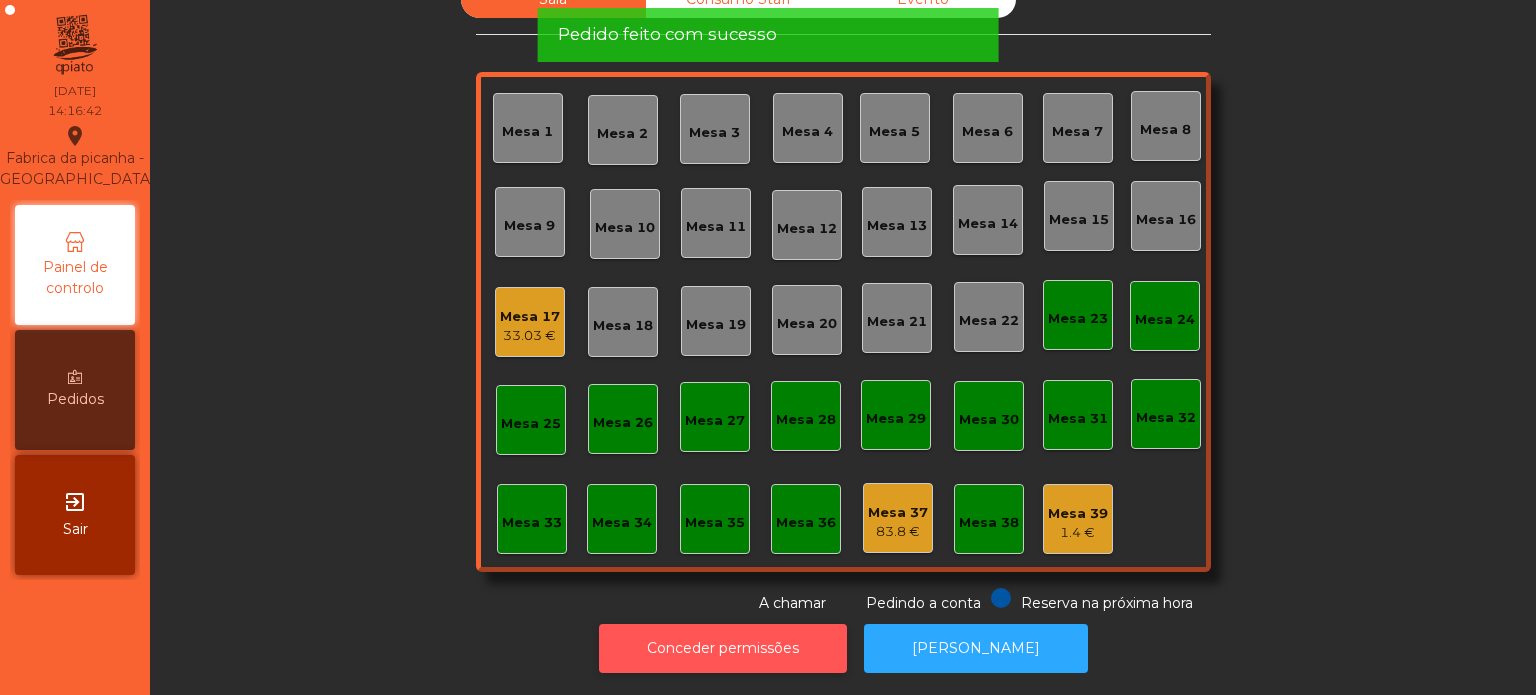 click on "Conceder permissões" 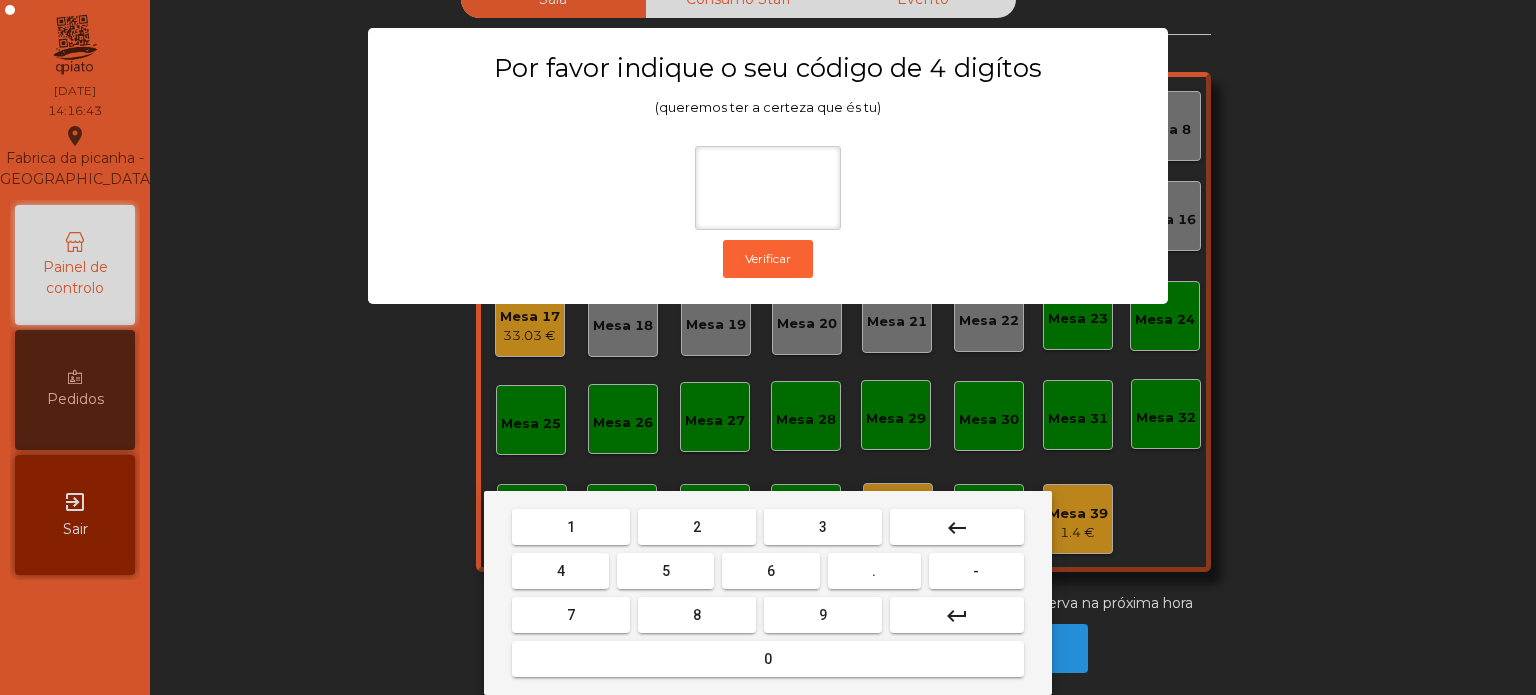 click on "1" at bounding box center (571, 527) 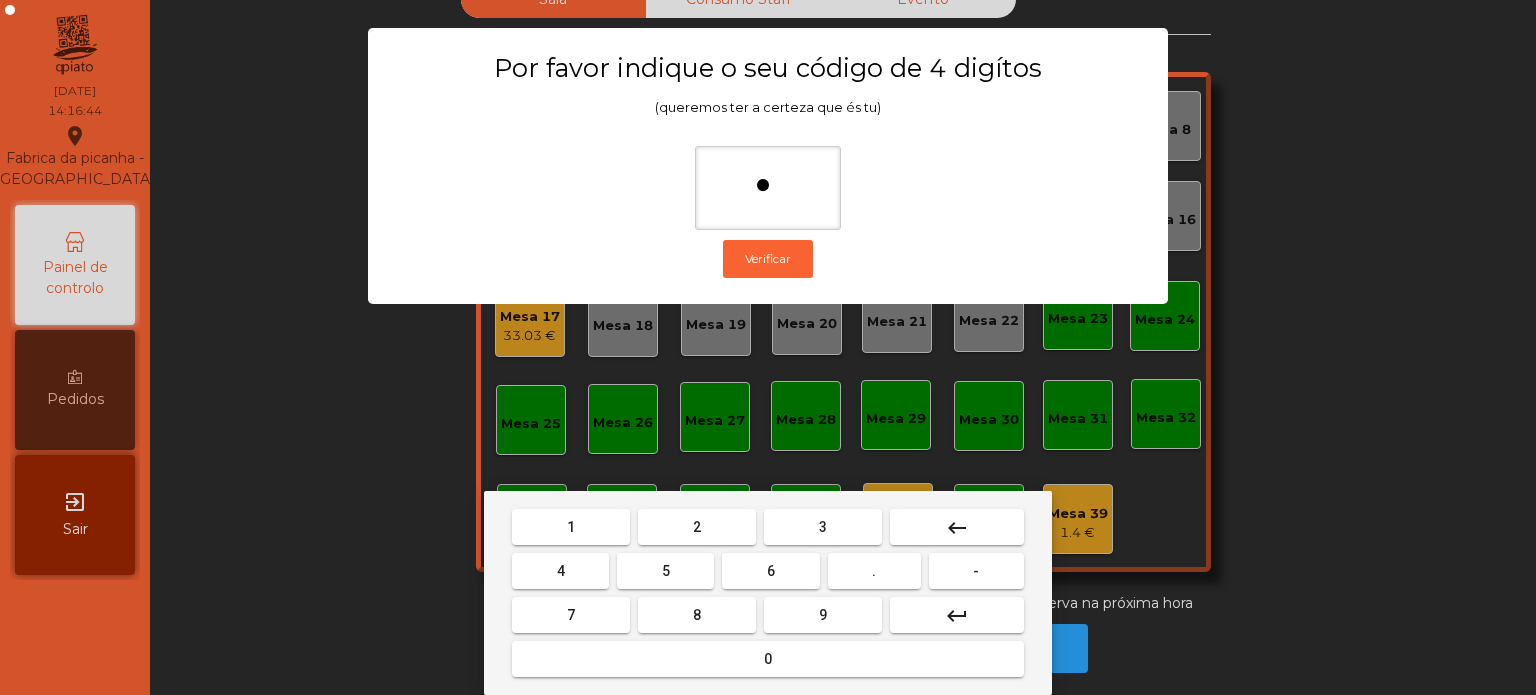 click on "3" at bounding box center [823, 527] 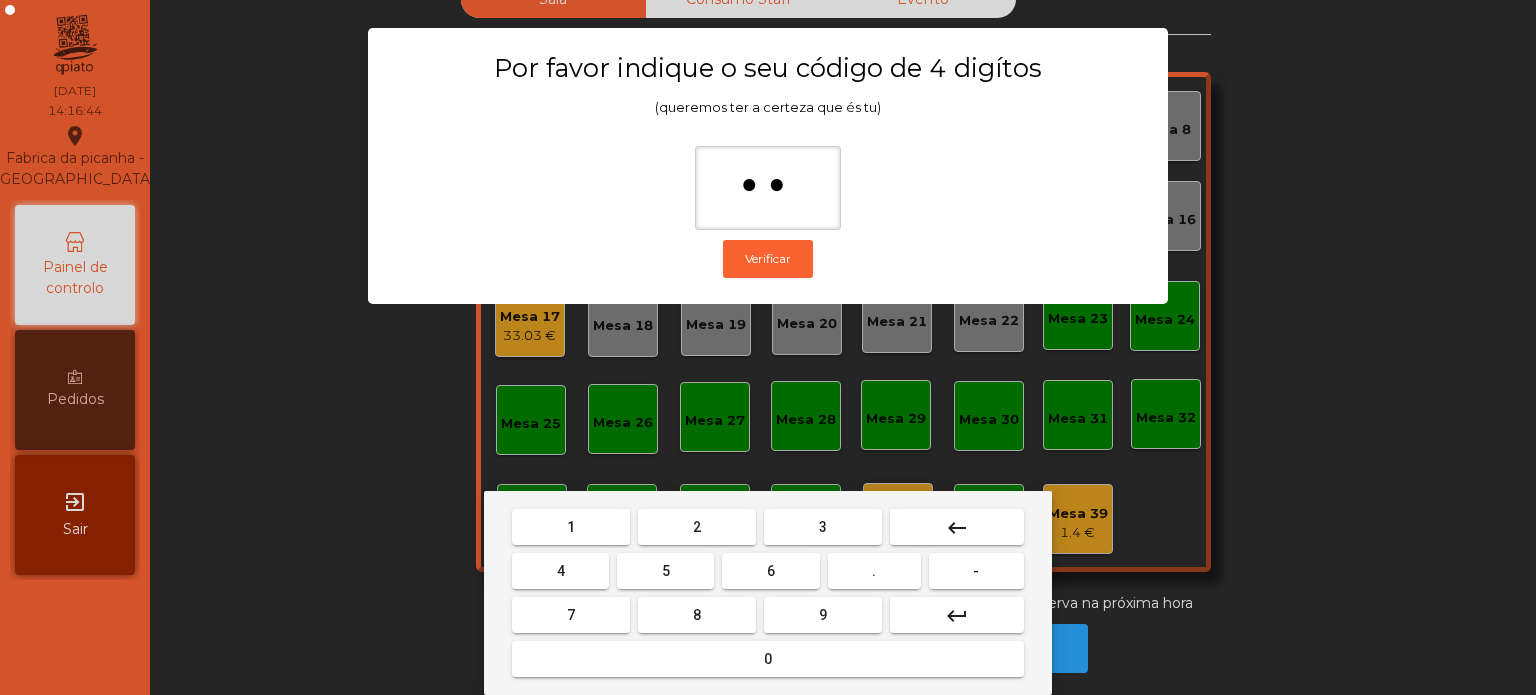 click on "5" at bounding box center [665, 571] 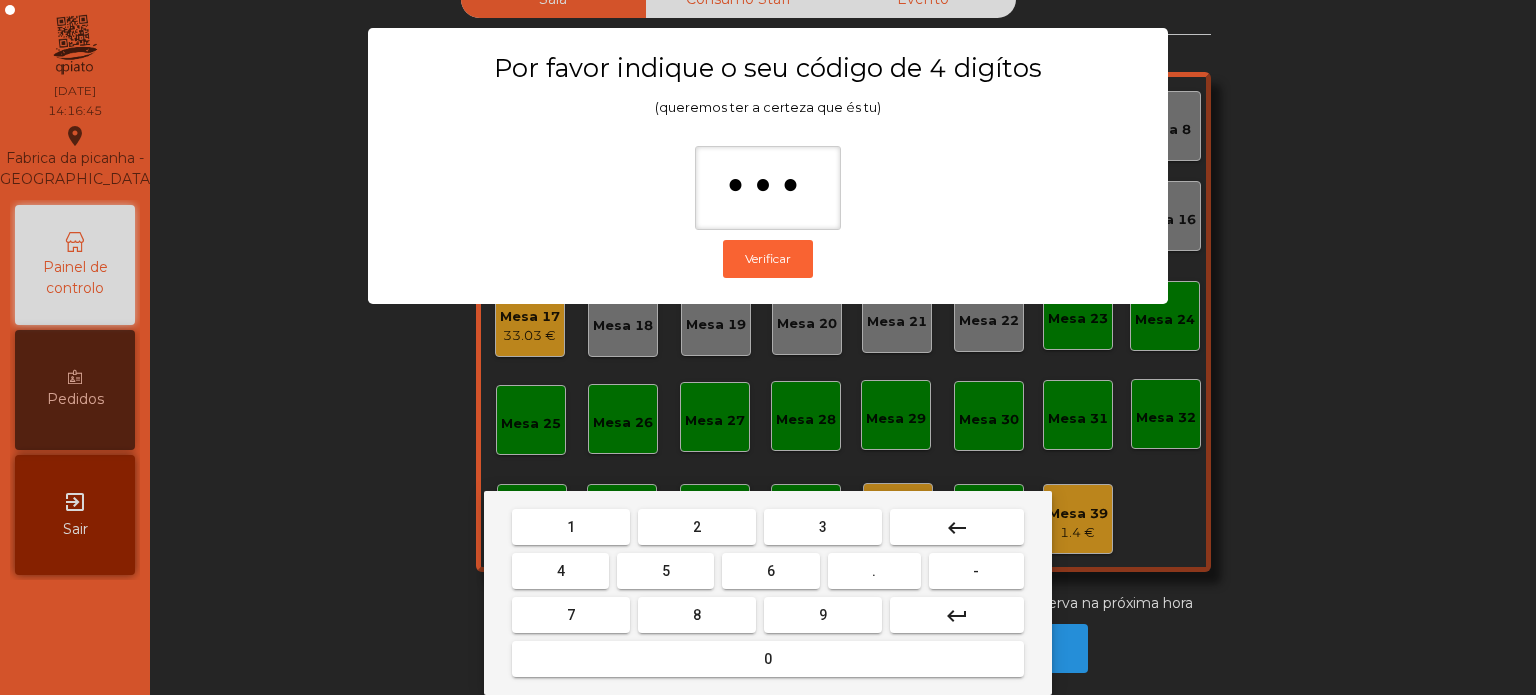 click on "0" at bounding box center (768, 659) 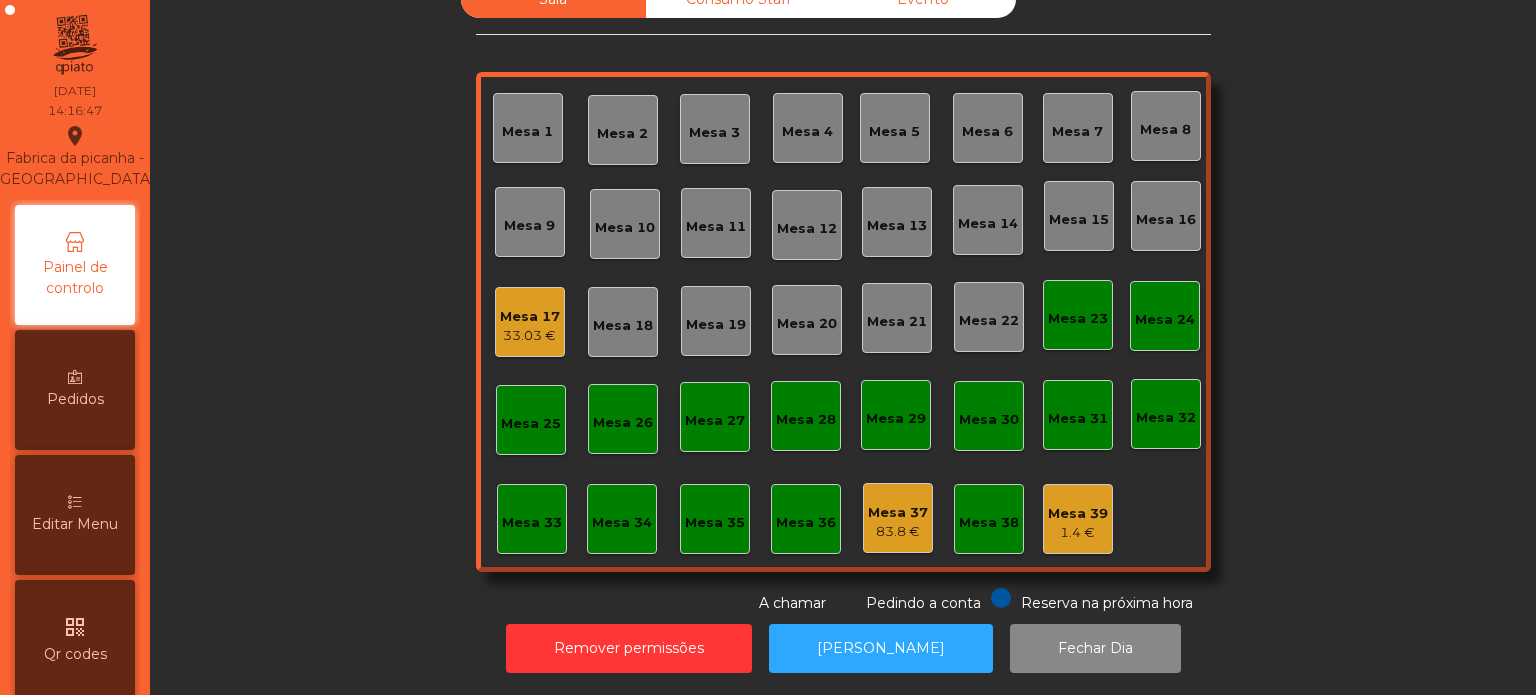 click on "Editar Menu" at bounding box center (75, 524) 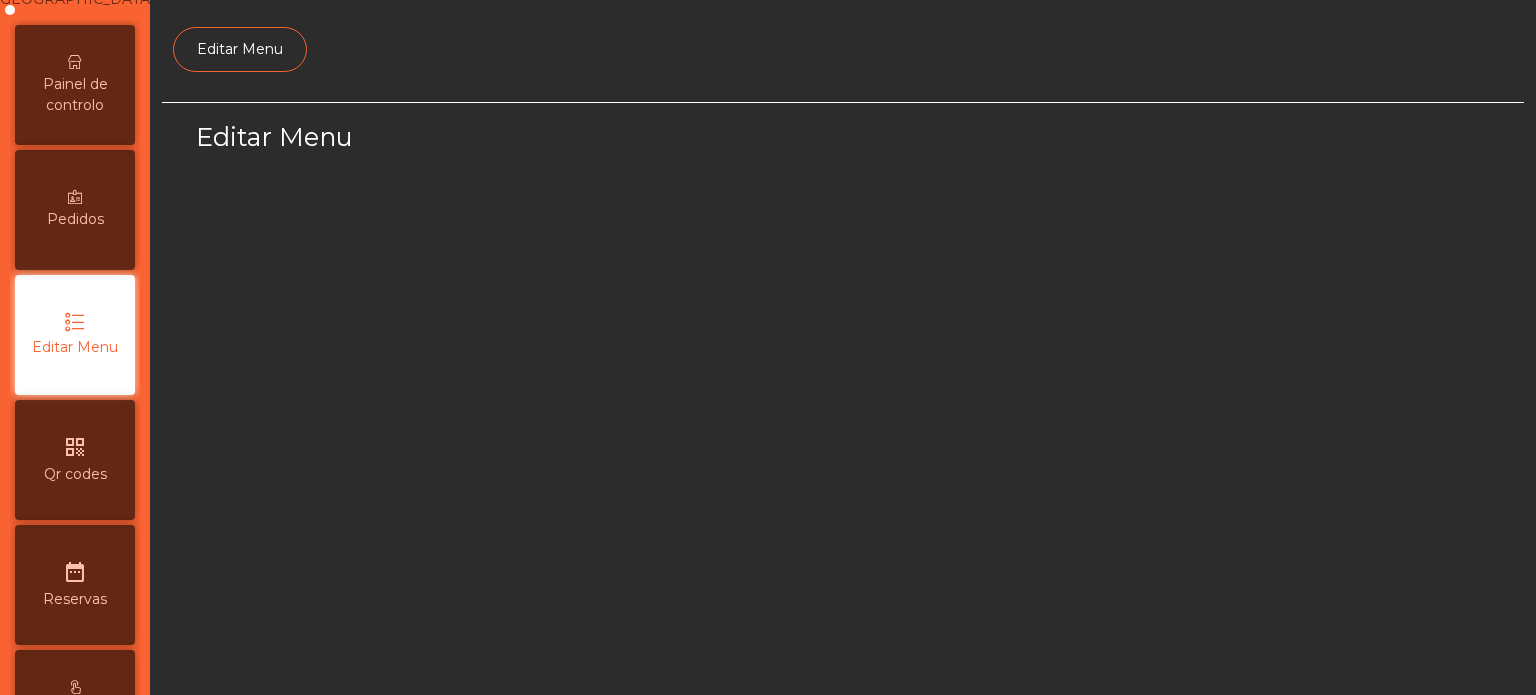 select on "*" 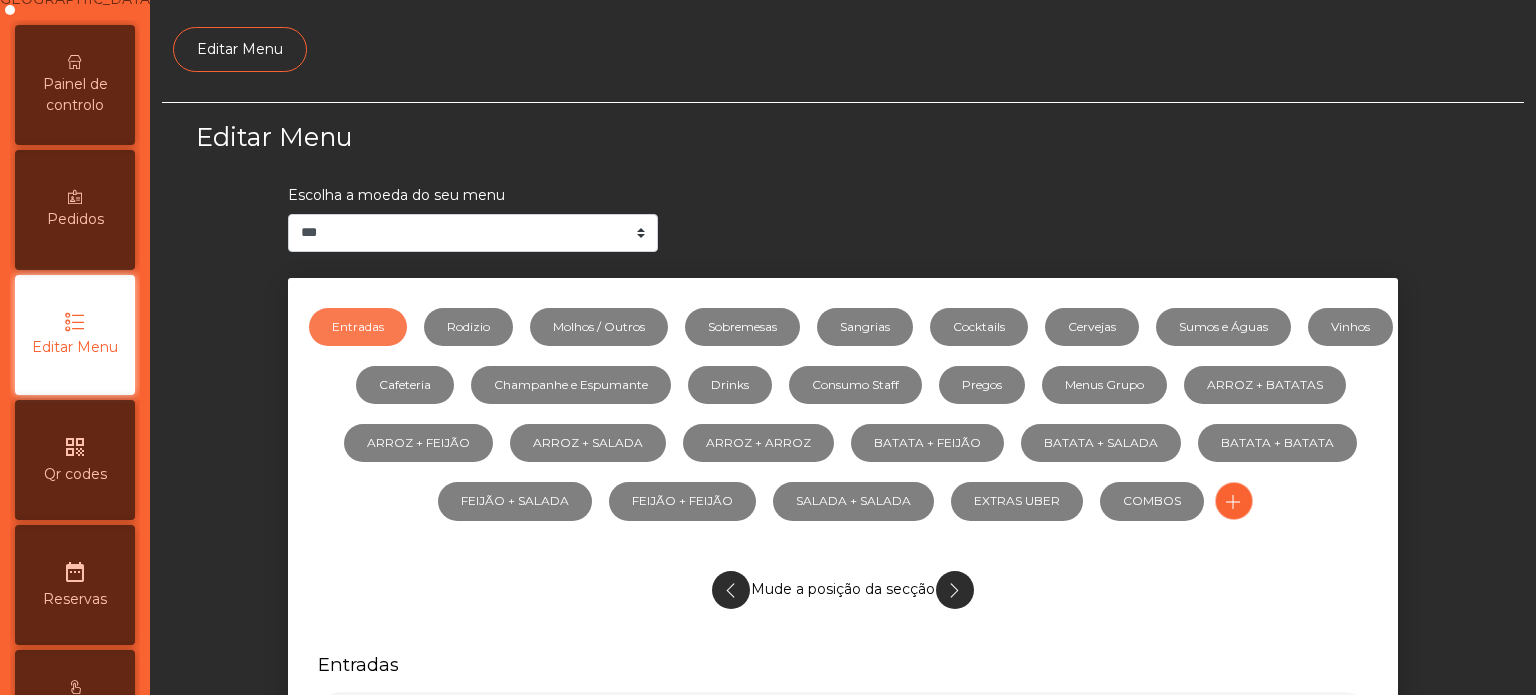 scroll, scrollTop: 188, scrollLeft: 0, axis: vertical 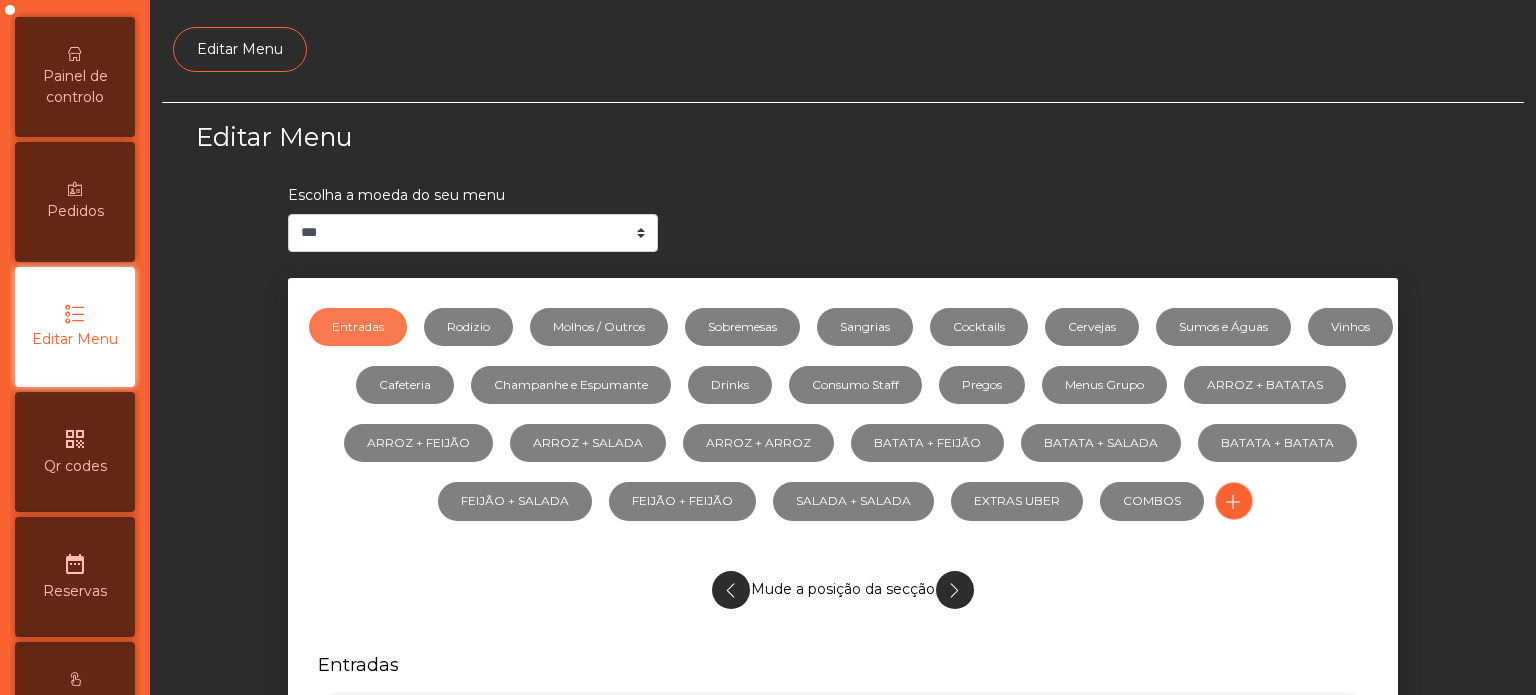 click on "Entradas Rodizio Molhos / Outros Sobremesas Sangrias Cocktails Cervejas Sumos e Águas Vinhos Cafeteria  Champanhe e Espumante Drinks Consumo Staff Pregos  Menus Grupo ARROZ + BATATAS ARROZ + FEIJÃO ARROZ + SALADA ARROZ + ARROZ BATATA + FEIJÃO BATATA + SALADA BATATA + BATATA FEIJÃO + SALADA FEIJÃO + FEIJÃO SALADA + SALADA EXTRAS UBER COMBOS  Mude a posição da secção   Entradas  ********  Eliminar Secção  # Title Price VAT  Arraste-me  Azeitonas Temperadas 1.35 13  Arraste-me  Pão de Queijo 1.35 13  Arraste-me  Pão Quente 1.7 13  Arraste-me  Manteiga de Alho 1.1 13  Arraste-me  Sacos 0.15 23  Adicionar produto   Gravar Menu" at bounding box center [843, 893] 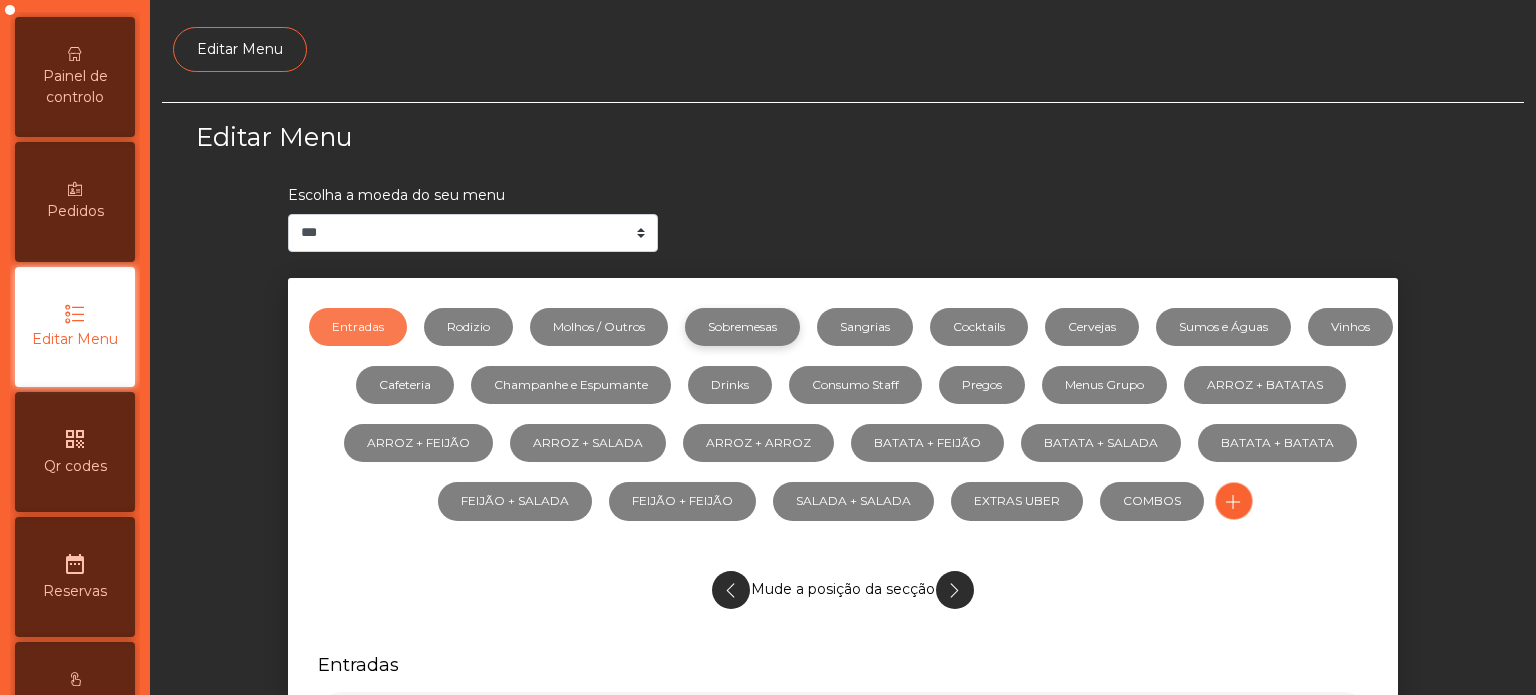 click on "Sobremesas" at bounding box center (742, 327) 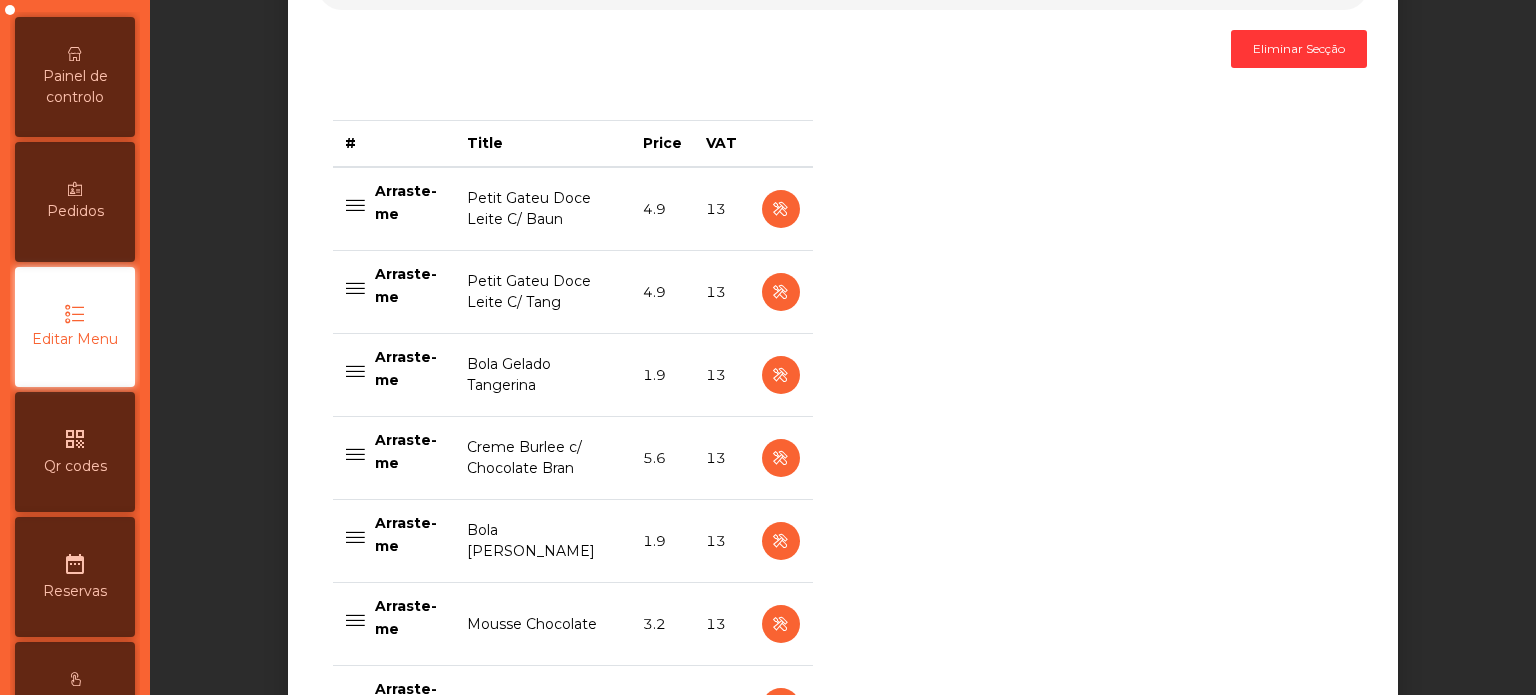 scroll, scrollTop: 730, scrollLeft: 0, axis: vertical 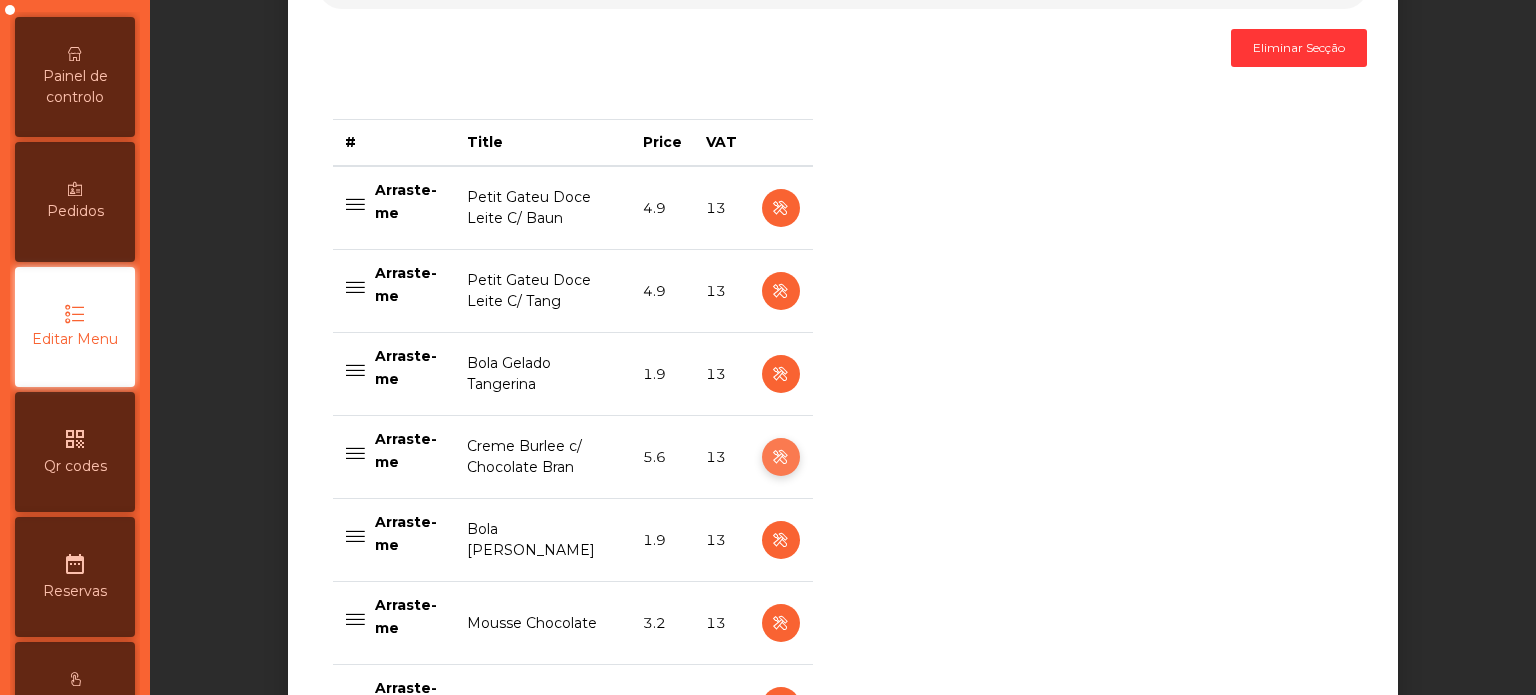 click at bounding box center [780, 457] 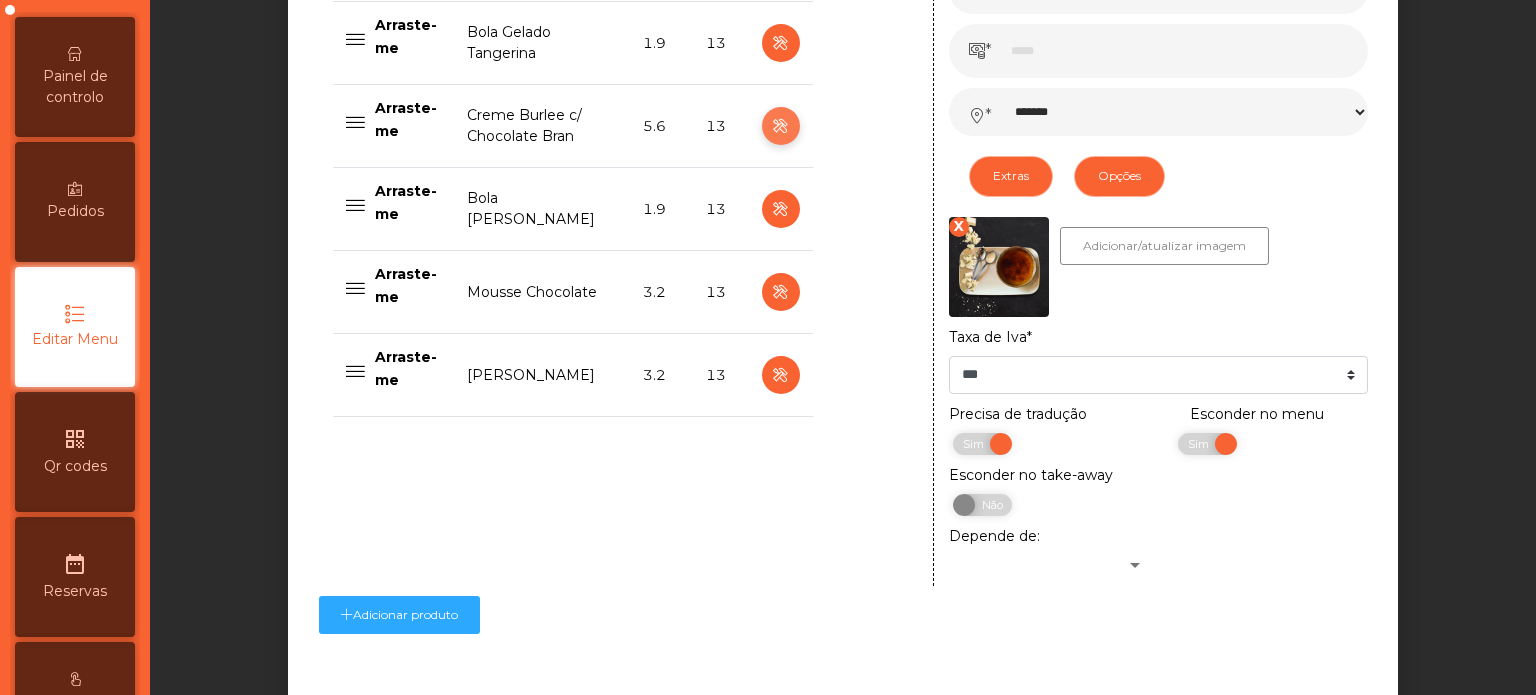 scroll, scrollTop: 1071, scrollLeft: 0, axis: vertical 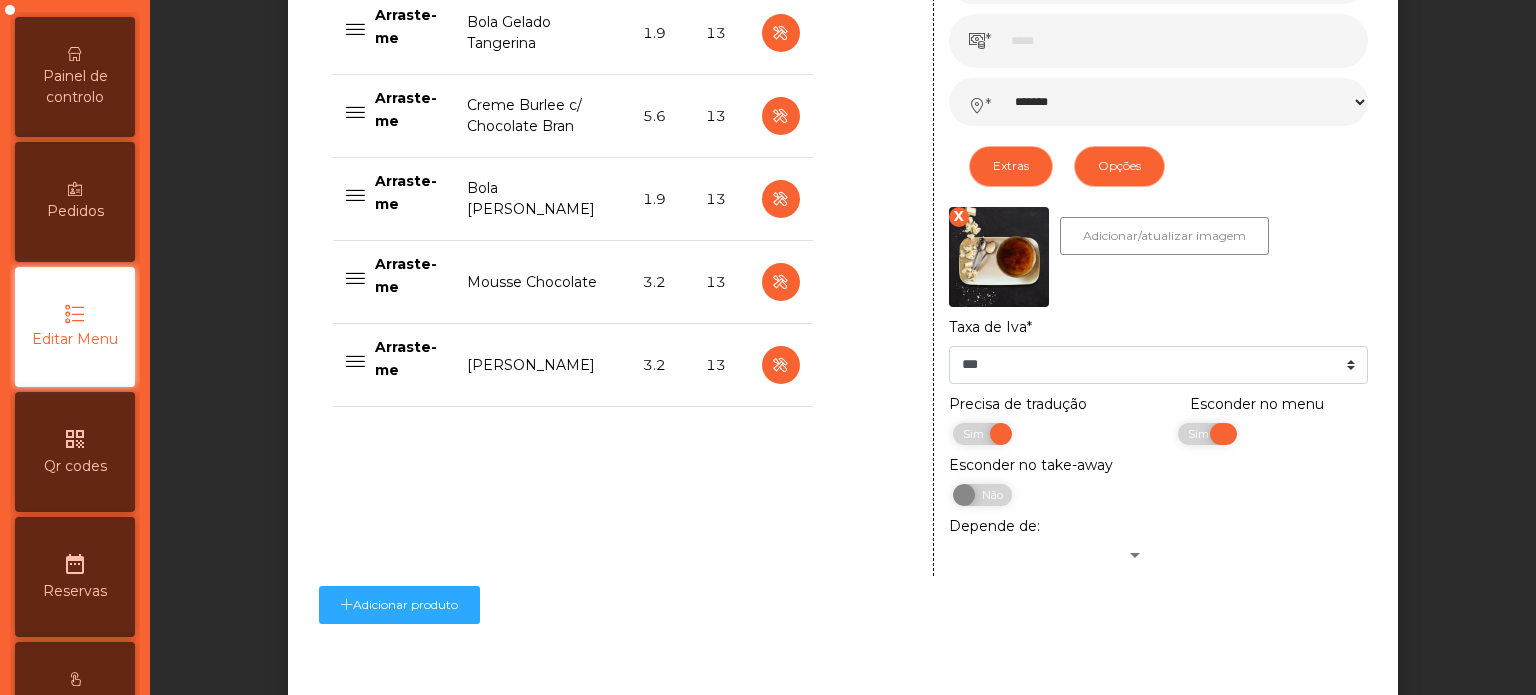 click on "Sim" at bounding box center [1201, 434] 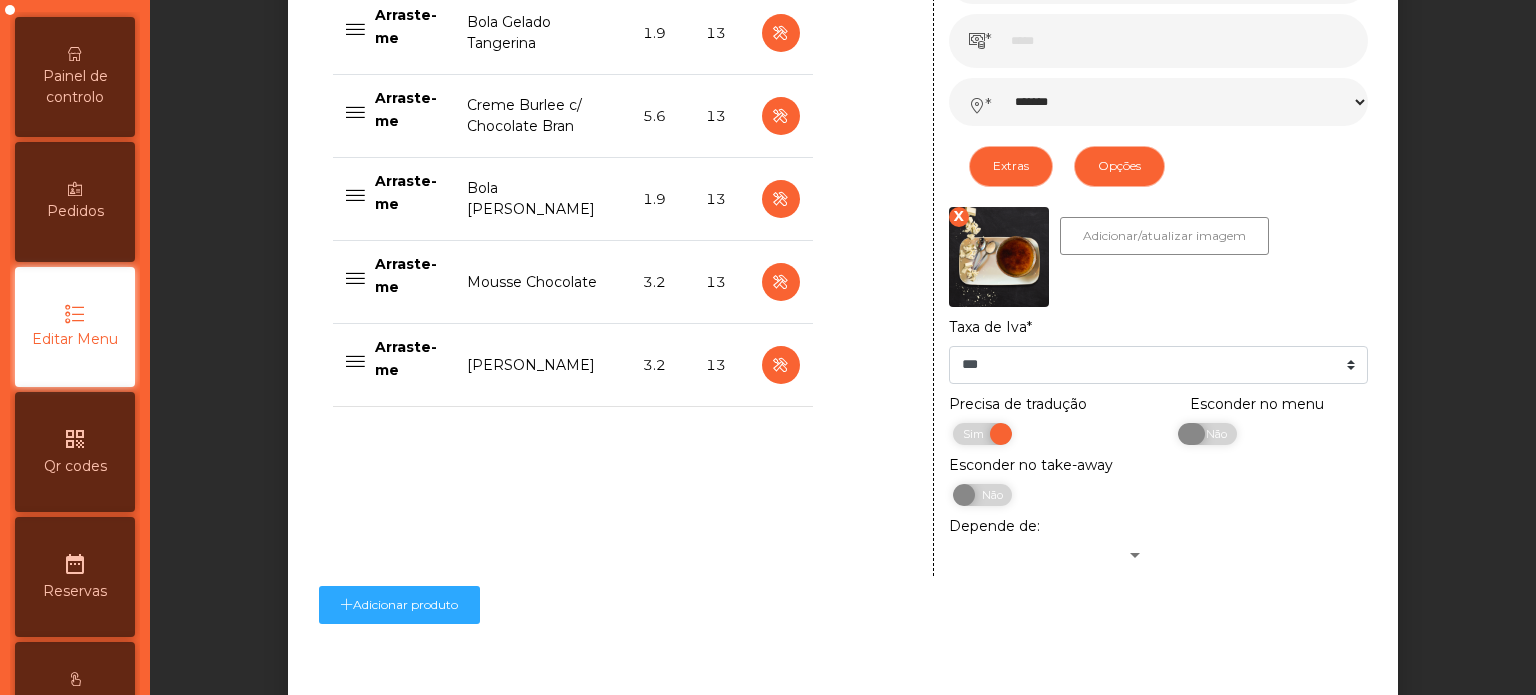 scroll, scrollTop: 1192, scrollLeft: 0, axis: vertical 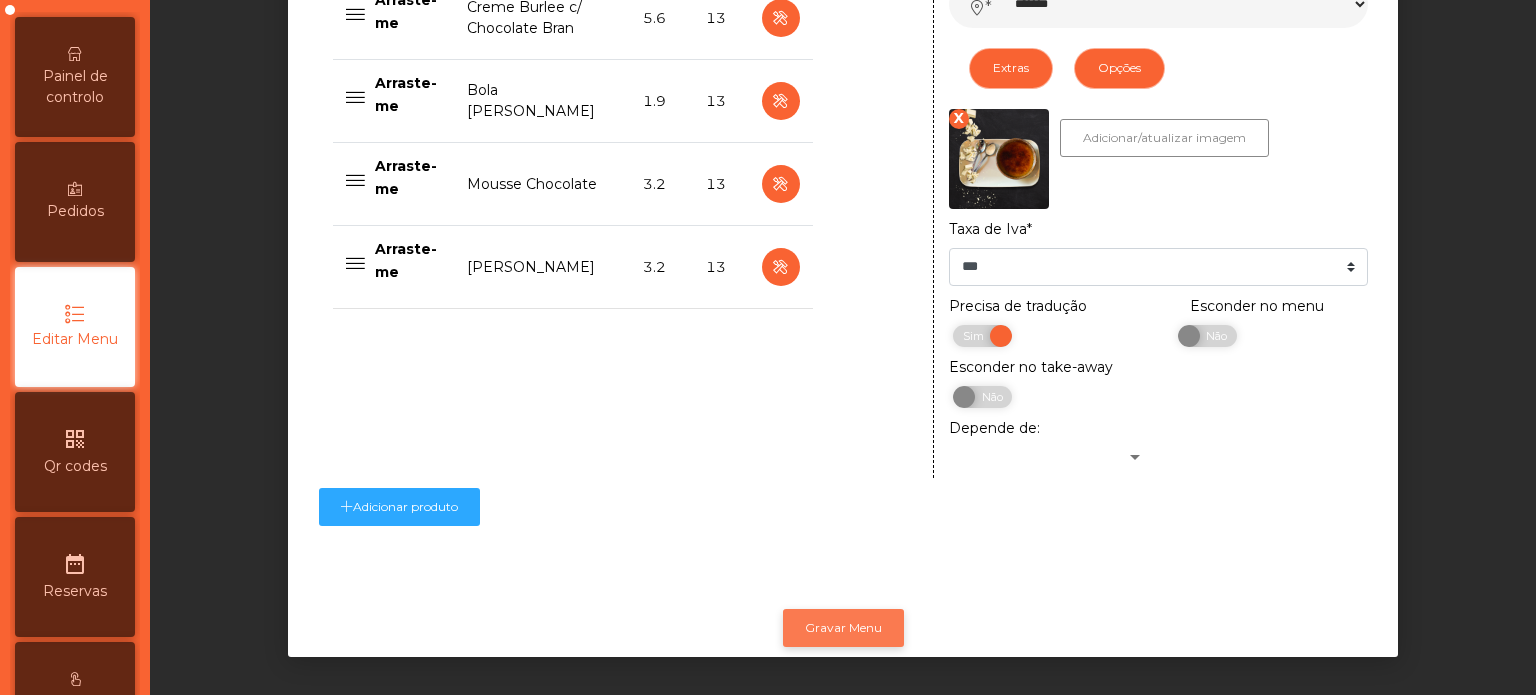 click on "Gravar Menu" at bounding box center [843, 628] 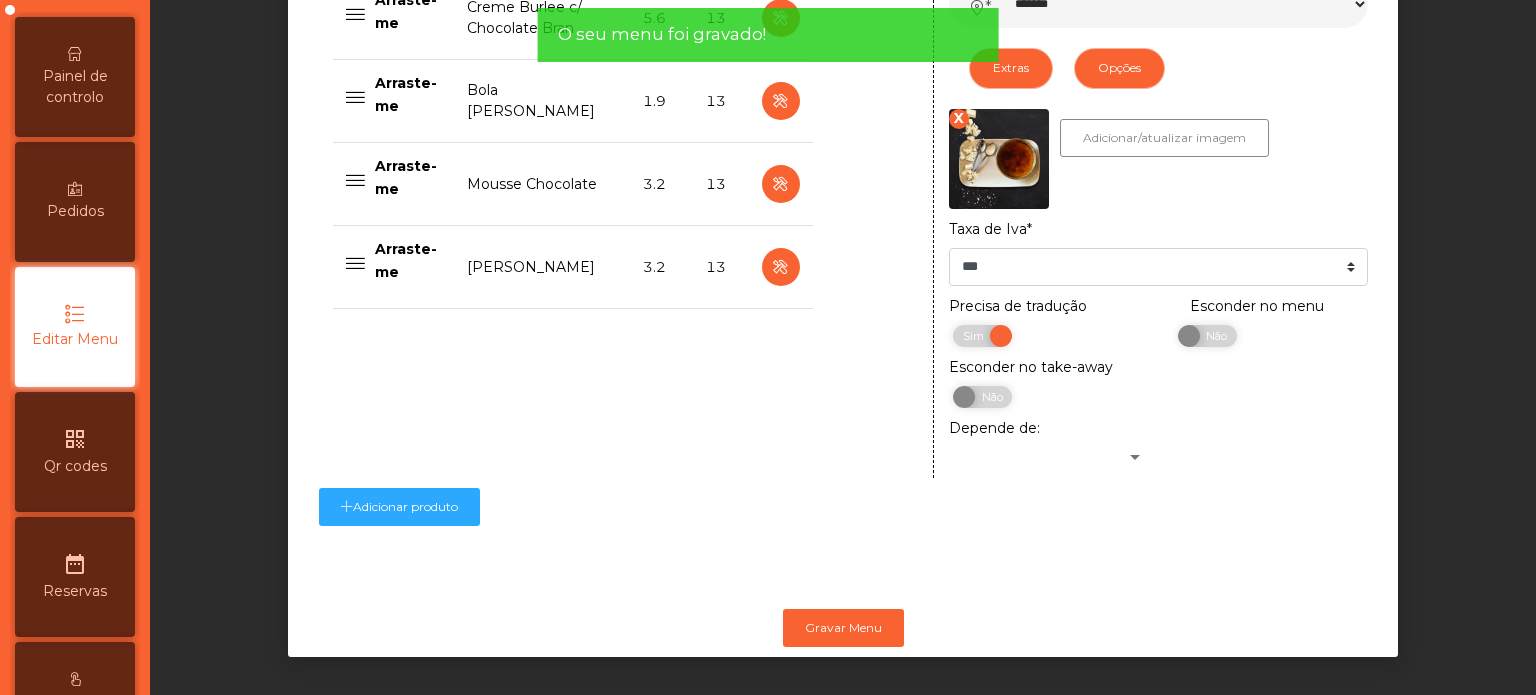 click on "Painel de controlo" at bounding box center [75, 77] 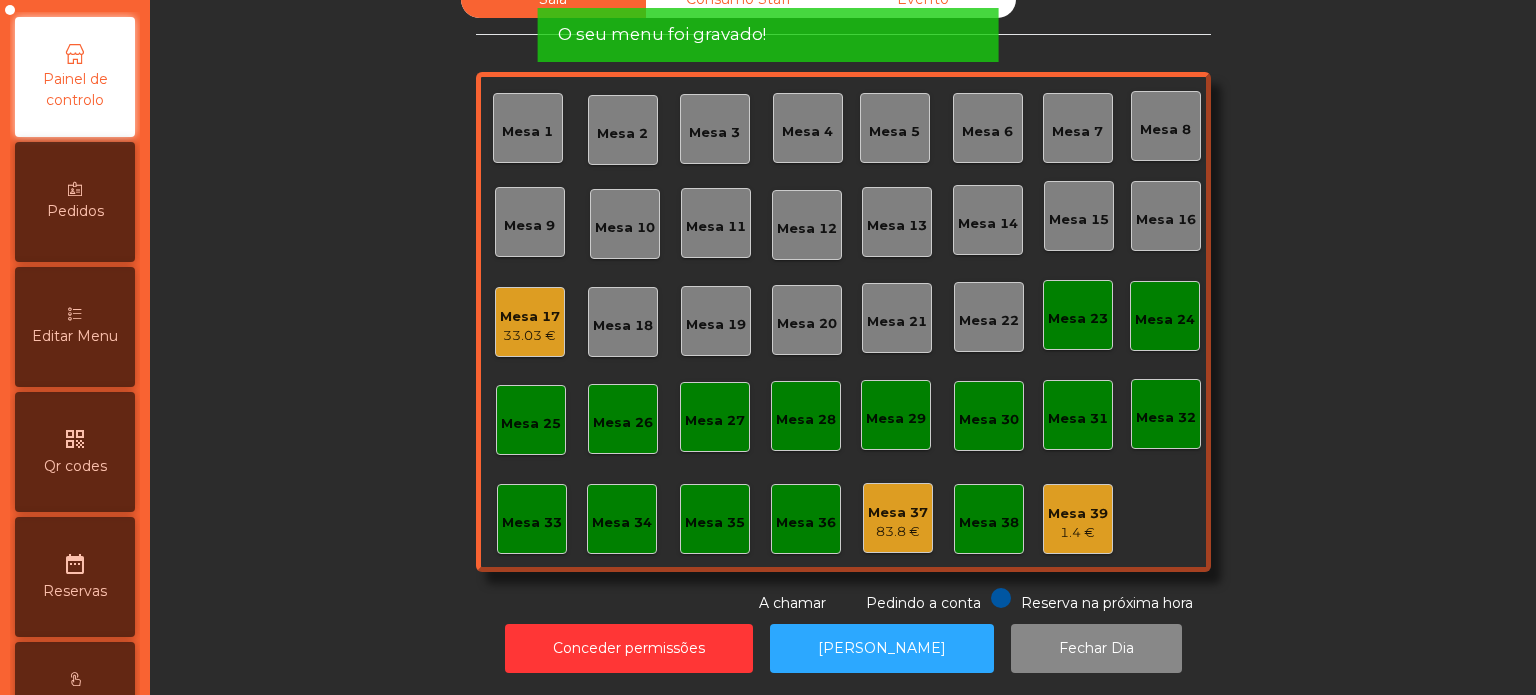 scroll, scrollTop: 55, scrollLeft: 0, axis: vertical 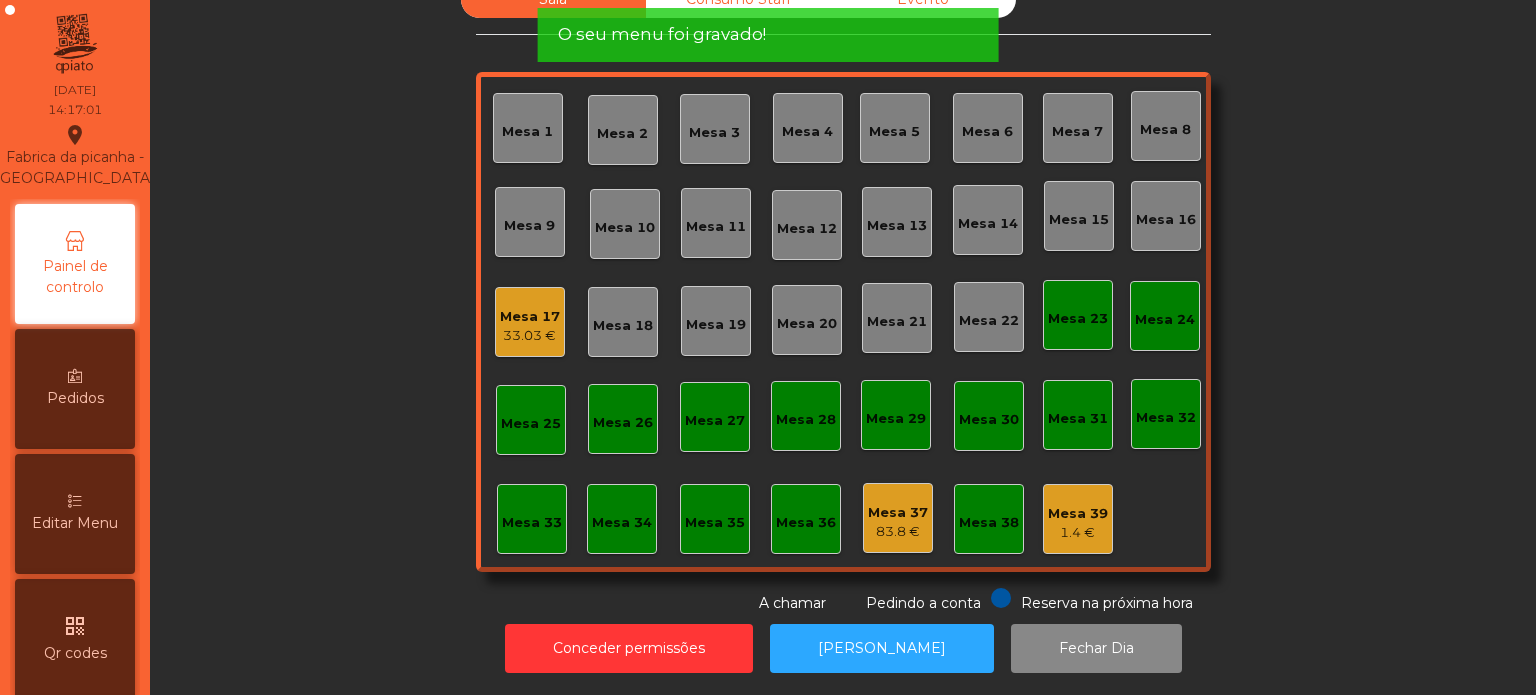 click on "[DATE]" 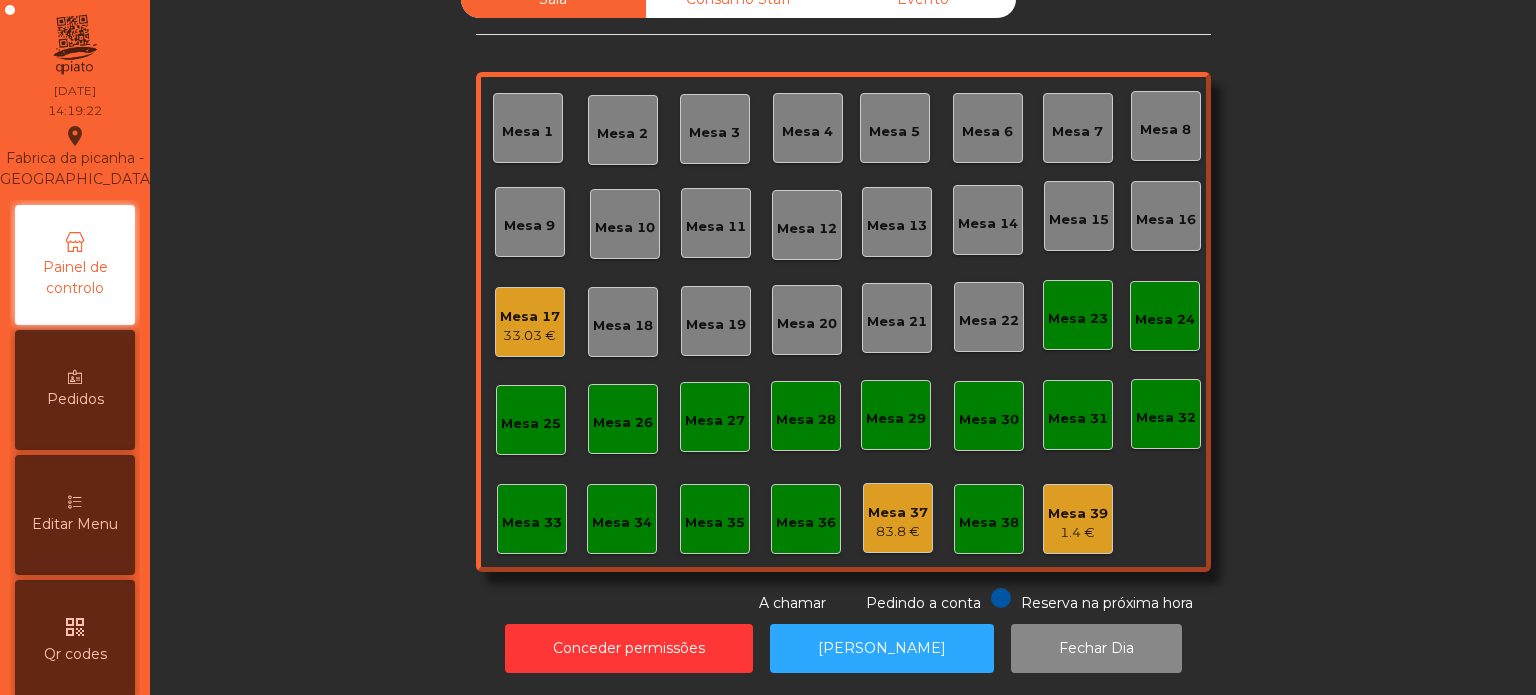 click on "33.03 €" 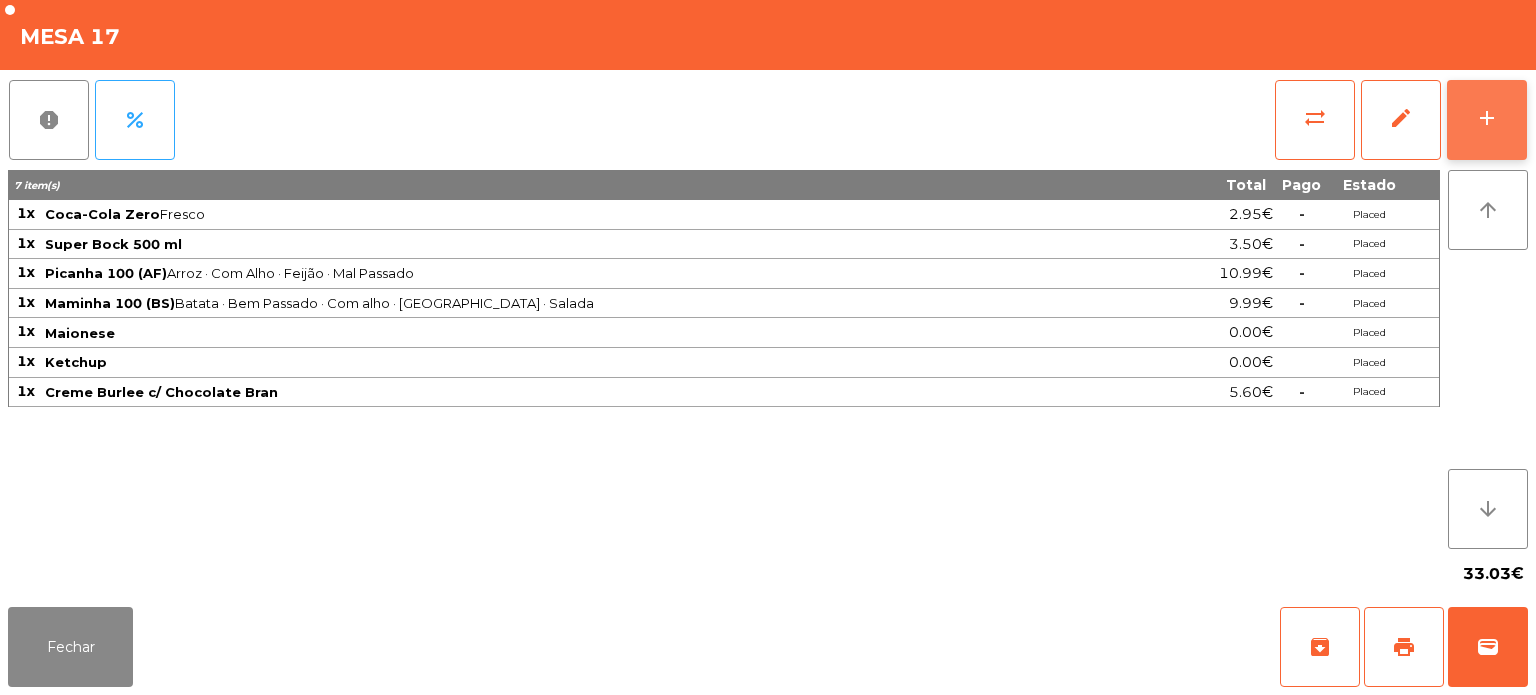 click on "add" 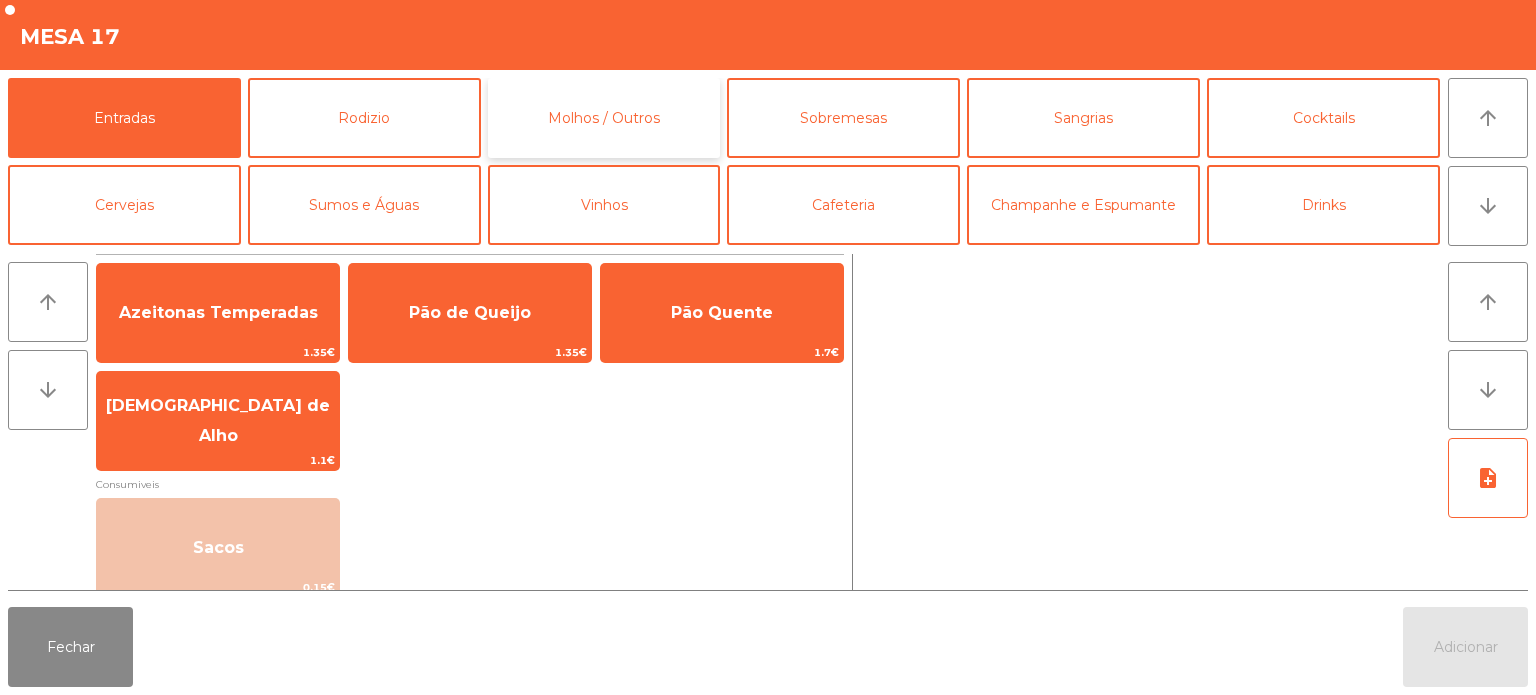 click on "Molhos / Outros" 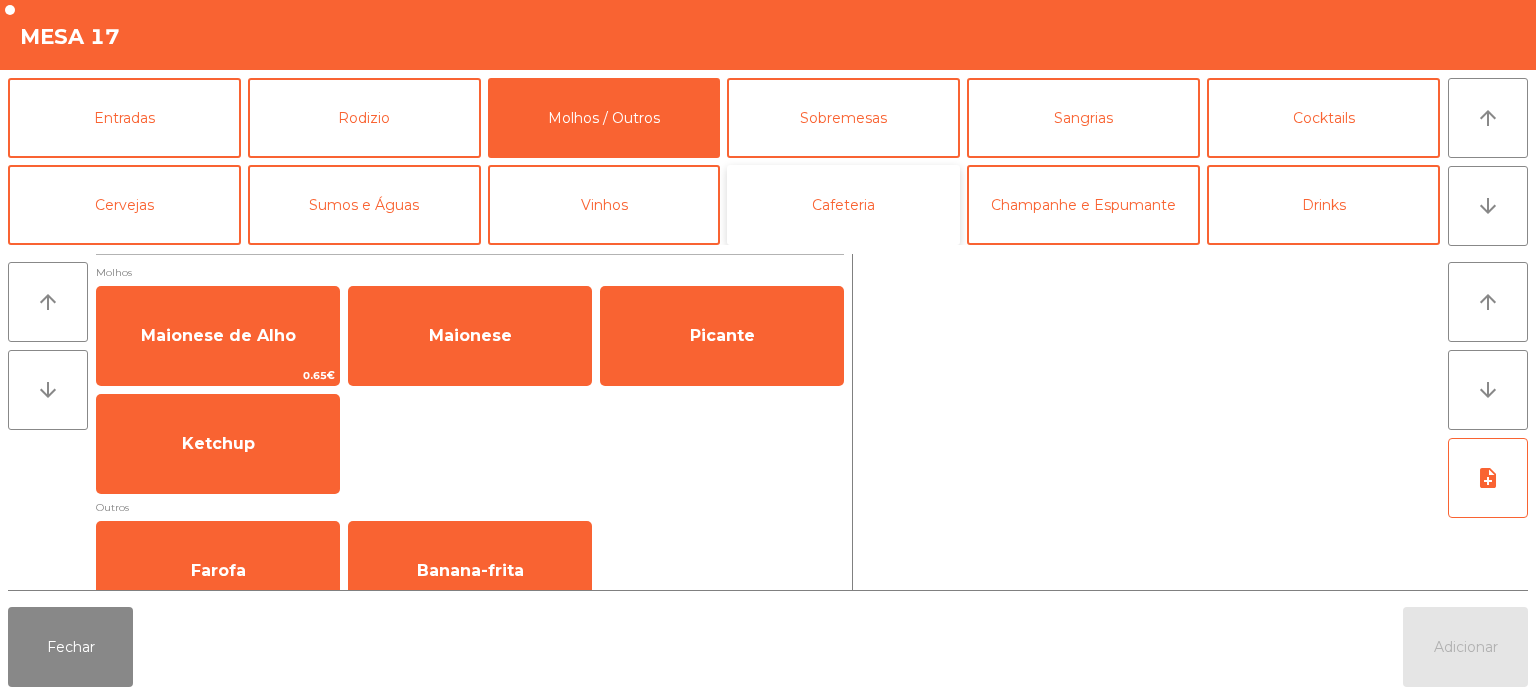 click on "Cafeteria" 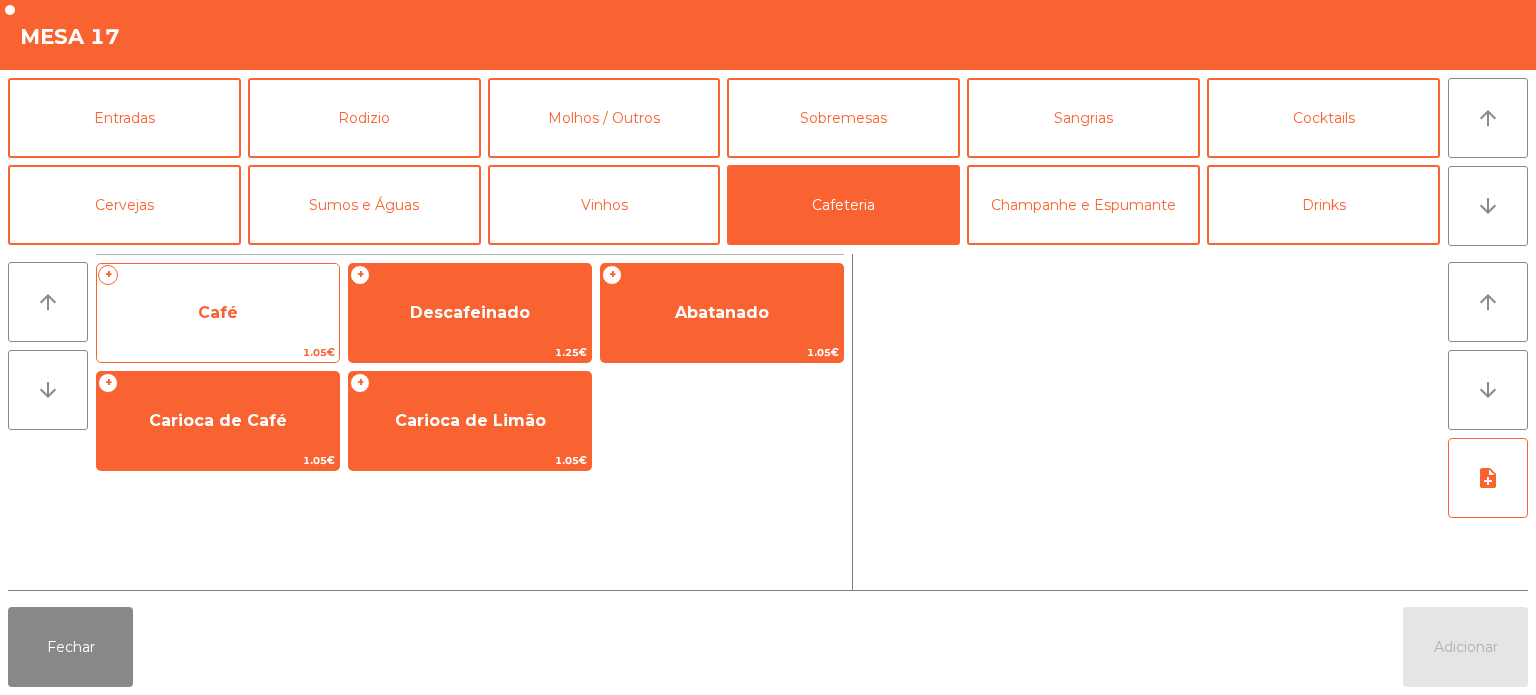 click on "Café" 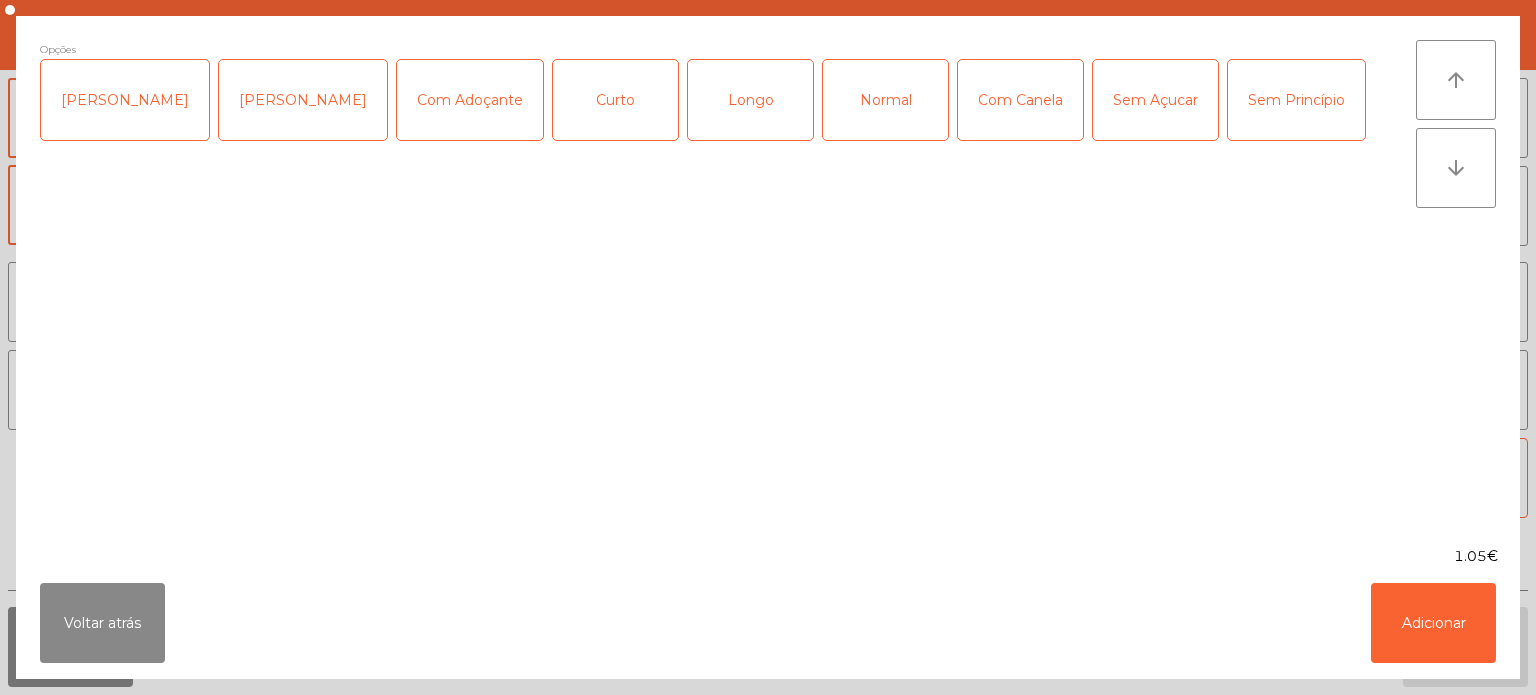 click on "Longo" 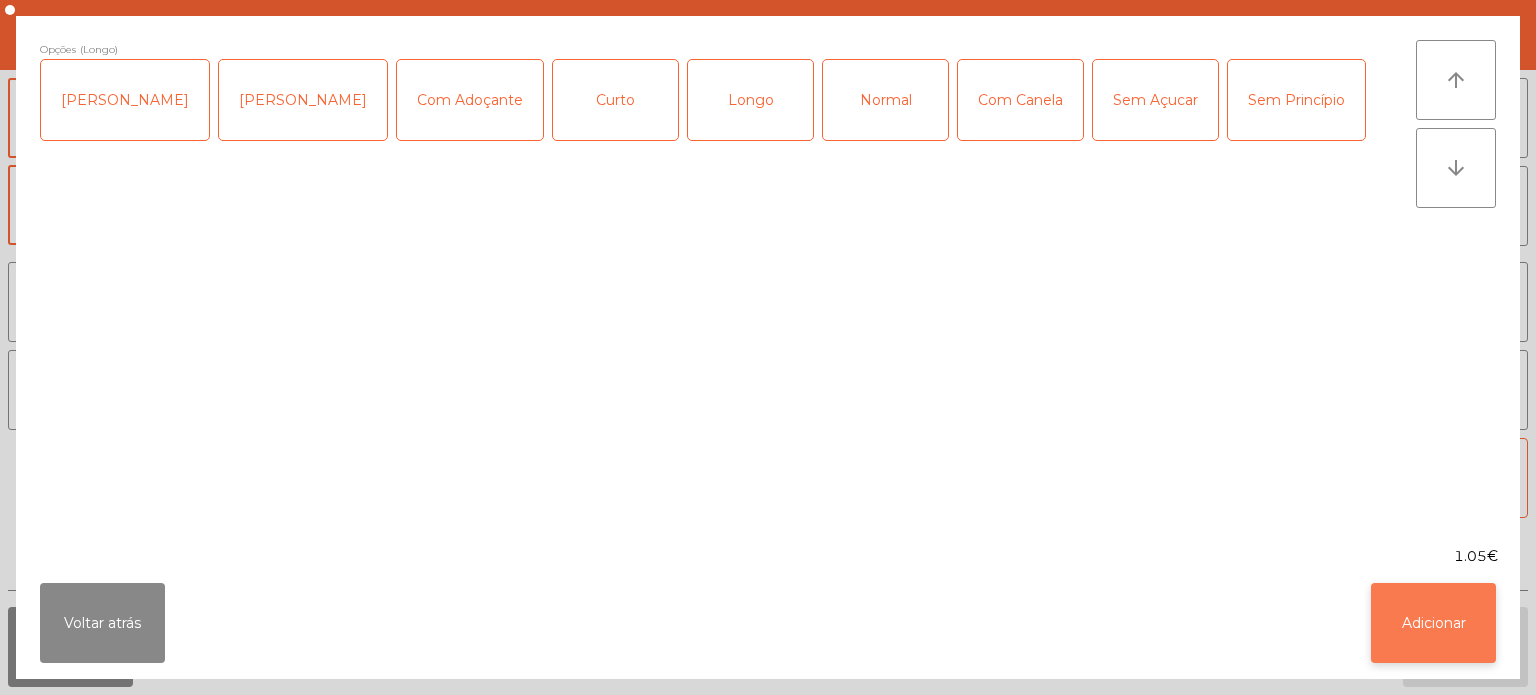 click on "Adicionar" 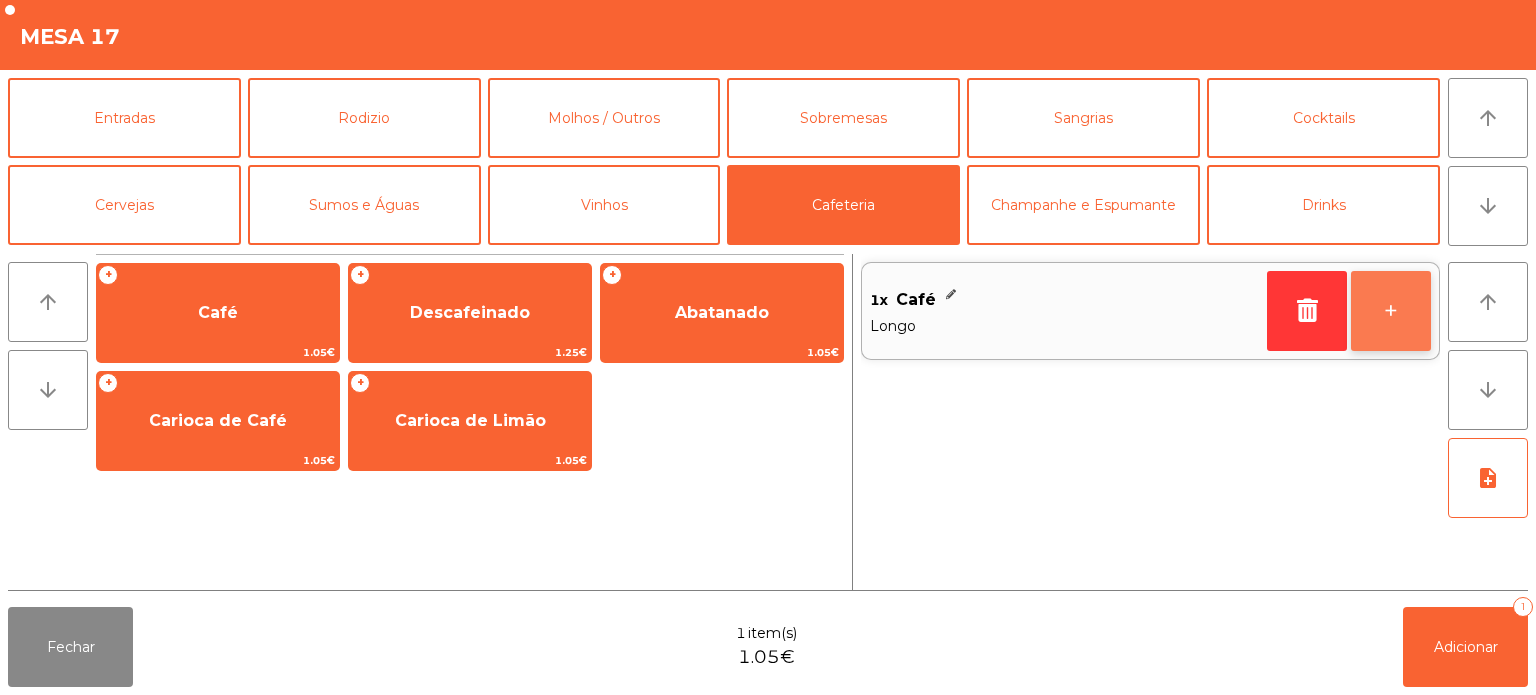click on "+" 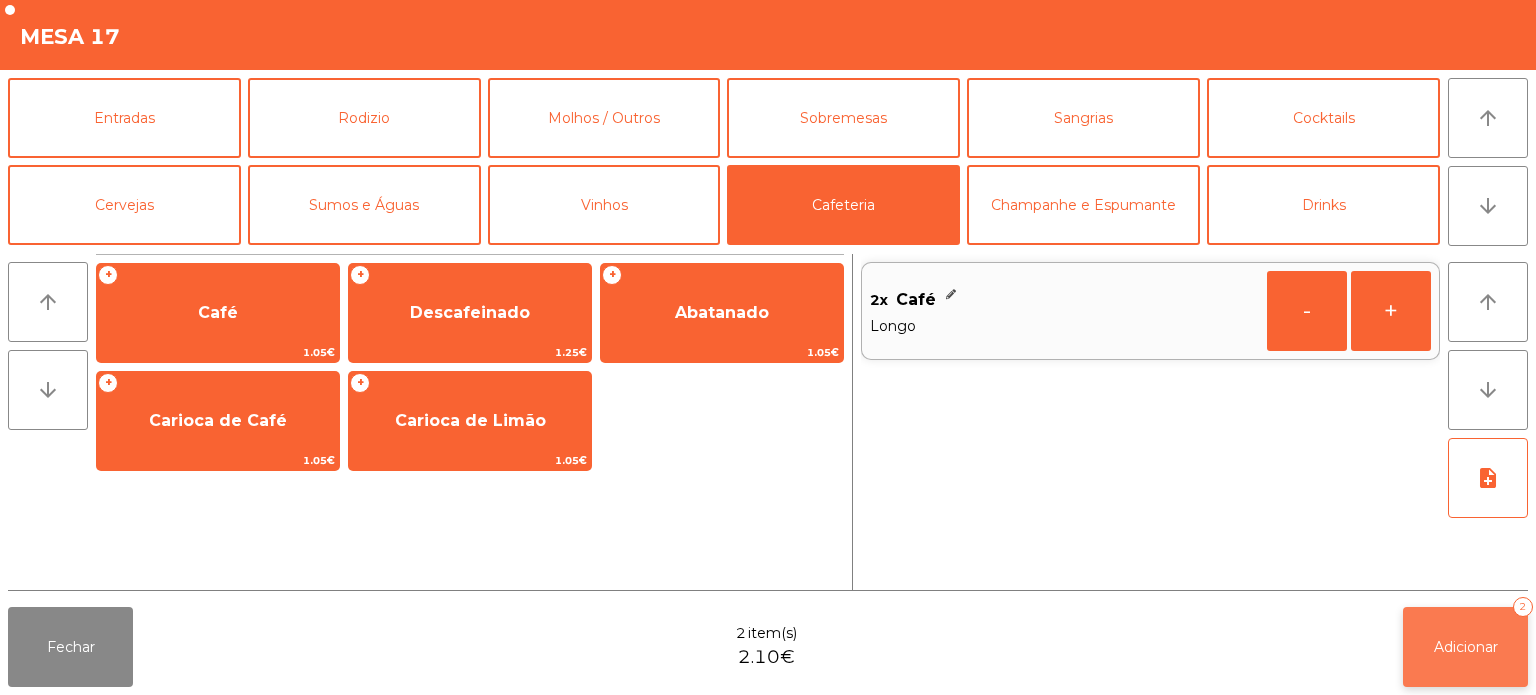 click on "Adicionar" 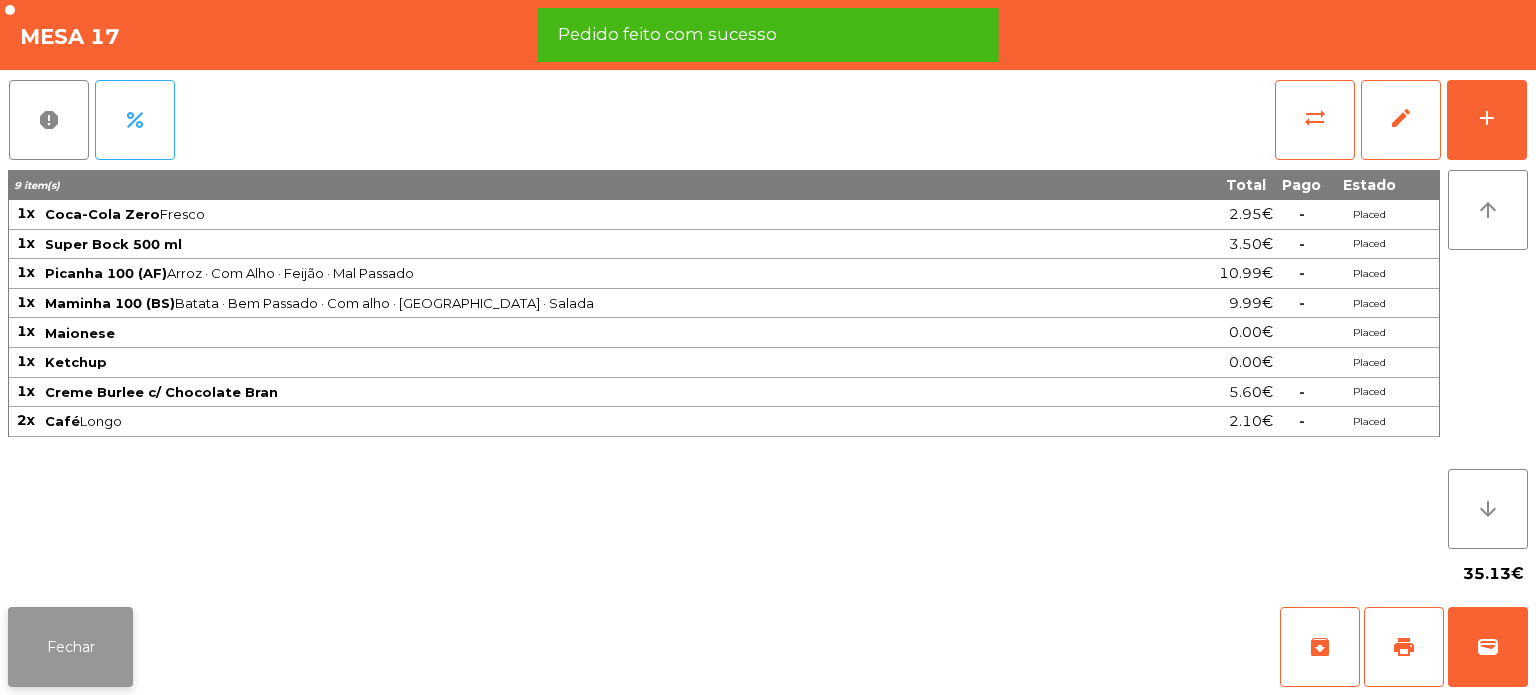 click on "Fechar" 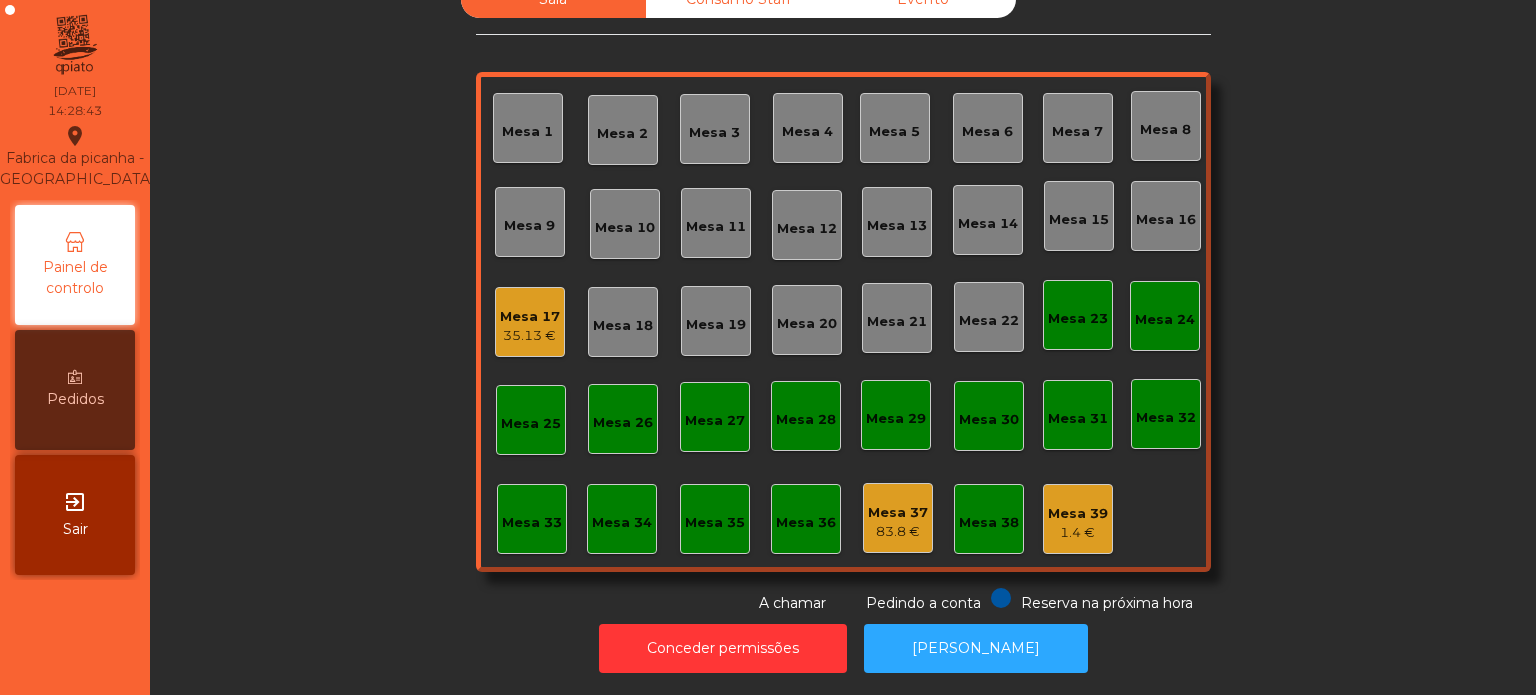 click on "Mesa 17" 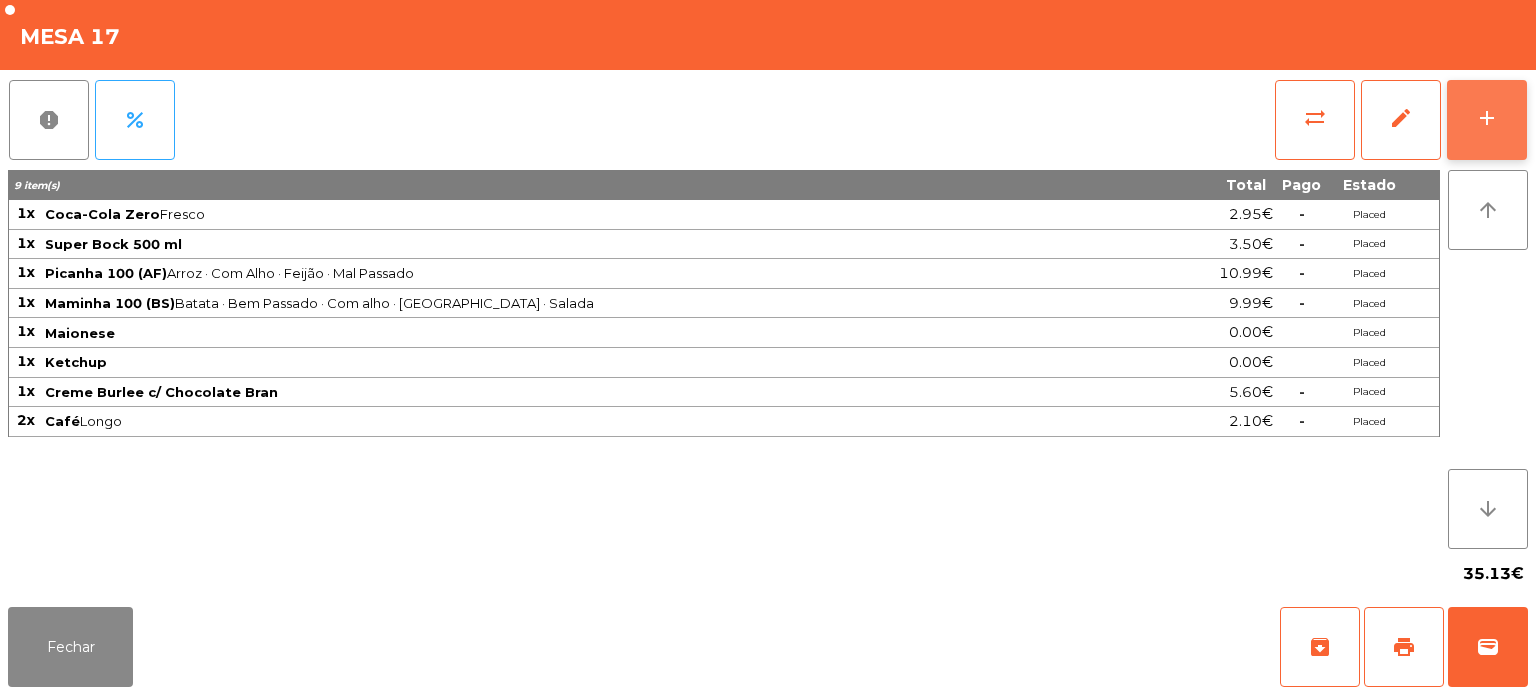click on "add" 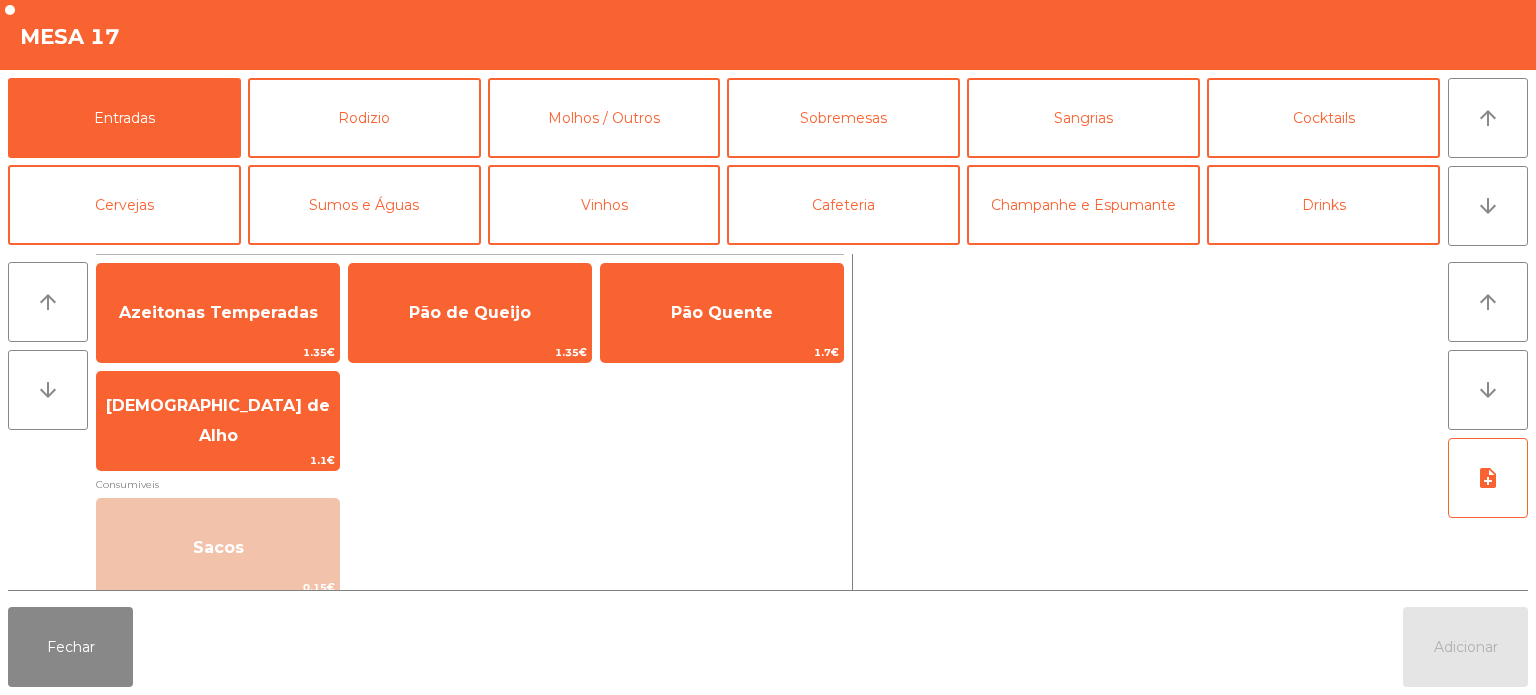 scroll, scrollTop: 9, scrollLeft: 0, axis: vertical 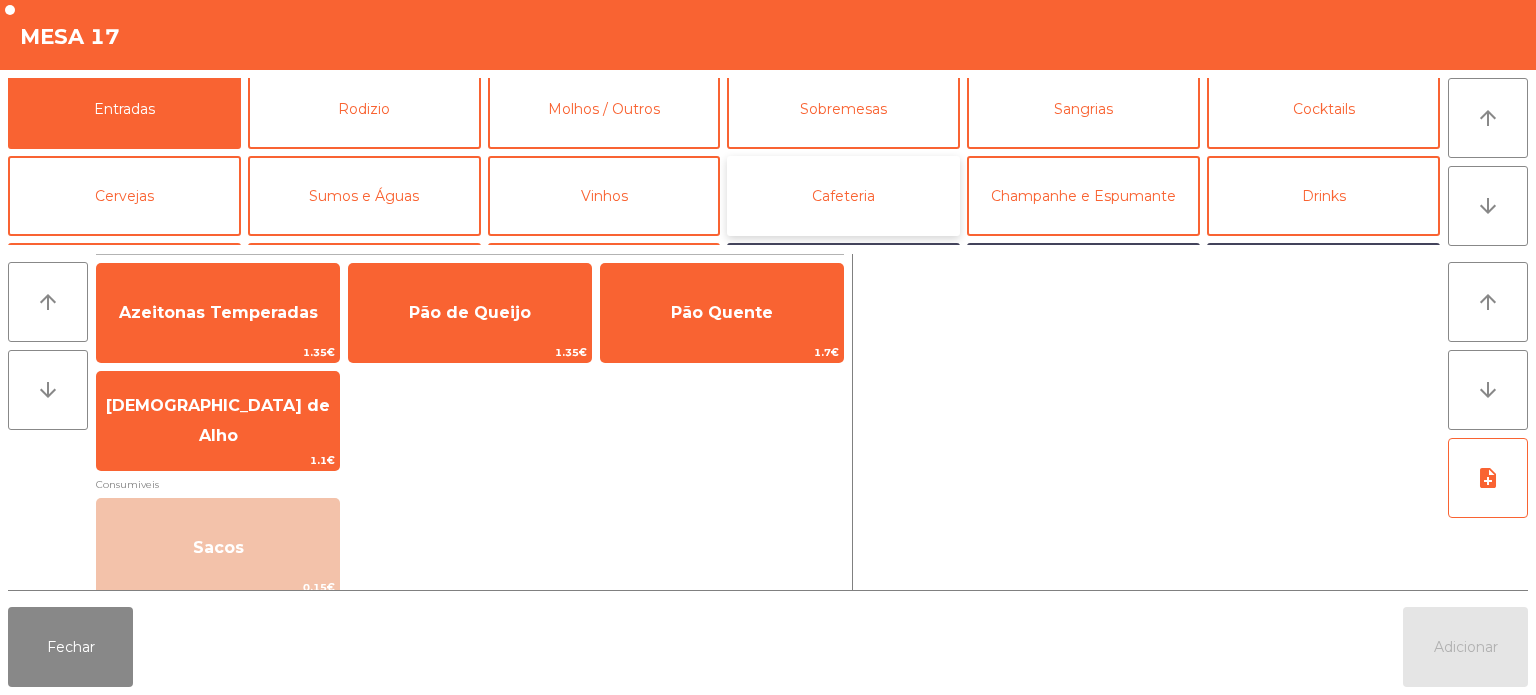 click on "Cafeteria" 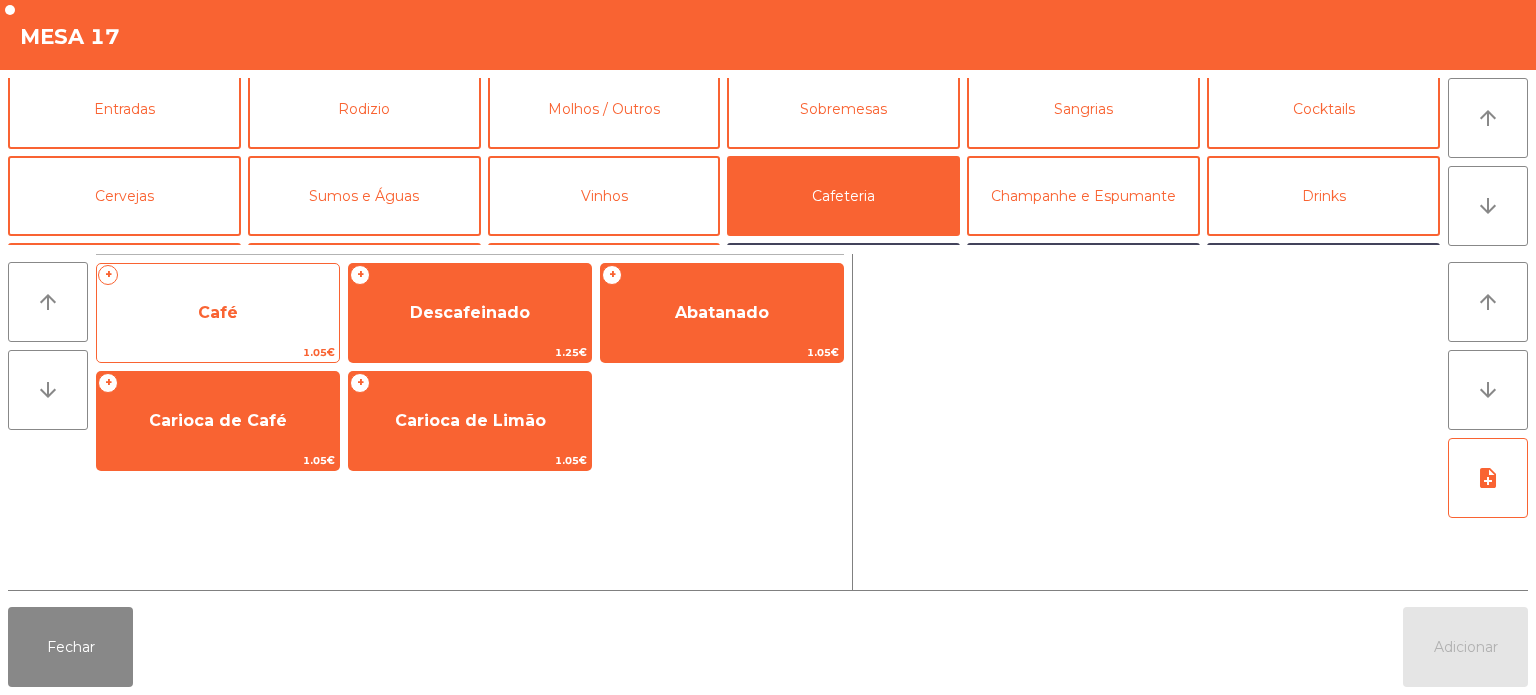 click on "Café" 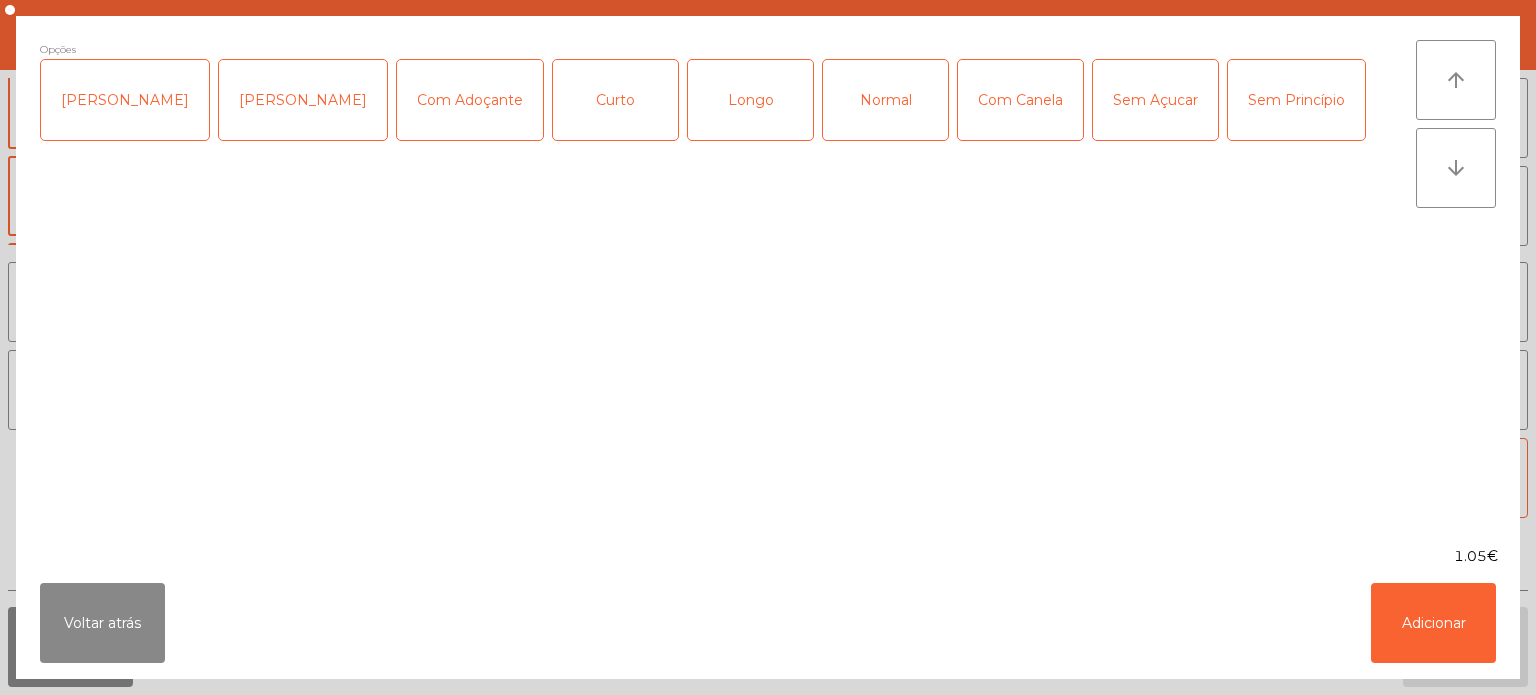click on "Longo" 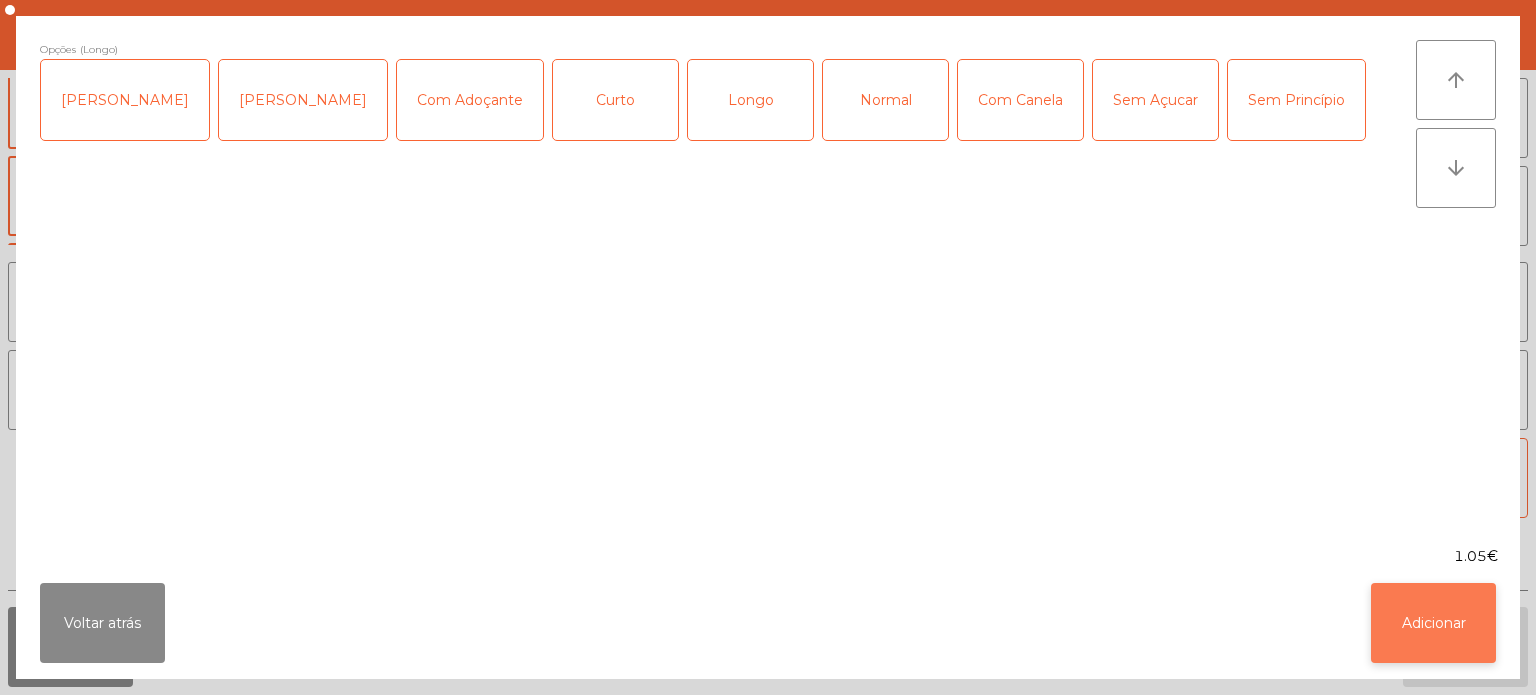 click on "Adicionar" 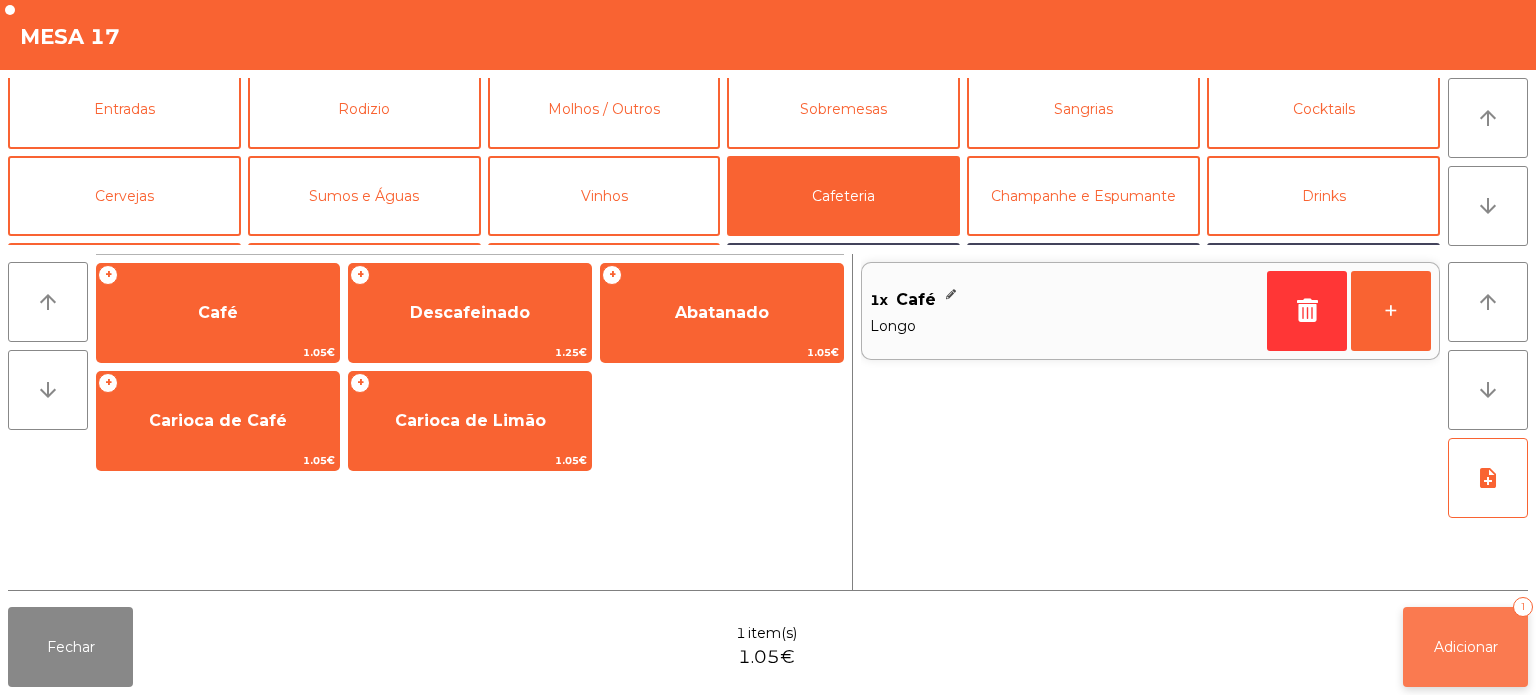 click on "Adicionar   1" 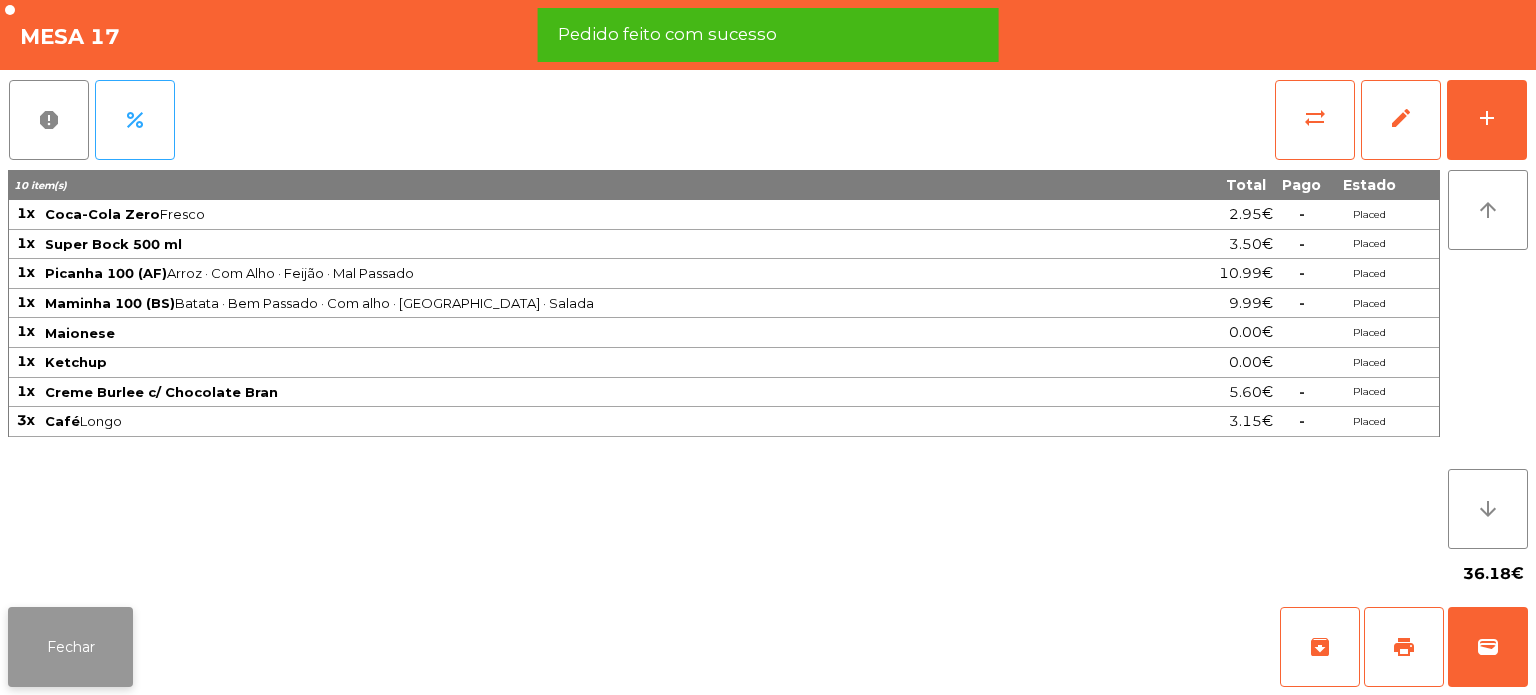 click on "Fechar" 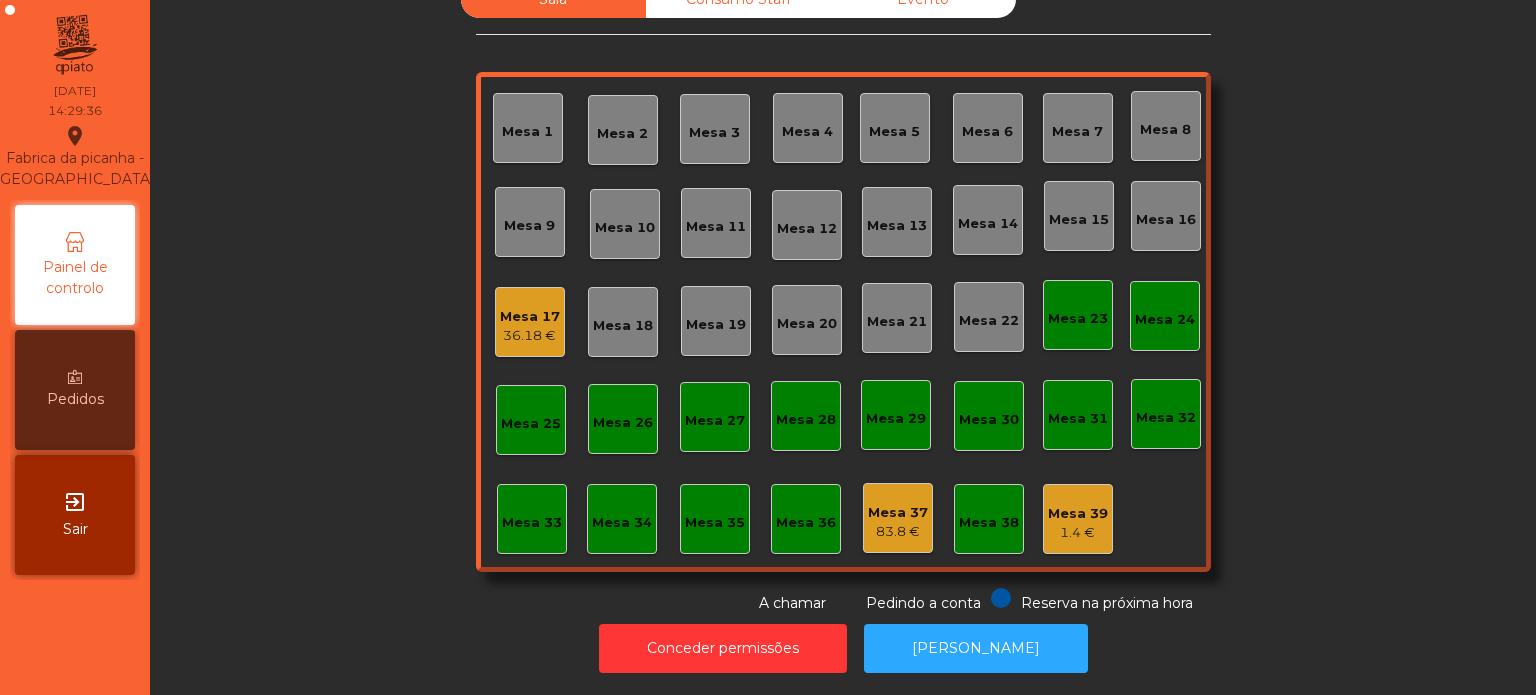 click on "Mesa 17" 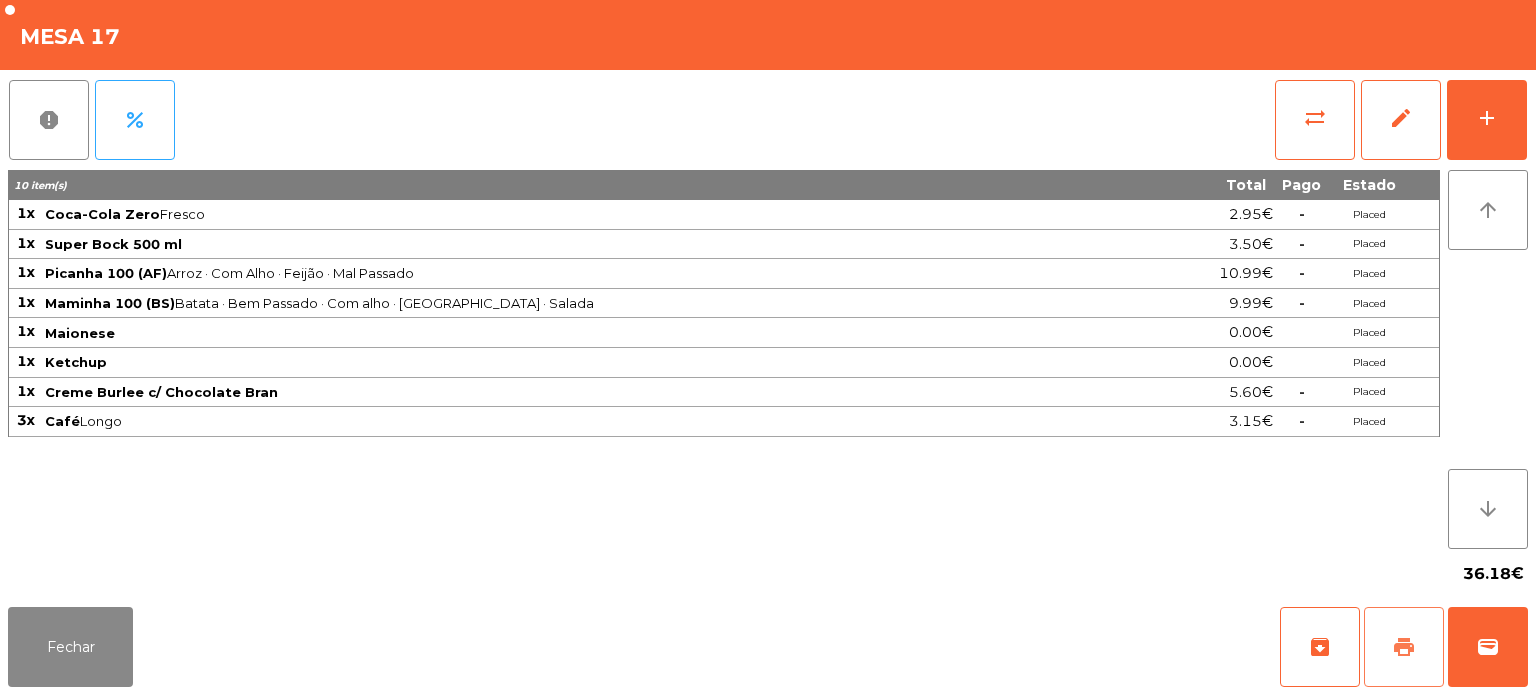click on "print" 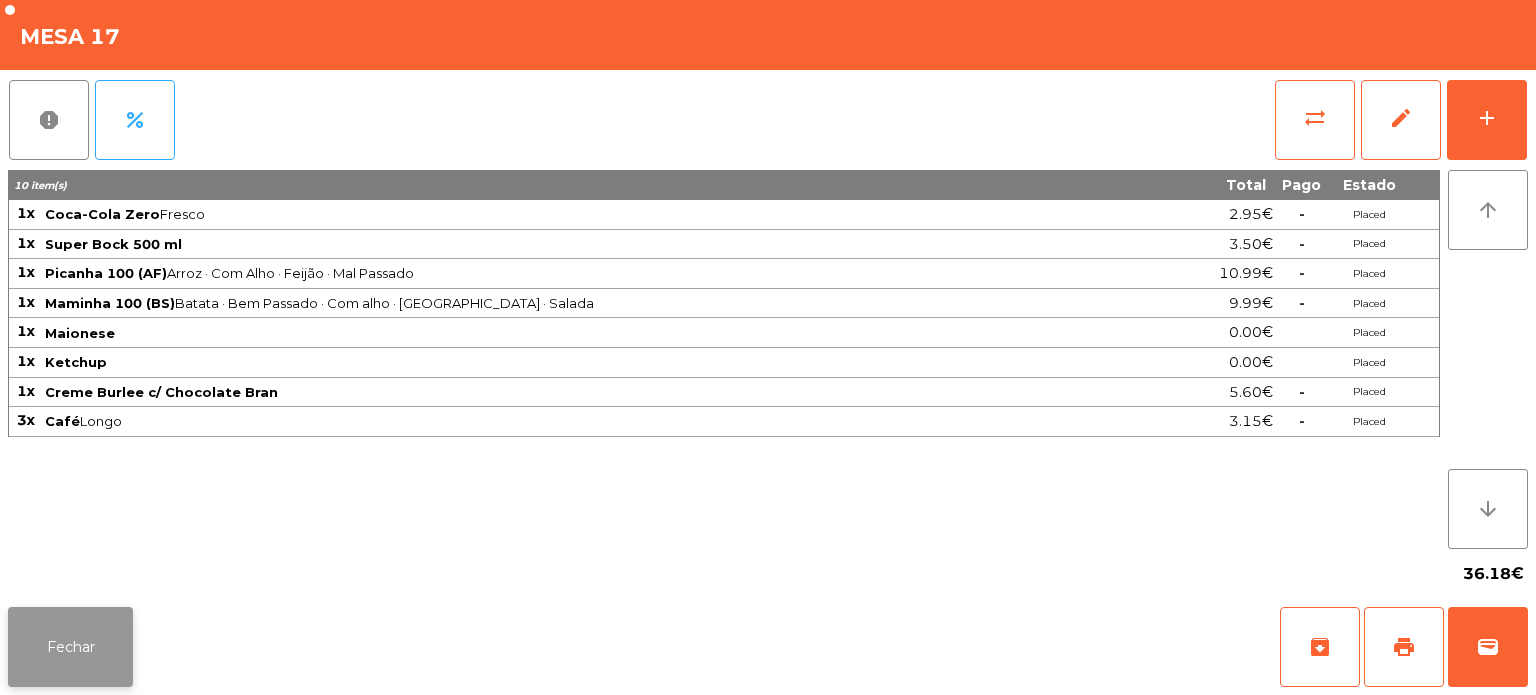click on "Fechar" 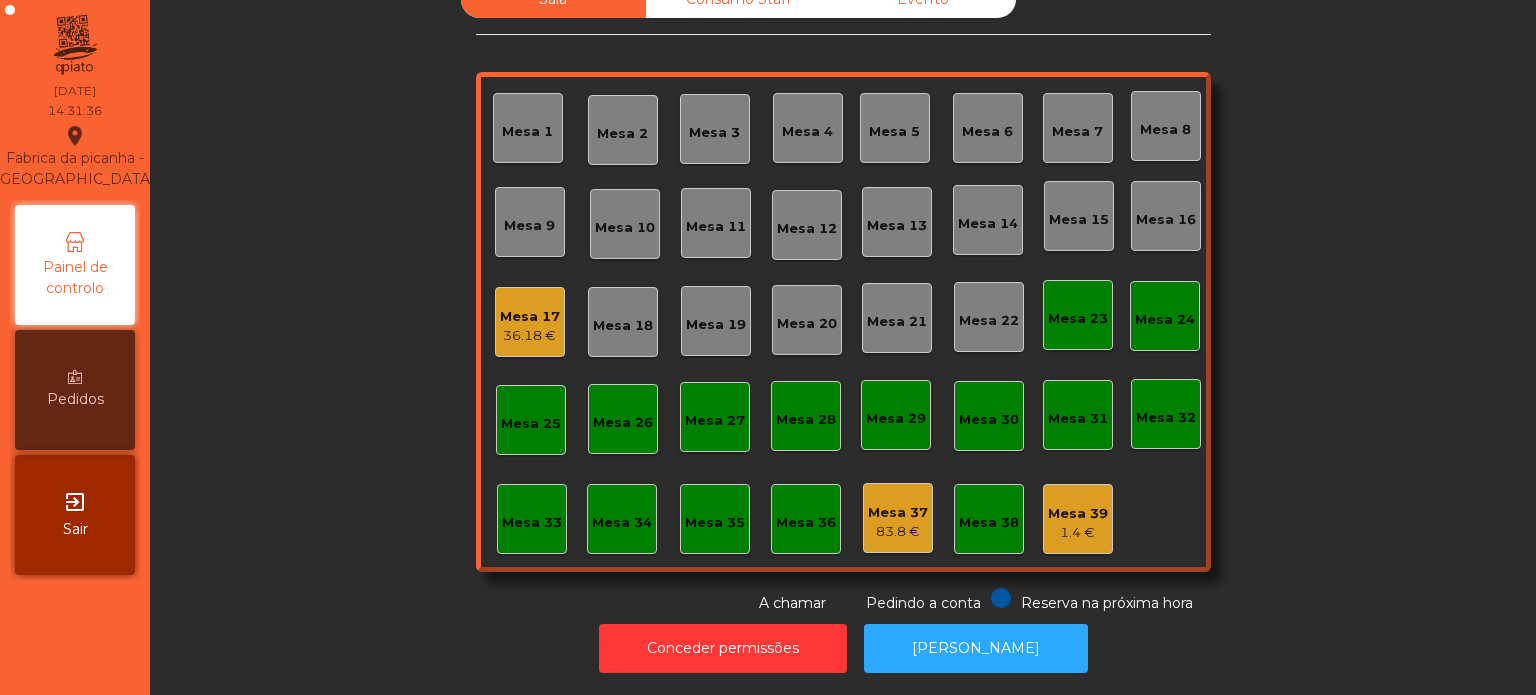 click on "Mesa 17" 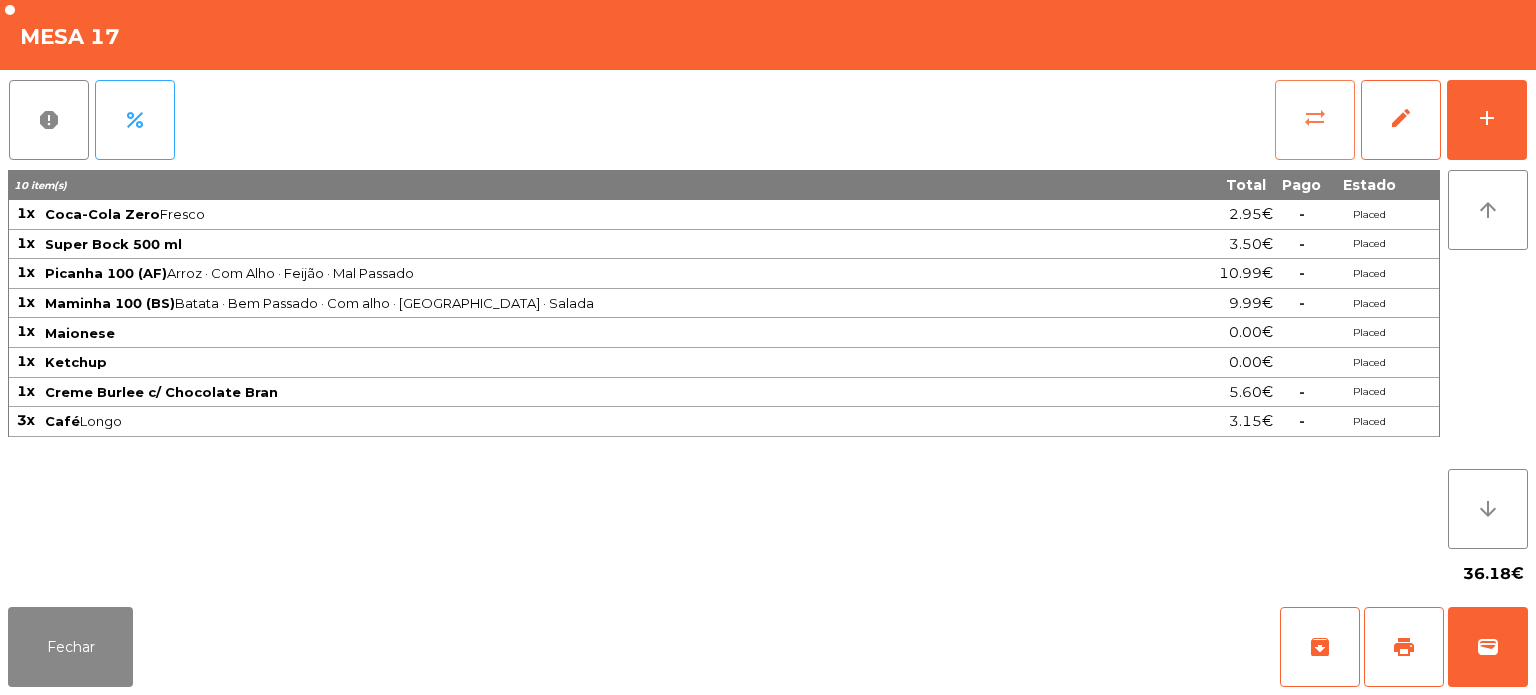 click on "sync_alt" 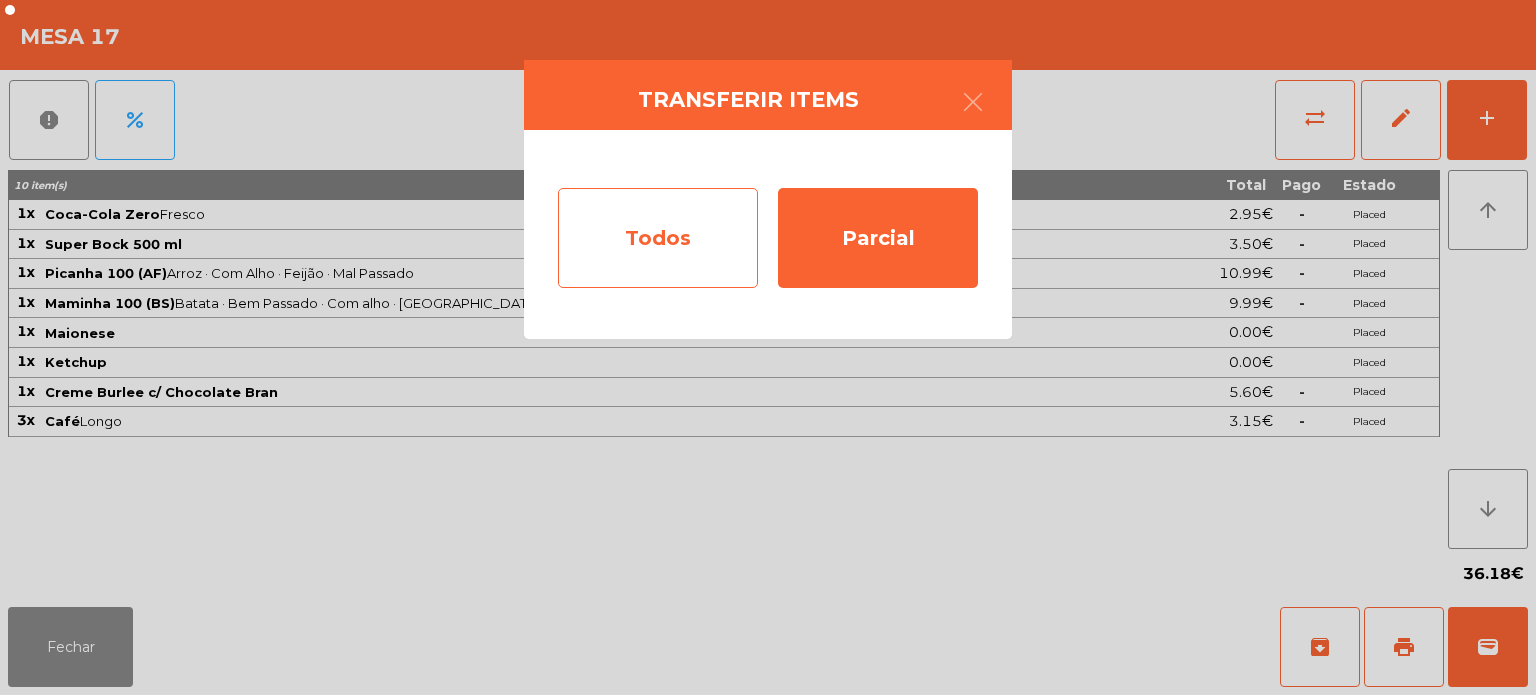 click on "Todos" 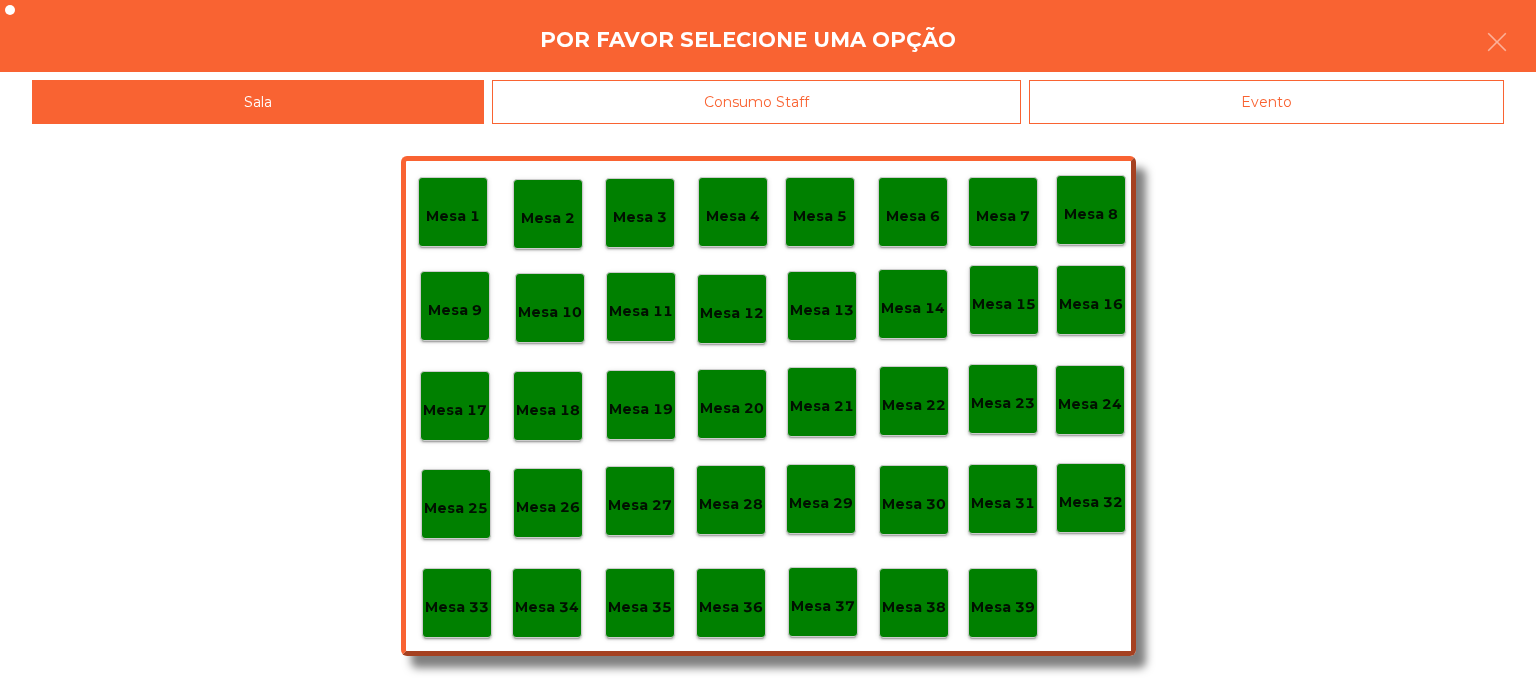 click on "Evento" 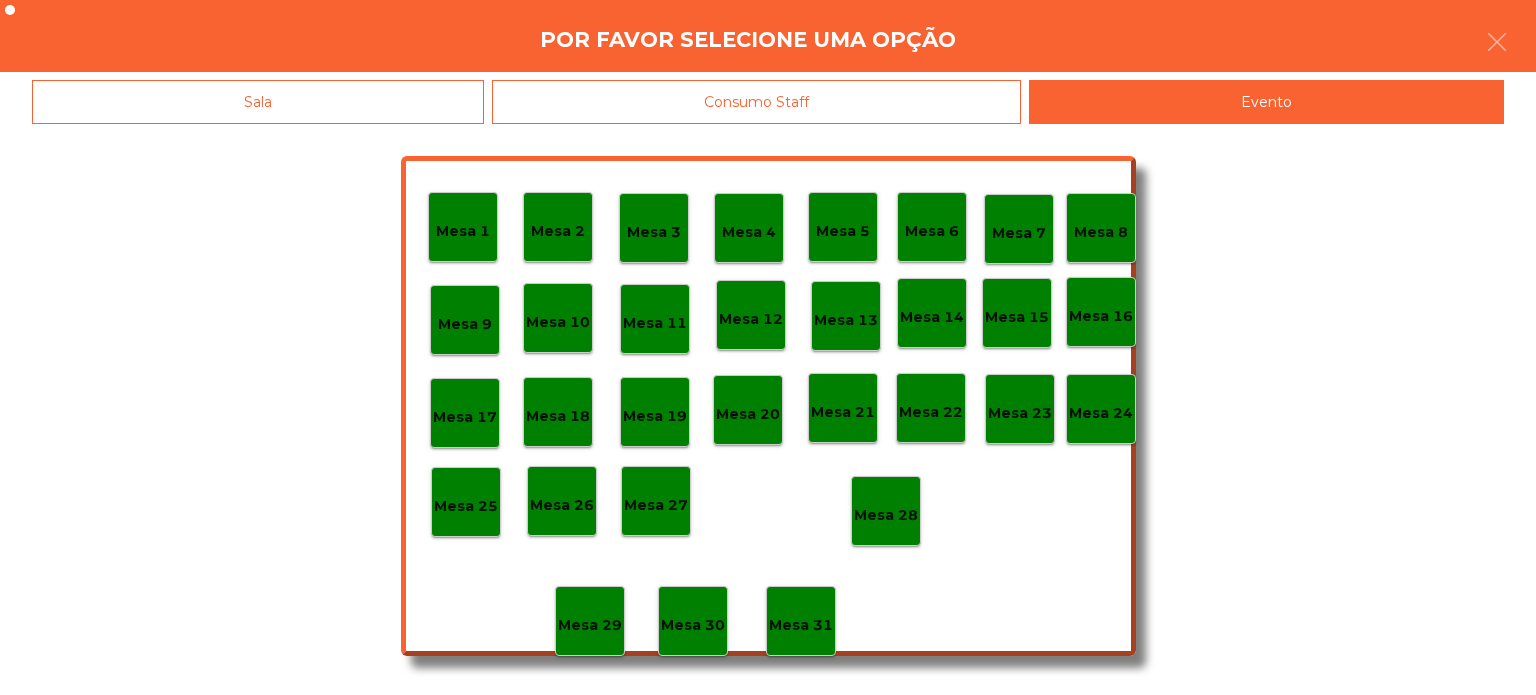 click on "Mesa 28" 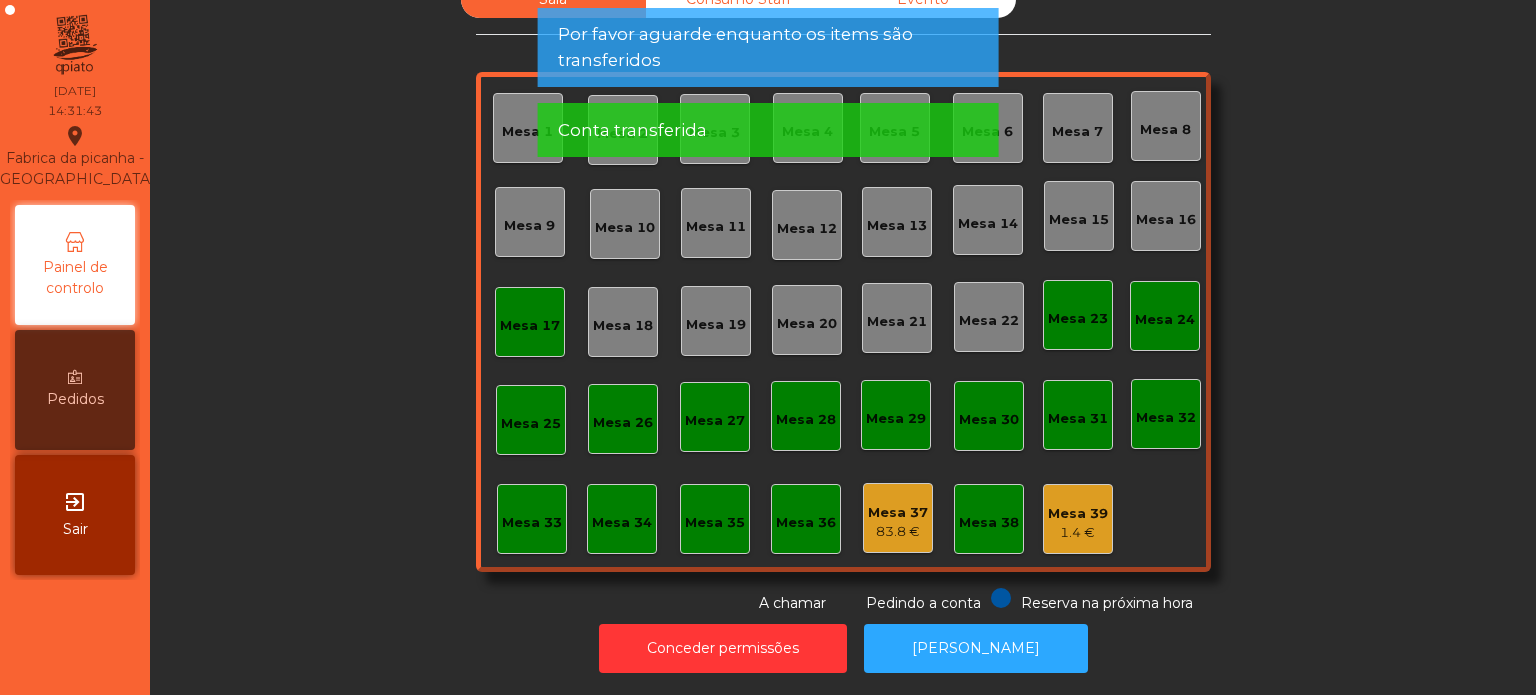 click on "Mesa 17" 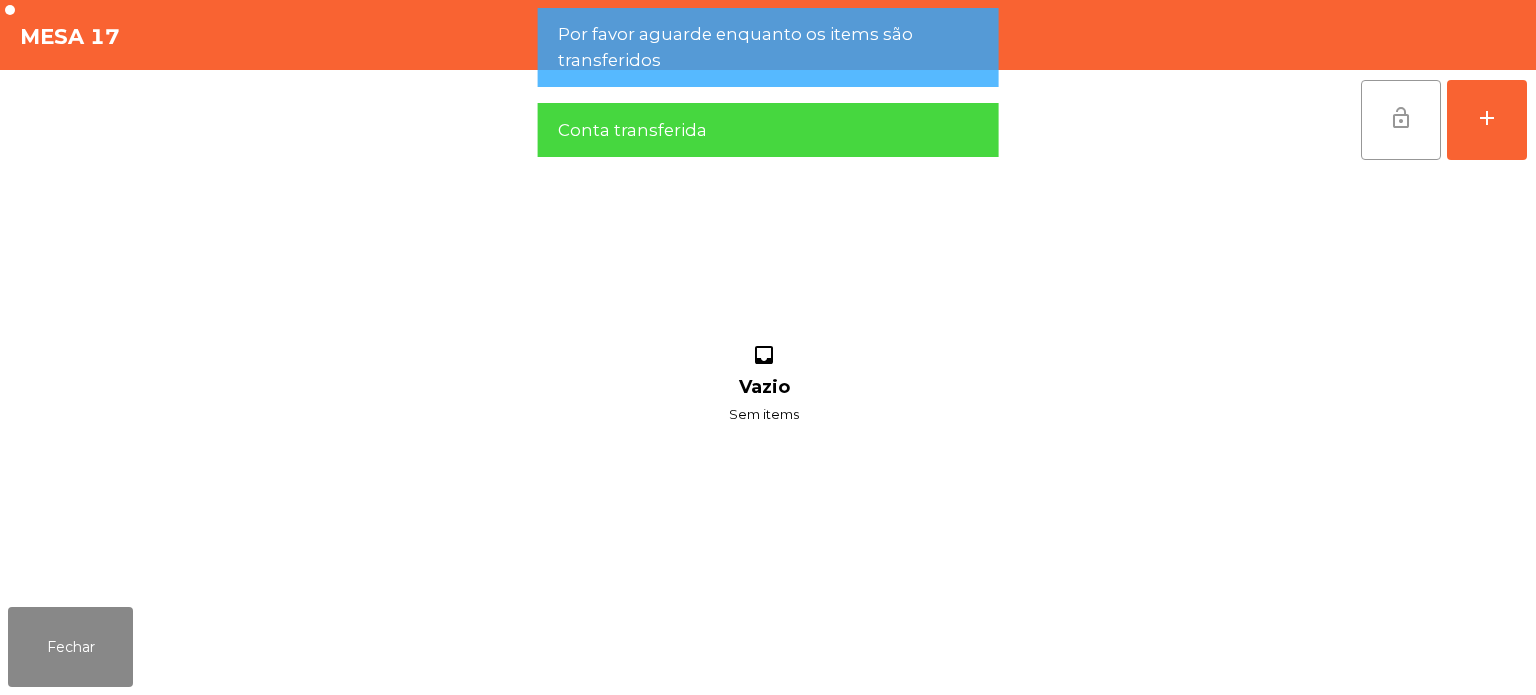 click on "lock_open" 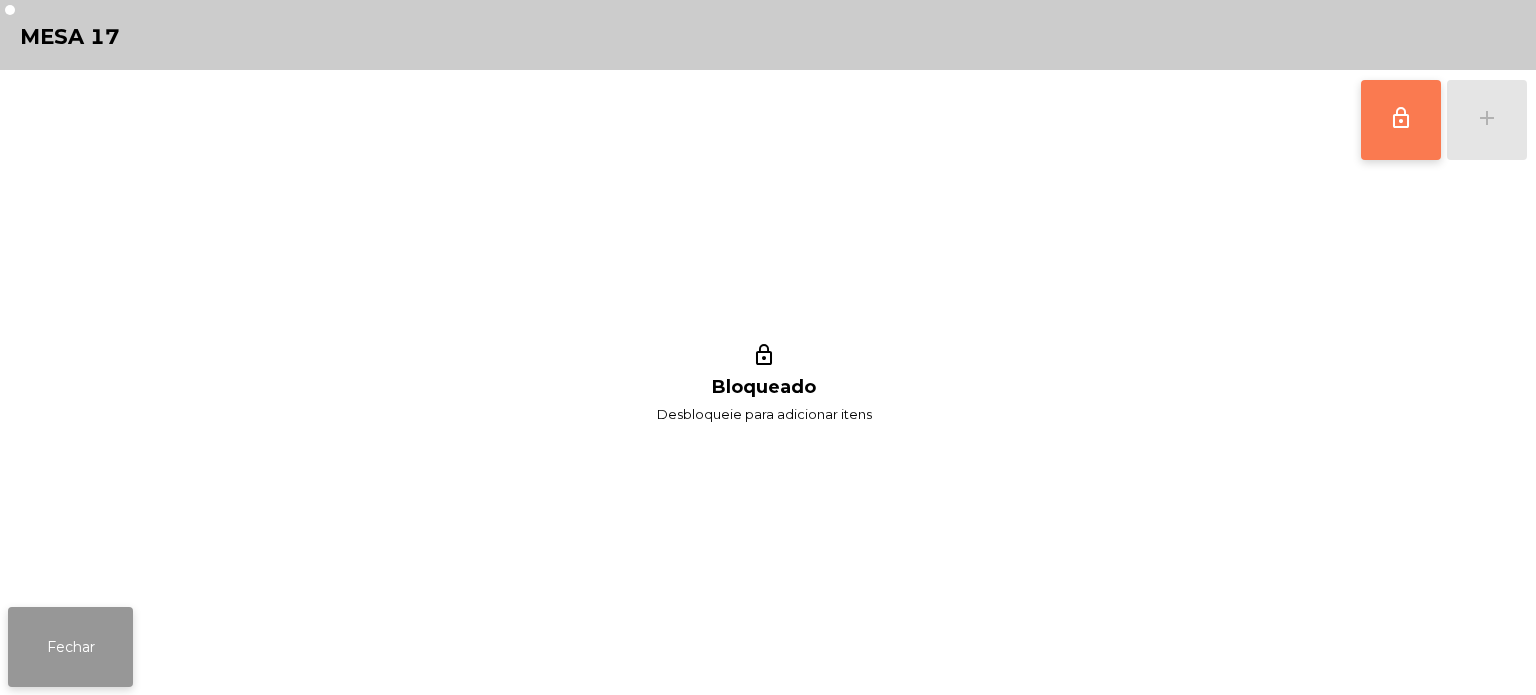 click on "Fechar" 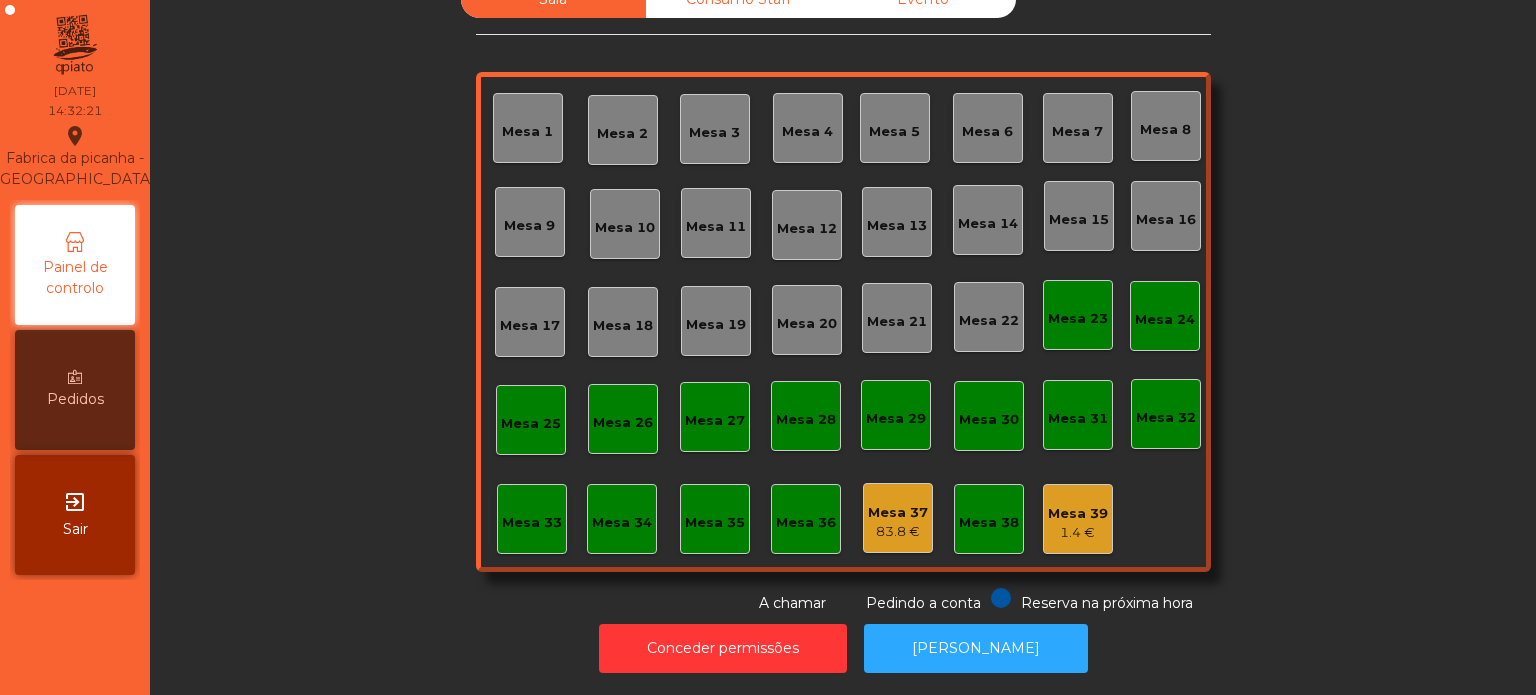 scroll, scrollTop: 0, scrollLeft: 0, axis: both 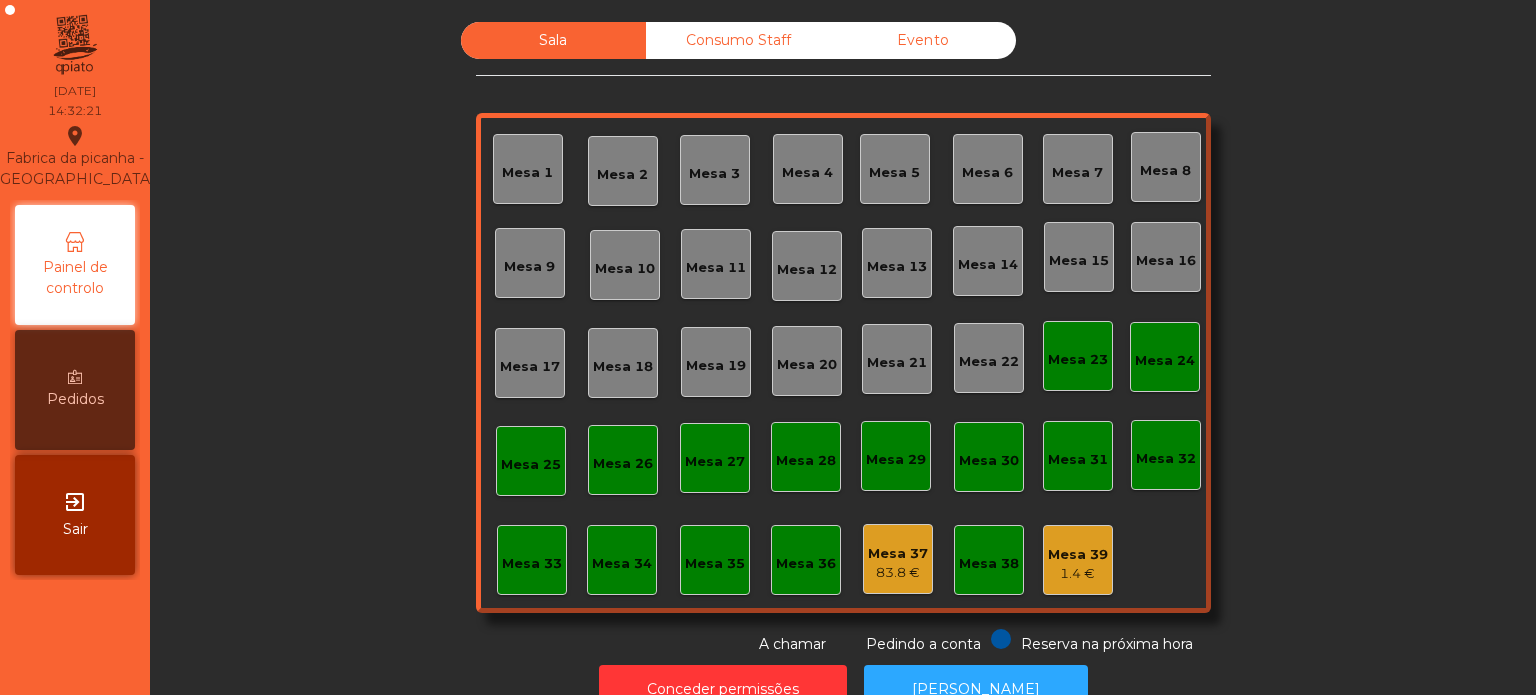 click on "Consumo Staff" 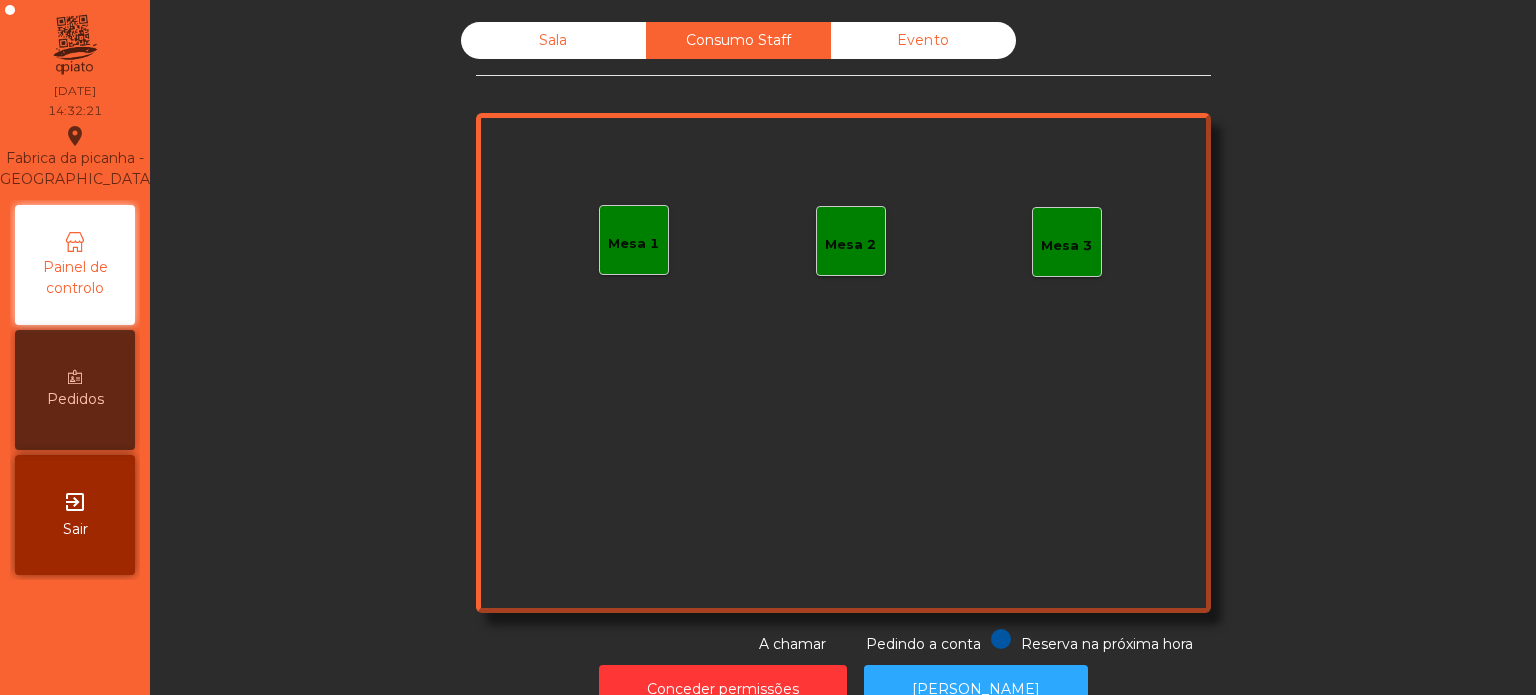 click on "Mesa 1" 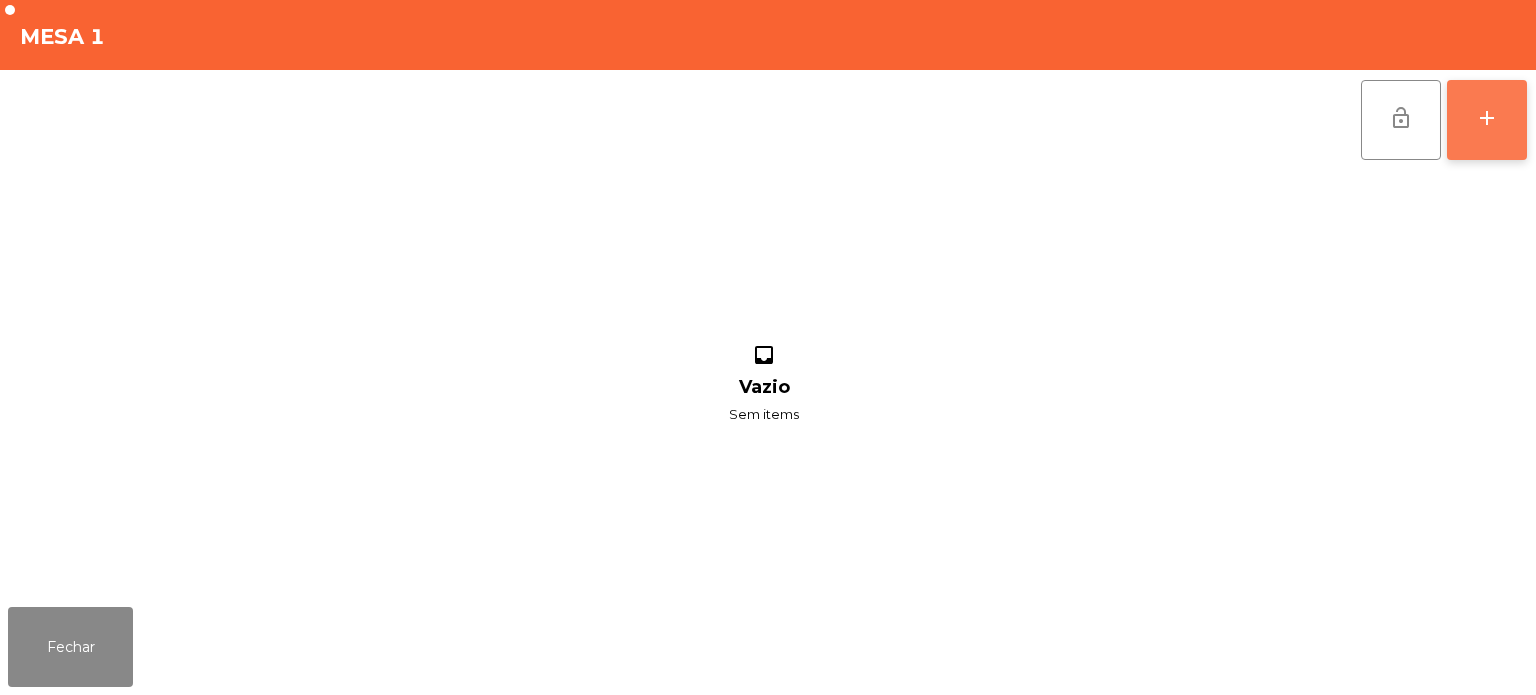 click on "add" 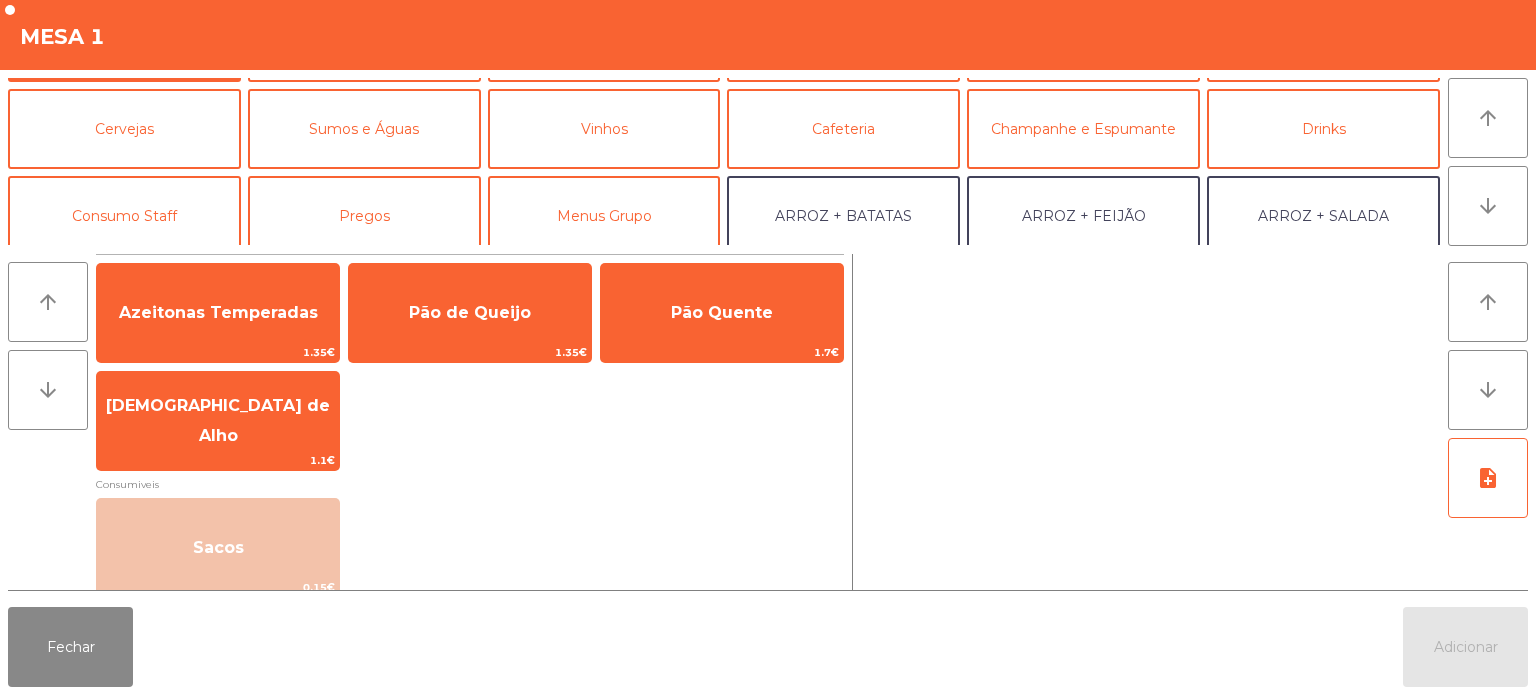 scroll, scrollTop: 114, scrollLeft: 0, axis: vertical 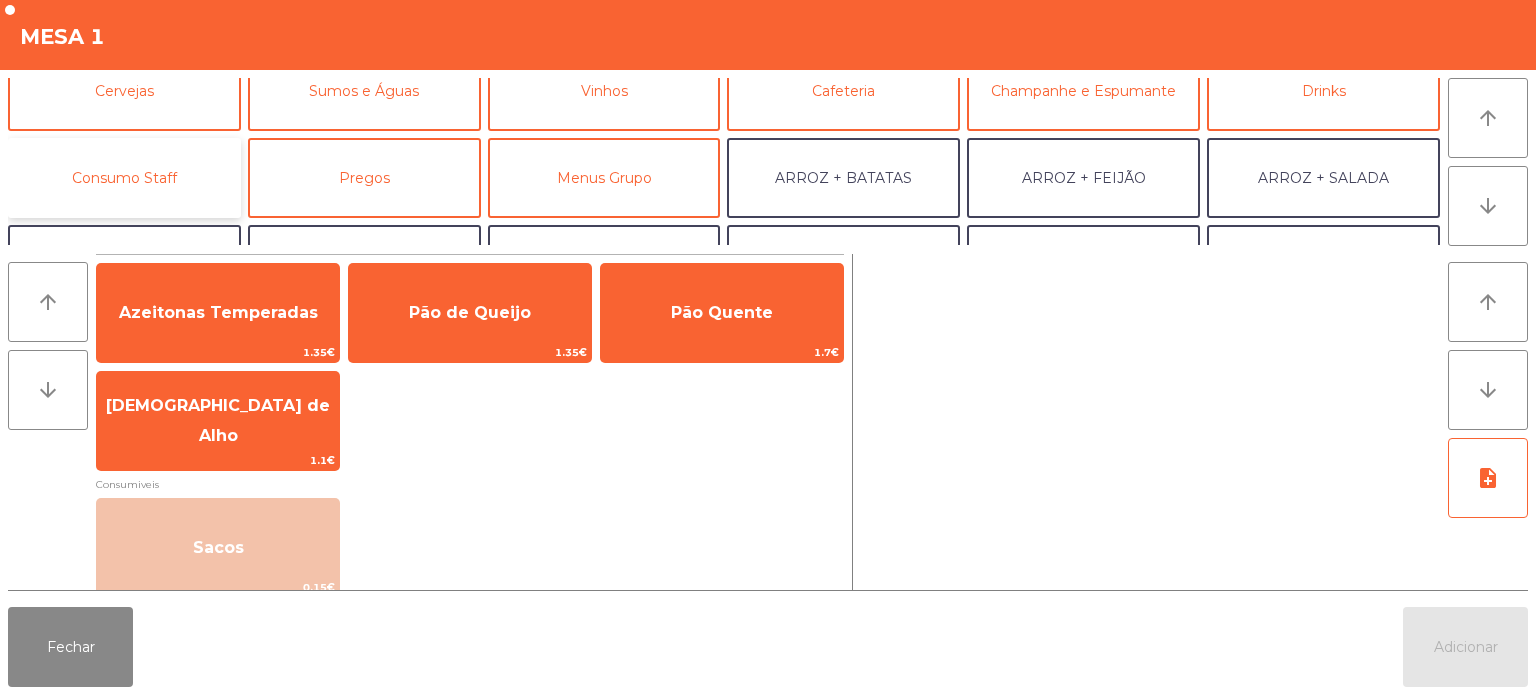 click on "Consumo Staff" 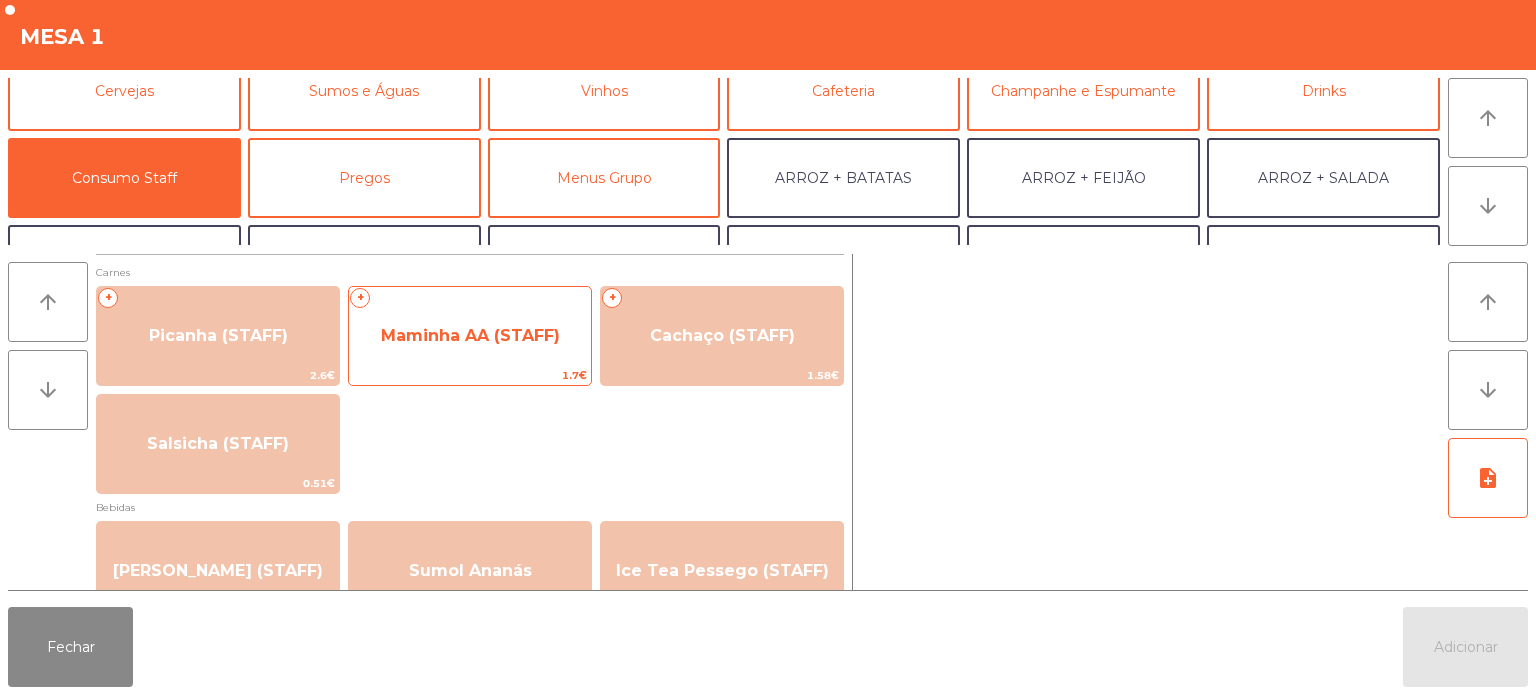 click on "Maminha AA (STAFF)" 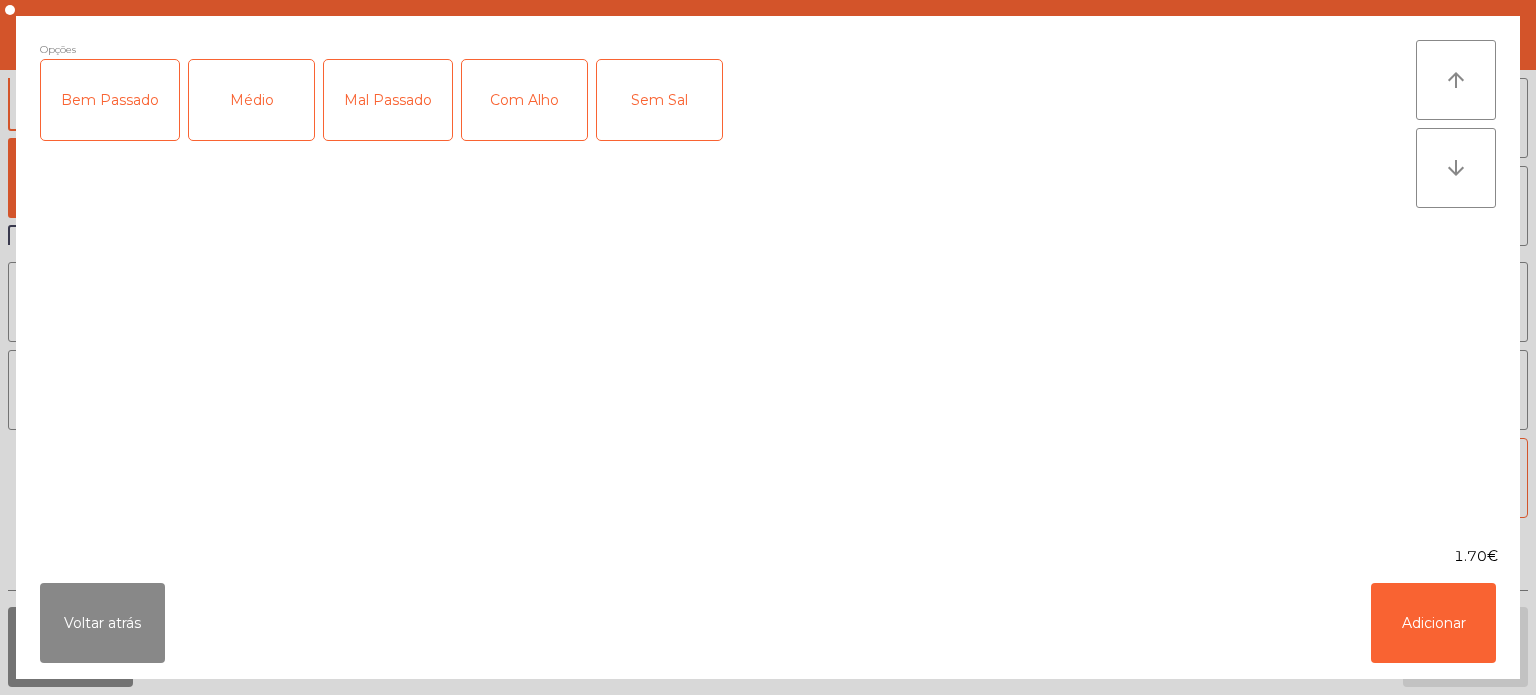 click on "Médio" 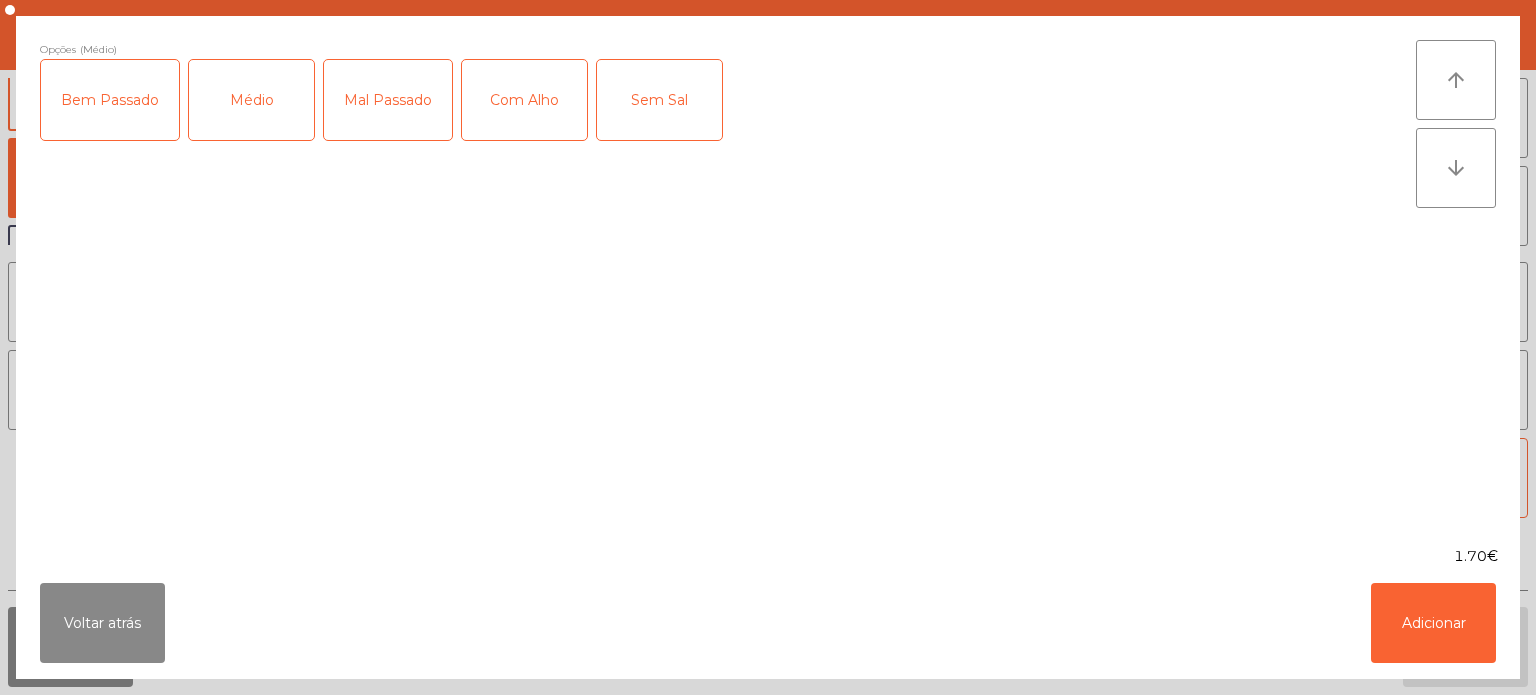 click on "Mal Passado" 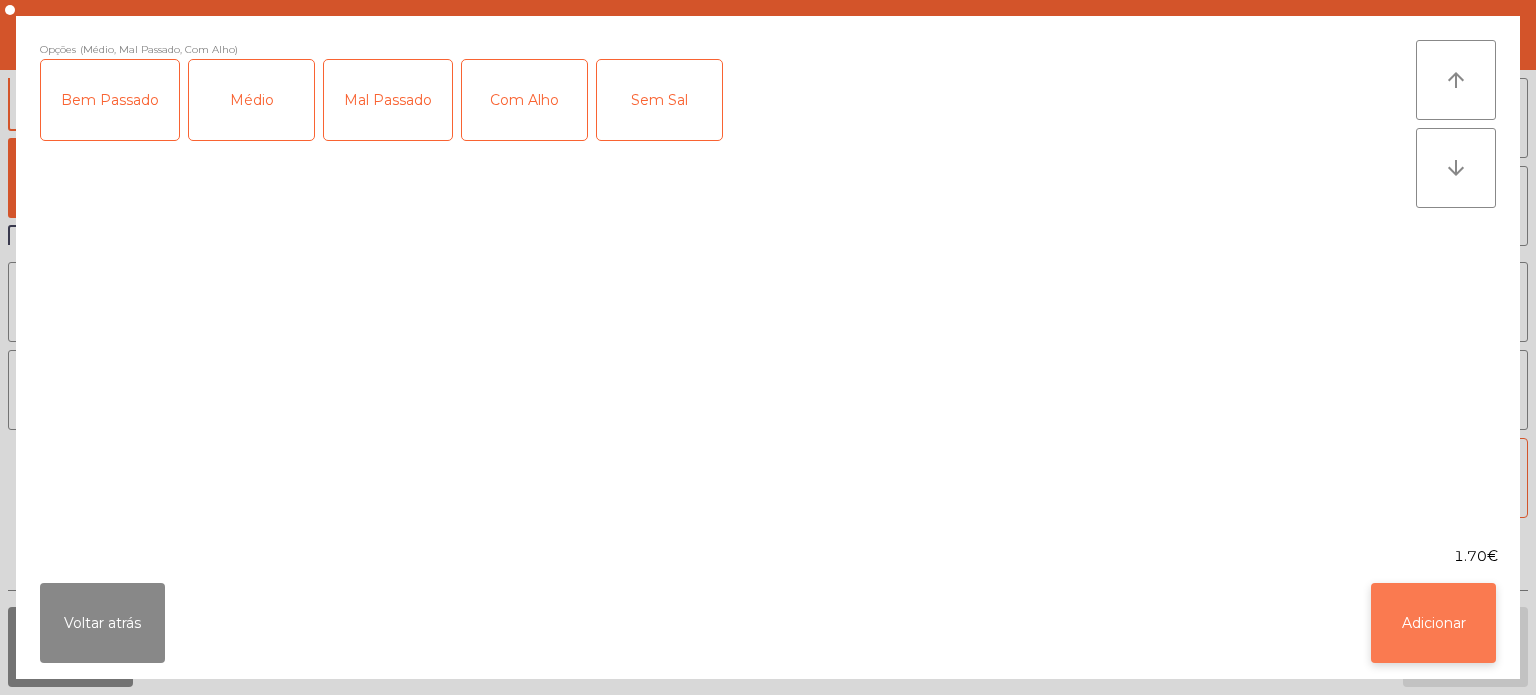 click on "Adicionar" 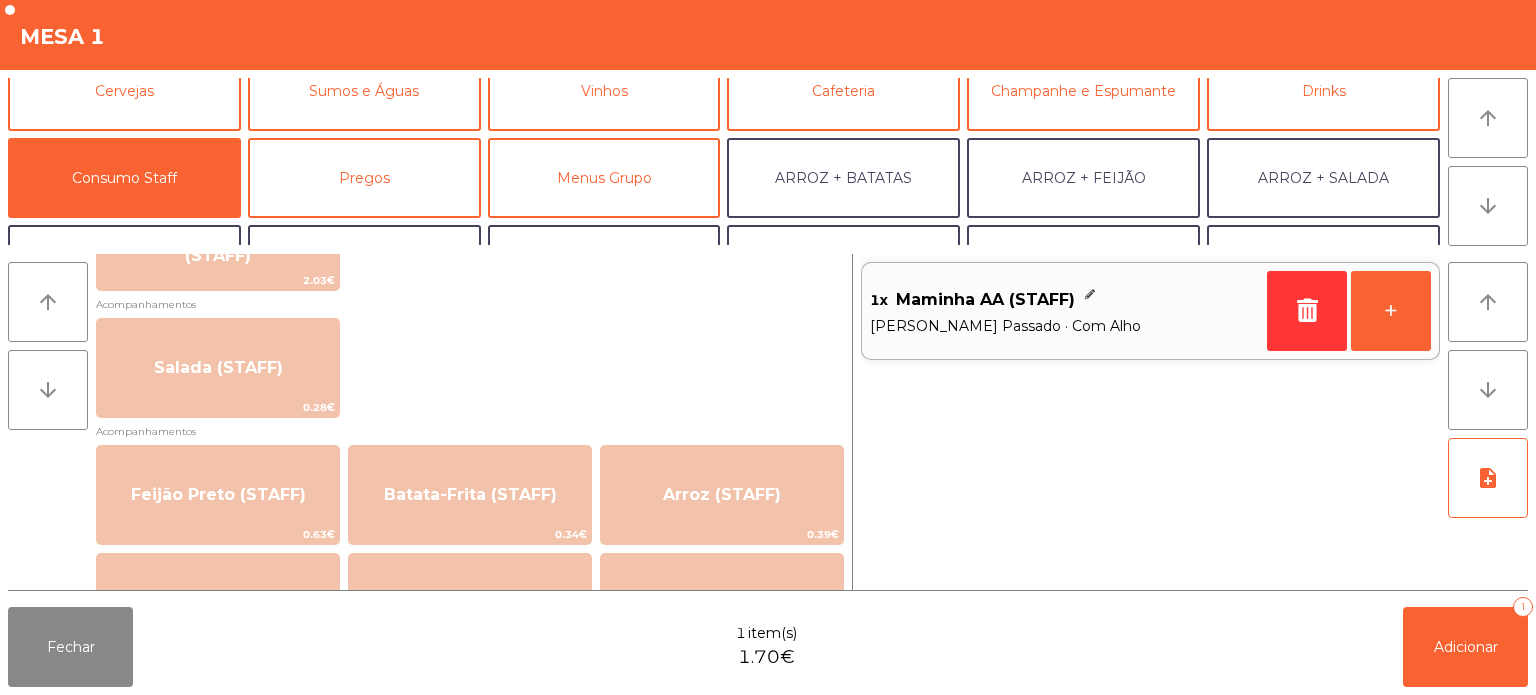 scroll, scrollTop: 743, scrollLeft: 0, axis: vertical 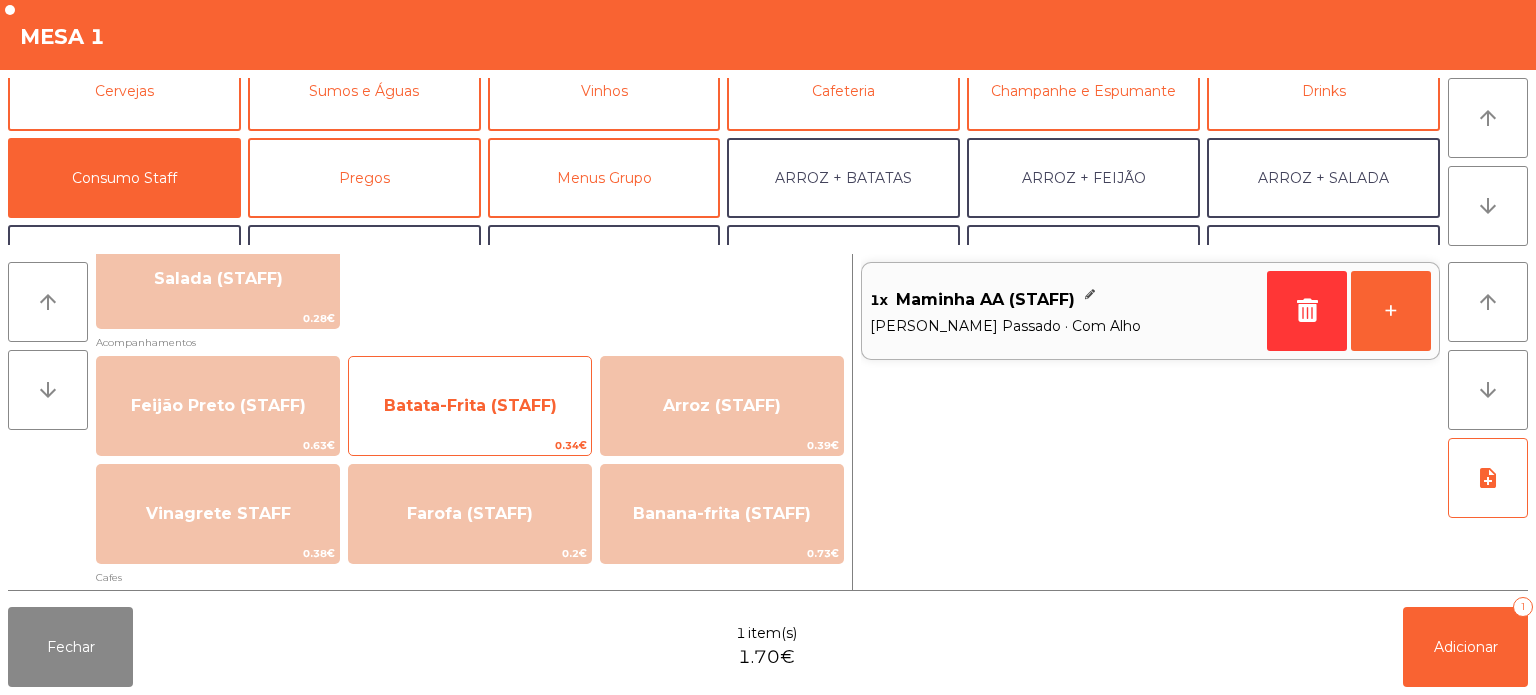 click on "Batata-Frita (STAFF)" 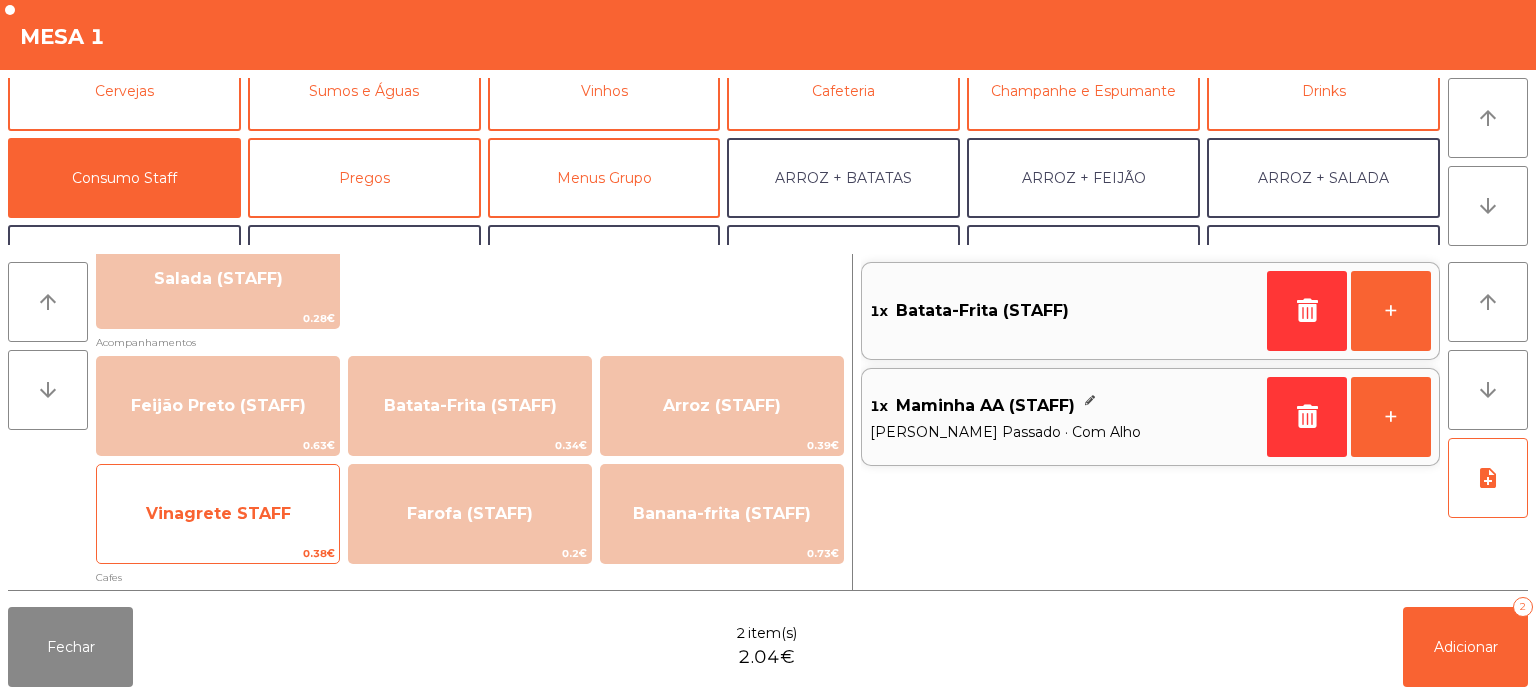 click on "0.38€" 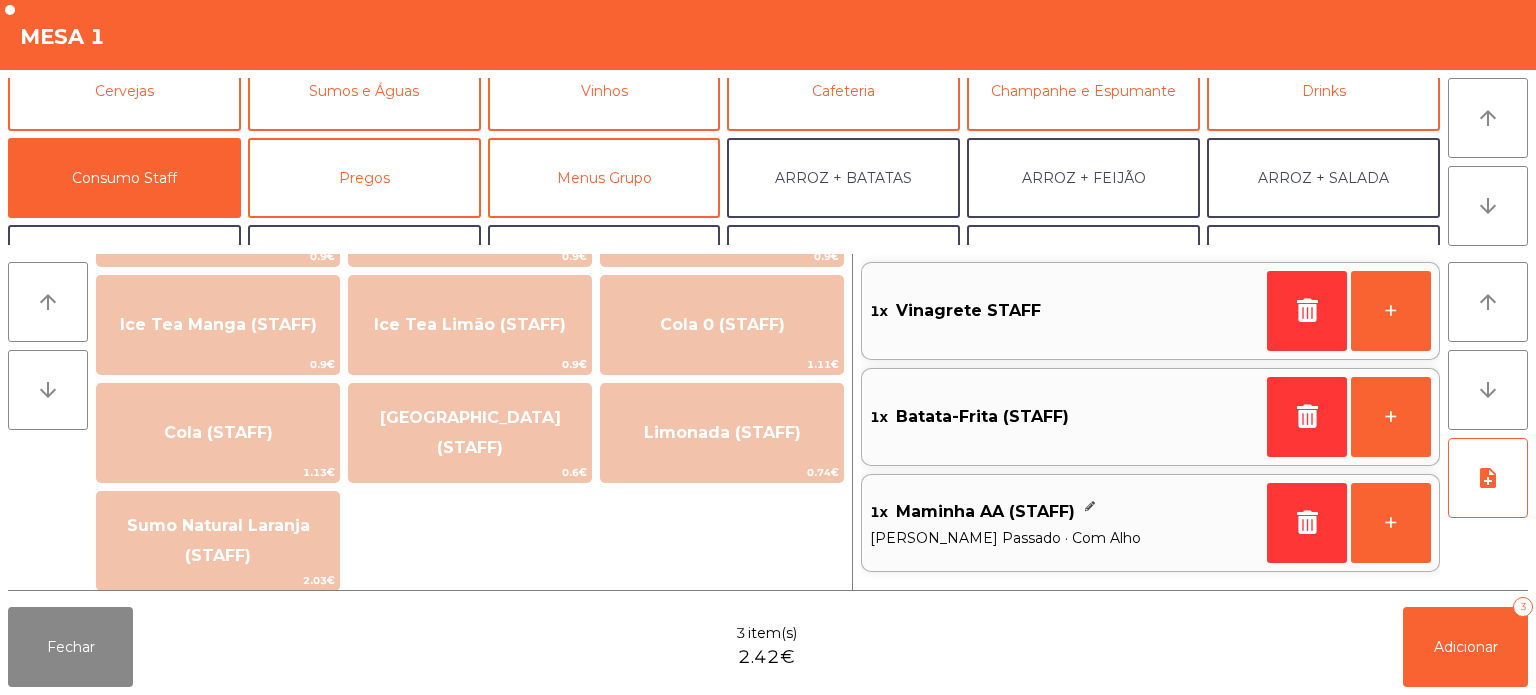 scroll, scrollTop: 340, scrollLeft: 0, axis: vertical 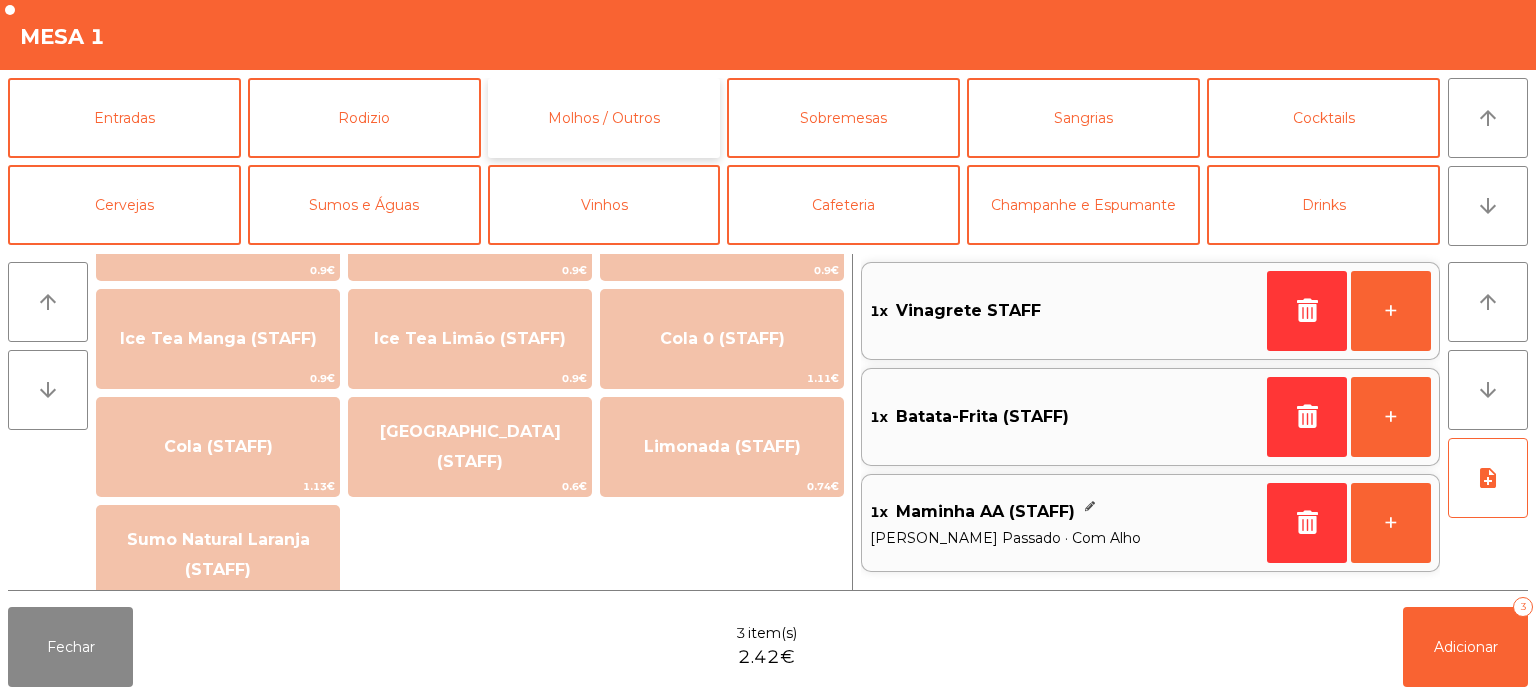 click on "Molhos / Outros" 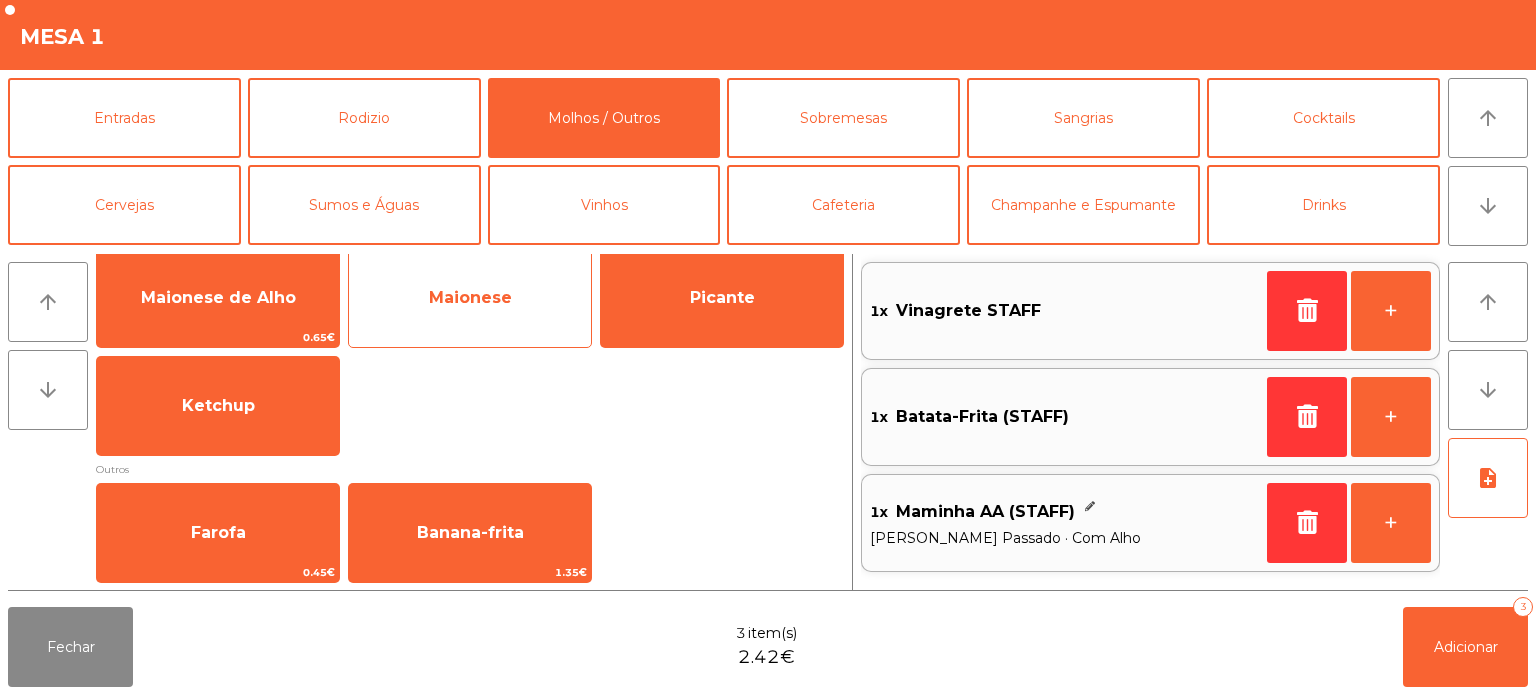 click on "Maionese" 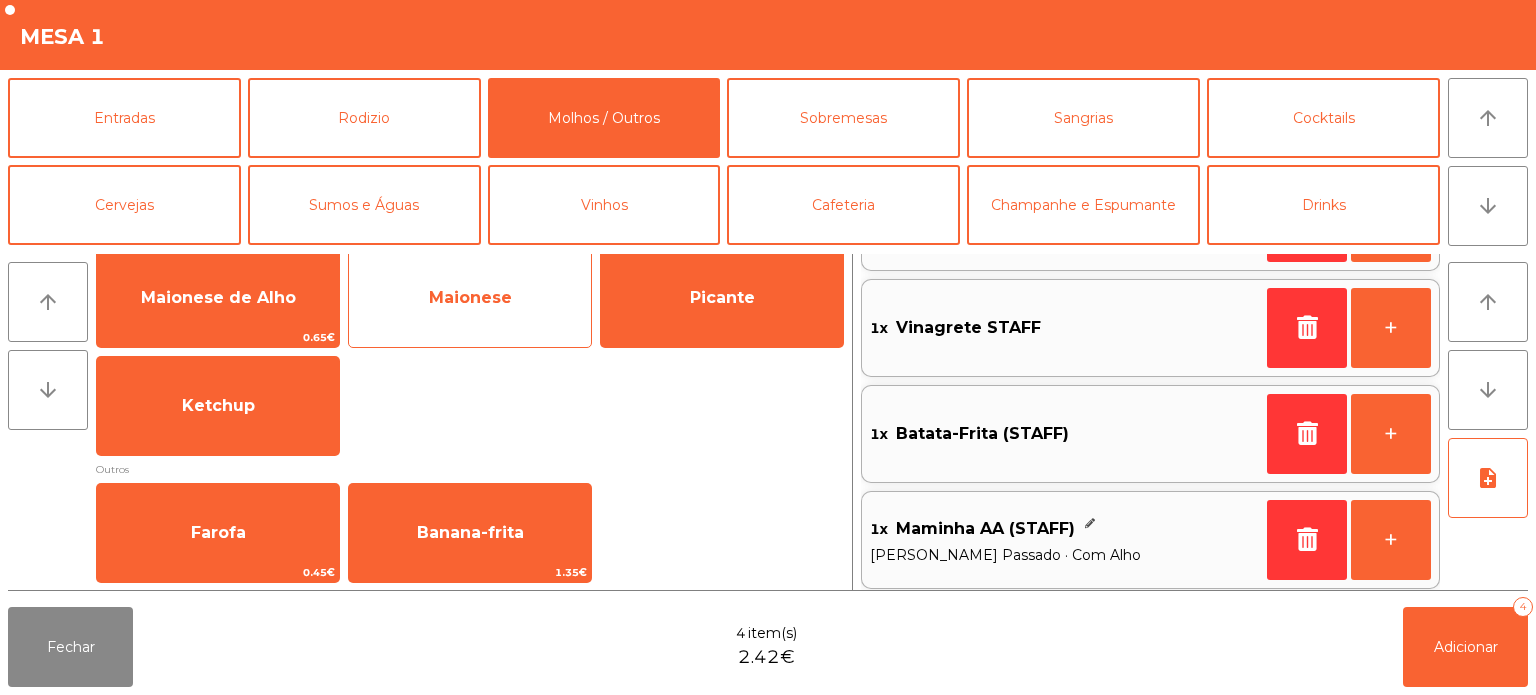 scroll, scrollTop: 93, scrollLeft: 0, axis: vertical 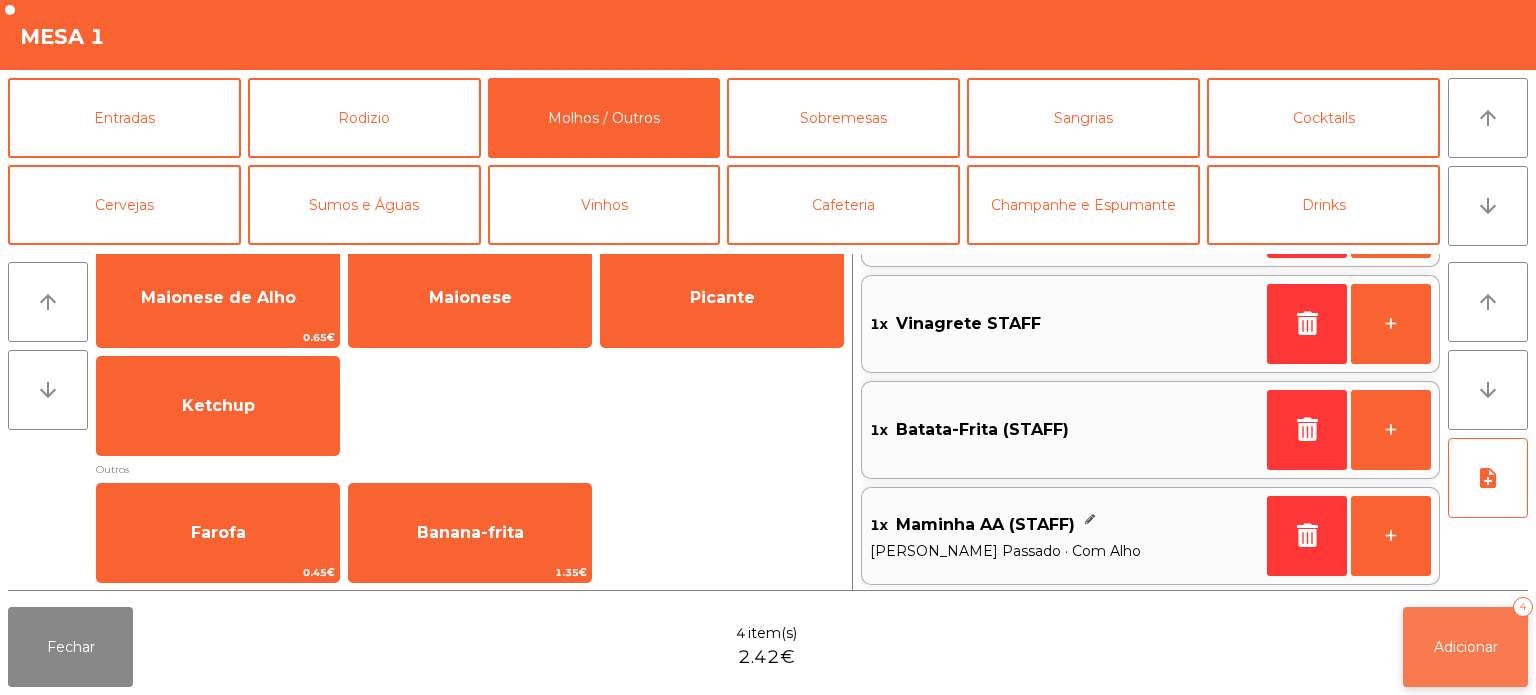 click on "Adicionar   4" 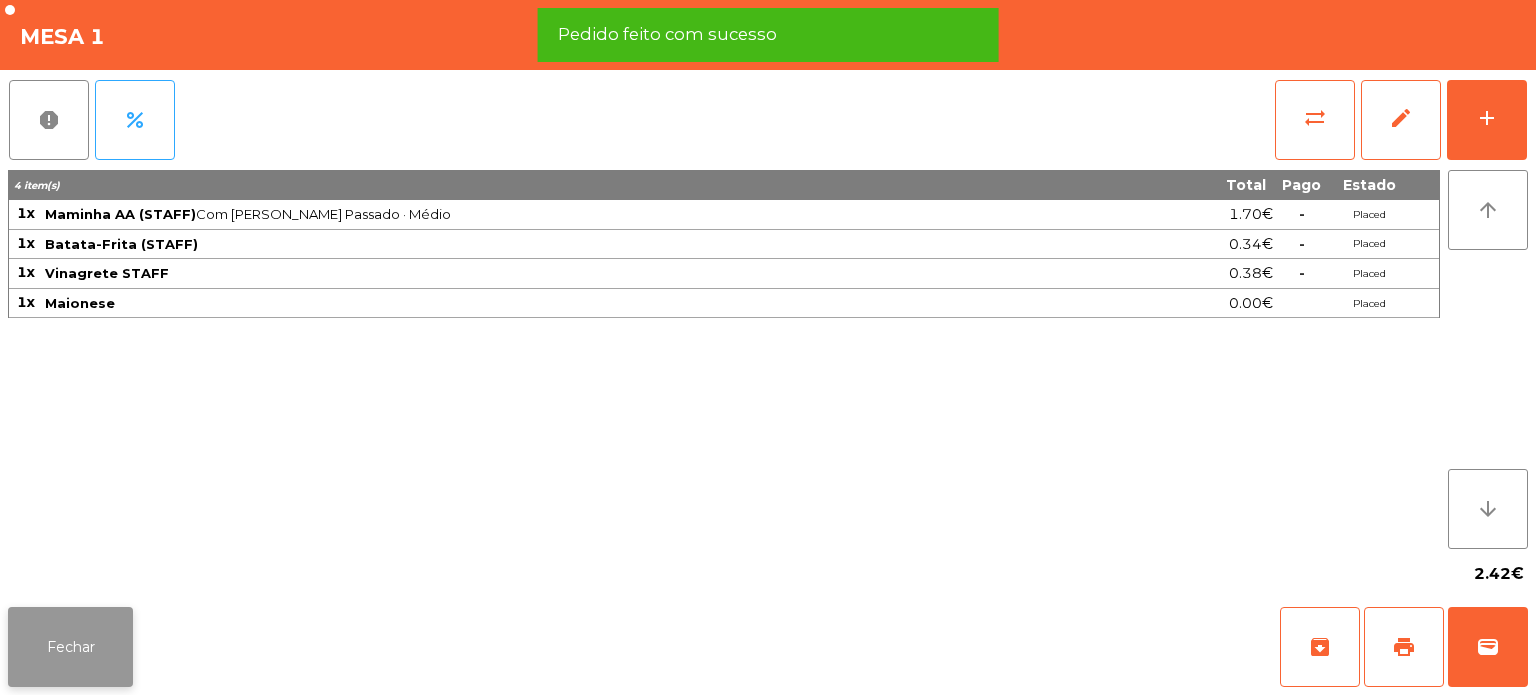 click on "Fechar" 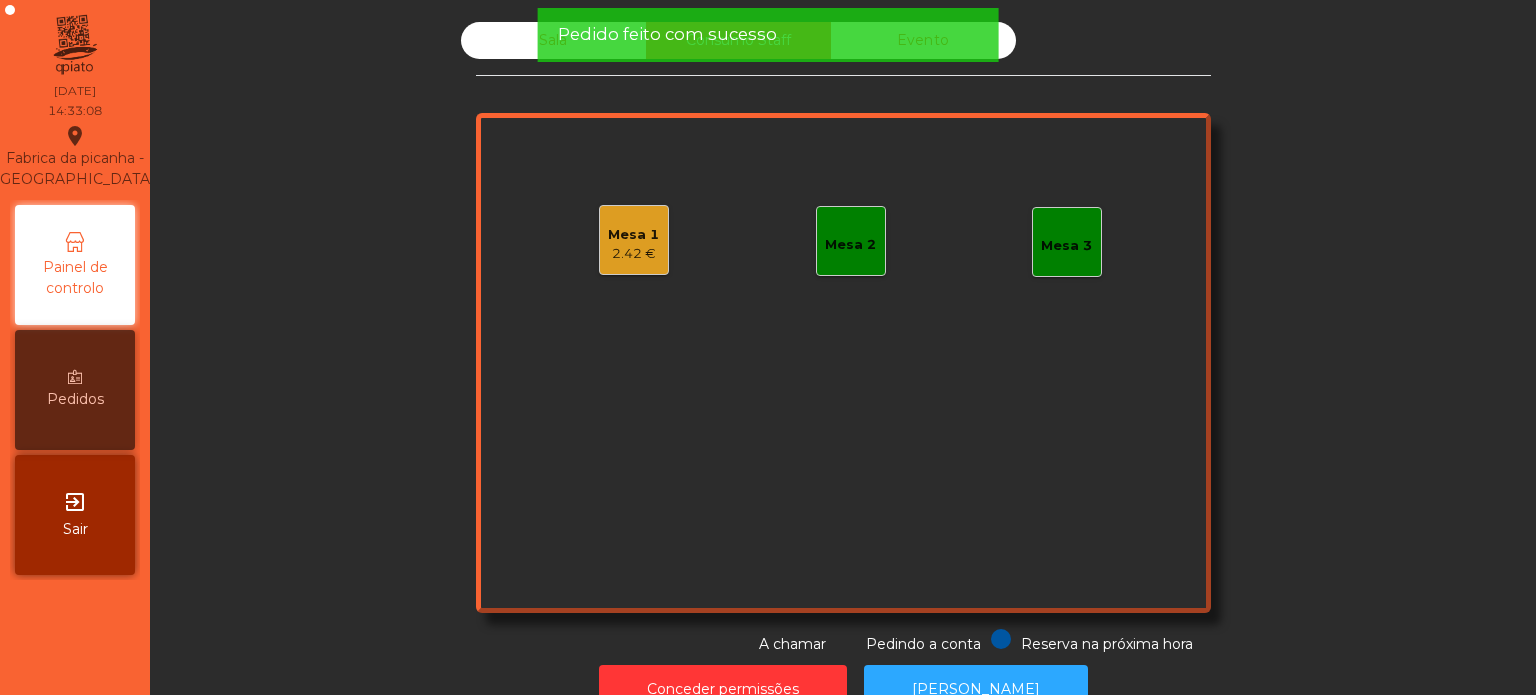 click on "Sala" 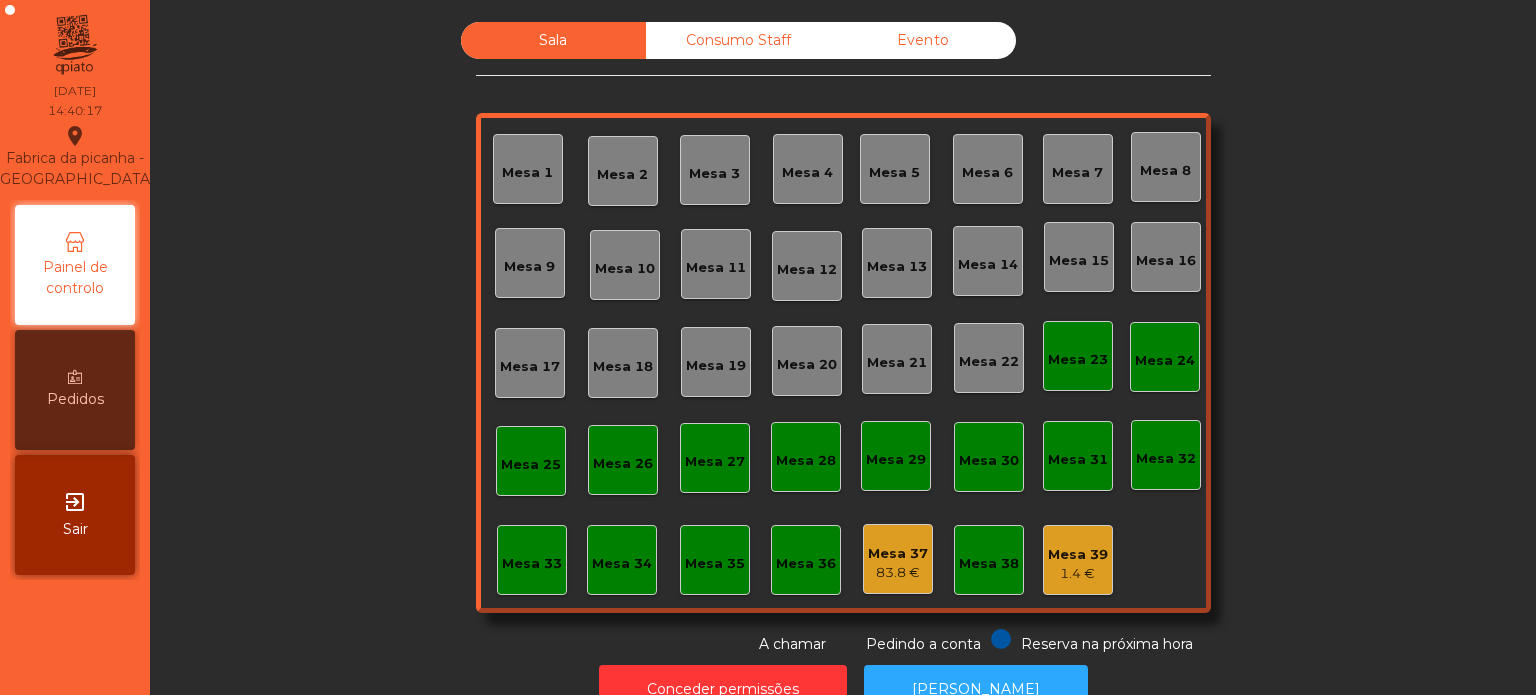 click on "Mesa 26" 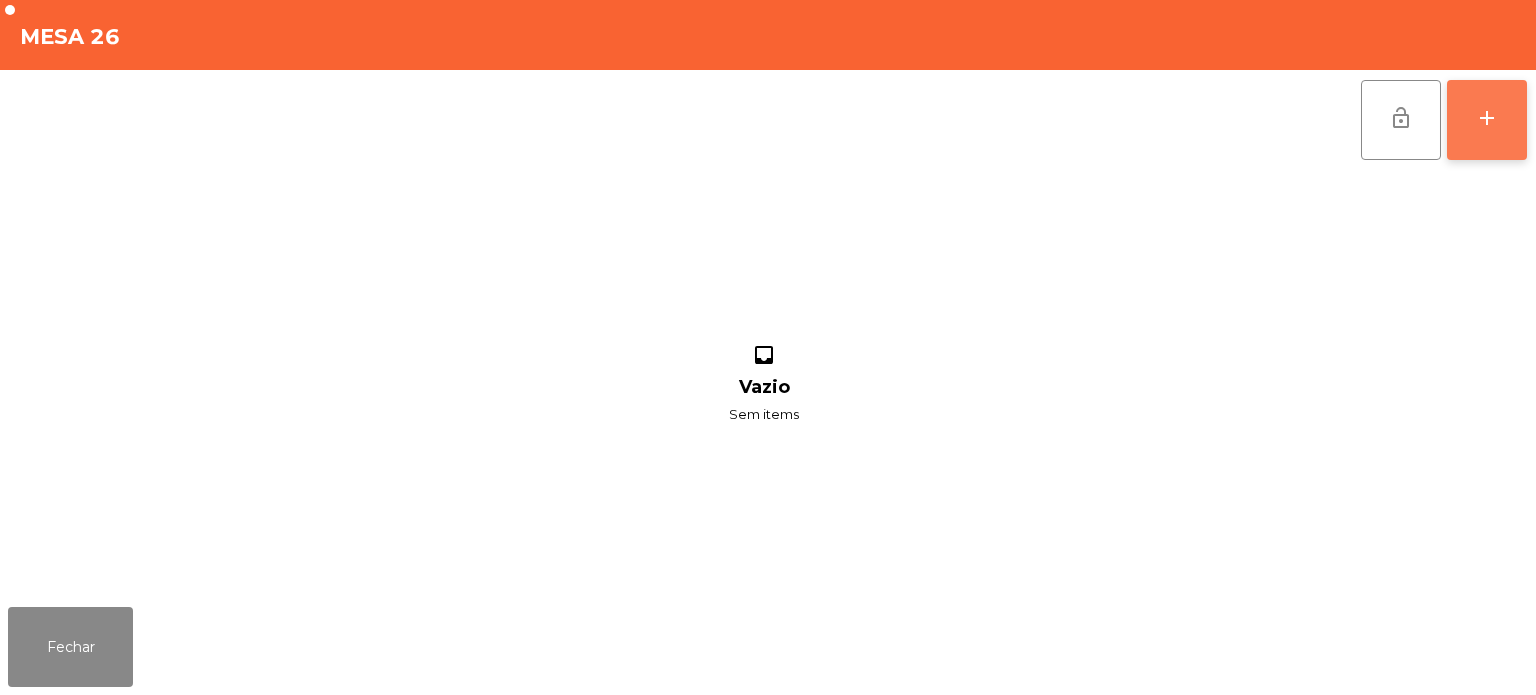 click on "add" 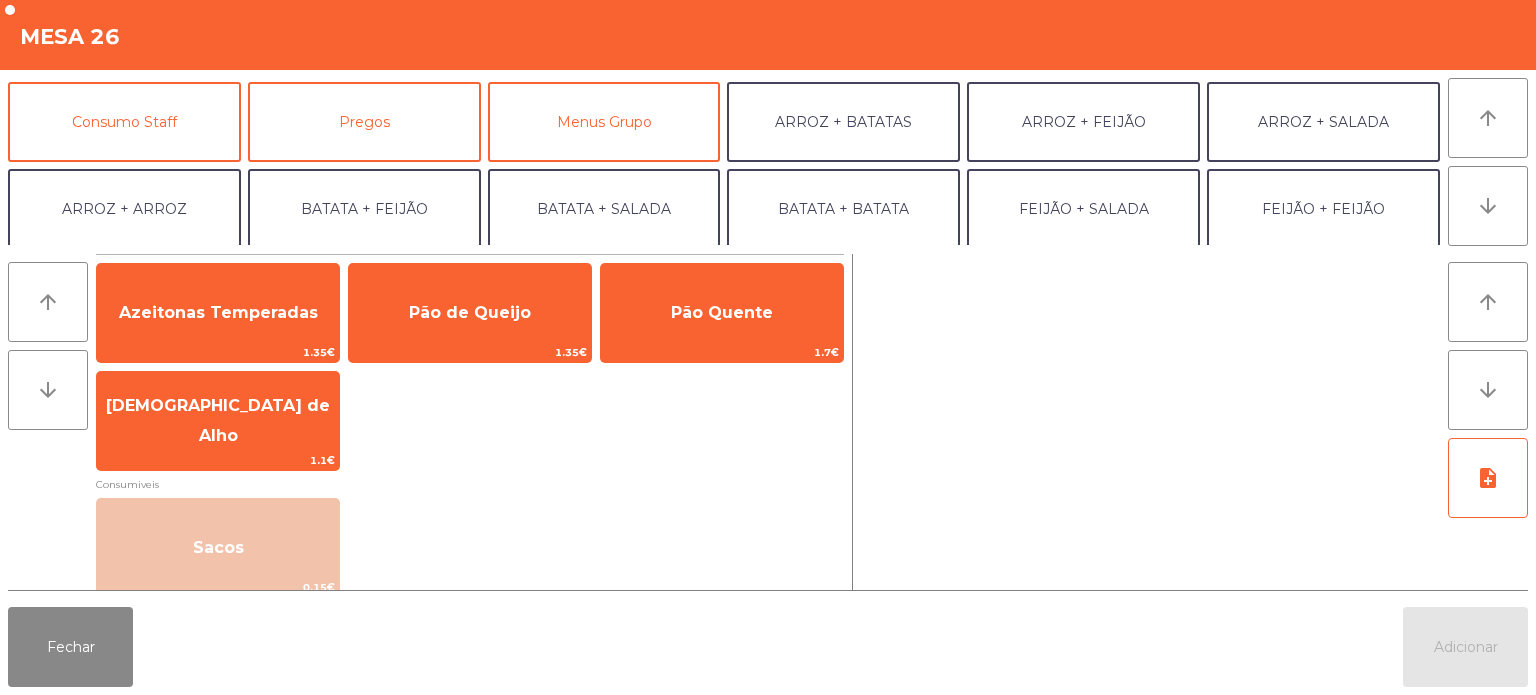 scroll, scrollTop: 172, scrollLeft: 0, axis: vertical 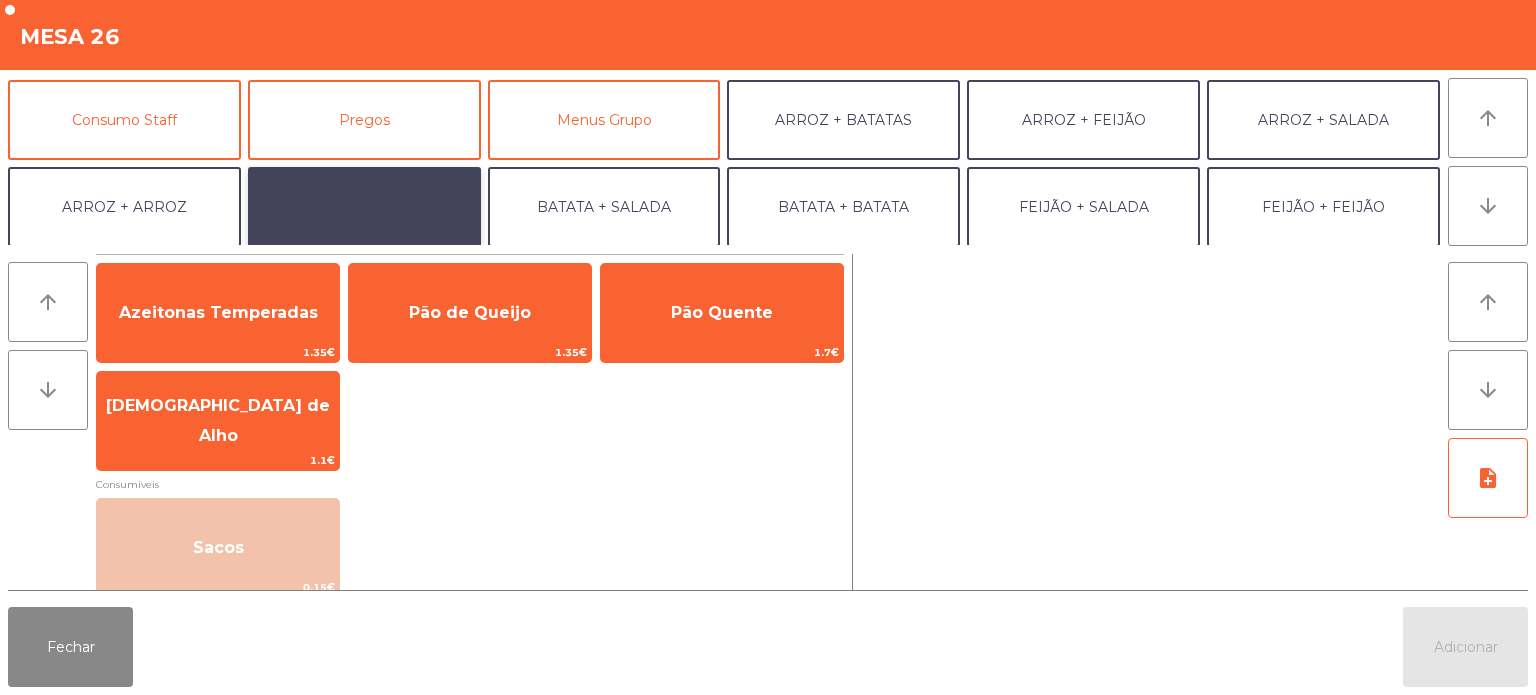 click on "BATATA + FEIJÃO" 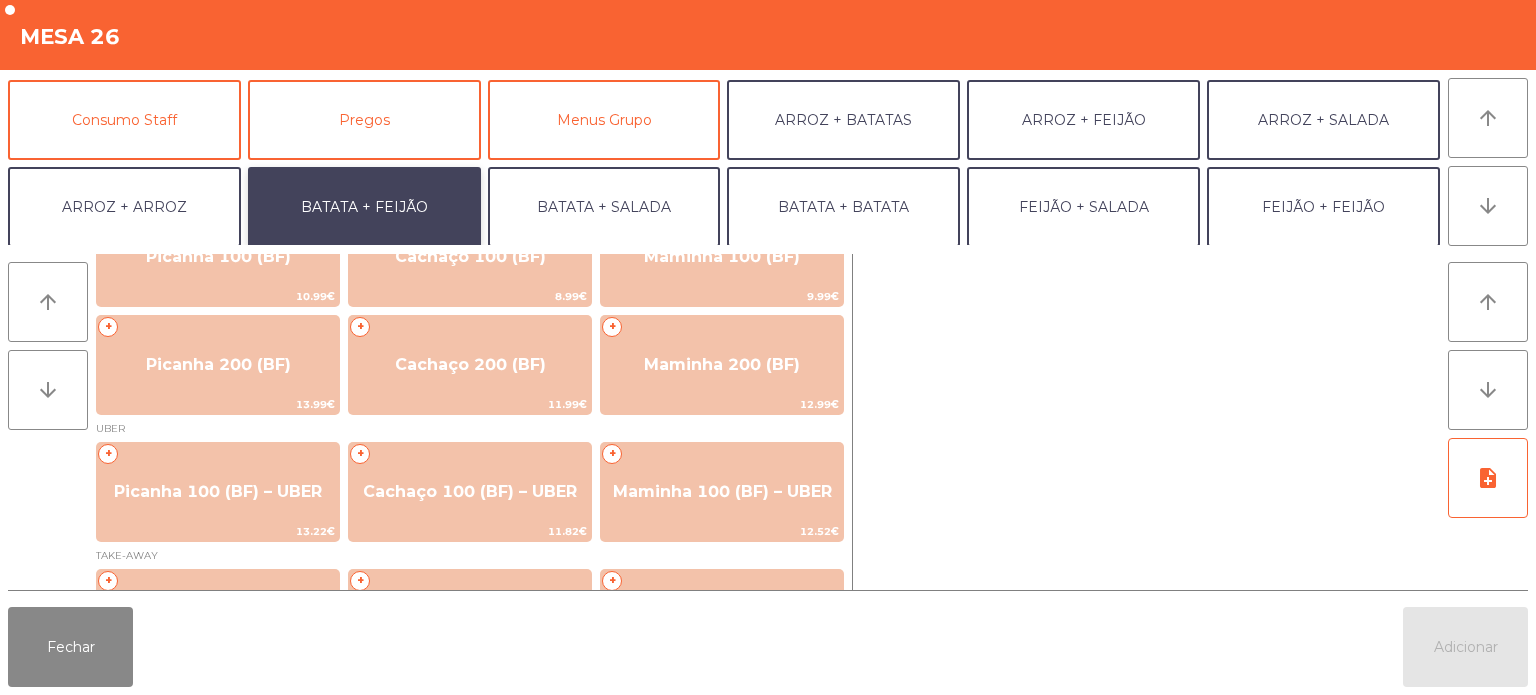 scroll, scrollTop: 57, scrollLeft: 0, axis: vertical 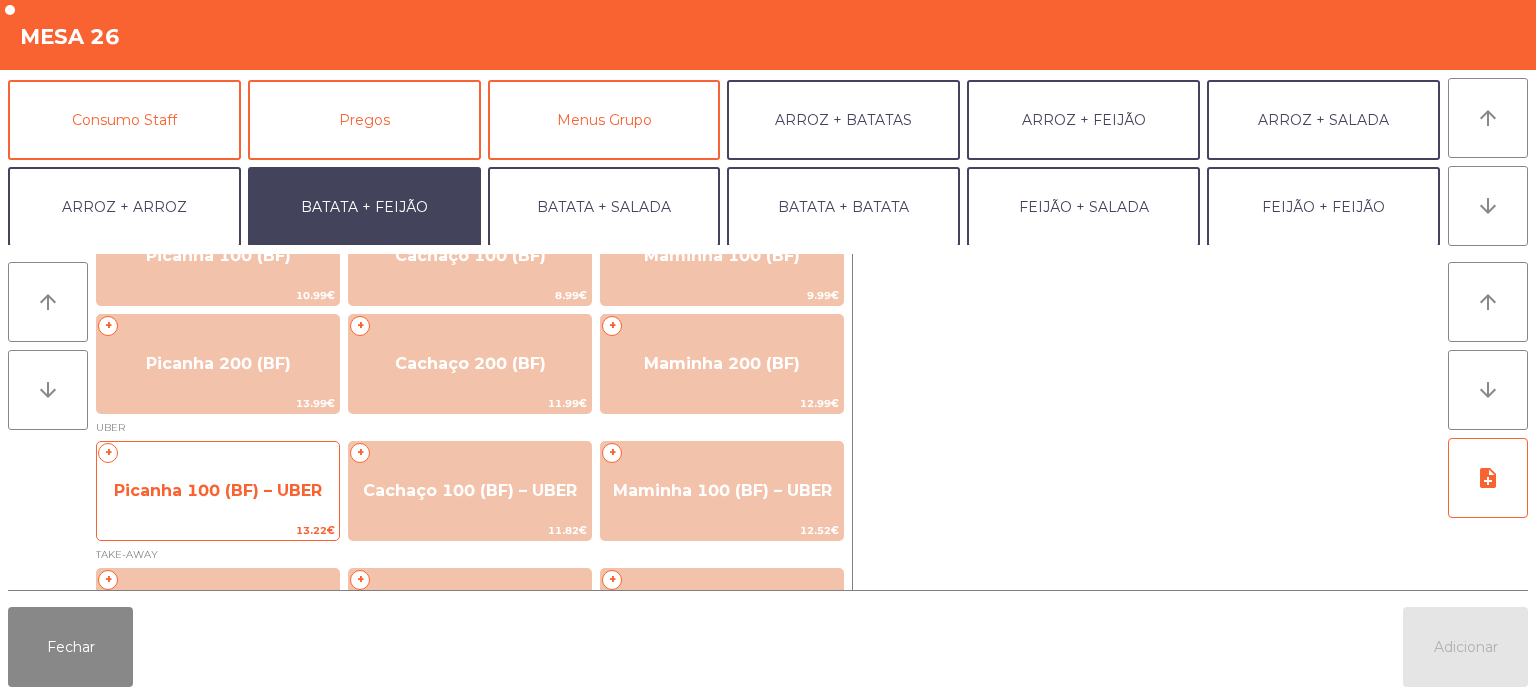 click on "Picanha 100 (BF) – UBER" 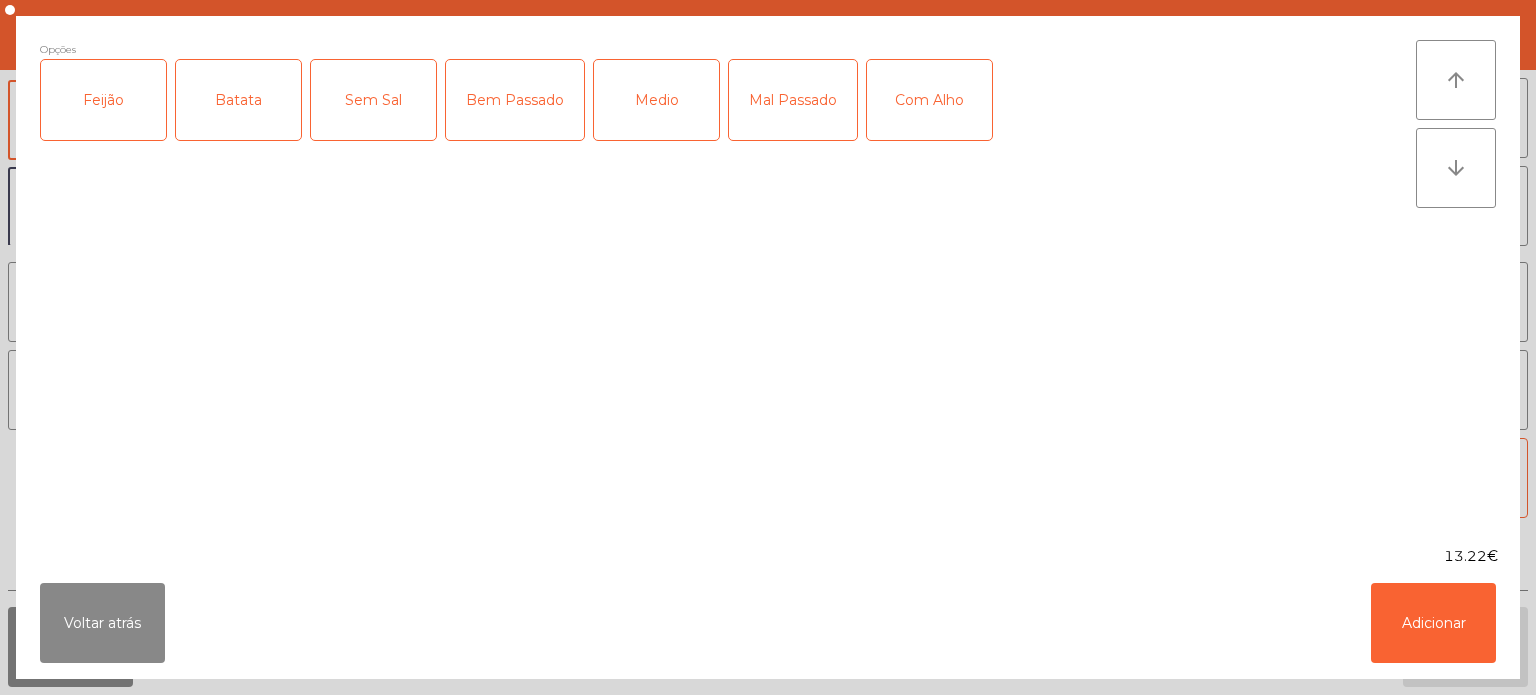 click on "Feijão" 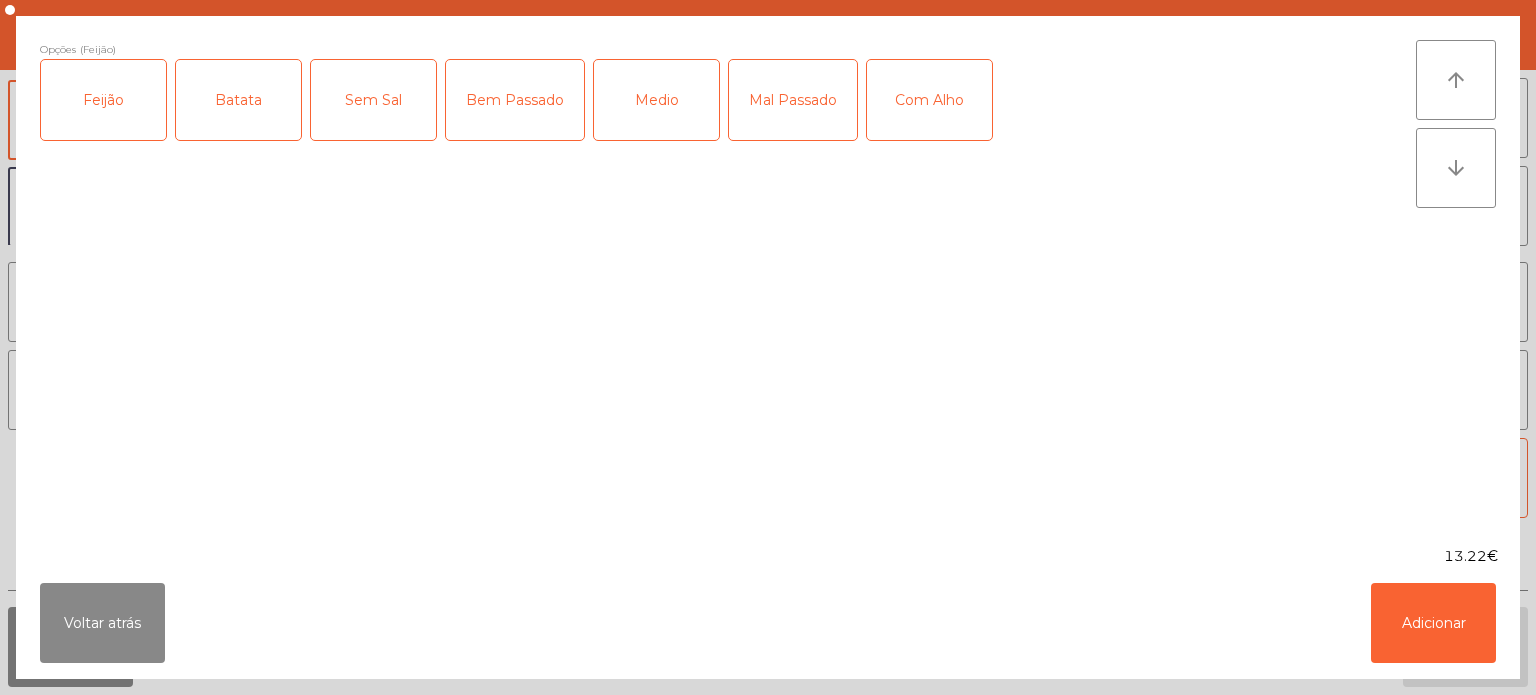click on "Batata" 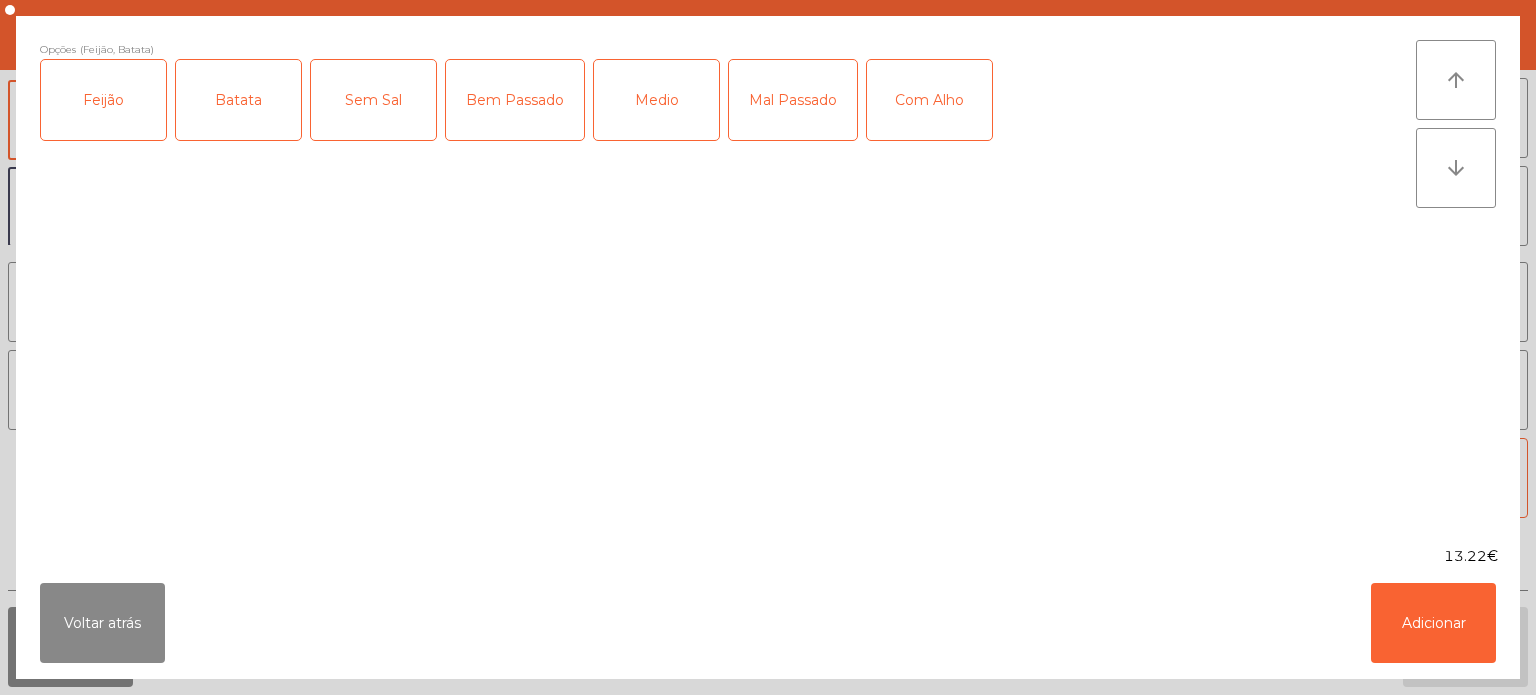 click on "Medio" 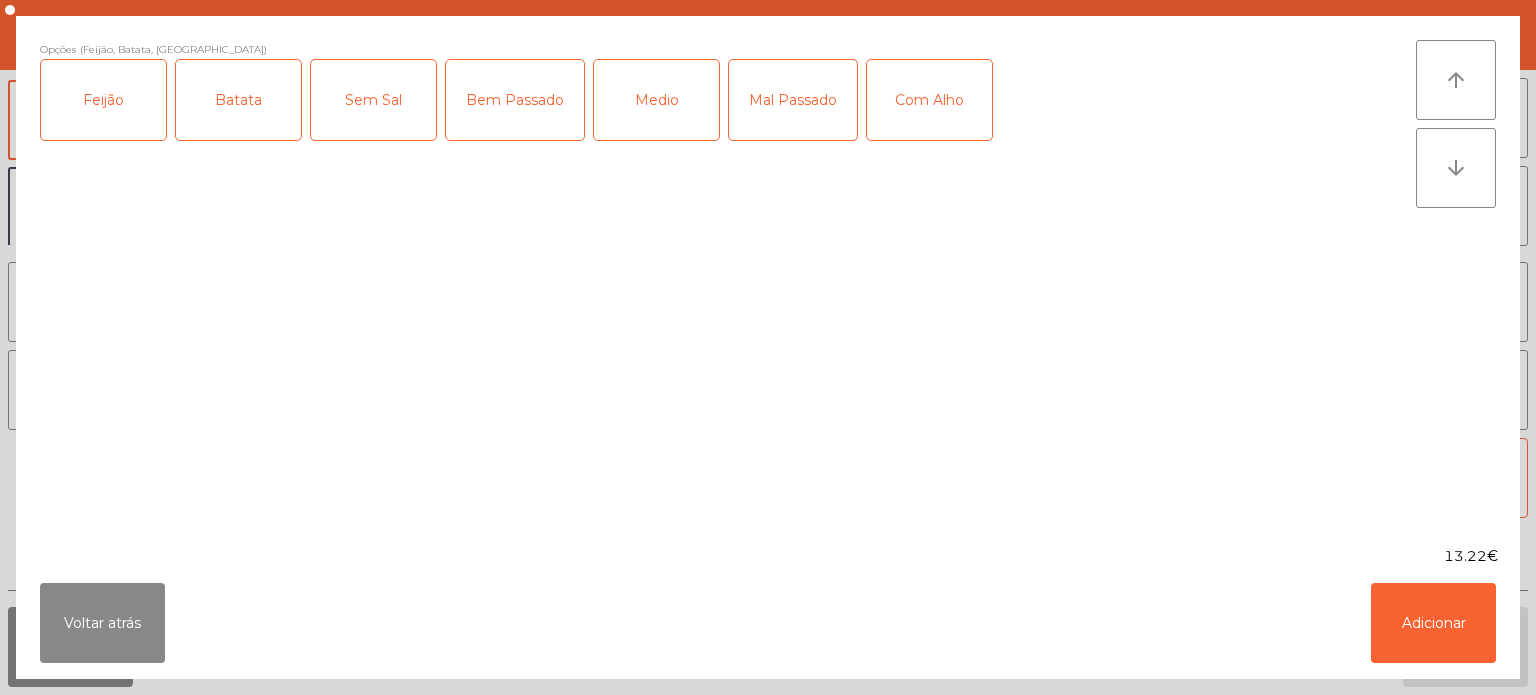 click on "Com Alho" 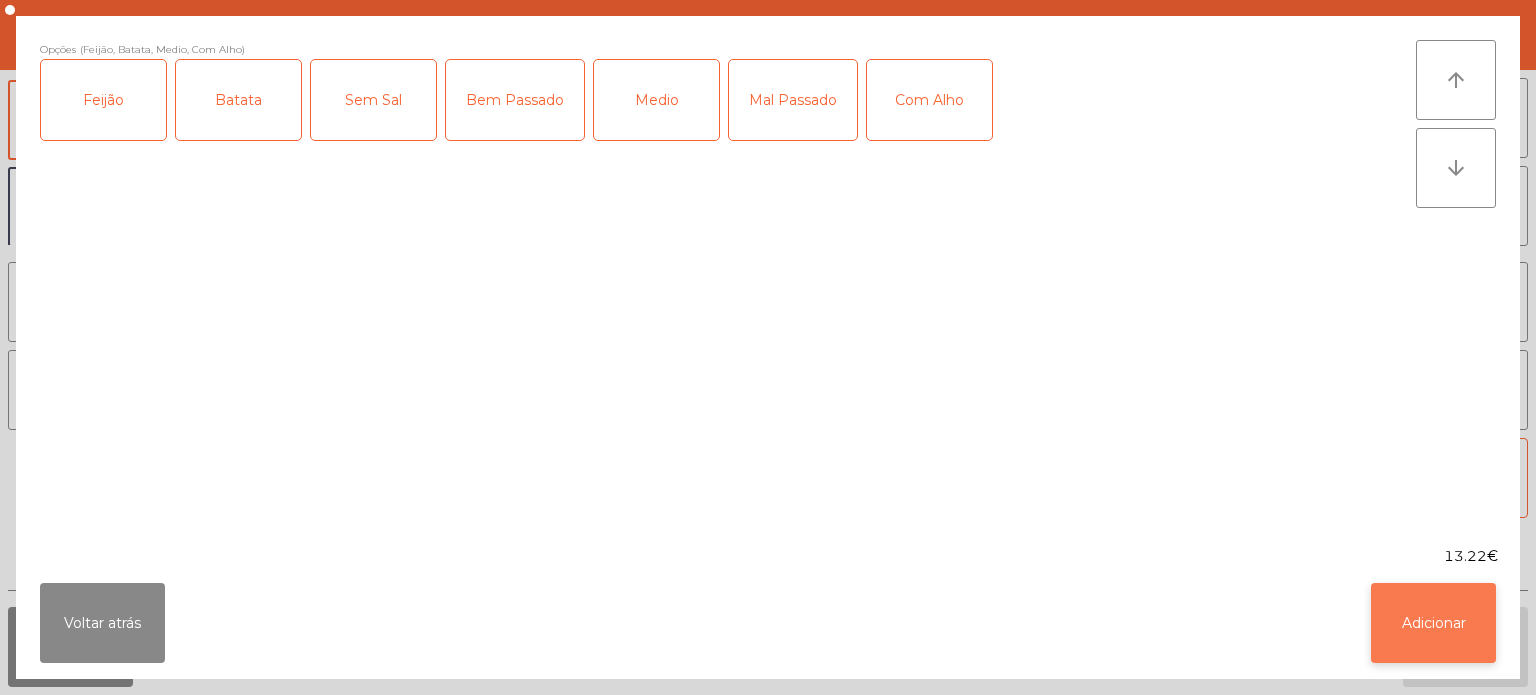 click on "Adicionar" 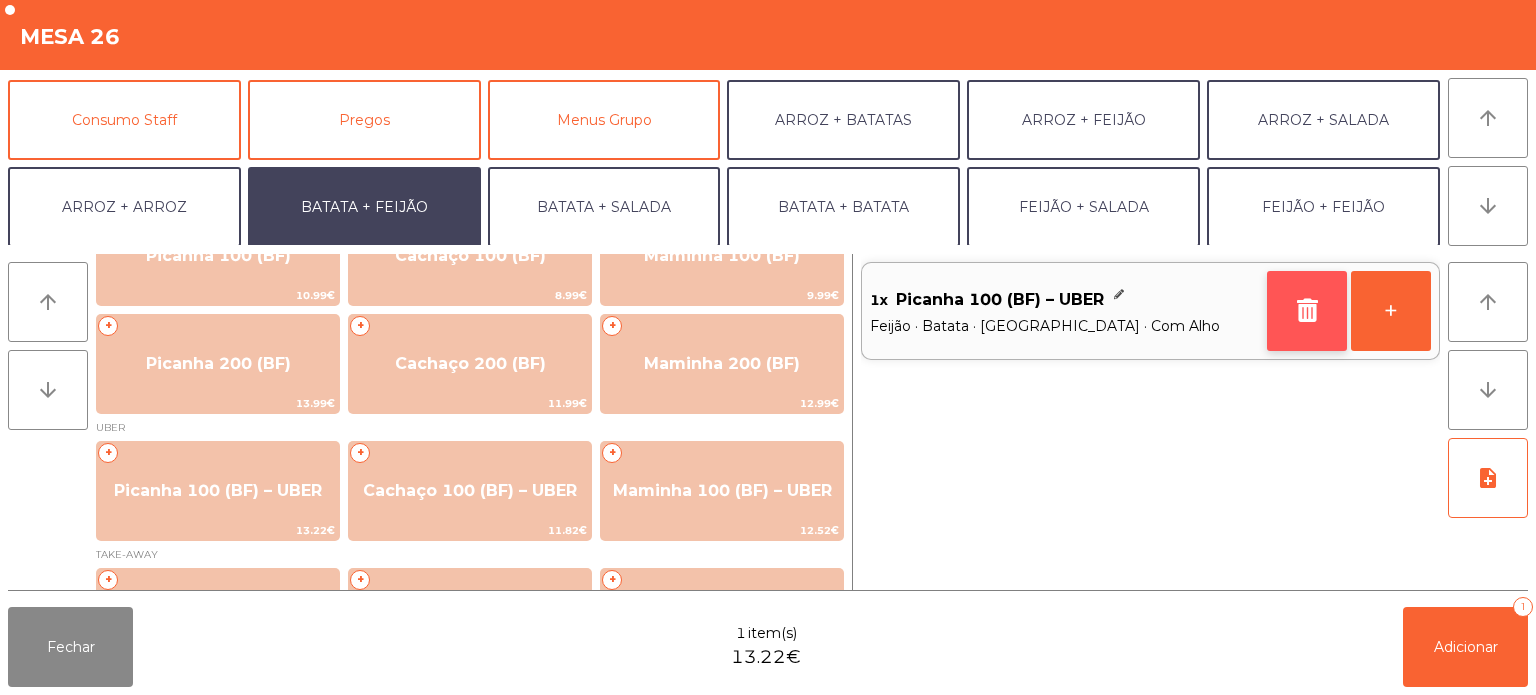 click 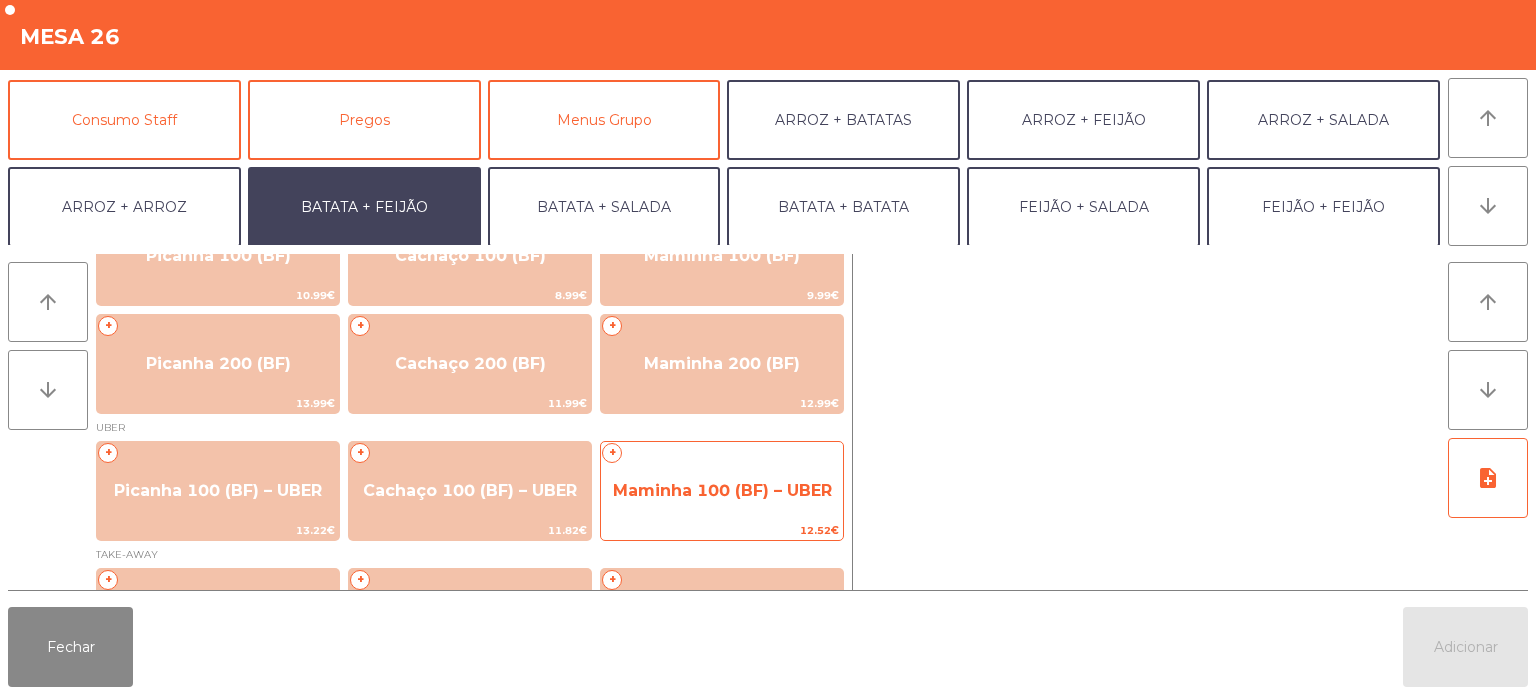 click on "Maminha 100 (BF) – UBER" 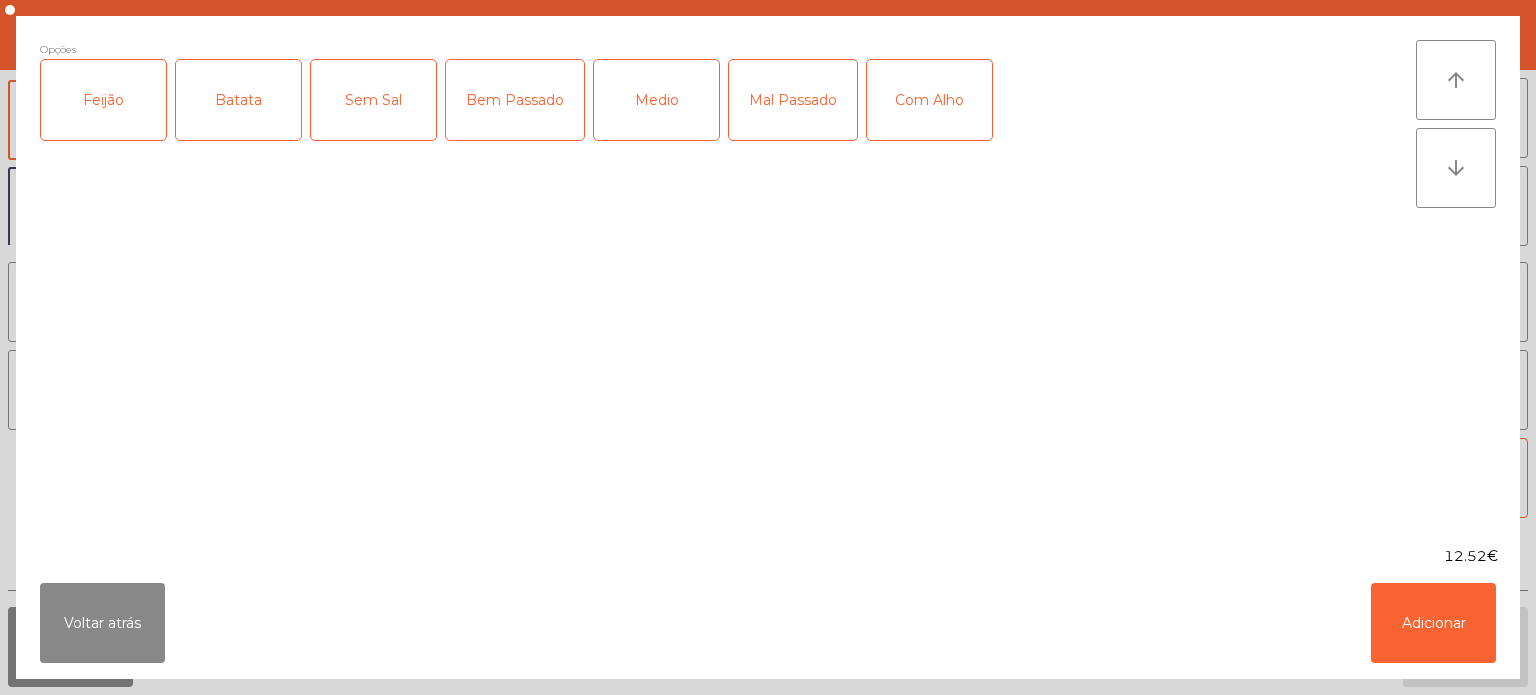 click on "Feijão" 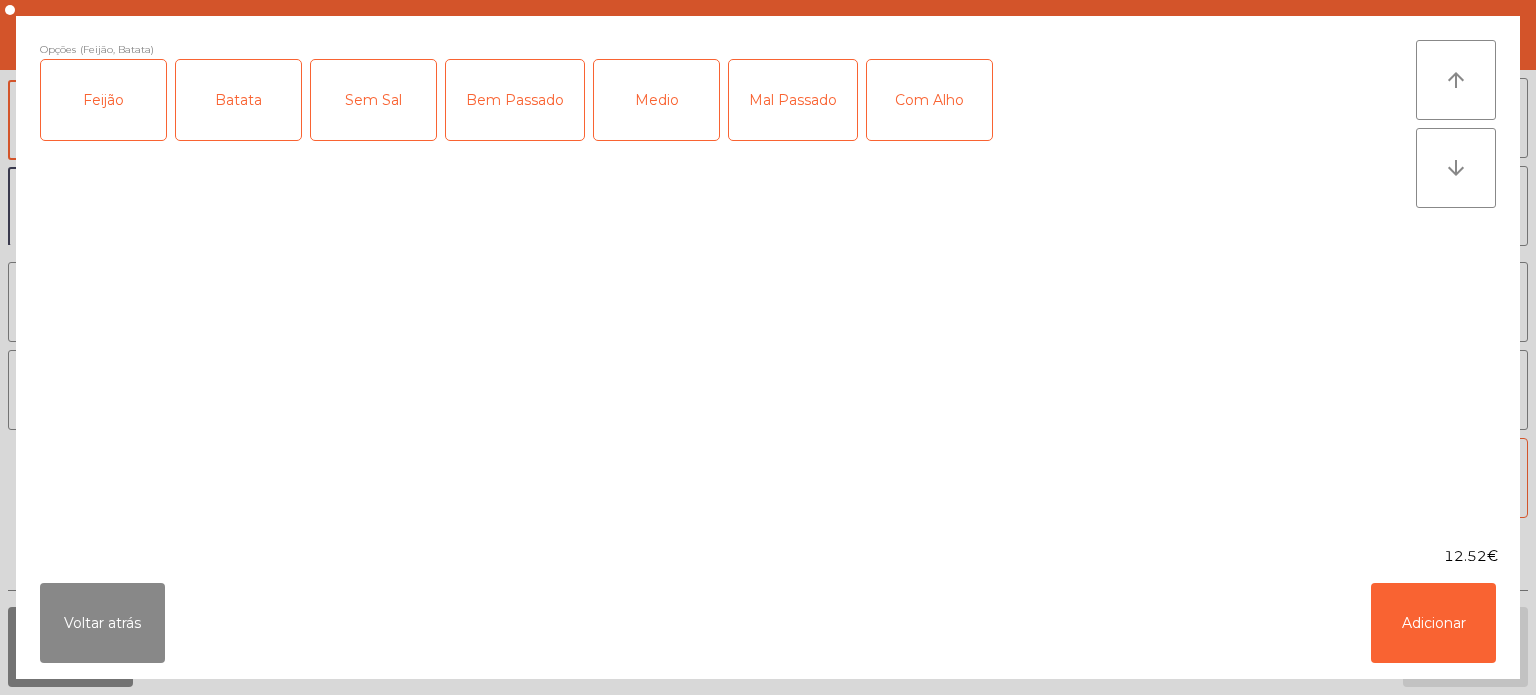 click on "Medio" 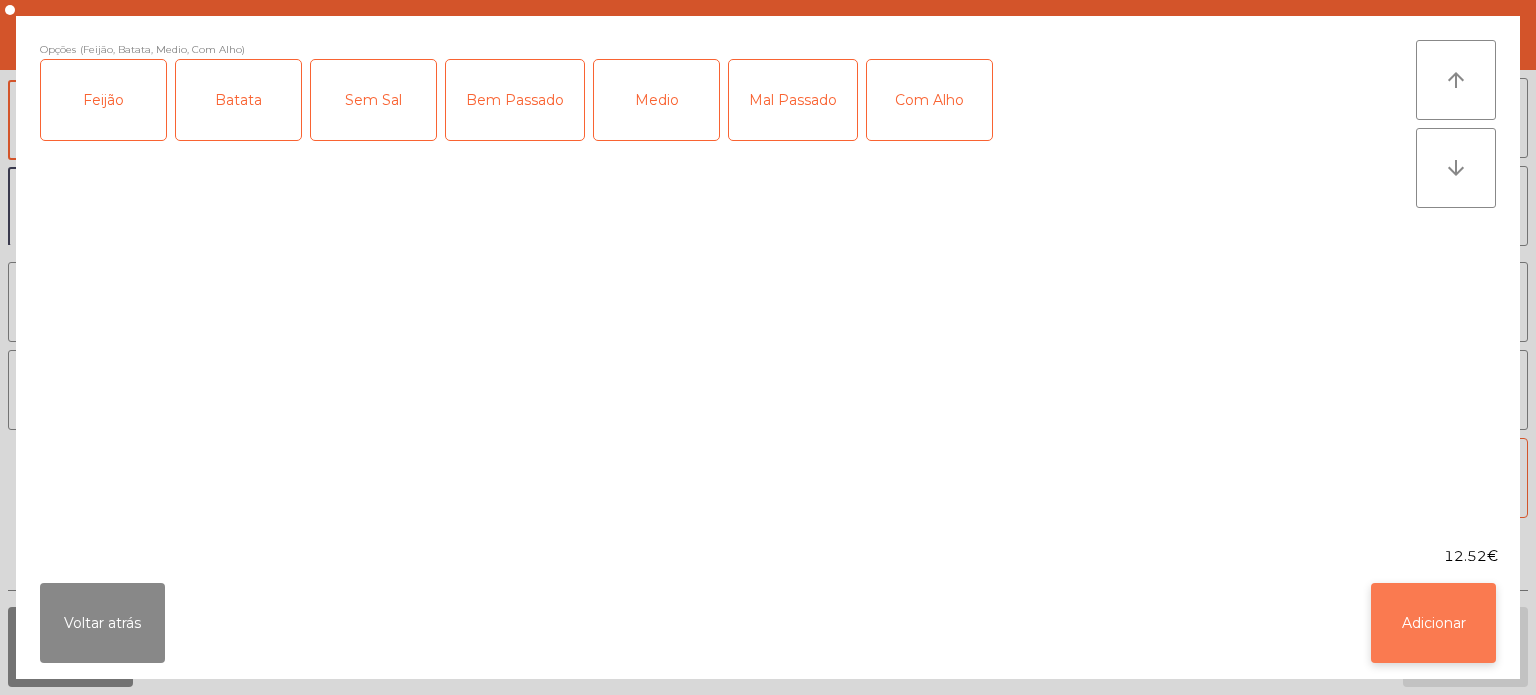 click on "Adicionar" 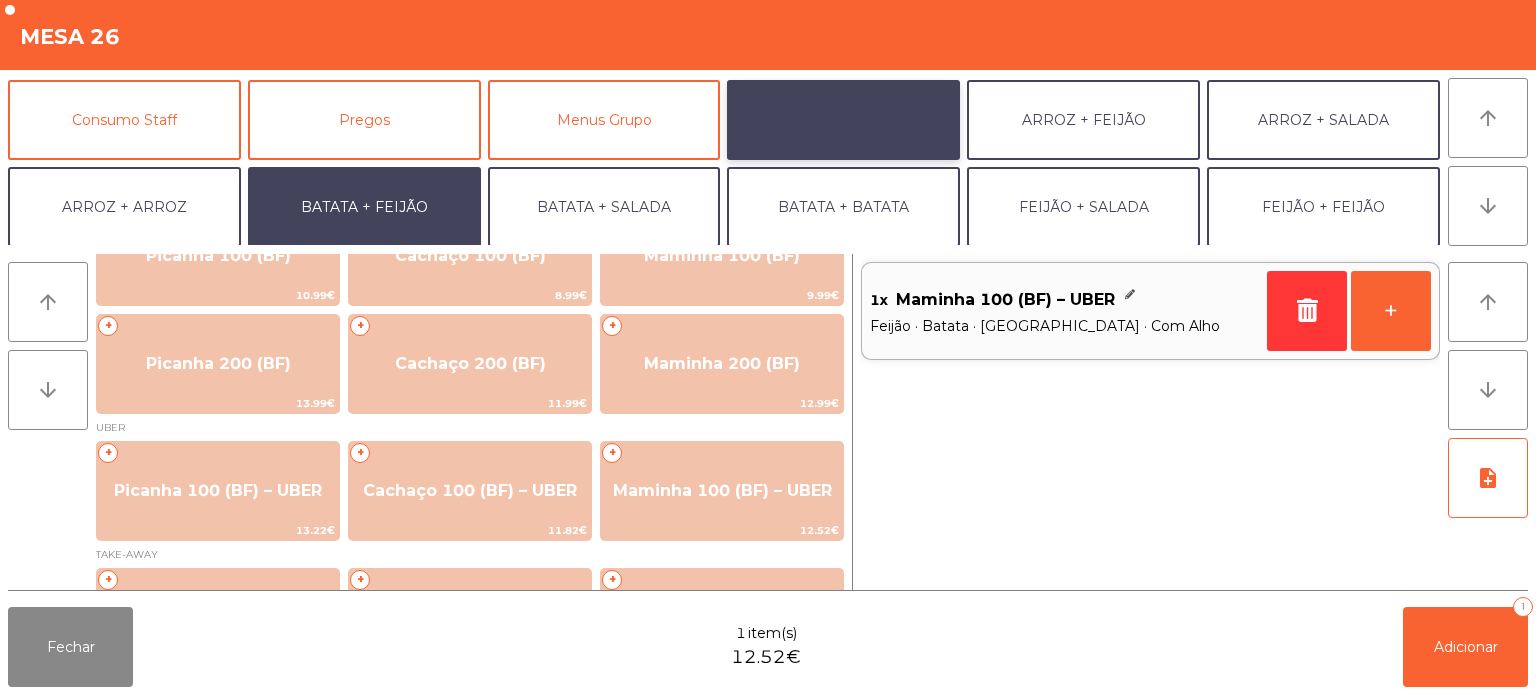 click on "ARROZ + BATATAS" 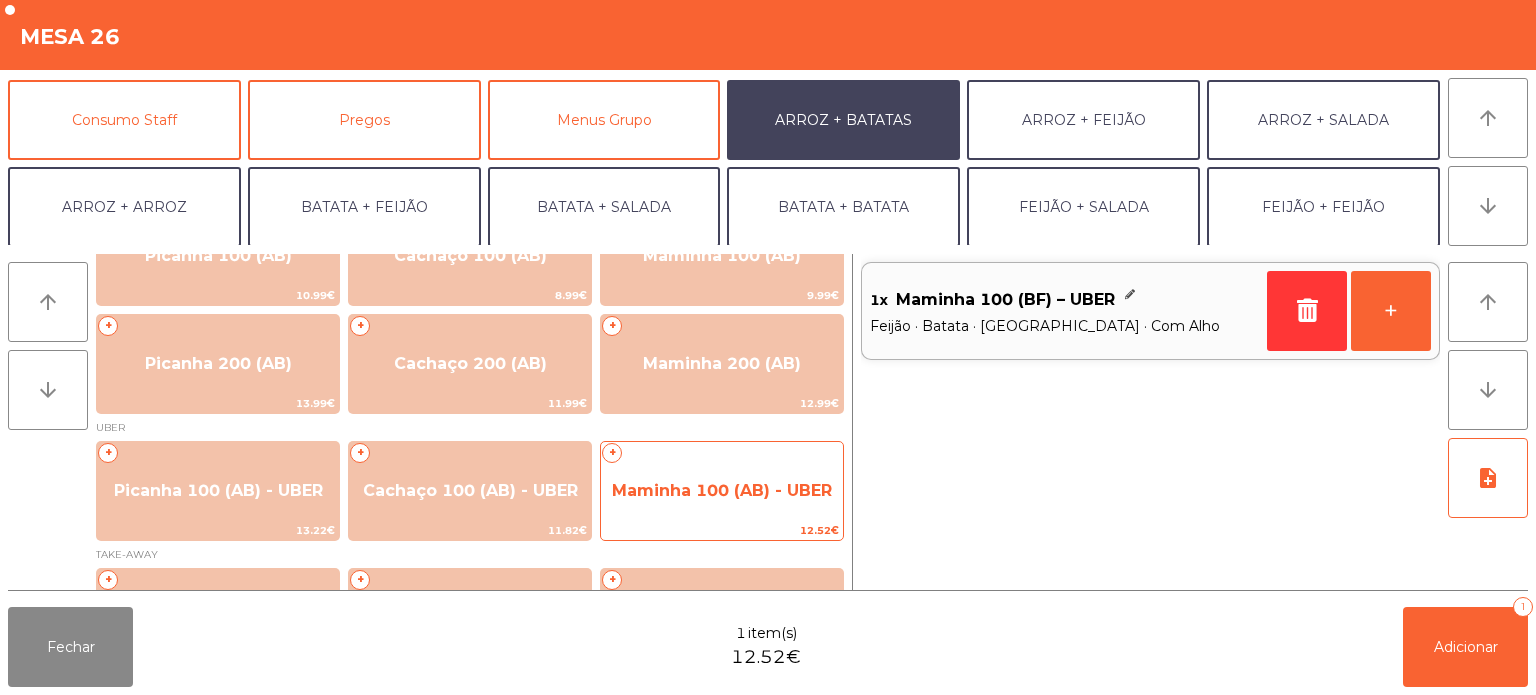 click on "Maminha 100 (AB) - UBER" 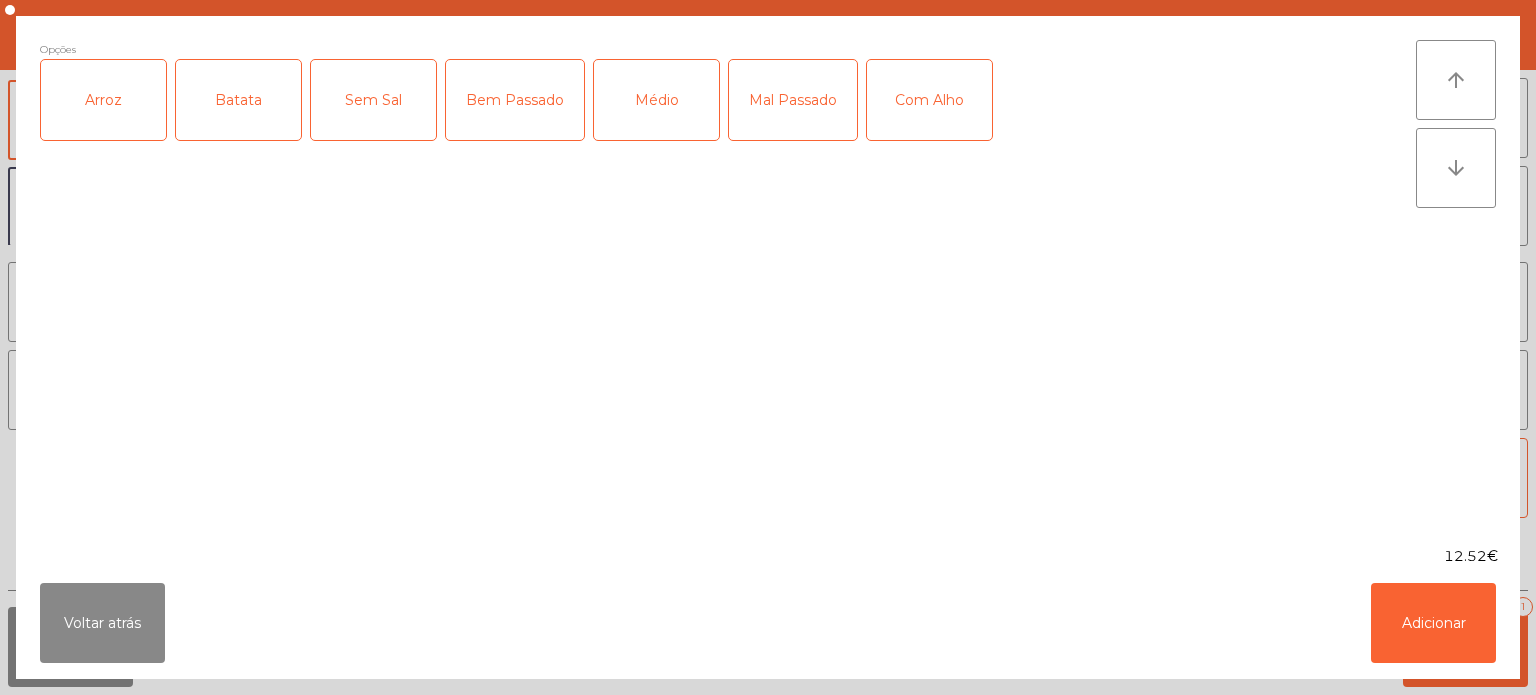 click on "Arroz" 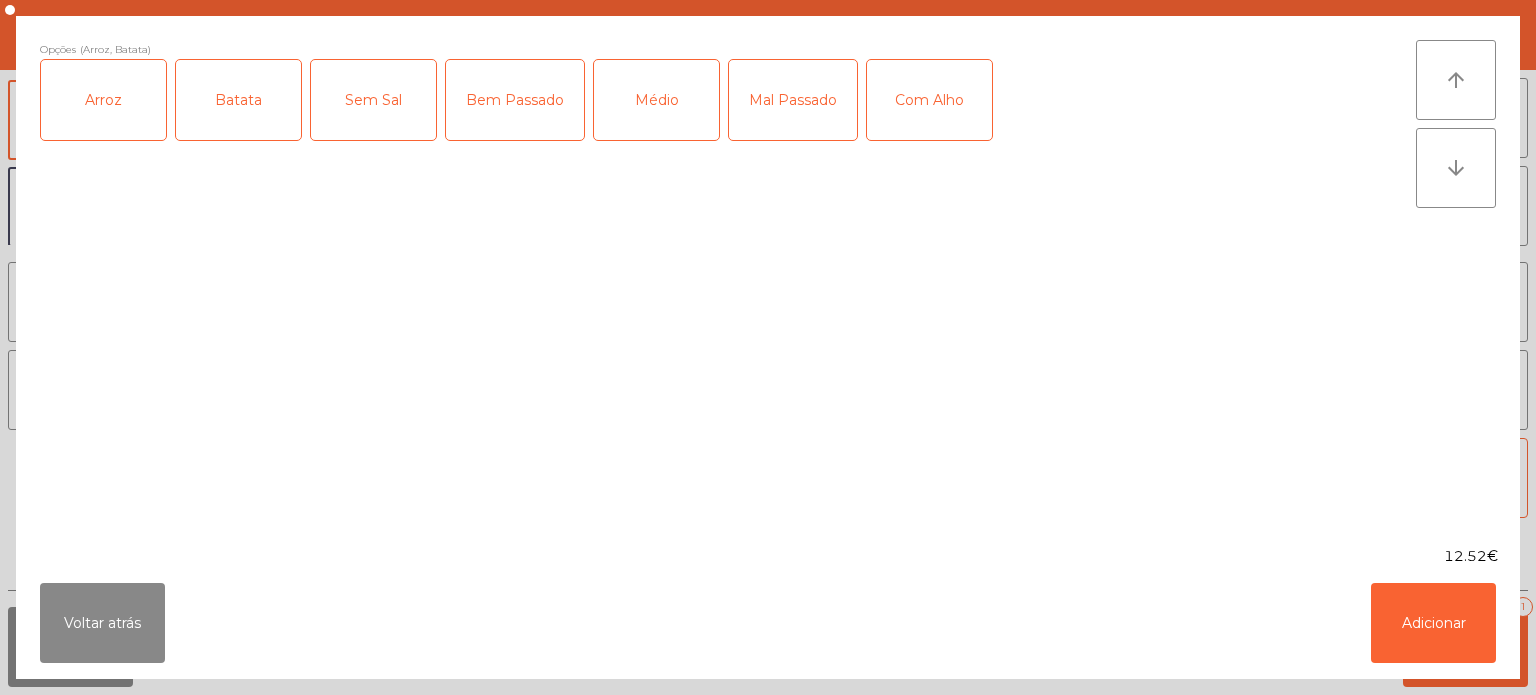 click on "Médio" 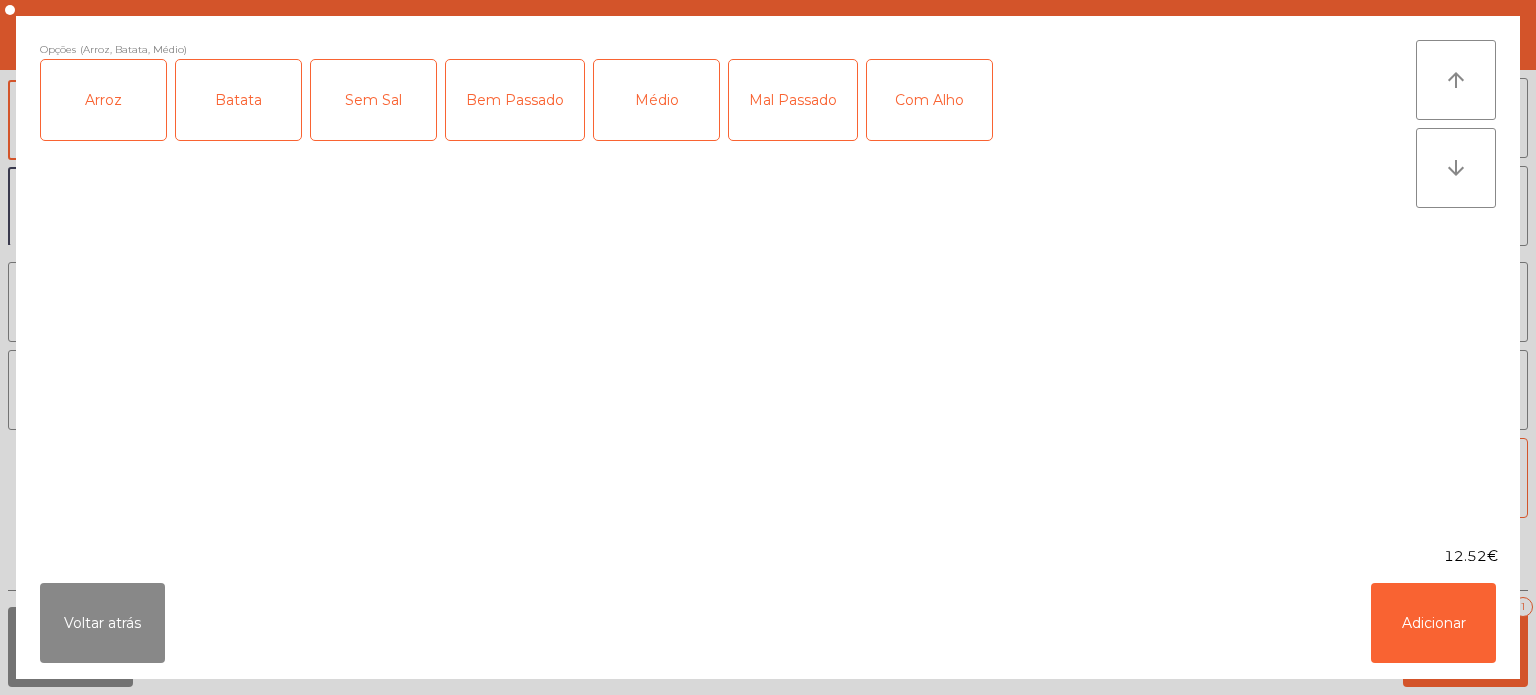 click on "Com Alho" 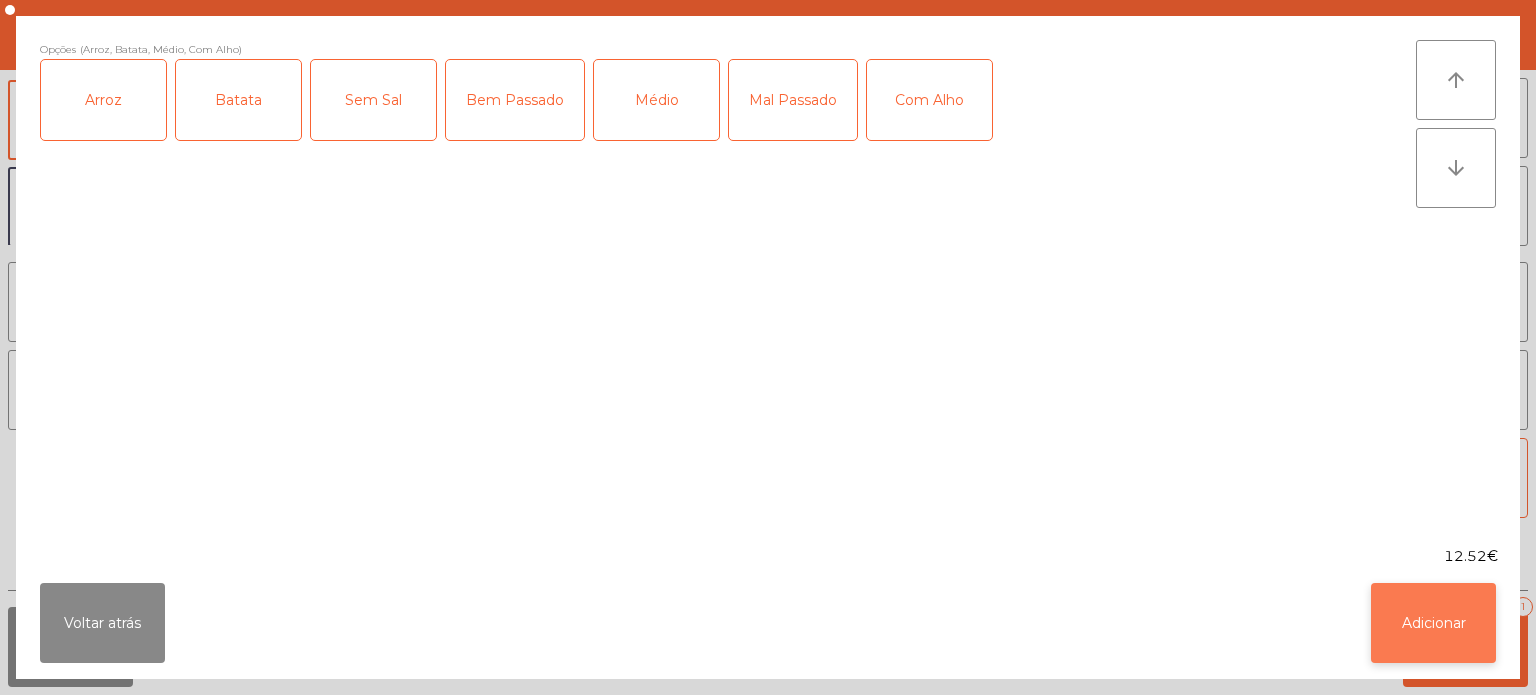 click on "Adicionar" 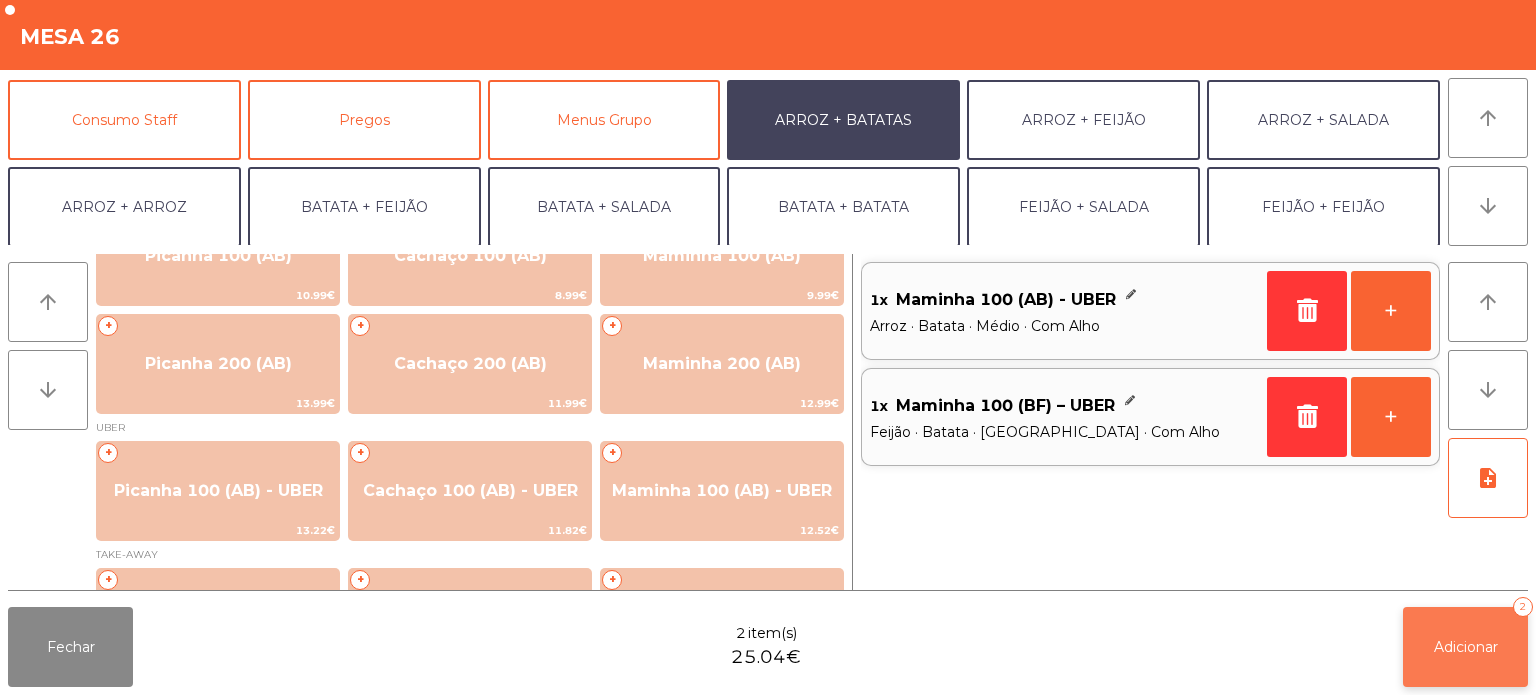 click on "Adicionar   2" 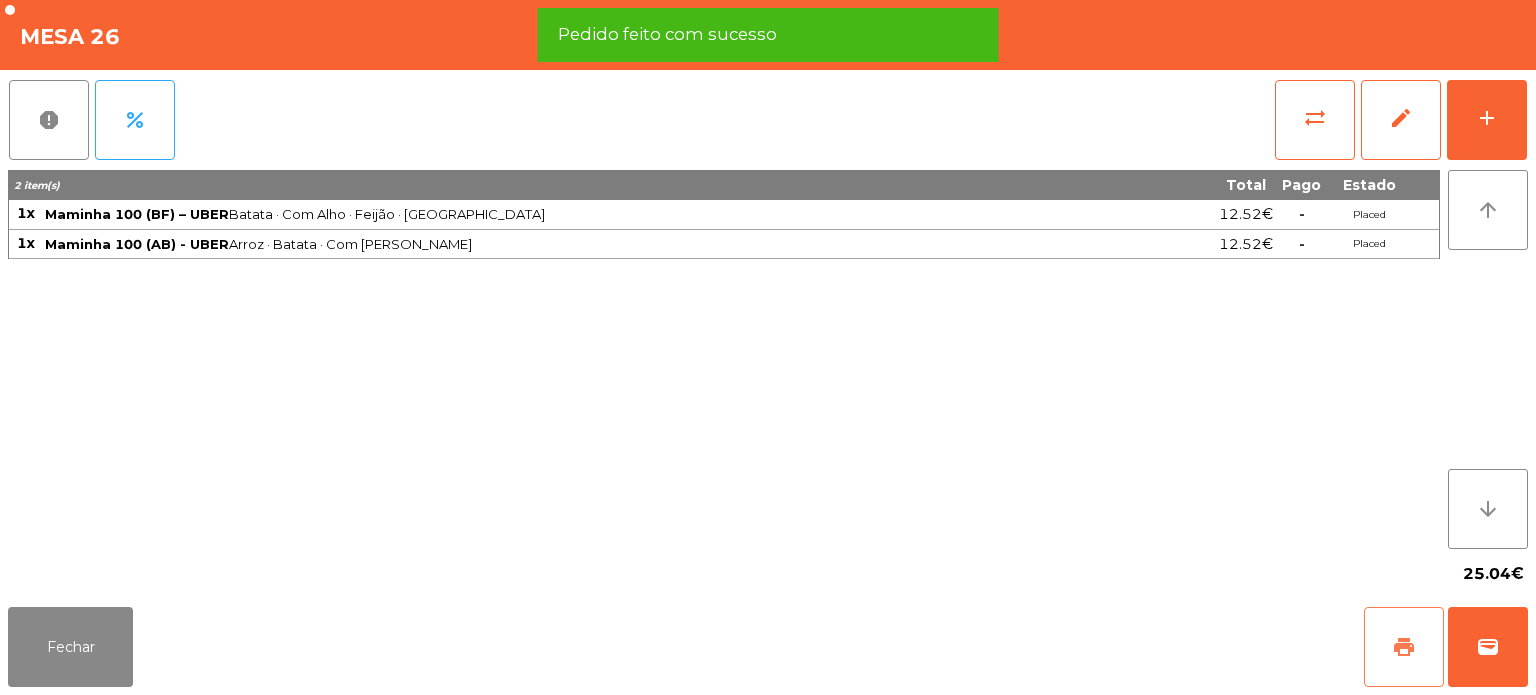 click on "print" 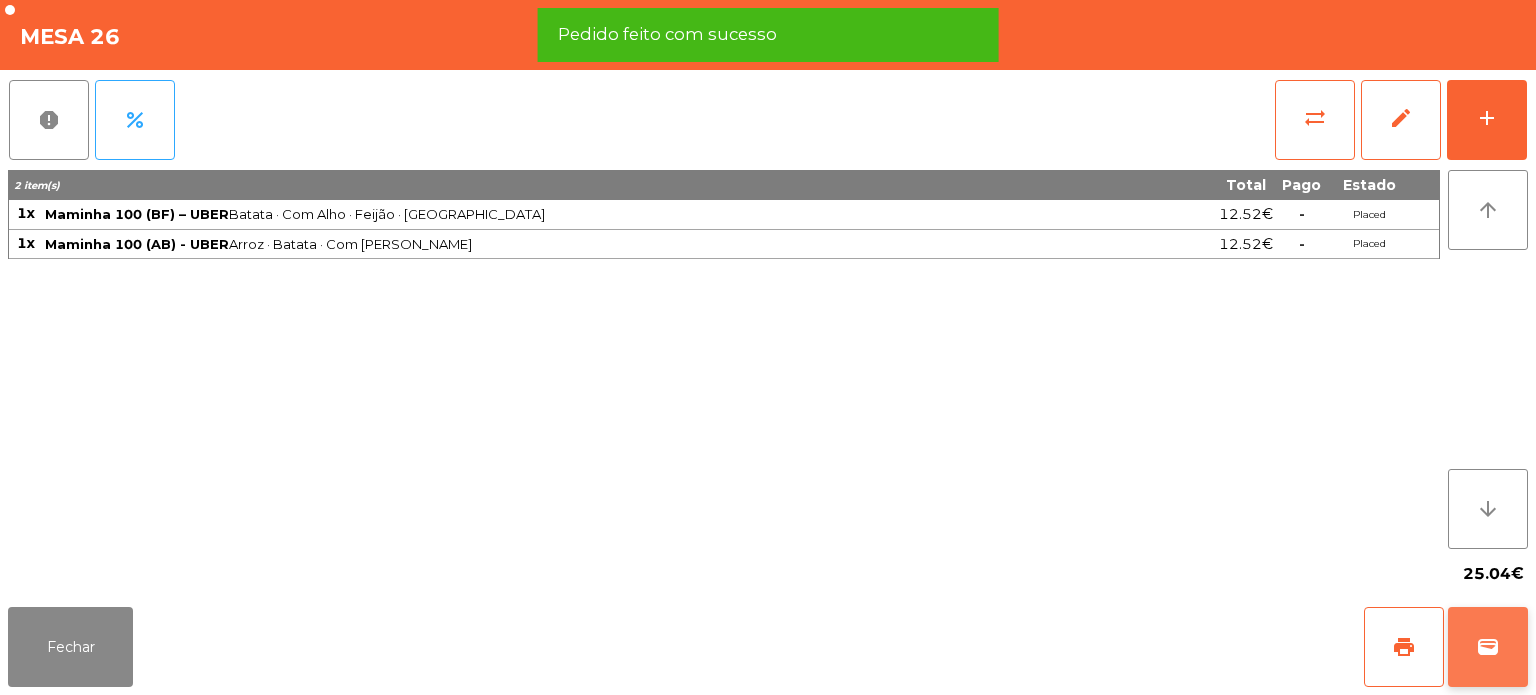 click on "wallet" 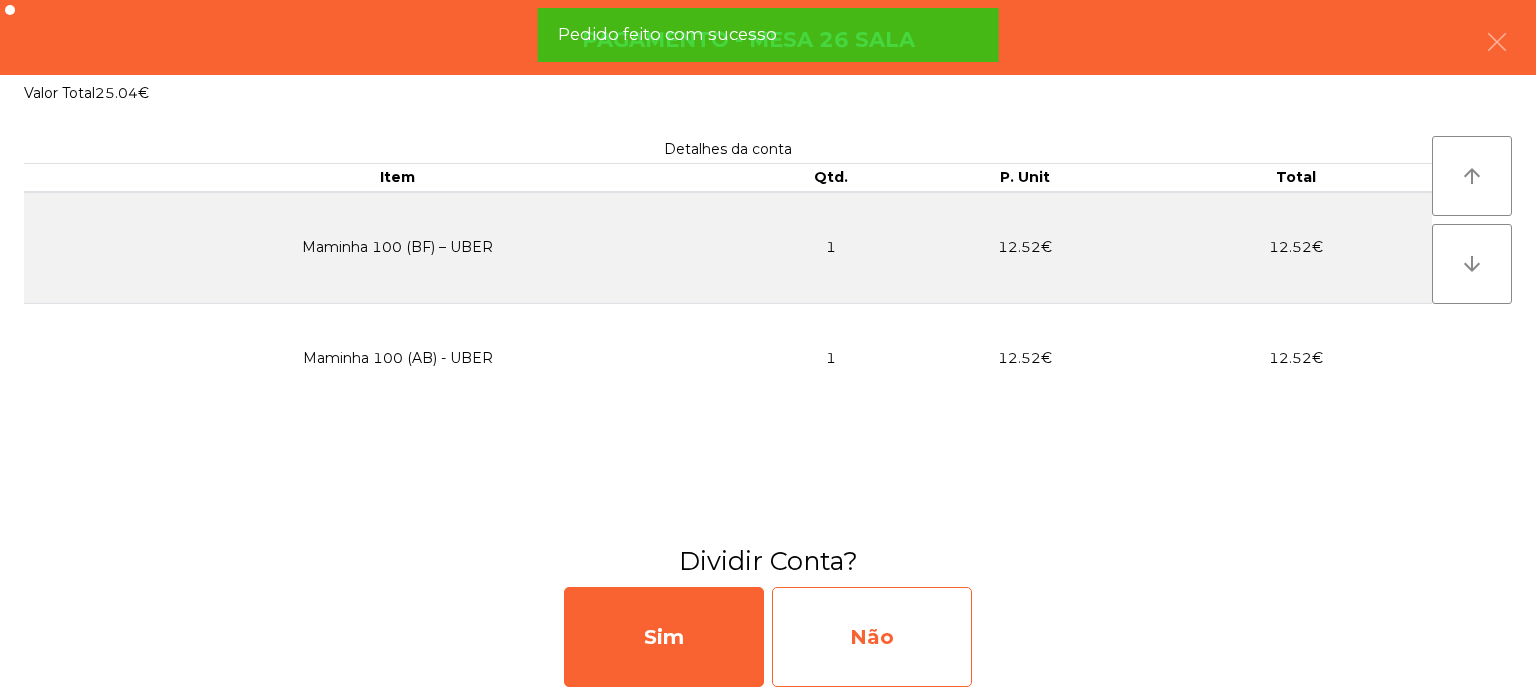 click on "Não" 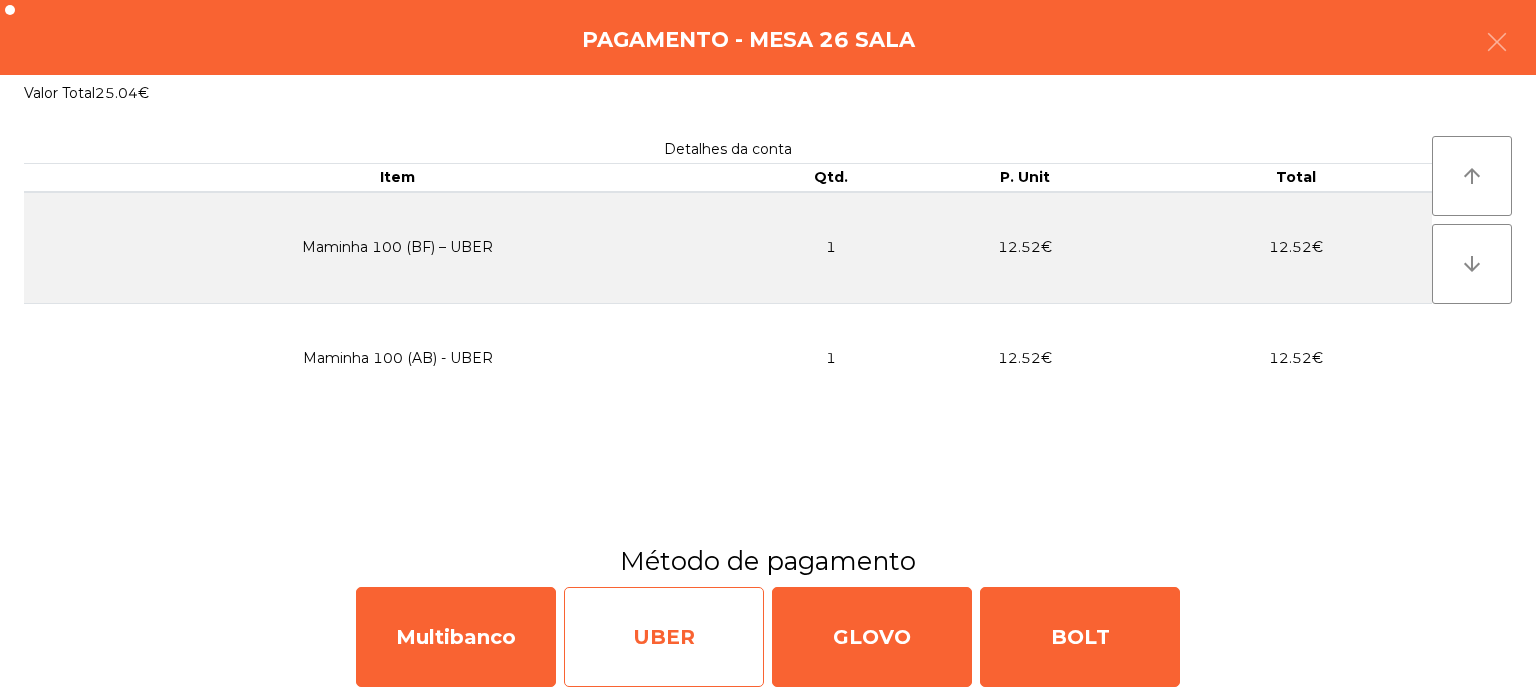 click on "UBER" 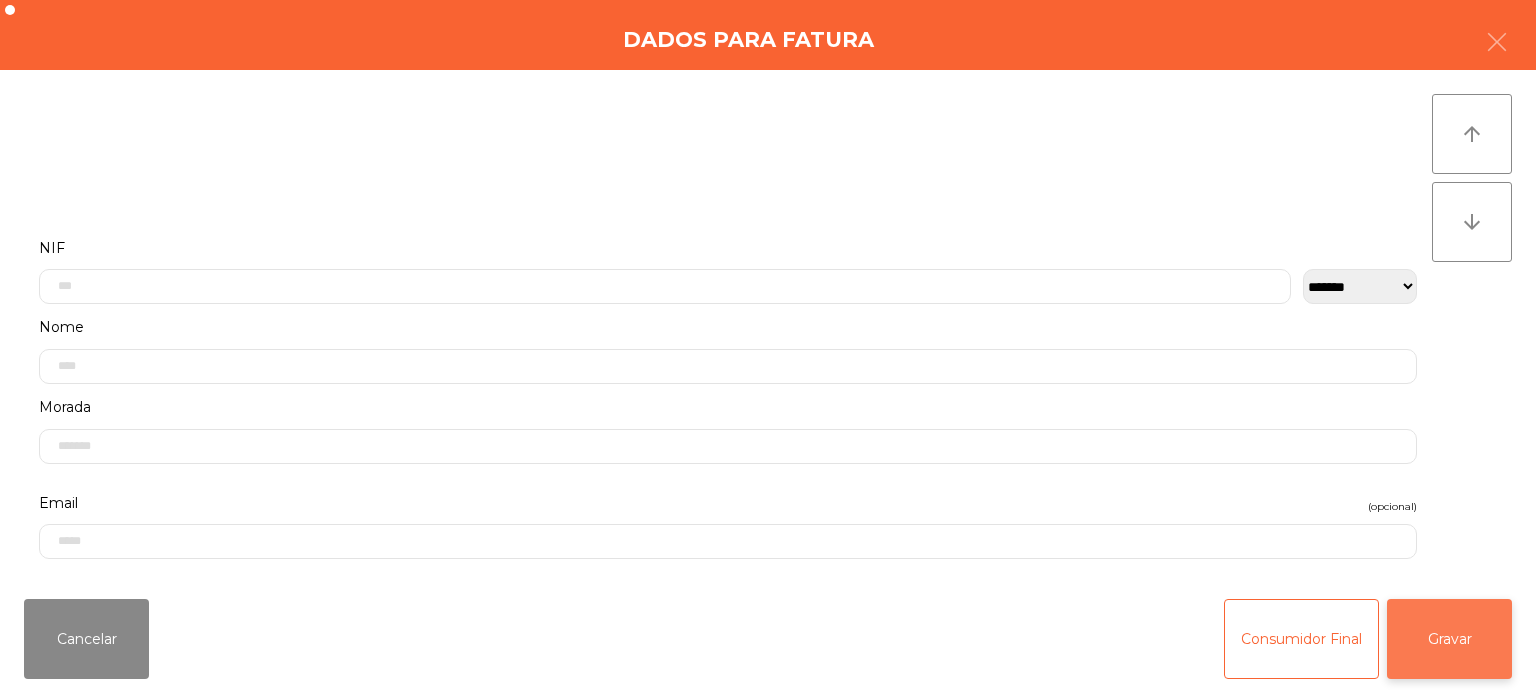 click on "Gravar" 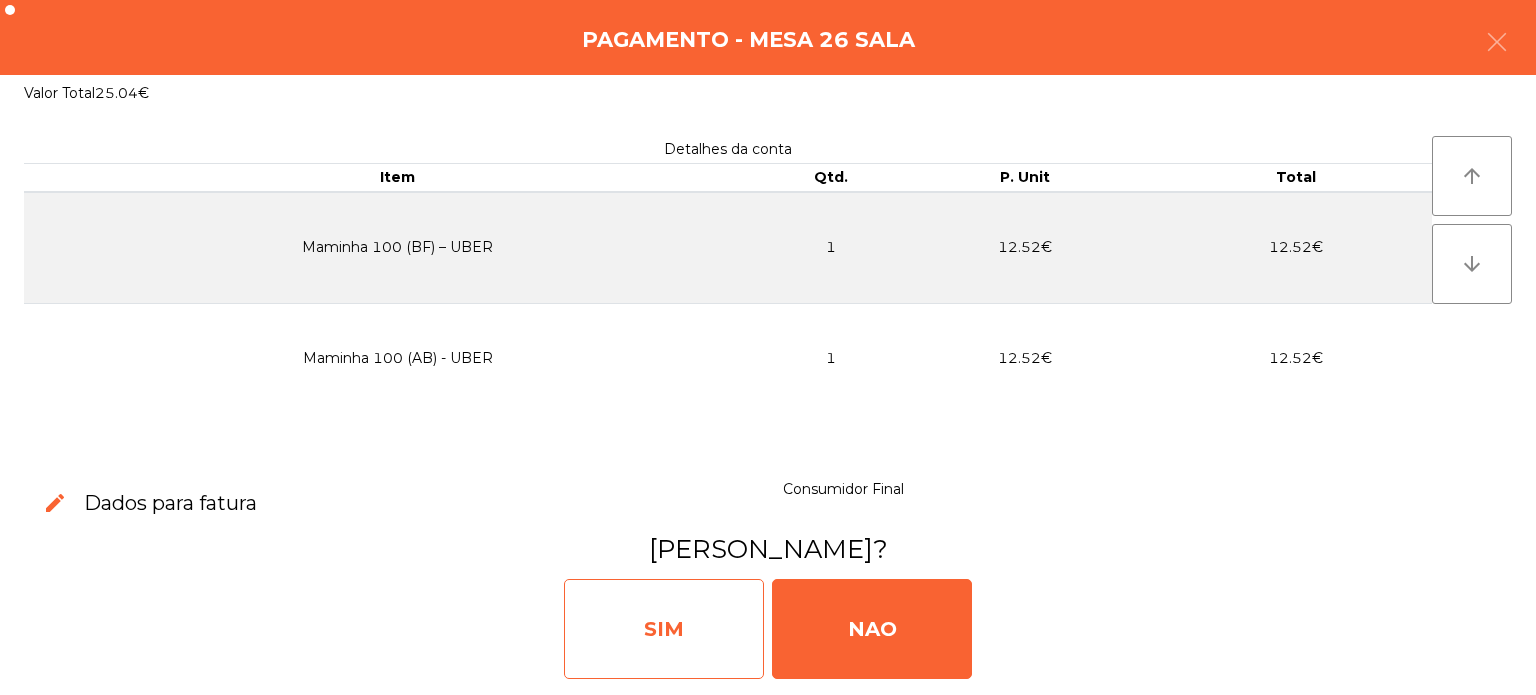 click on "SIM" 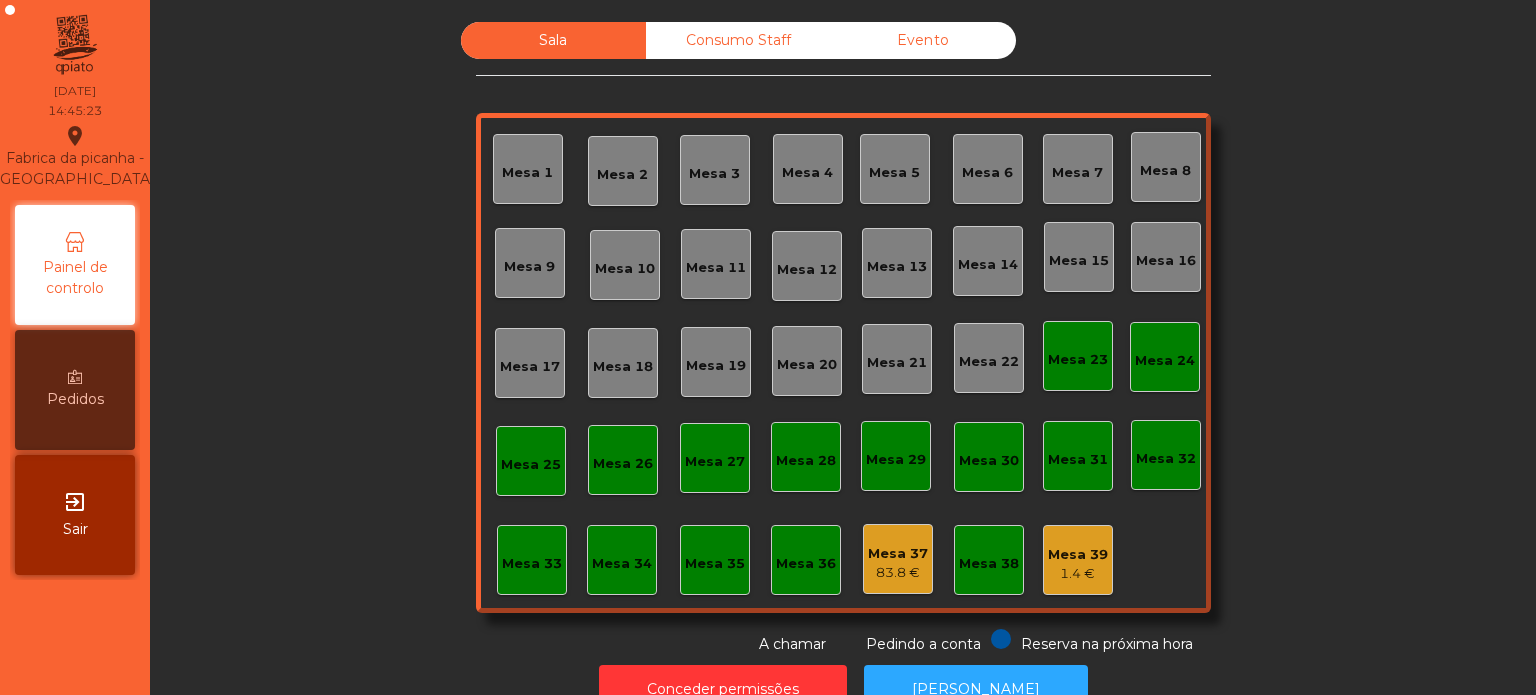 click on "Evento" 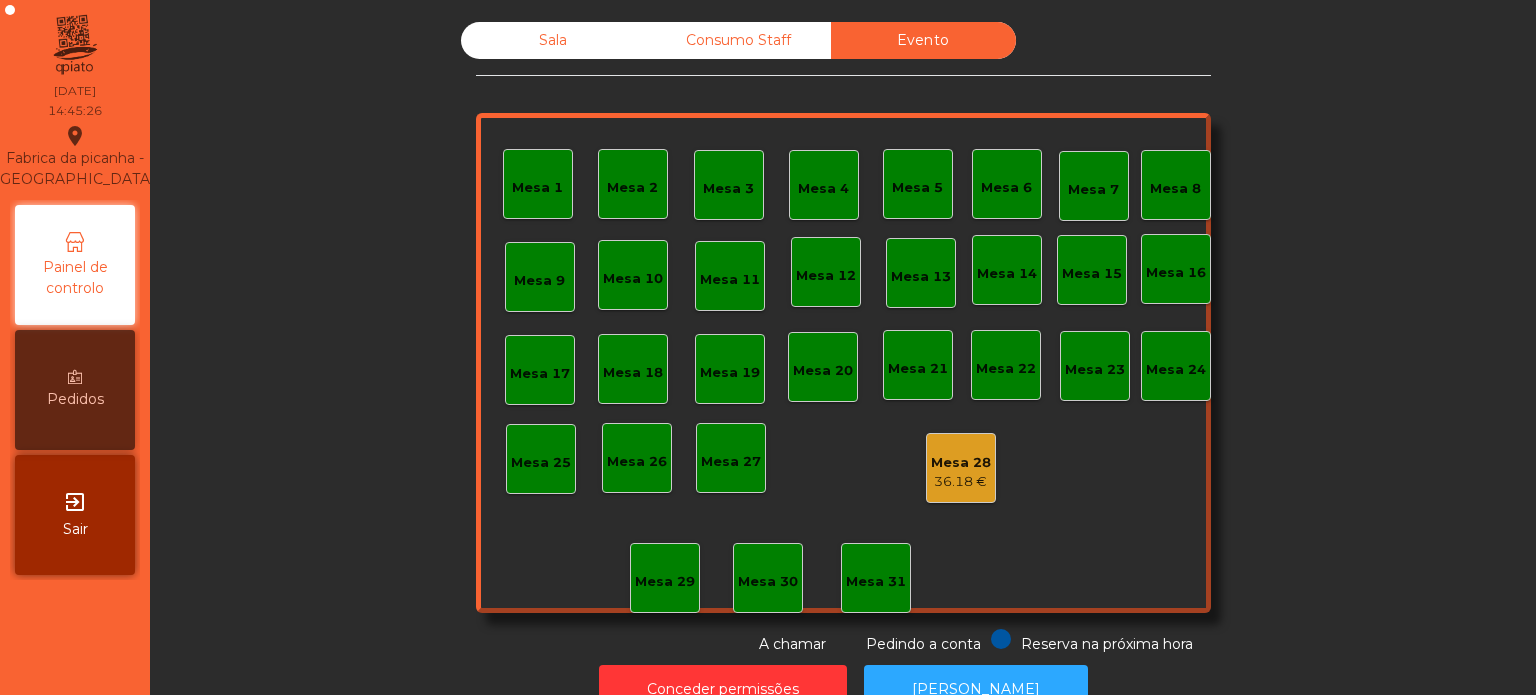 click on "36.18 €" 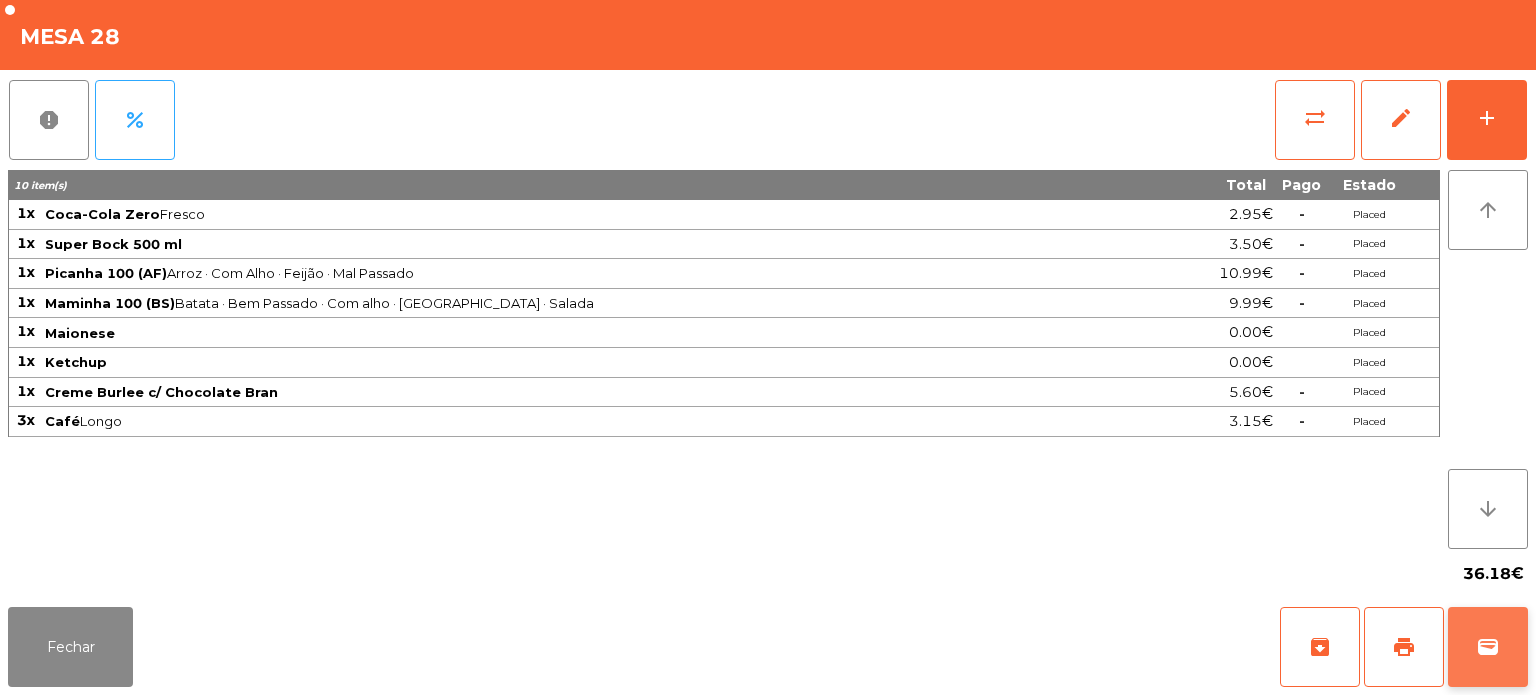 click on "wallet" 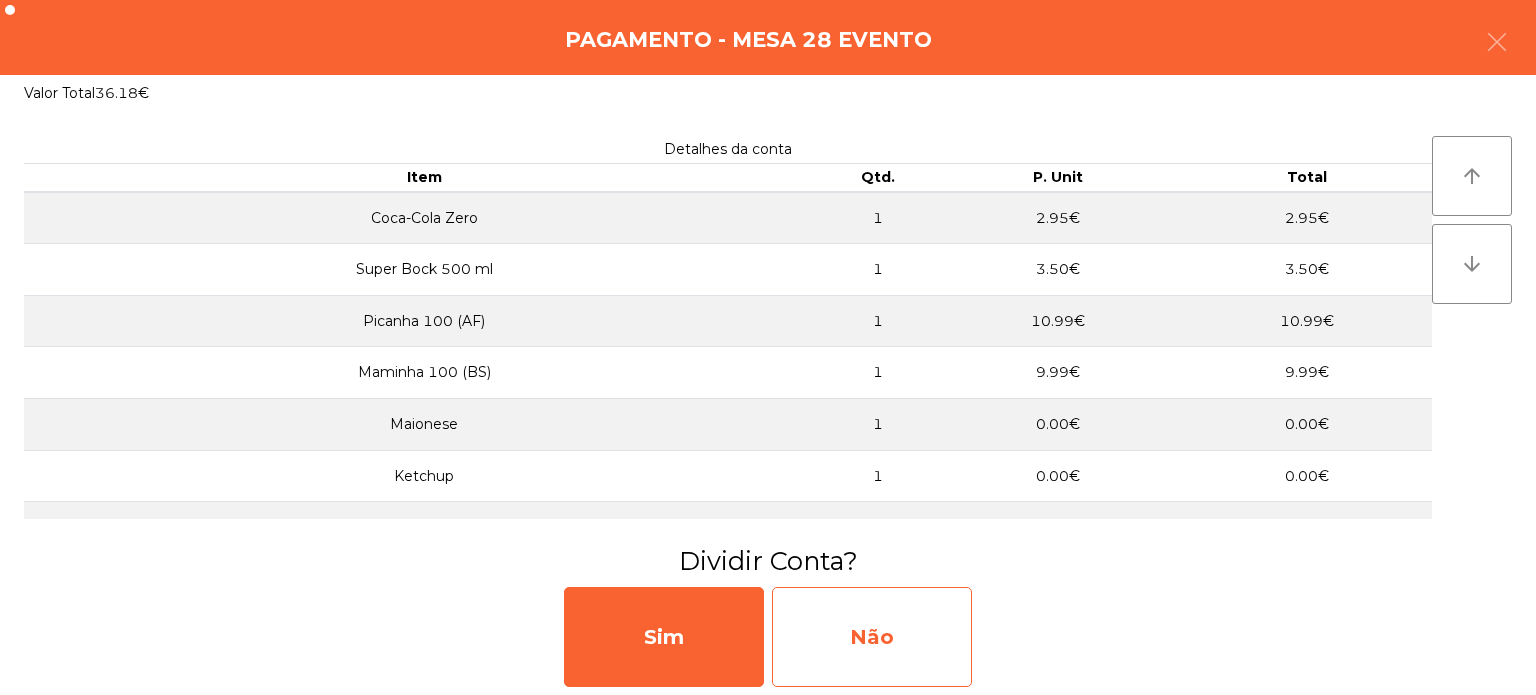 click on "Não" 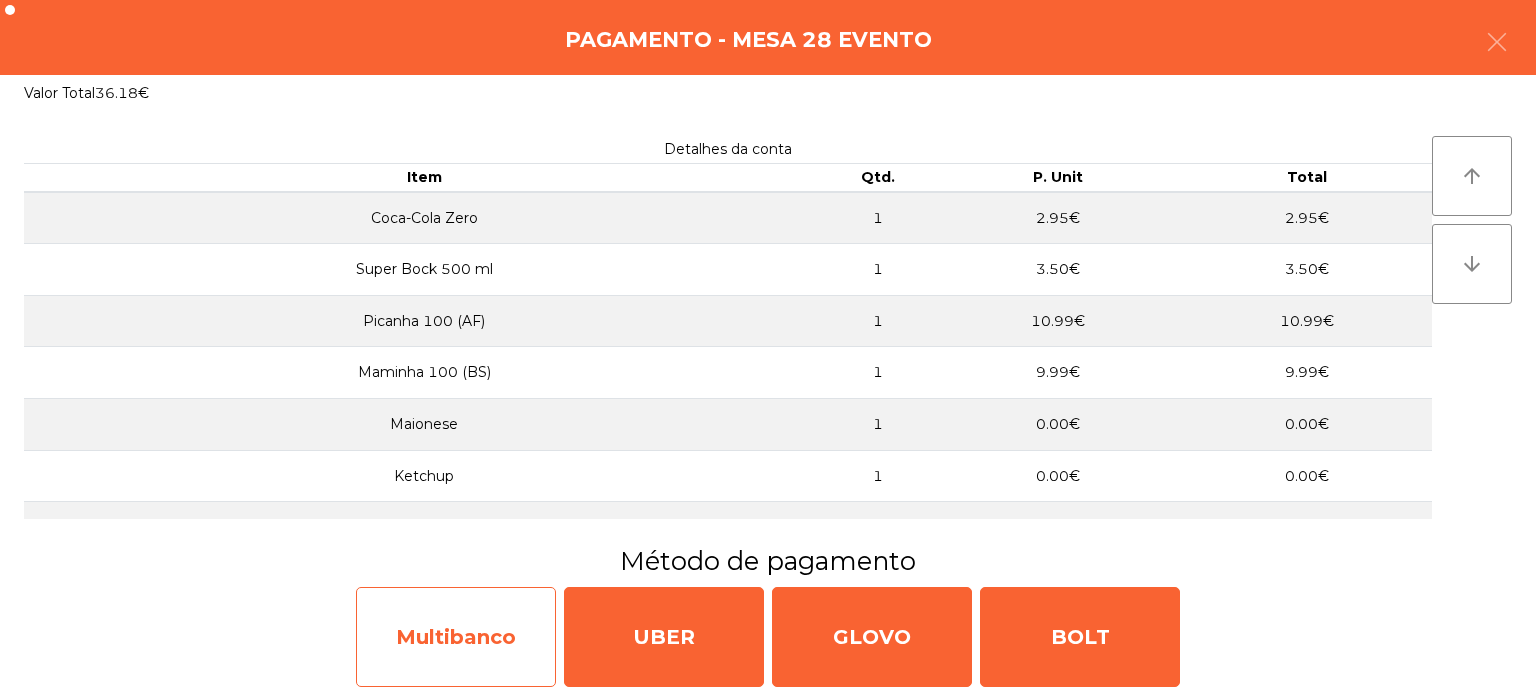 click on "Multibanco" 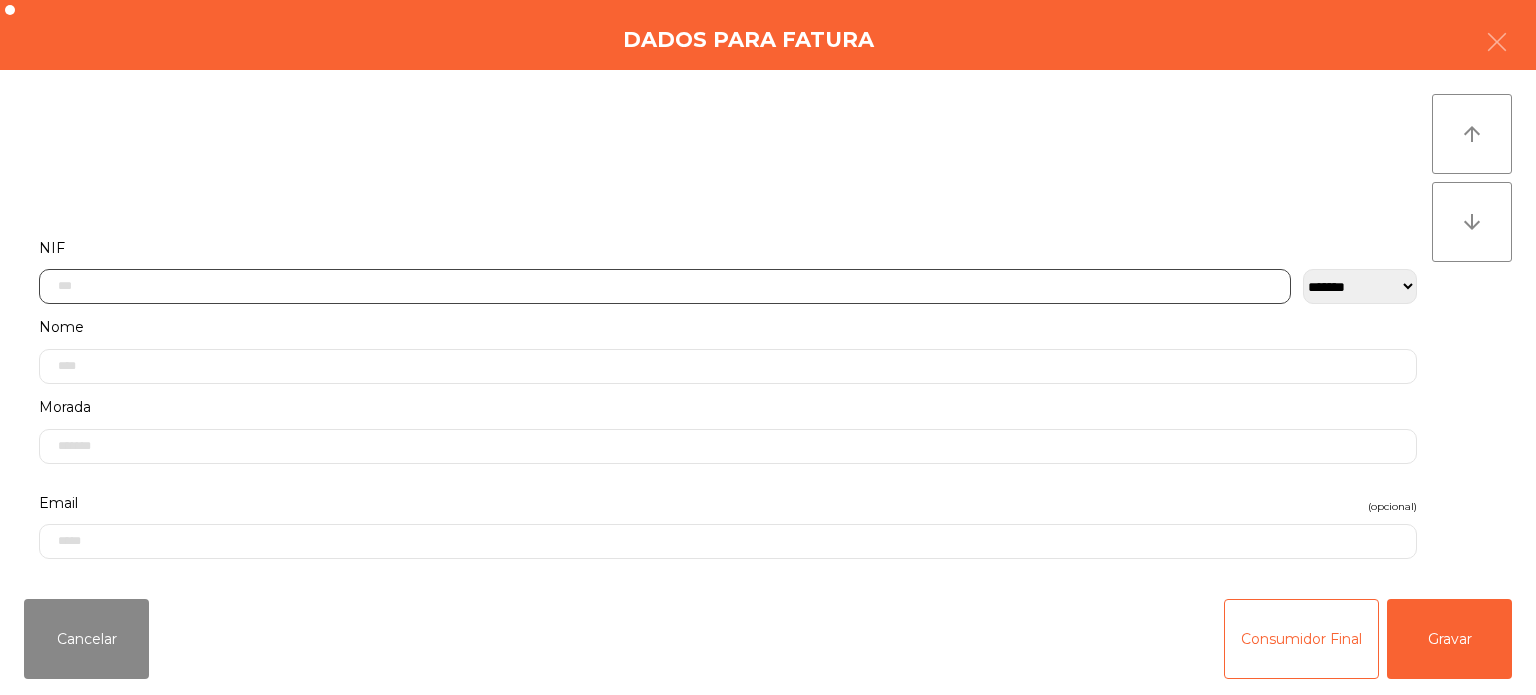 click 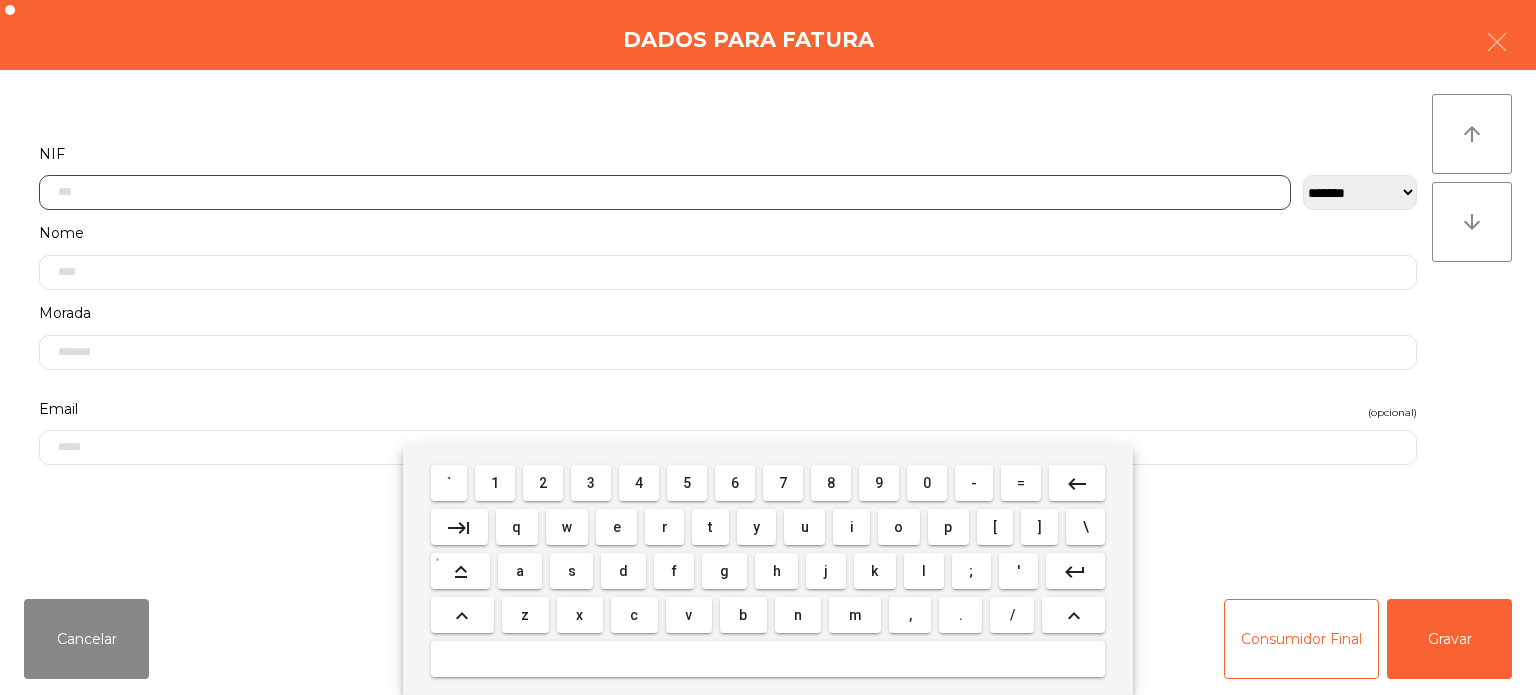 scroll, scrollTop: 139, scrollLeft: 0, axis: vertical 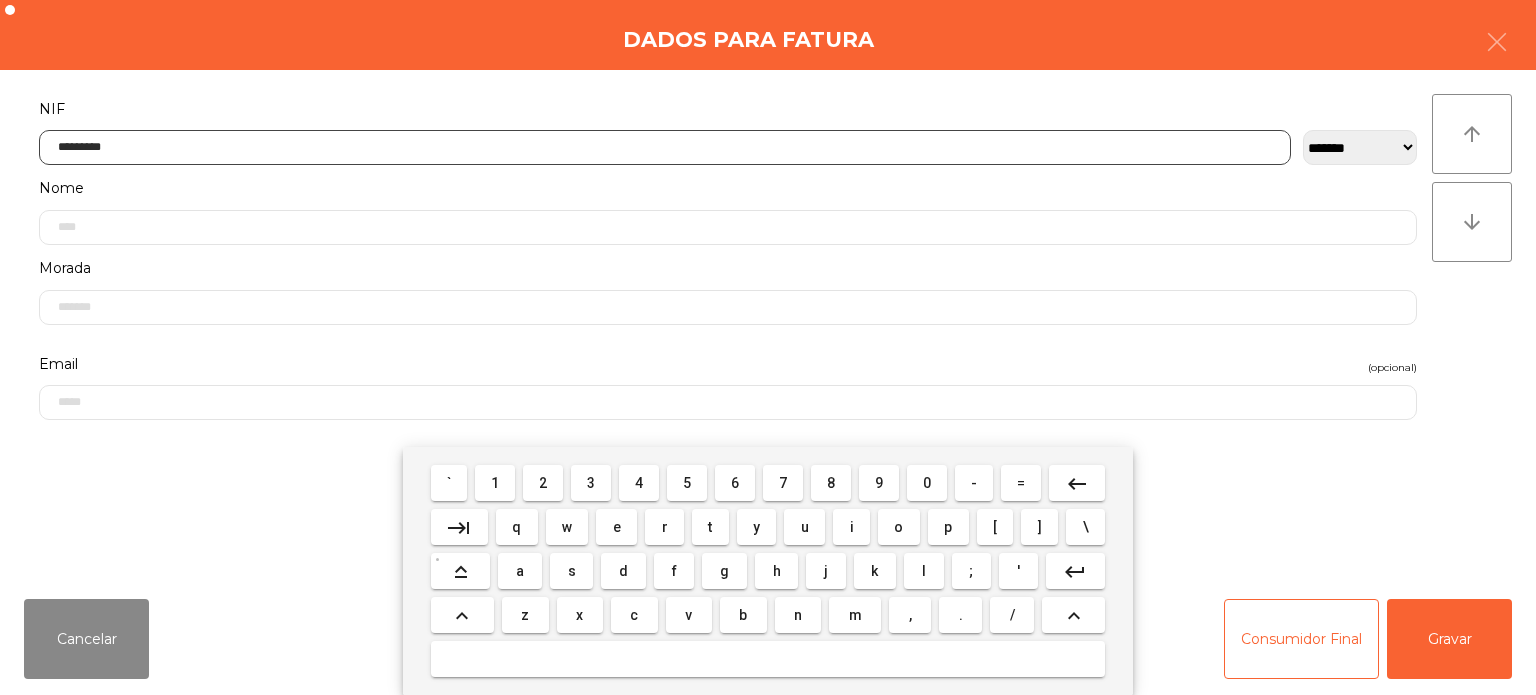type on "*********" 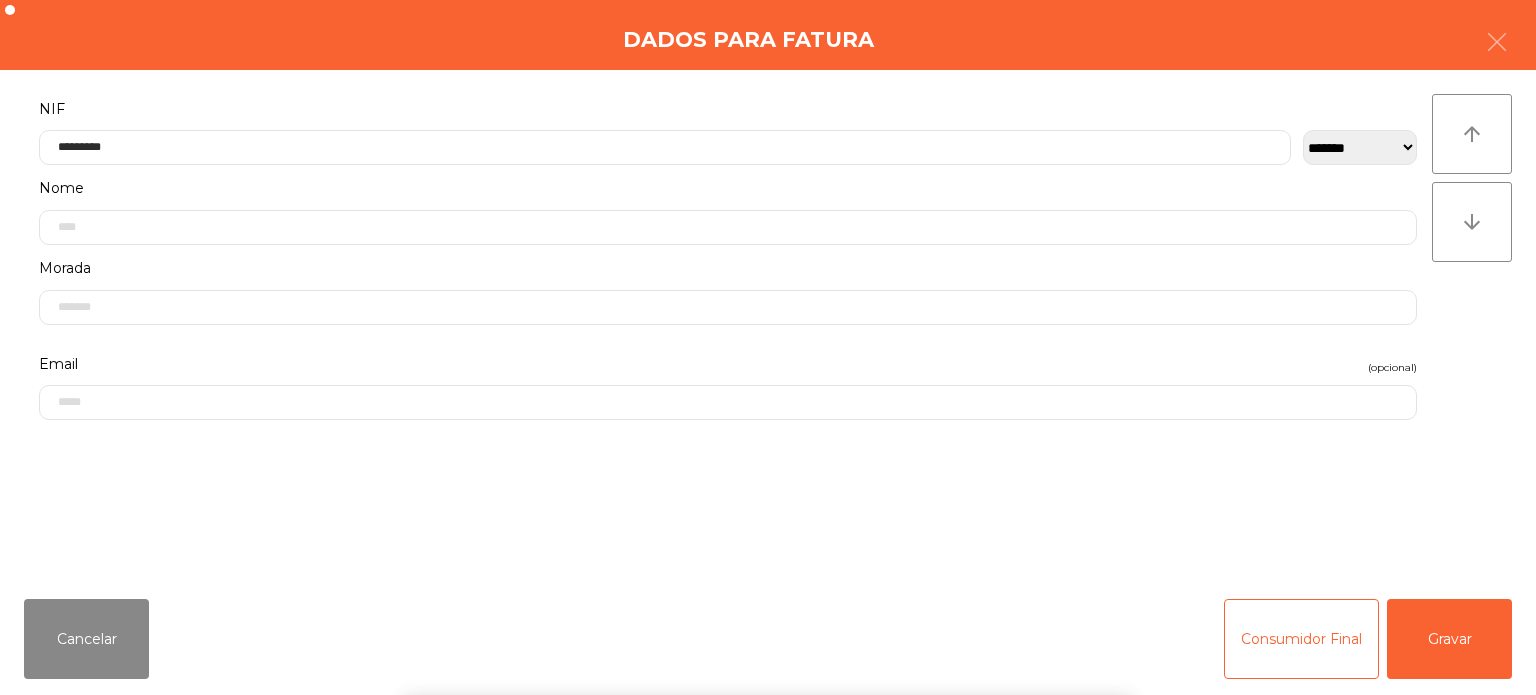 click on "arrow_upward arrow_downward" 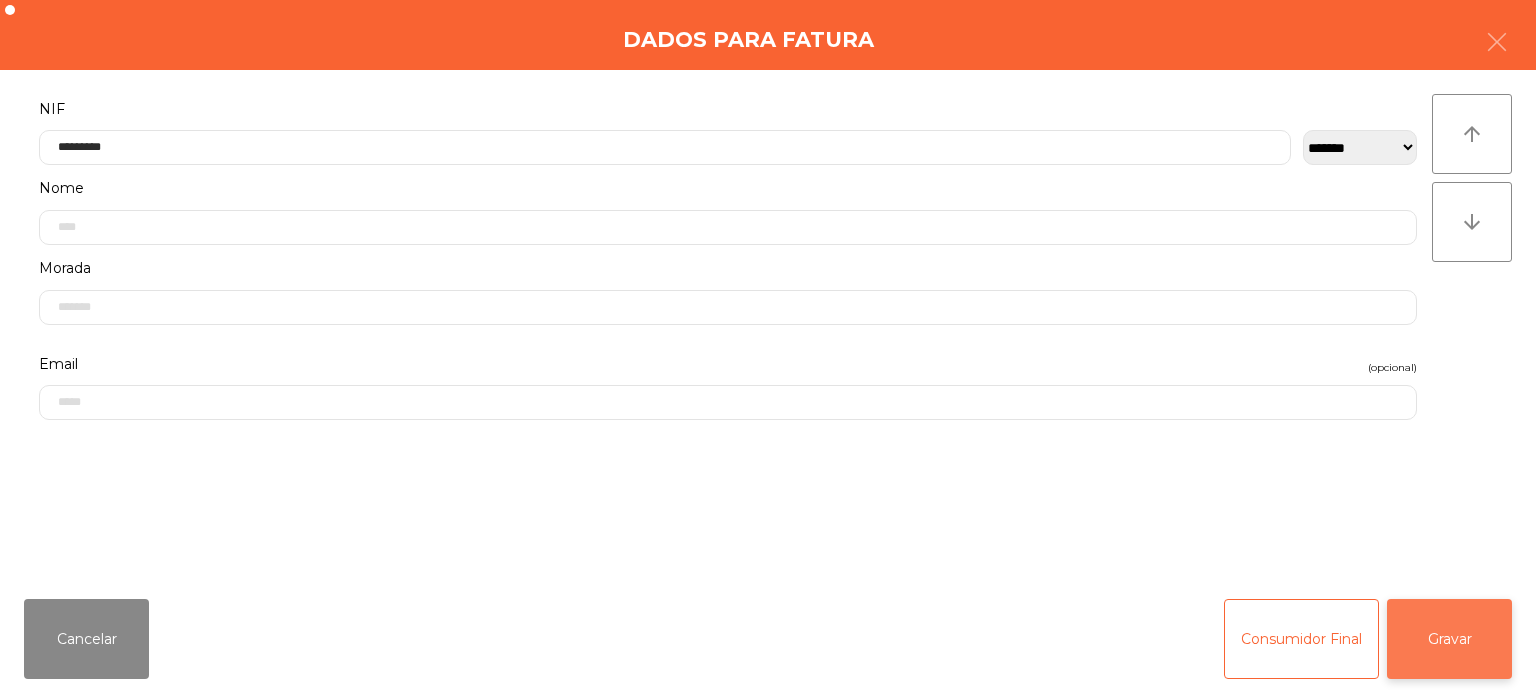 click on "Gravar" 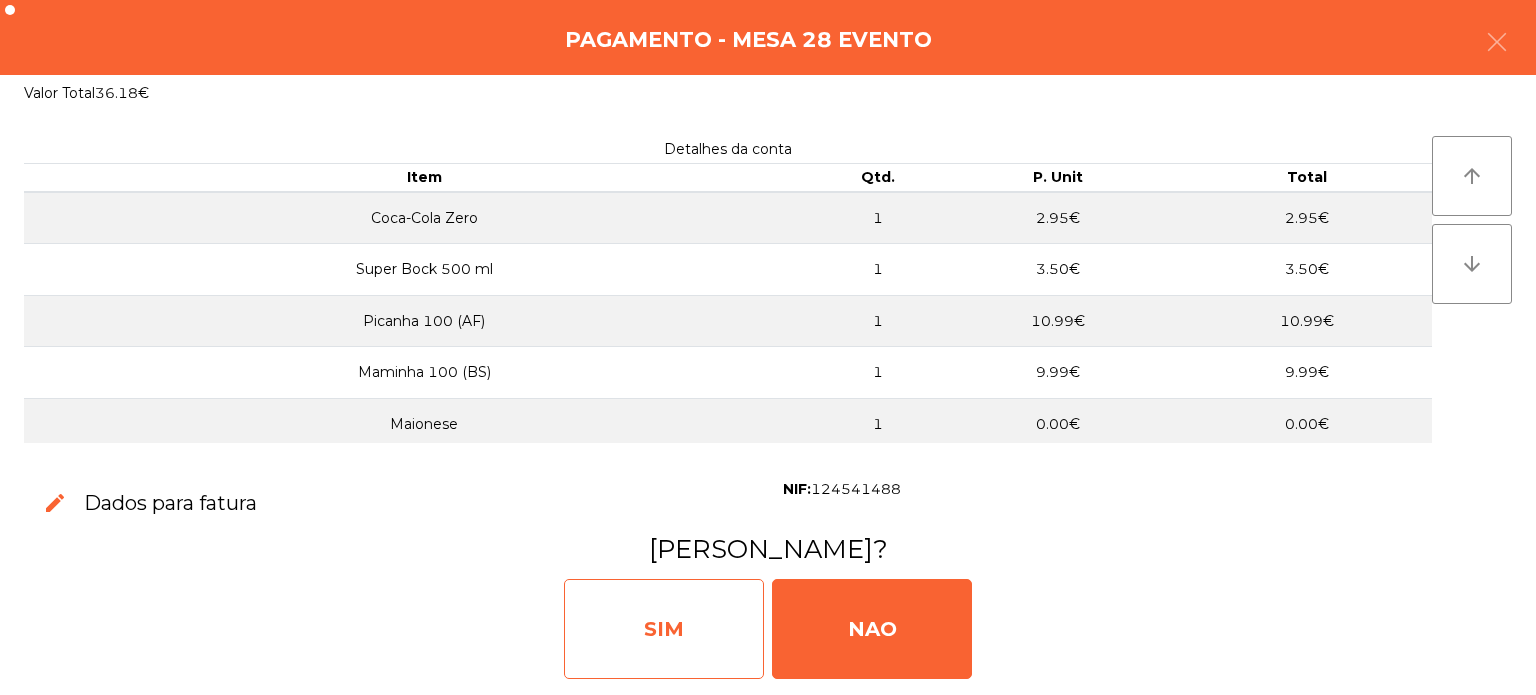 click on "SIM" 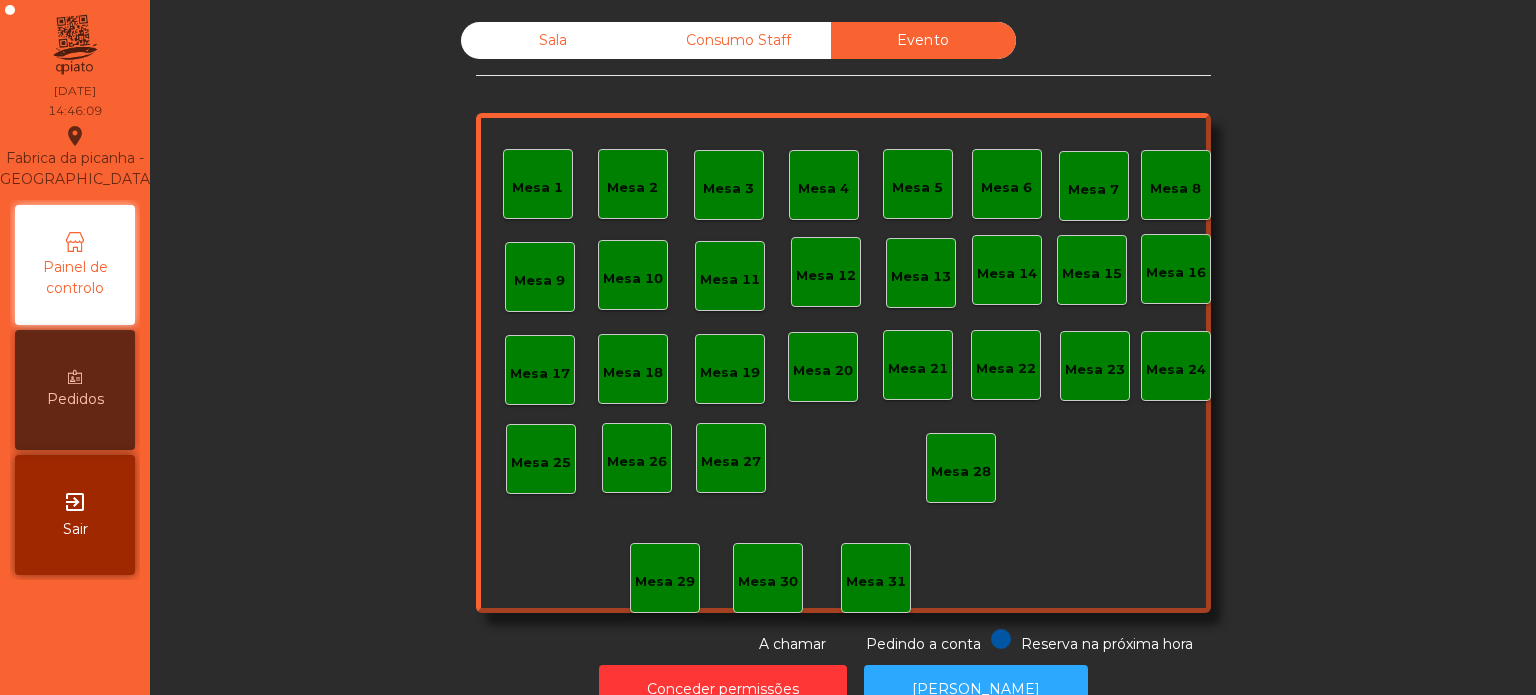 click on "Sala" 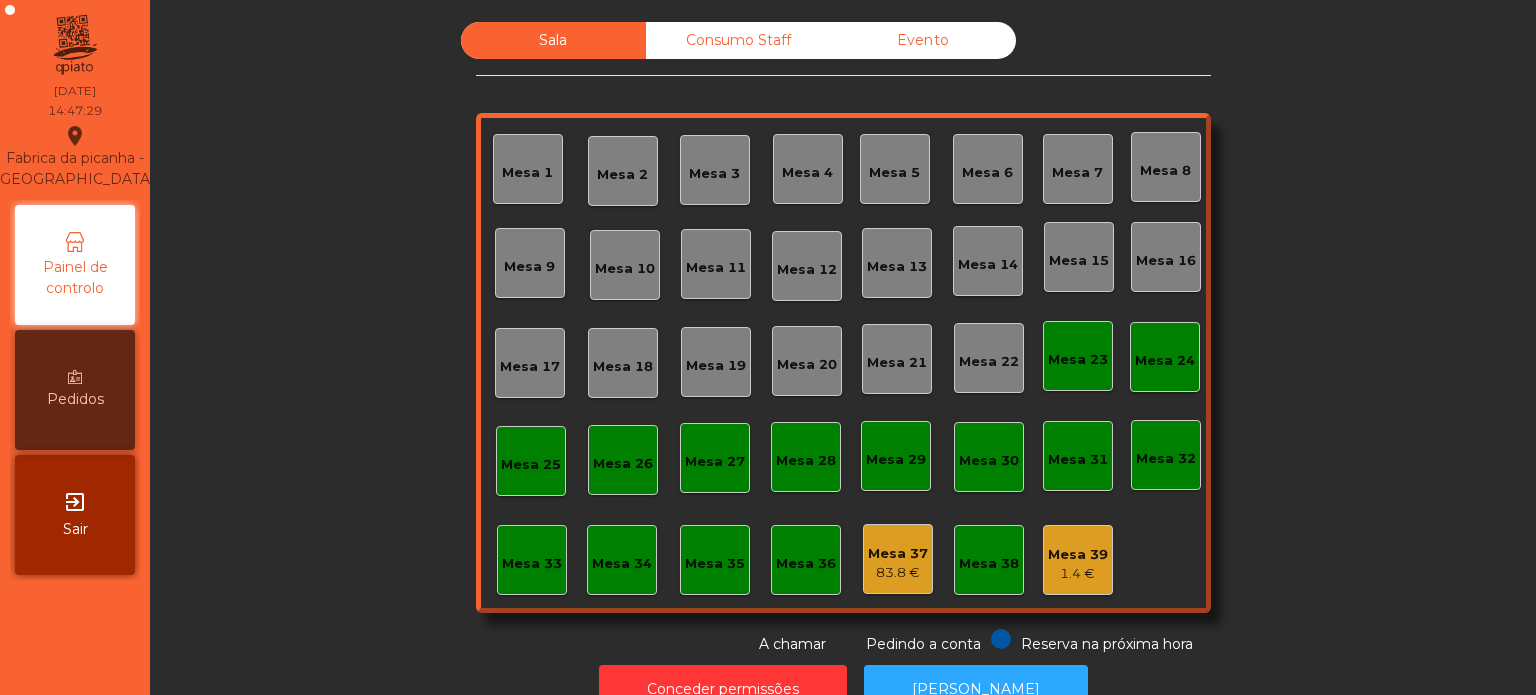 click on "Mesa 27" 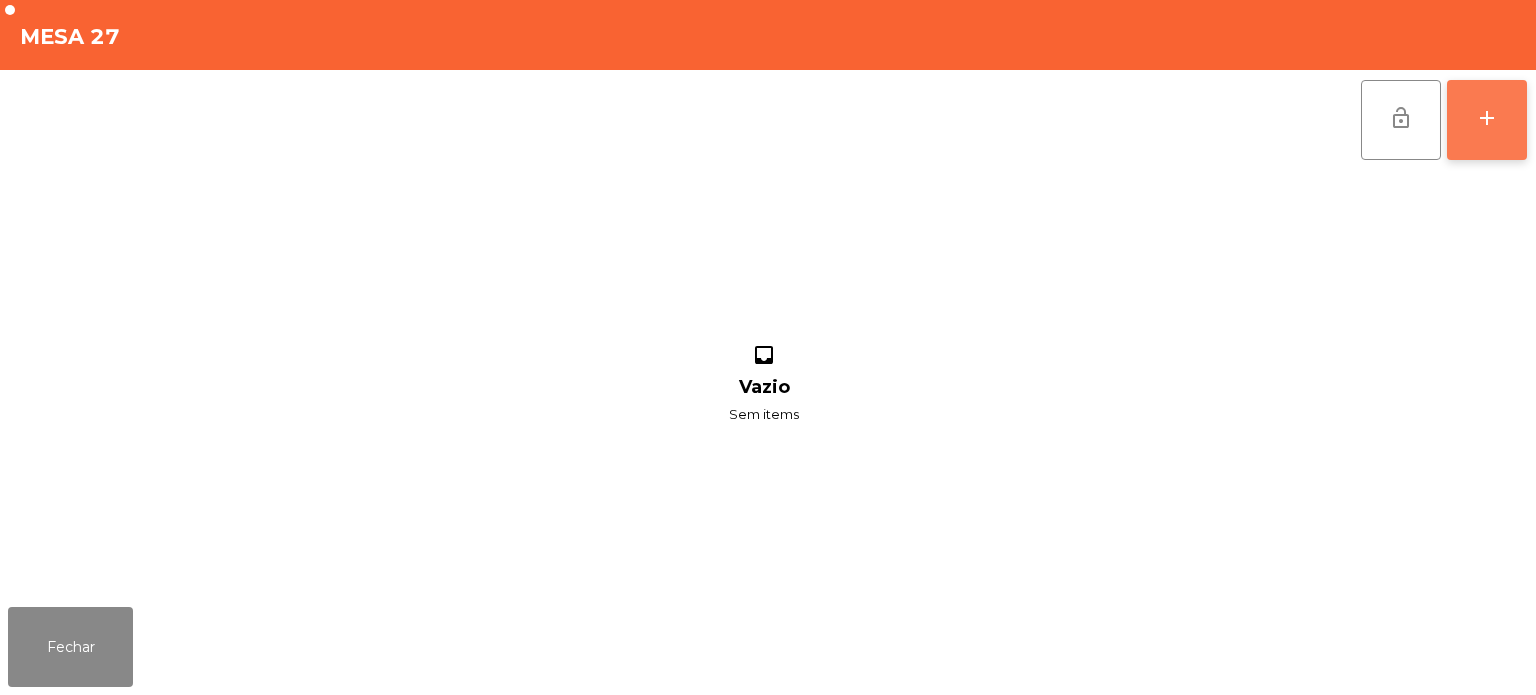 click on "add" 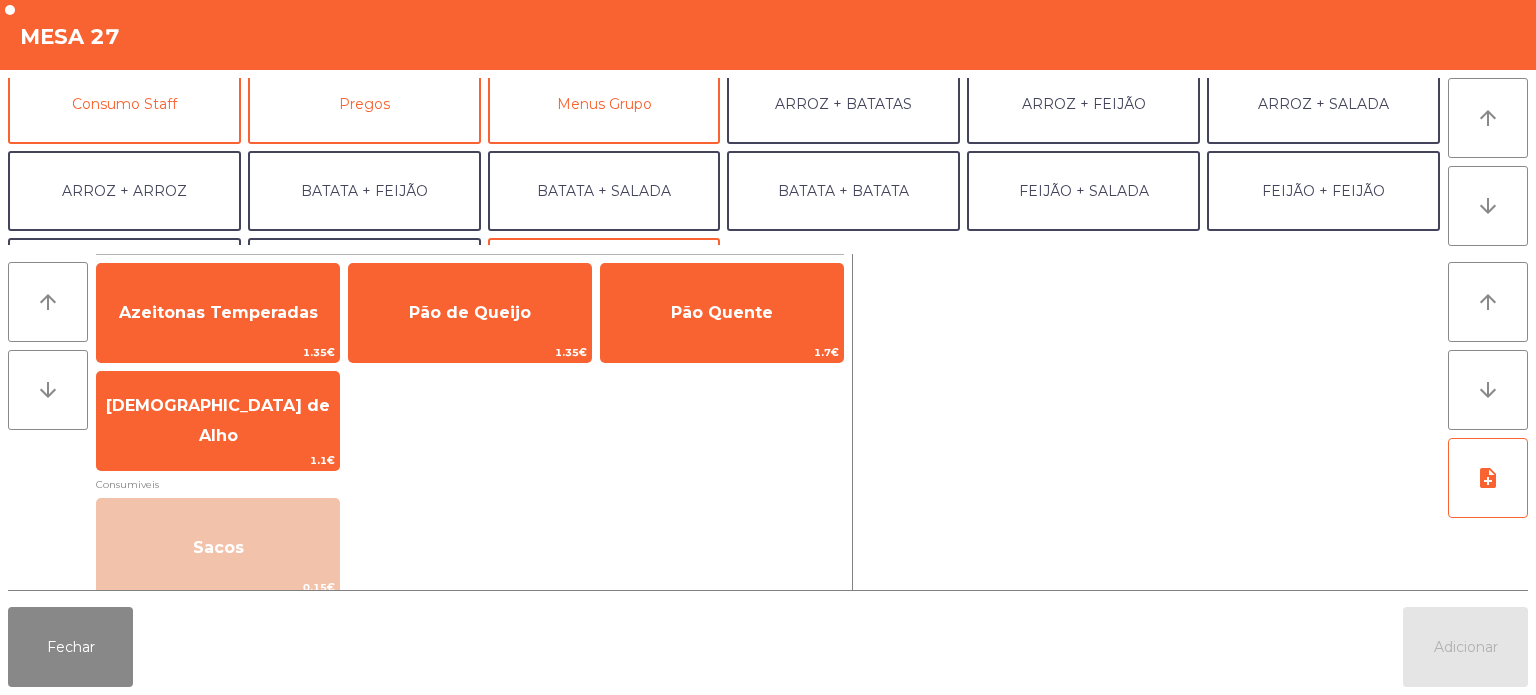 scroll, scrollTop: 196, scrollLeft: 0, axis: vertical 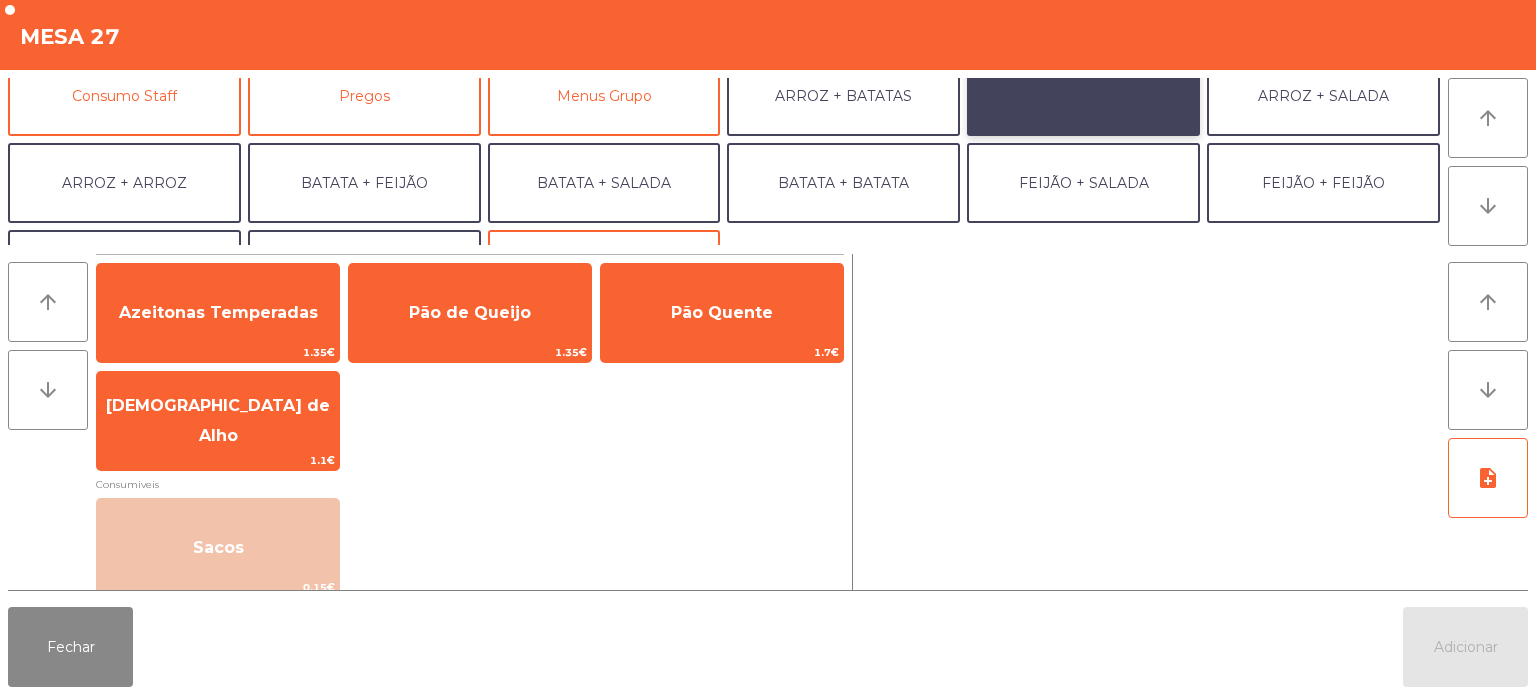 click on "ARROZ + FEIJÃO" 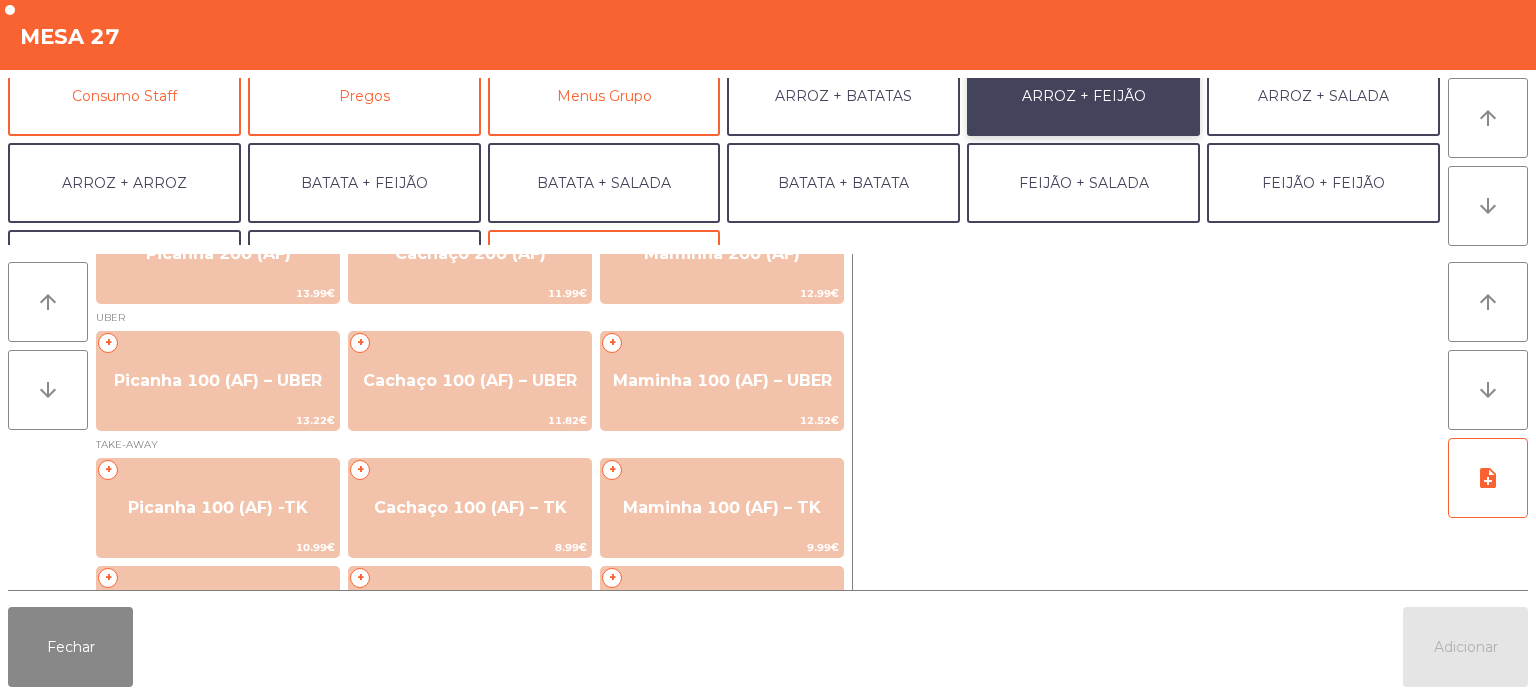 scroll, scrollTop: 165, scrollLeft: 0, axis: vertical 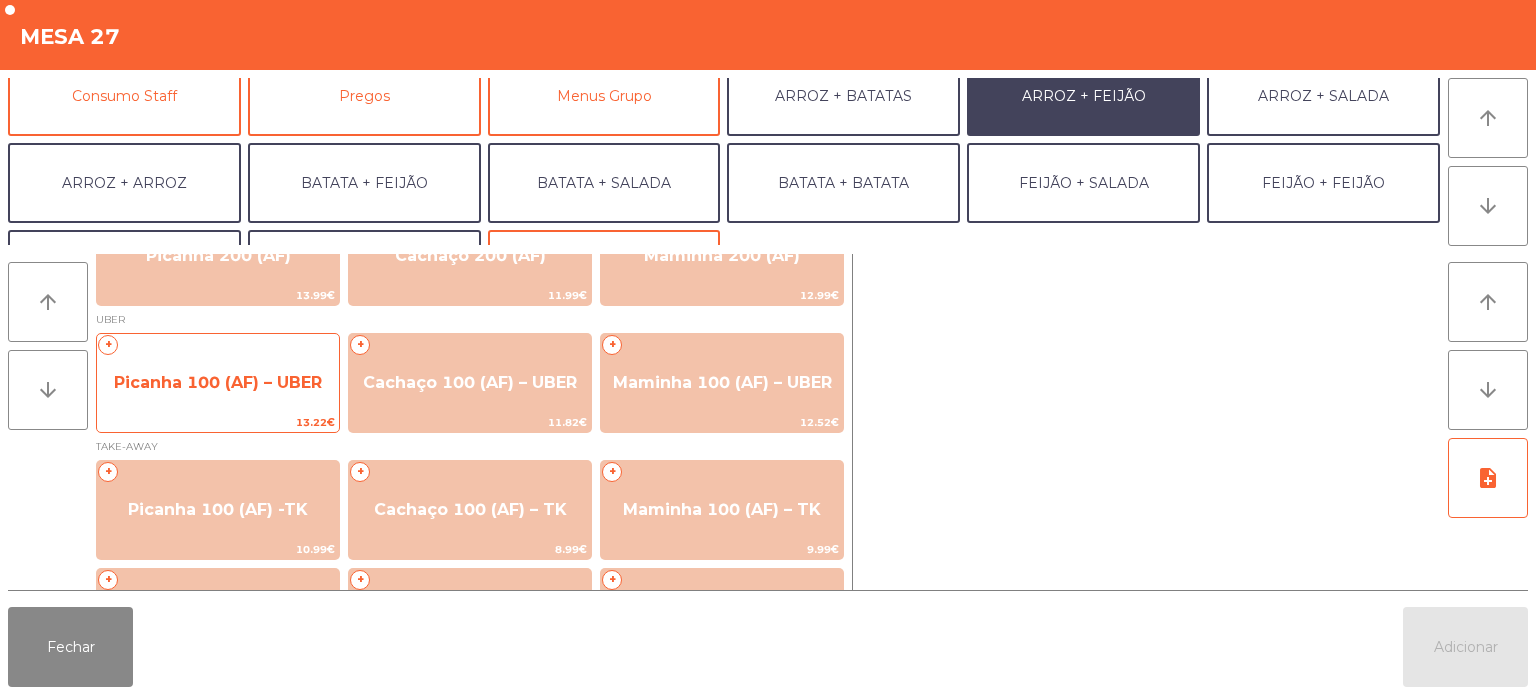 click on "Picanha 100 (AF) – UBER" 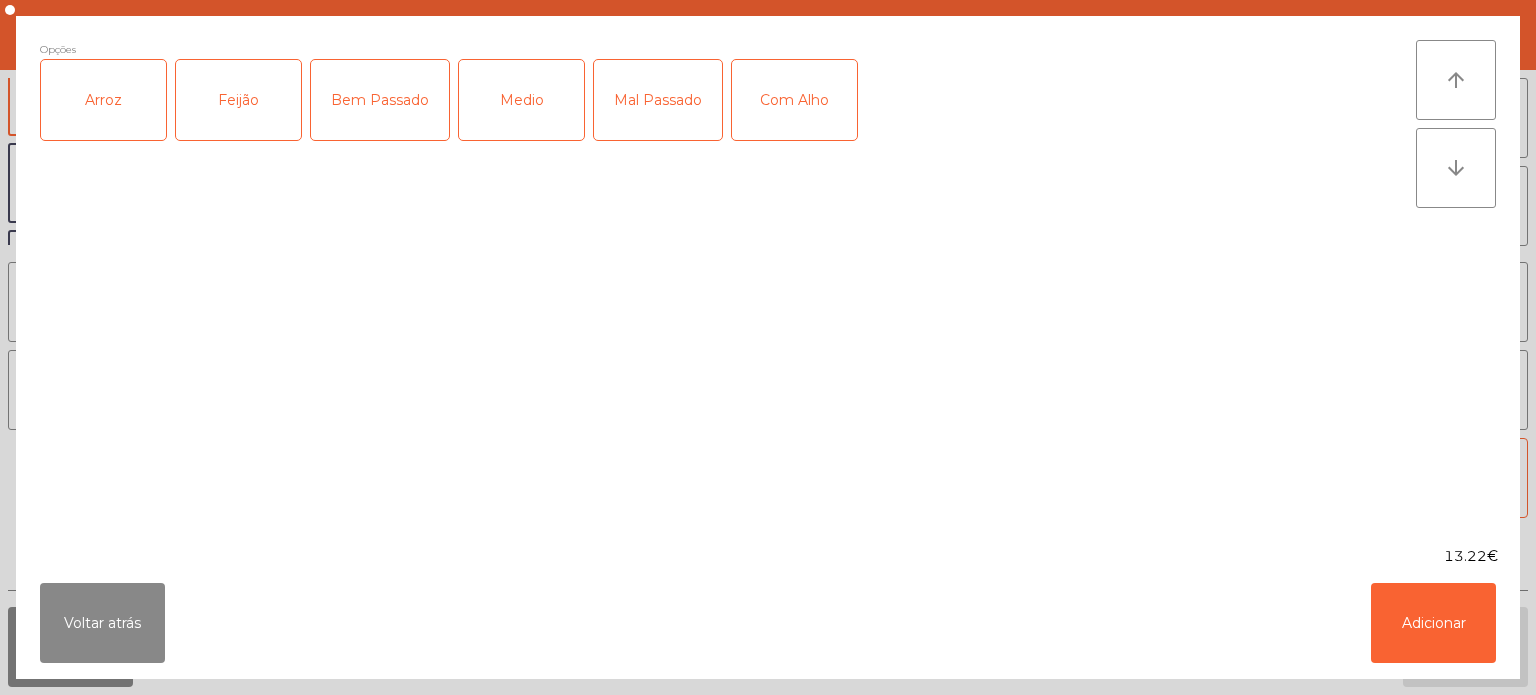 click on "Arroz" 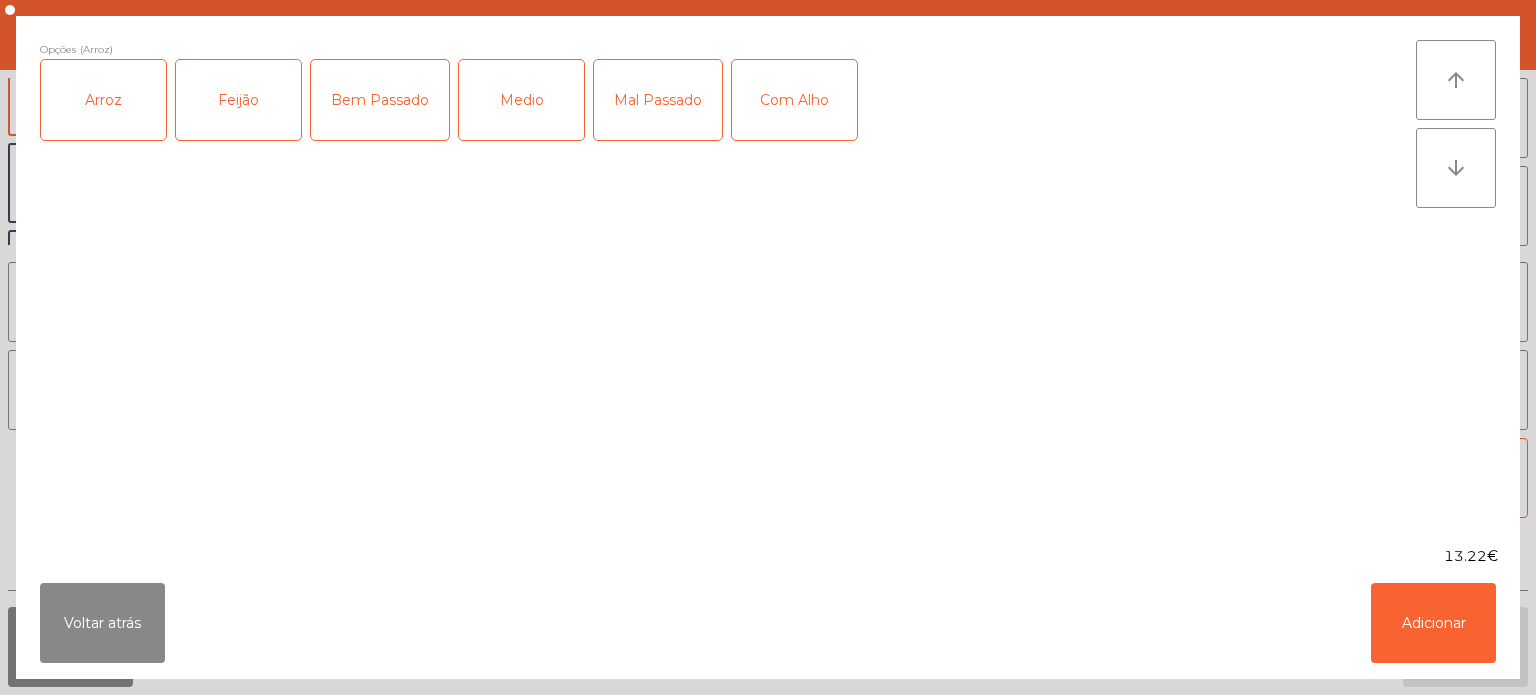 click on "Feijão" 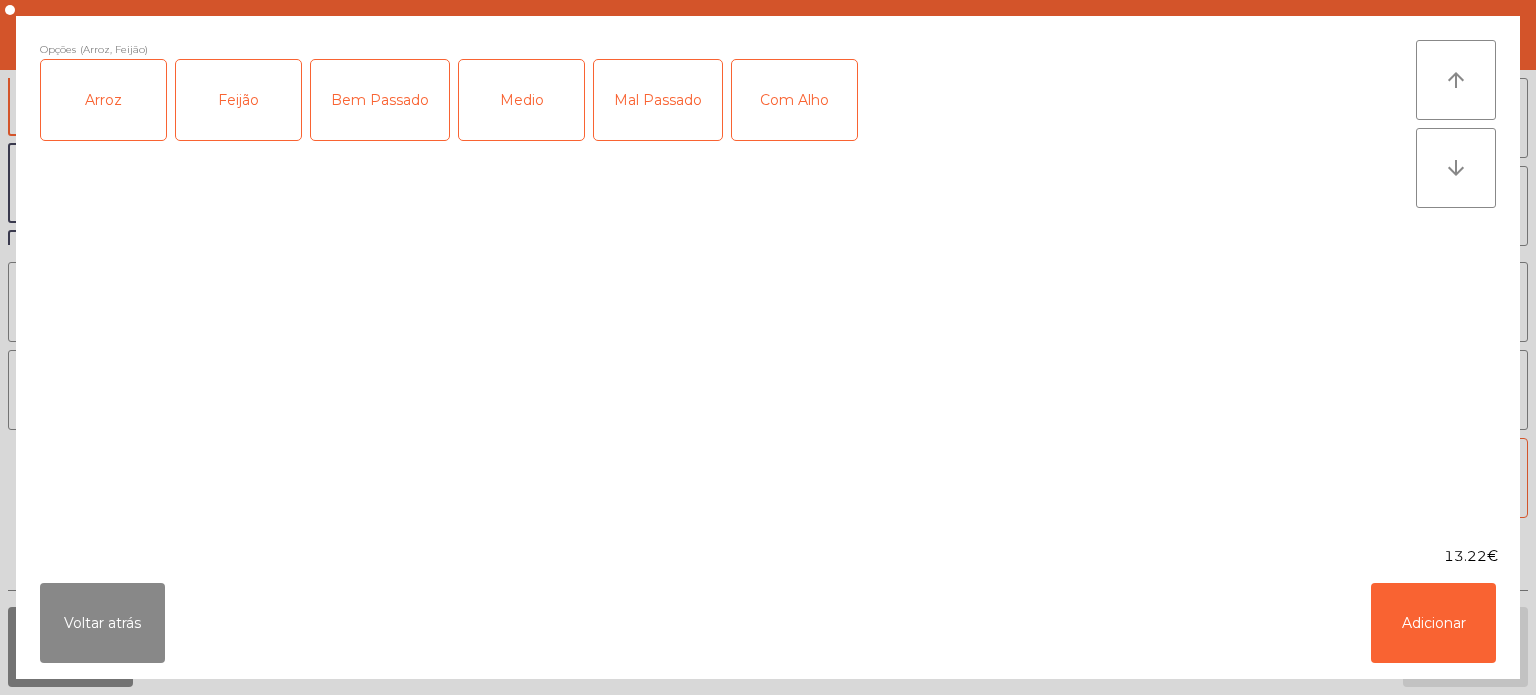 click on "Mal Passado" 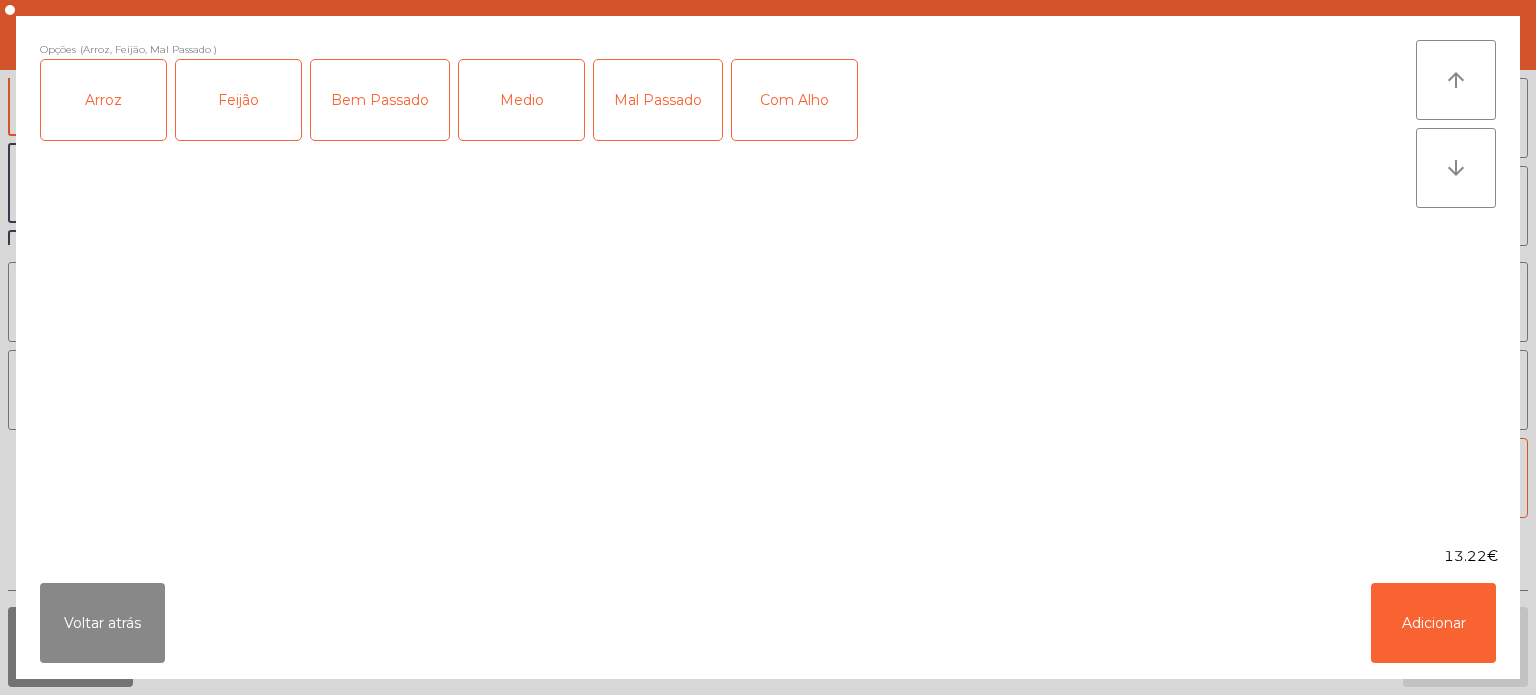 click on "Com Alho" 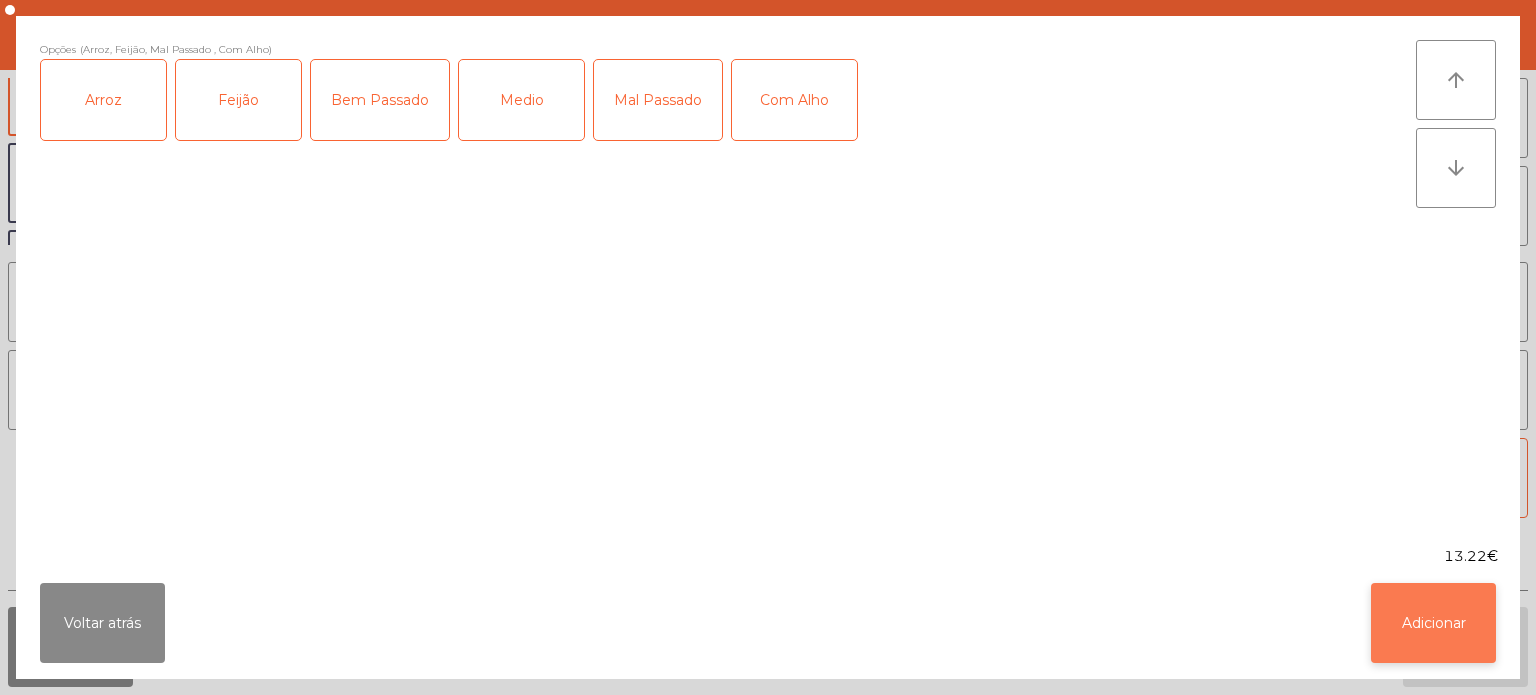 click on "Adicionar" 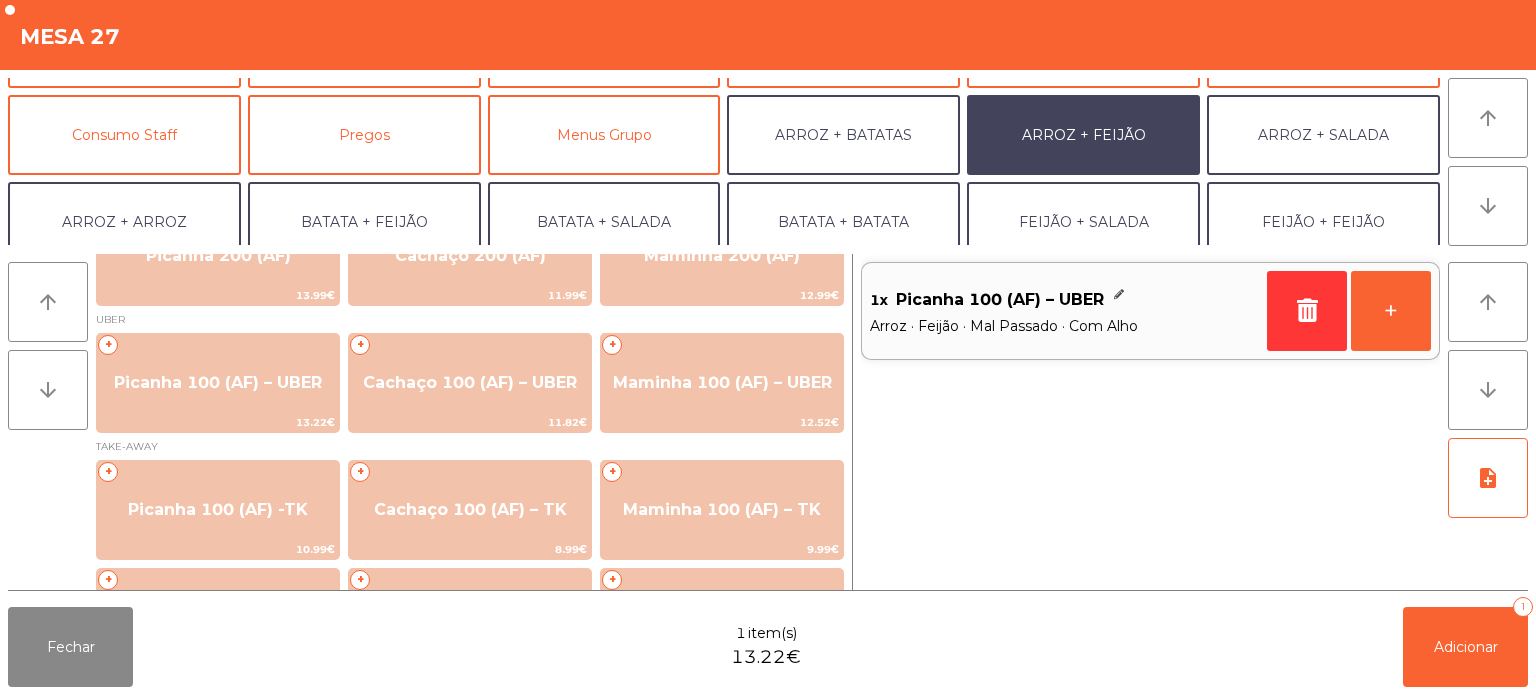 scroll, scrollTop: 260, scrollLeft: 0, axis: vertical 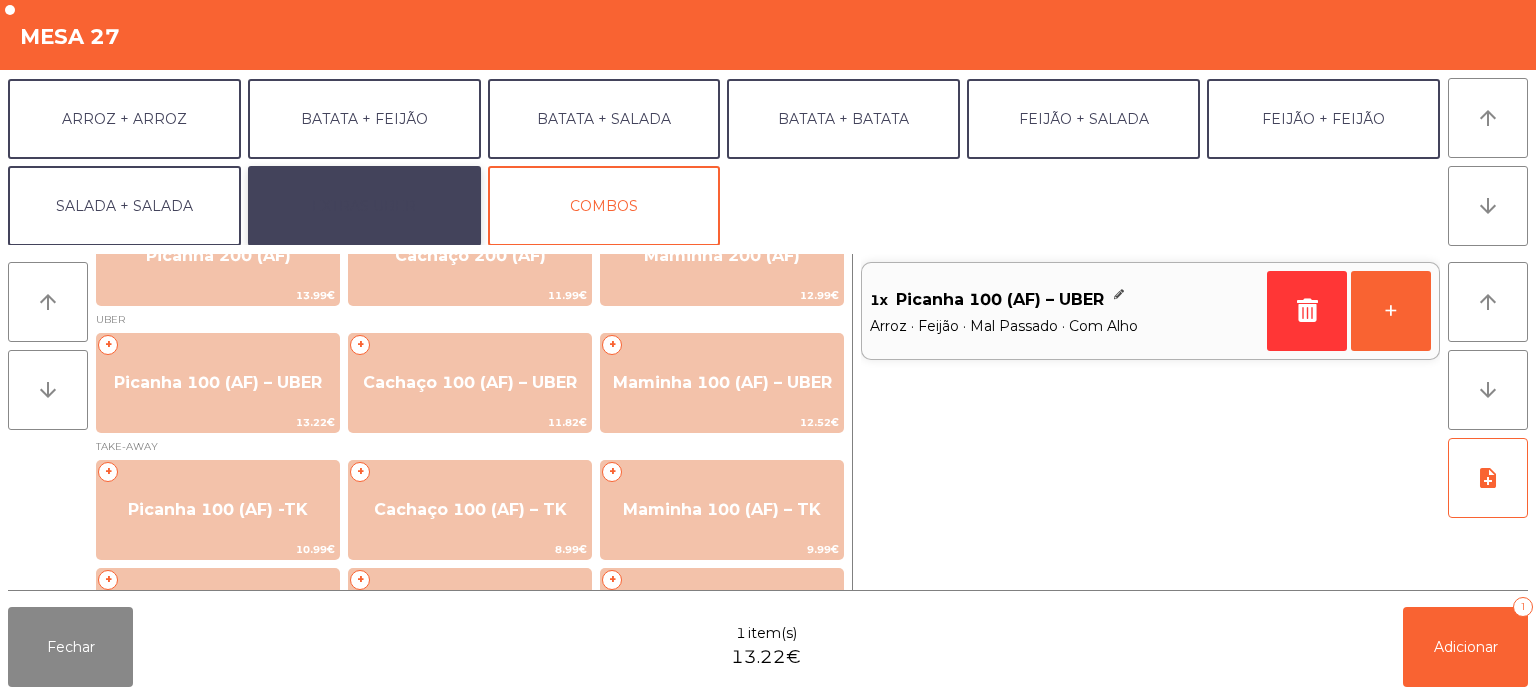 click on "EXTRAS UBER" 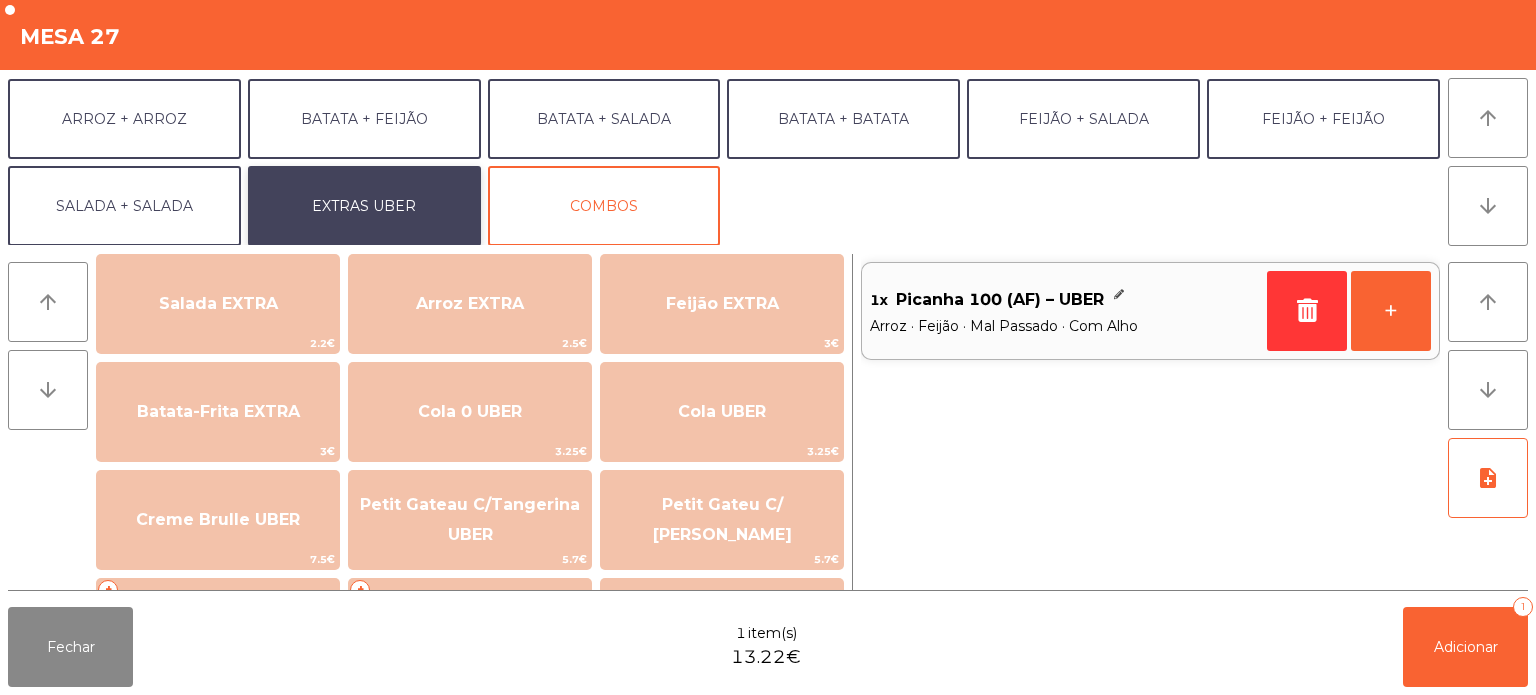 scroll, scrollTop: 0, scrollLeft: 0, axis: both 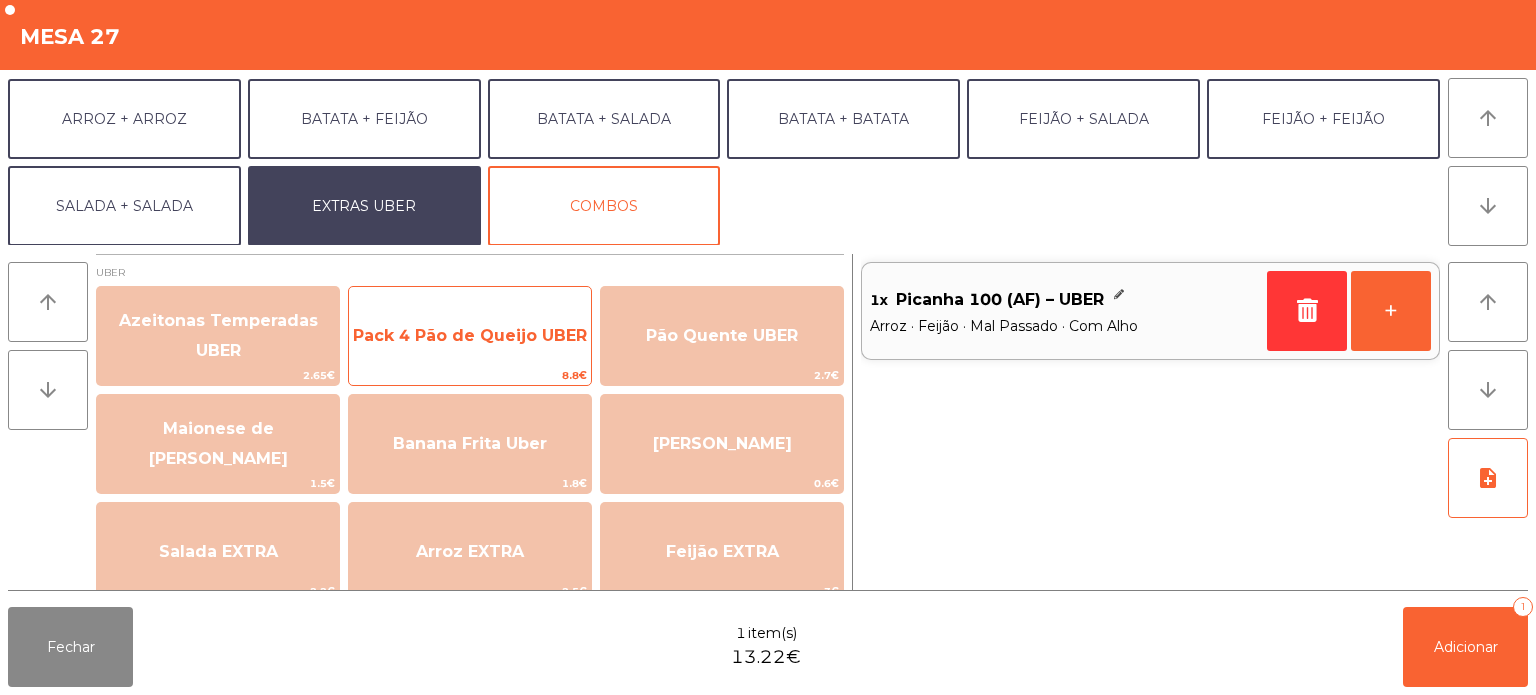 click on "Pack 4 Pão de Queijo  UBER" 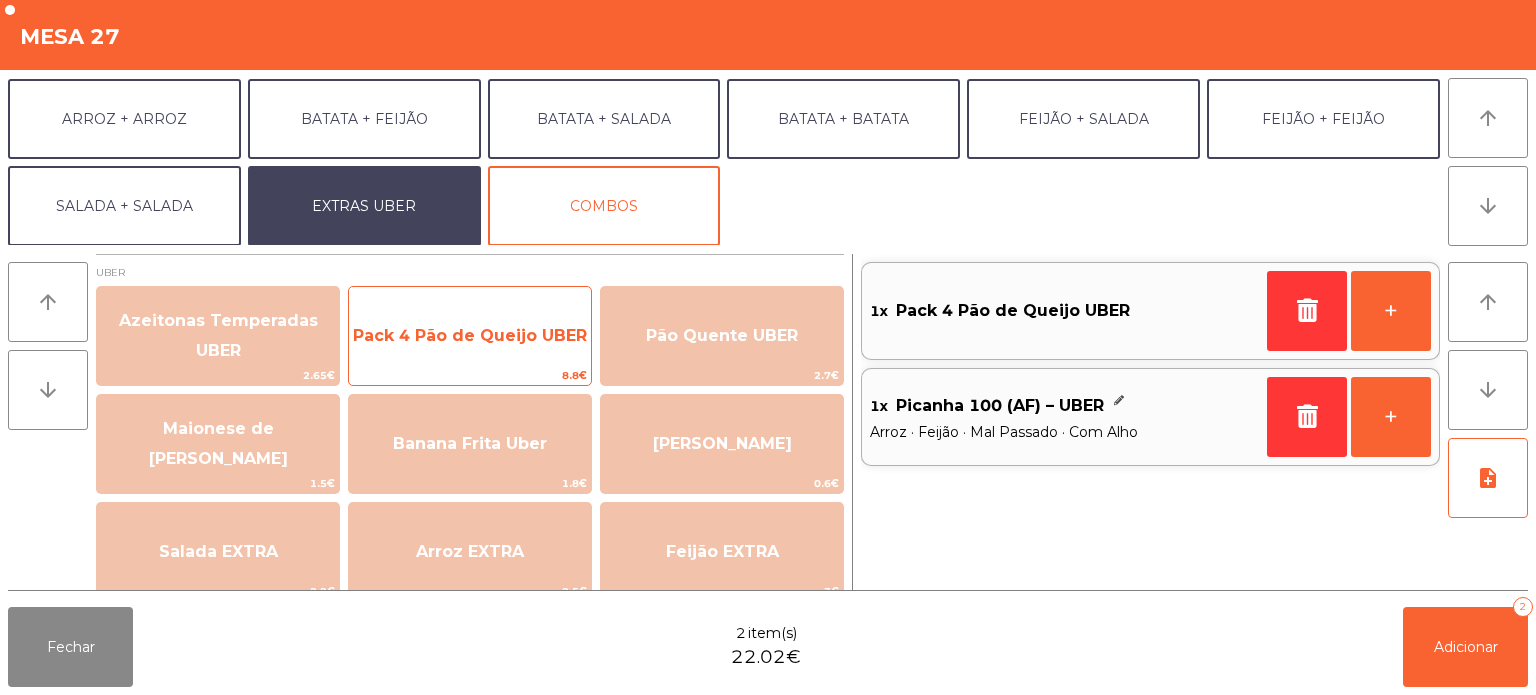 click on "Pack 4 Pão de Queijo  UBER" 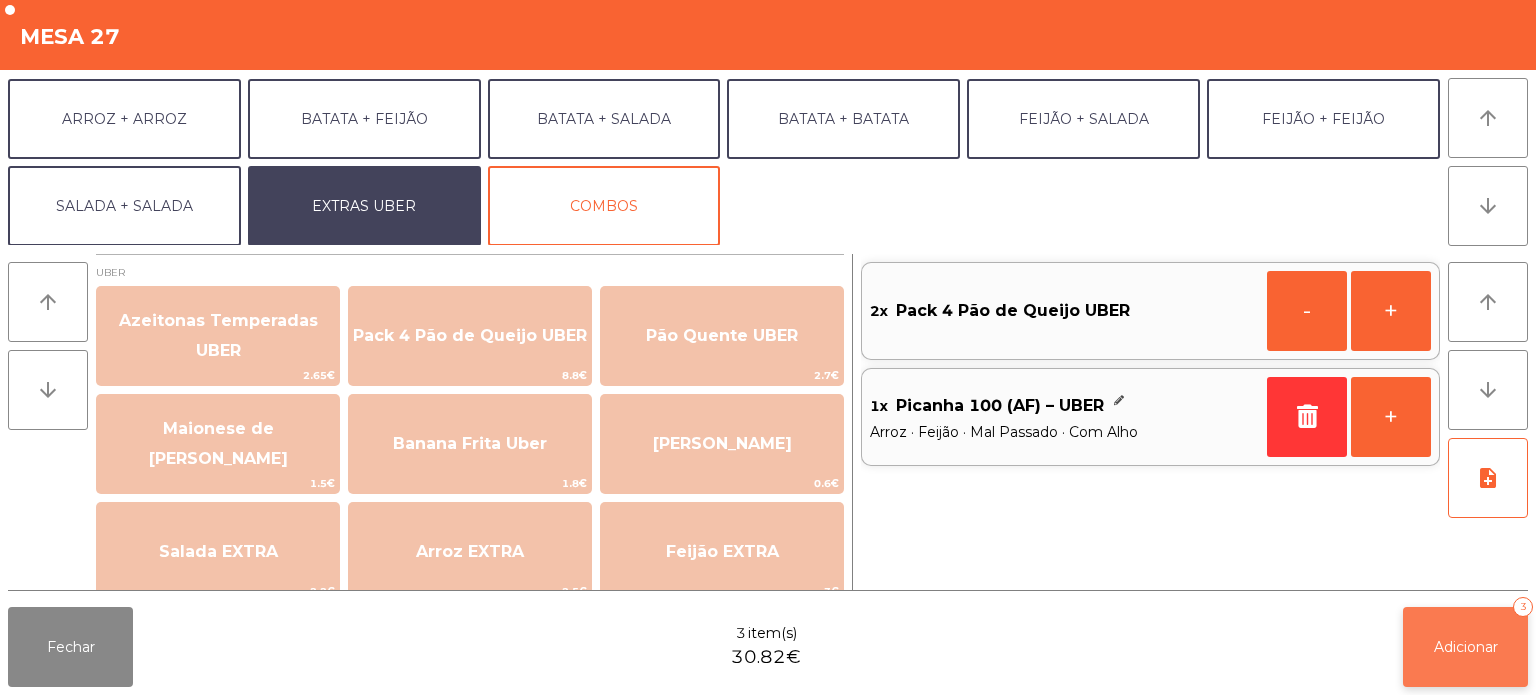 click on "Adicionar   3" 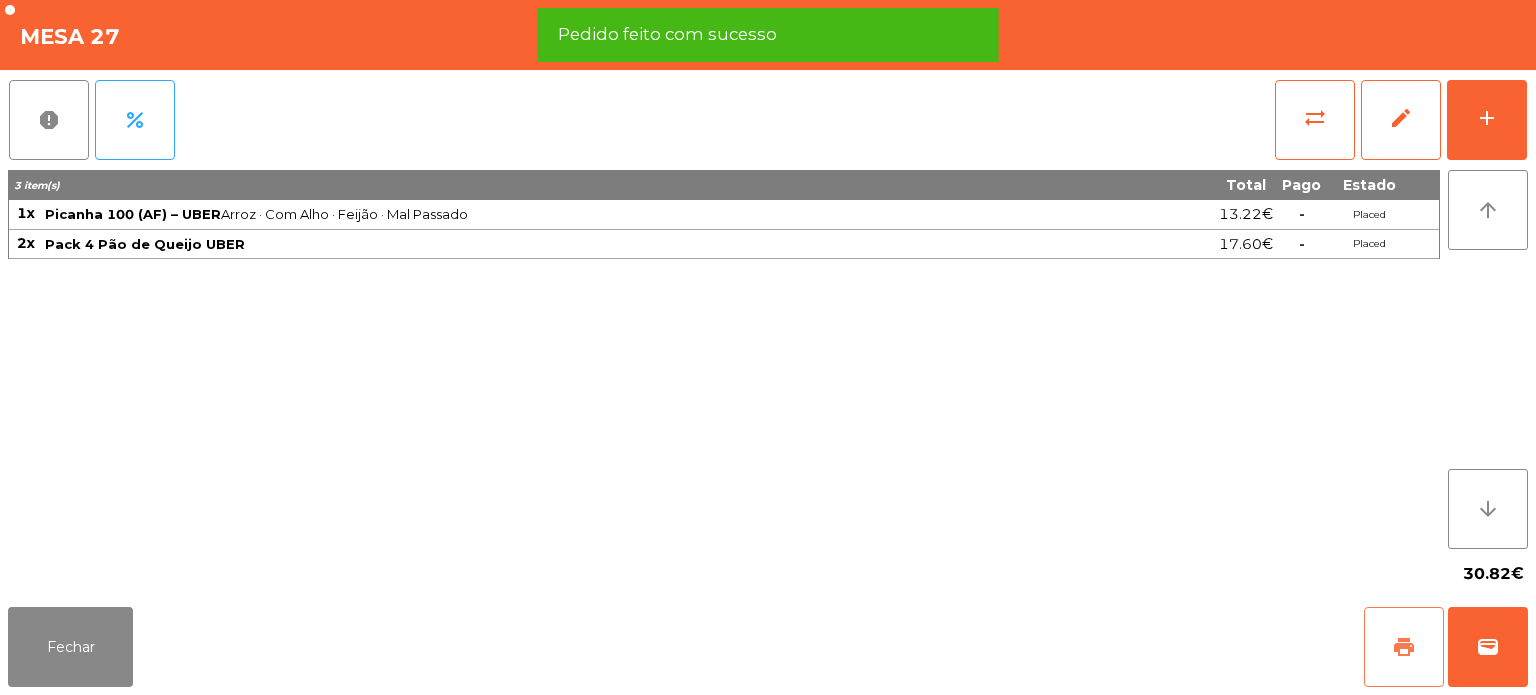 click on "print" 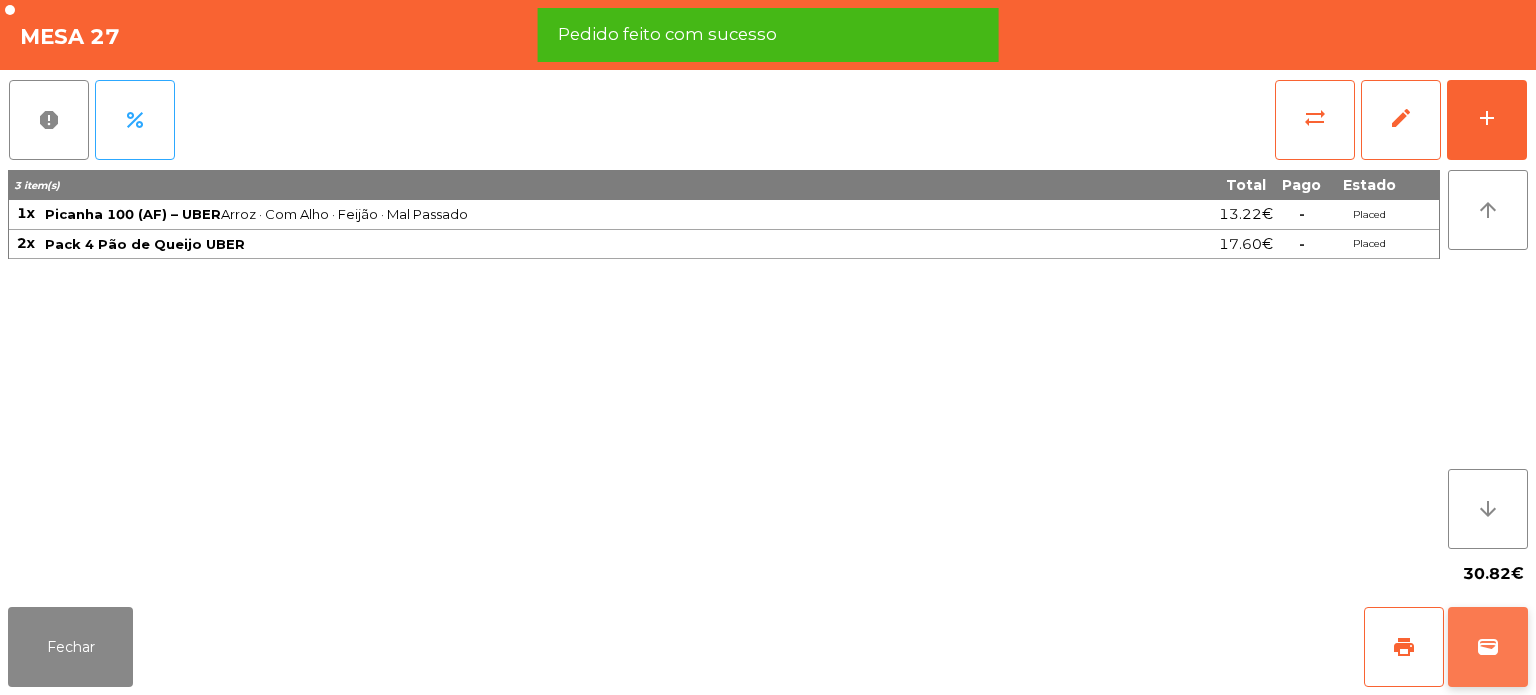 click on "wallet" 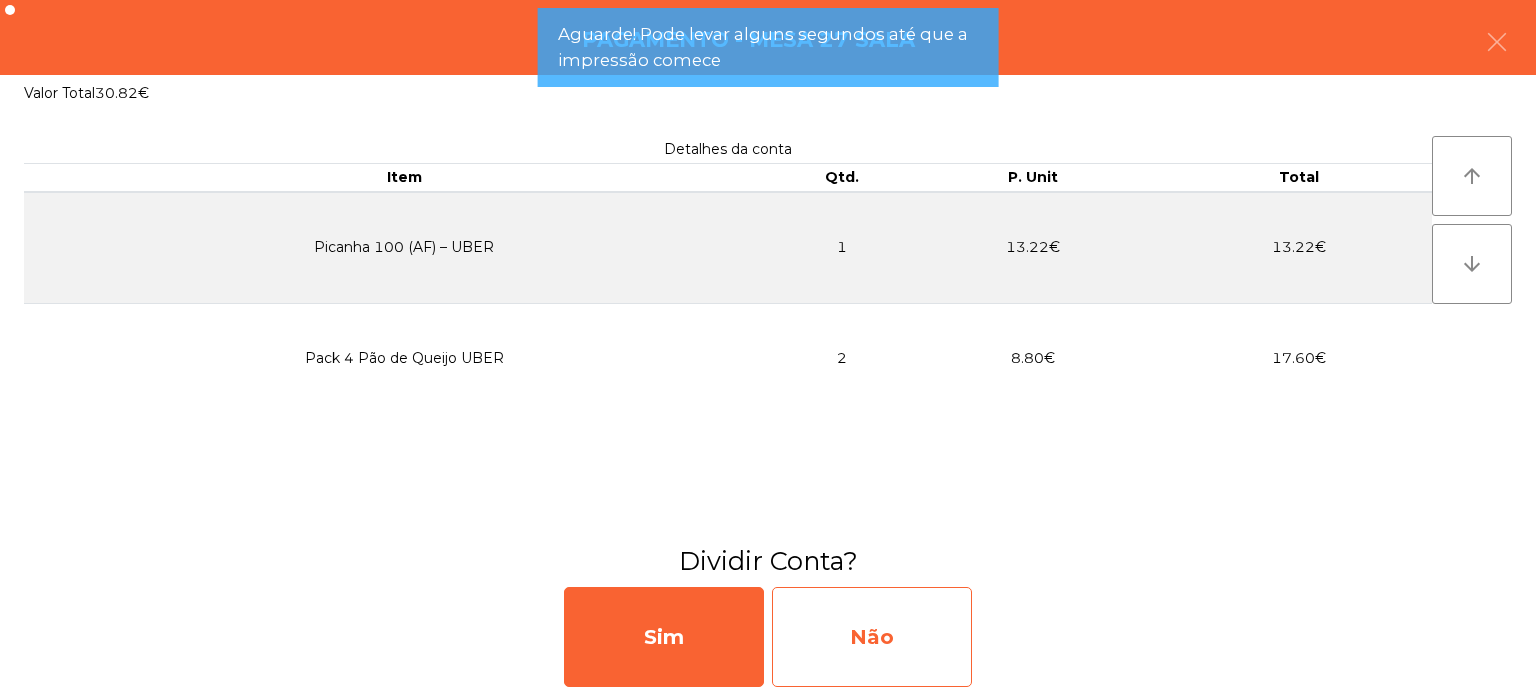 click on "Não" 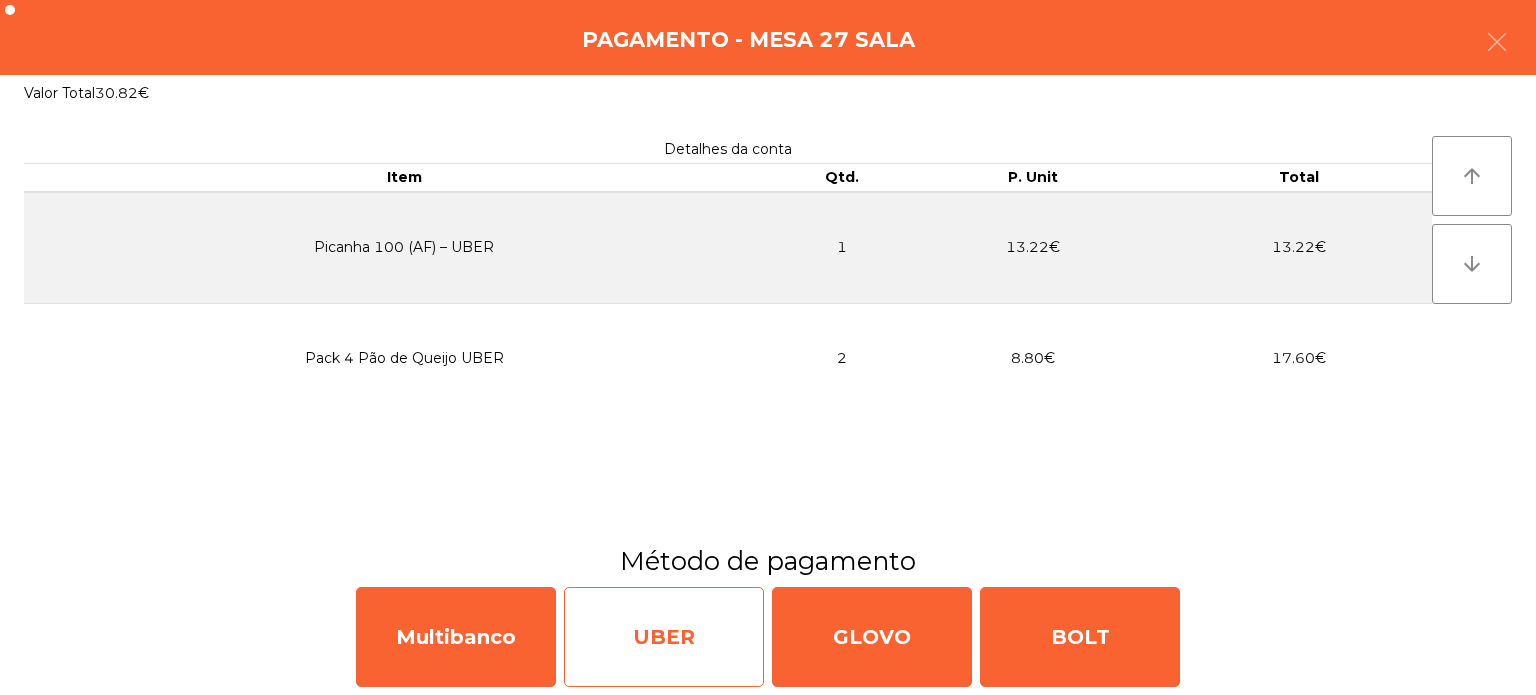 click on "UBER" 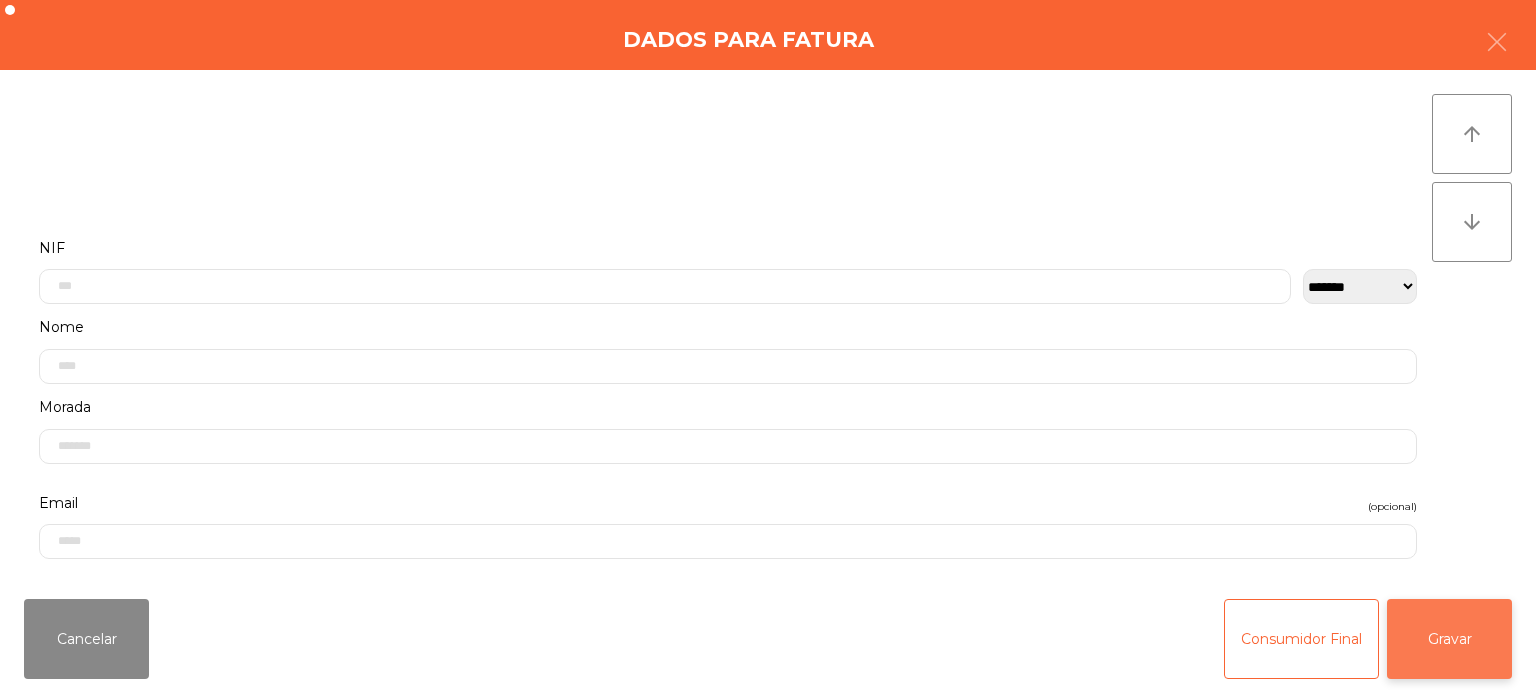 click on "Gravar" 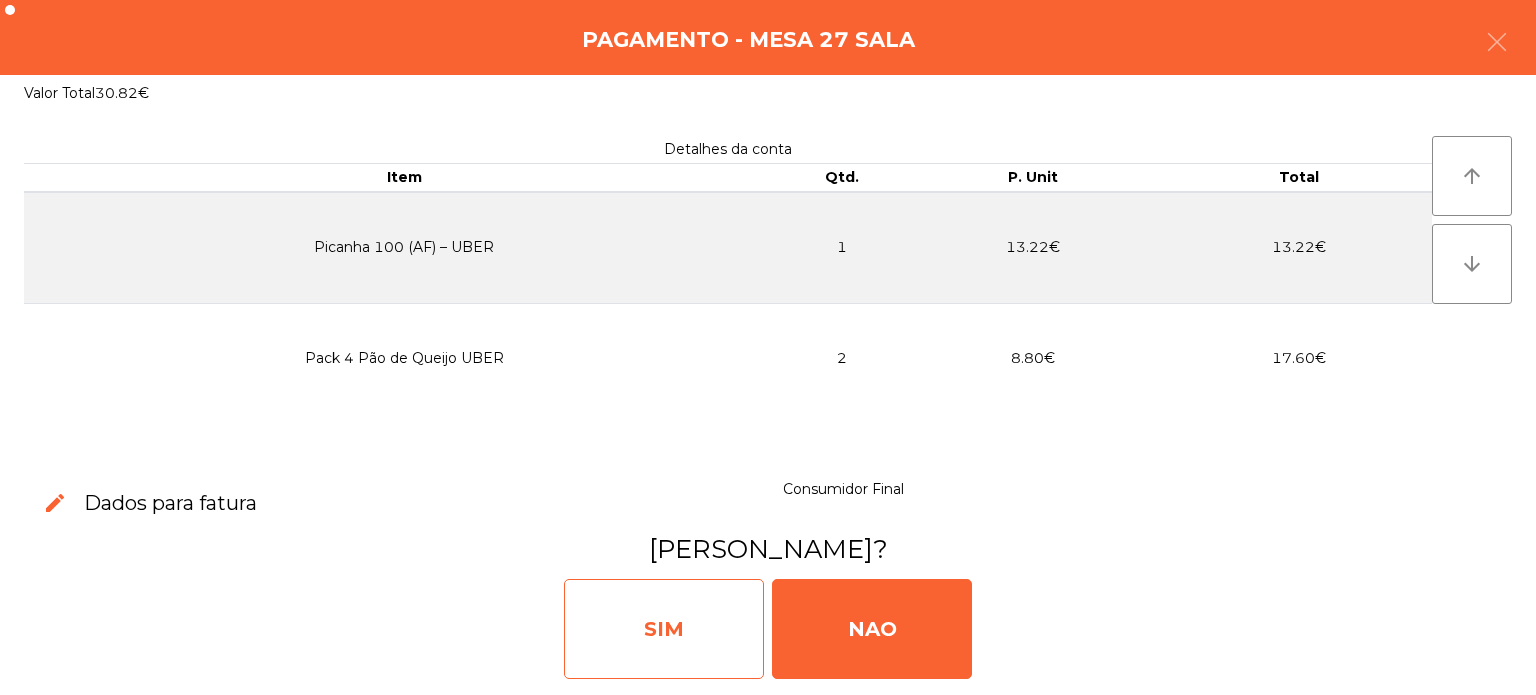 click on "SIM" 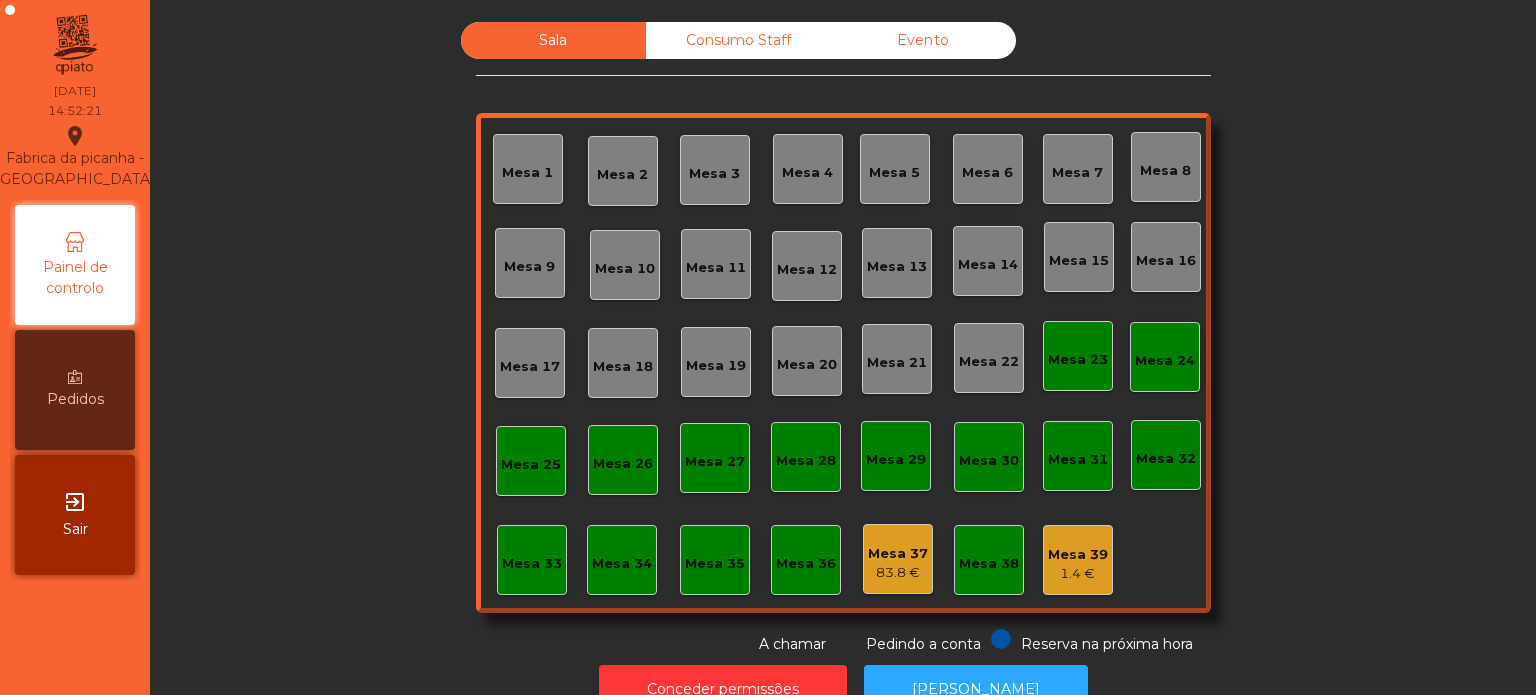 click on "Consumo Staff" 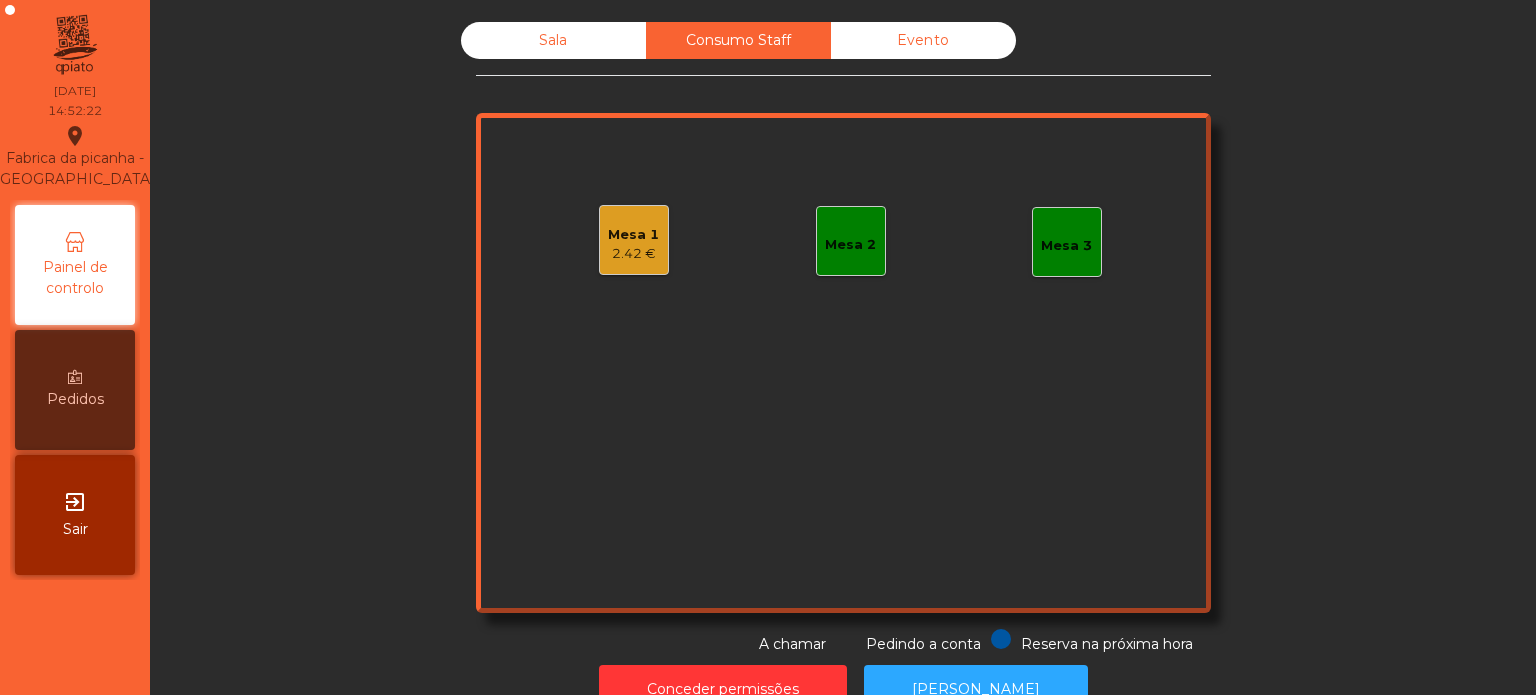 click on "Mesa 2" 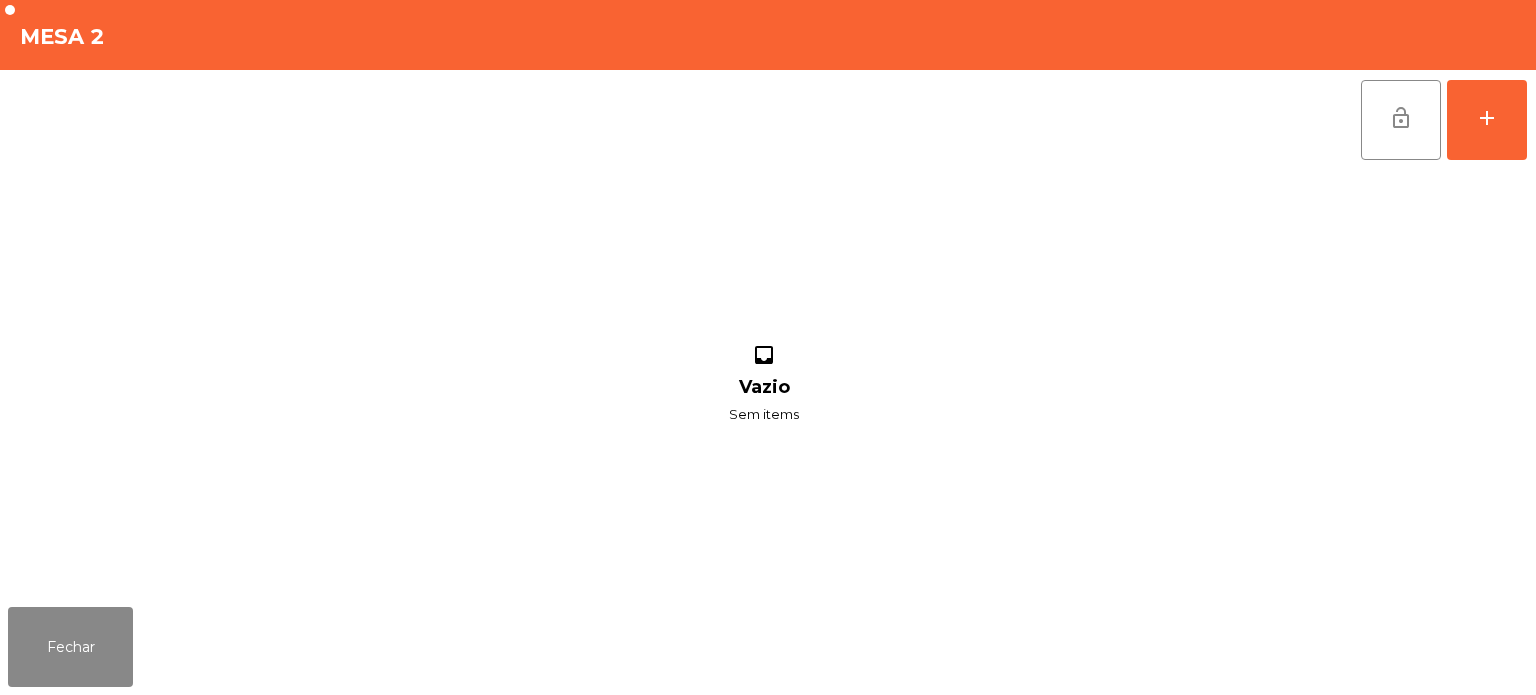 click on "lock_open   add  inbox Vazio Sem items" 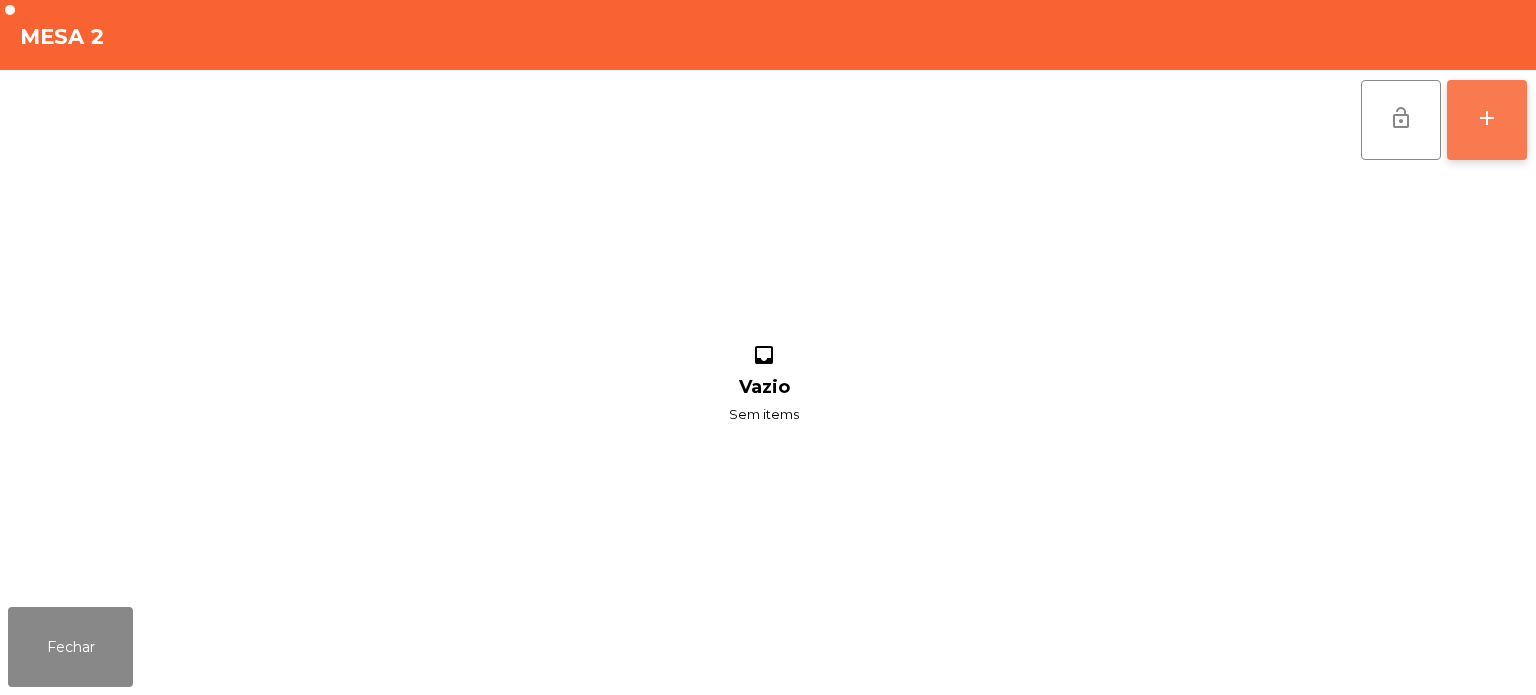 click on "add" 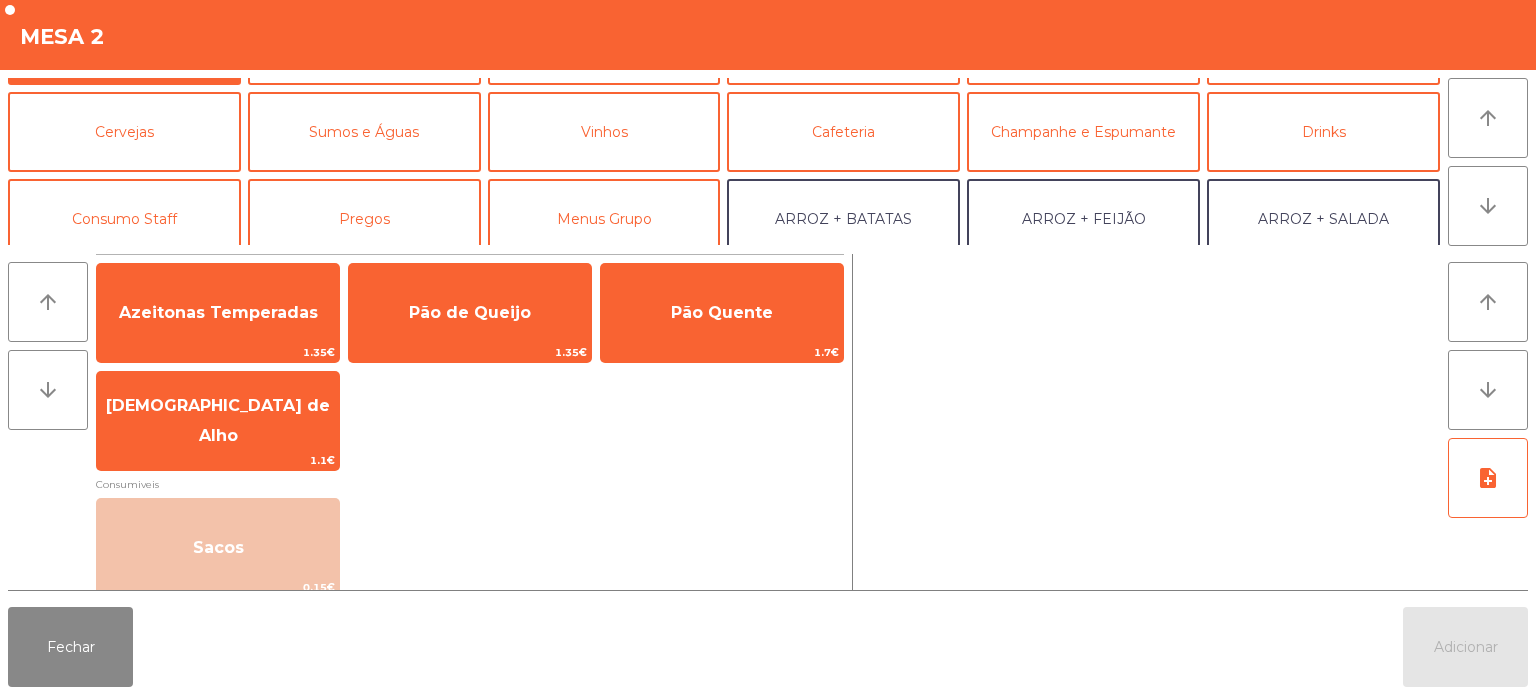 scroll, scrollTop: 81, scrollLeft: 0, axis: vertical 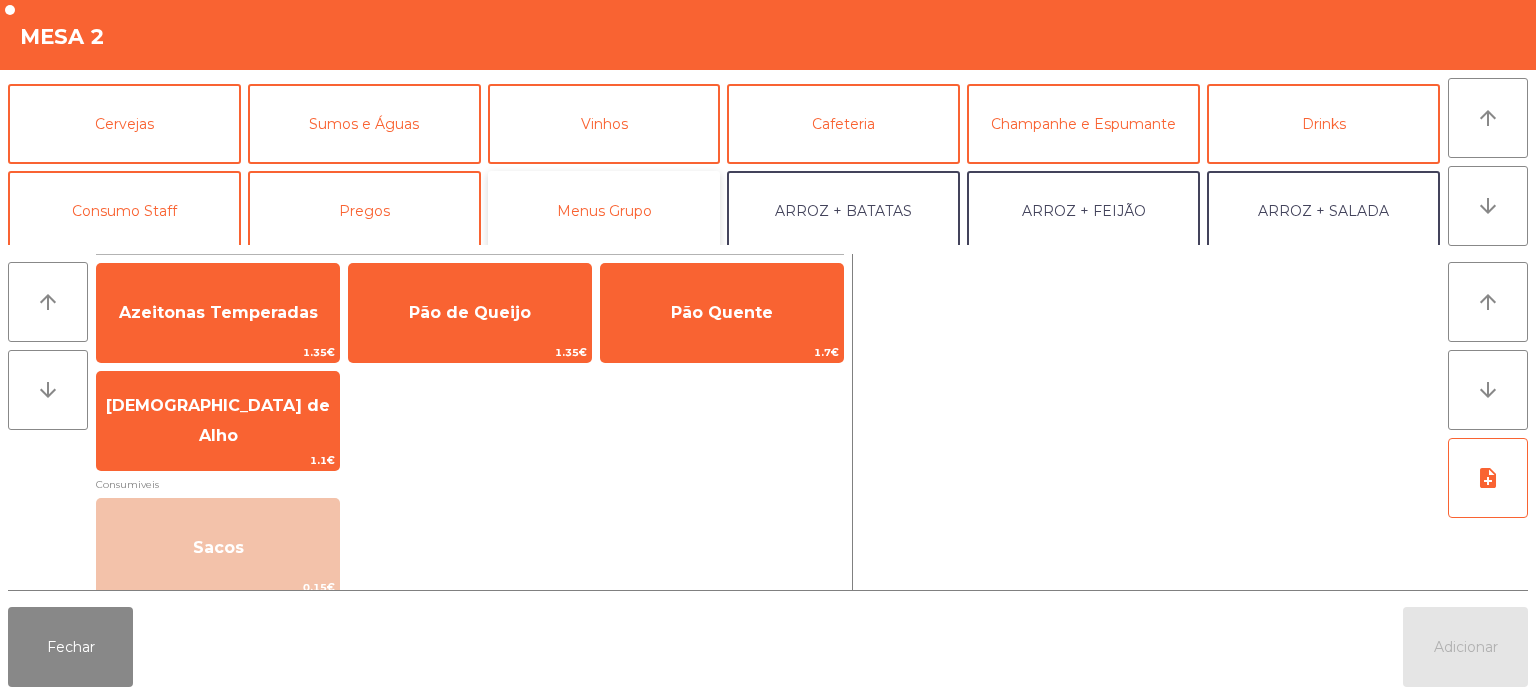 click on "Menus Grupo" 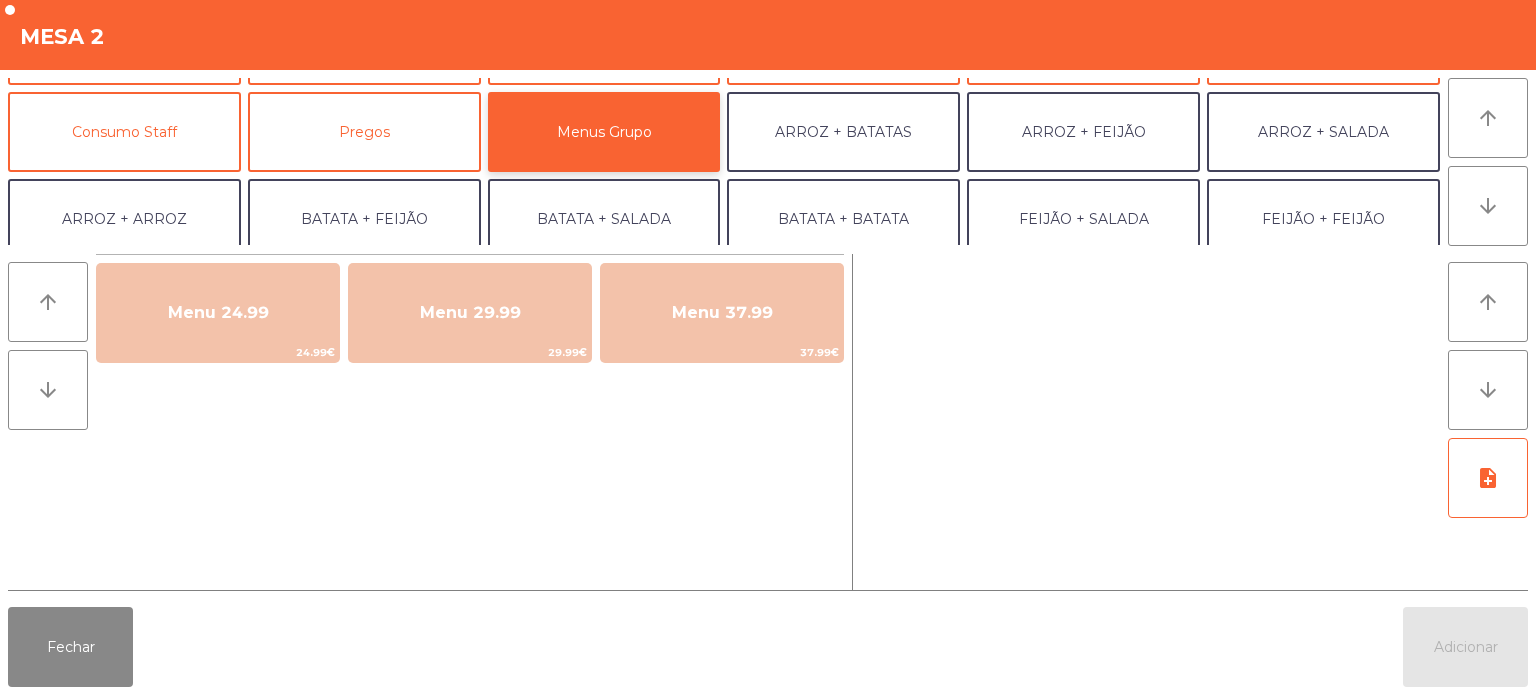 scroll, scrollTop: 144, scrollLeft: 0, axis: vertical 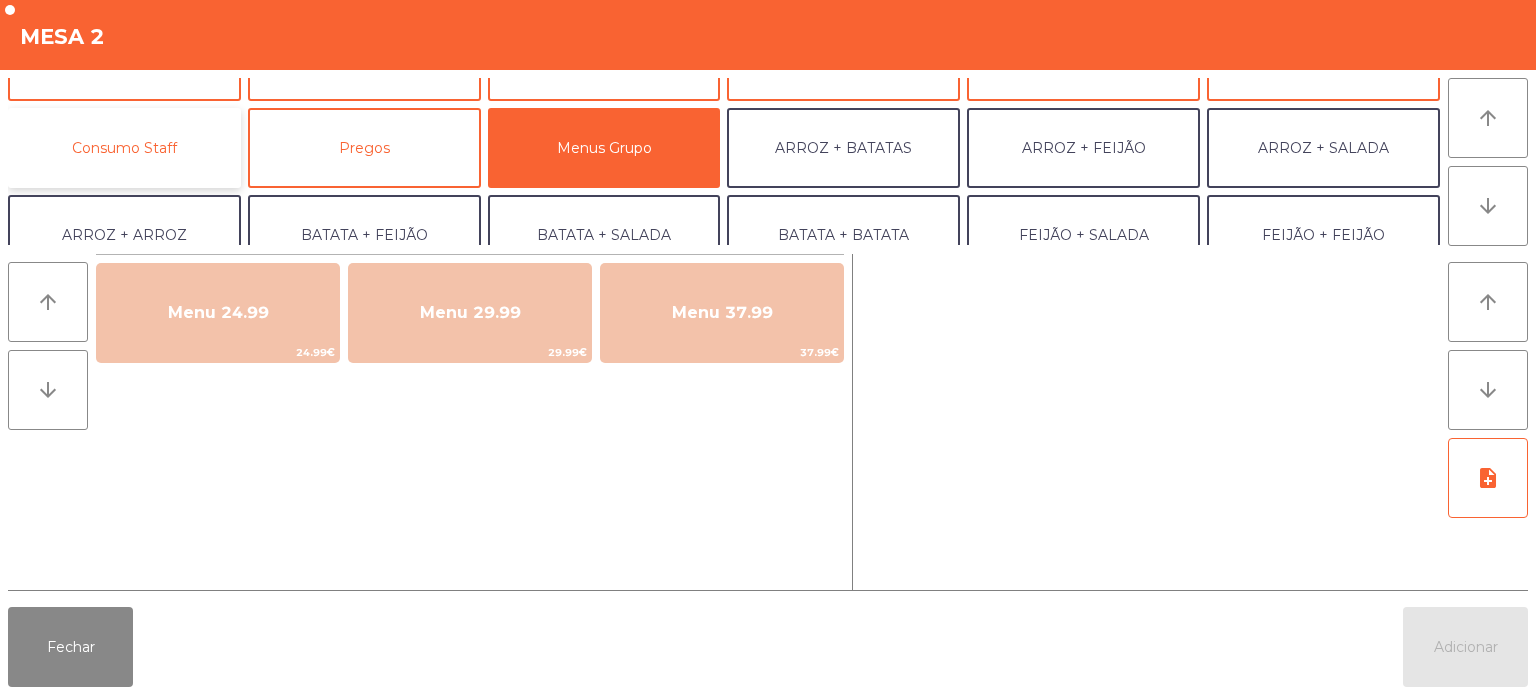 click on "Consumo Staff" 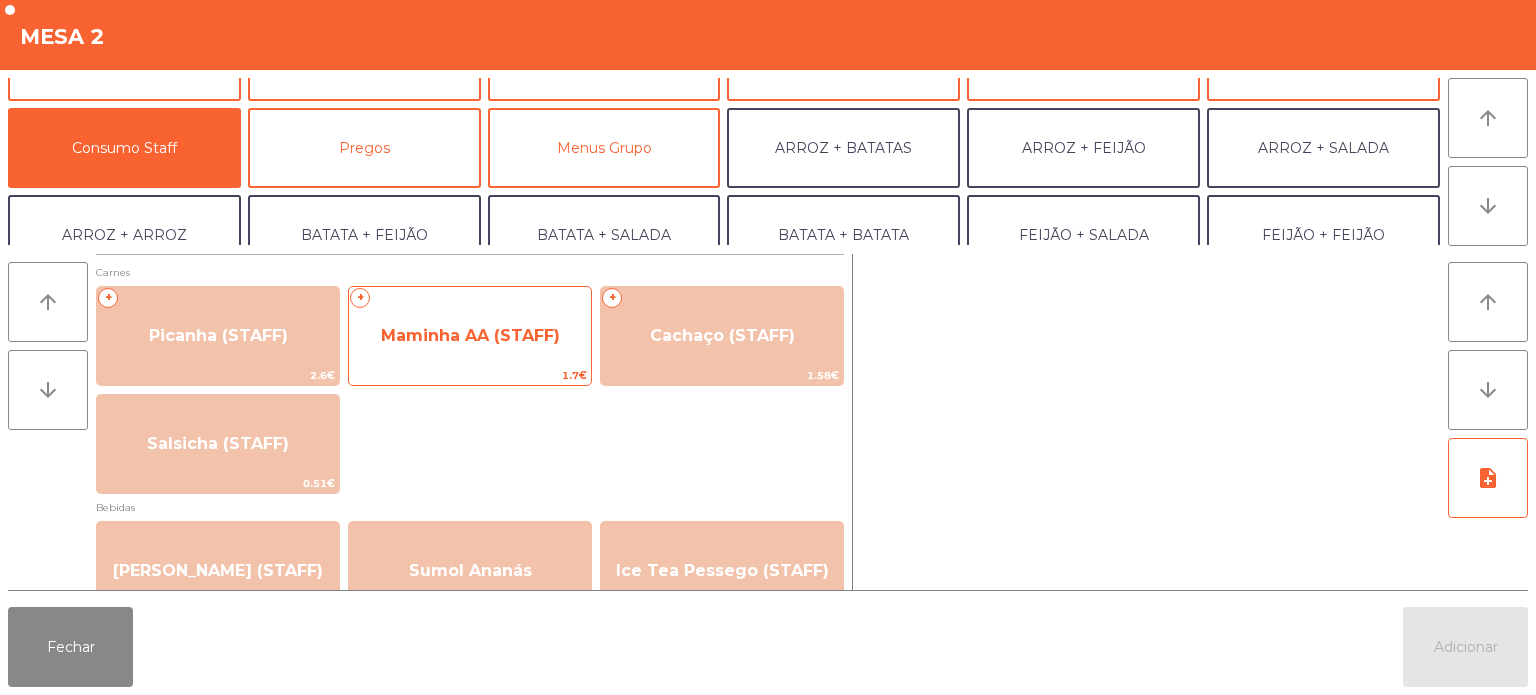 click on "Maminha AA (STAFF)" 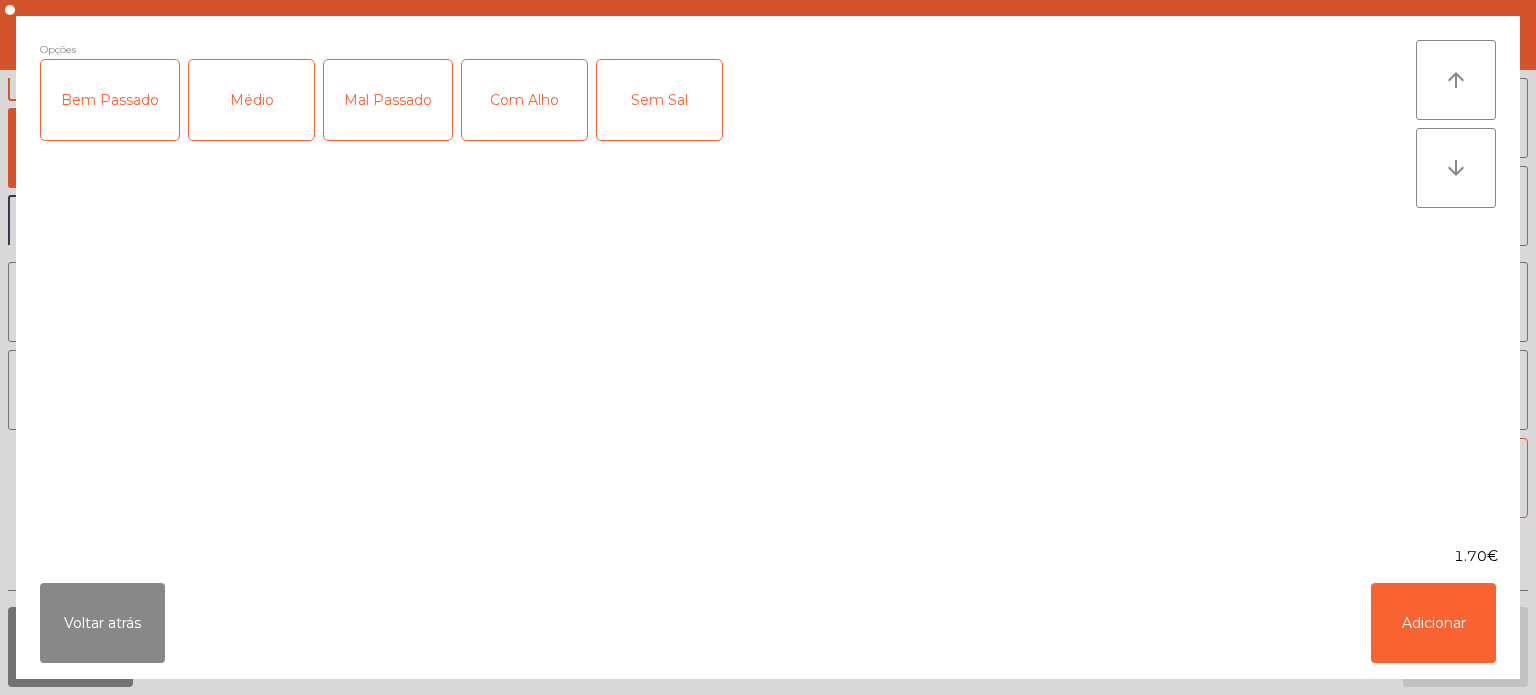 click on "Mal Passado" 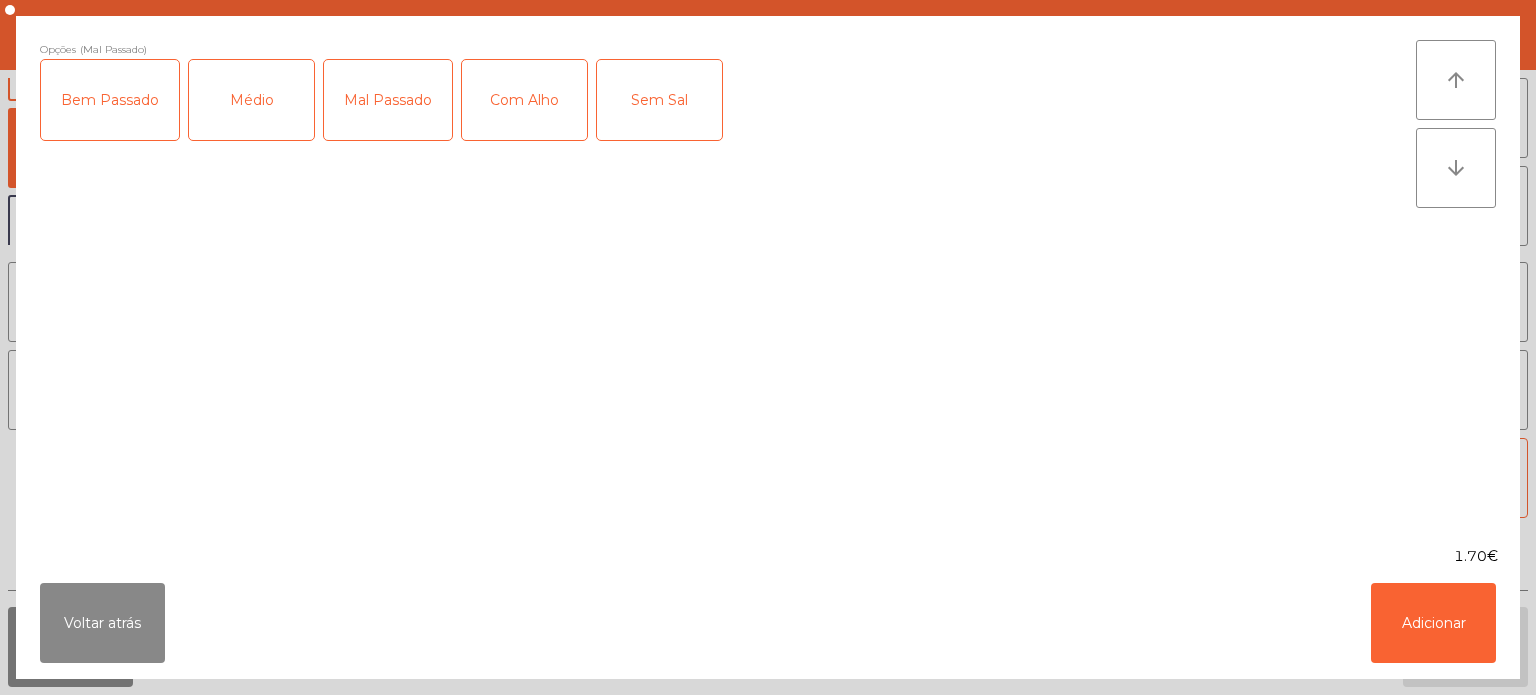 click on "Com Alho" 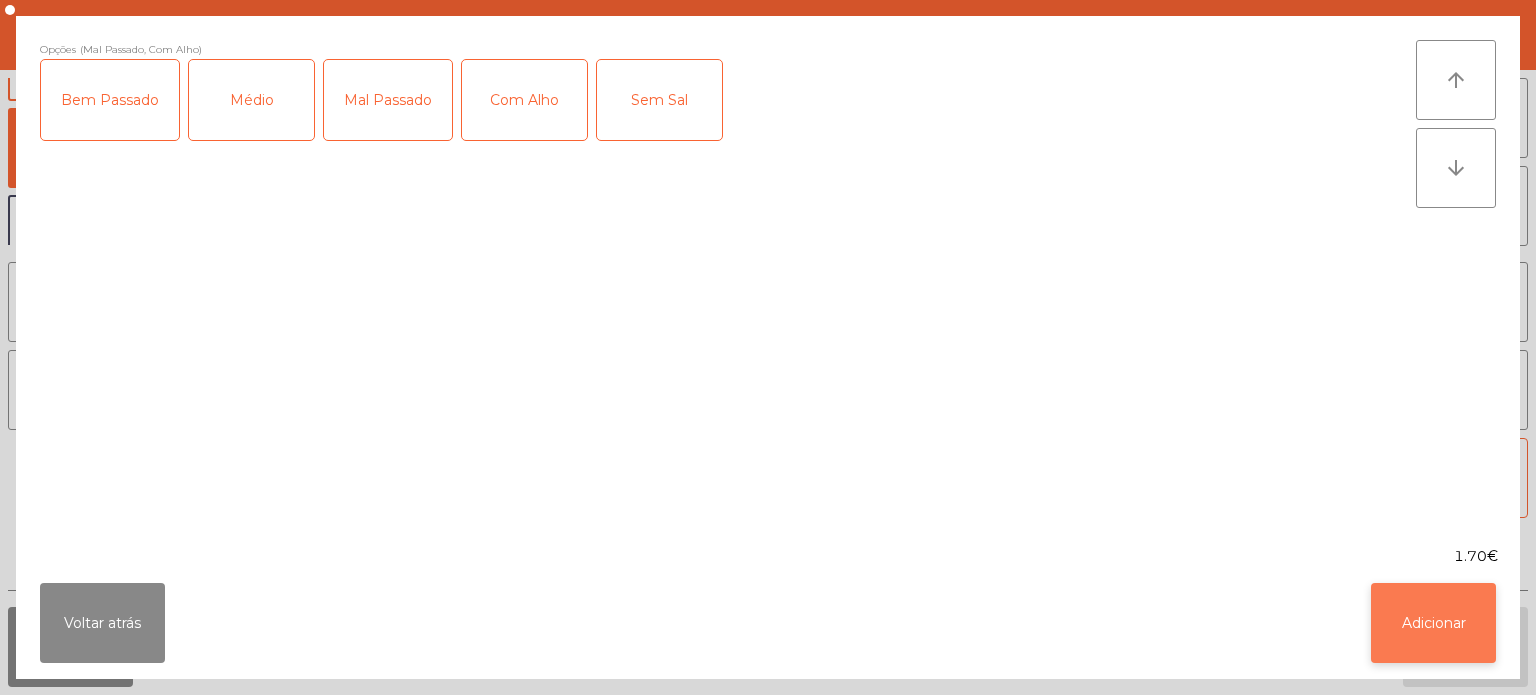 click on "Adicionar" 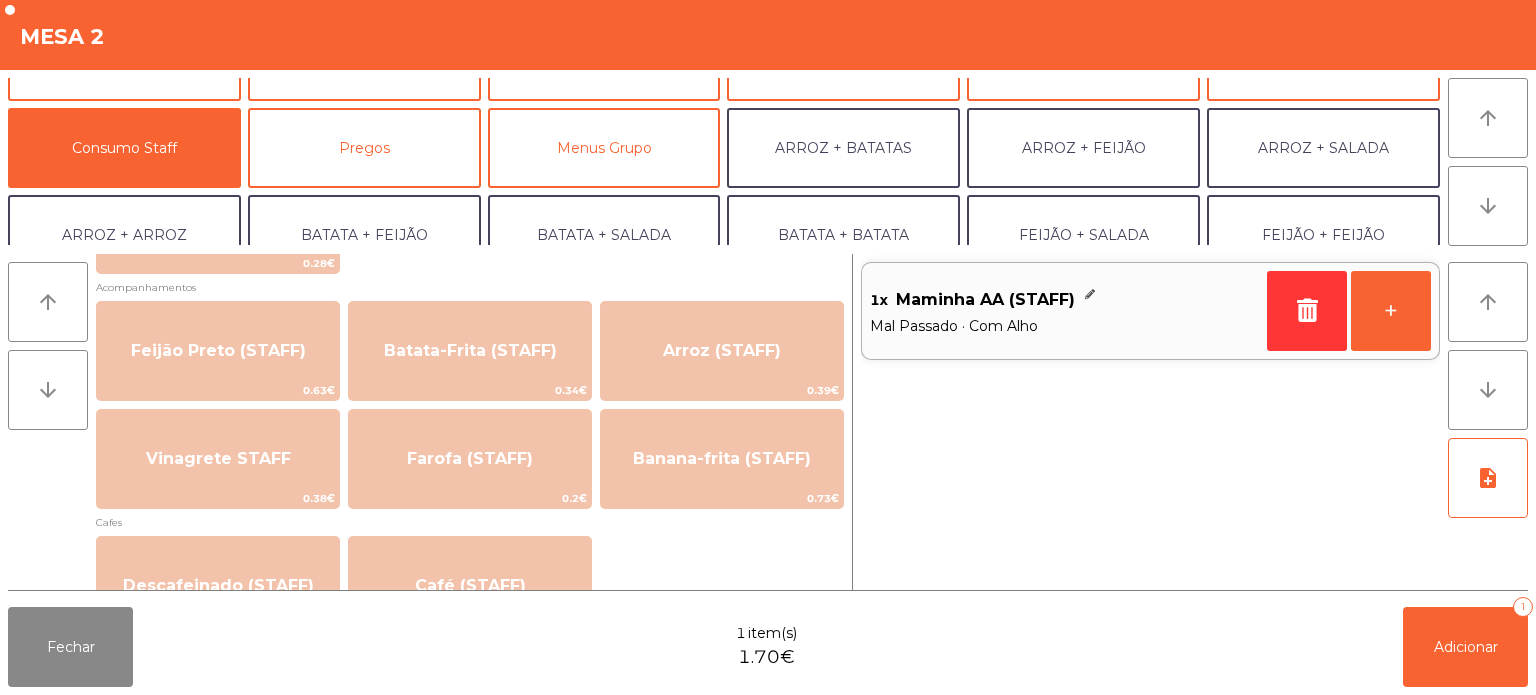scroll, scrollTop: 788, scrollLeft: 0, axis: vertical 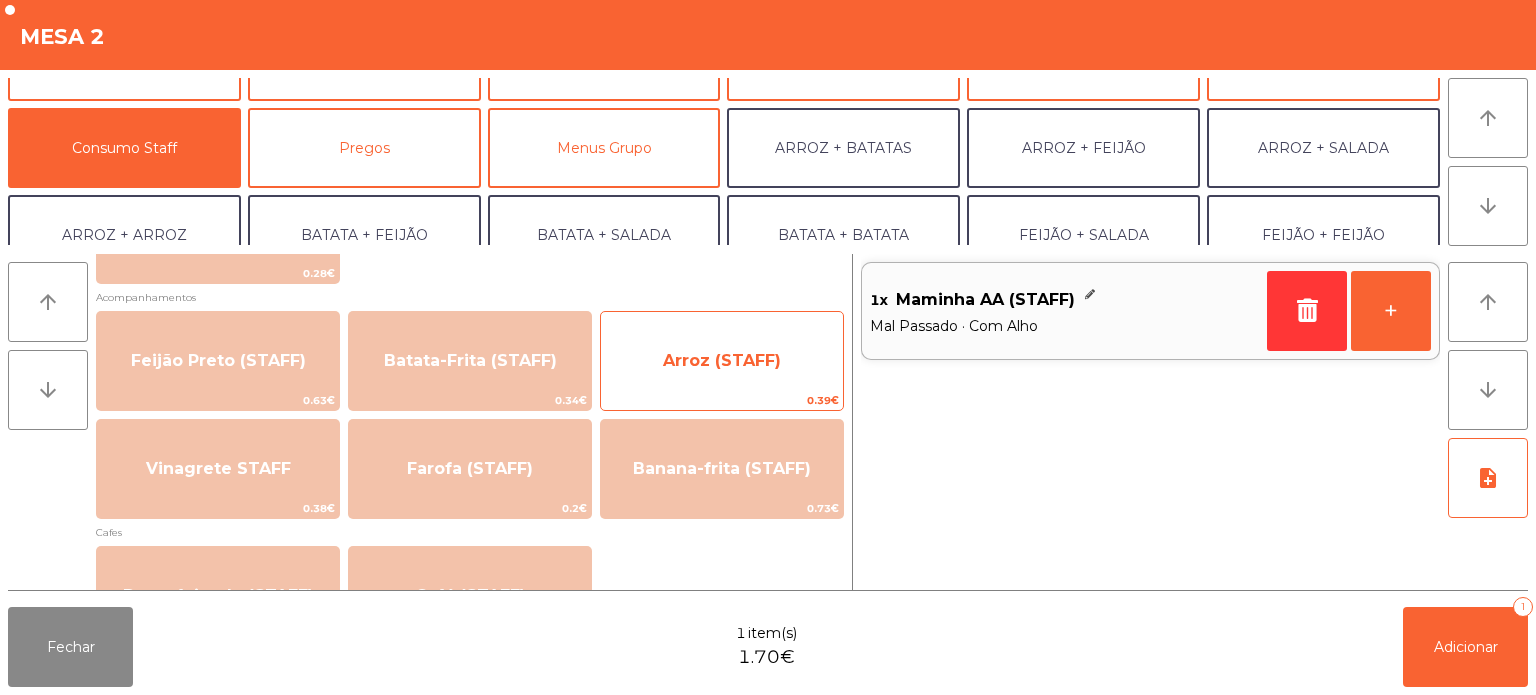 click on "Arroz (STAFF)" 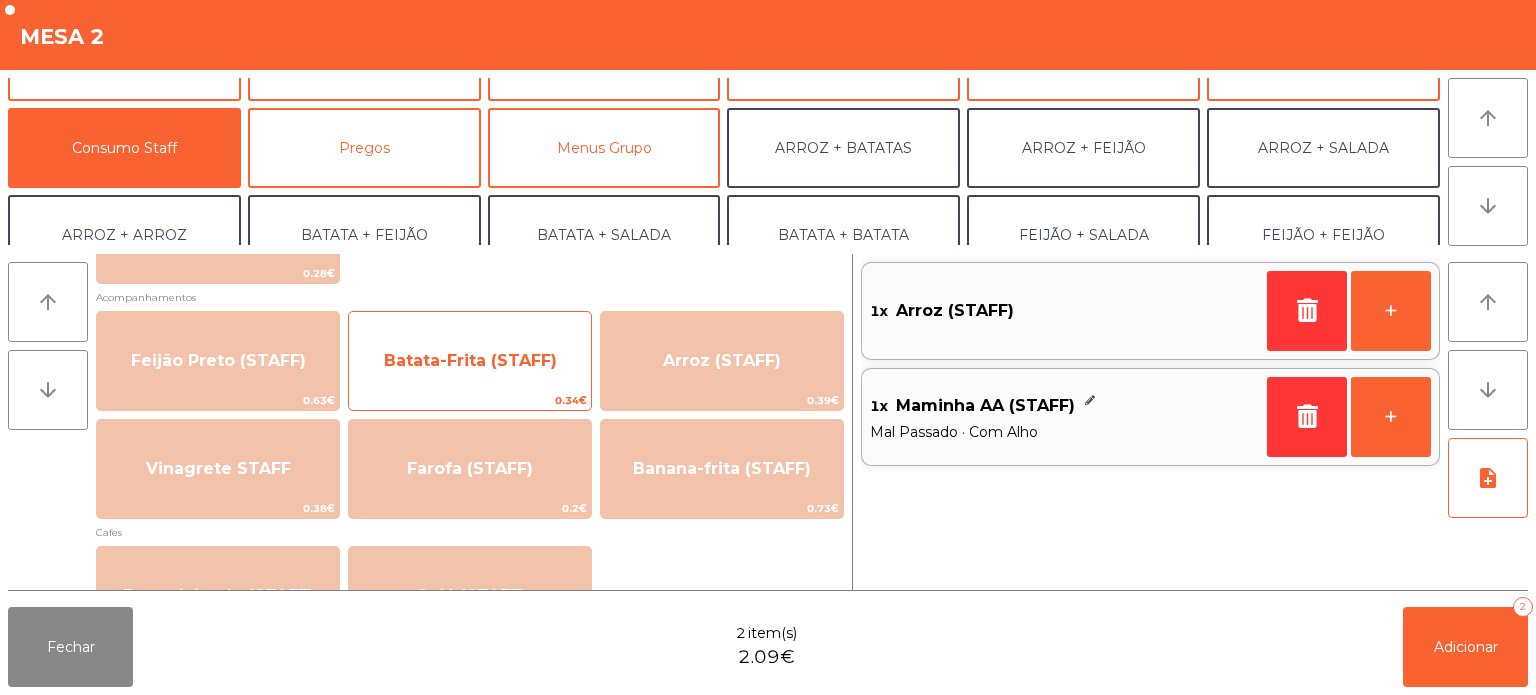 click on "Batata-Frita (STAFF)" 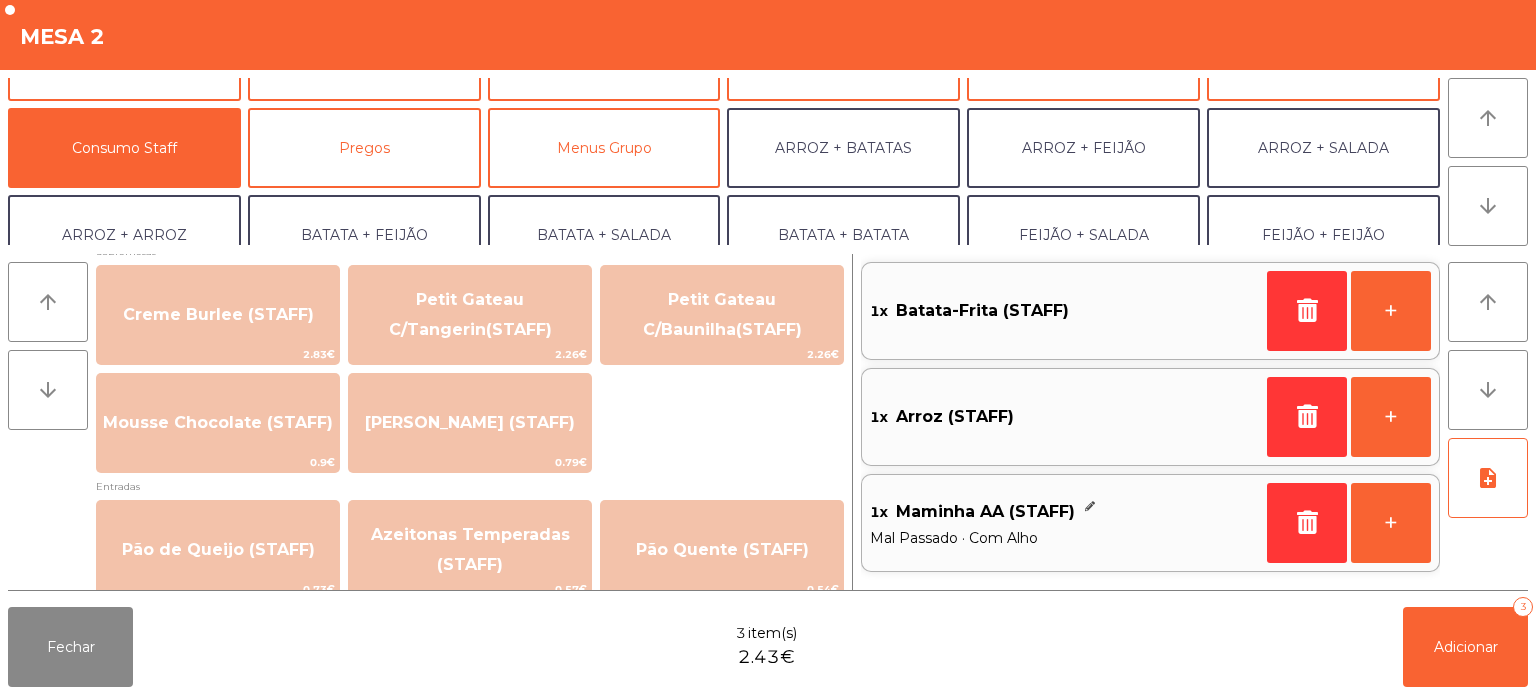 scroll, scrollTop: 1320, scrollLeft: 0, axis: vertical 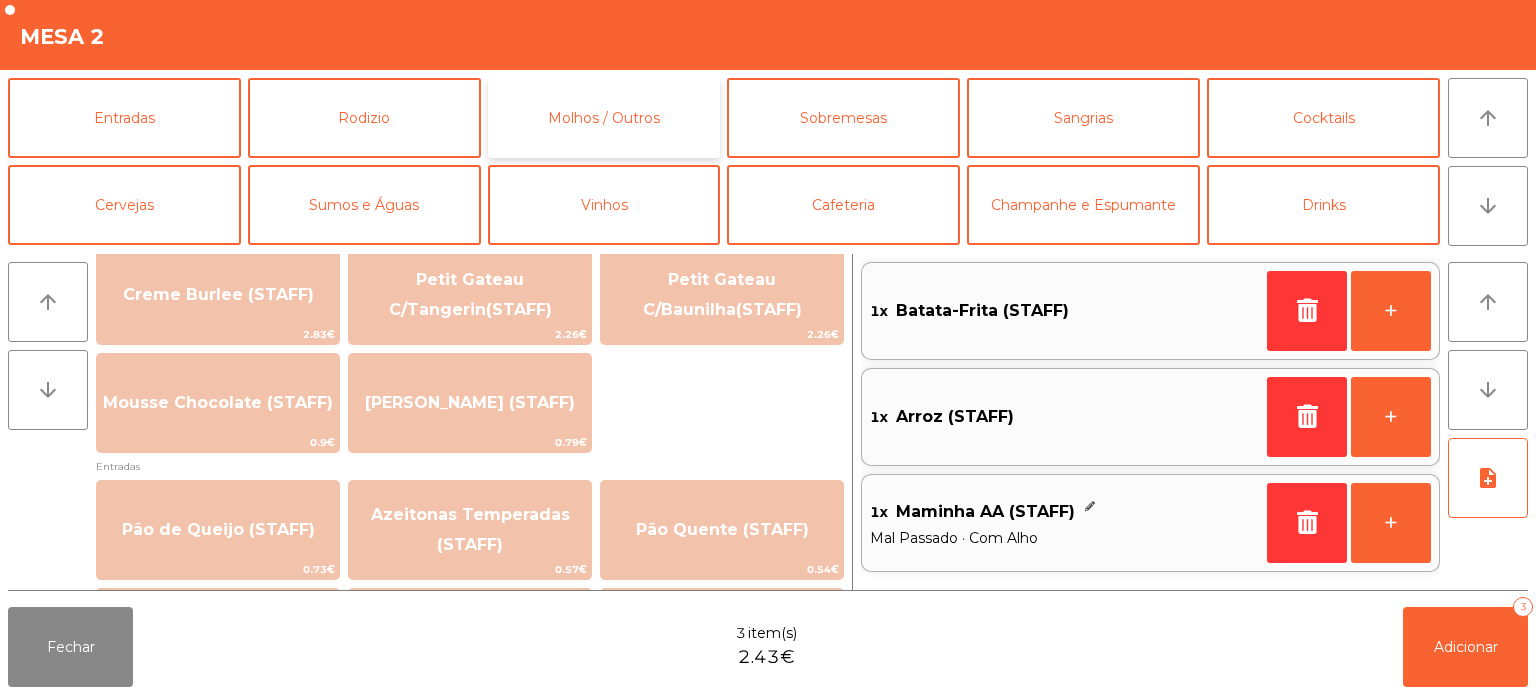 click on "Molhos / Outros" 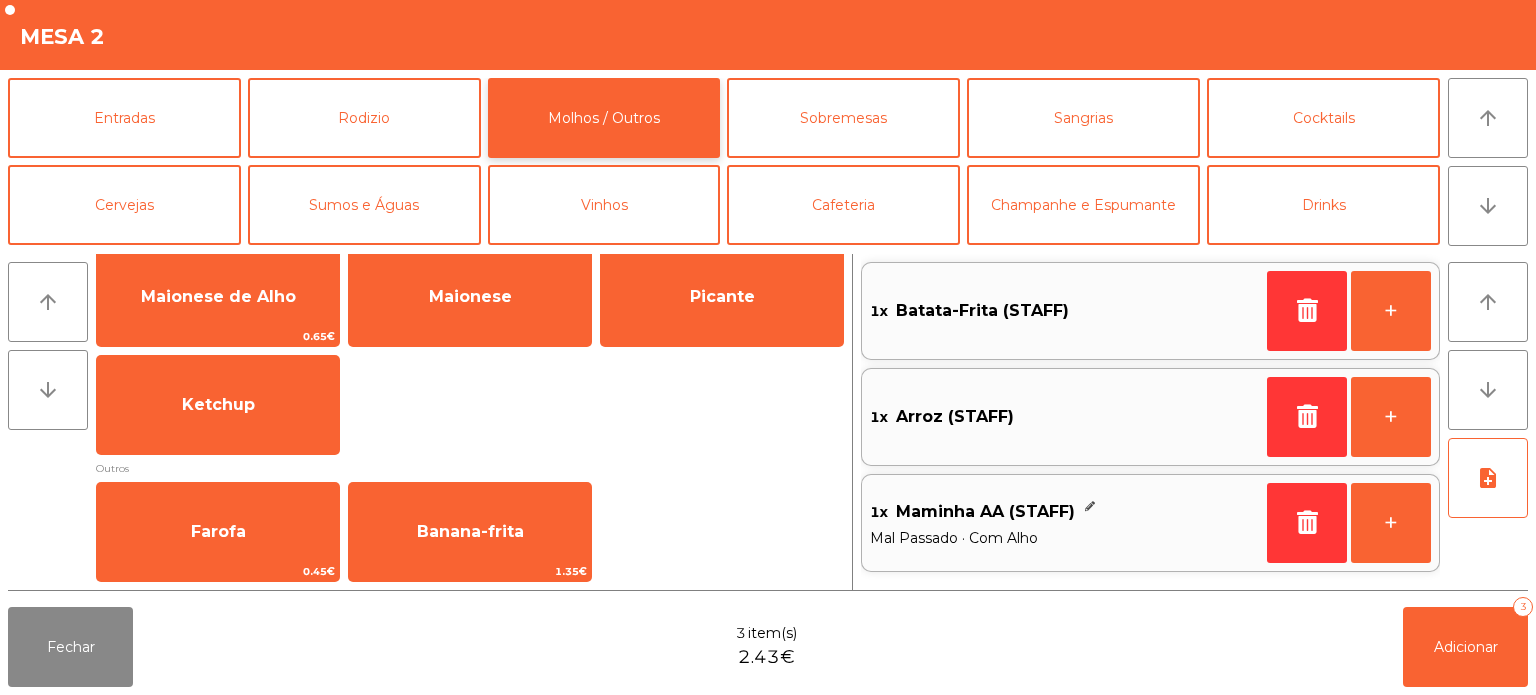 scroll, scrollTop: 38, scrollLeft: 0, axis: vertical 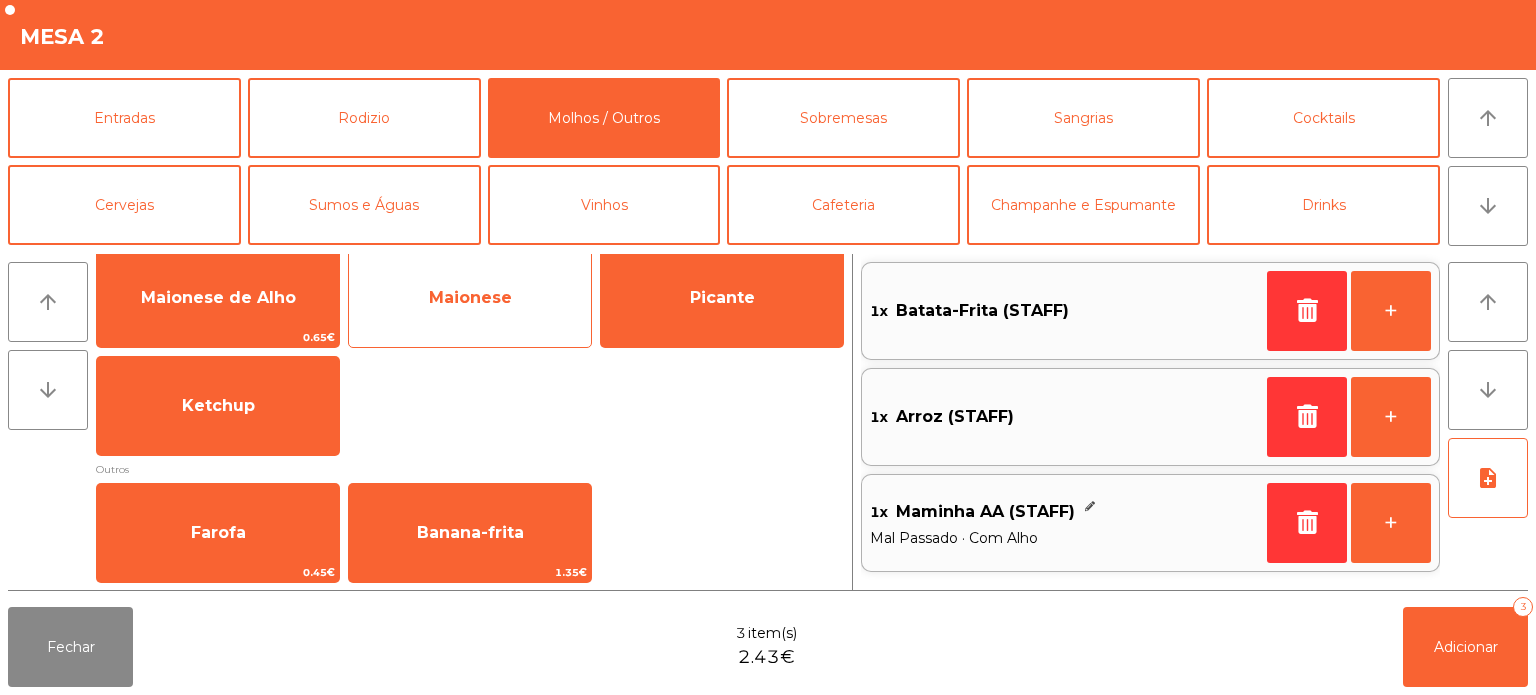 click on "Maionese" 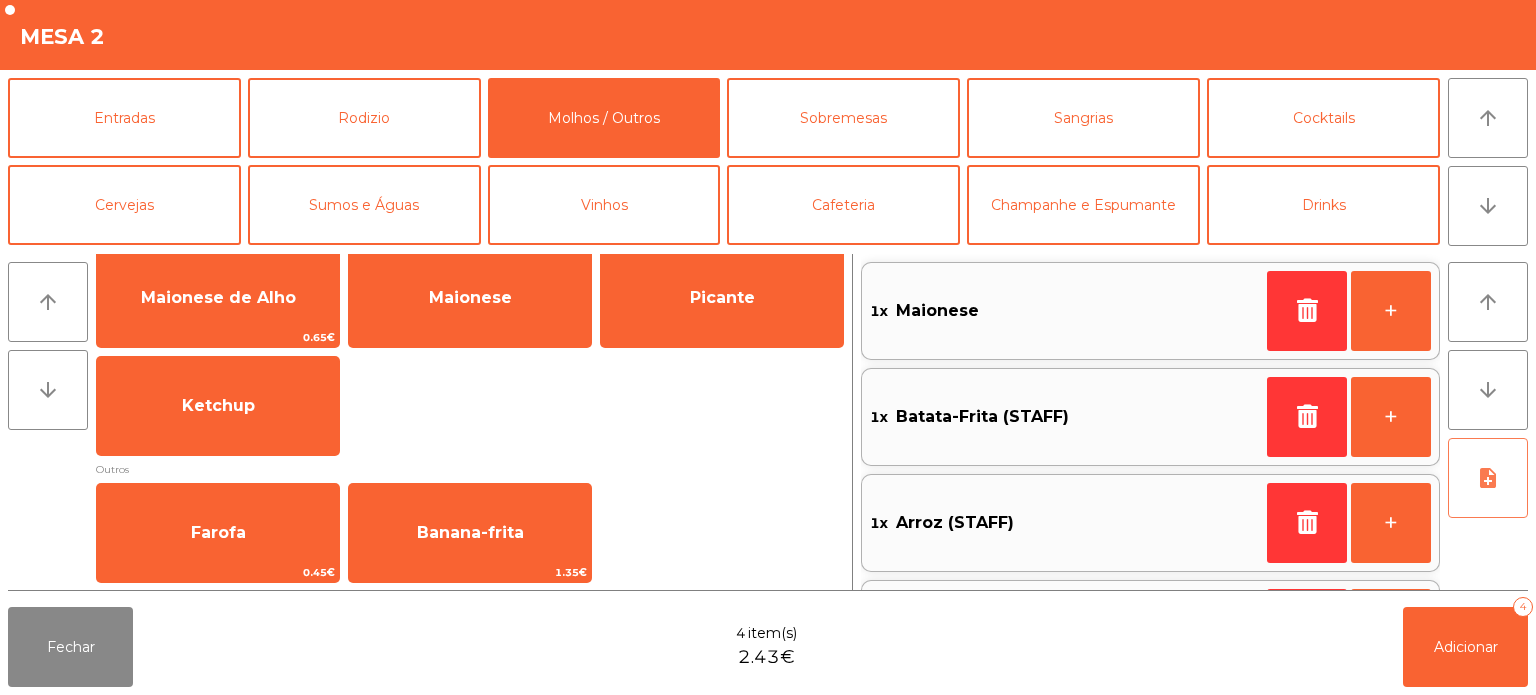 click on "note_add" 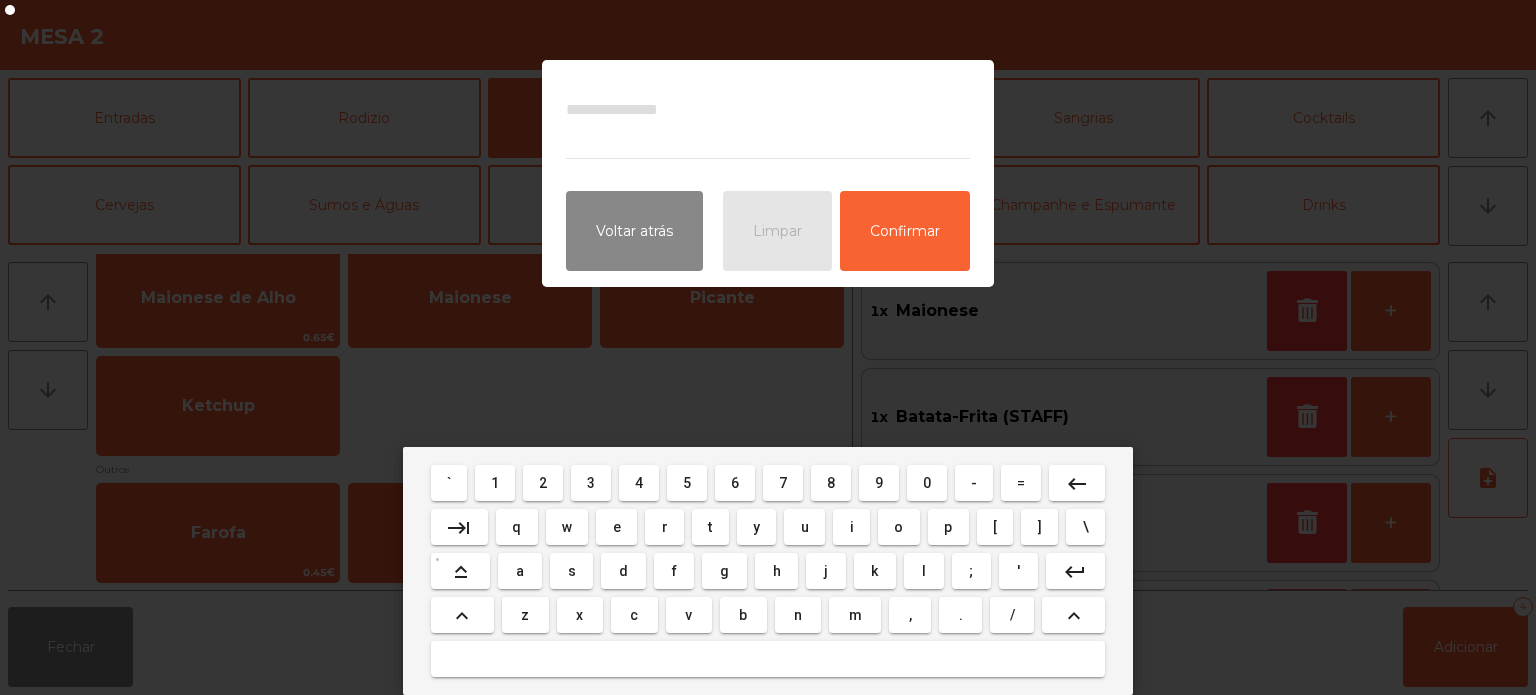 click on "a" at bounding box center [520, 571] 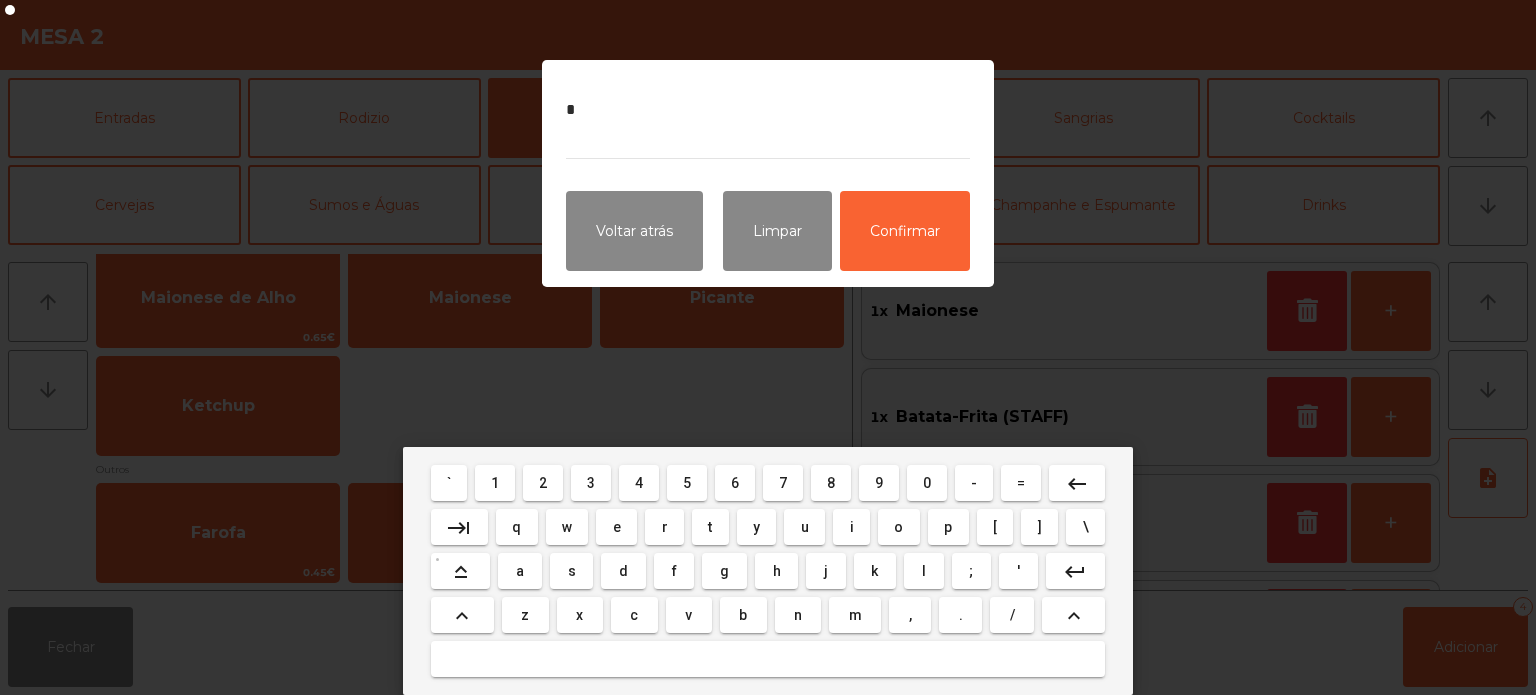 click on "l" at bounding box center [924, 571] 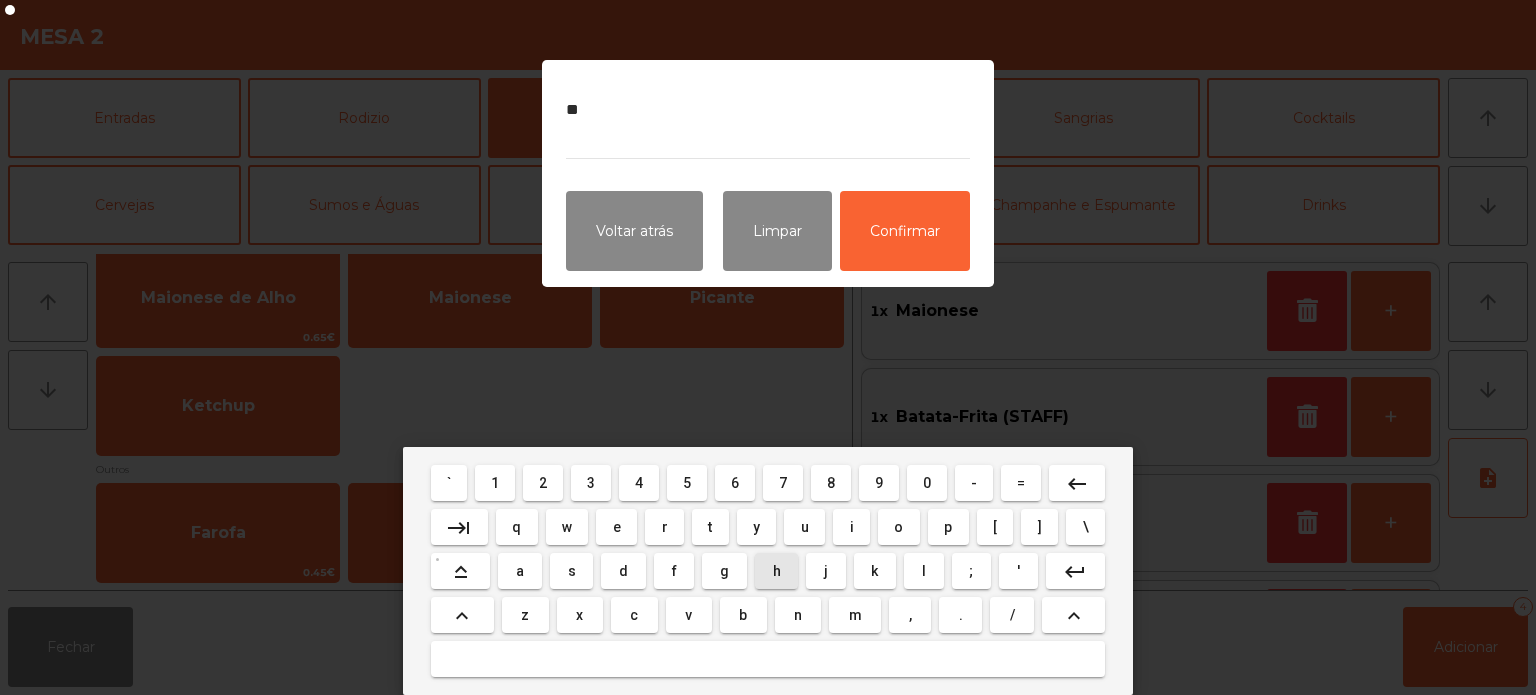 click on "h" at bounding box center [777, 571] 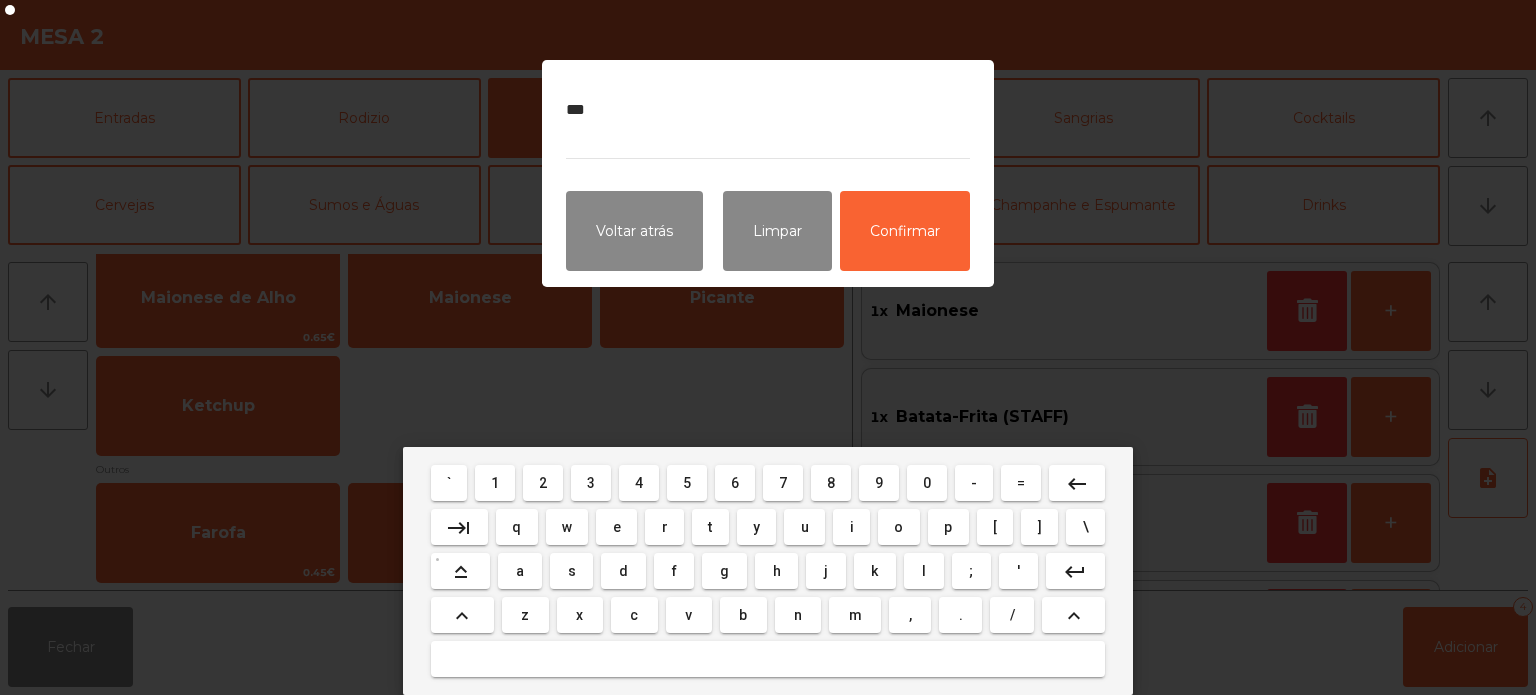 click on "o" at bounding box center [899, 527] 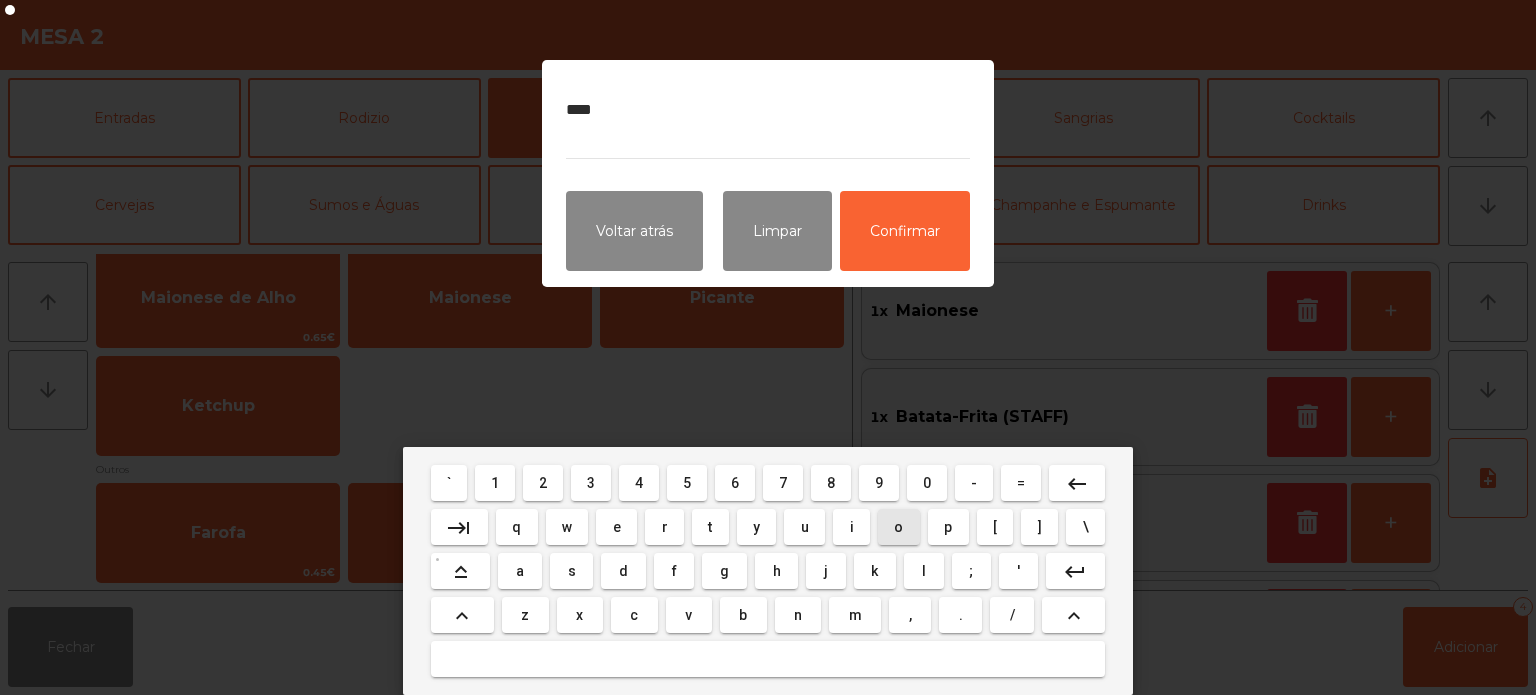 click on "o" at bounding box center (898, 527) 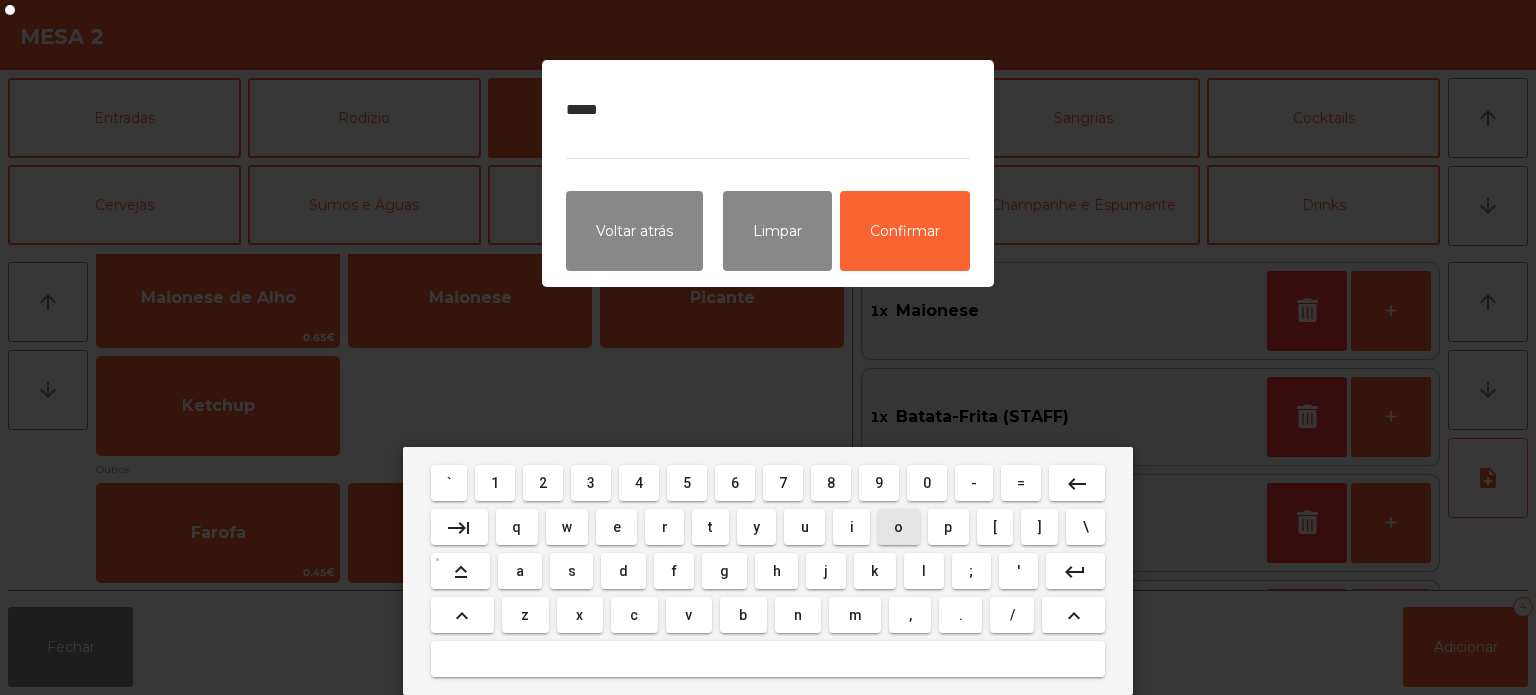 click on "o" at bounding box center (899, 527) 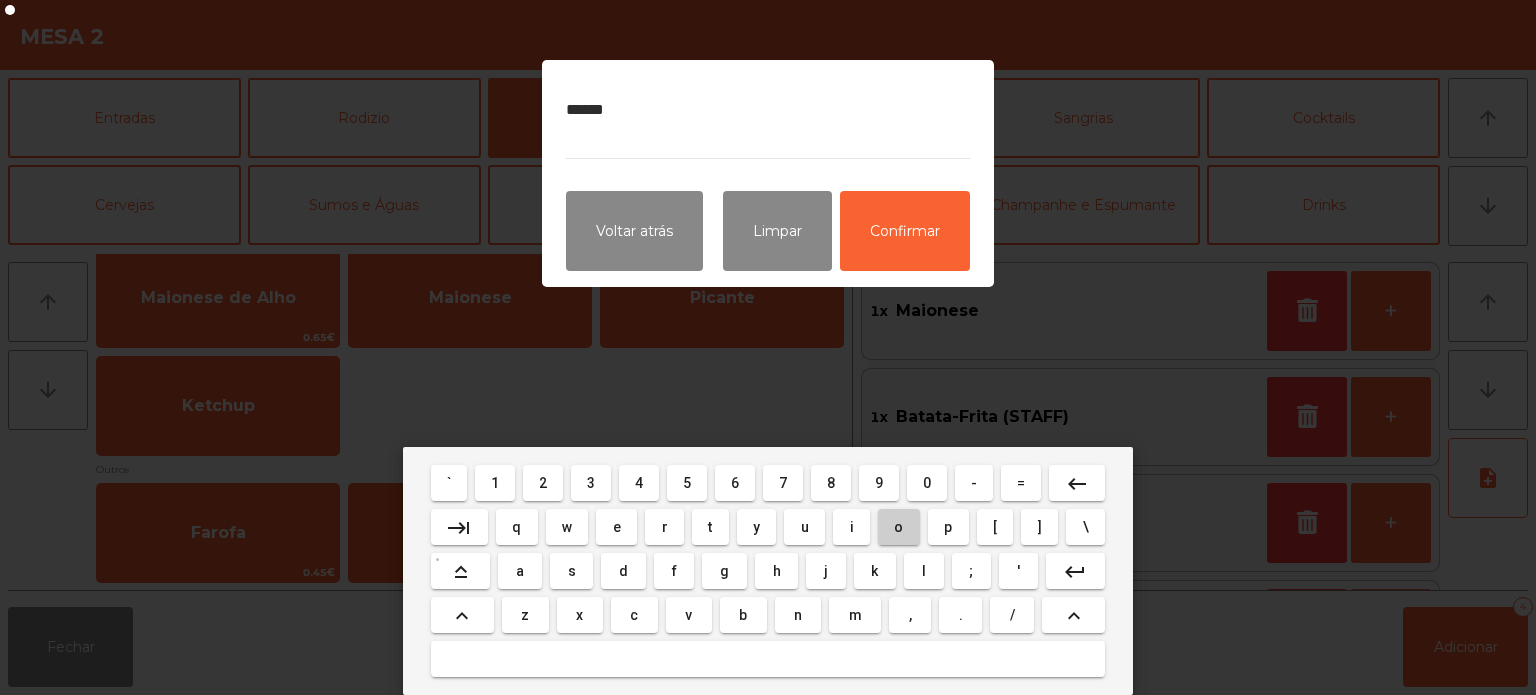 click on "o" at bounding box center [898, 527] 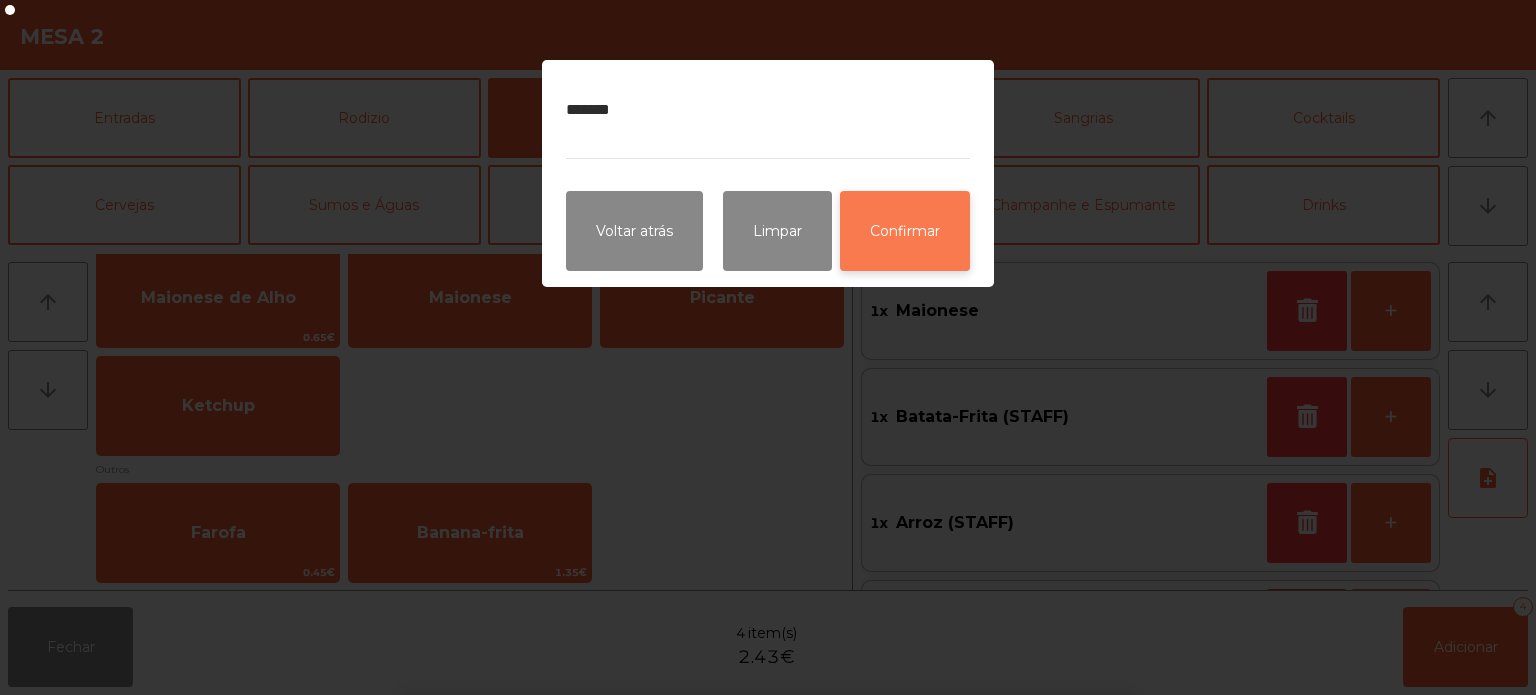 click on "Confirmar" 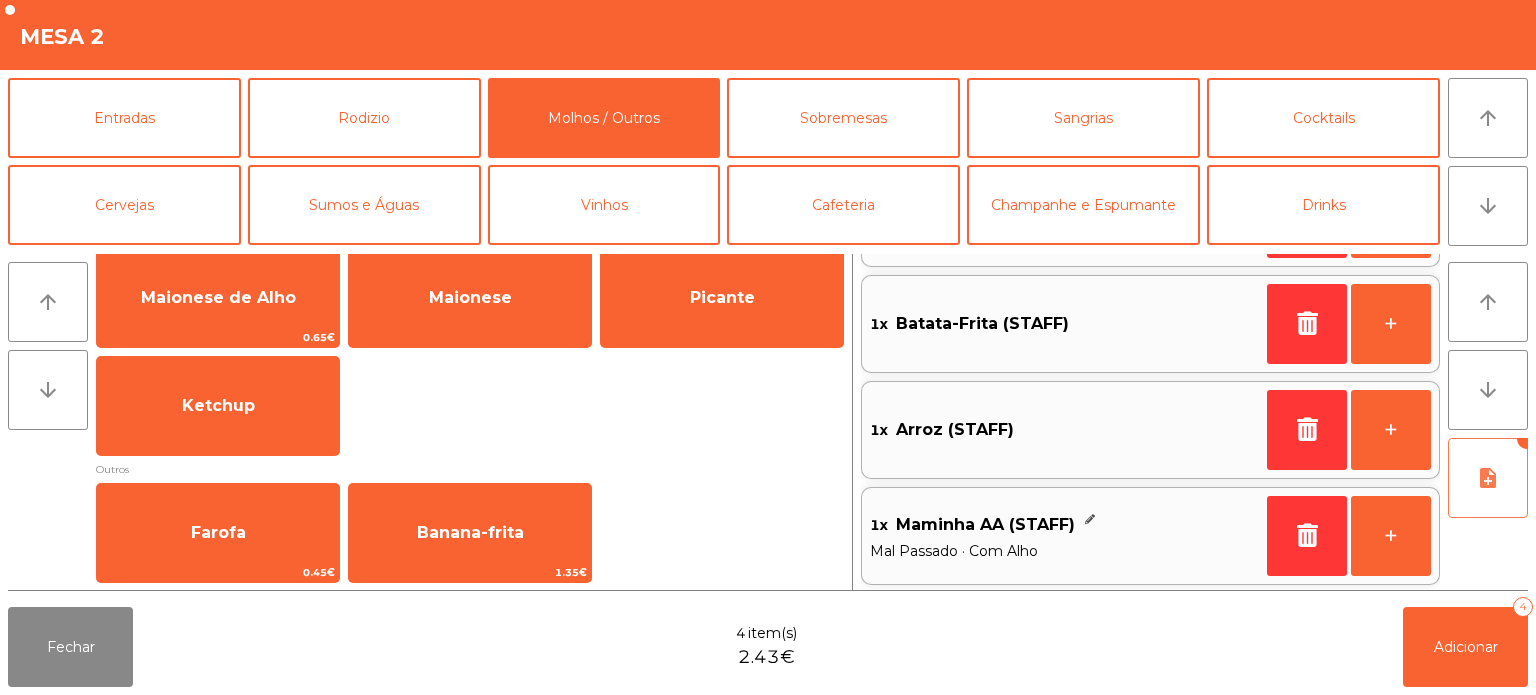 scroll, scrollTop: 0, scrollLeft: 0, axis: both 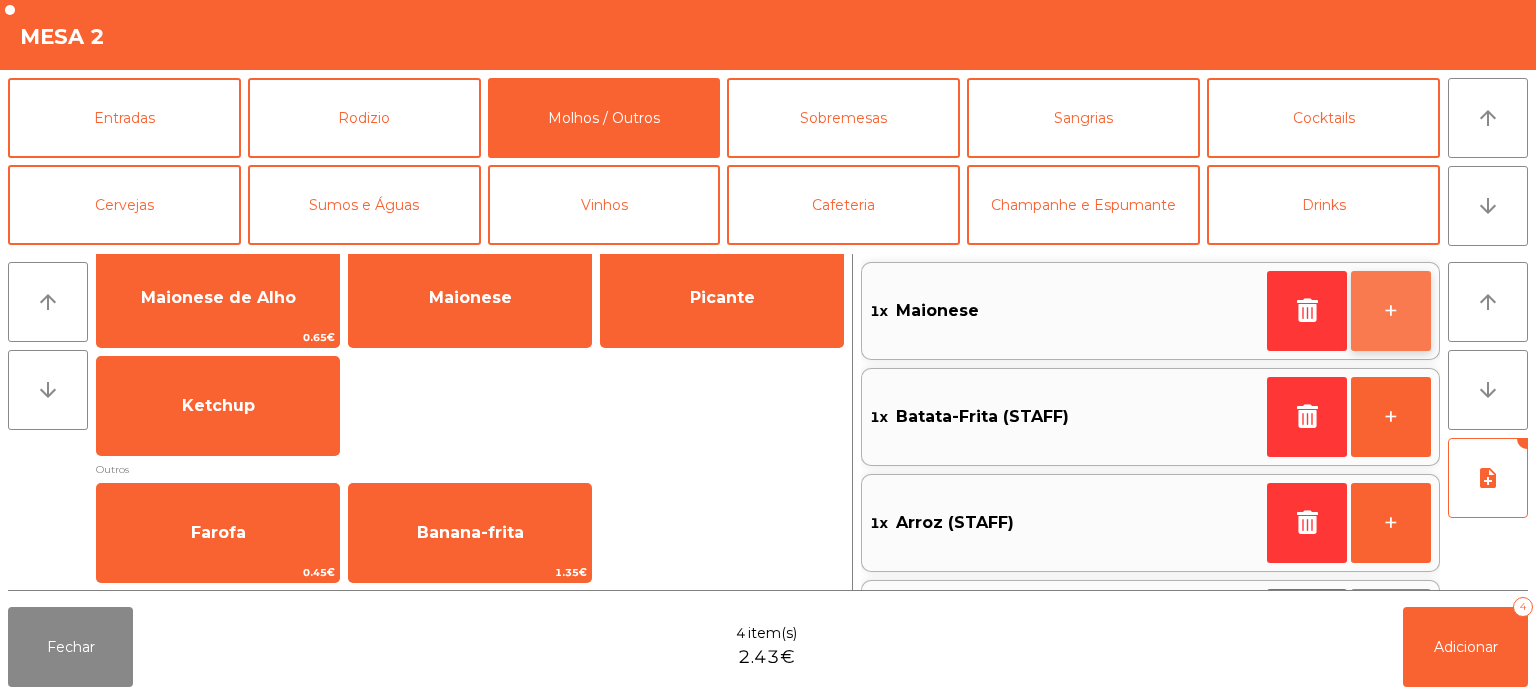 click on "+" 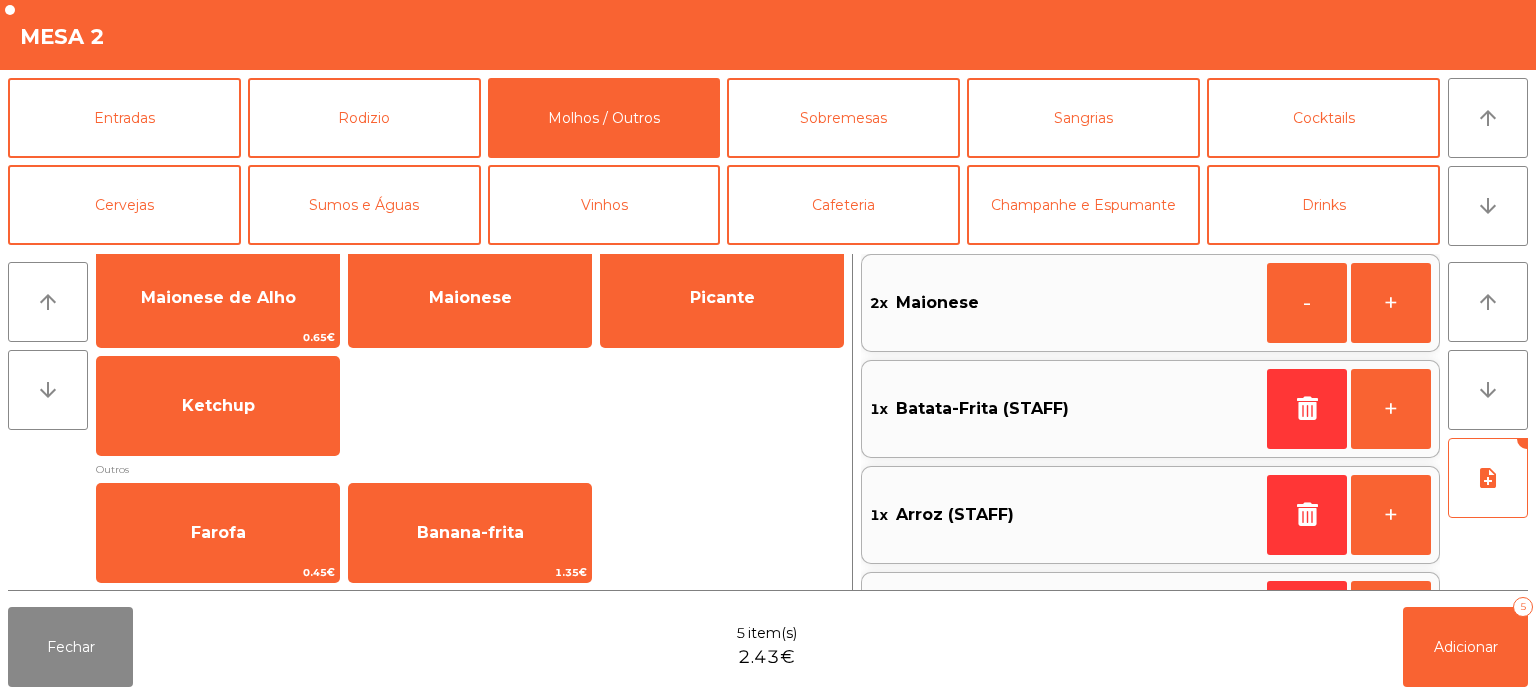 scroll, scrollTop: 93, scrollLeft: 0, axis: vertical 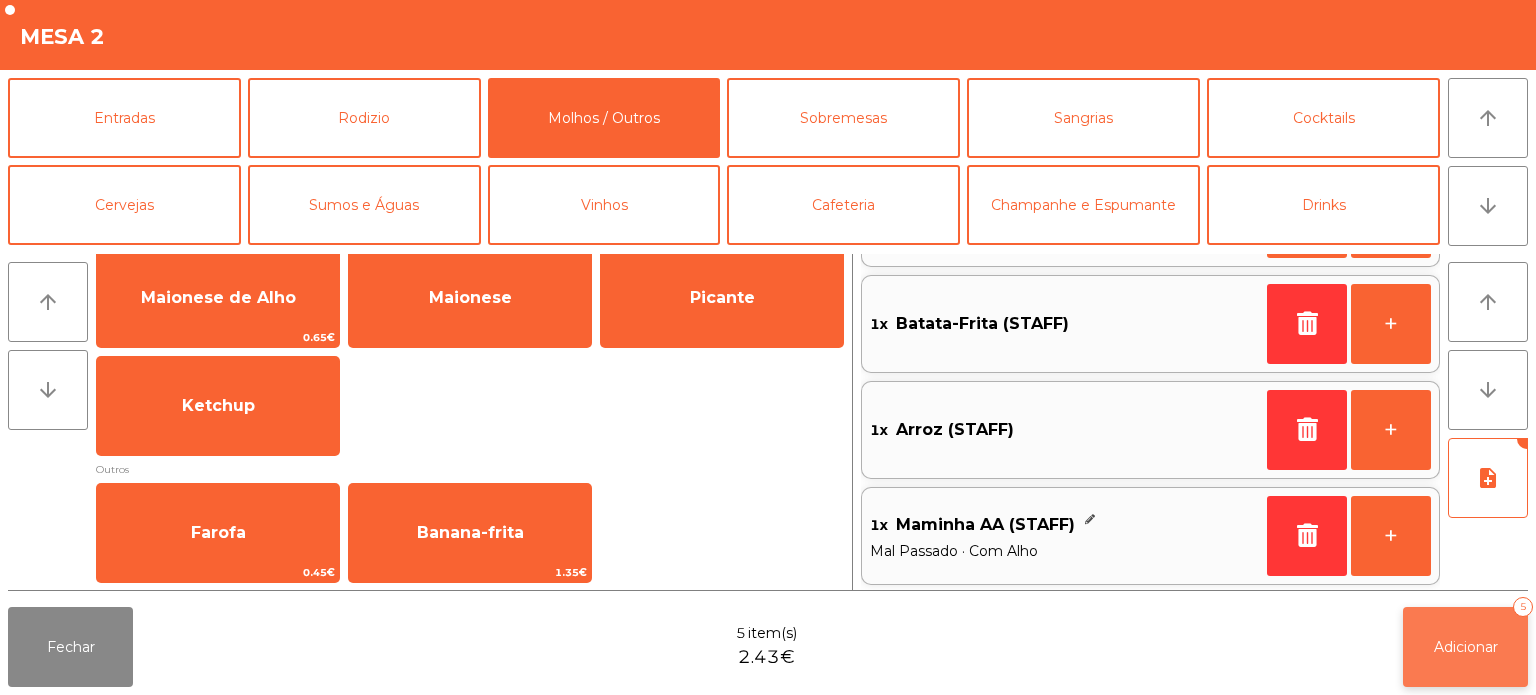 click on "Adicionar" 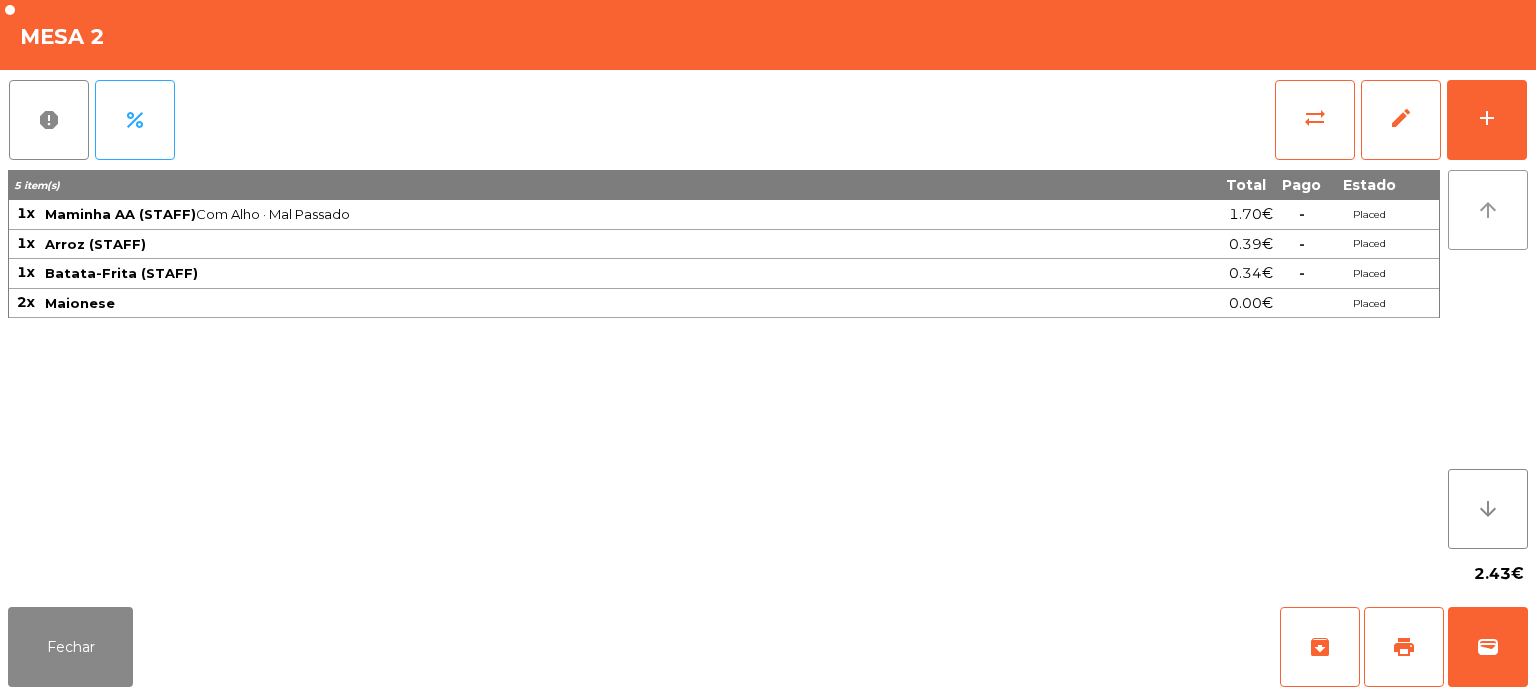 click on "arrow_upward" 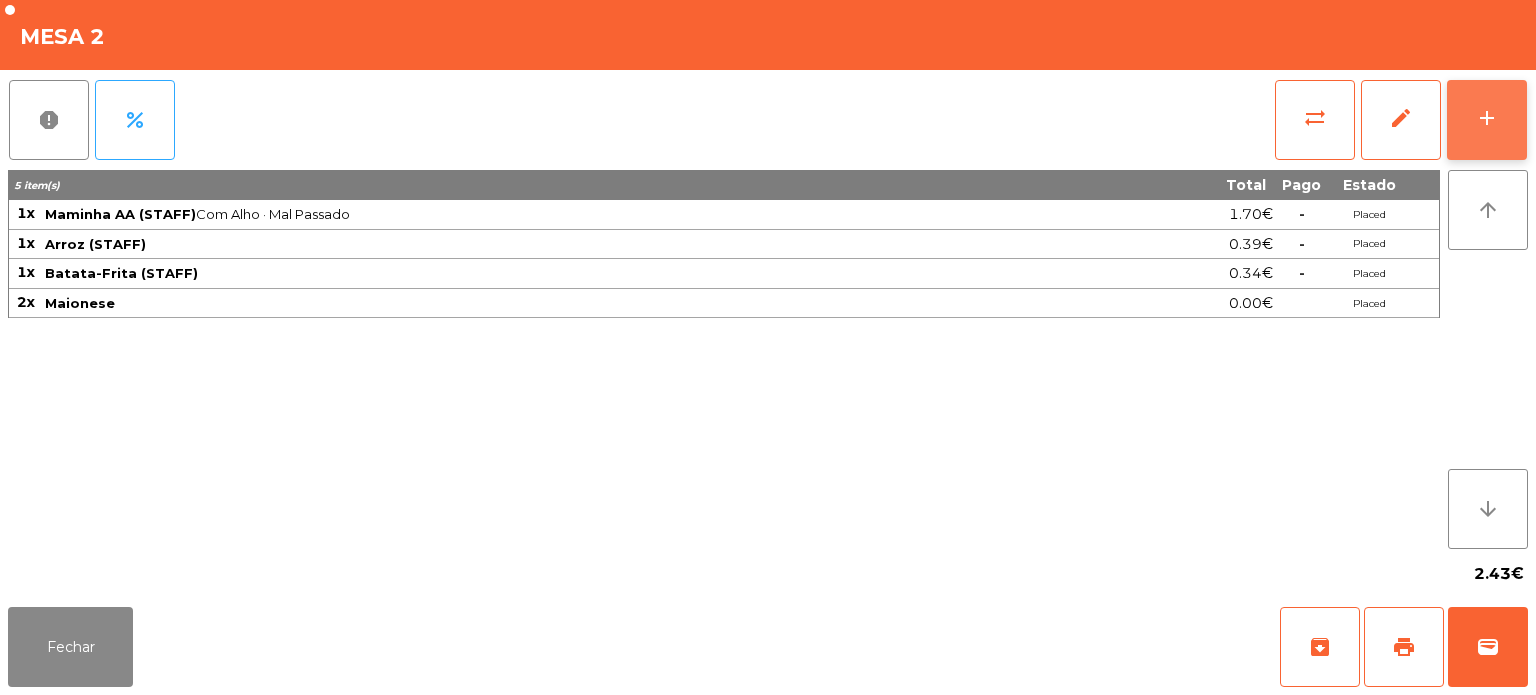 click on "add" 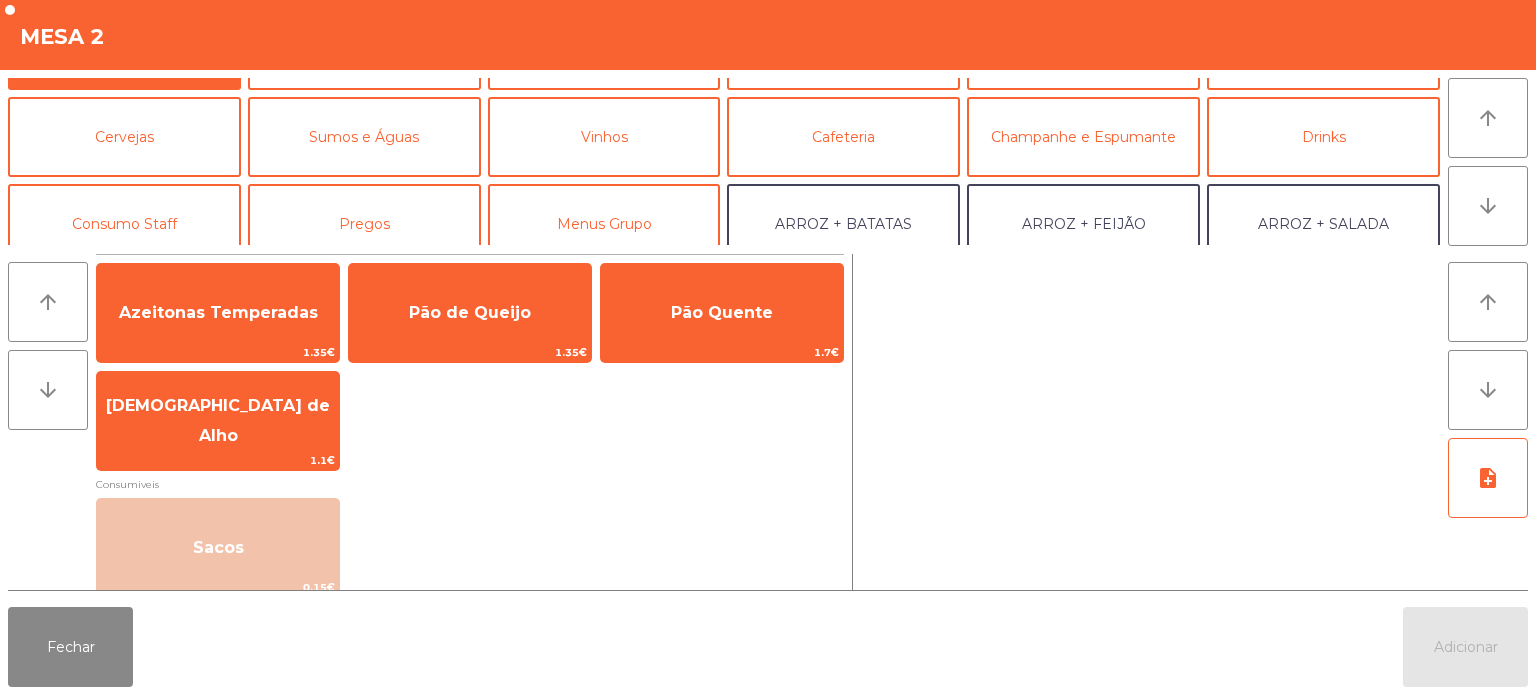scroll, scrollTop: 80, scrollLeft: 0, axis: vertical 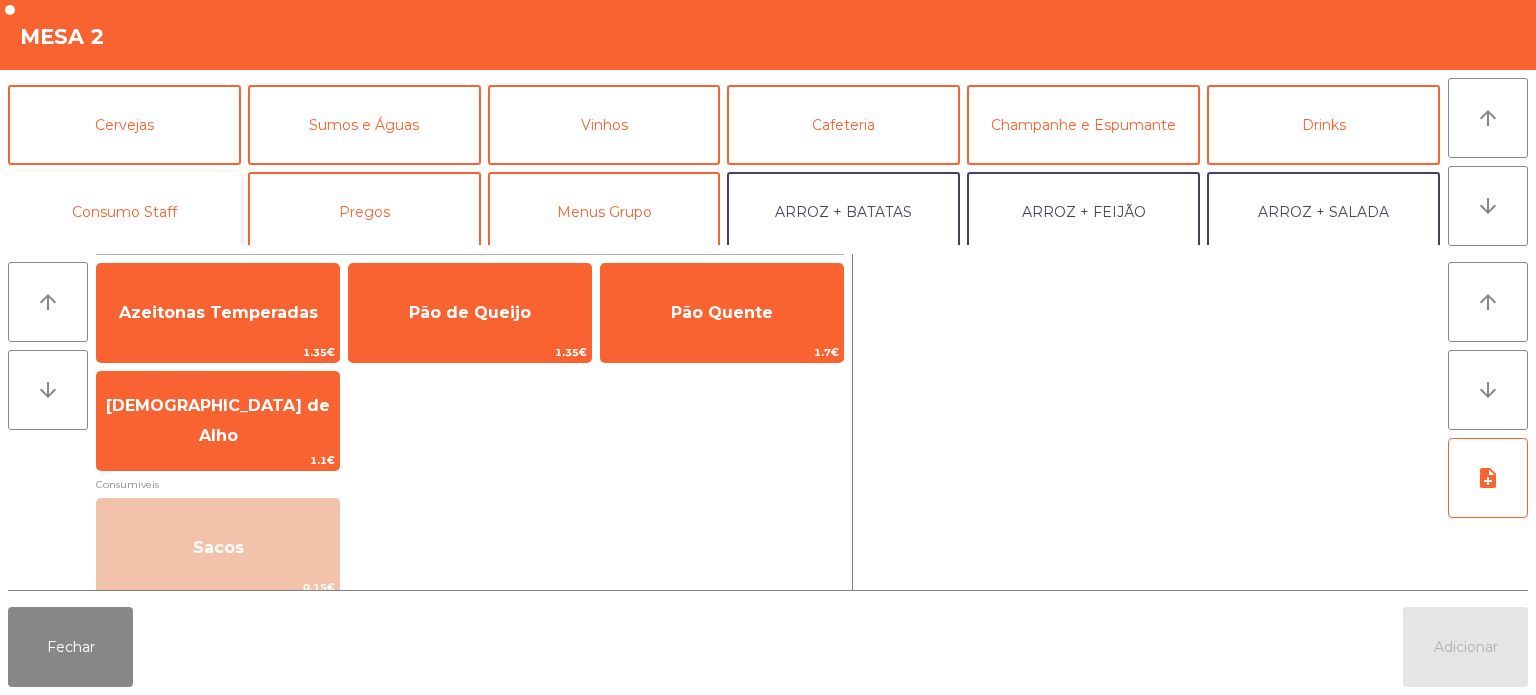 click on "Consumo Staff" 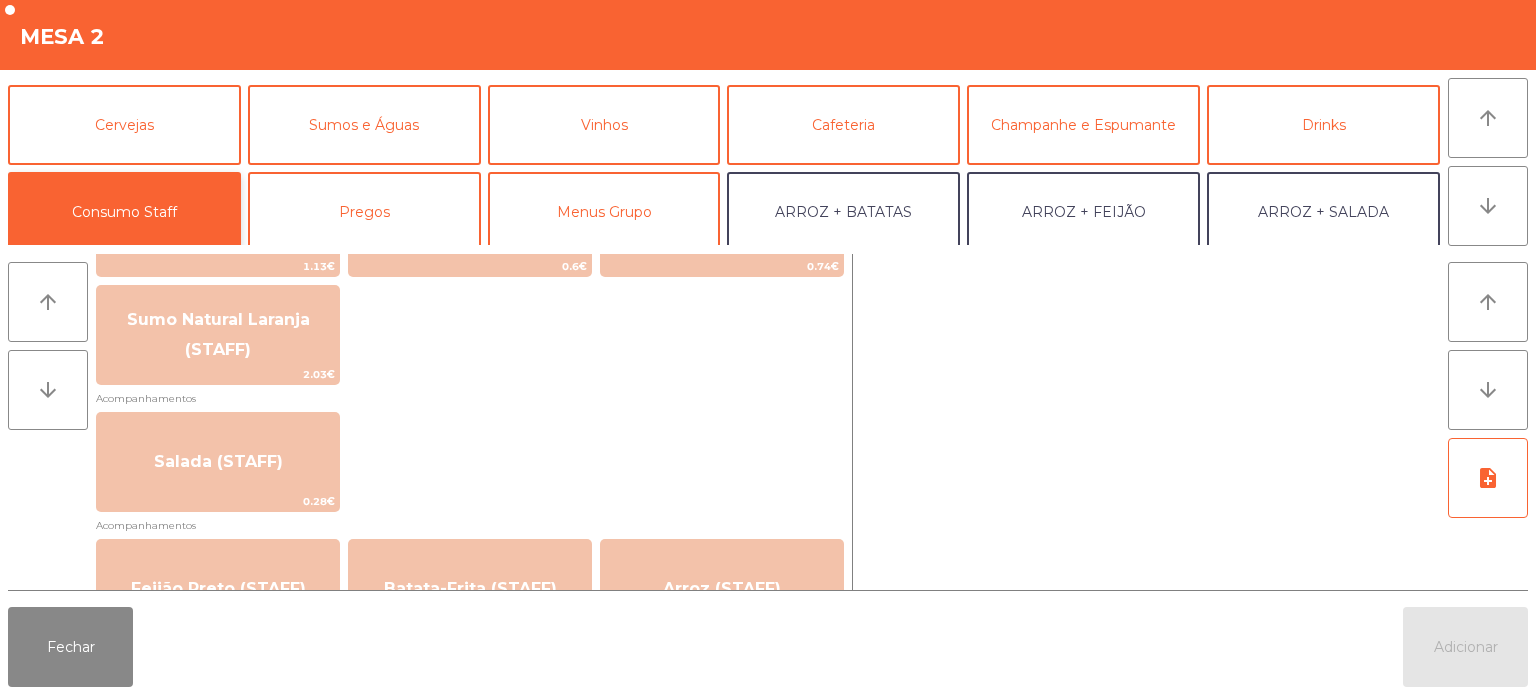 scroll, scrollTop: 561, scrollLeft: 0, axis: vertical 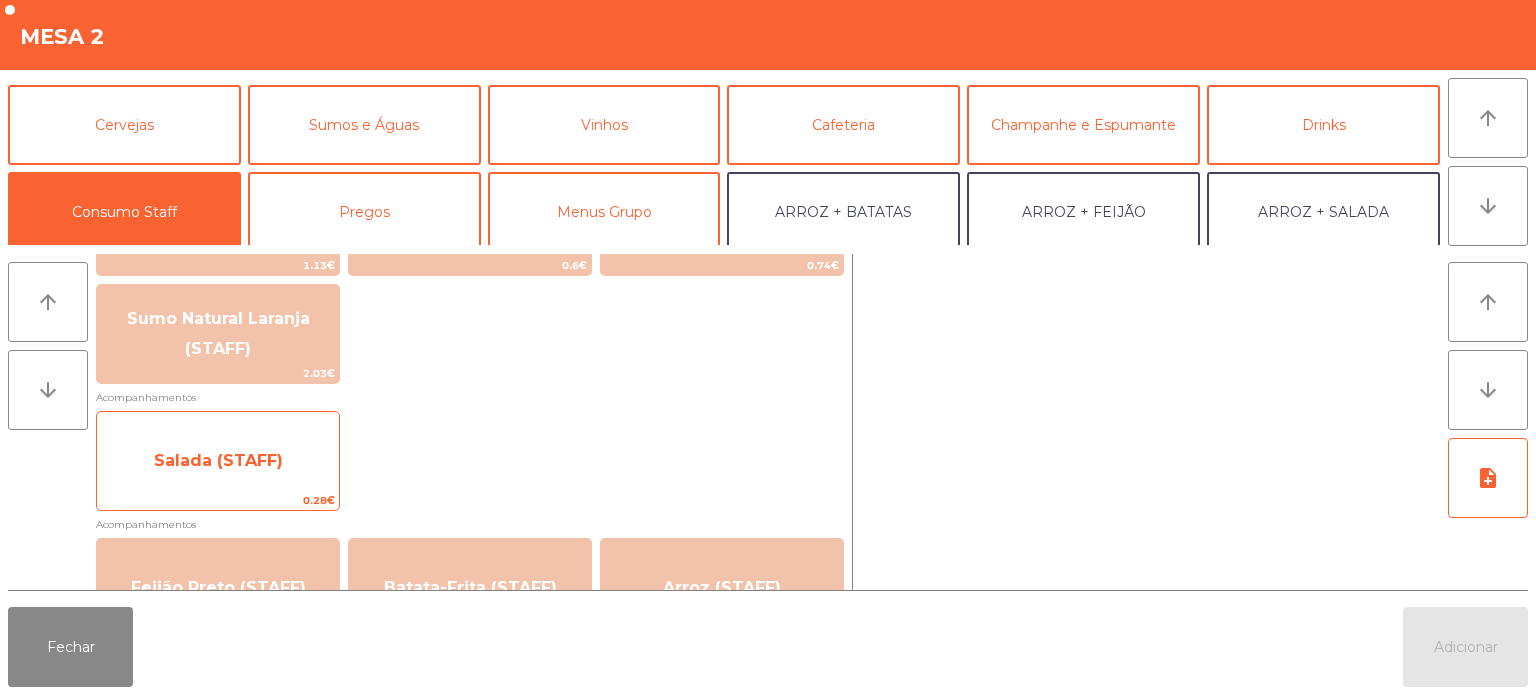 click on "Salada (STAFF)" 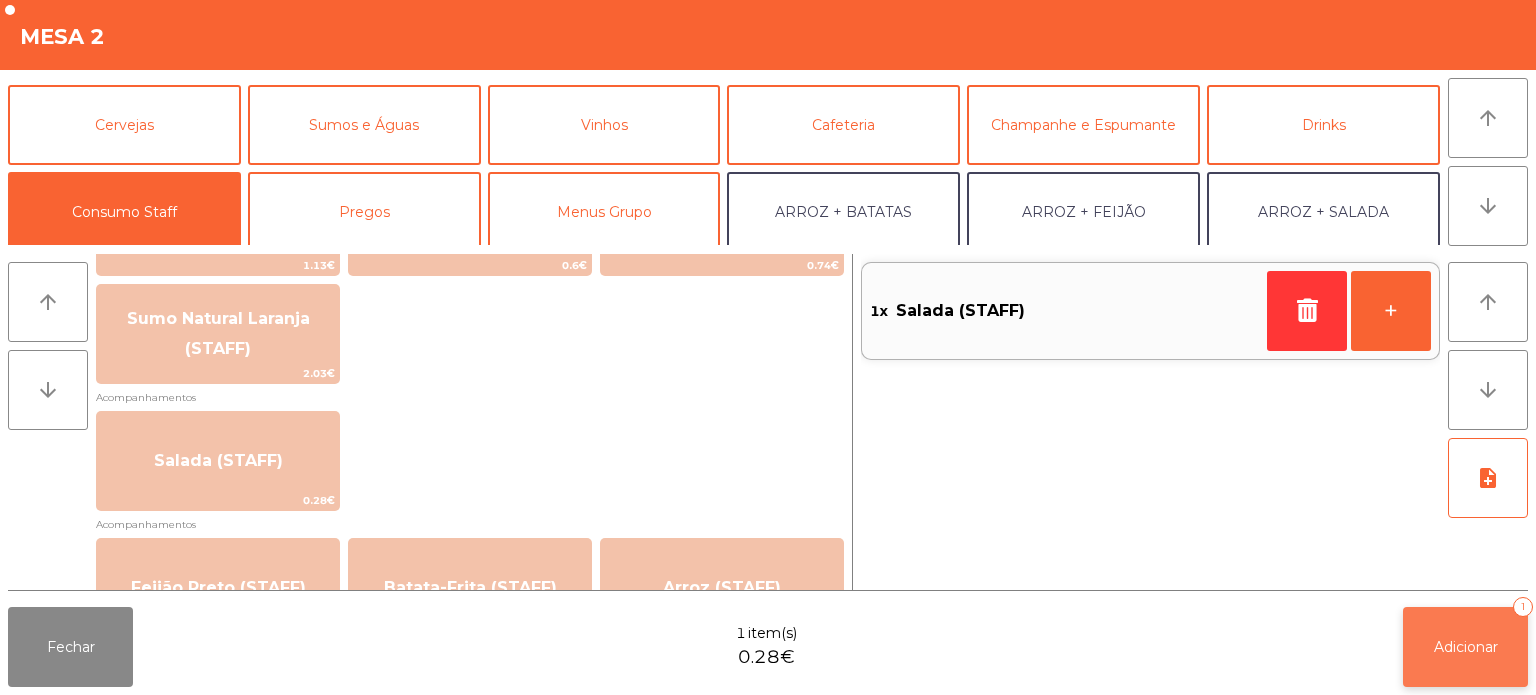 click on "1" 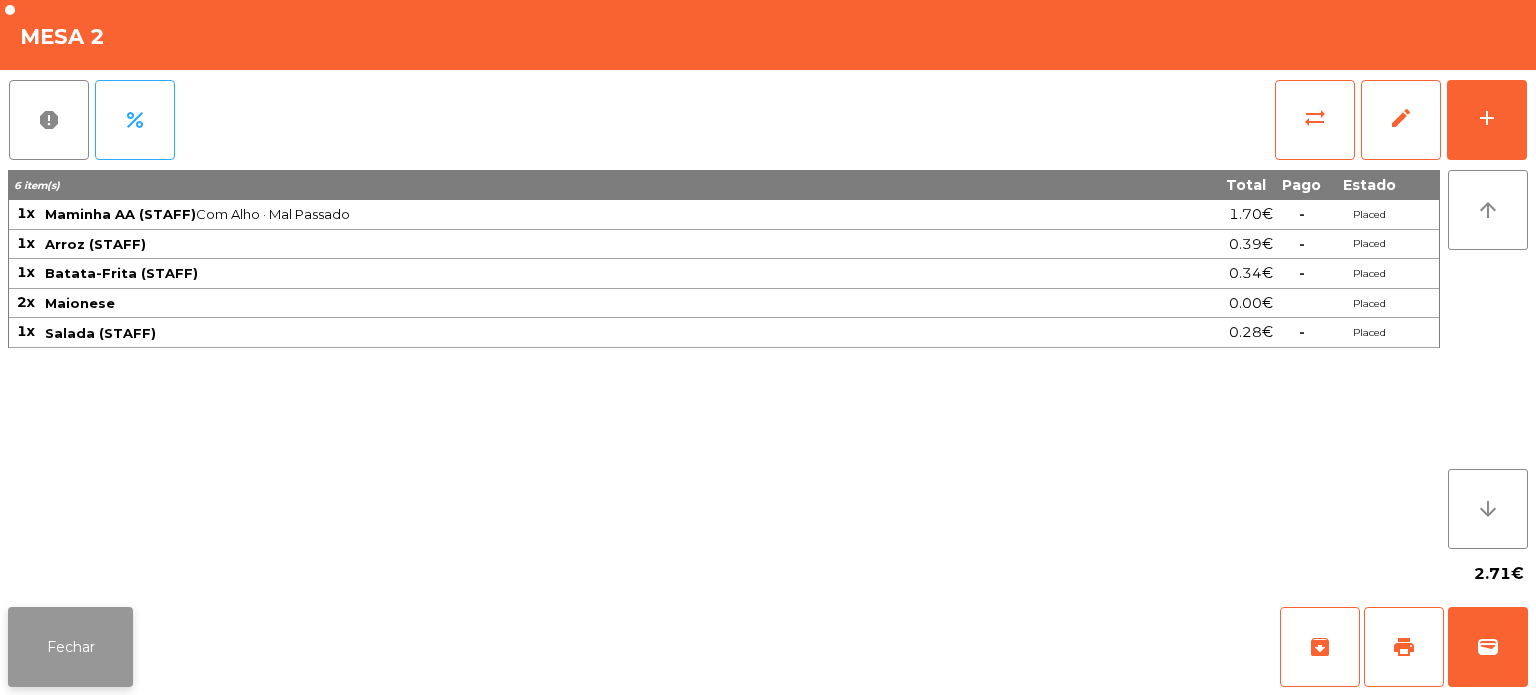 click on "Fechar" 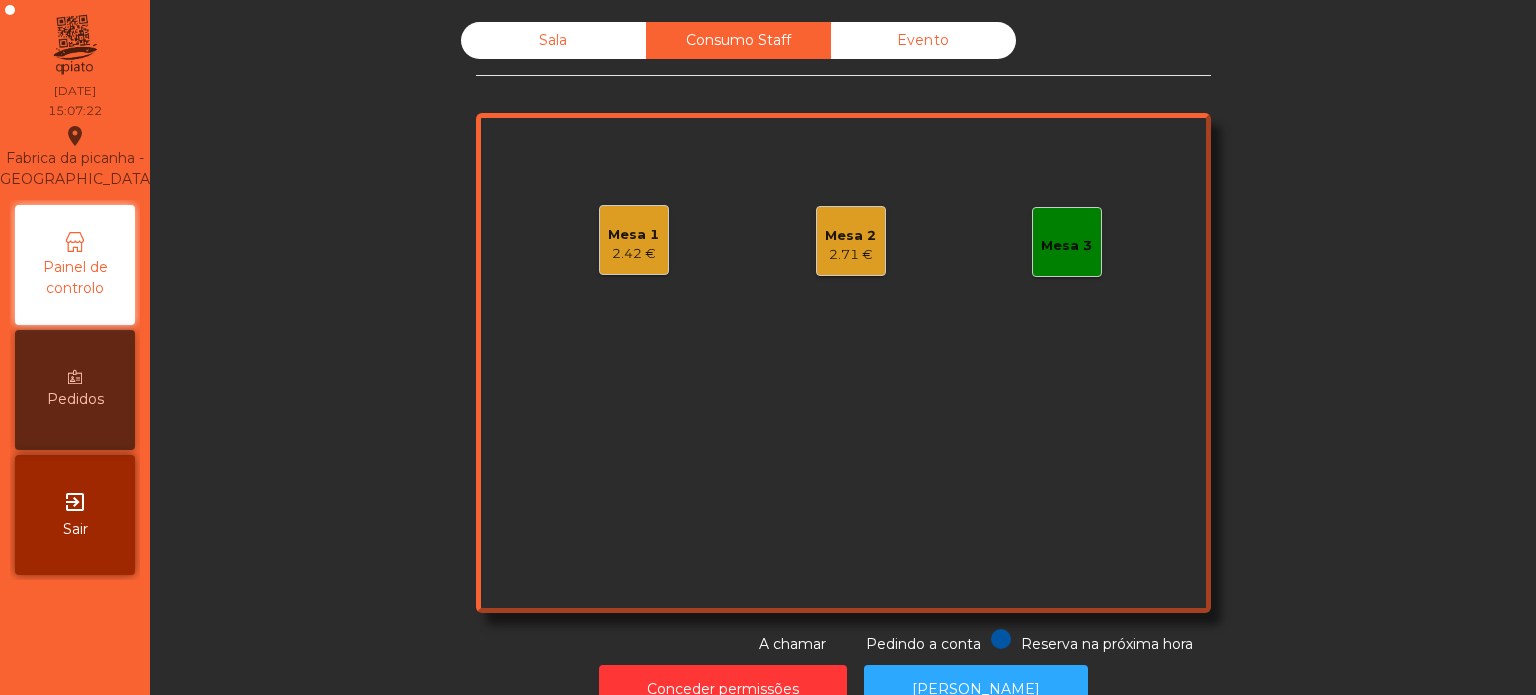 click on "Sala" 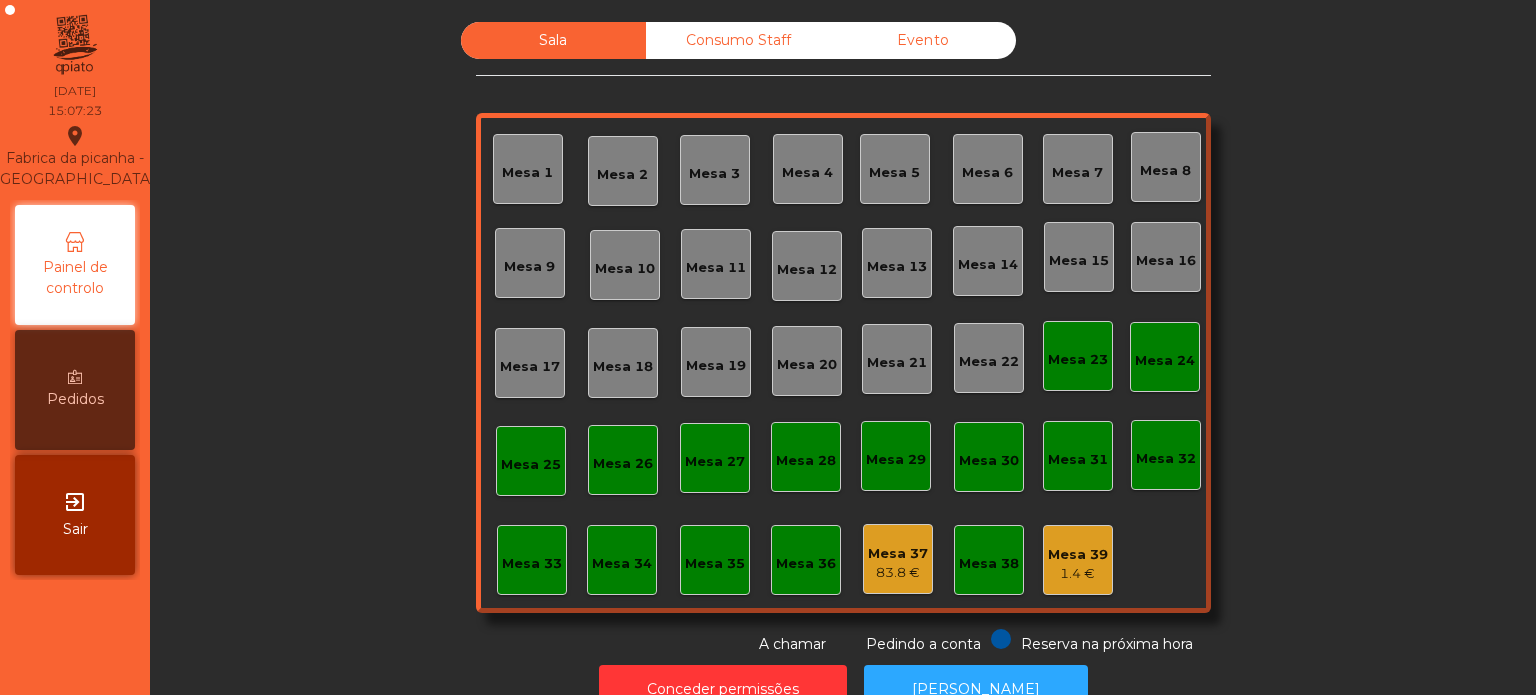 click on "Consumo Staff" 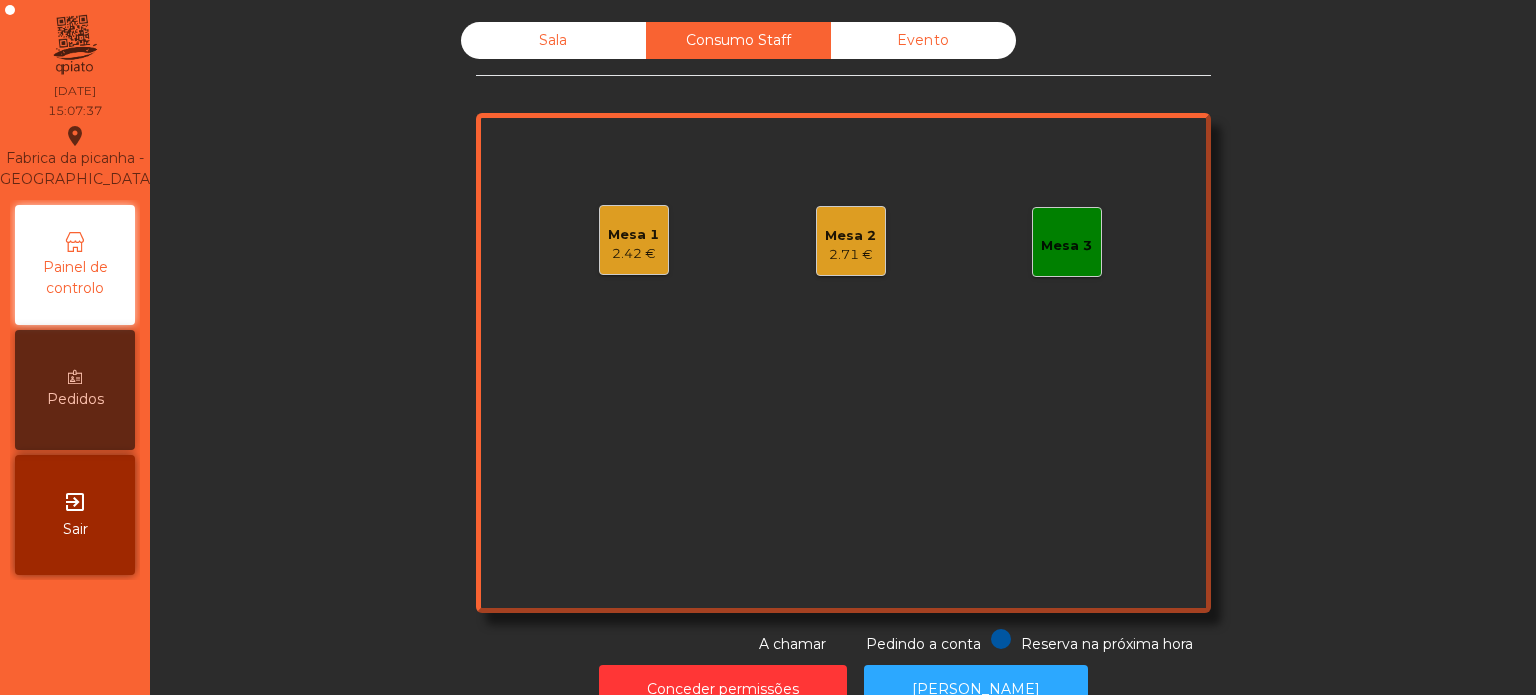 click on "2.42 €" 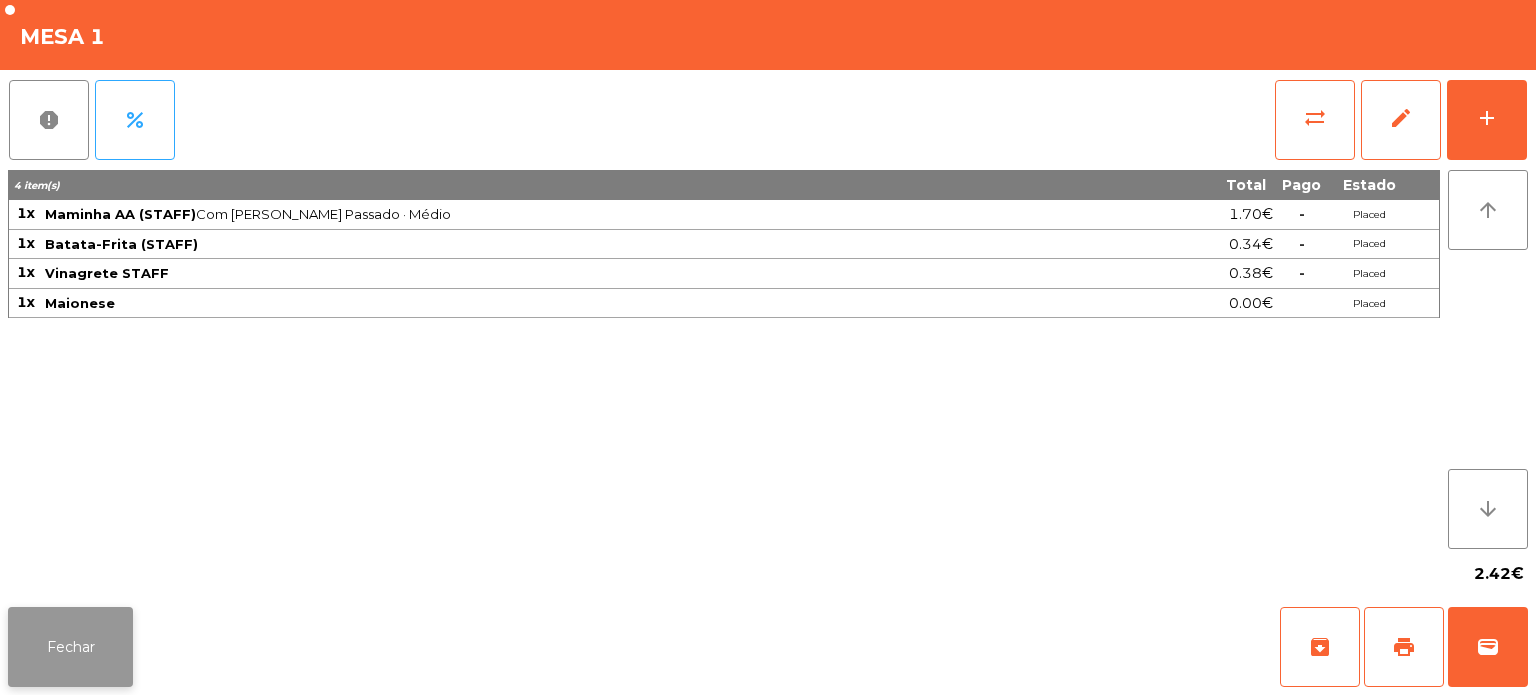 click on "Fechar" 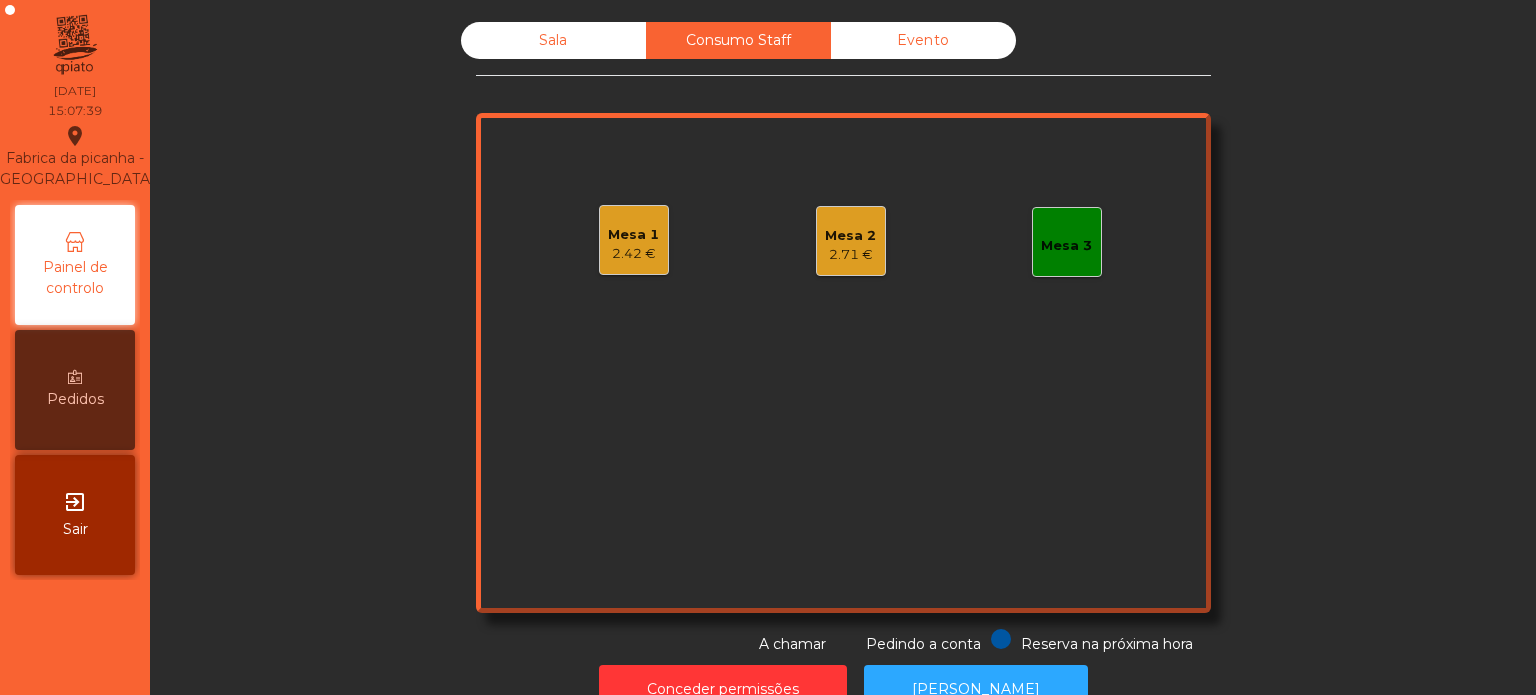 click on "2.71 €" 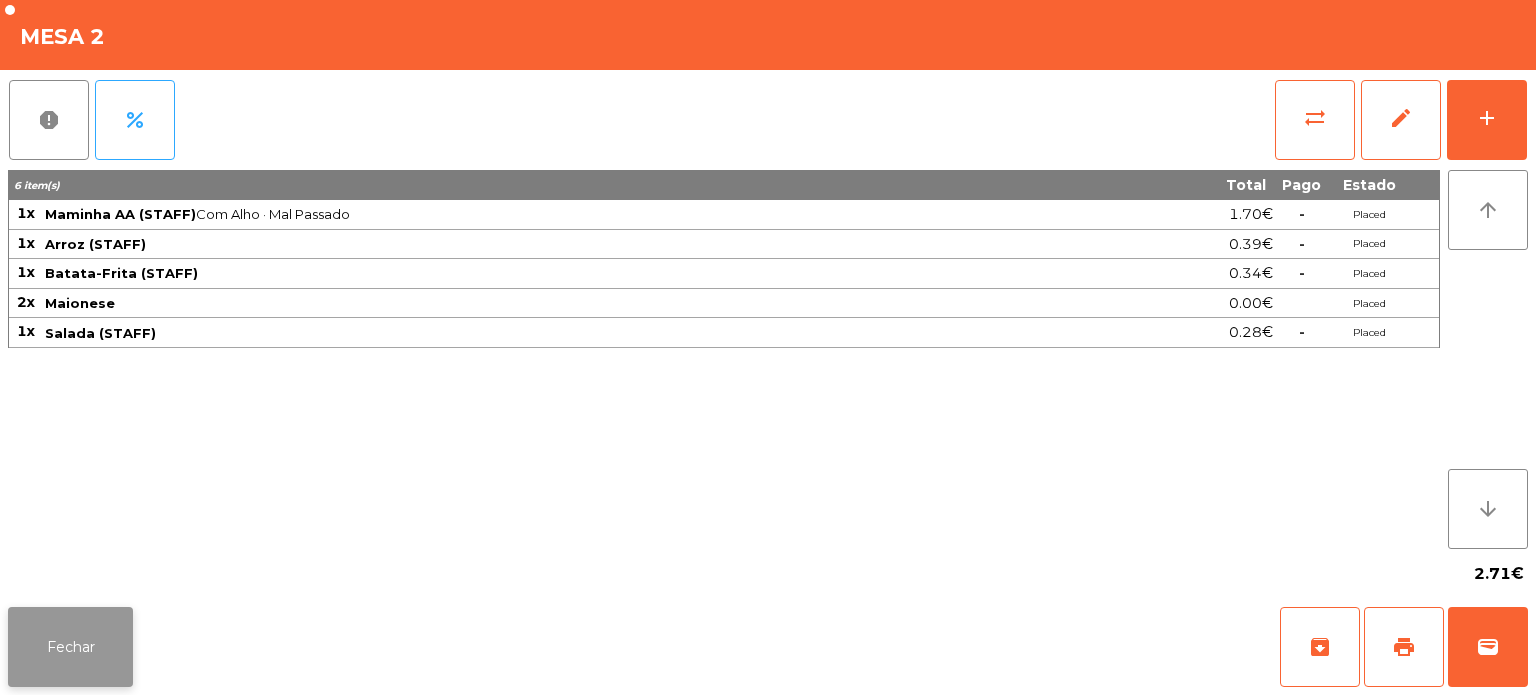 click on "Fechar" 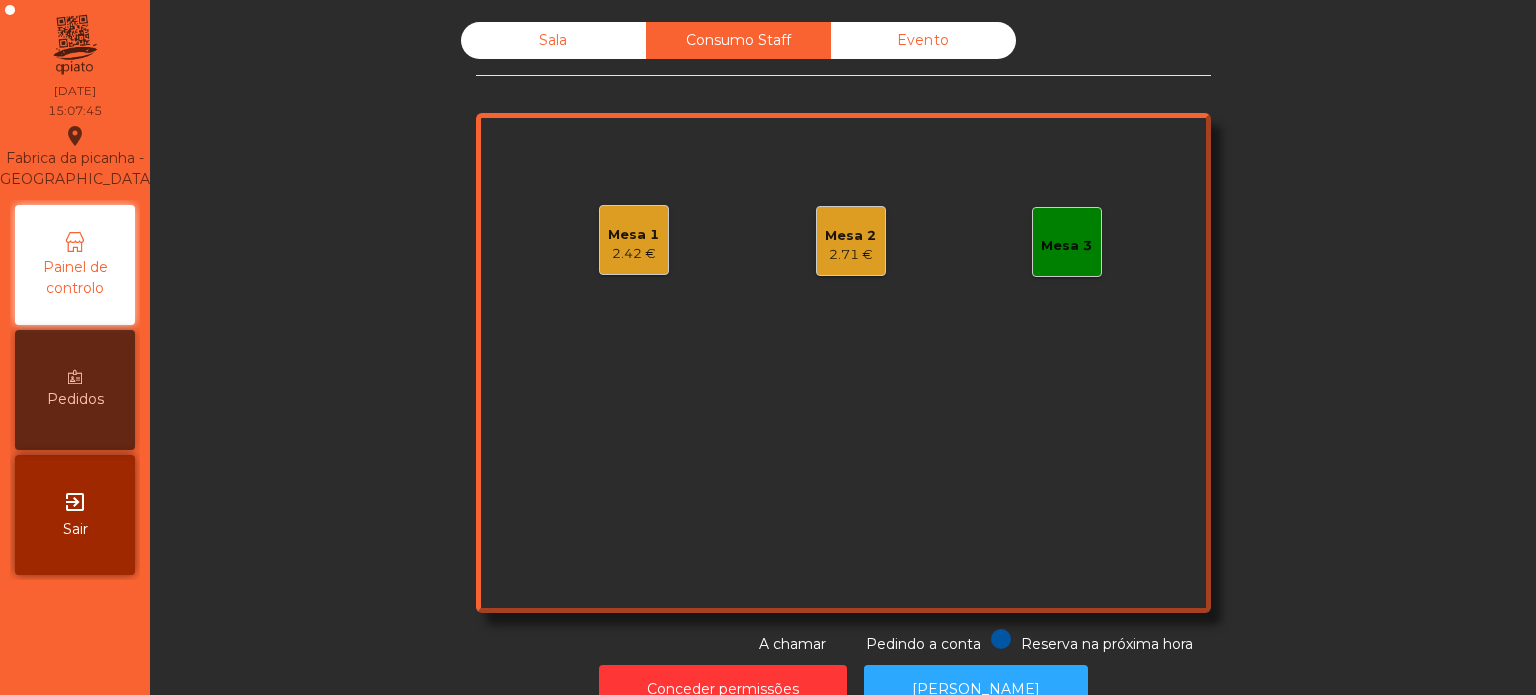 click on "Mesa 2" 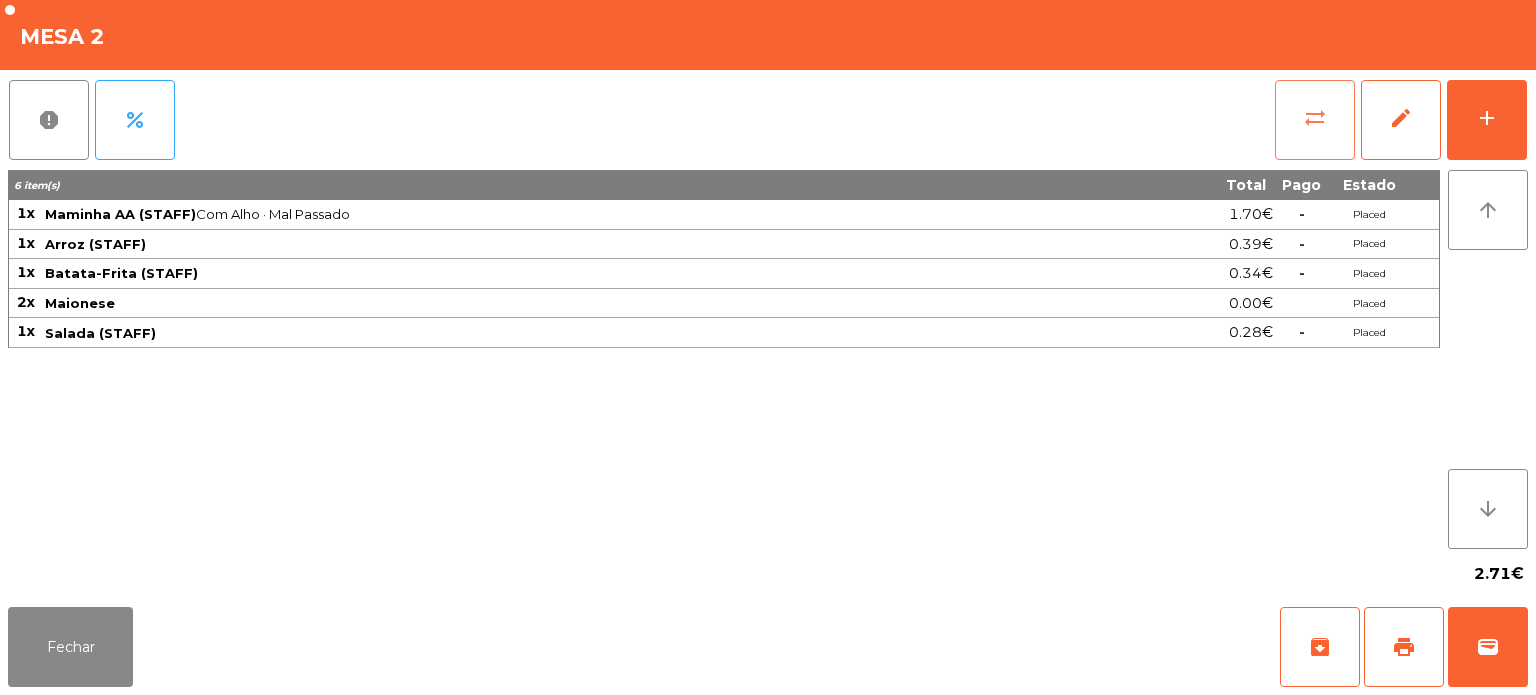 click on "sync_alt" 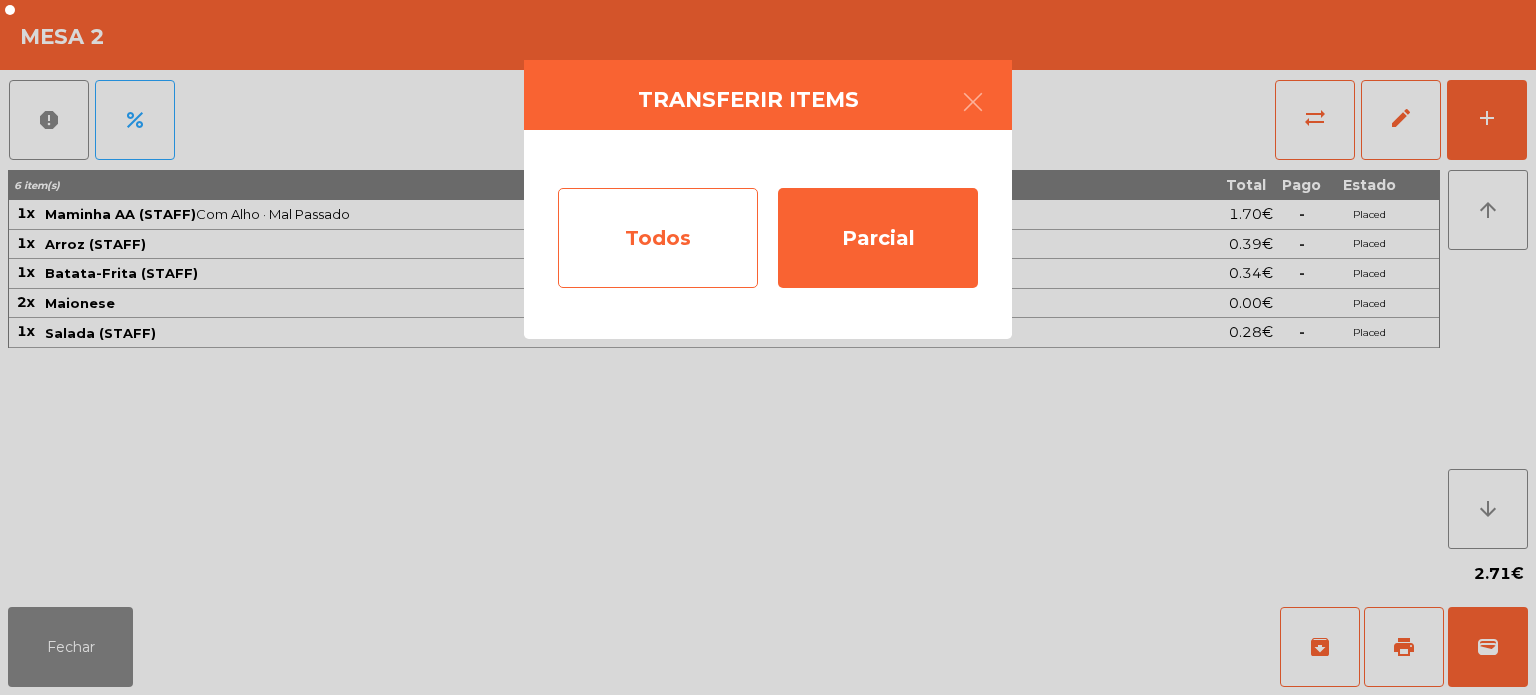 click on "Todos" 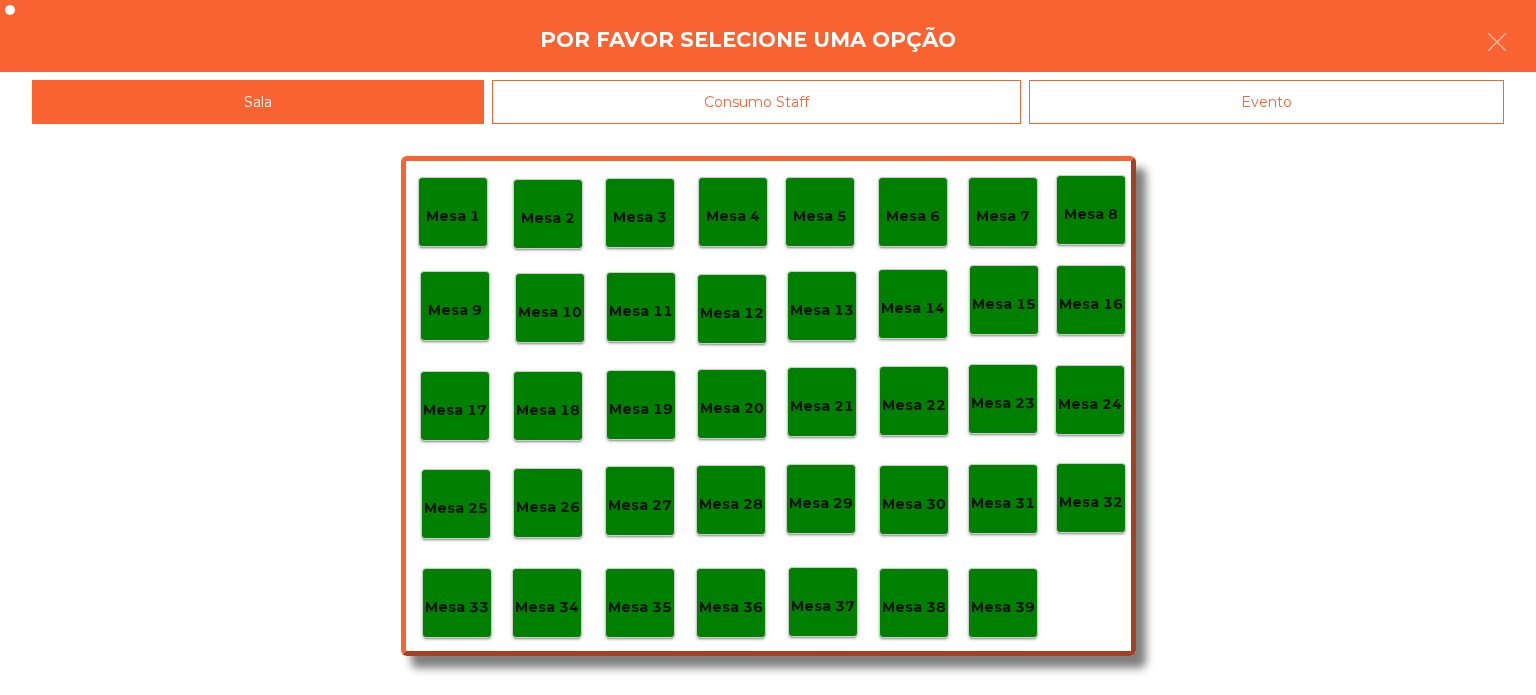 click on "Evento" 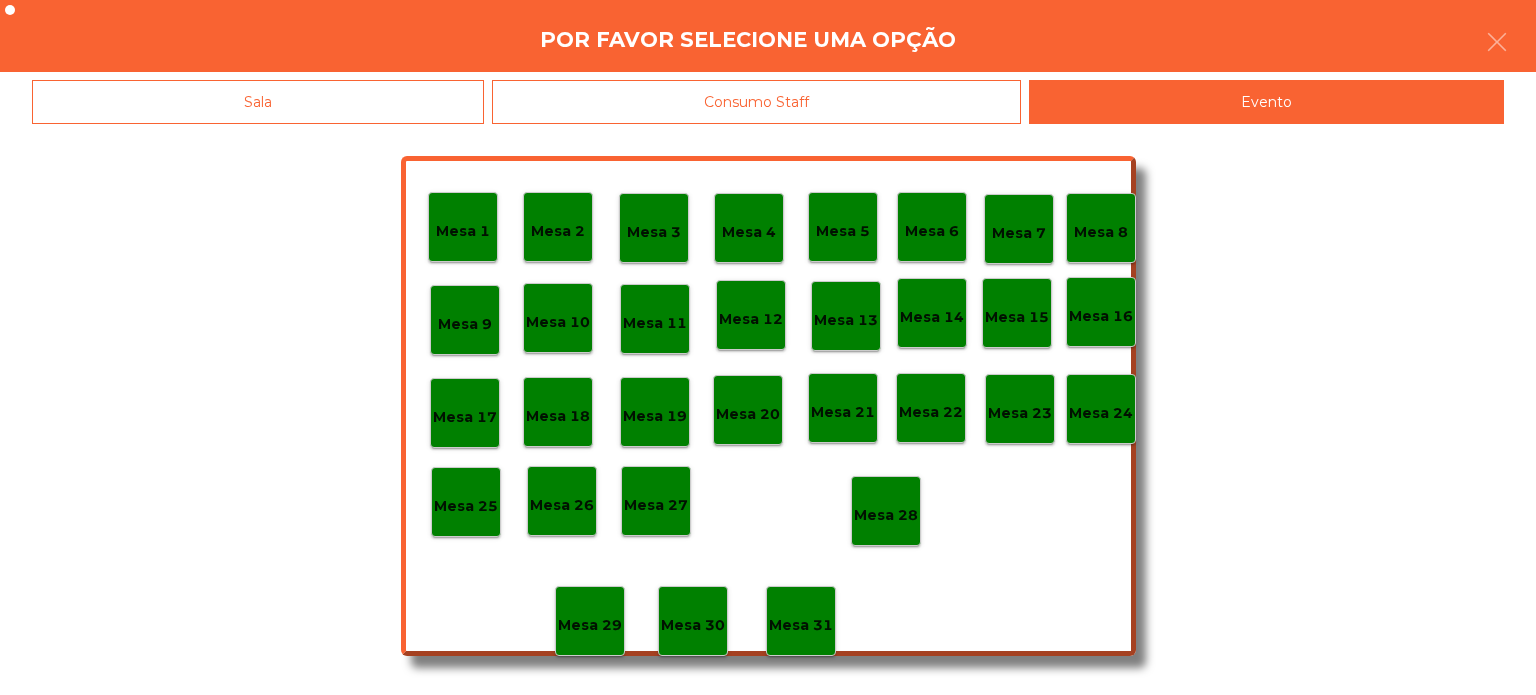 click on "Mesa 28" 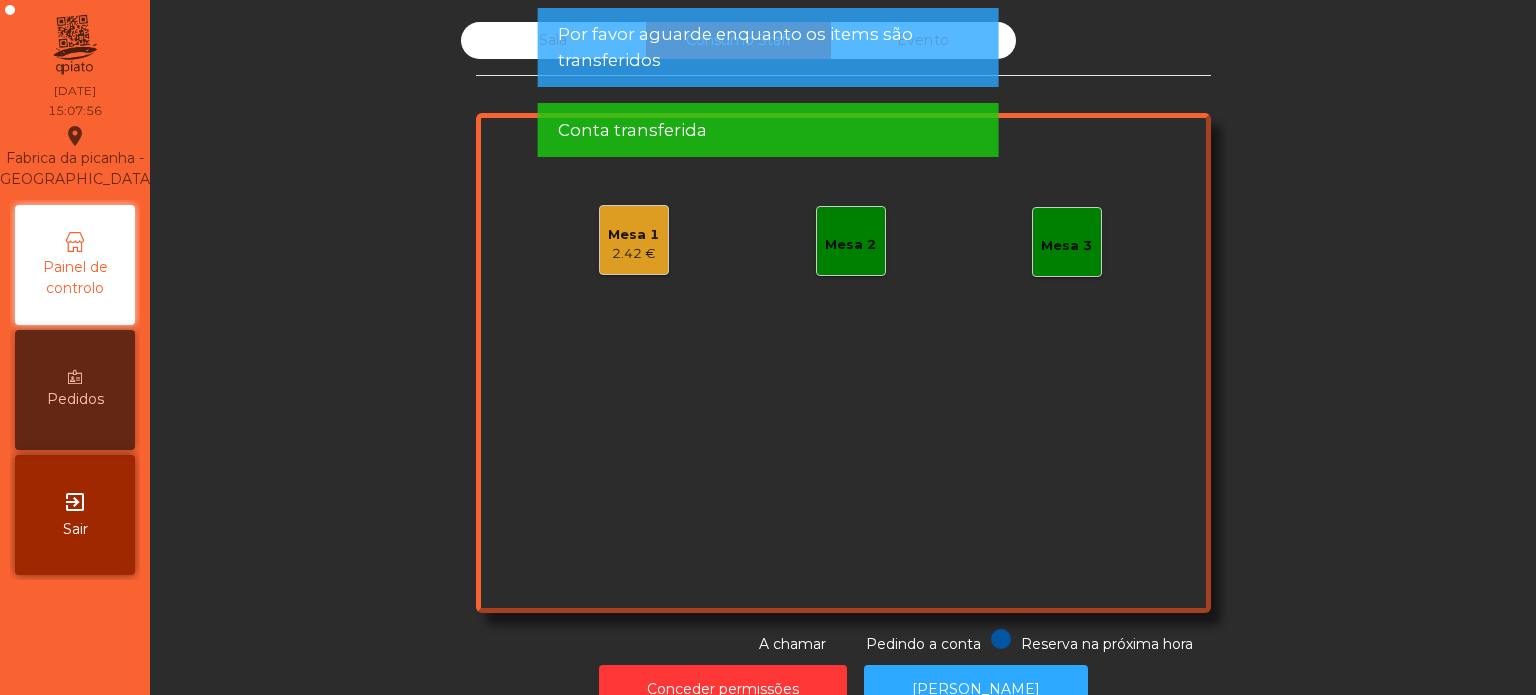 click on "Conta transferida" 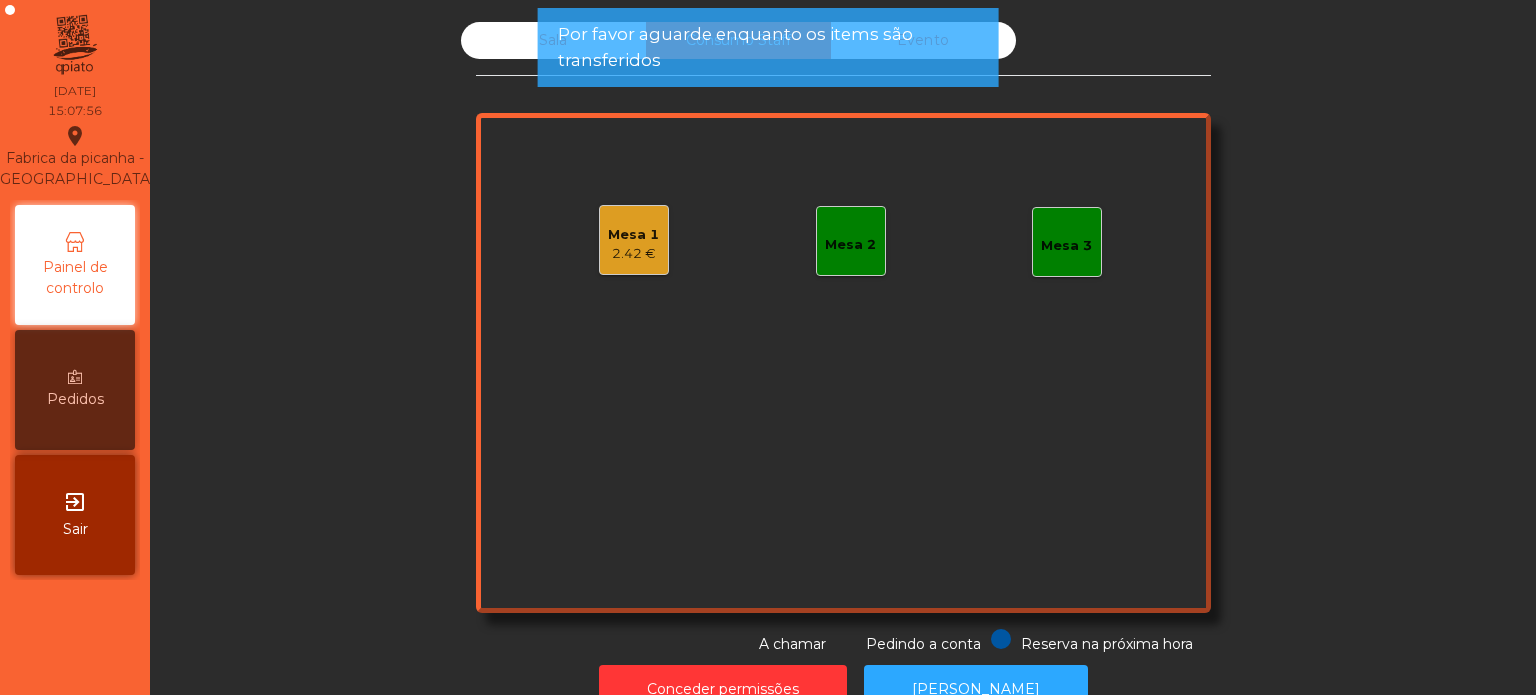 click on "Por favor aguarde enquanto os items são transferidos" 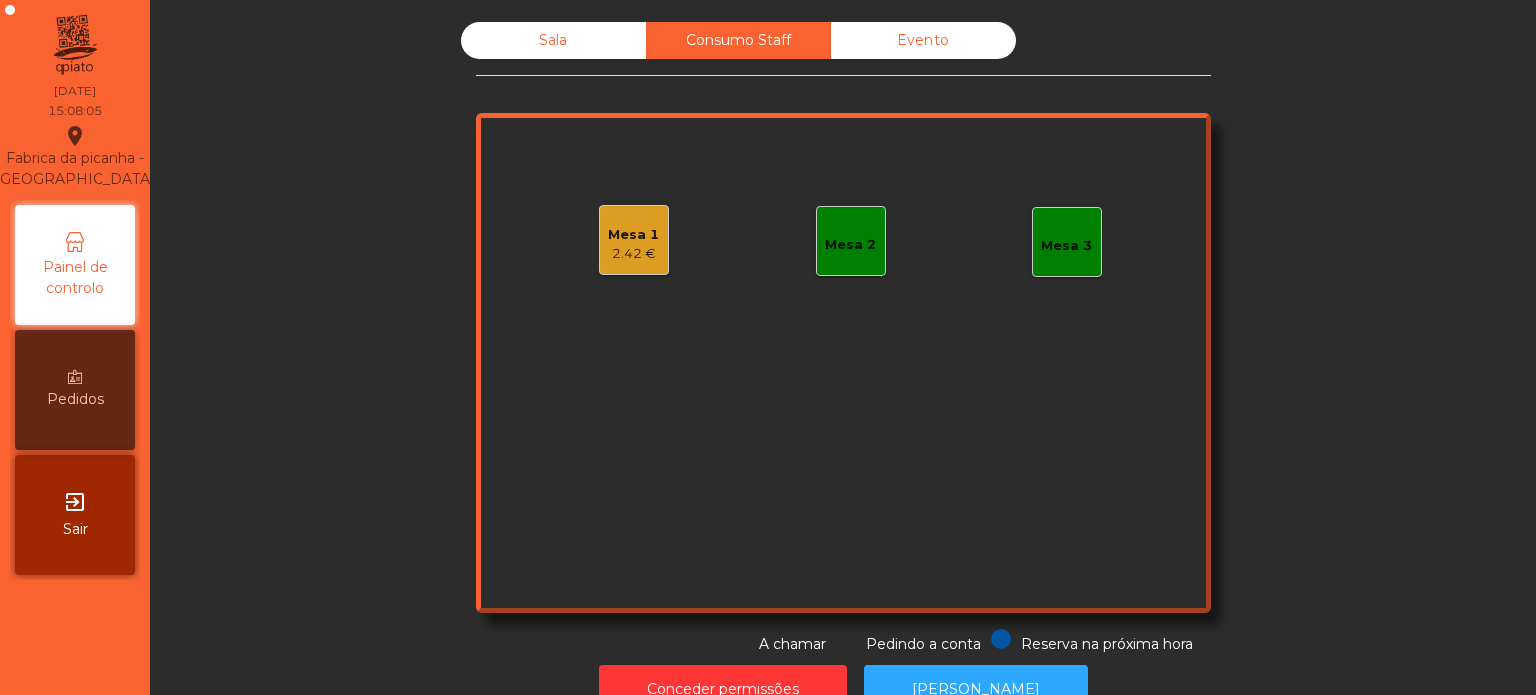 click on "Sala" 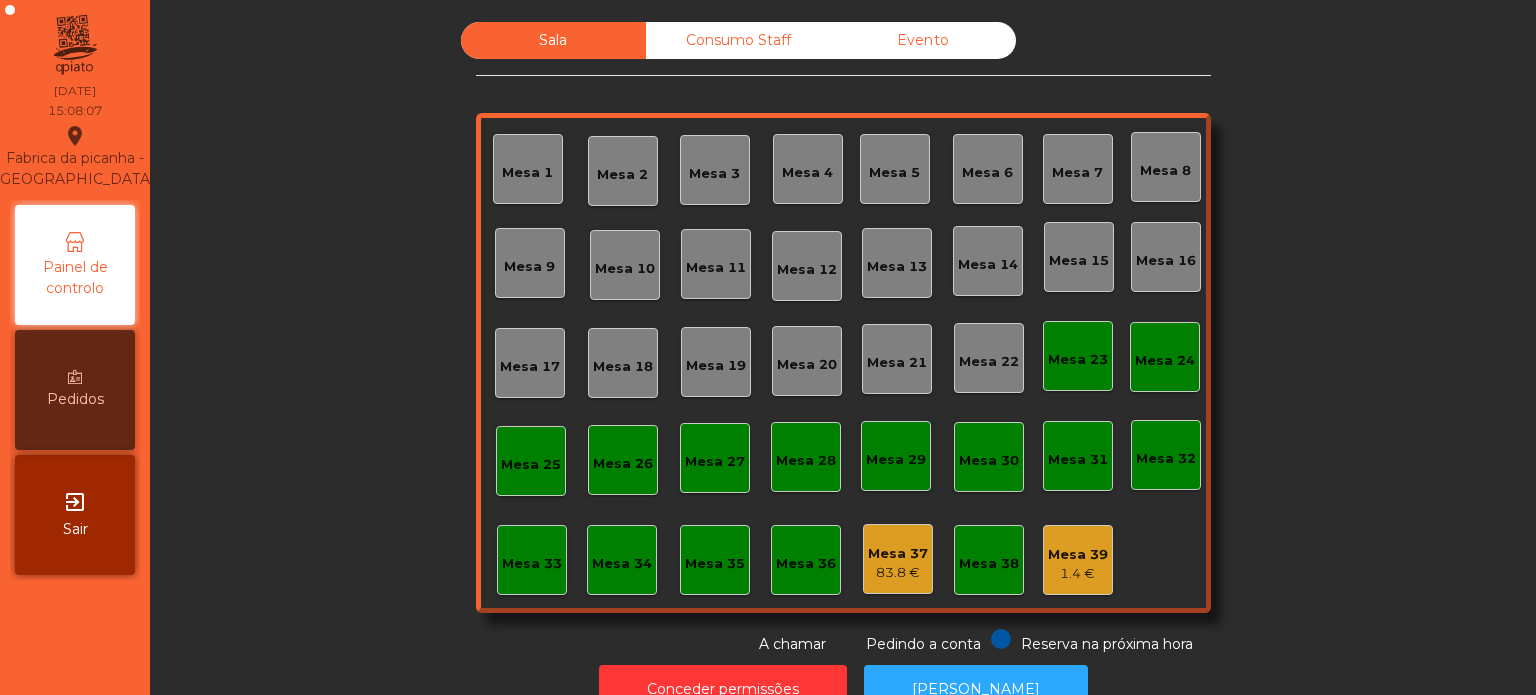 click on "Mesa 36" 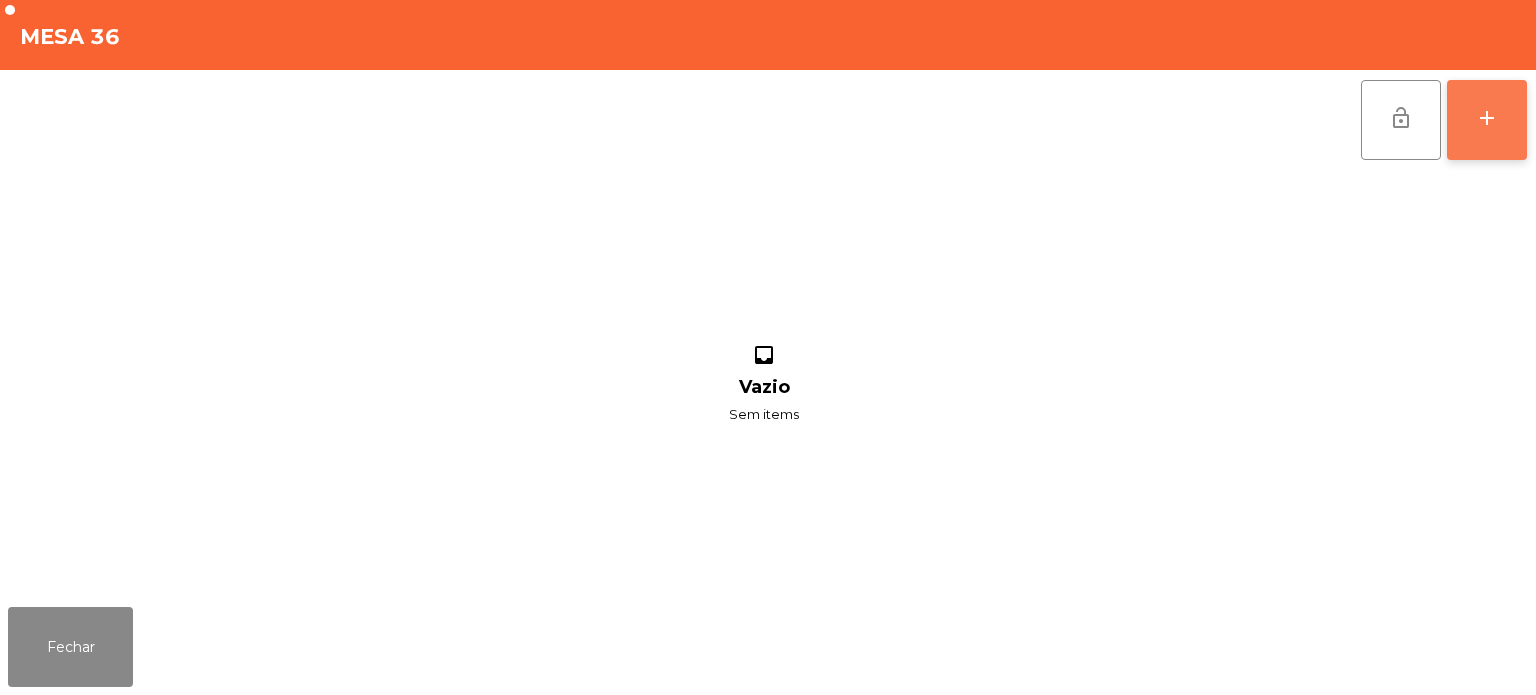 click on "add" 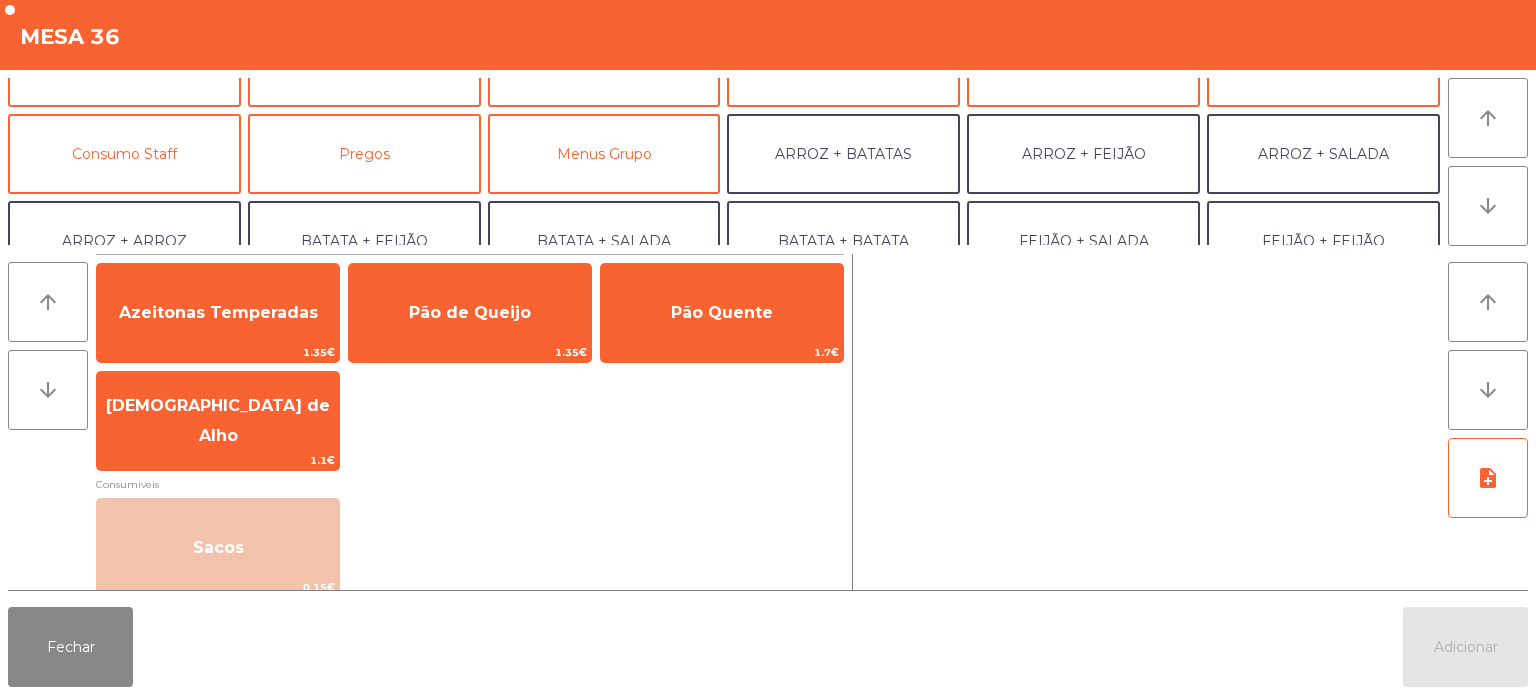scroll, scrollTop: 146, scrollLeft: 0, axis: vertical 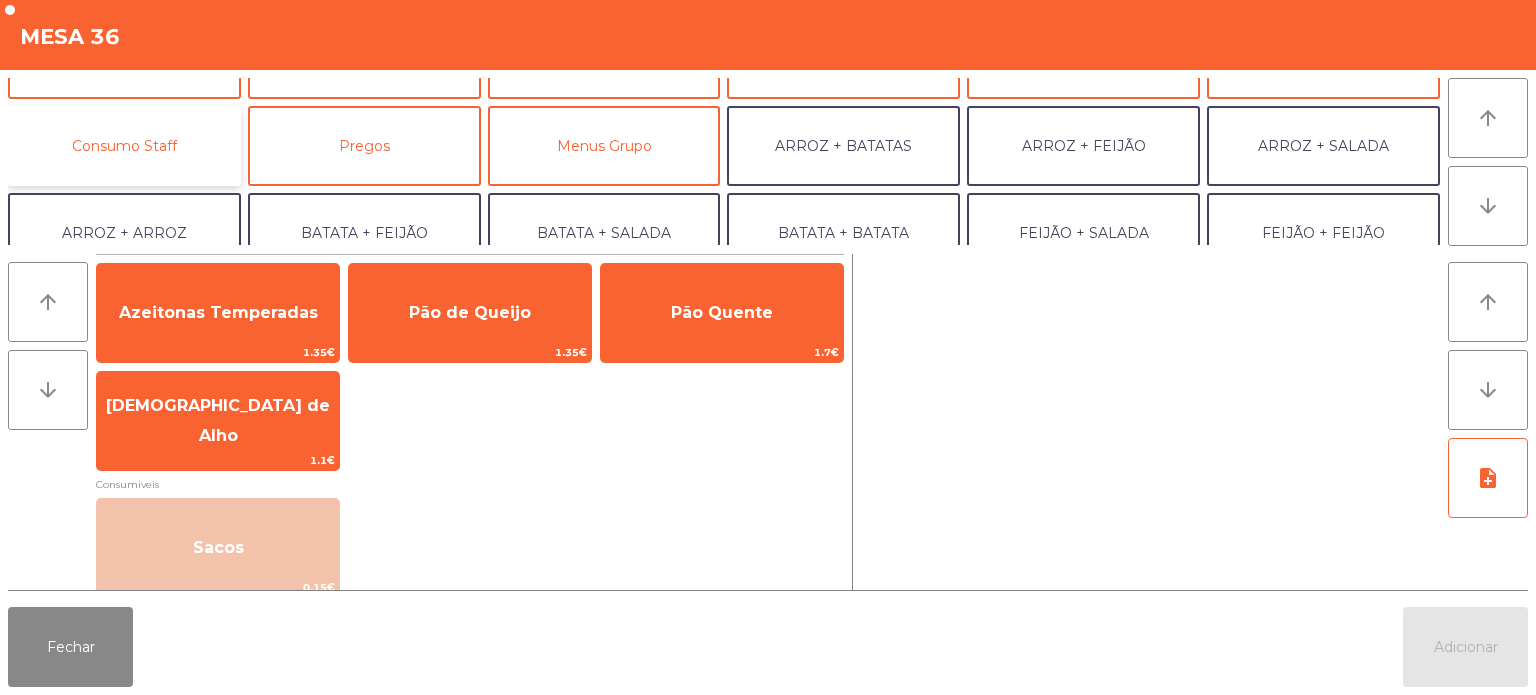 click on "Consumo Staff" 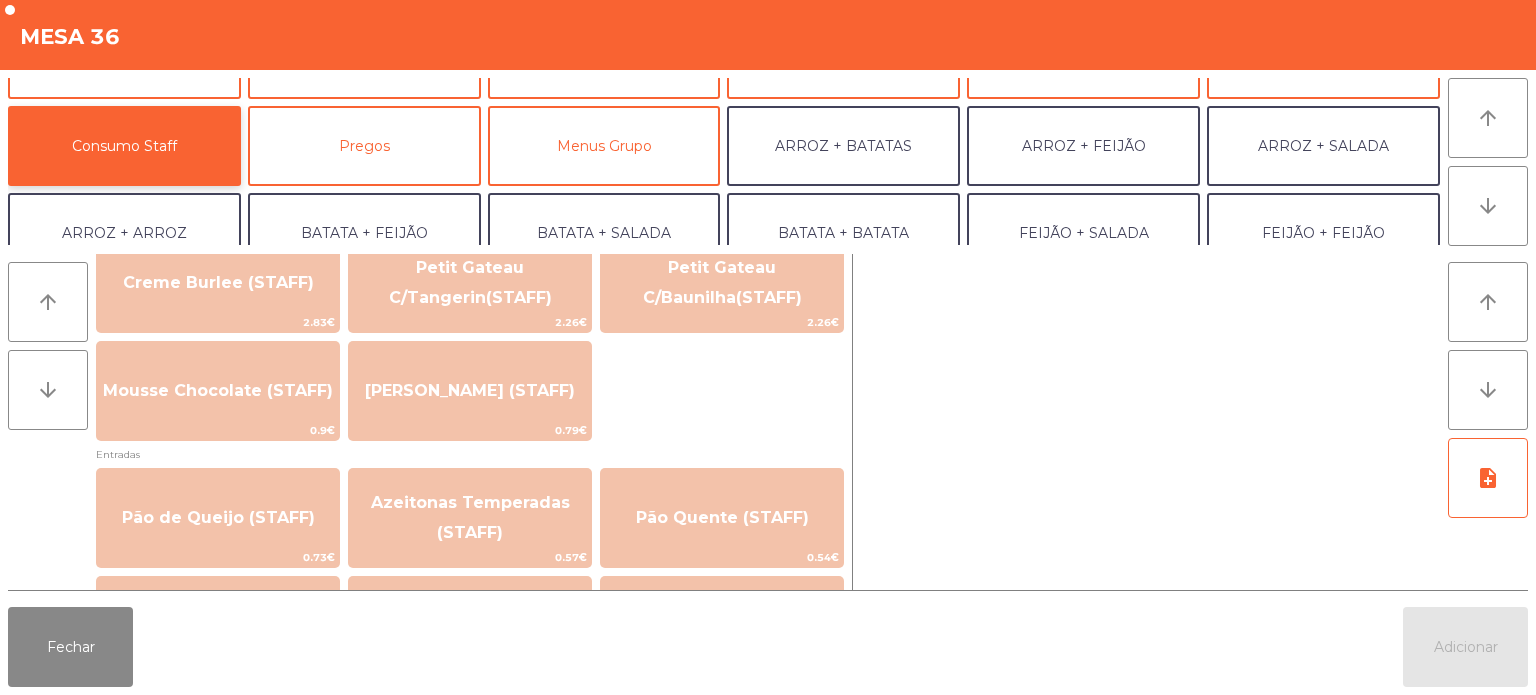 scroll, scrollTop: 1352, scrollLeft: 0, axis: vertical 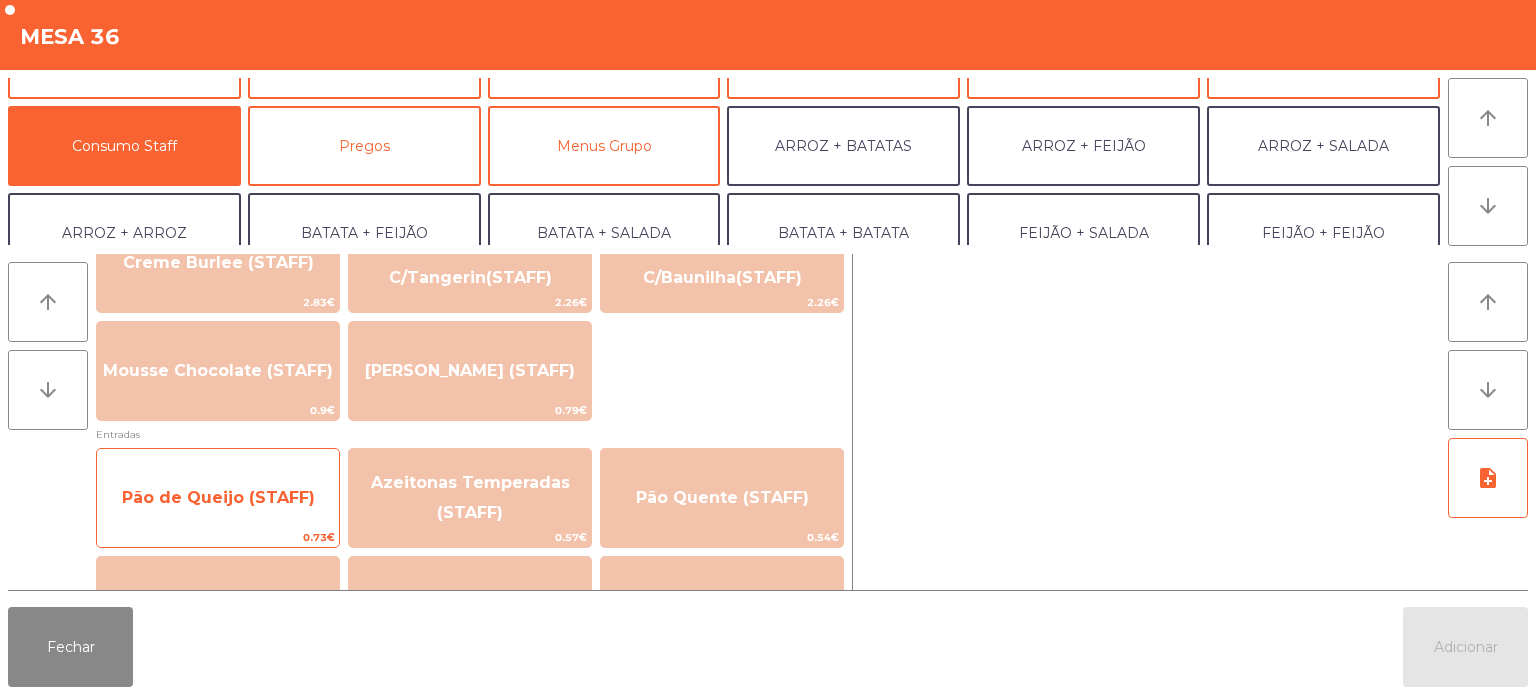 click on "Pão de Queijo (STAFF)" 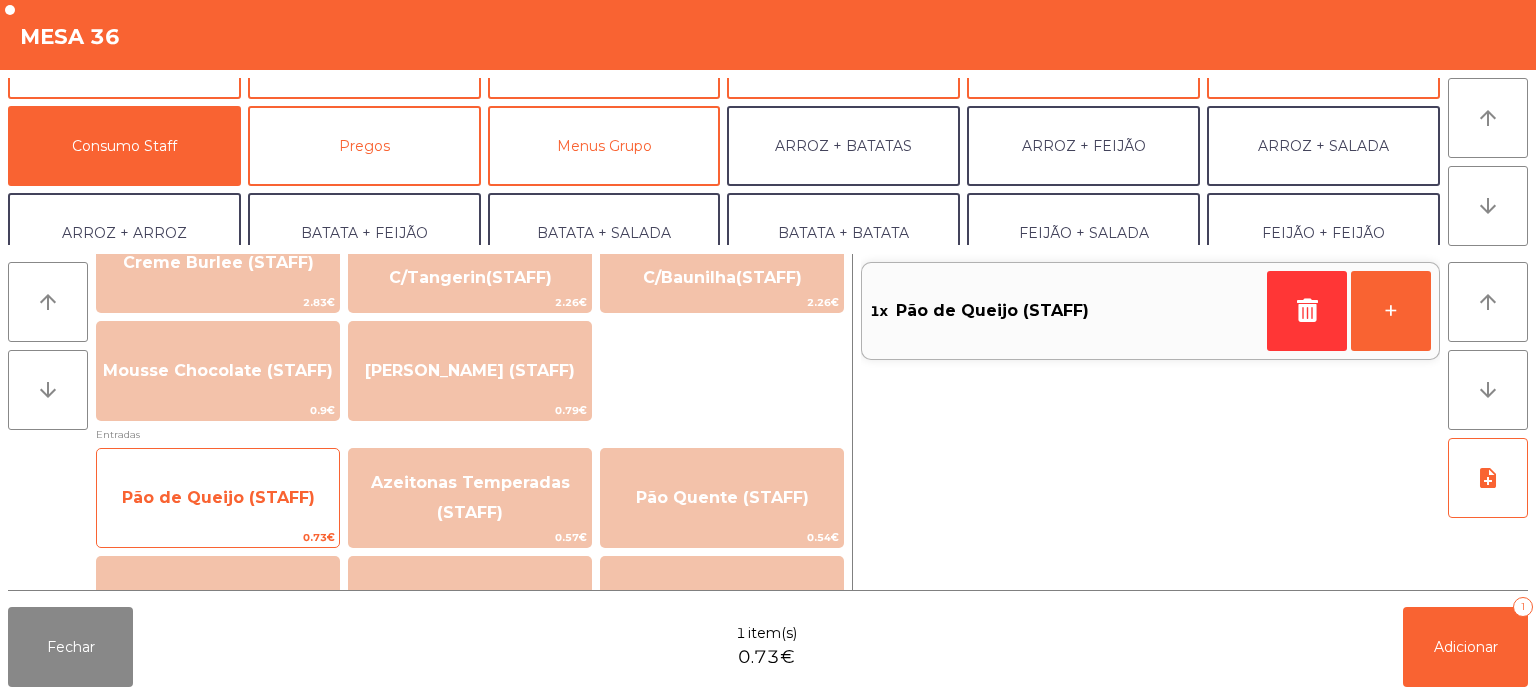 click on "Pão de Queijo (STAFF)" 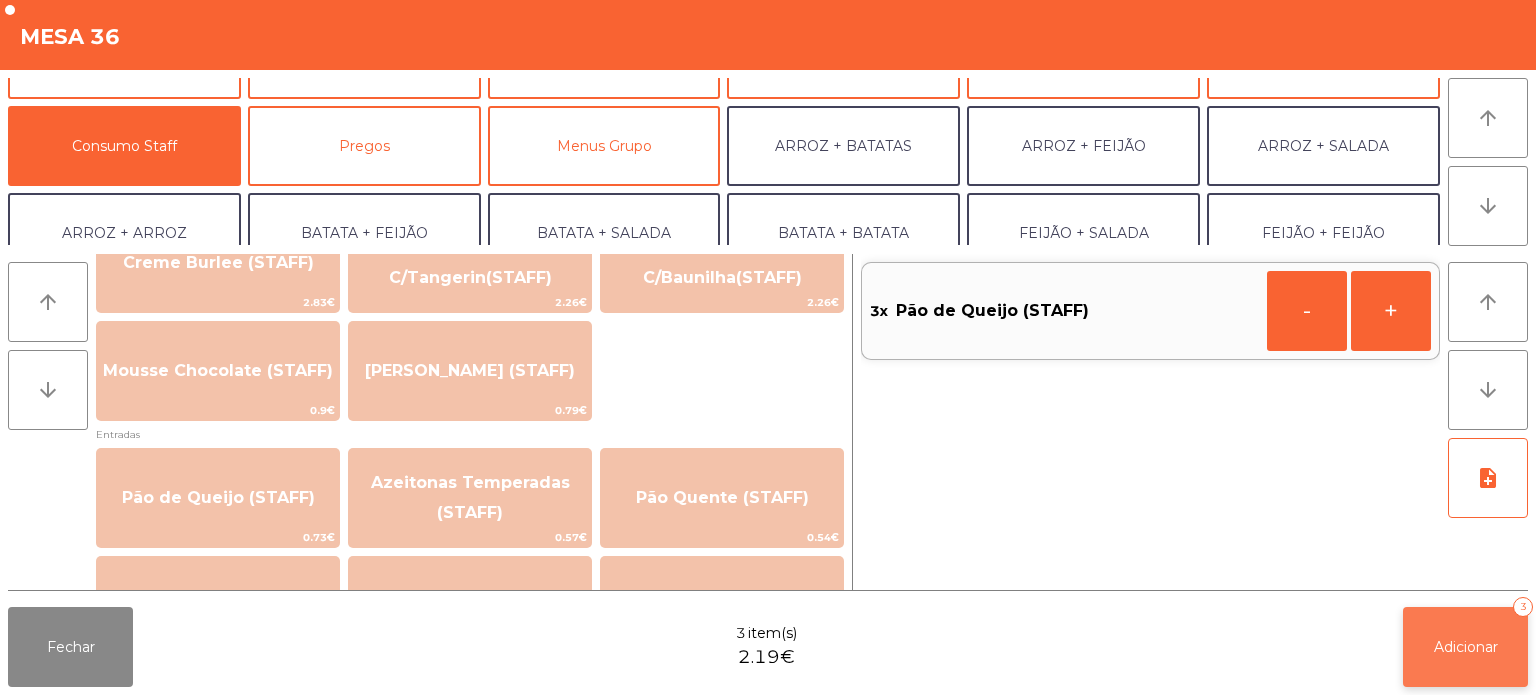 click on "Adicionar   3" 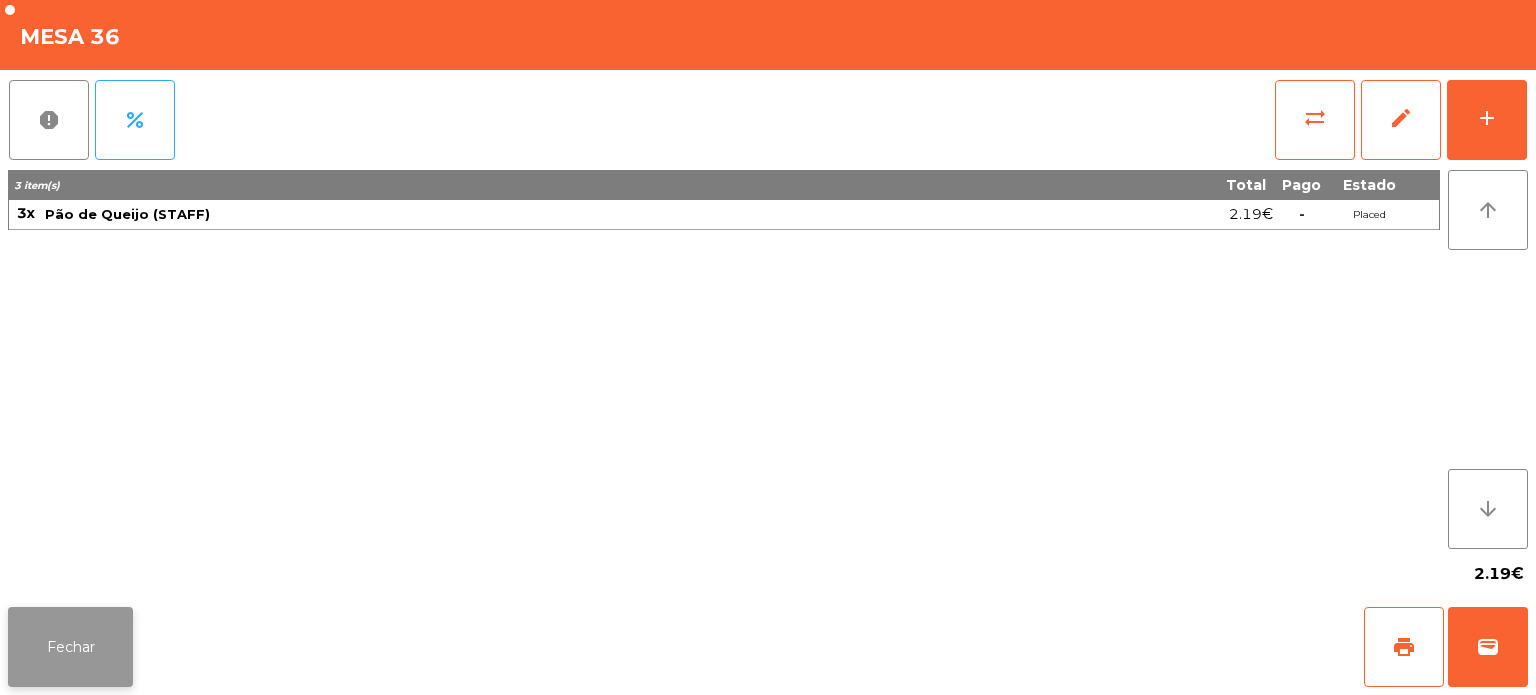 click on "Fechar" 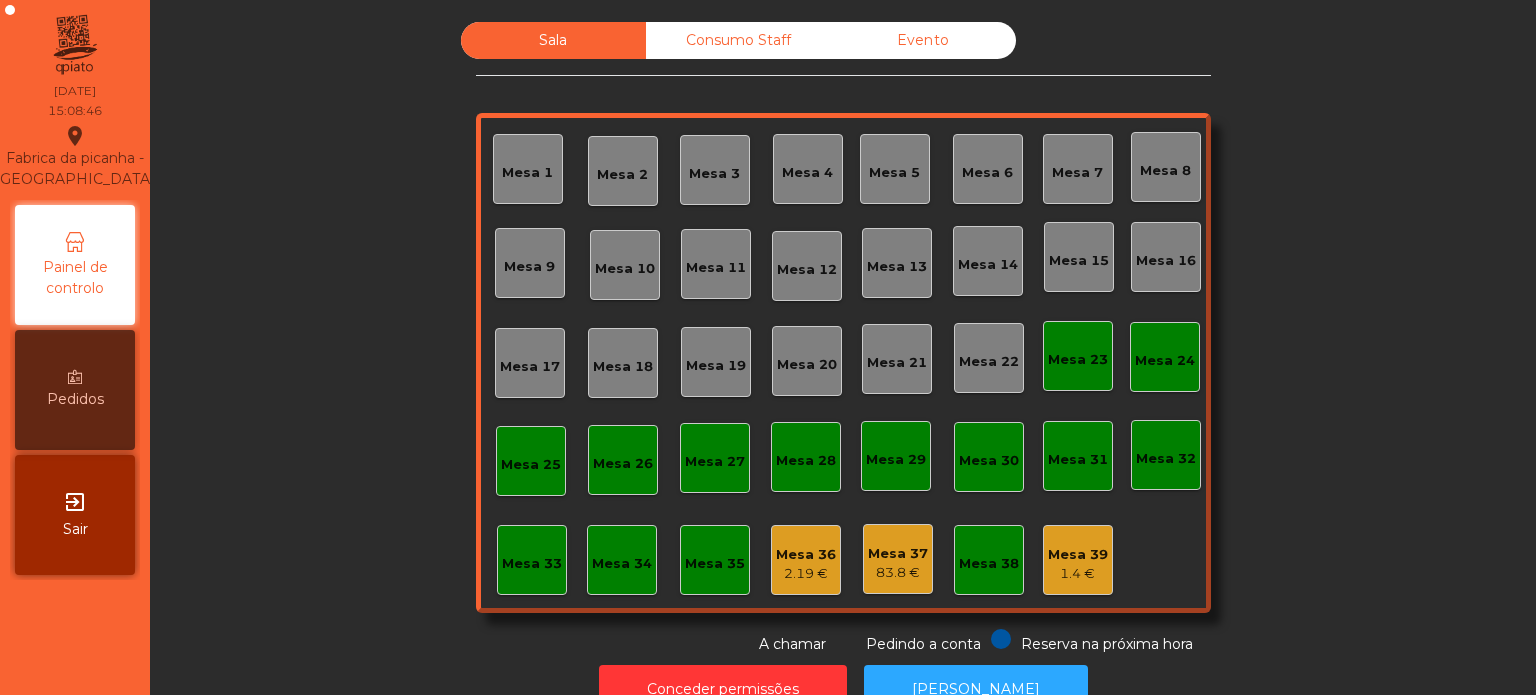 click on "Evento" 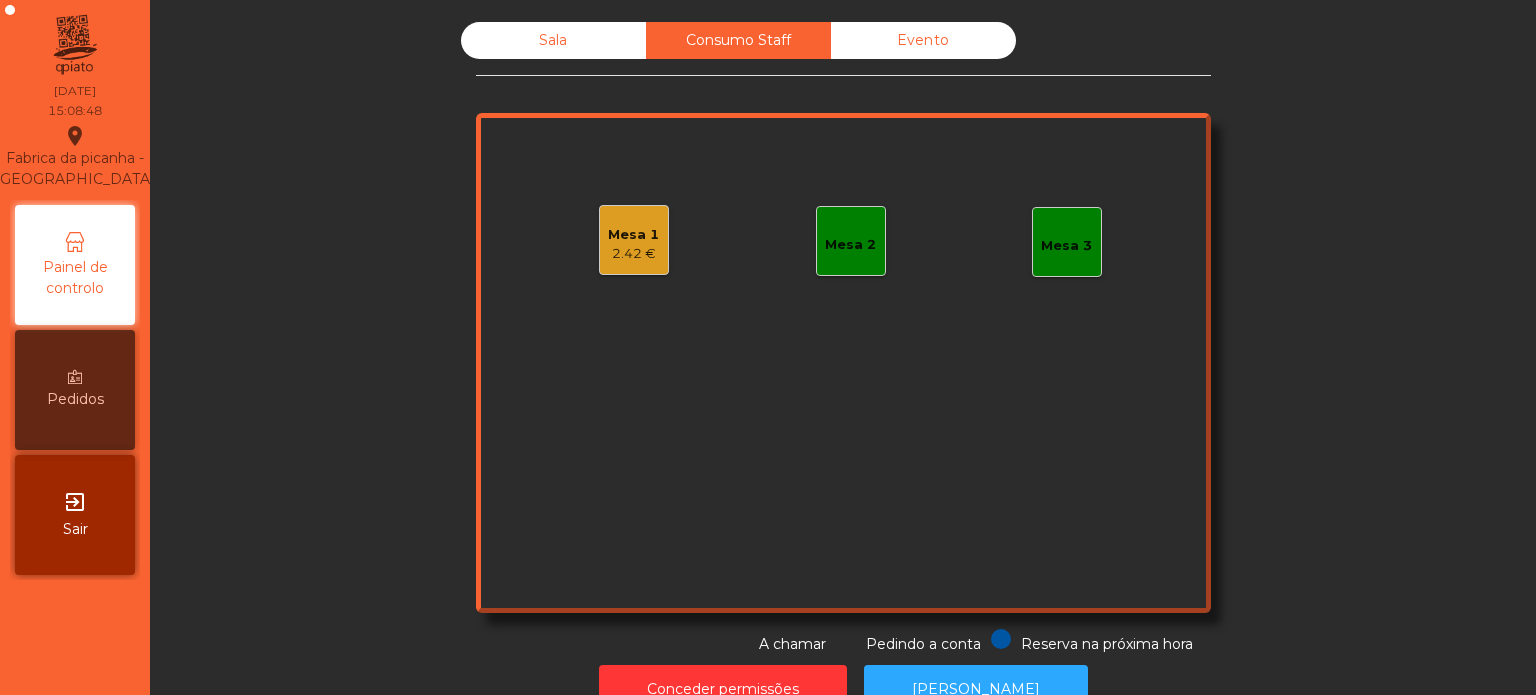 click on "Mesa 1   2.42 €" 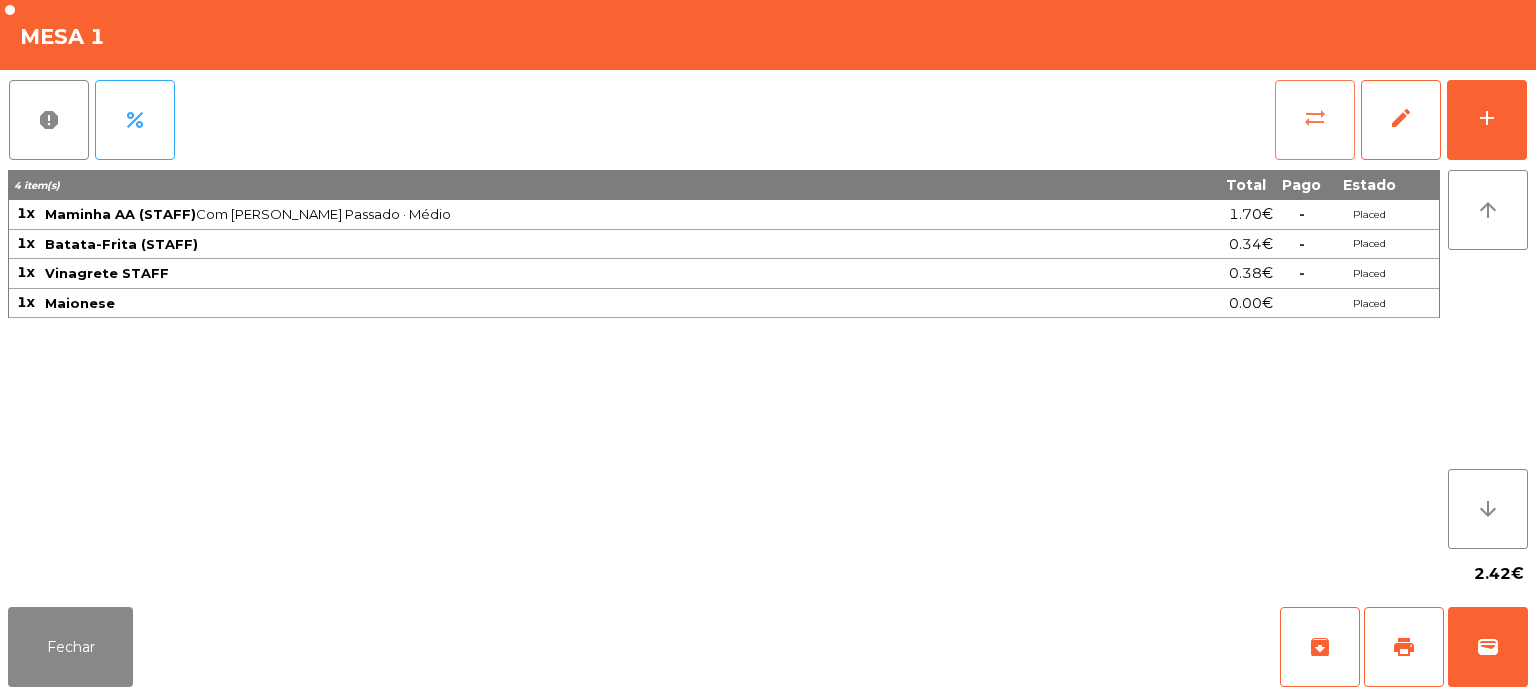 click on "sync_alt" 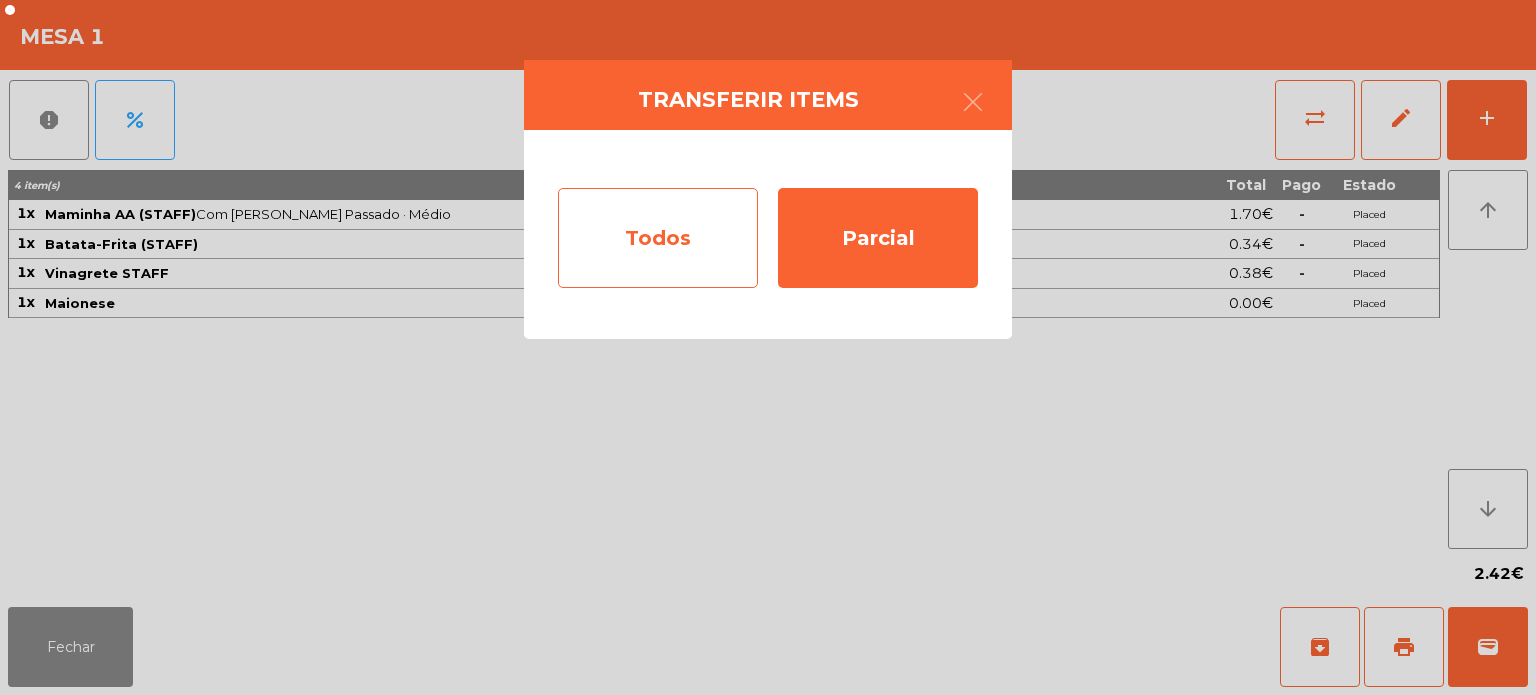 click on "Todos" 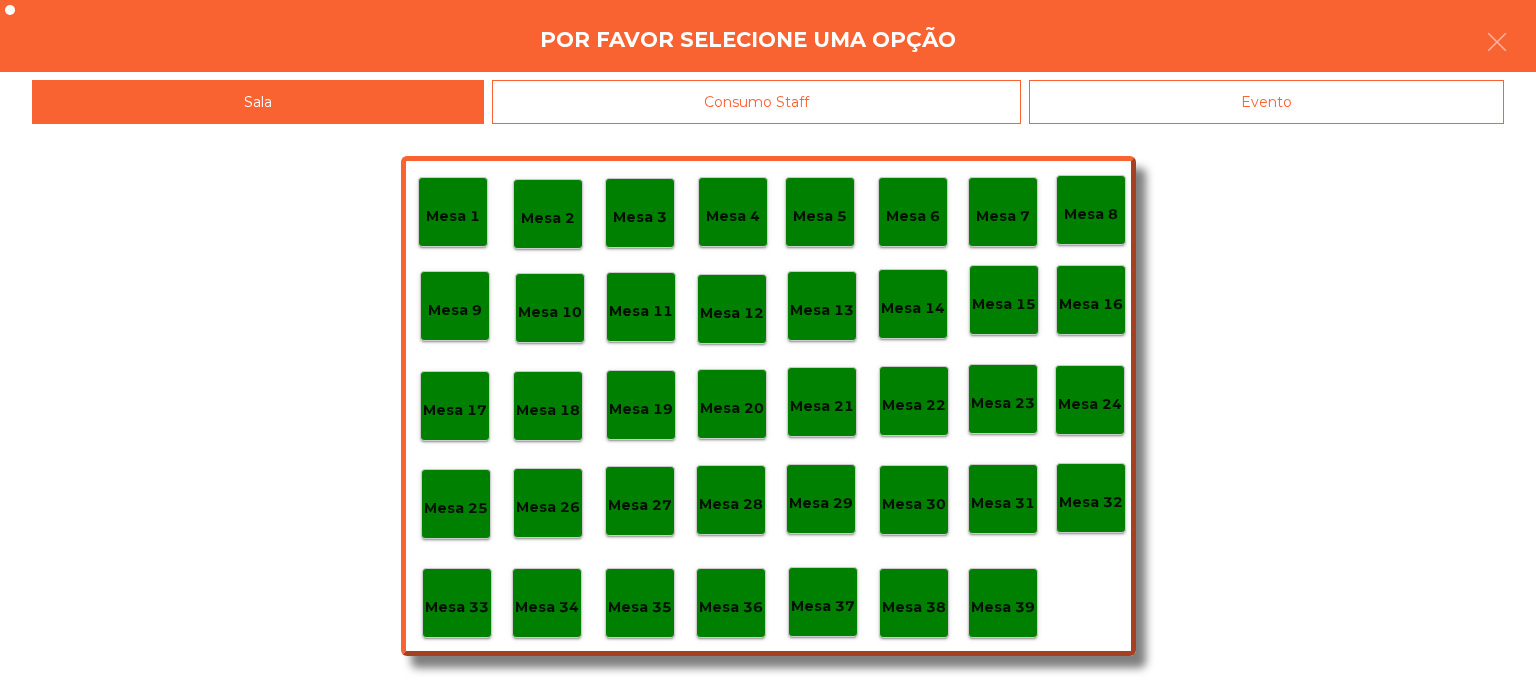 click on "Mesa 36" 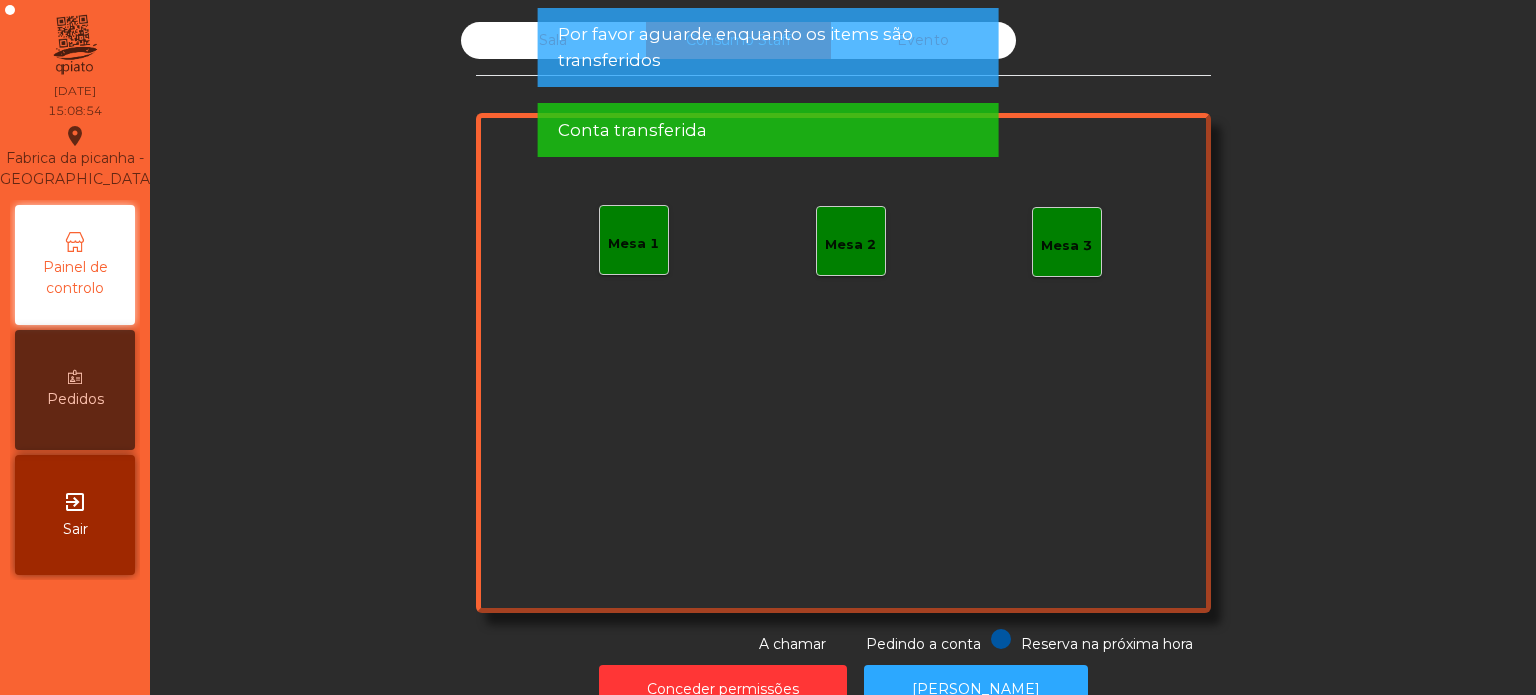 click on "Mesa 1" 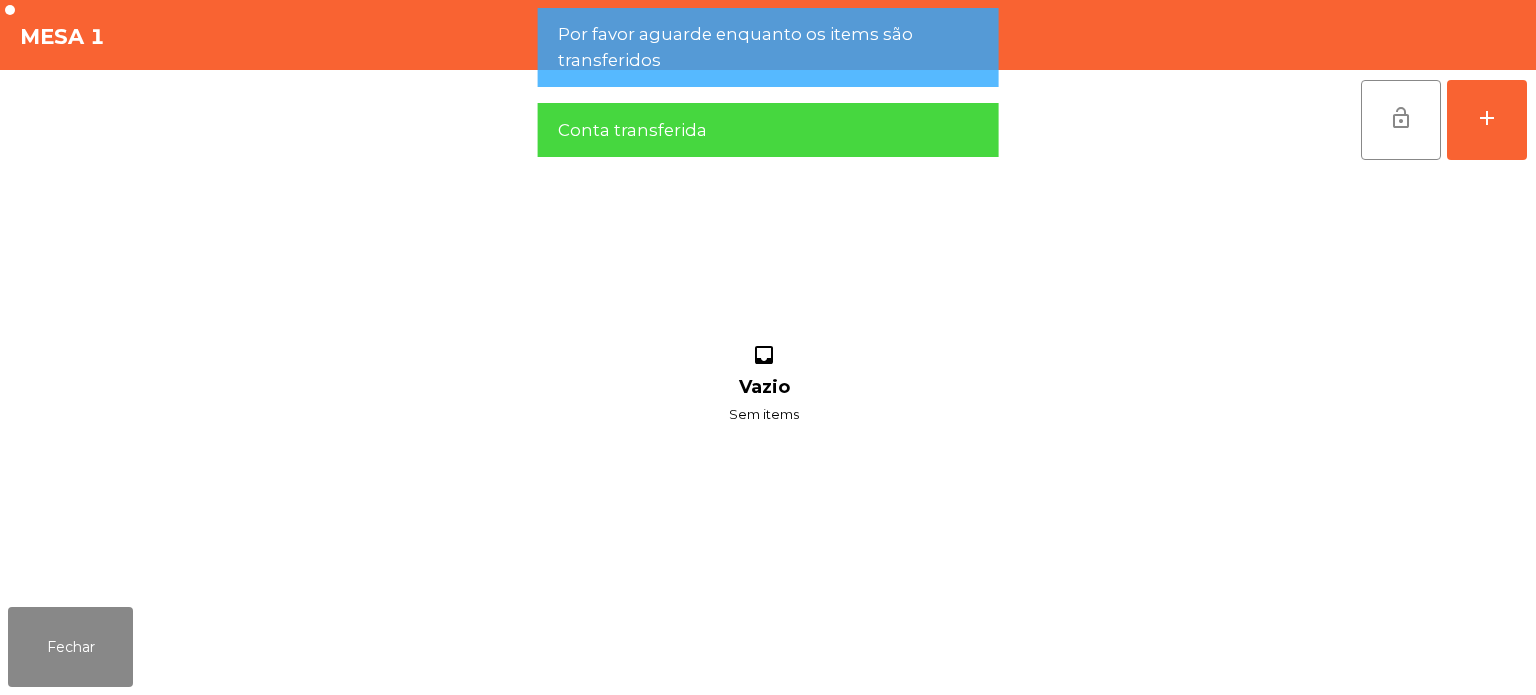 click on "Por favor aguarde enquanto os items são transferidos" 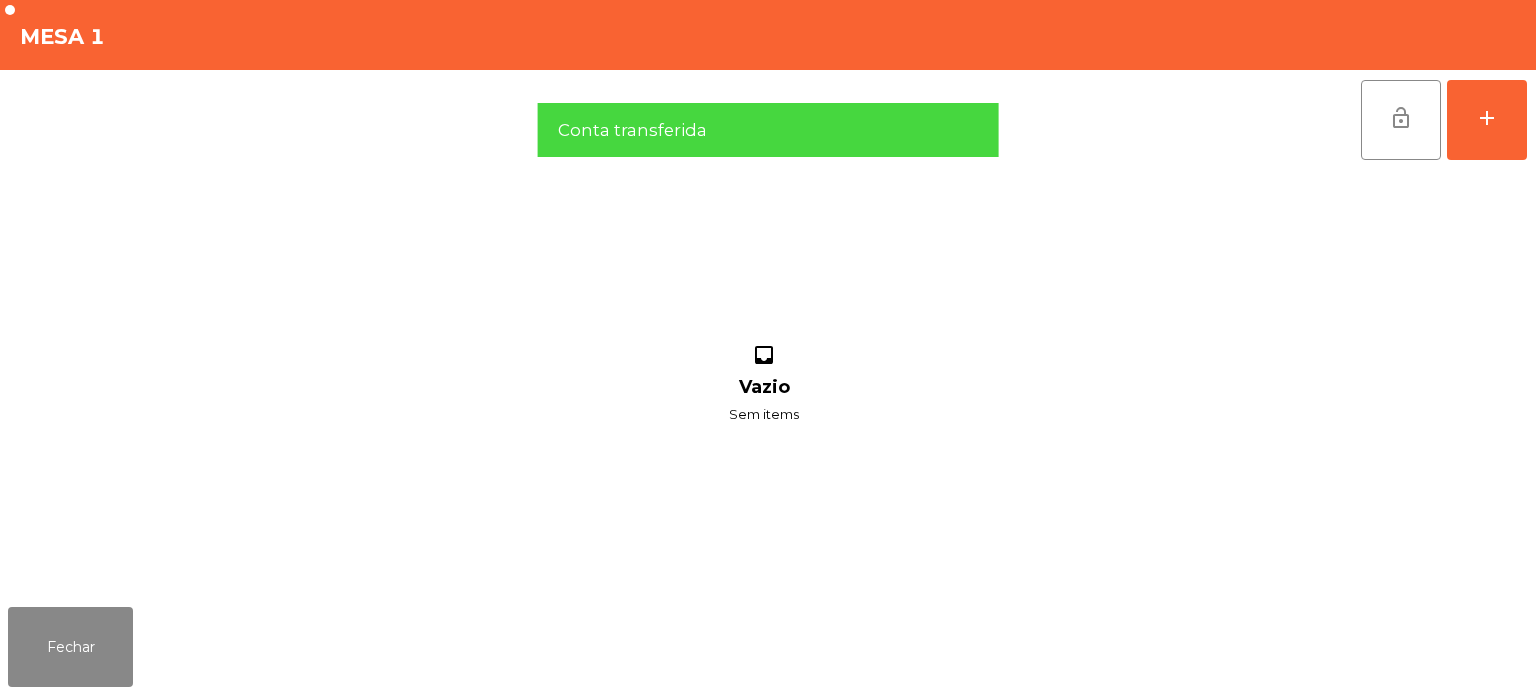 click on "Por favor aguarde enquanto os items são transferidos" 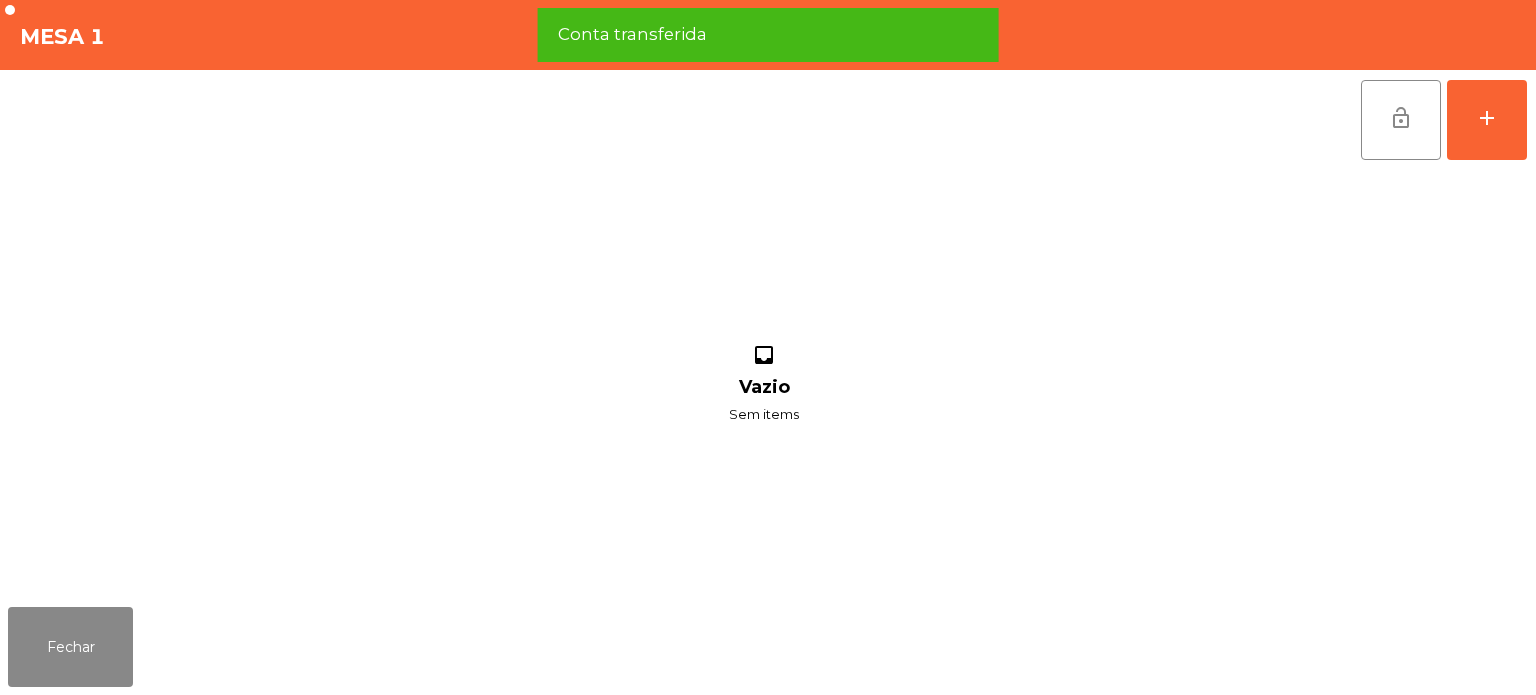 click on "lock_open   add" 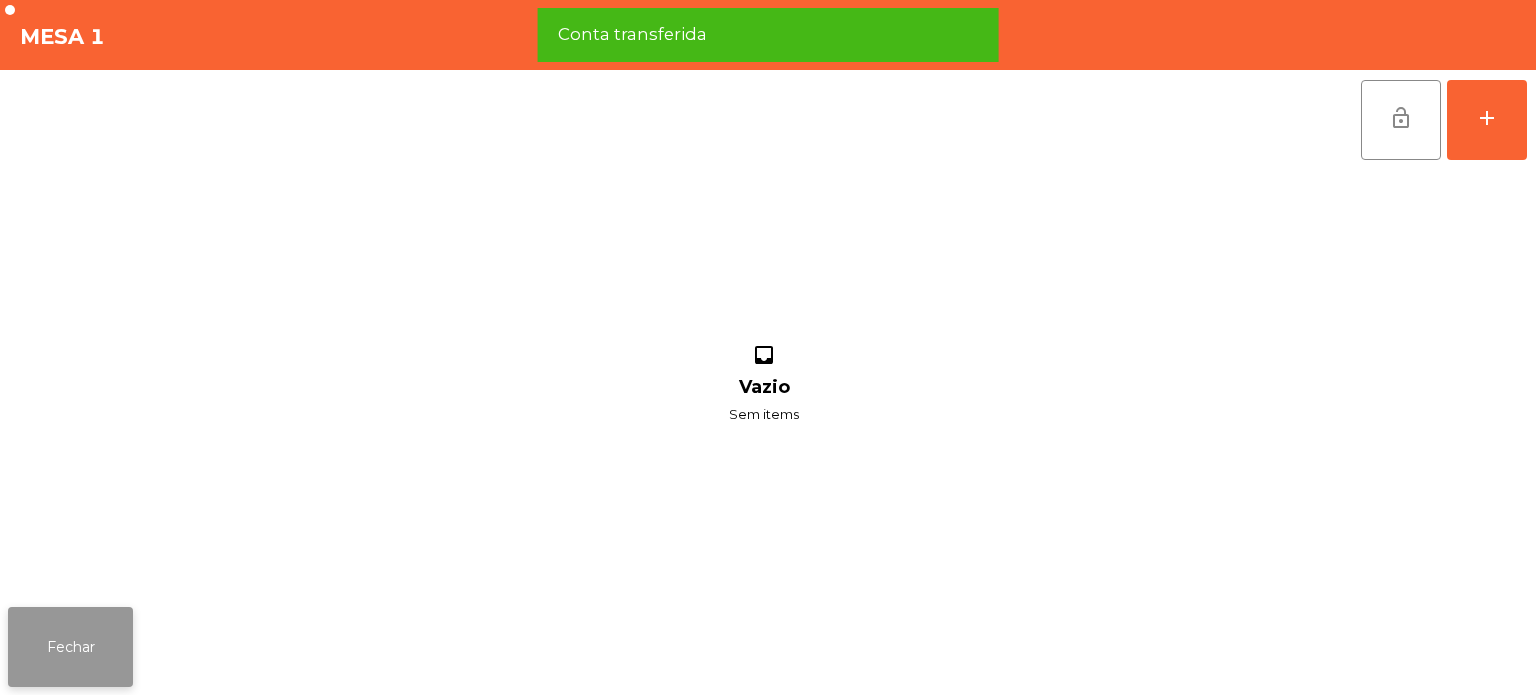 click on "Fechar" 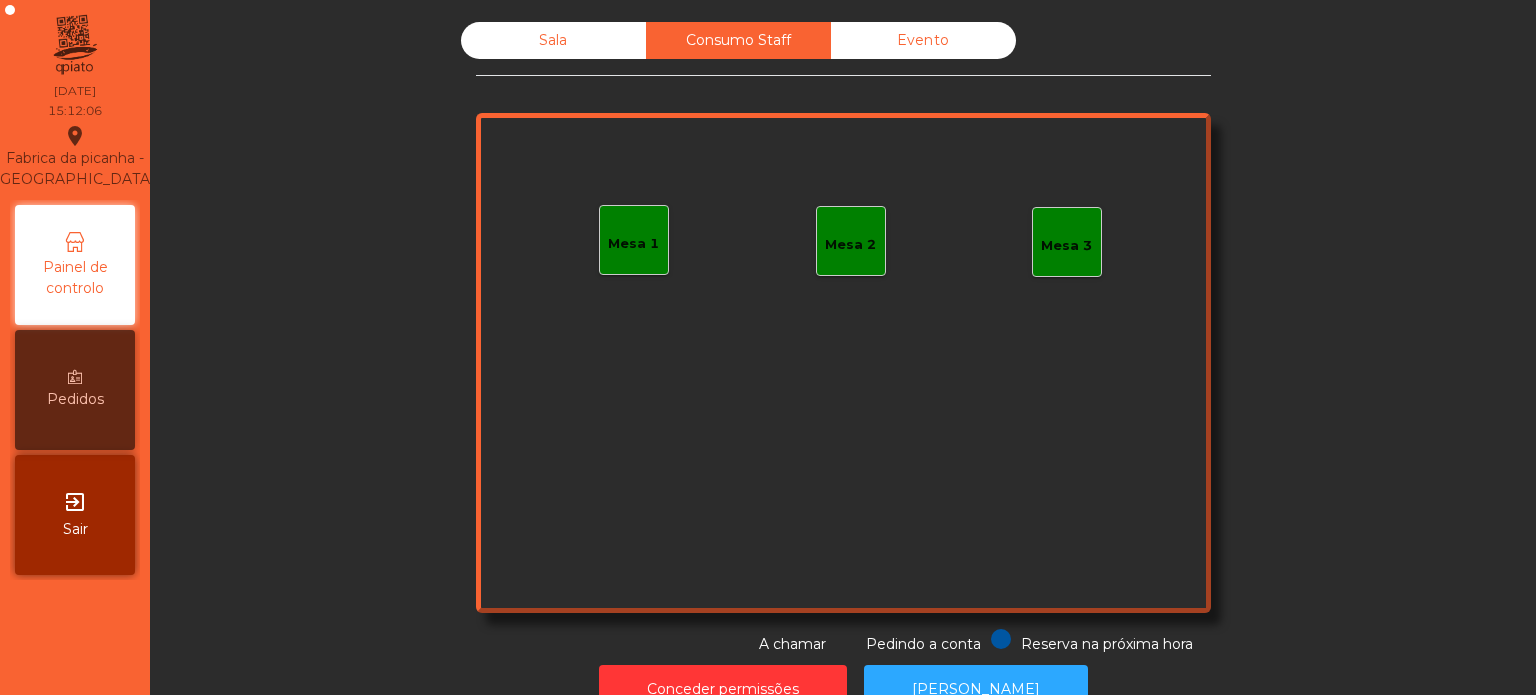 click on "Sala" 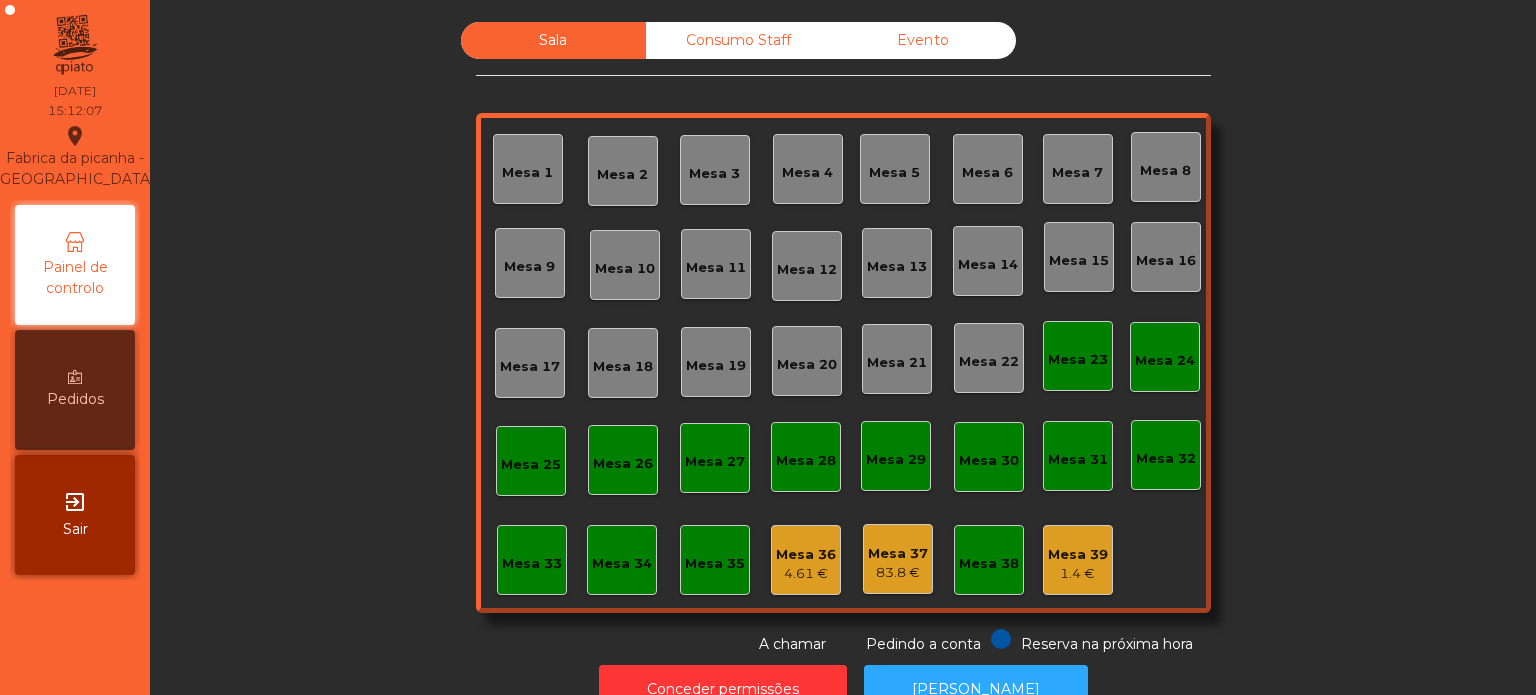 scroll, scrollTop: 55, scrollLeft: 0, axis: vertical 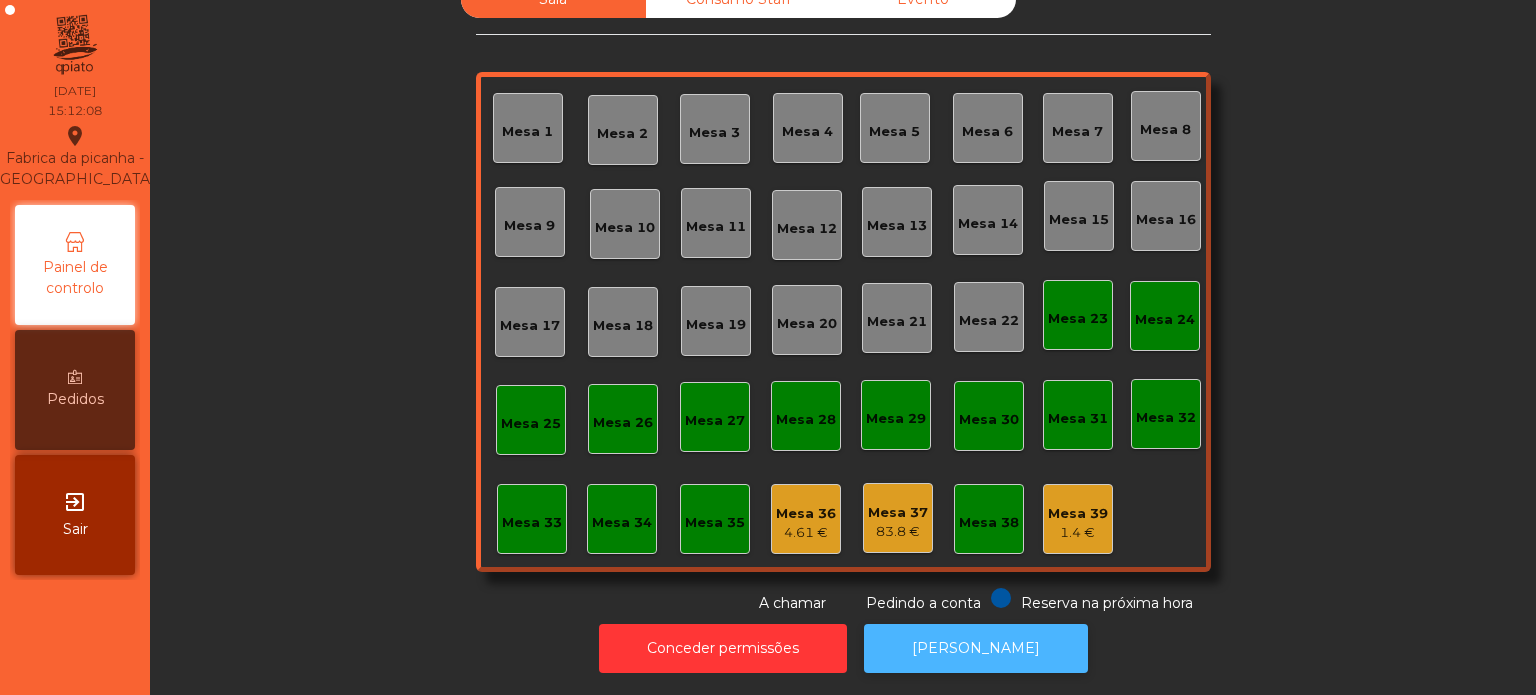 click on "[PERSON_NAME]" 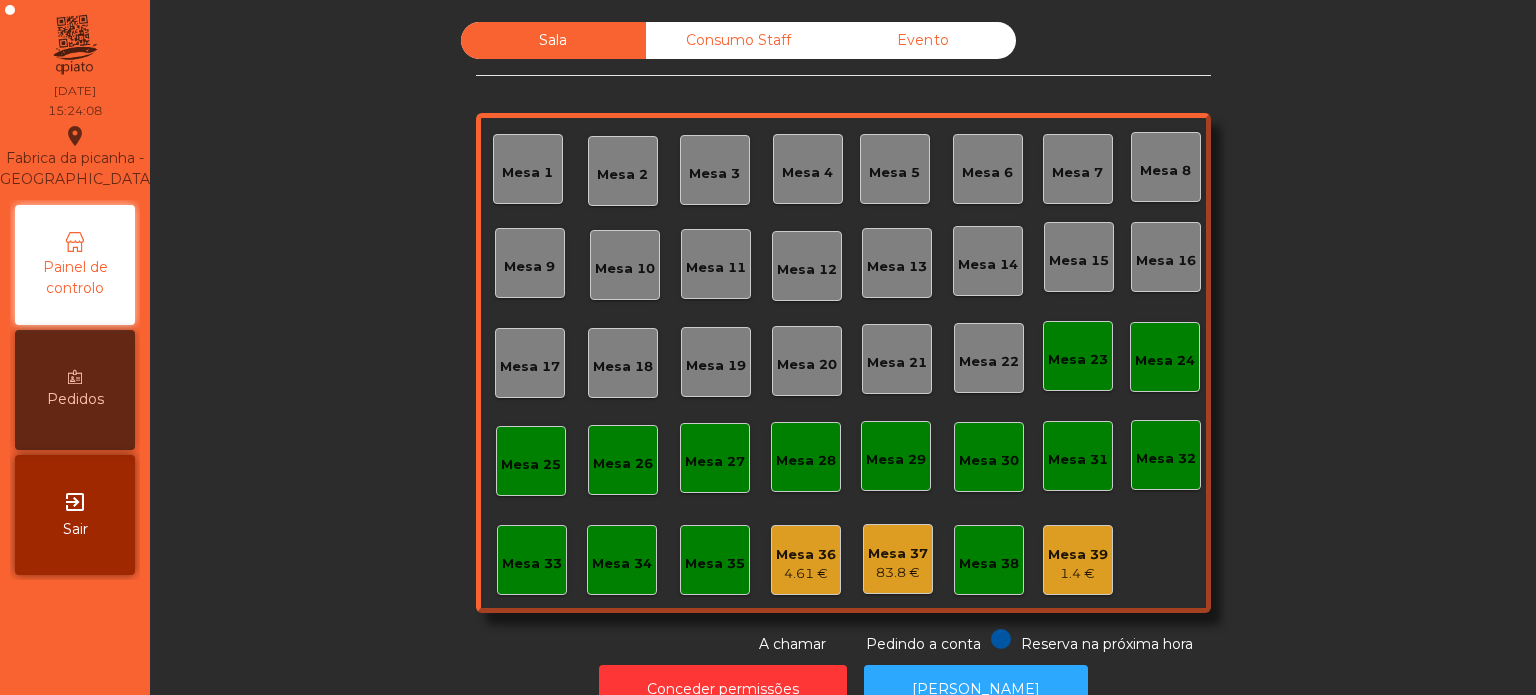 scroll, scrollTop: 0, scrollLeft: 0, axis: both 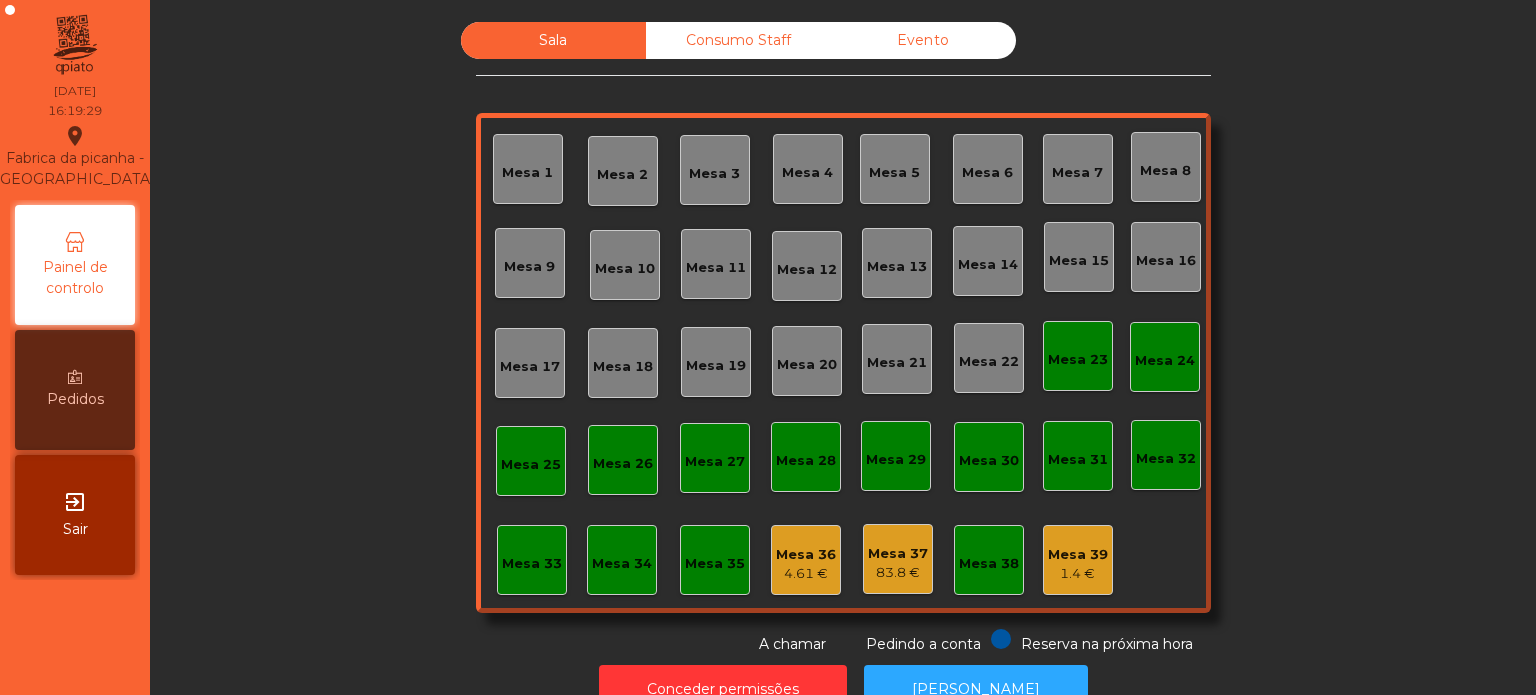 click on "Mesa 23" 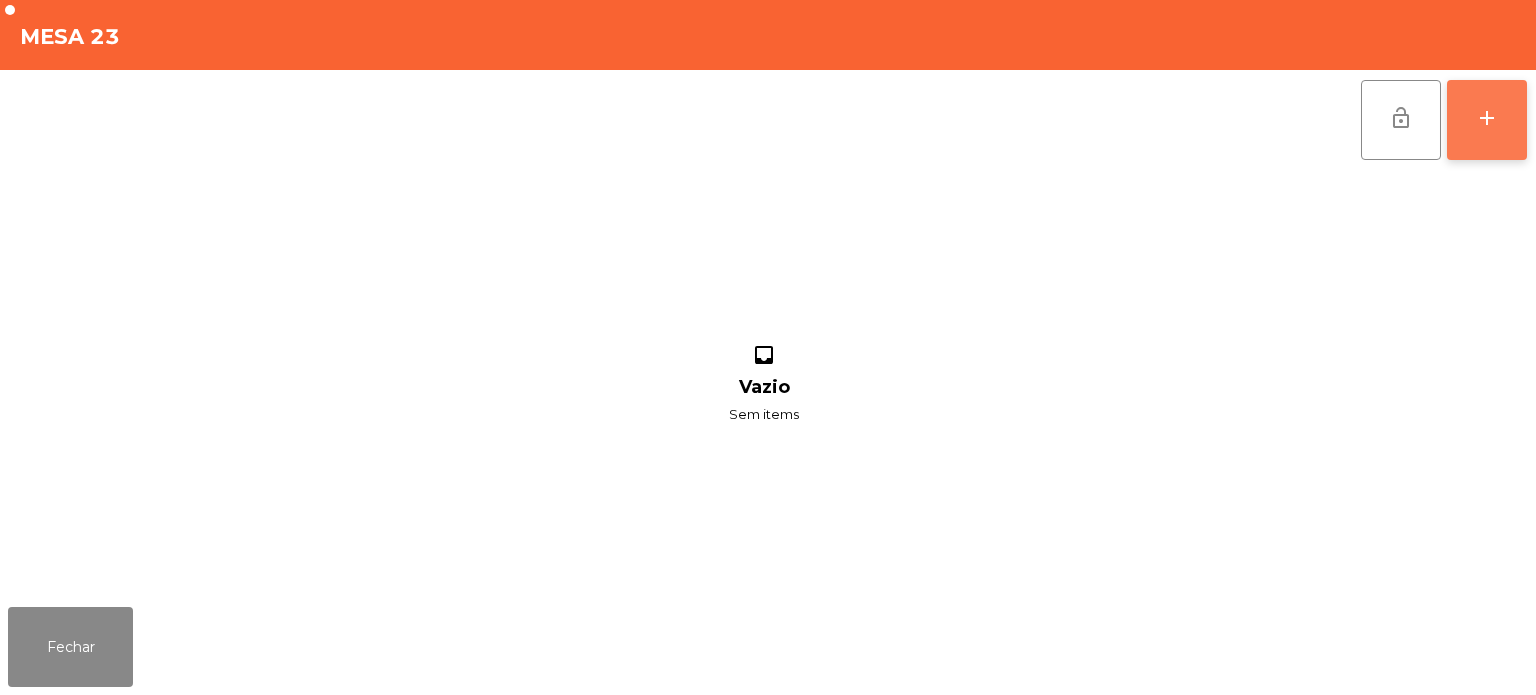 click on "add" 